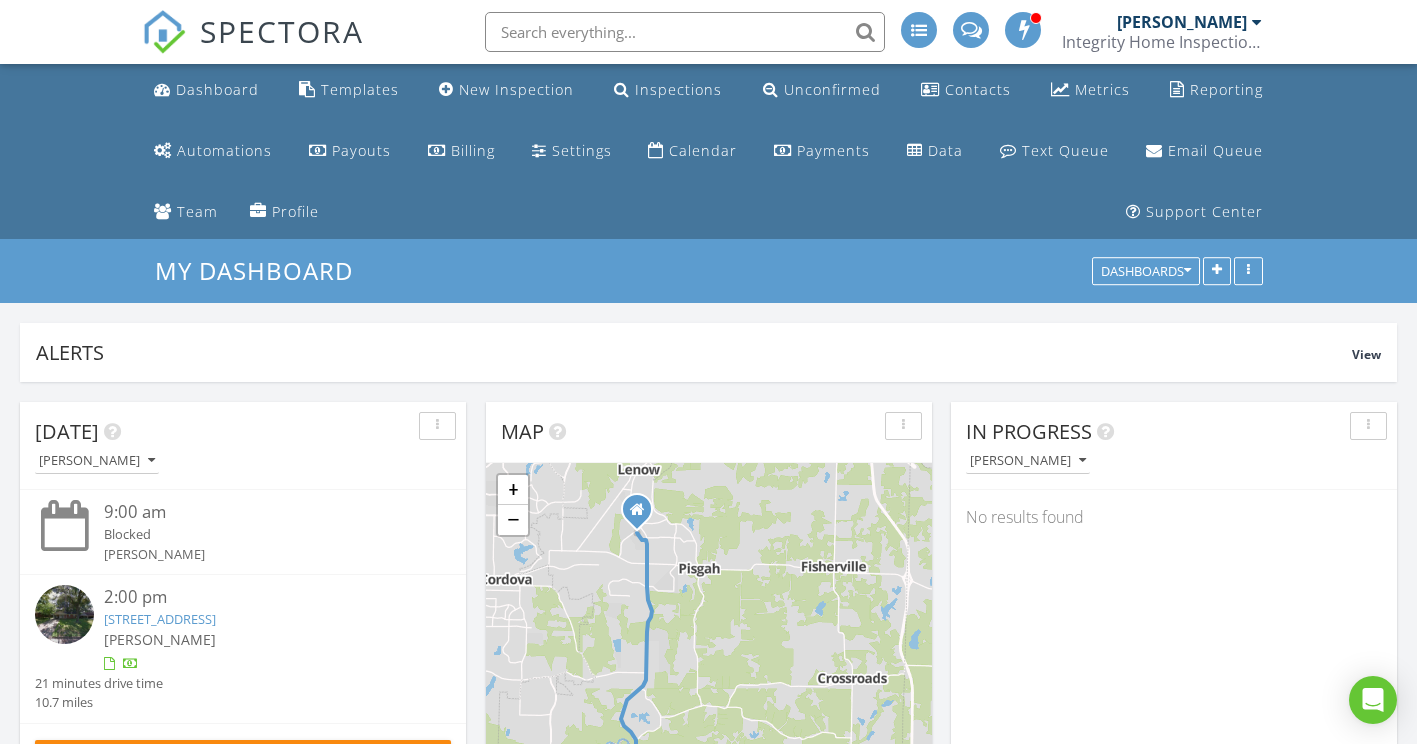 scroll, scrollTop: 0, scrollLeft: 0, axis: both 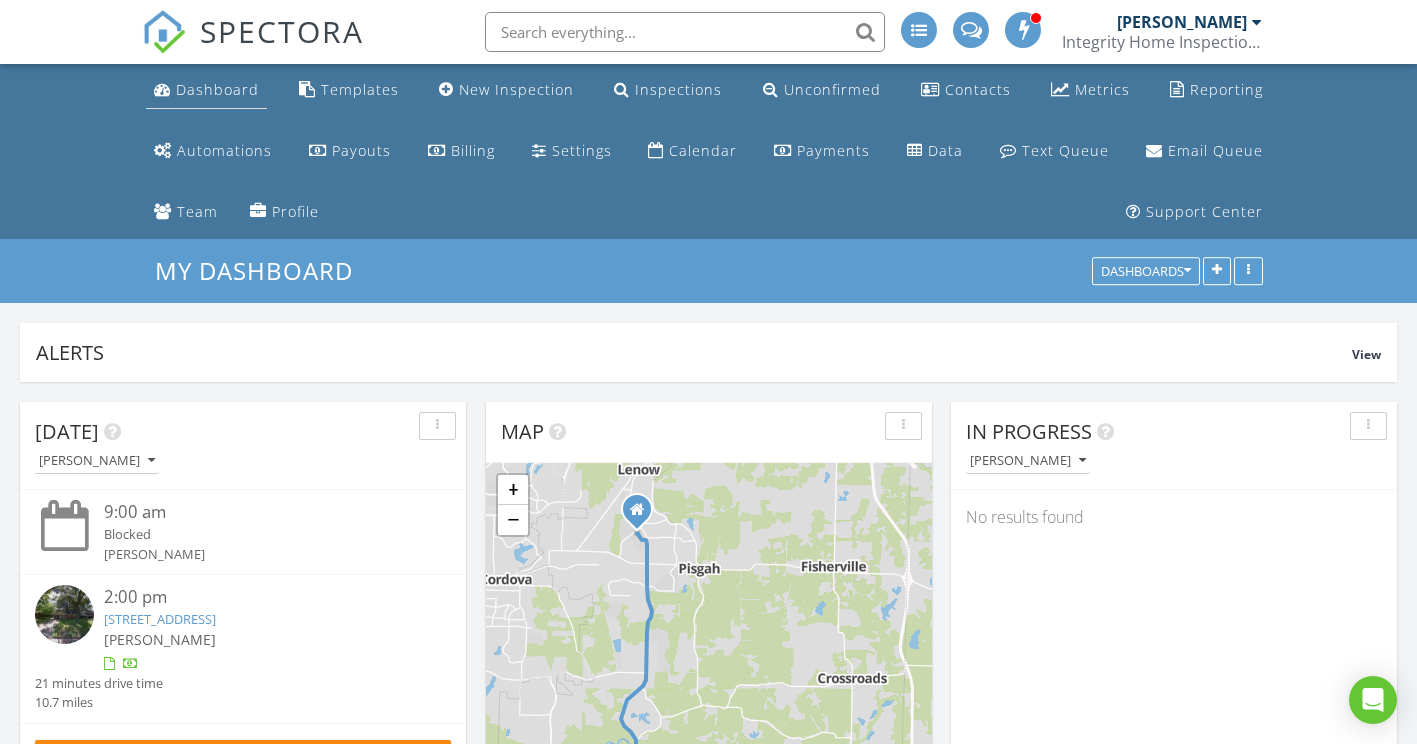click on "Dashboard" at bounding box center [206, 90] 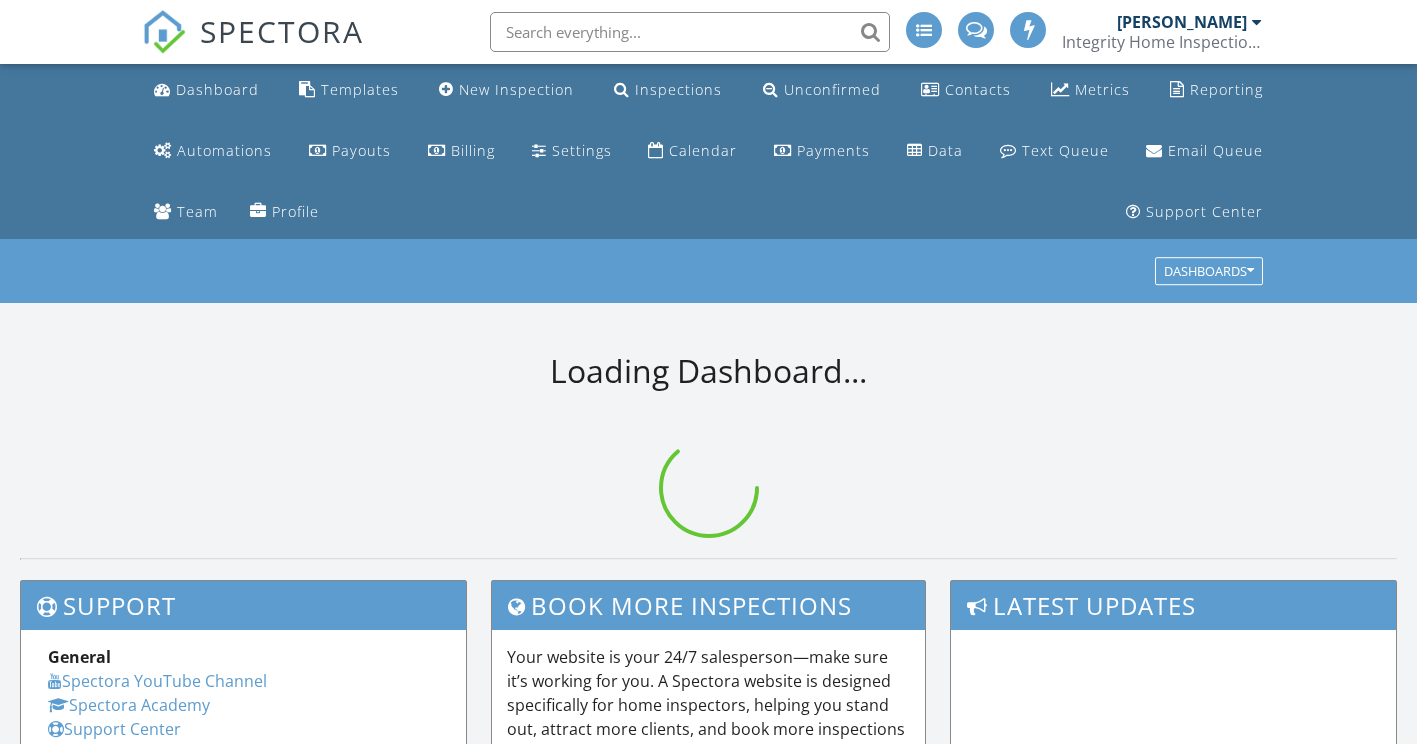 scroll, scrollTop: 0, scrollLeft: 0, axis: both 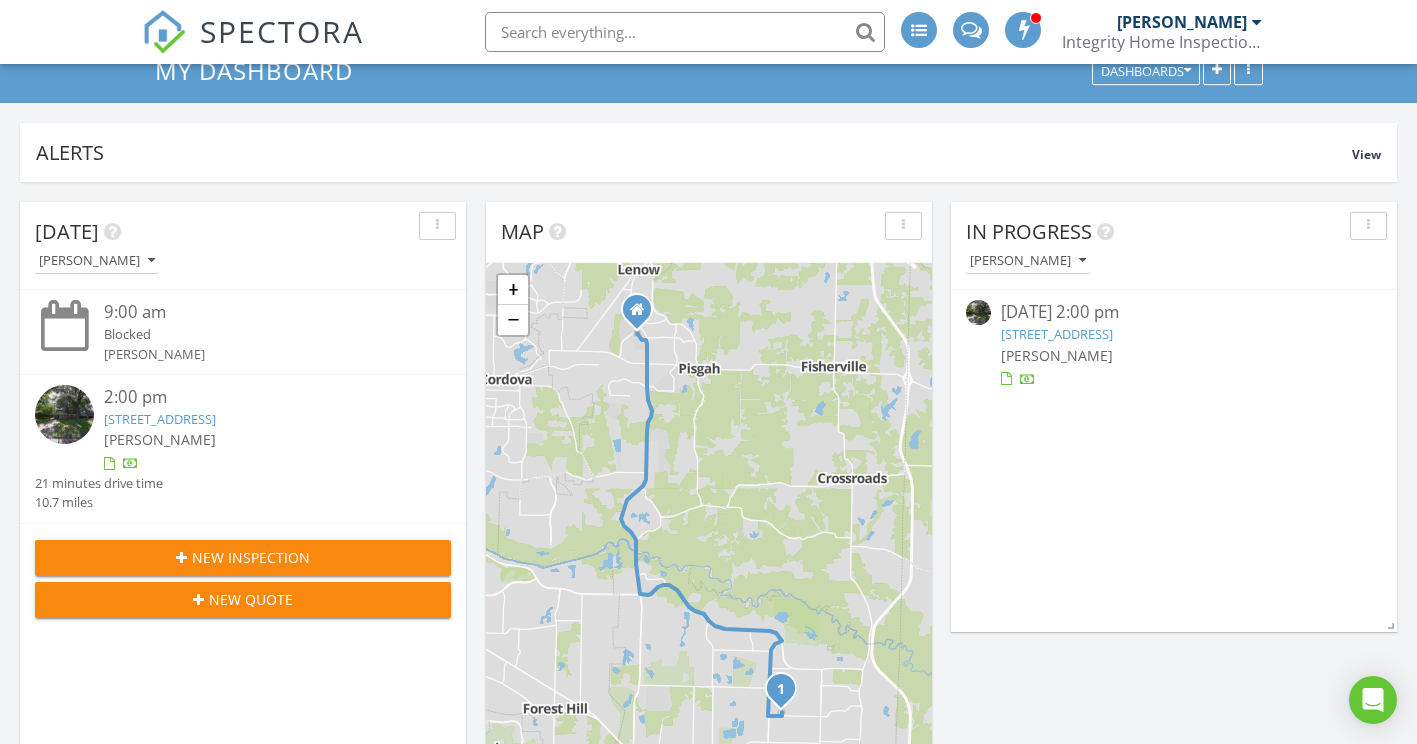 click on "New Inspection" at bounding box center [251, 557] 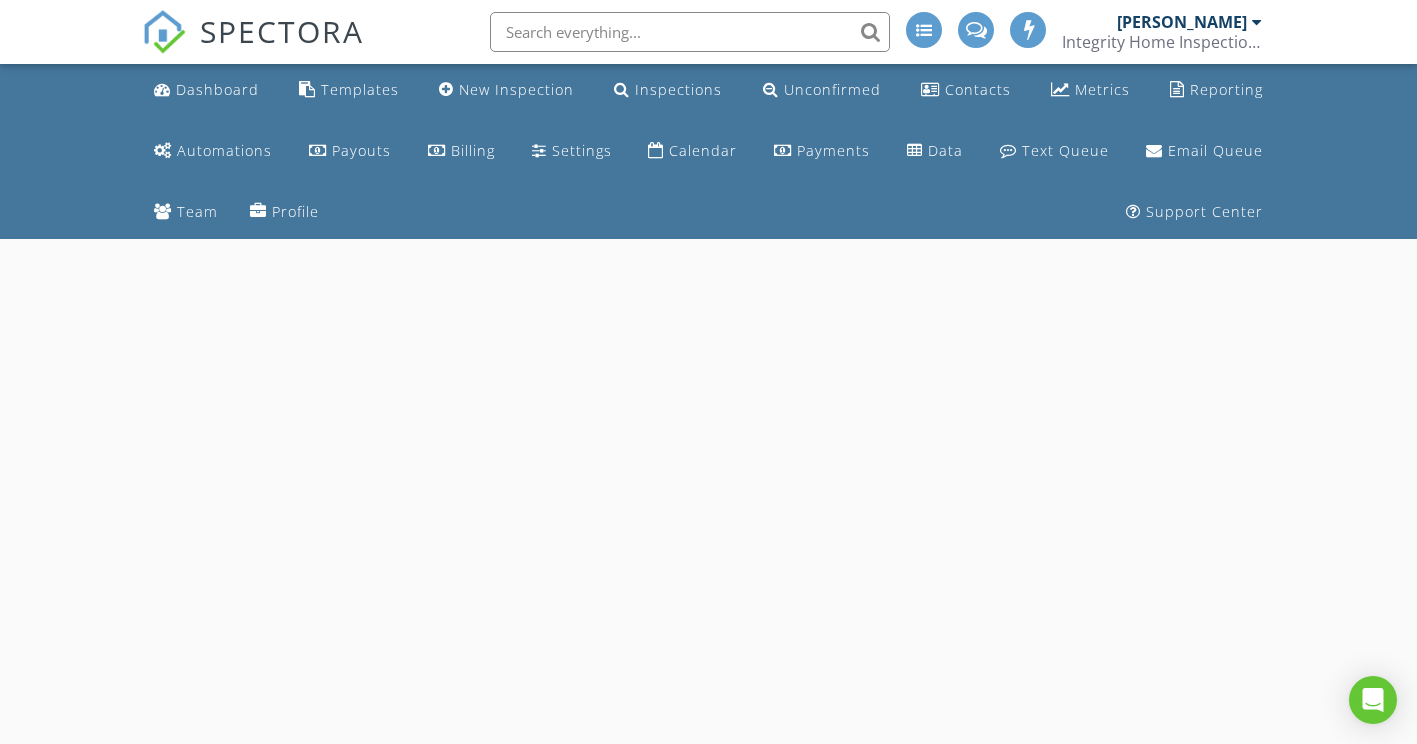 scroll, scrollTop: 0, scrollLeft: 0, axis: both 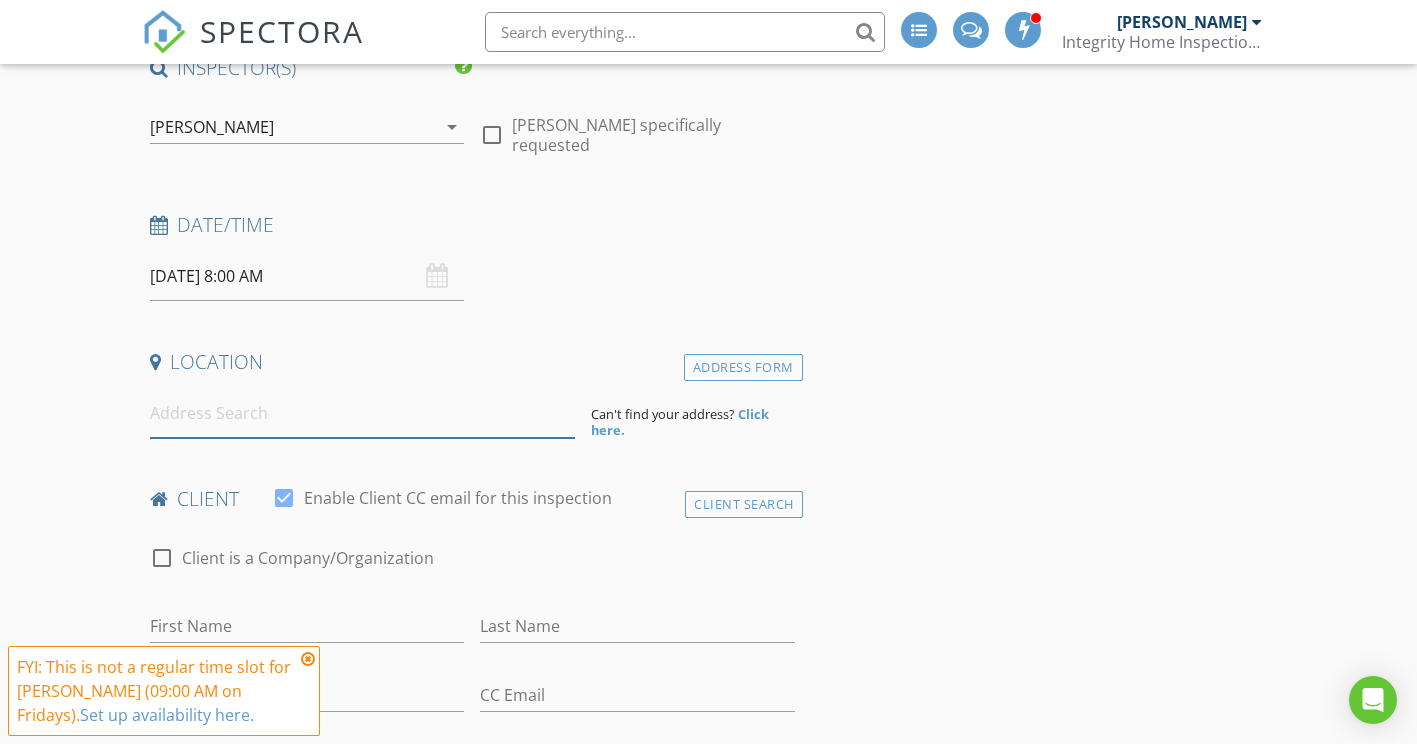 click at bounding box center [362, 413] 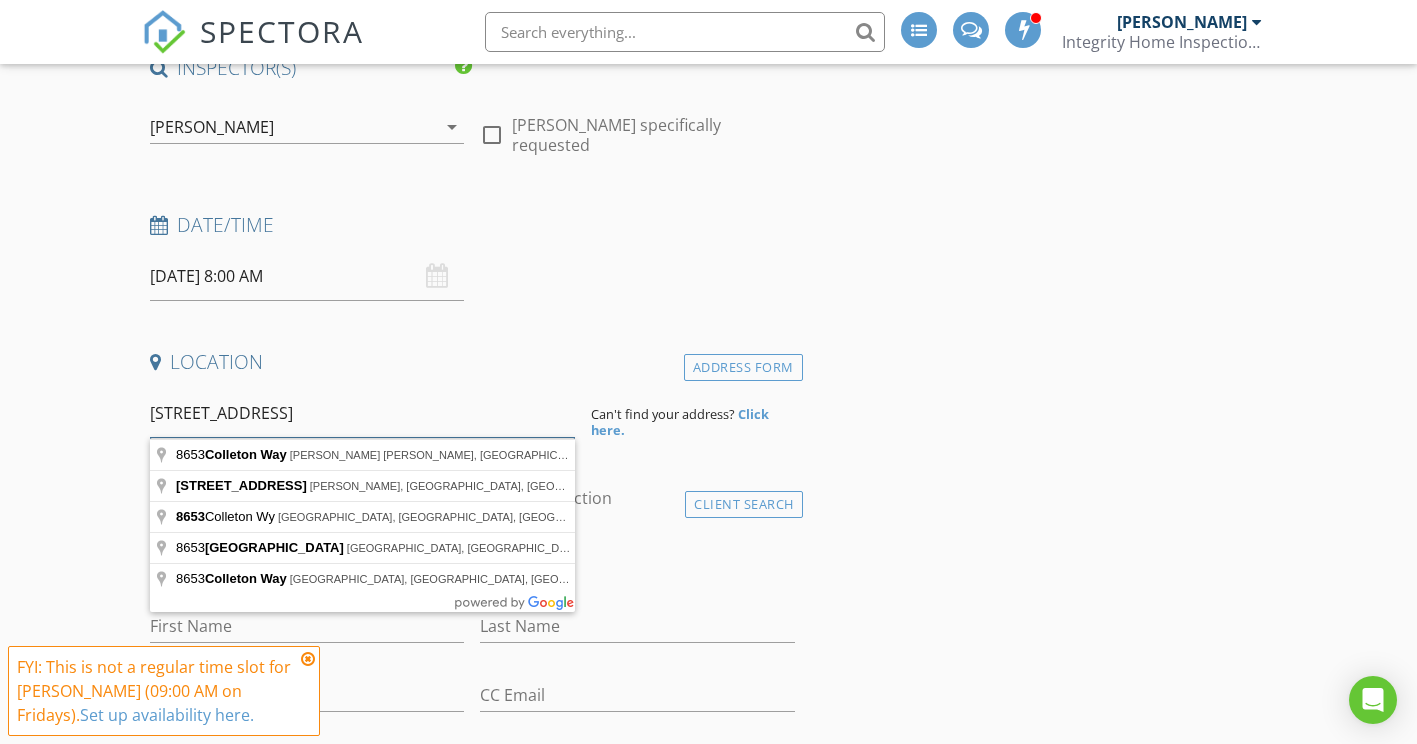 type on "[STREET_ADDRESS]" 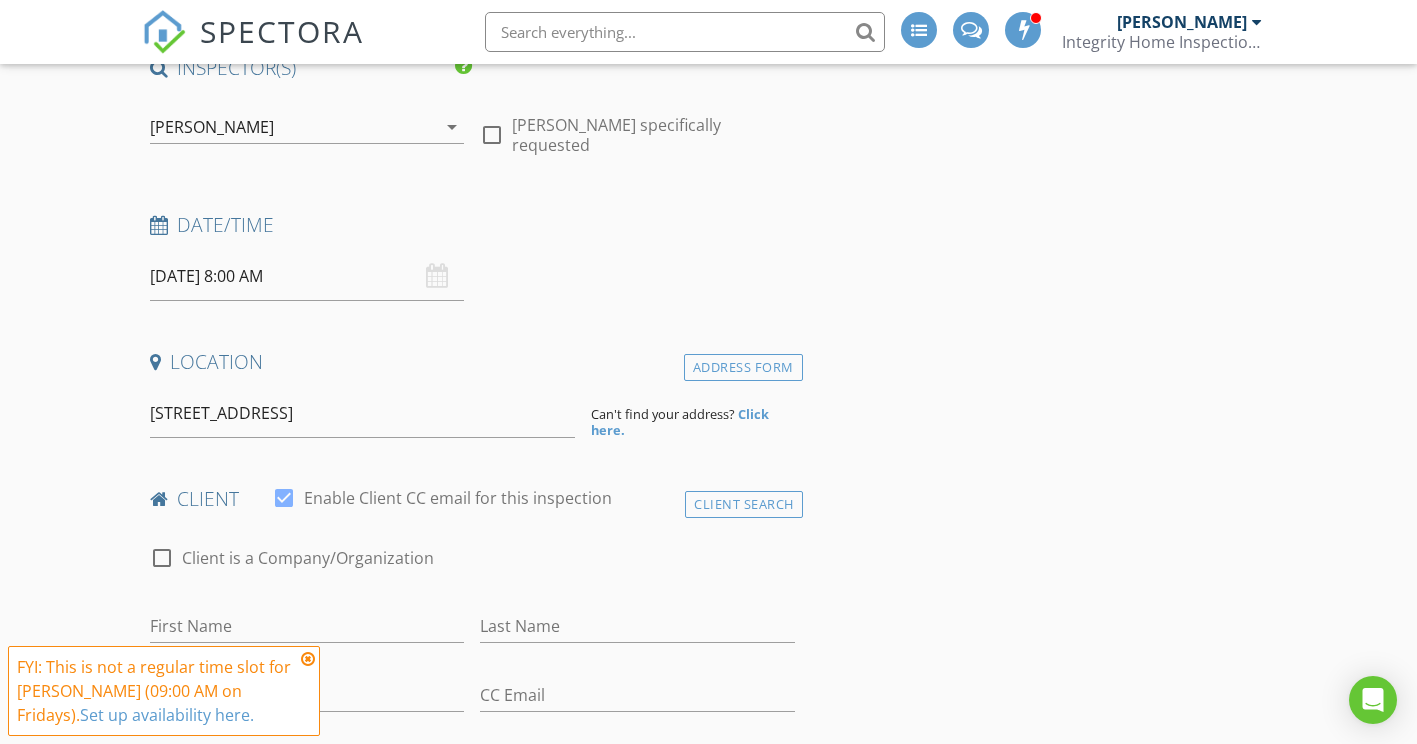 click on "Location" at bounding box center [472, 362] 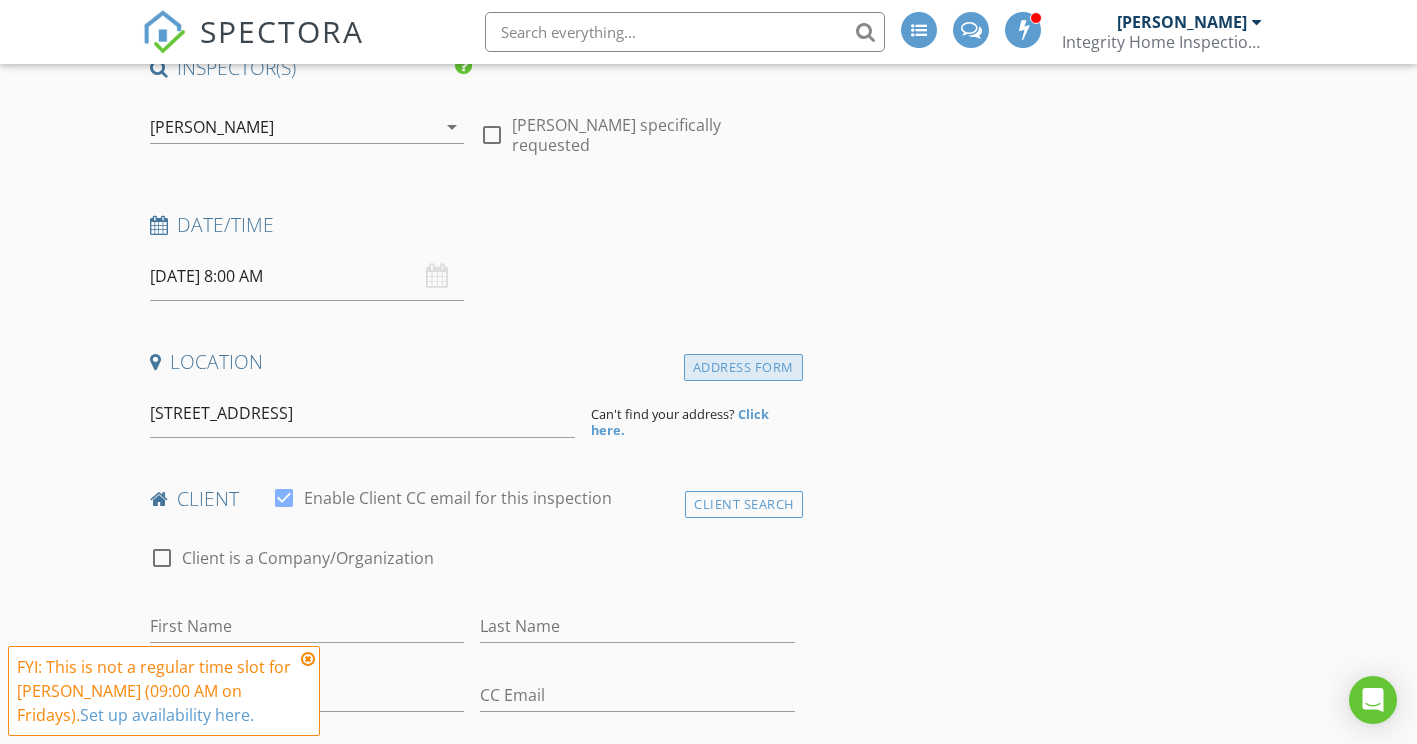 click on "Address Form" at bounding box center [743, 367] 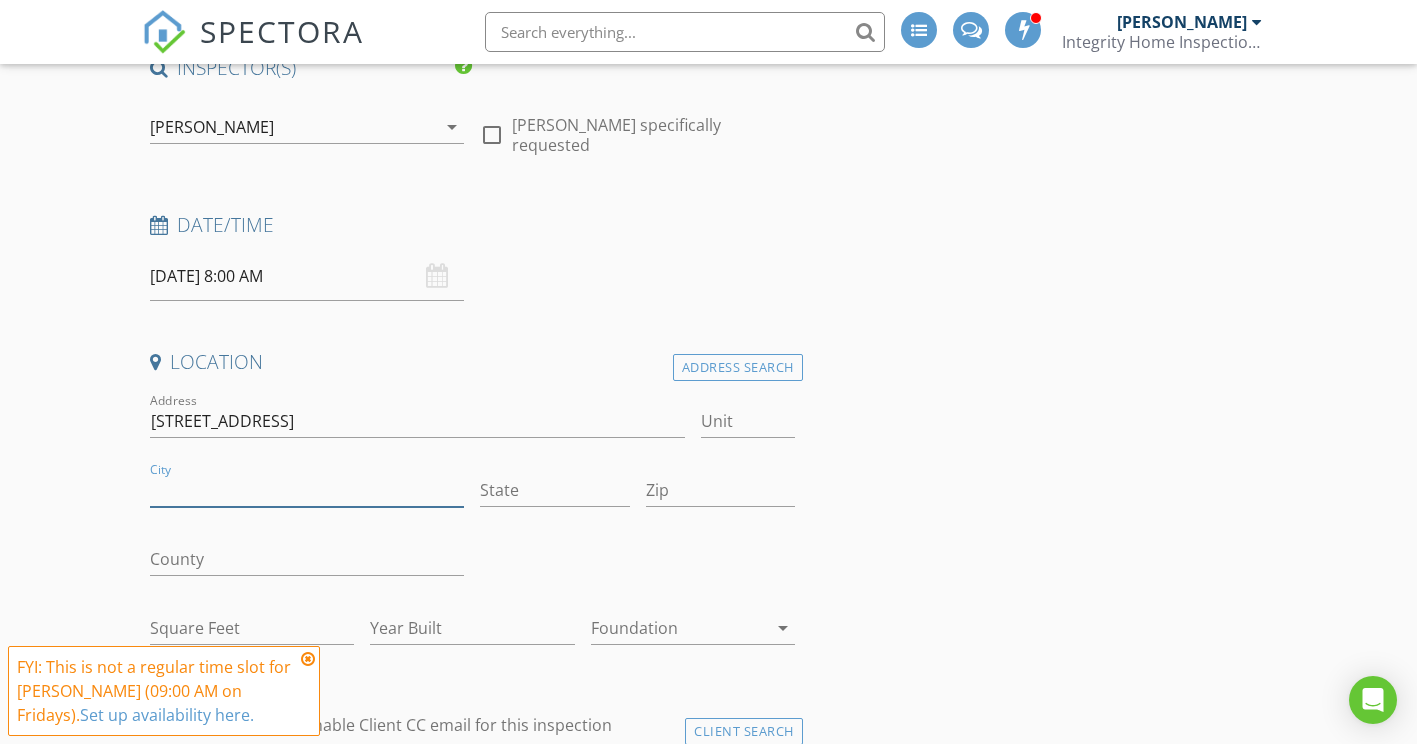 click on "City" at bounding box center (307, 490) 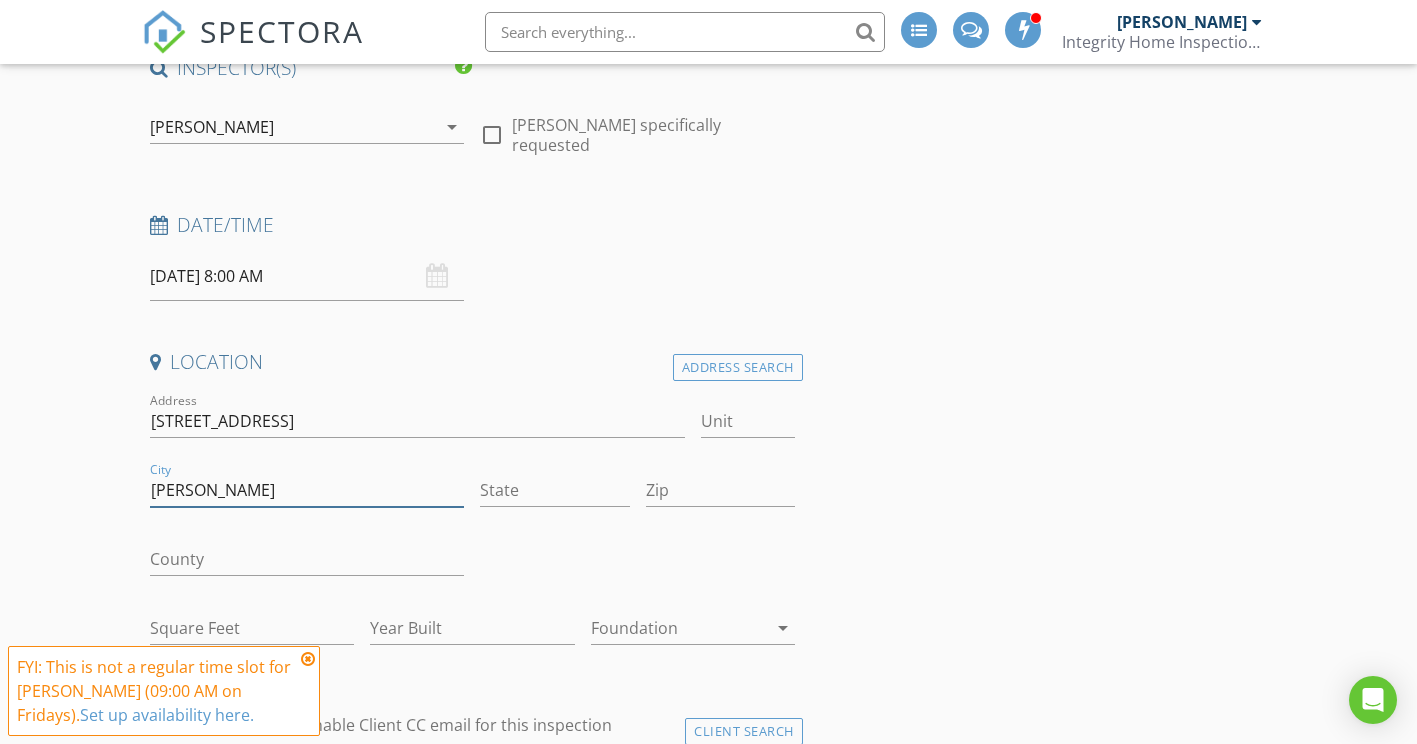 type on "Cordova" 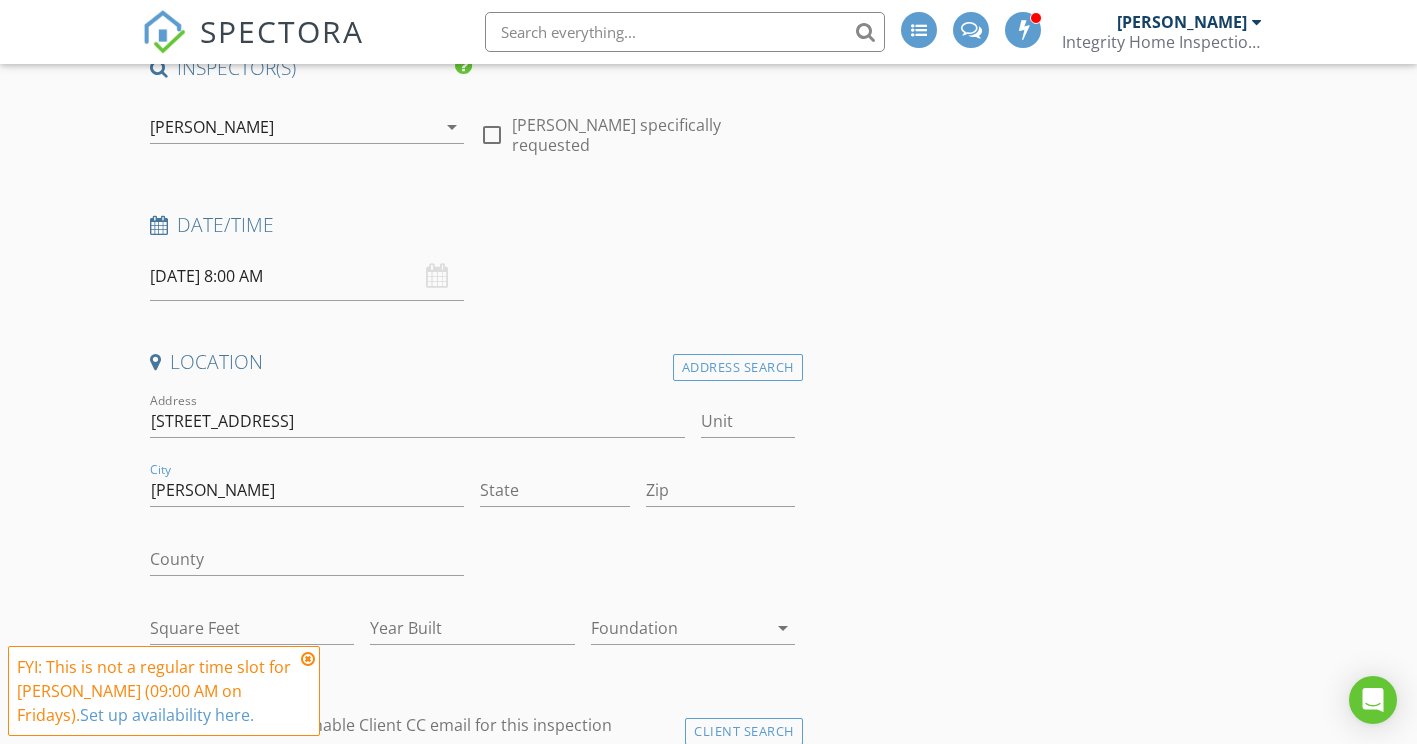 click on "State" at bounding box center [554, 494] 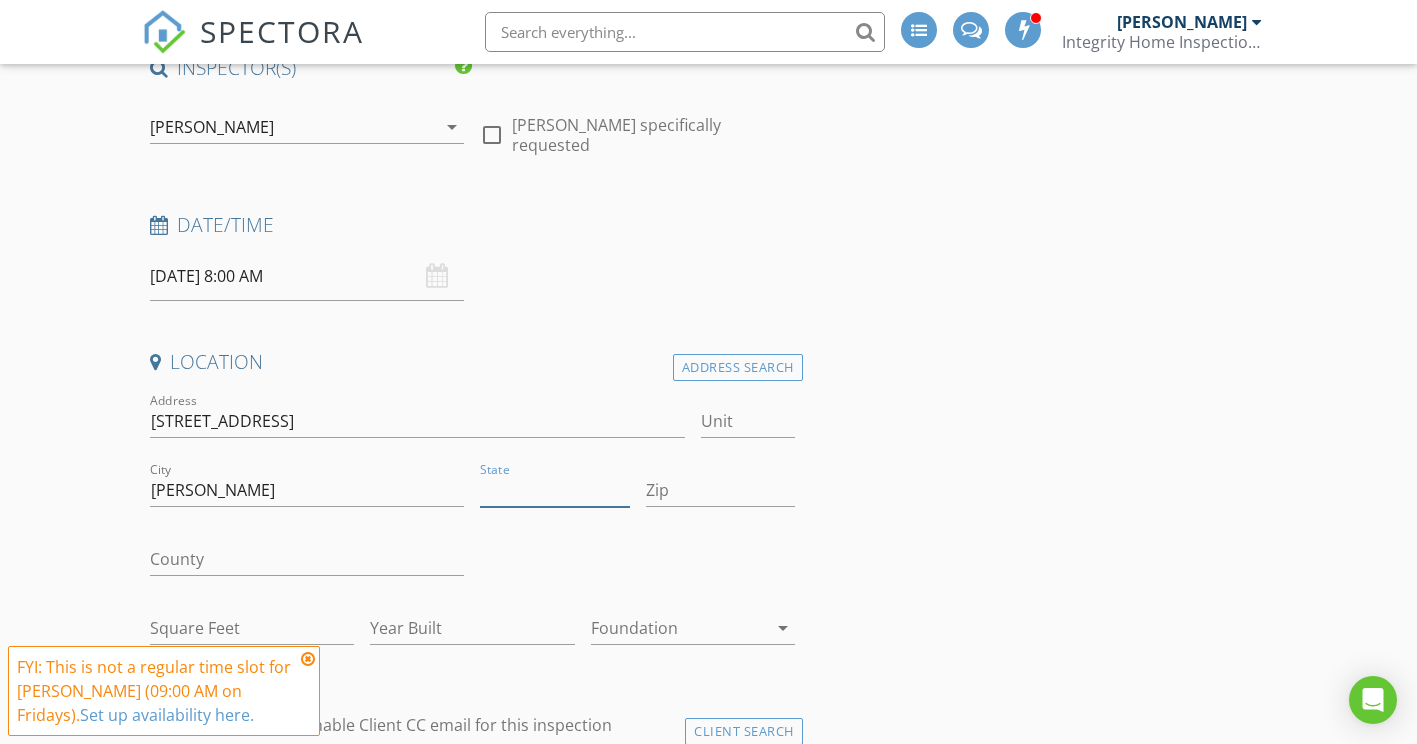 click on "State" at bounding box center (554, 490) 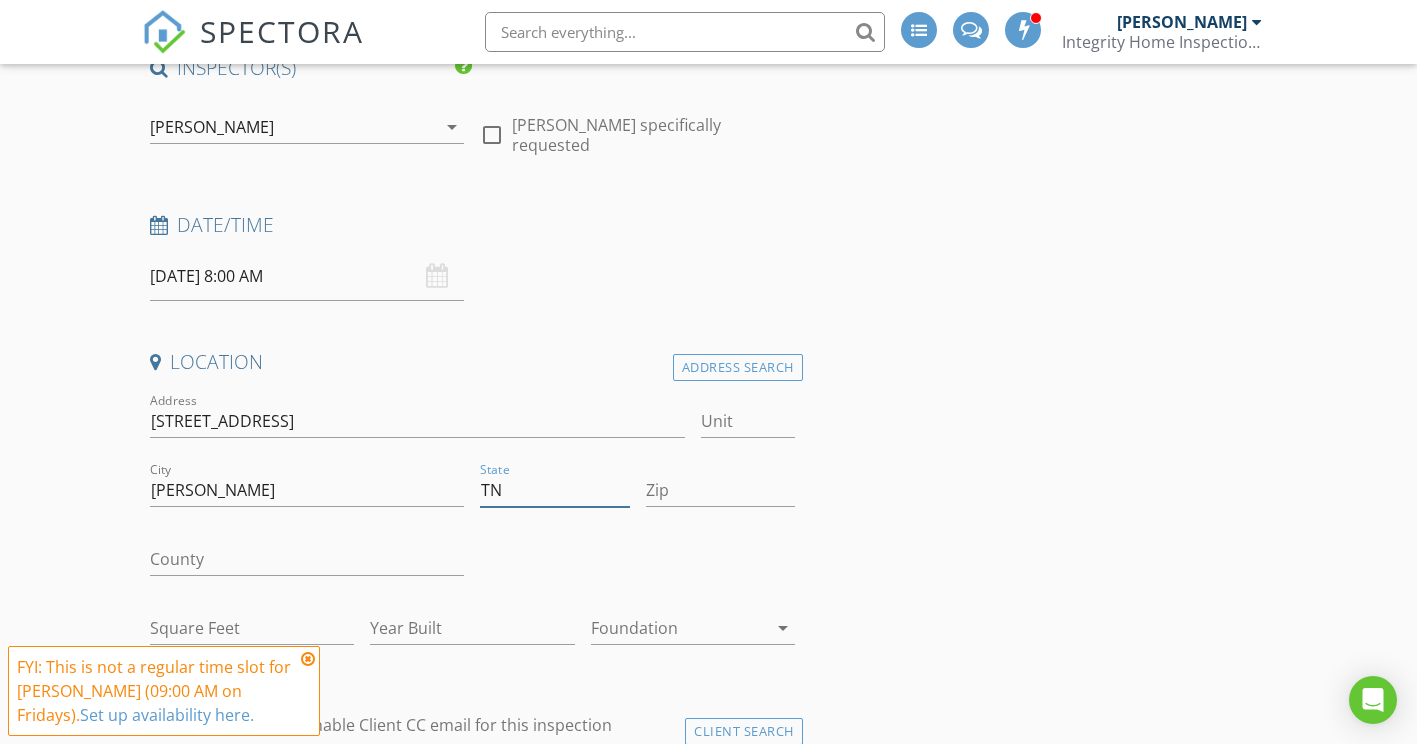 type on "TN" 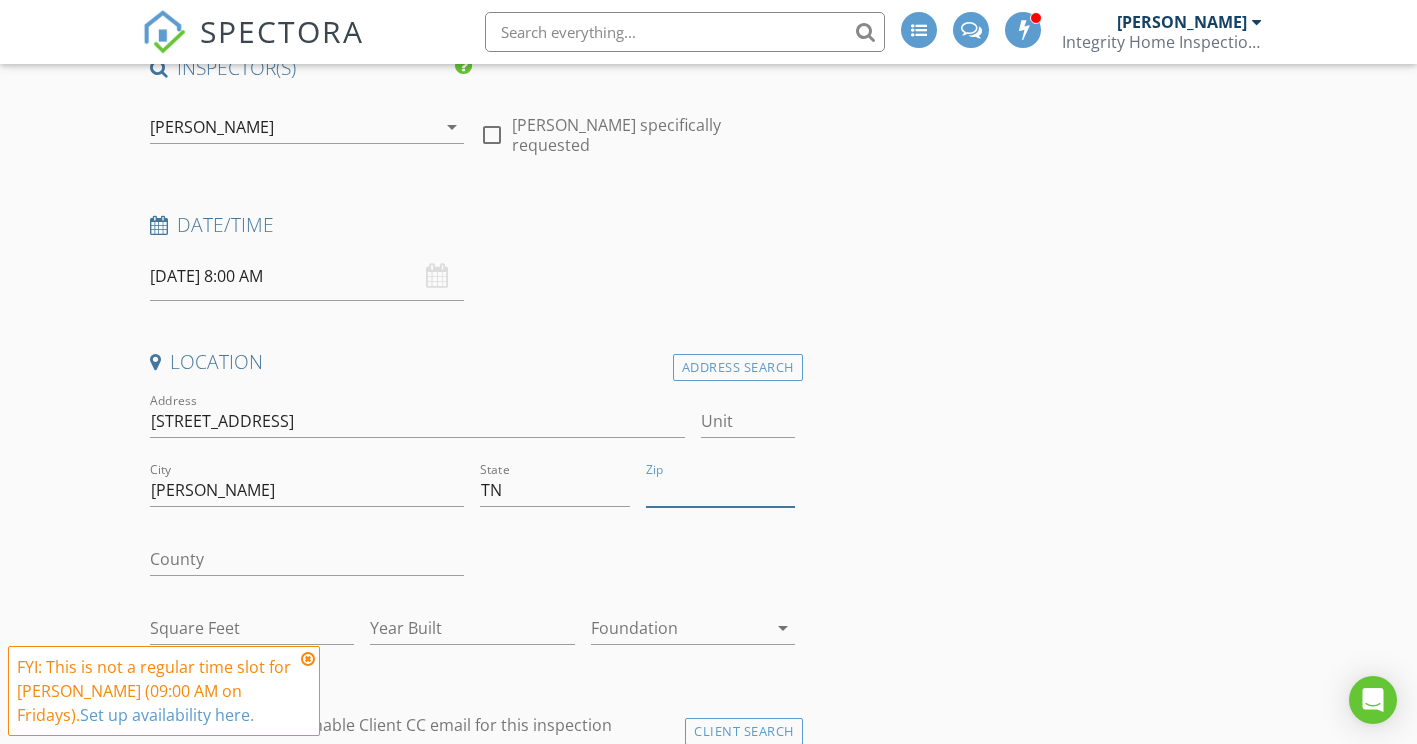 click on "Zip" at bounding box center (720, 490) 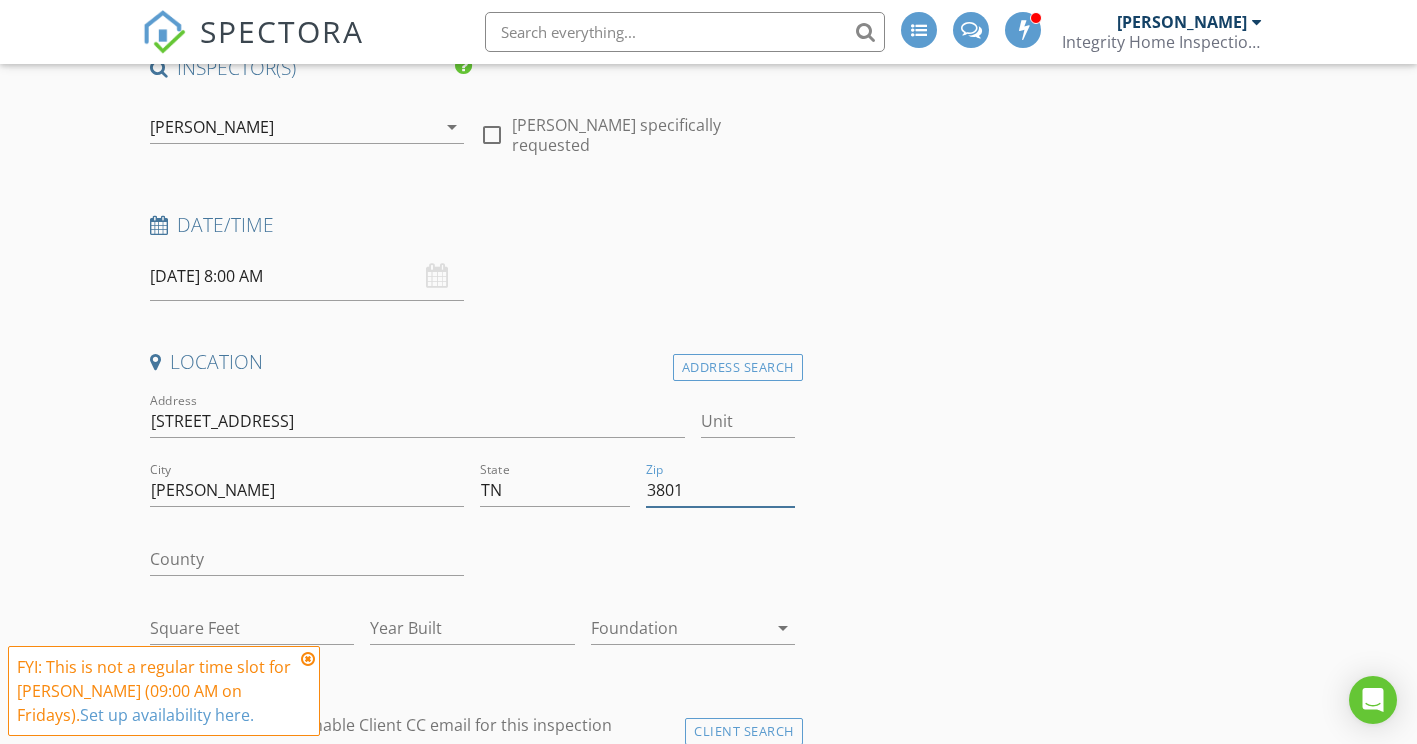 type on "38018" 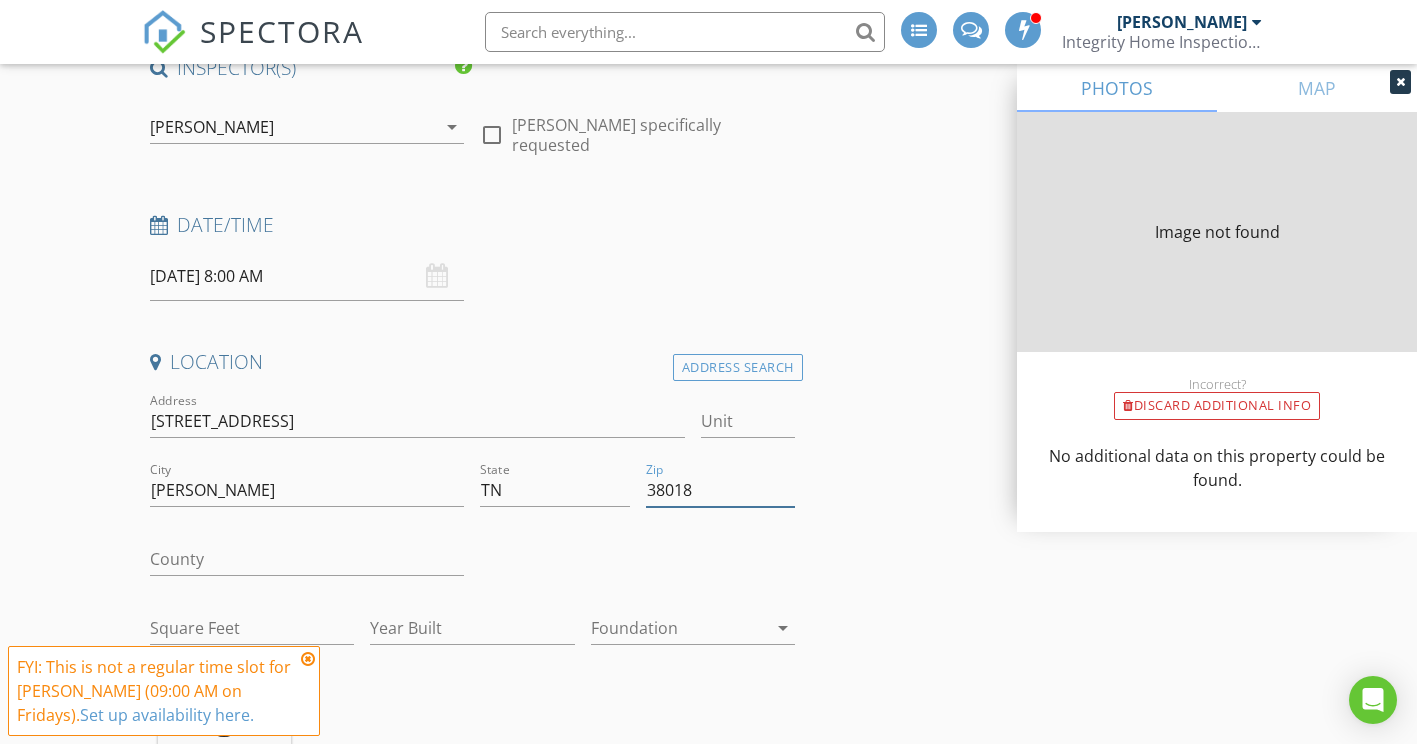 type on "0" 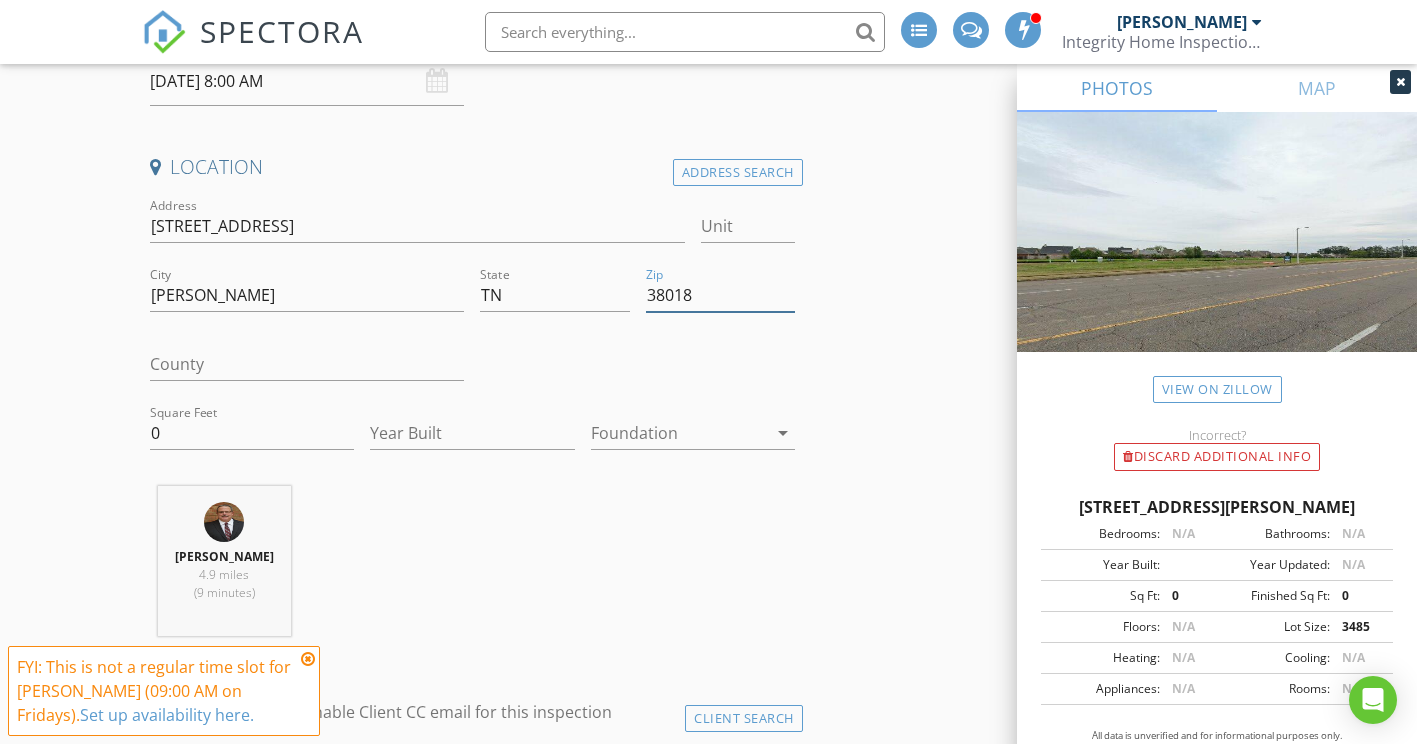 scroll, scrollTop: 500, scrollLeft: 0, axis: vertical 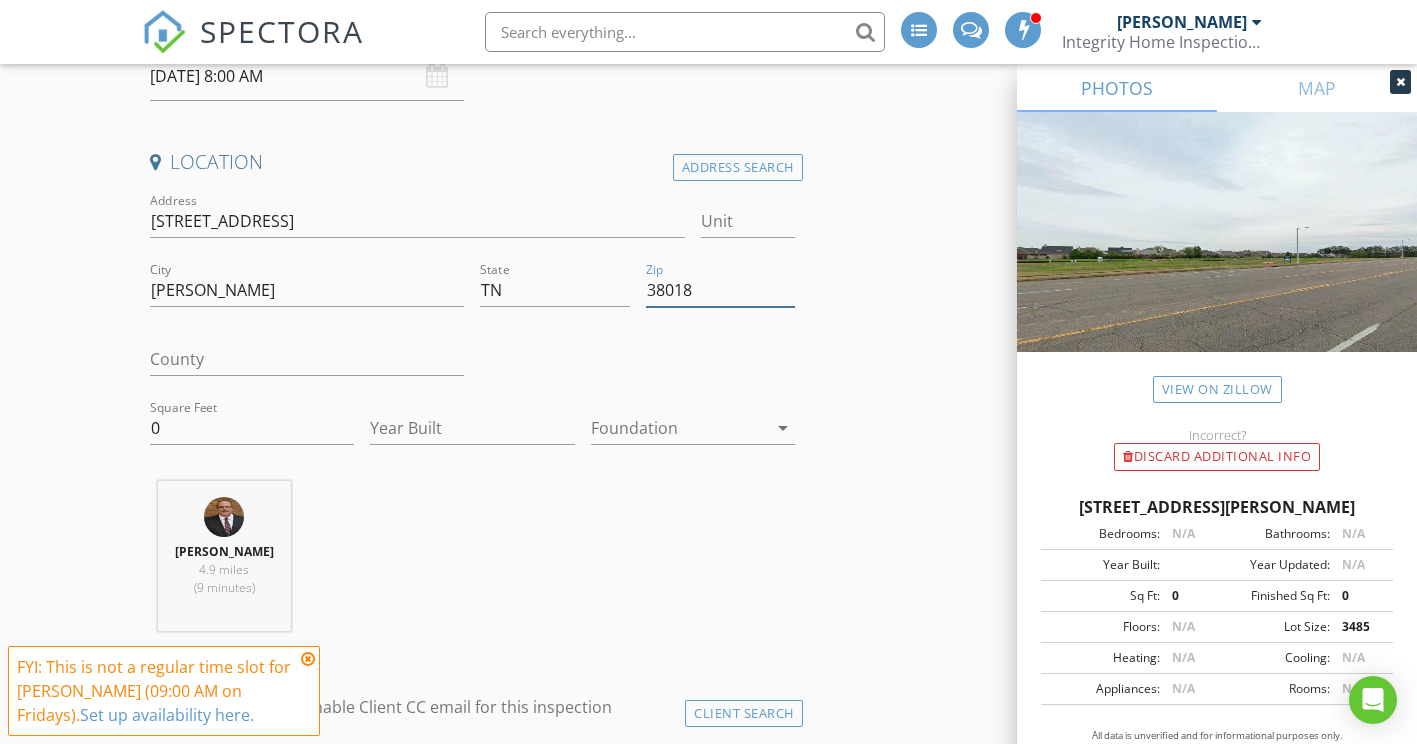 type on "38018" 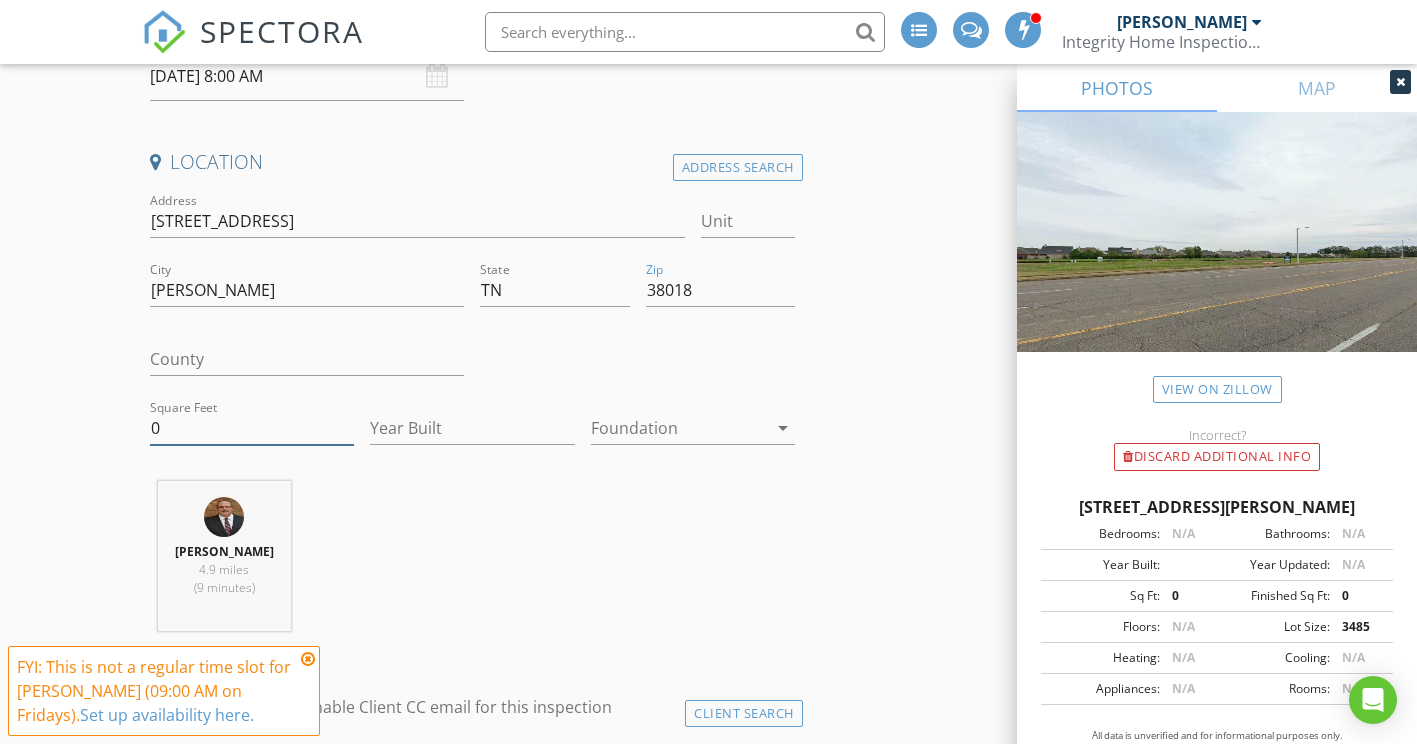 click on "0" at bounding box center [252, 428] 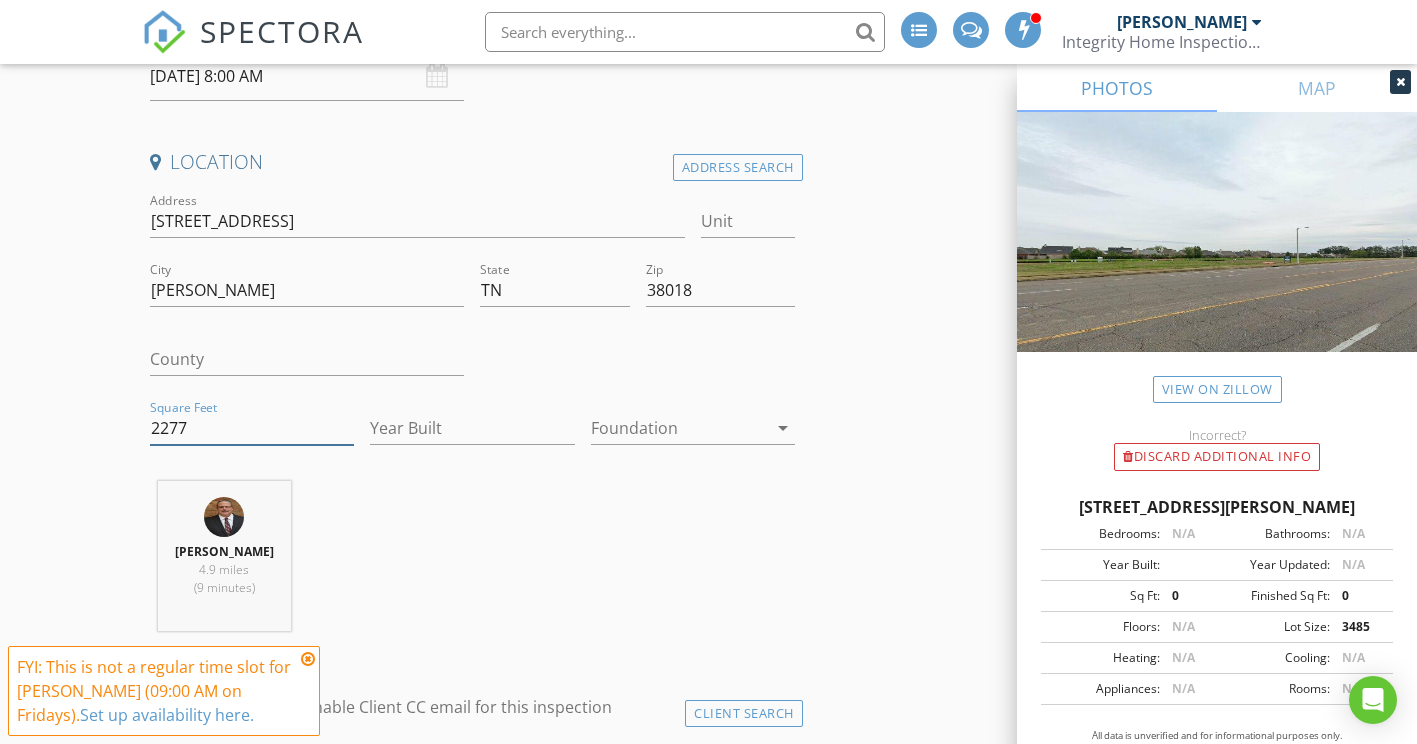 type on "2277" 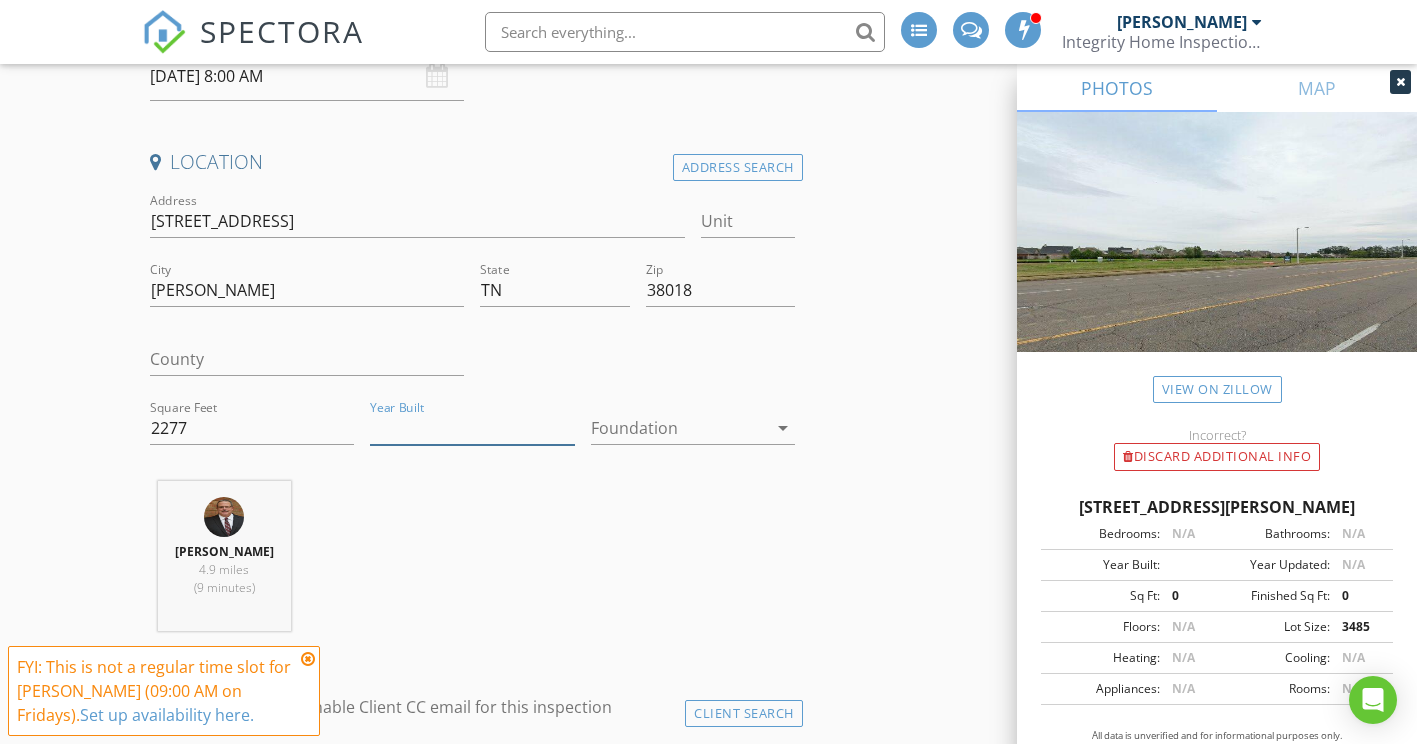 click on "Year Built" at bounding box center (472, 428) 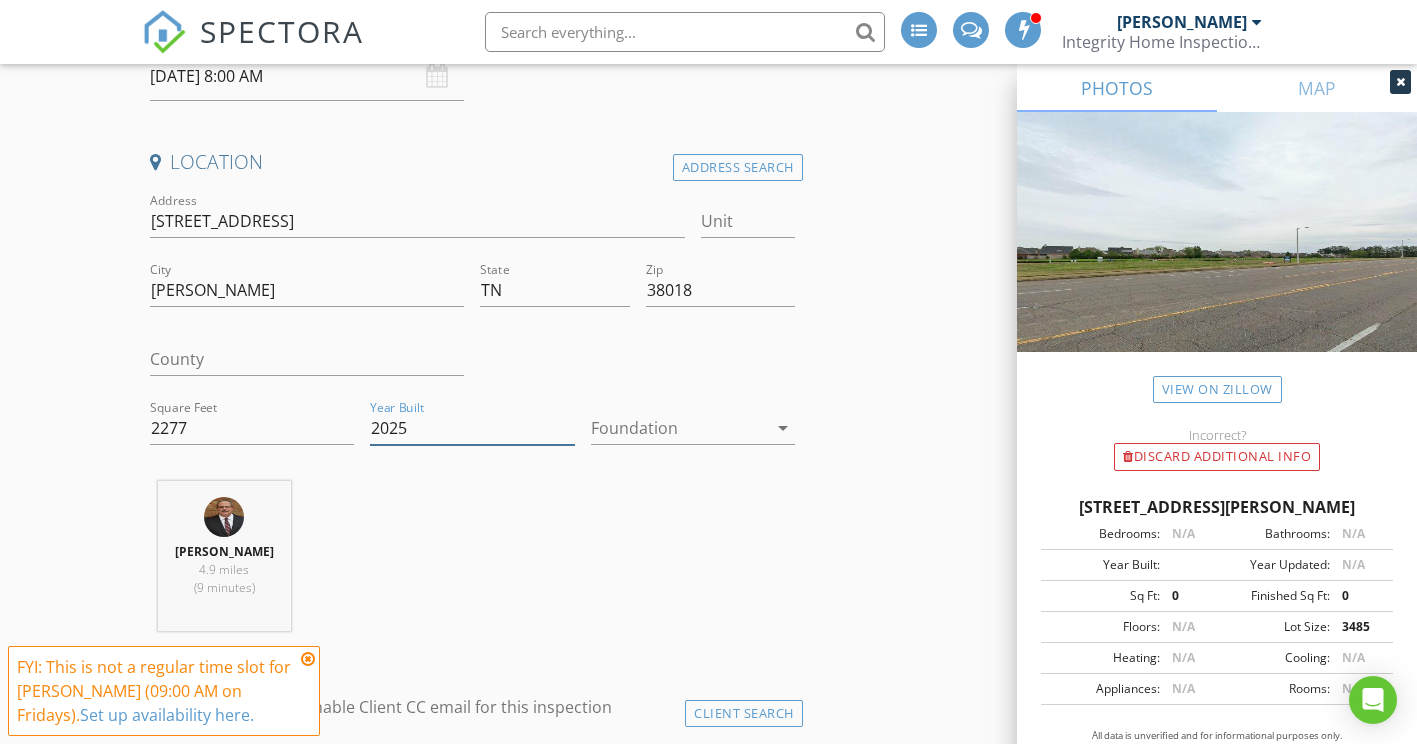 type on "2025" 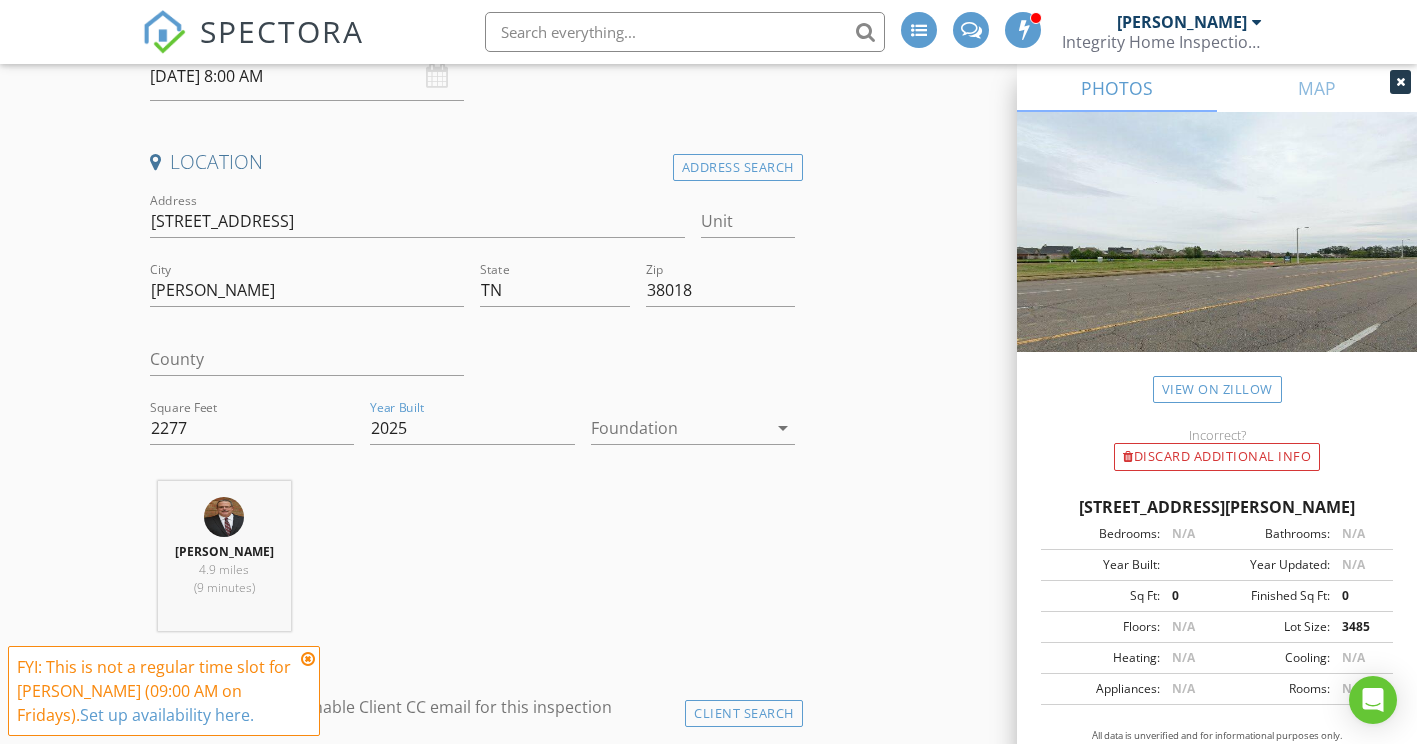 click at bounding box center [679, 428] 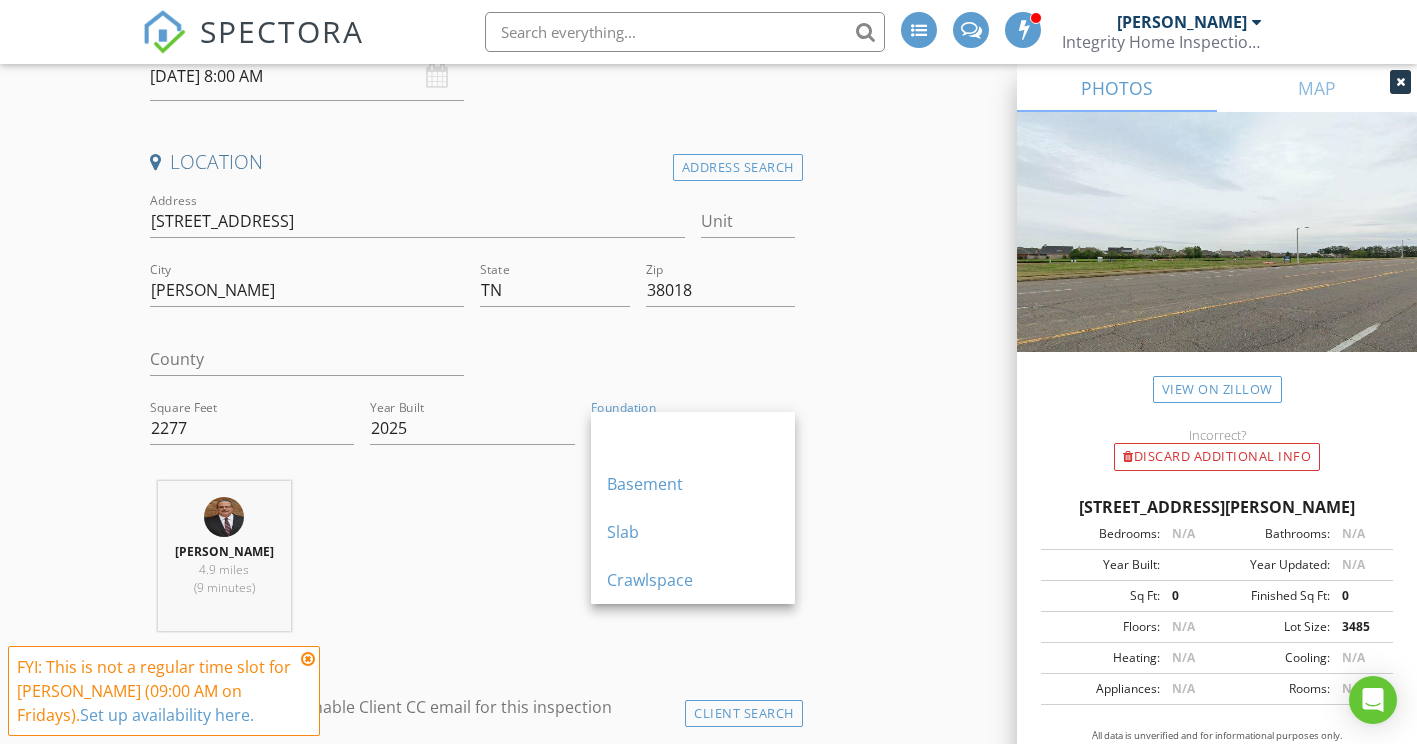 click on "Slab" at bounding box center (693, 532) 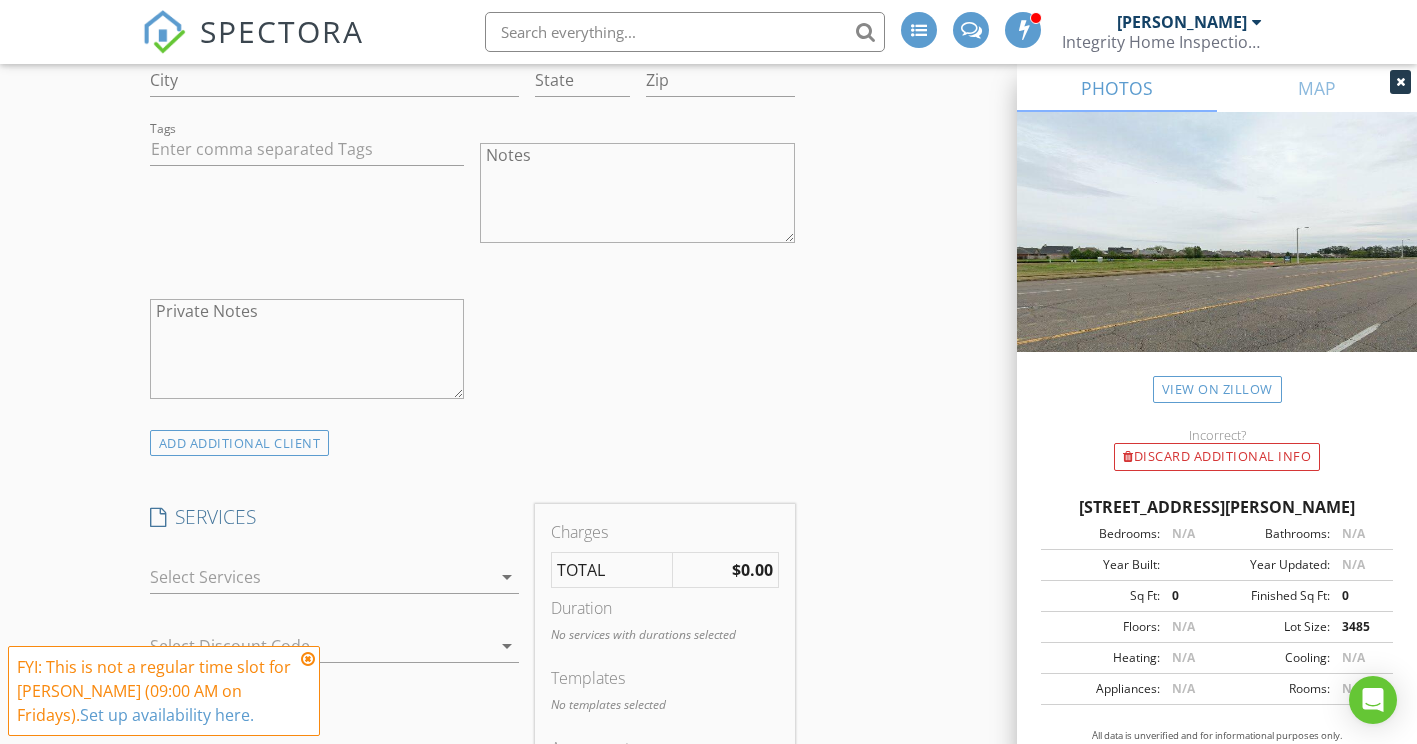 scroll, scrollTop: 1800, scrollLeft: 0, axis: vertical 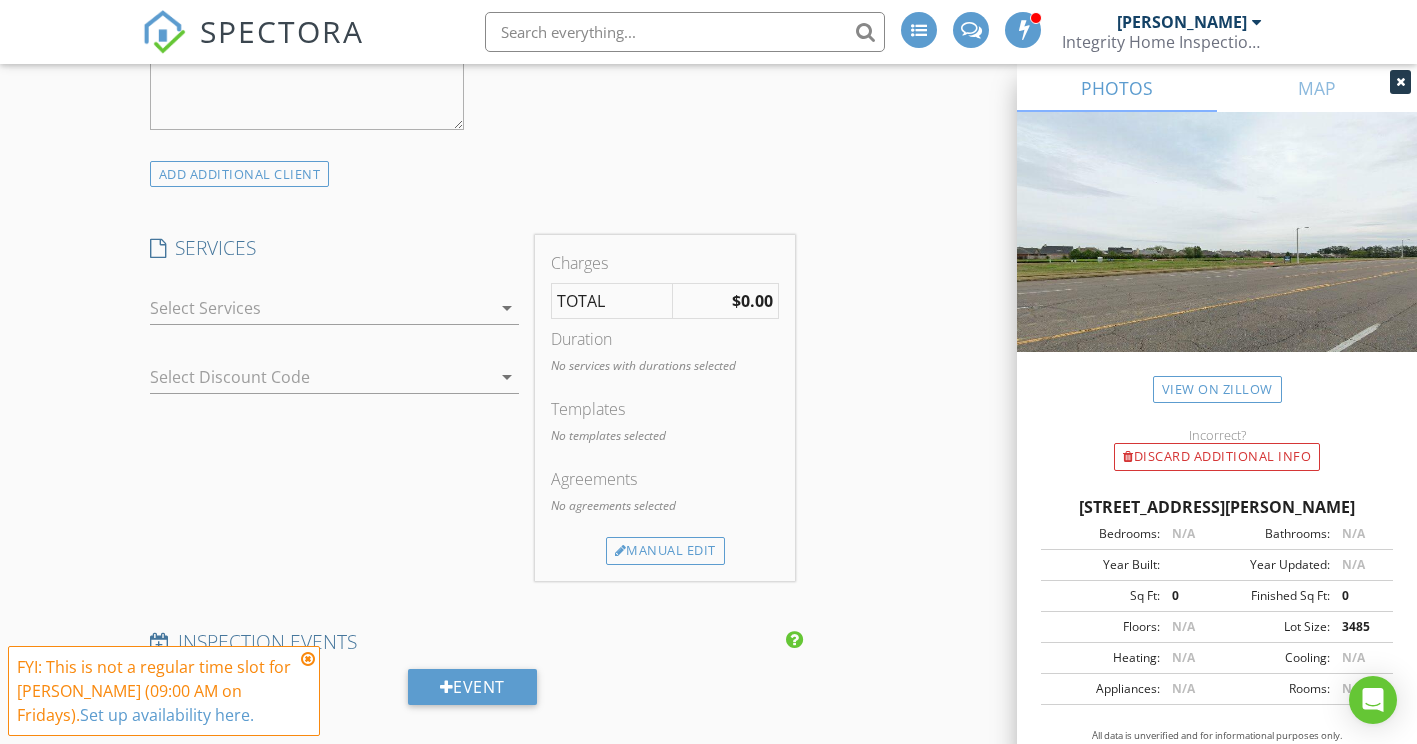 click at bounding box center (321, 308) 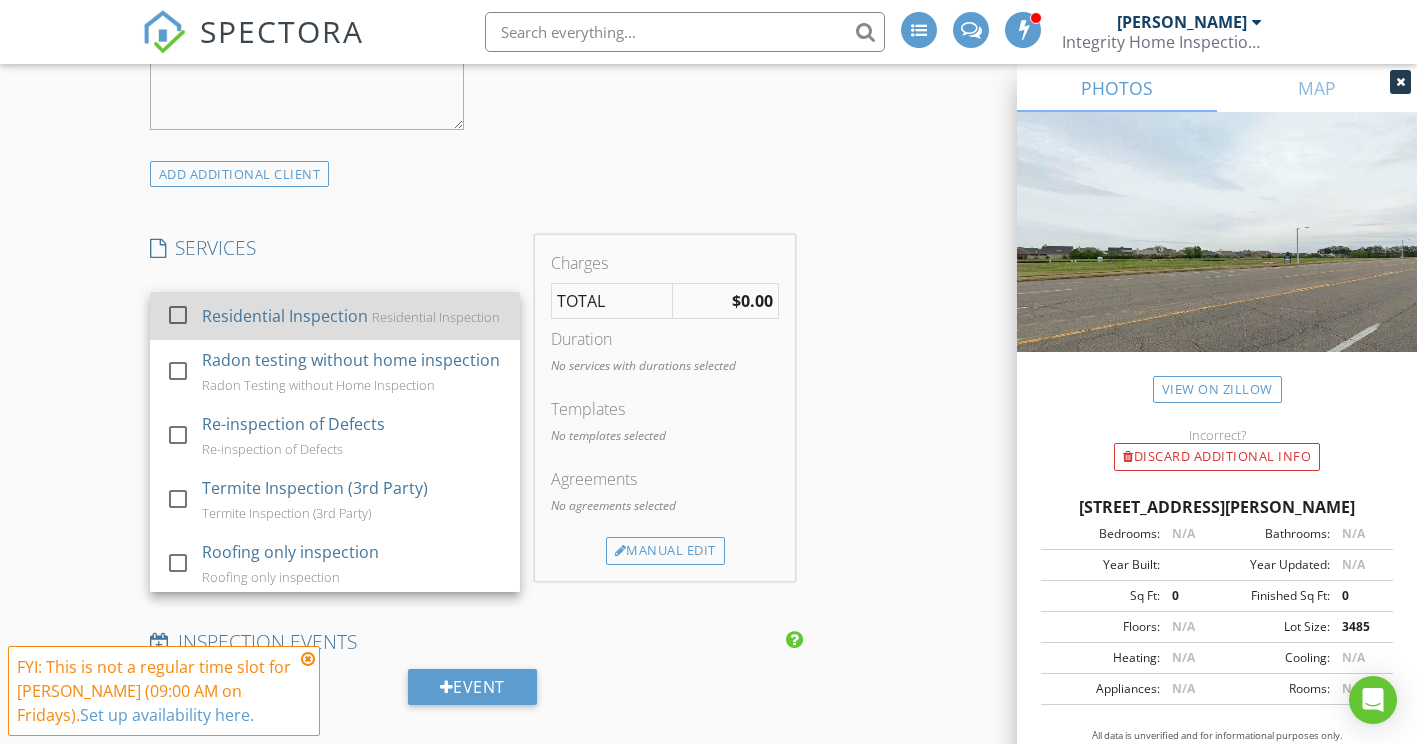 click on "Residential Inspection" at bounding box center [285, 316] 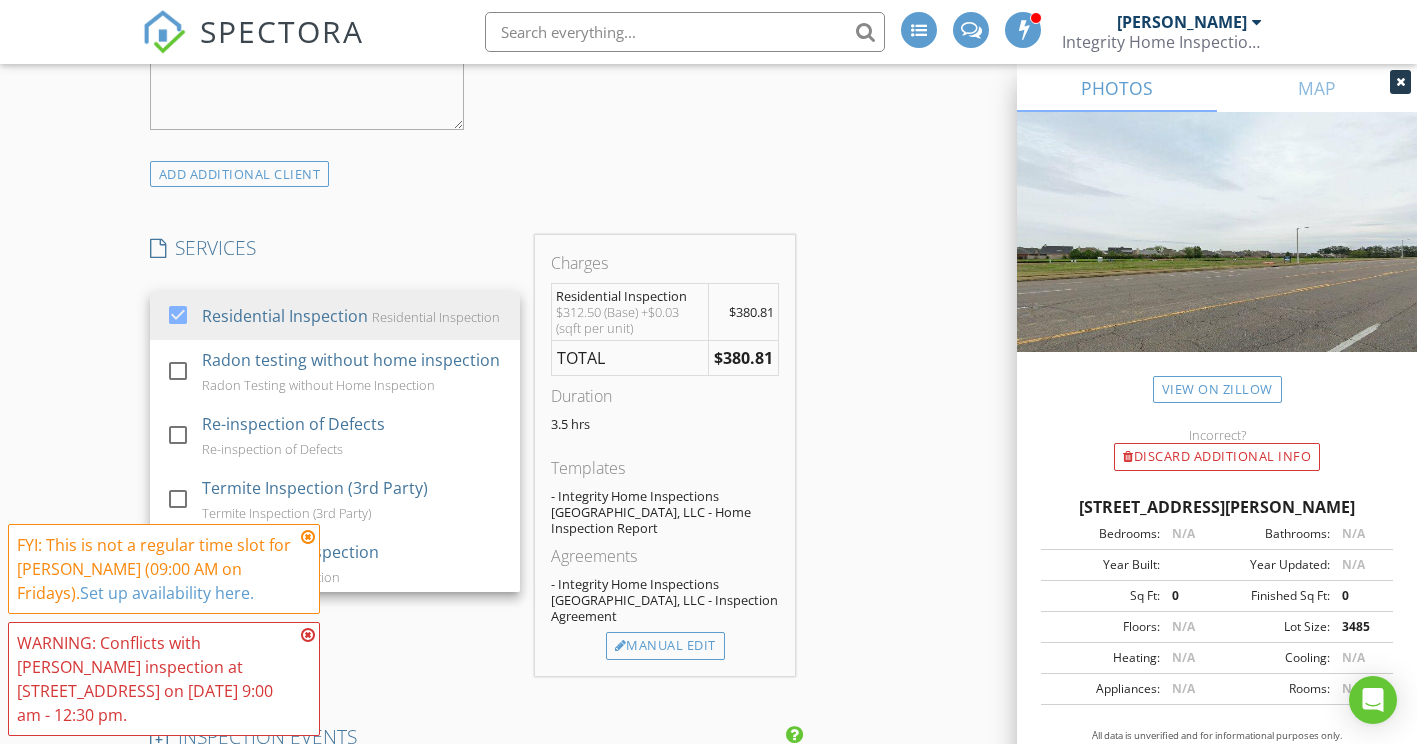 click on "ADD ADDITIONAL client" at bounding box center (472, 173) 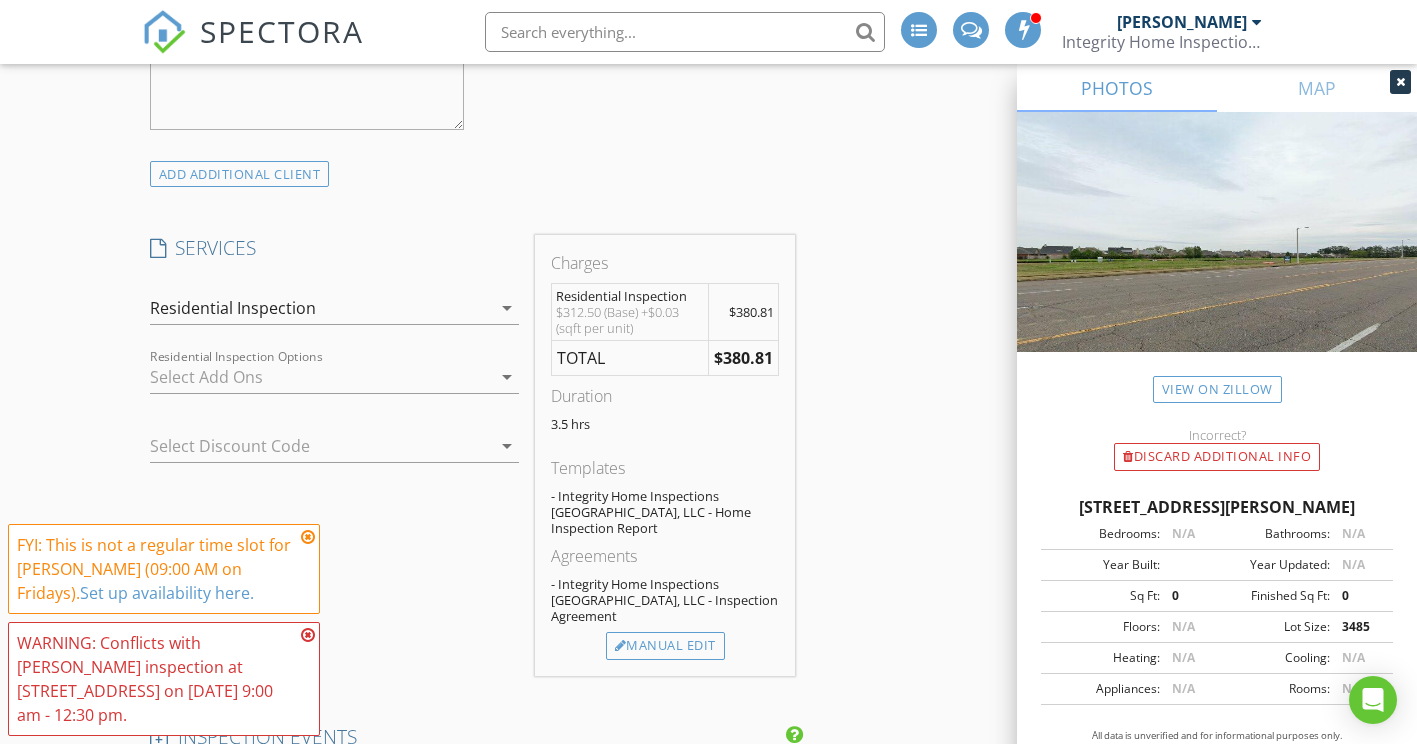 click at bounding box center [308, 537] 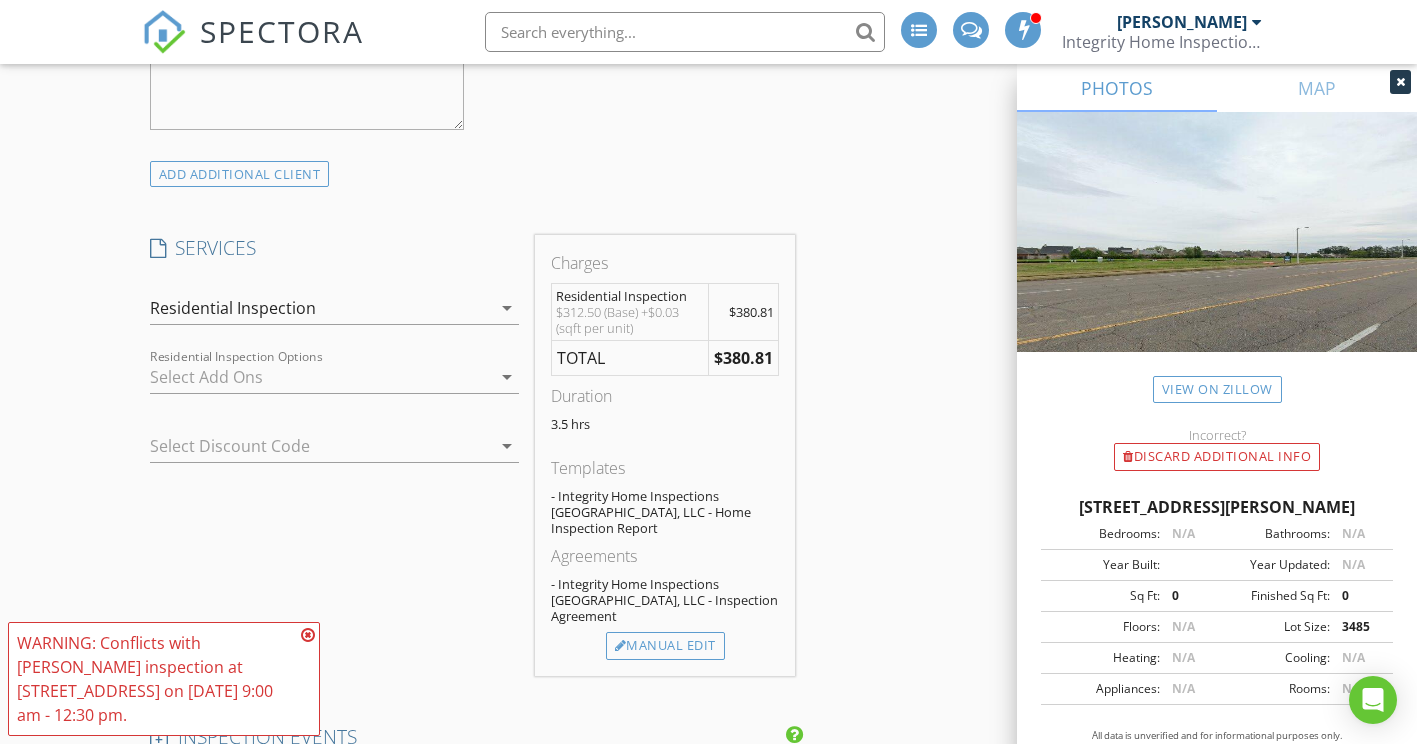 click at bounding box center [308, 635] 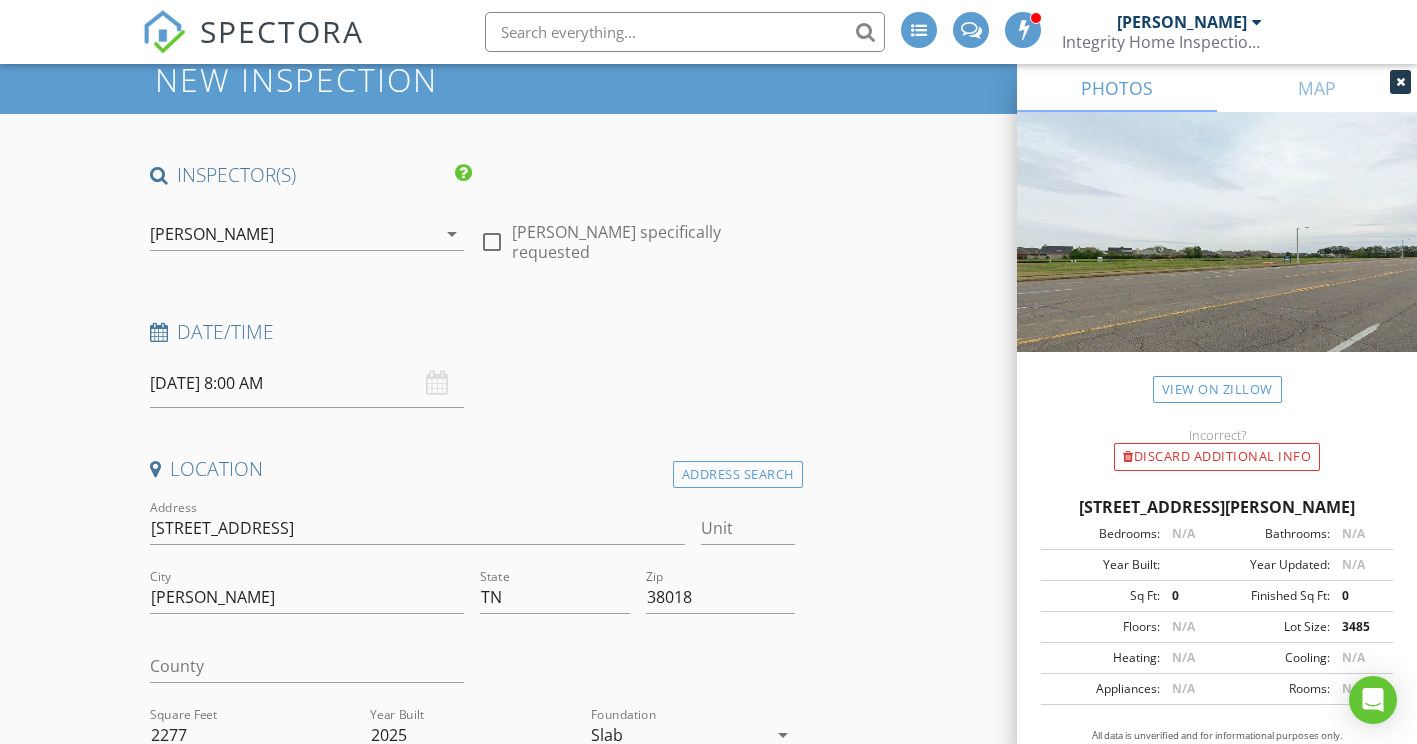 scroll, scrollTop: 200, scrollLeft: 0, axis: vertical 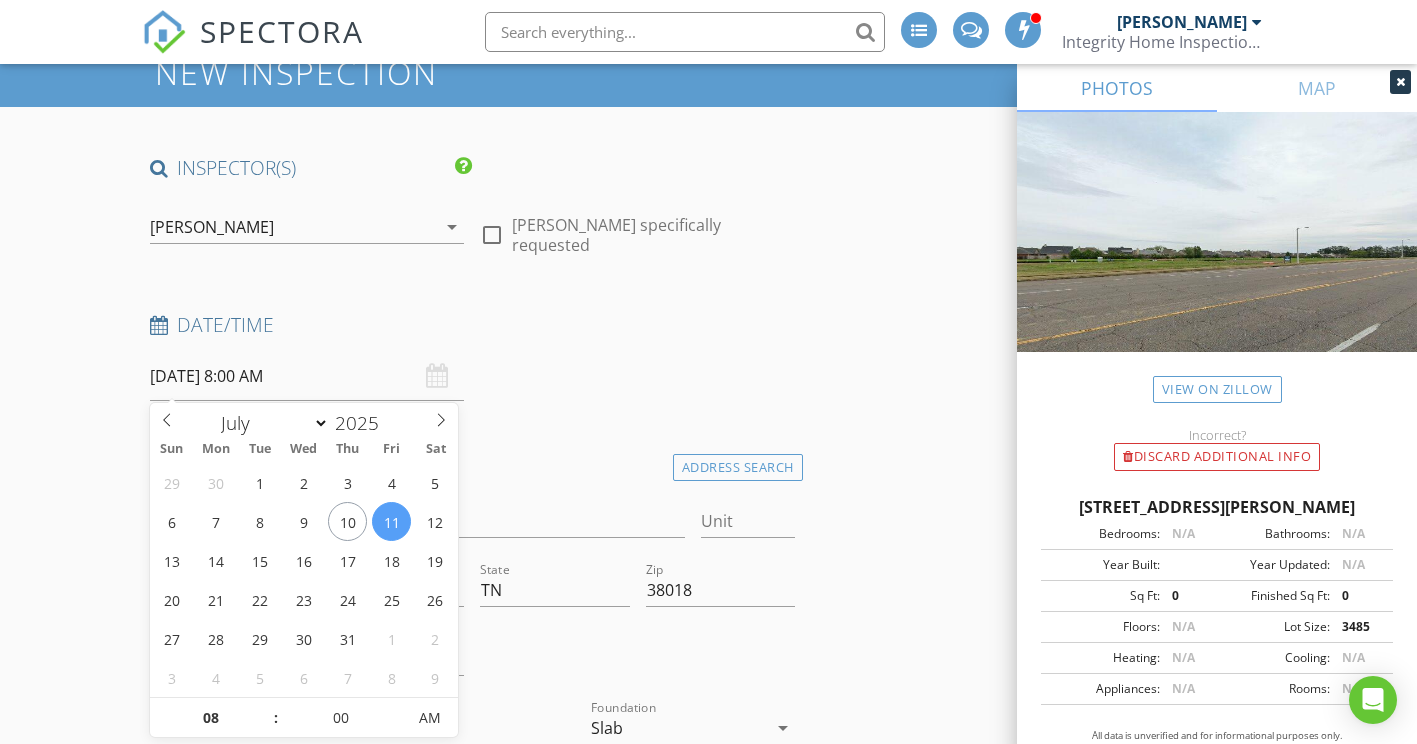 click on "07/11/2025 8:00 AM" at bounding box center (307, 376) 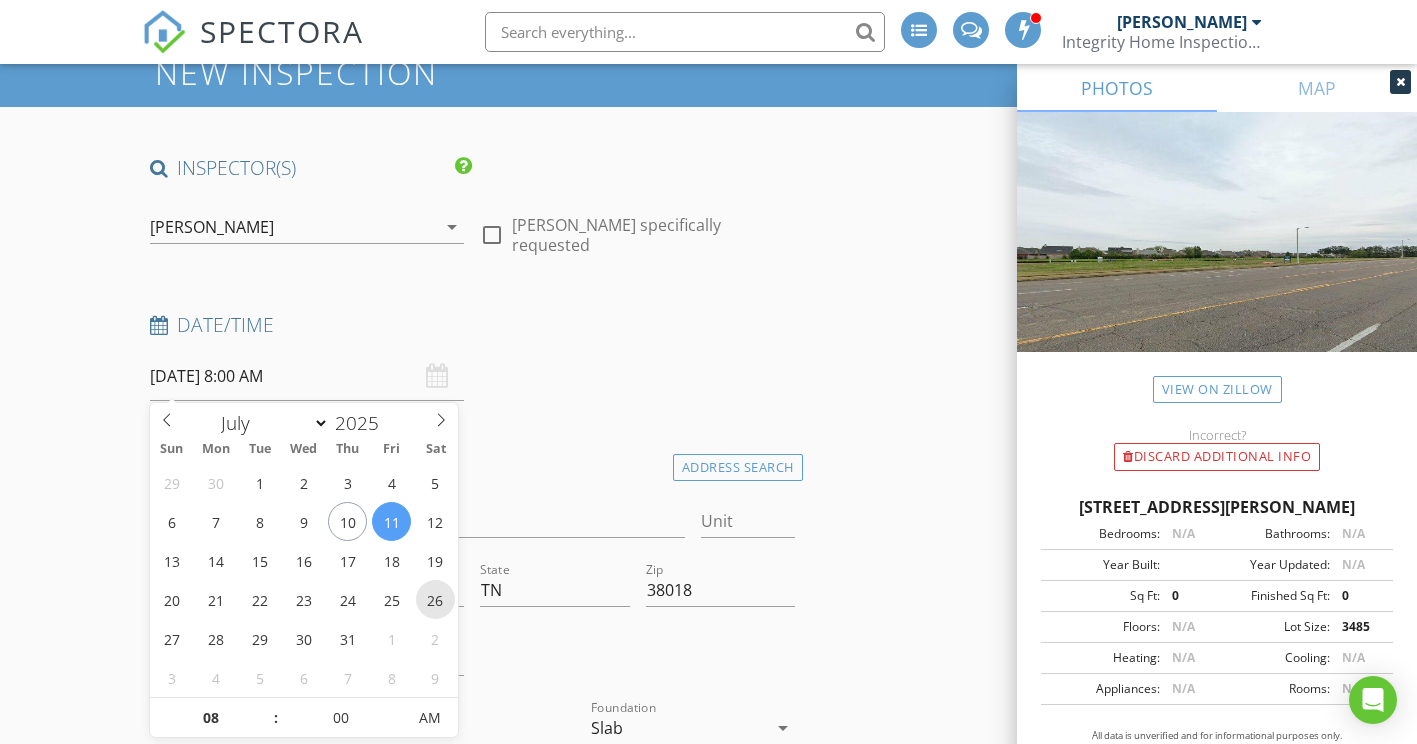 scroll, scrollTop: 400, scrollLeft: 0, axis: vertical 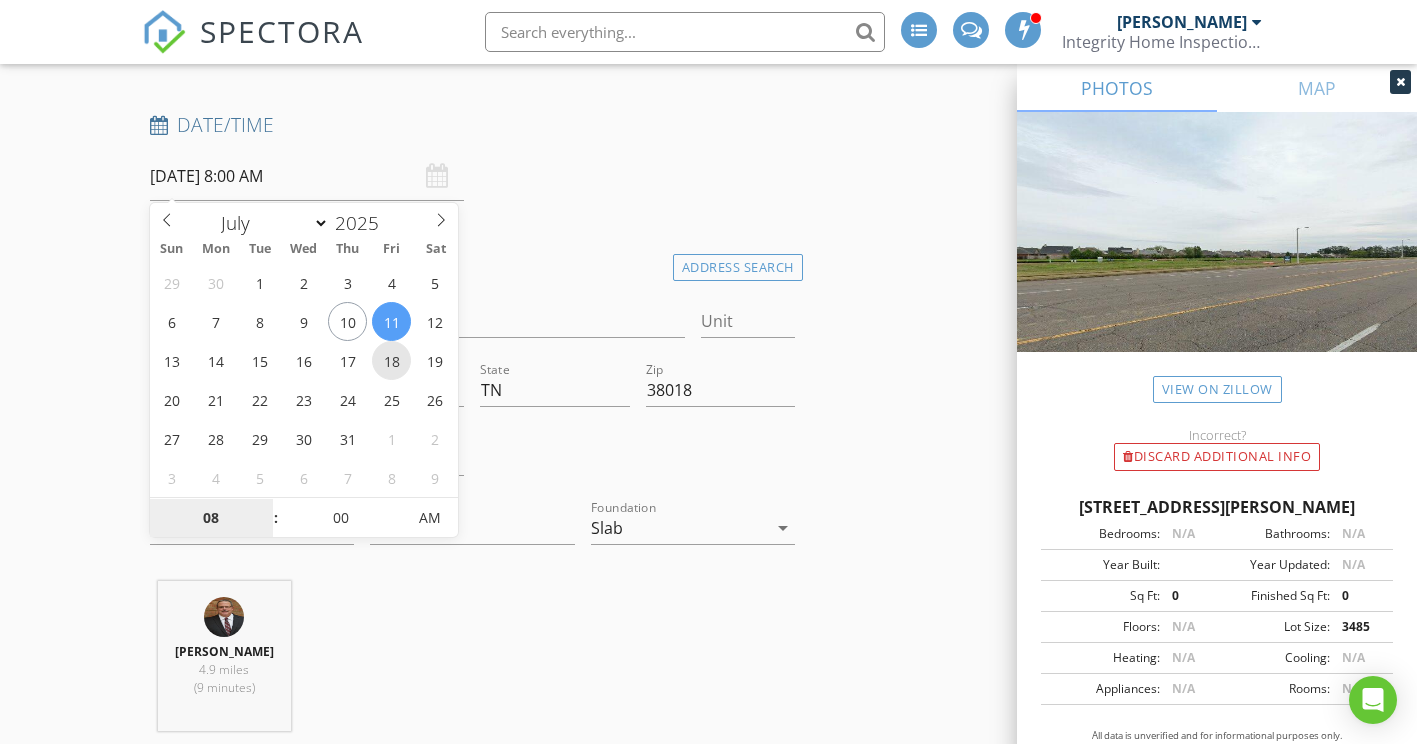 type on "07/18/2025 8:00 AM" 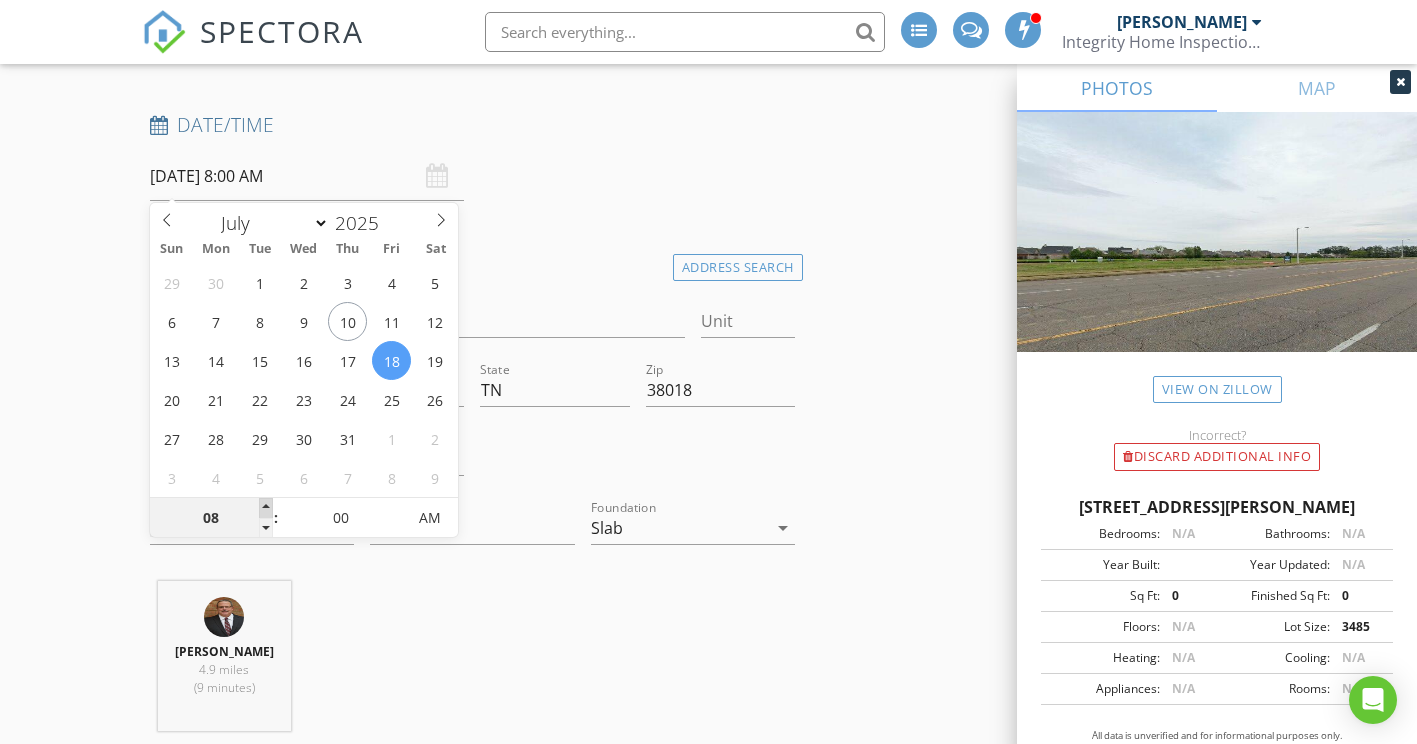 type on "09" 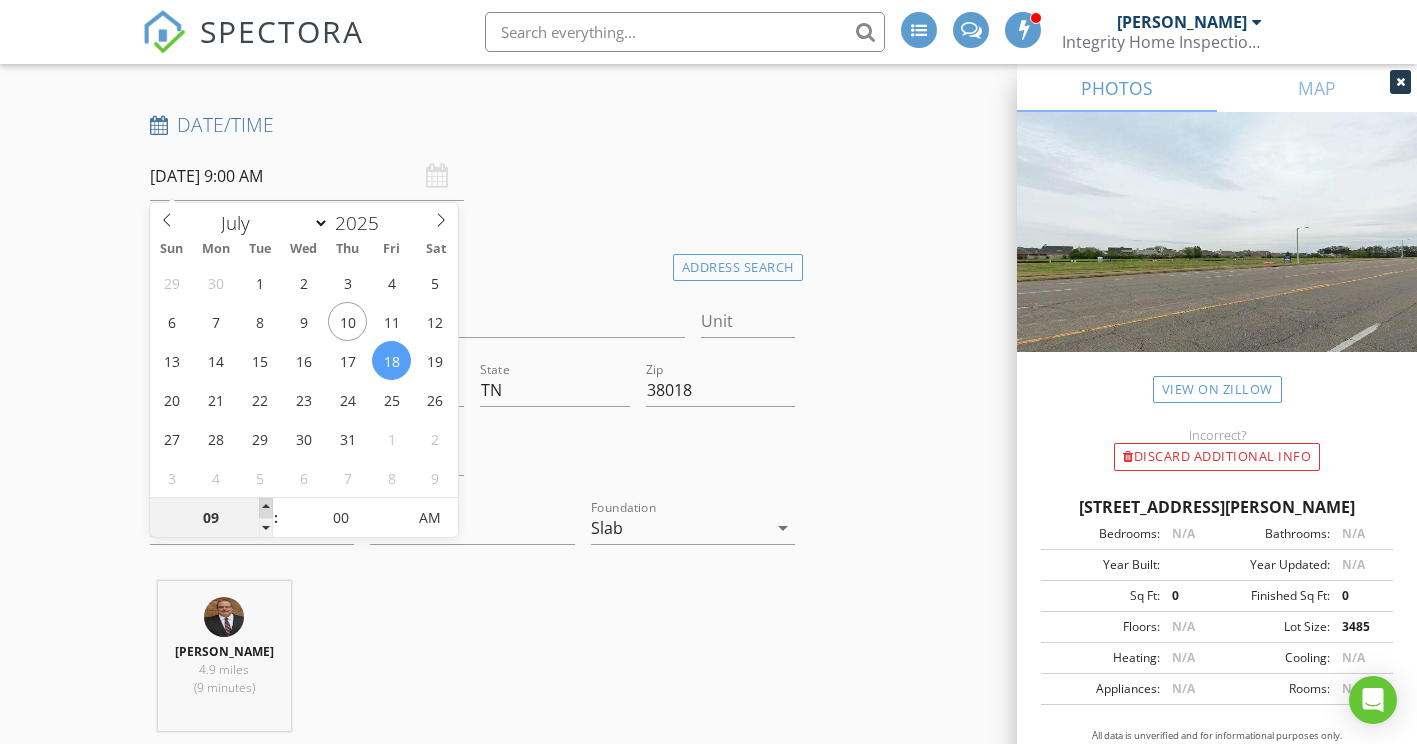click at bounding box center (266, 508) 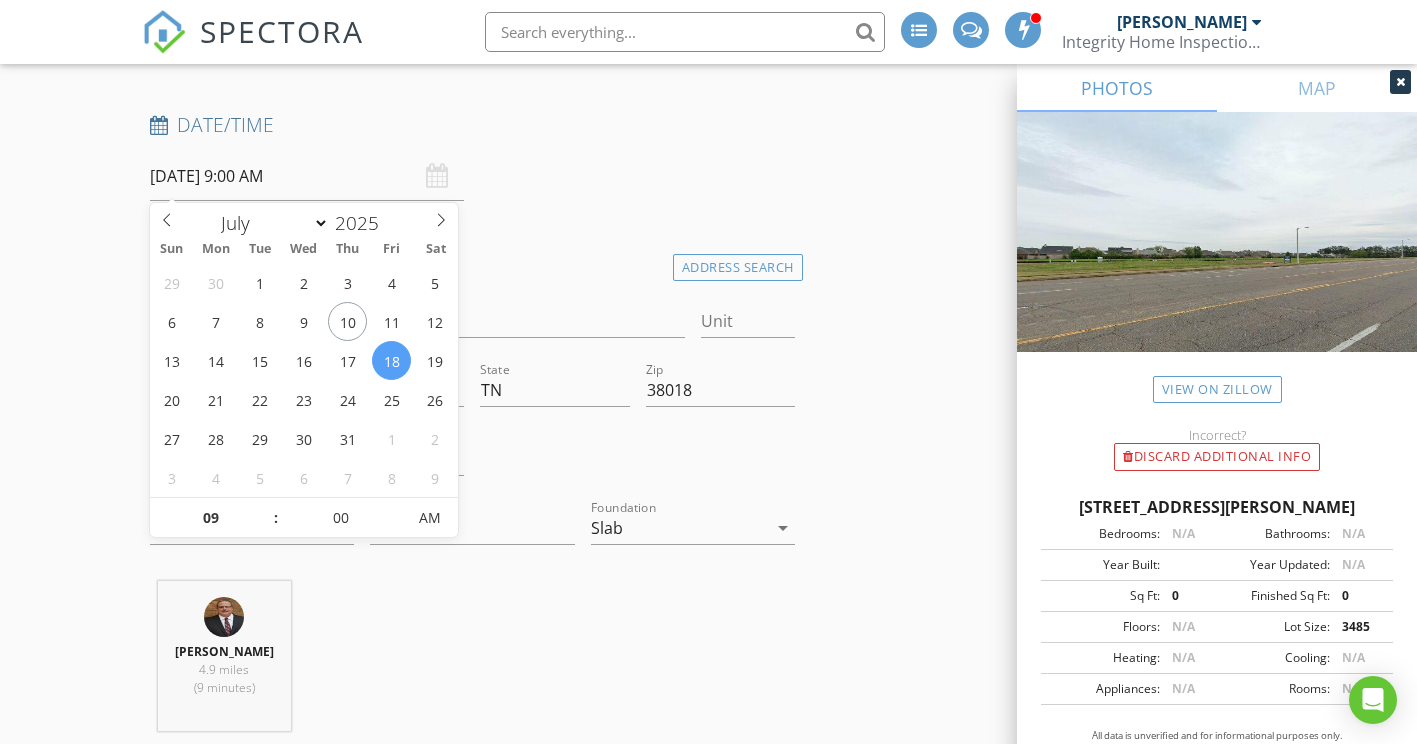 click on "Randy Lima     4.9 miles     (9 minutes)" at bounding box center [472, 664] 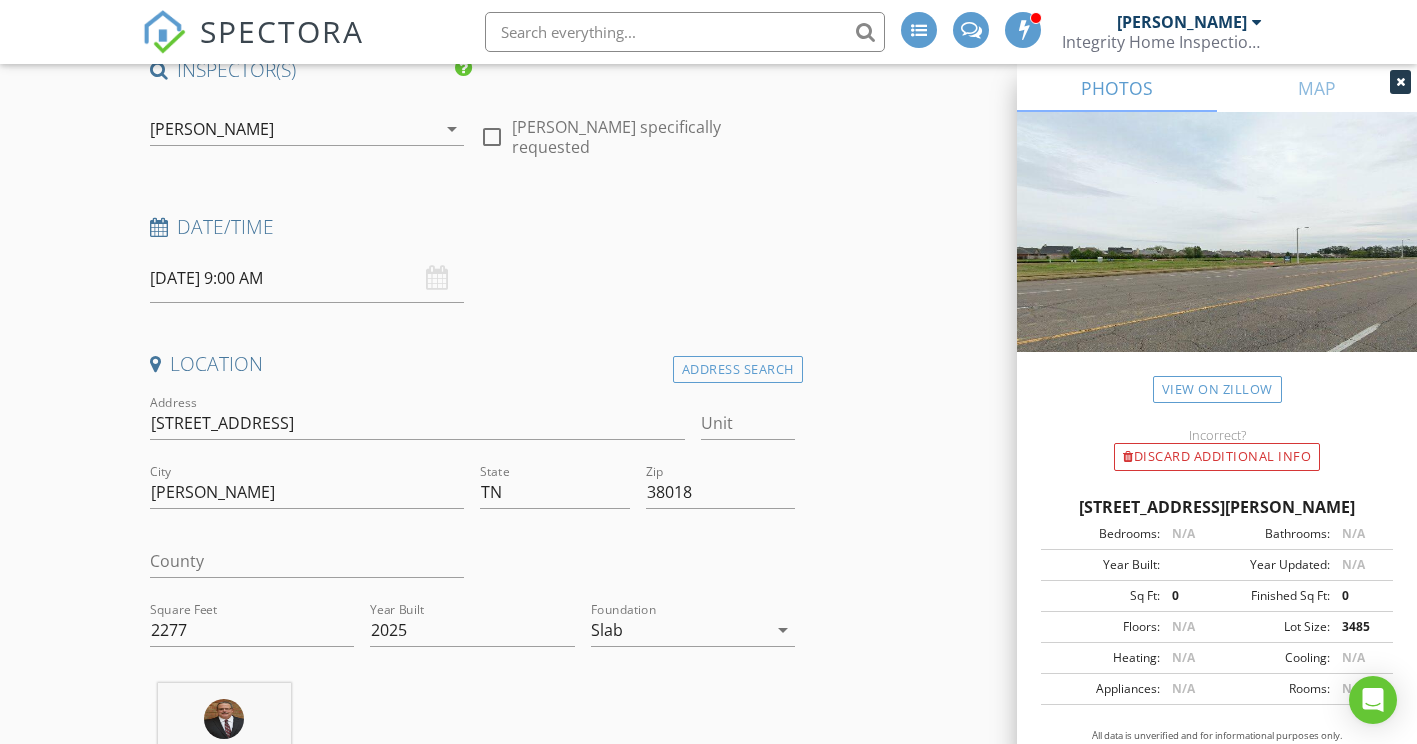 scroll, scrollTop: 300, scrollLeft: 0, axis: vertical 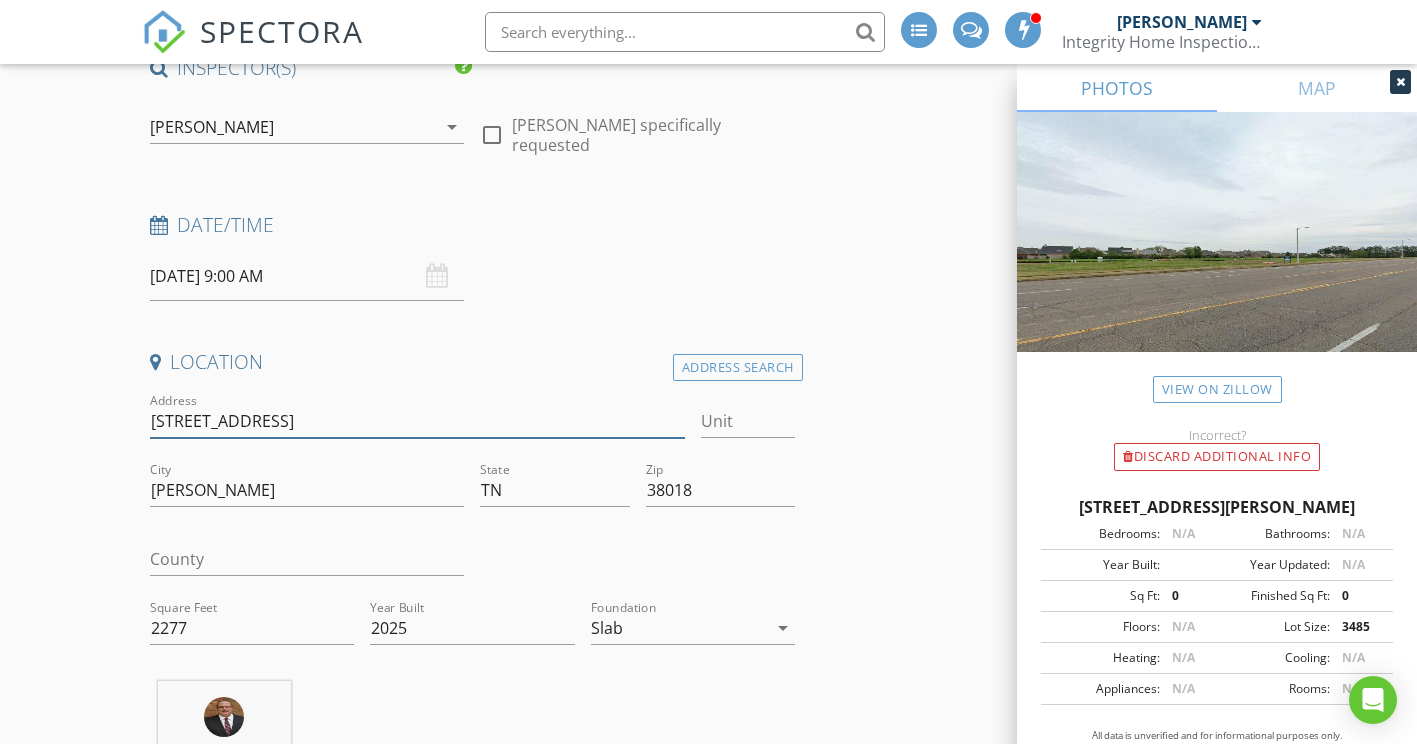 click on "8653 Colleton Way" at bounding box center (417, 421) 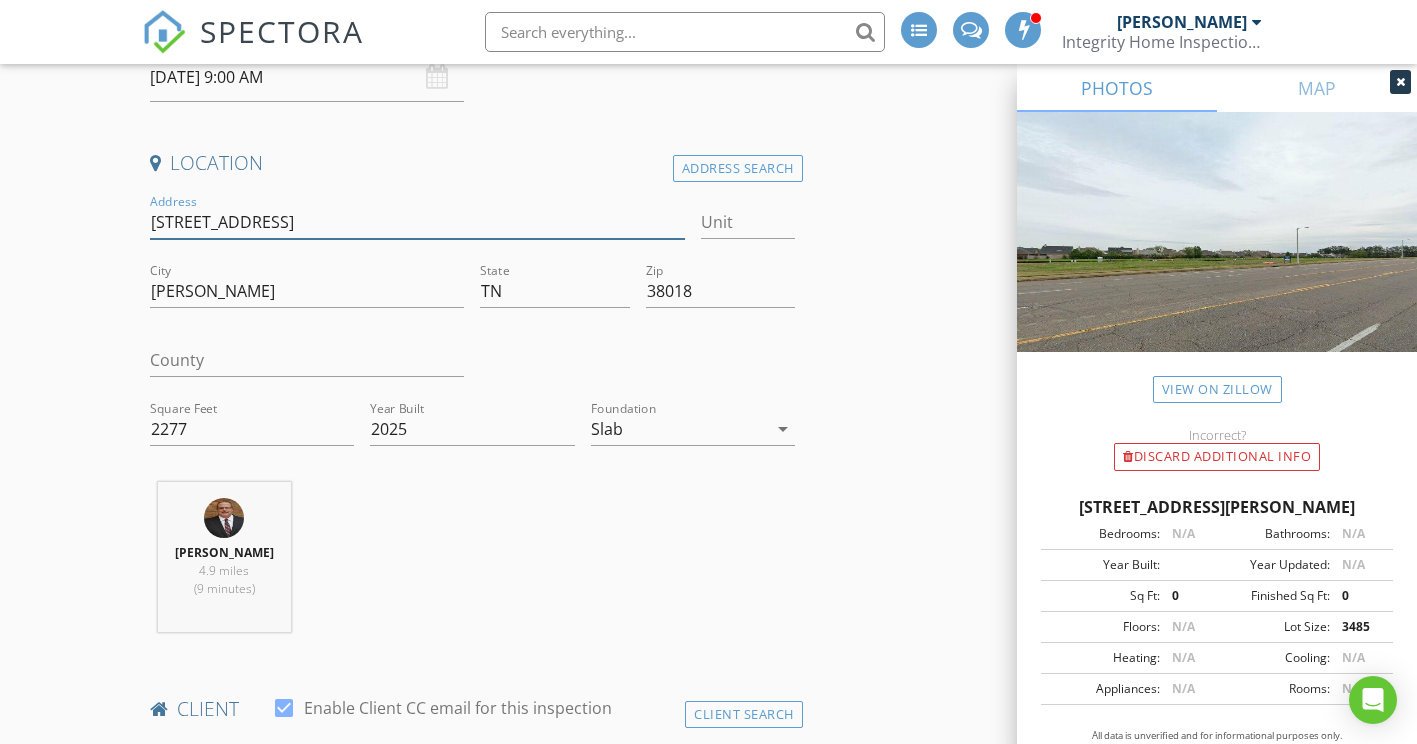 scroll, scrollTop: 500, scrollLeft: 0, axis: vertical 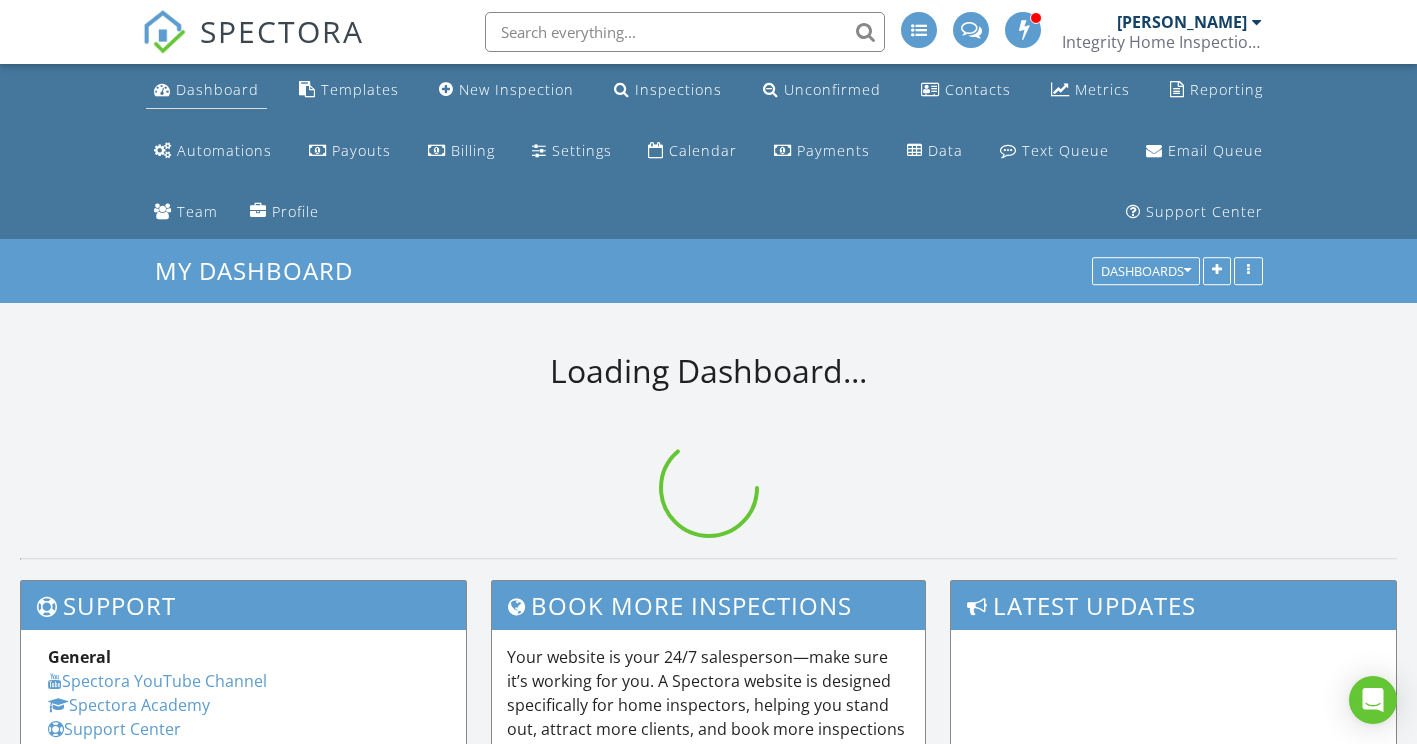 click on "Dashboard" at bounding box center (217, 89) 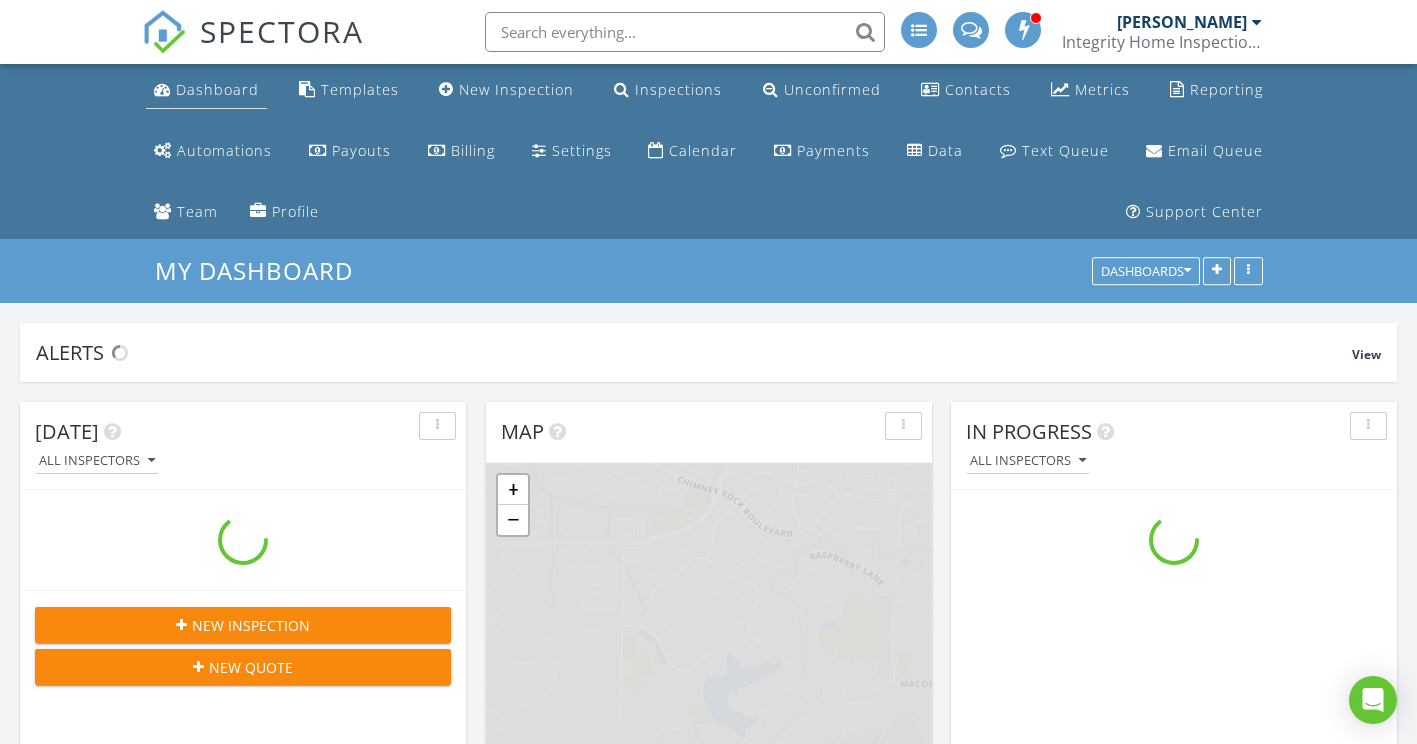 scroll, scrollTop: 10, scrollLeft: 10, axis: both 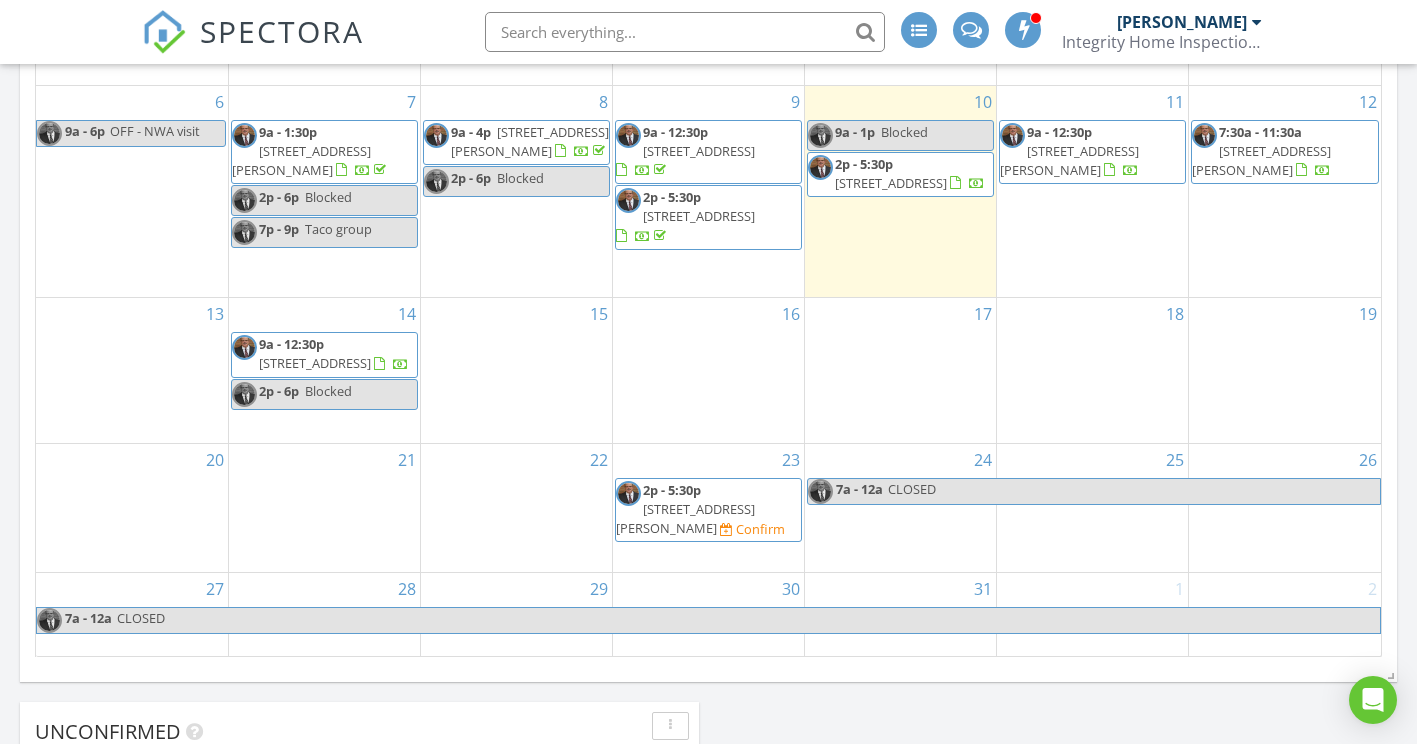 click on "[STREET_ADDRESS]" at bounding box center [891, 183] 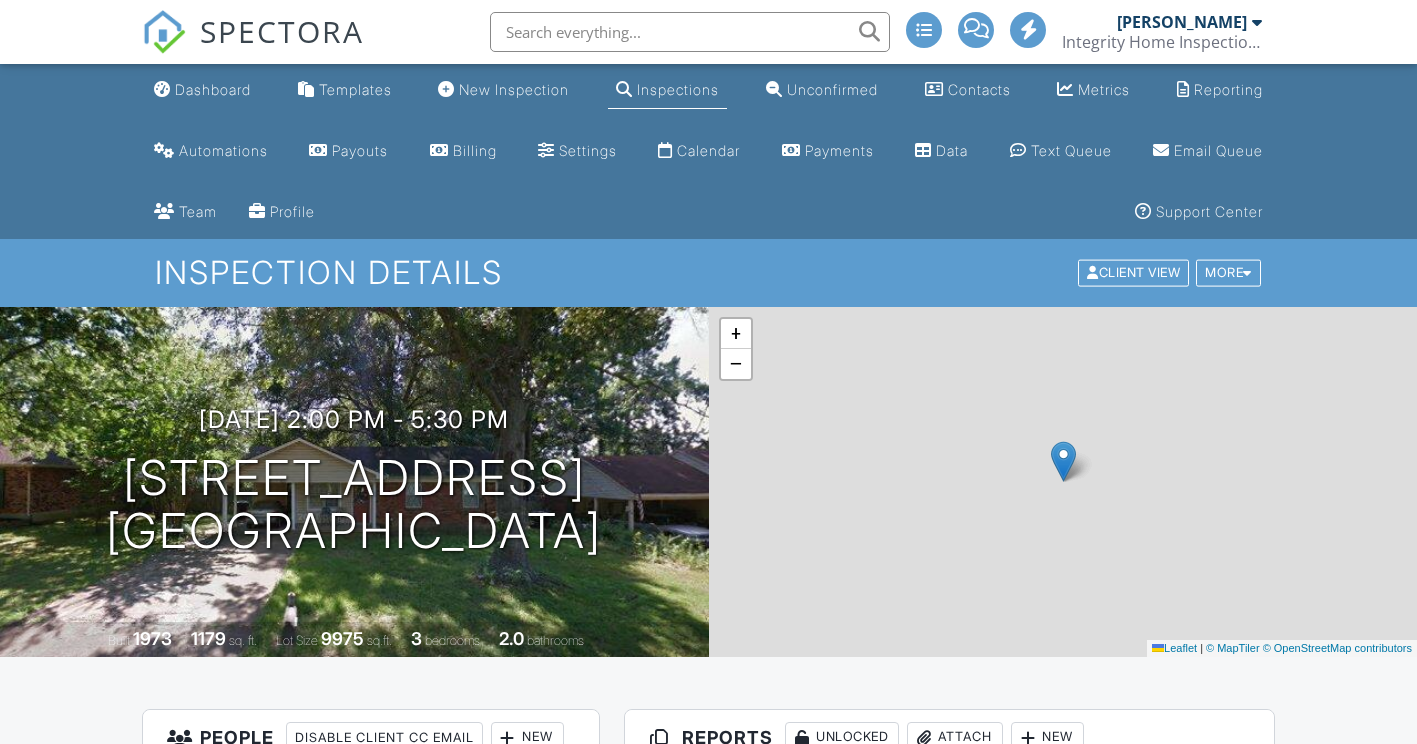 scroll, scrollTop: 0, scrollLeft: 0, axis: both 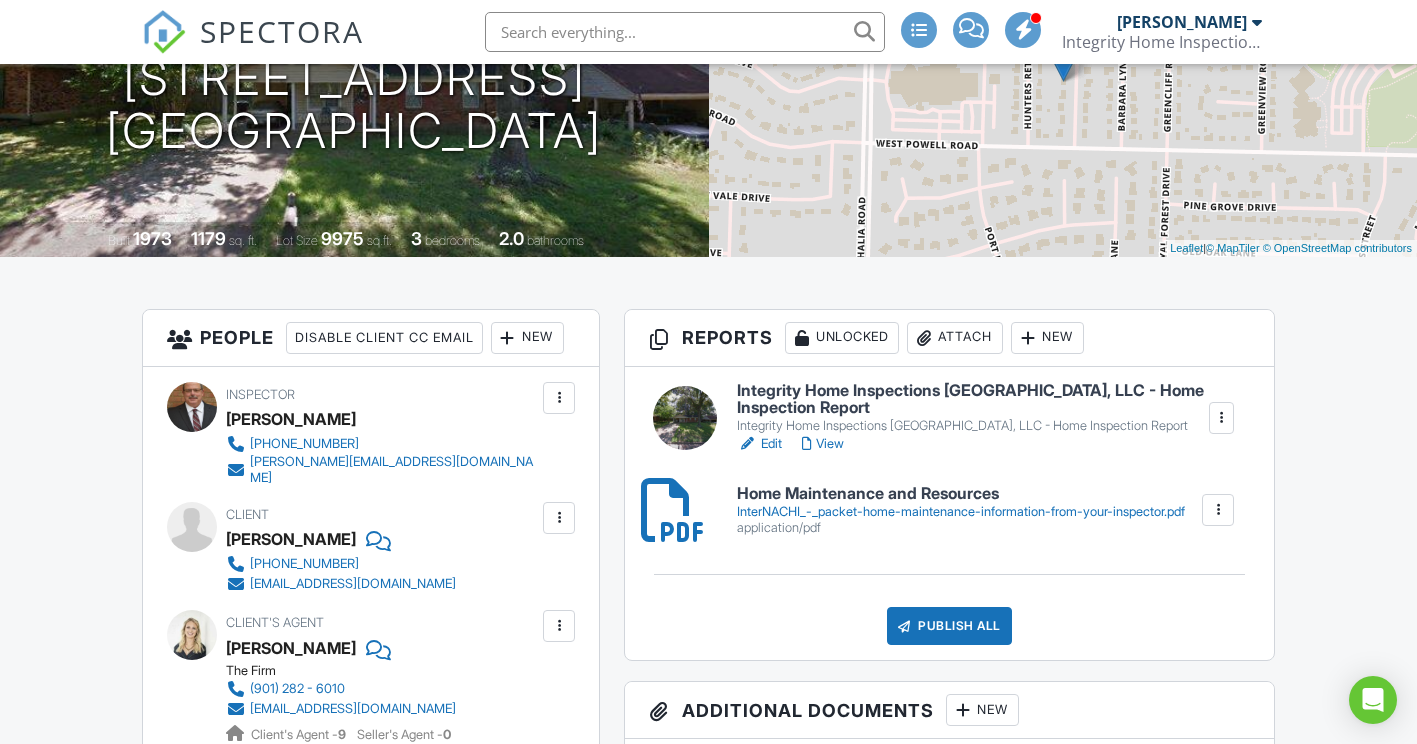 click on "Edit" at bounding box center (759, 444) 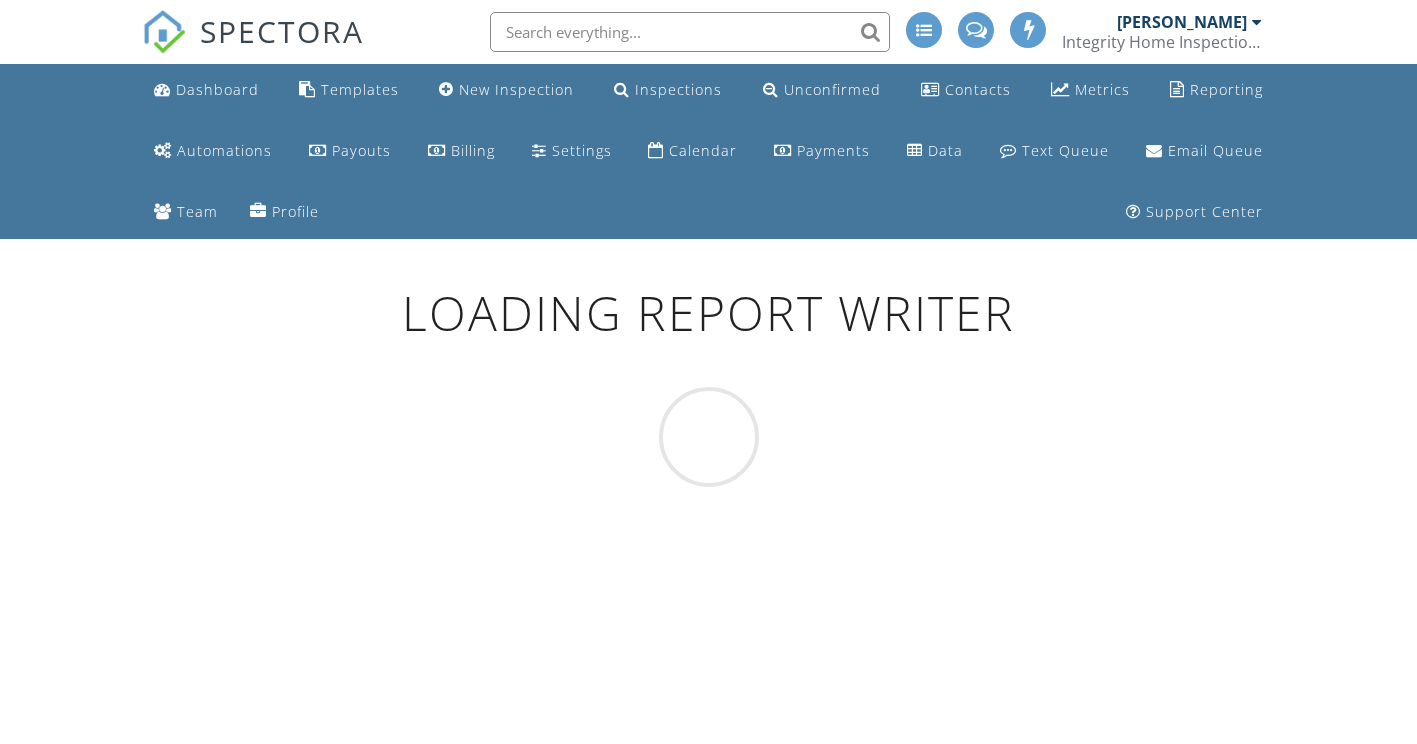 scroll, scrollTop: 0, scrollLeft: 0, axis: both 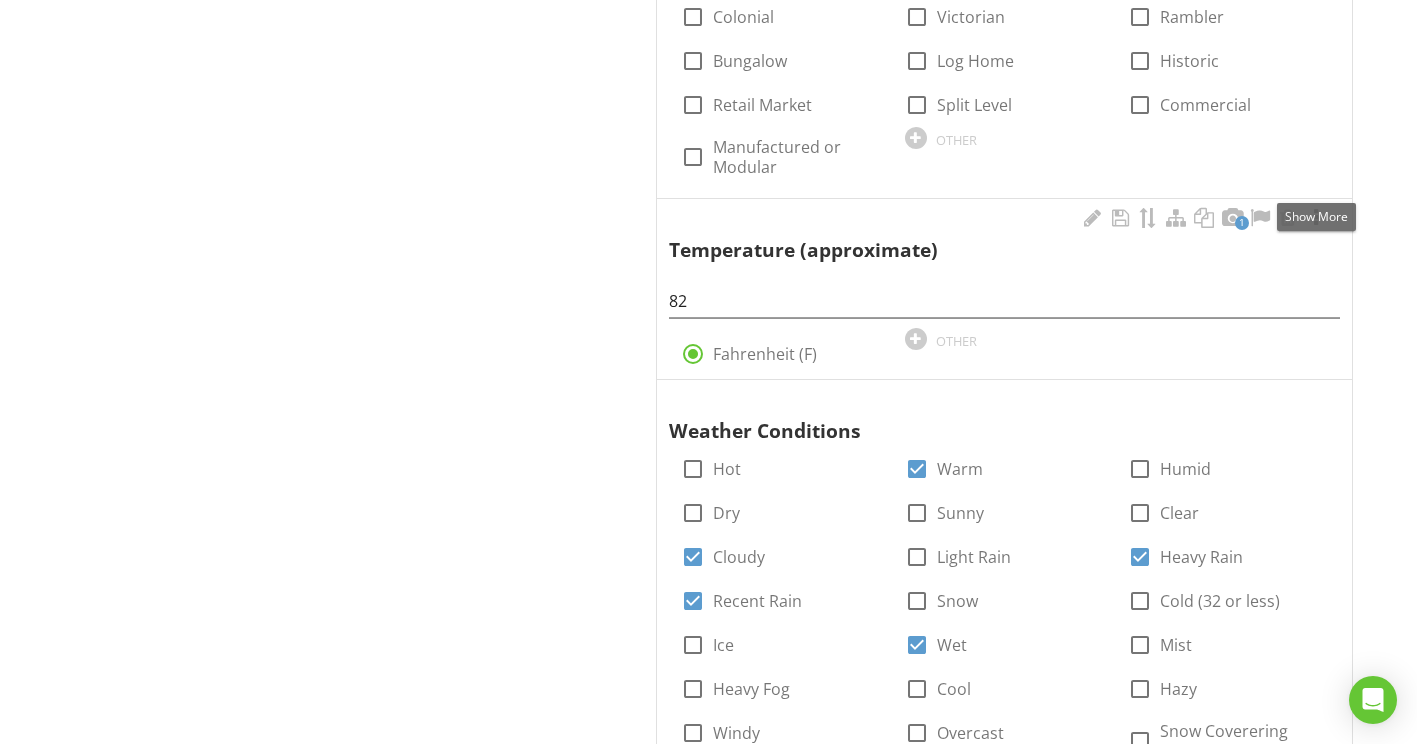 click at bounding box center [1316, 218] 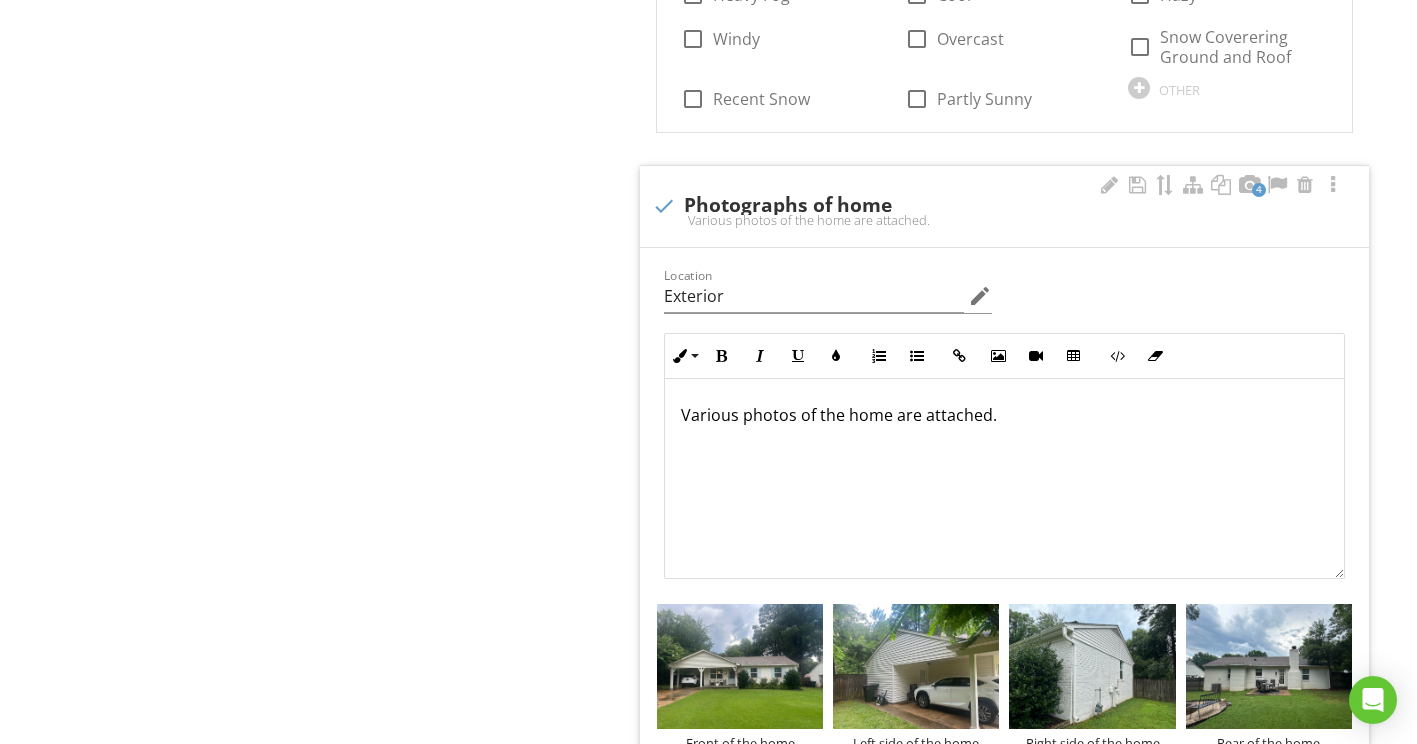 scroll, scrollTop: 4300, scrollLeft: 0, axis: vertical 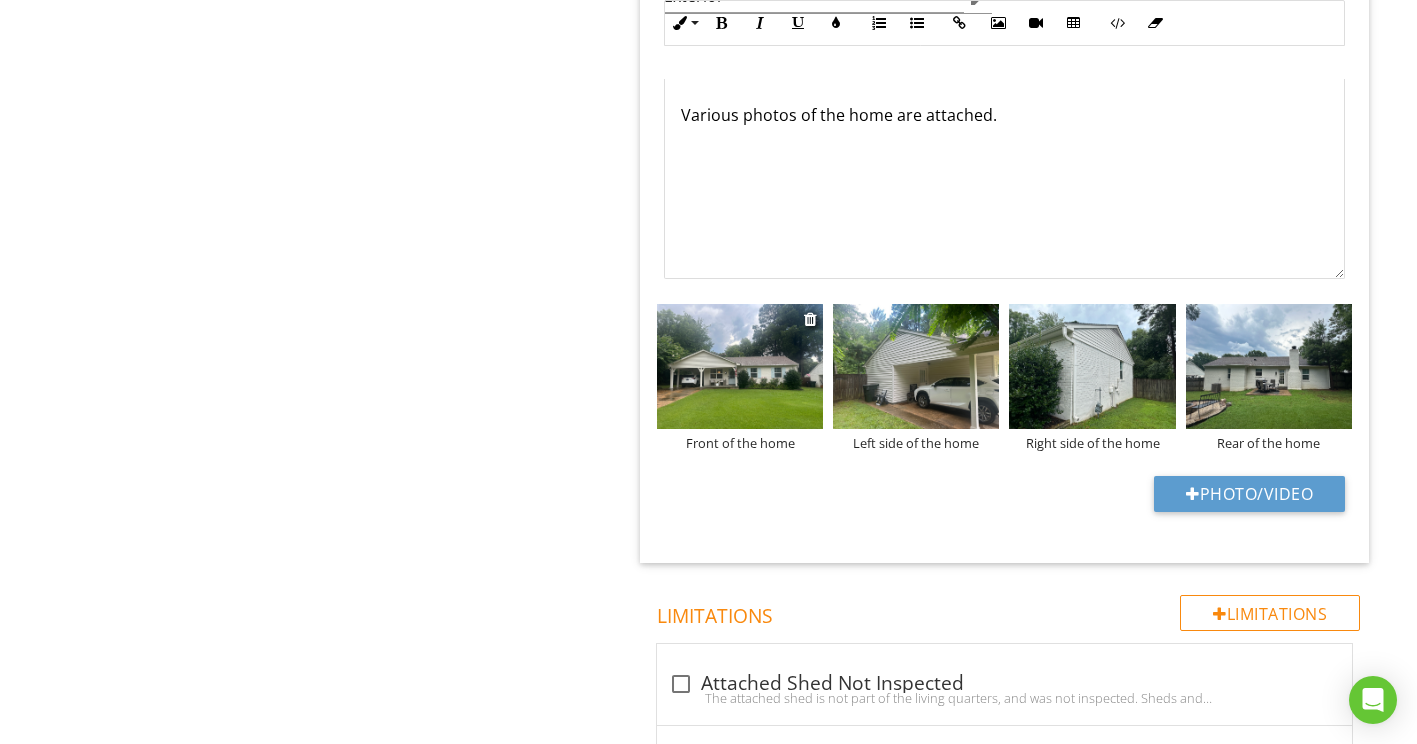 click at bounding box center [740, 366] 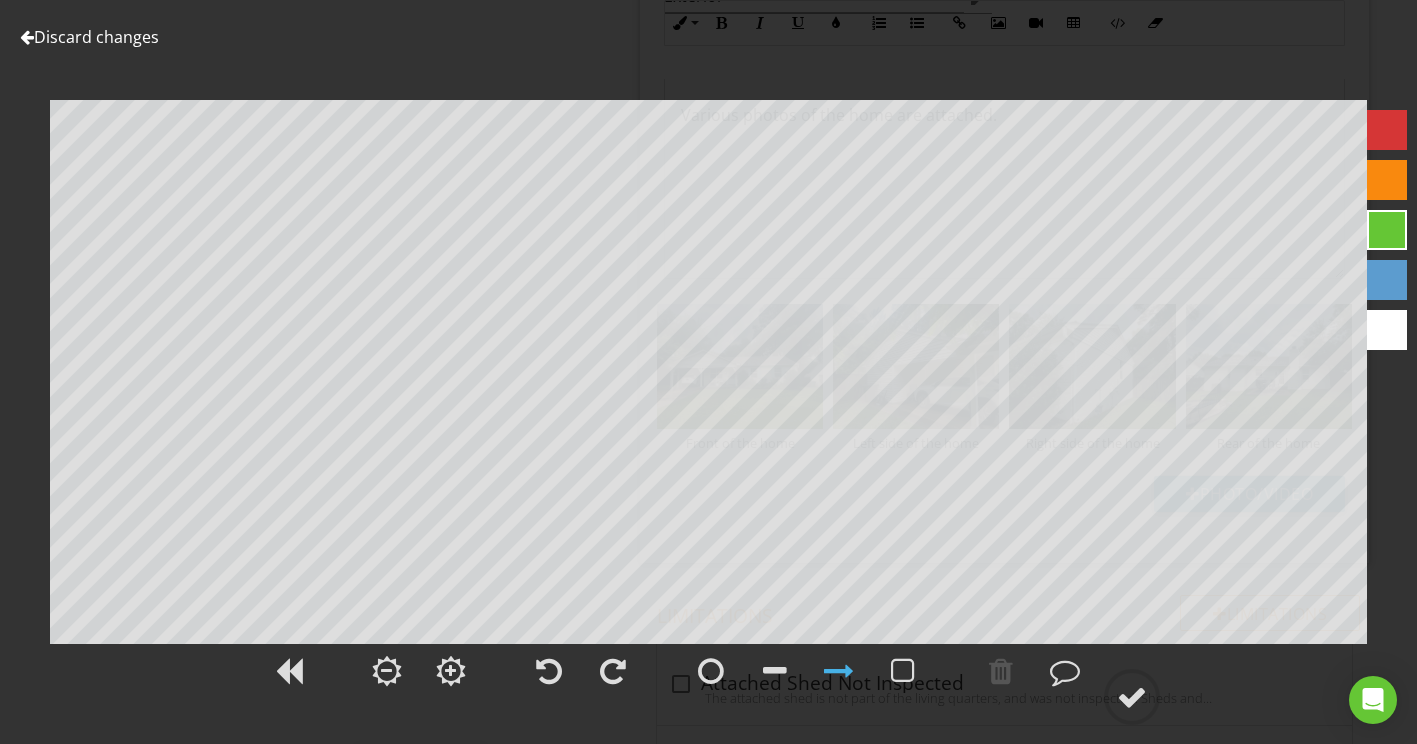 click on "Discard changes" at bounding box center [89, 37] 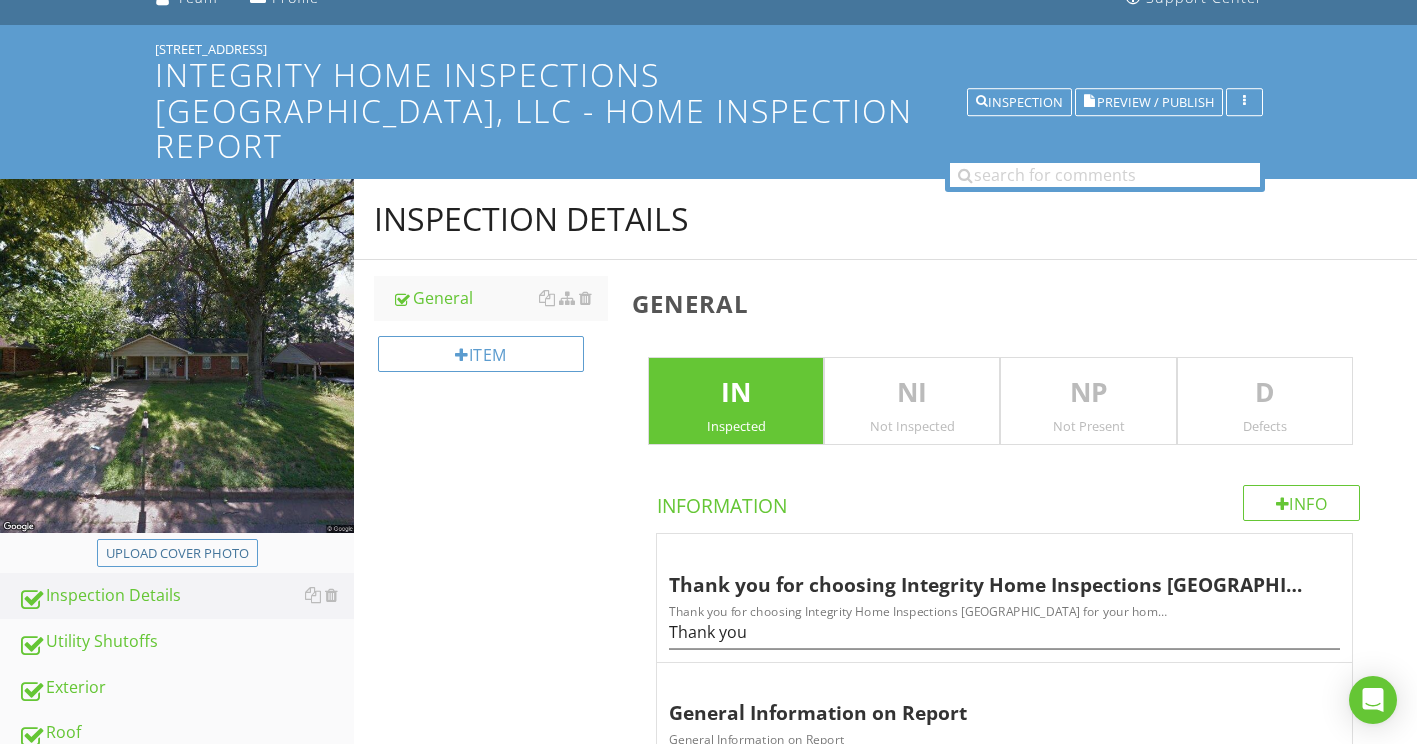 scroll, scrollTop: 200, scrollLeft: 0, axis: vertical 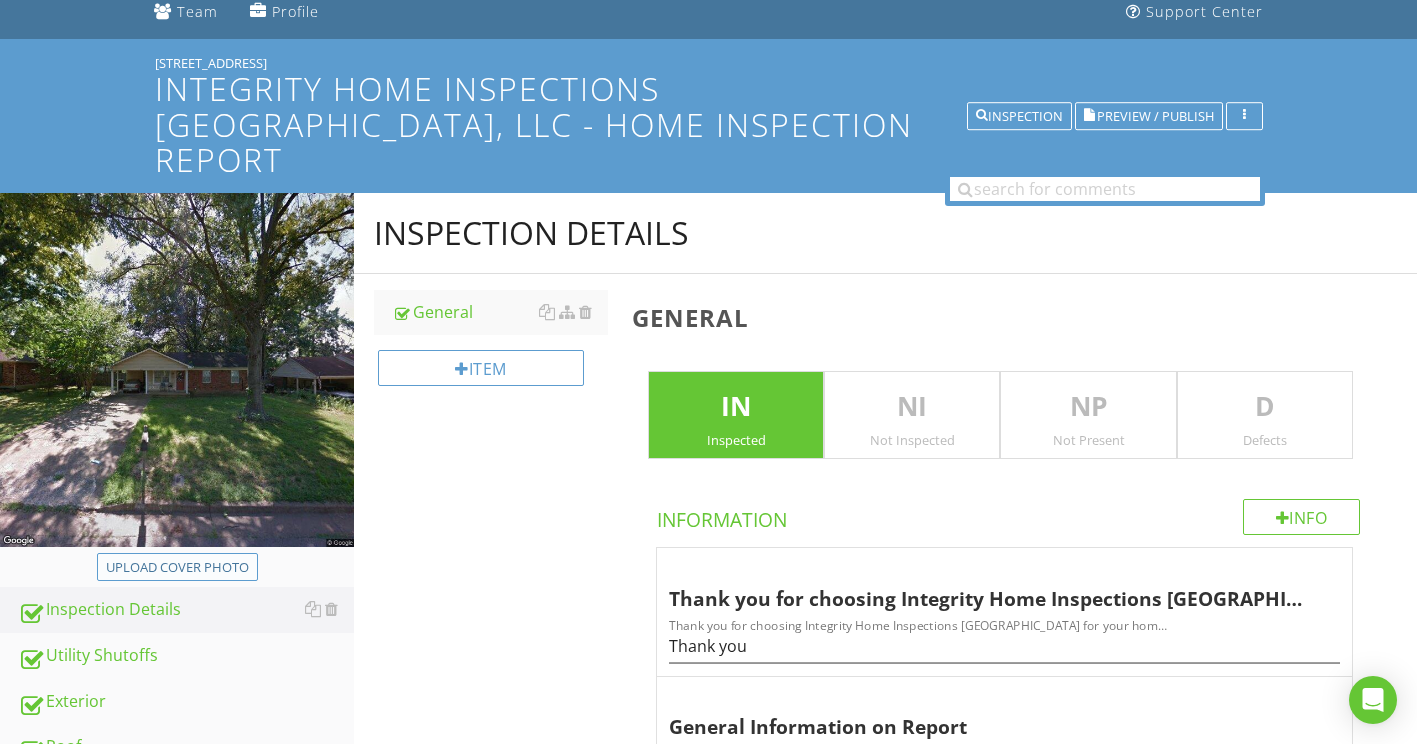 click on "Upload cover photo" at bounding box center (177, 568) 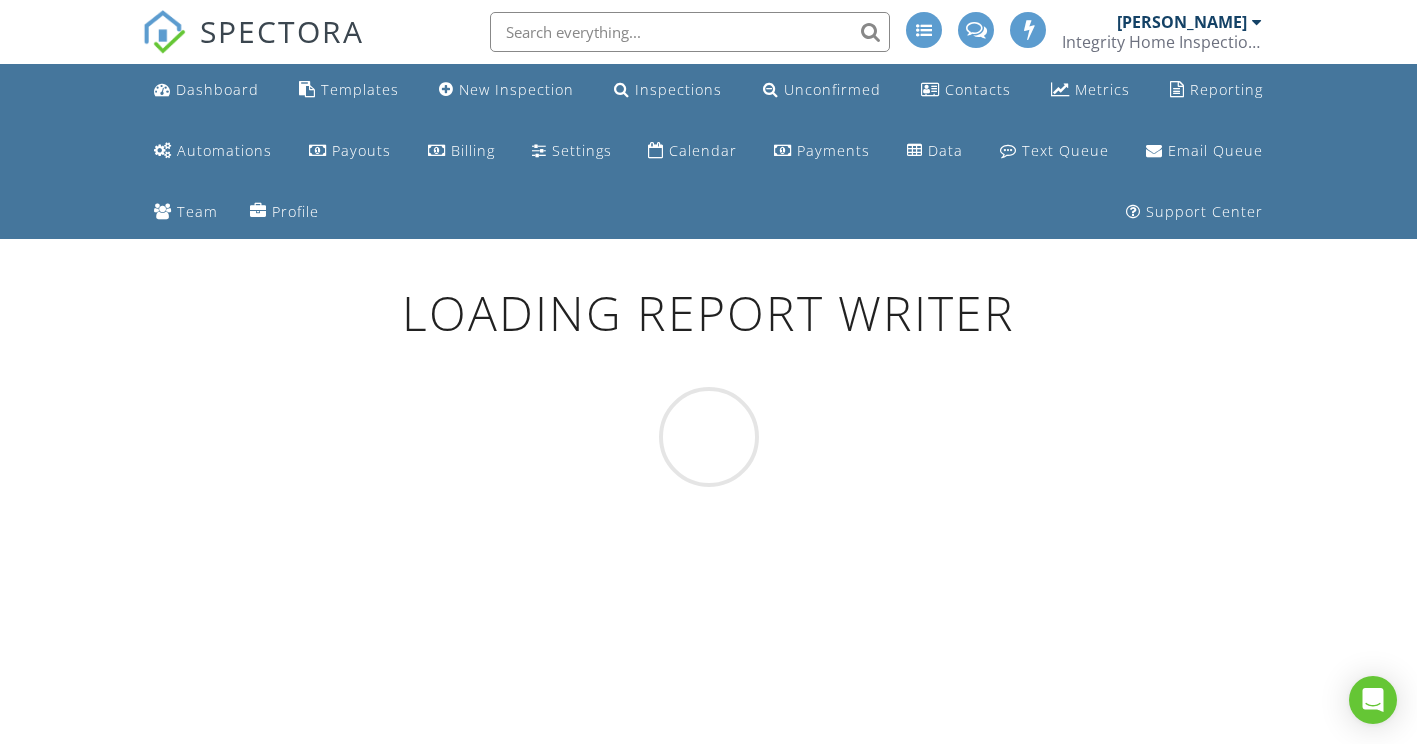 scroll, scrollTop: 239, scrollLeft: 0, axis: vertical 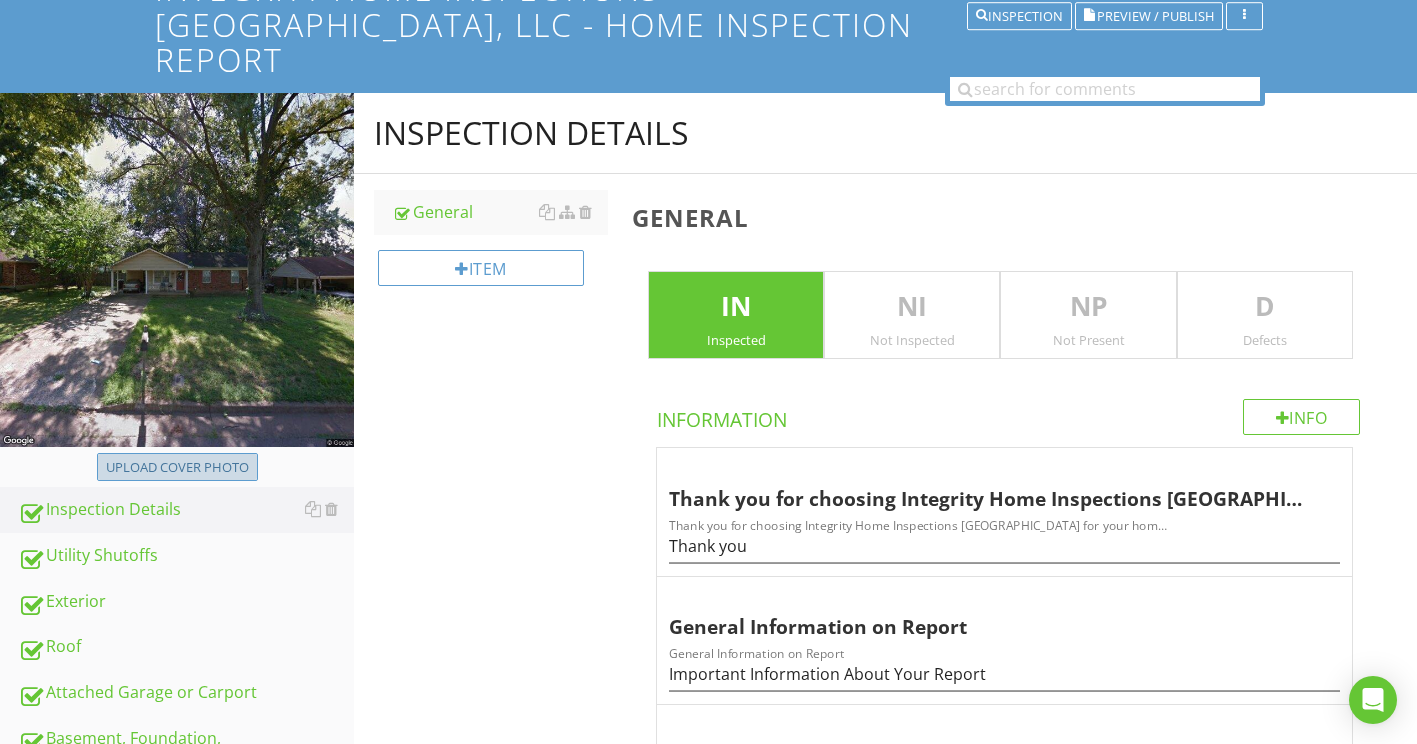 click on "Upload cover photo" at bounding box center [177, 468] 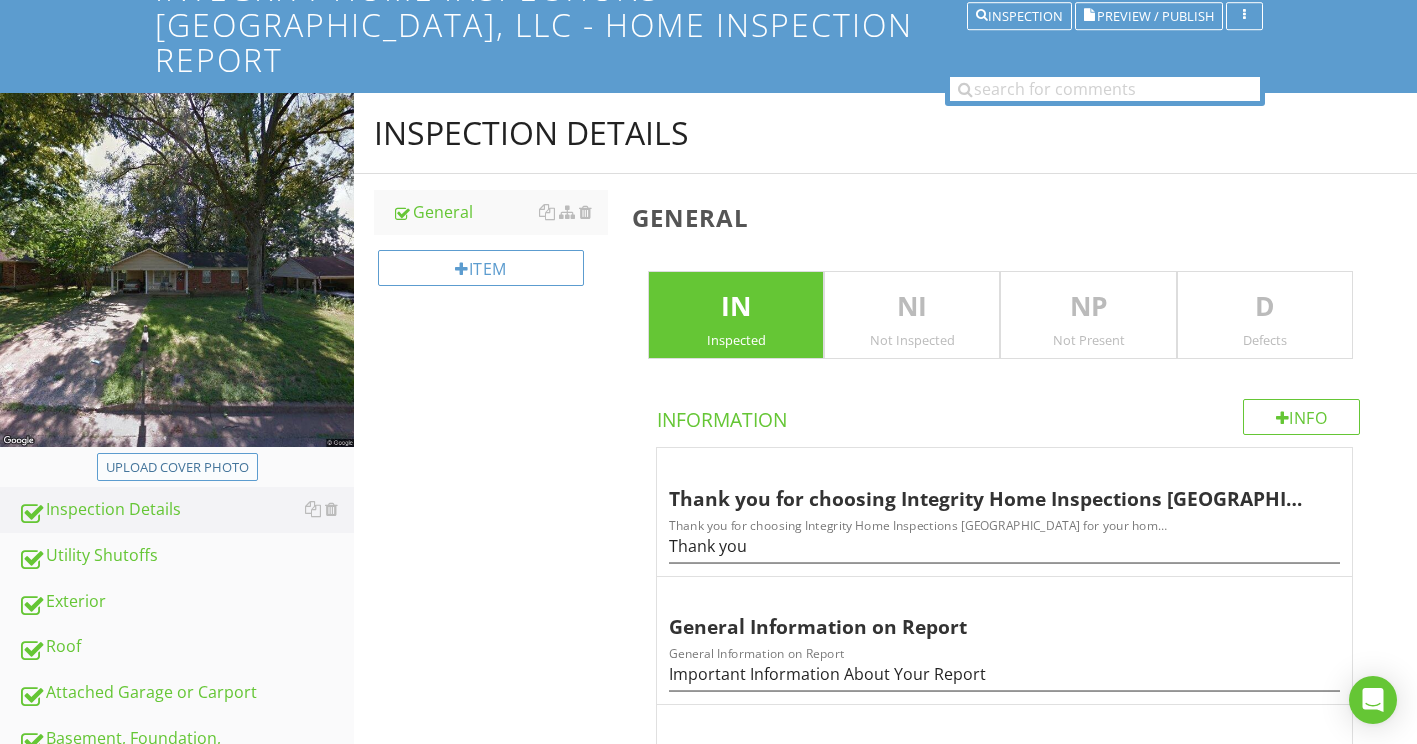 type on "C:\fakepath\front of the home qwwhdpdquiyq8.png" 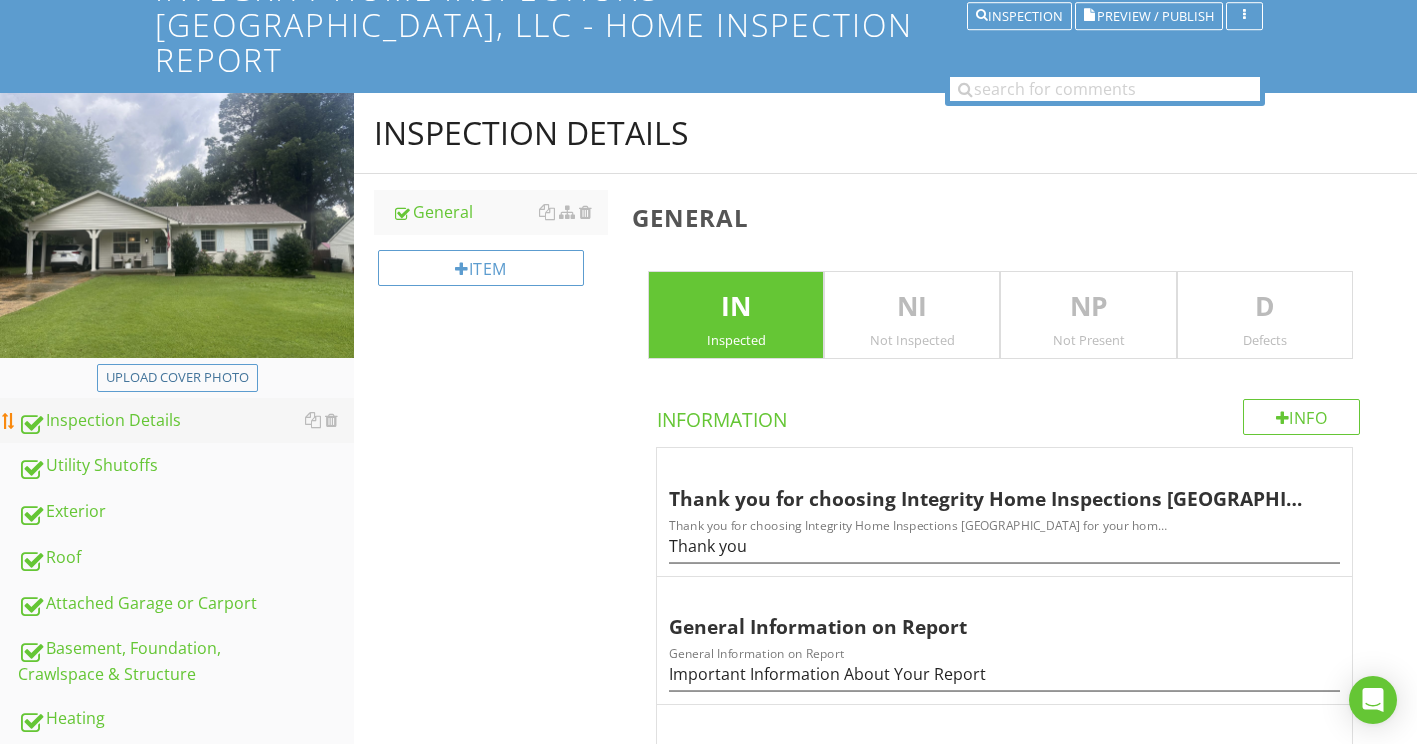 click on "Inspection Details" at bounding box center [186, 421] 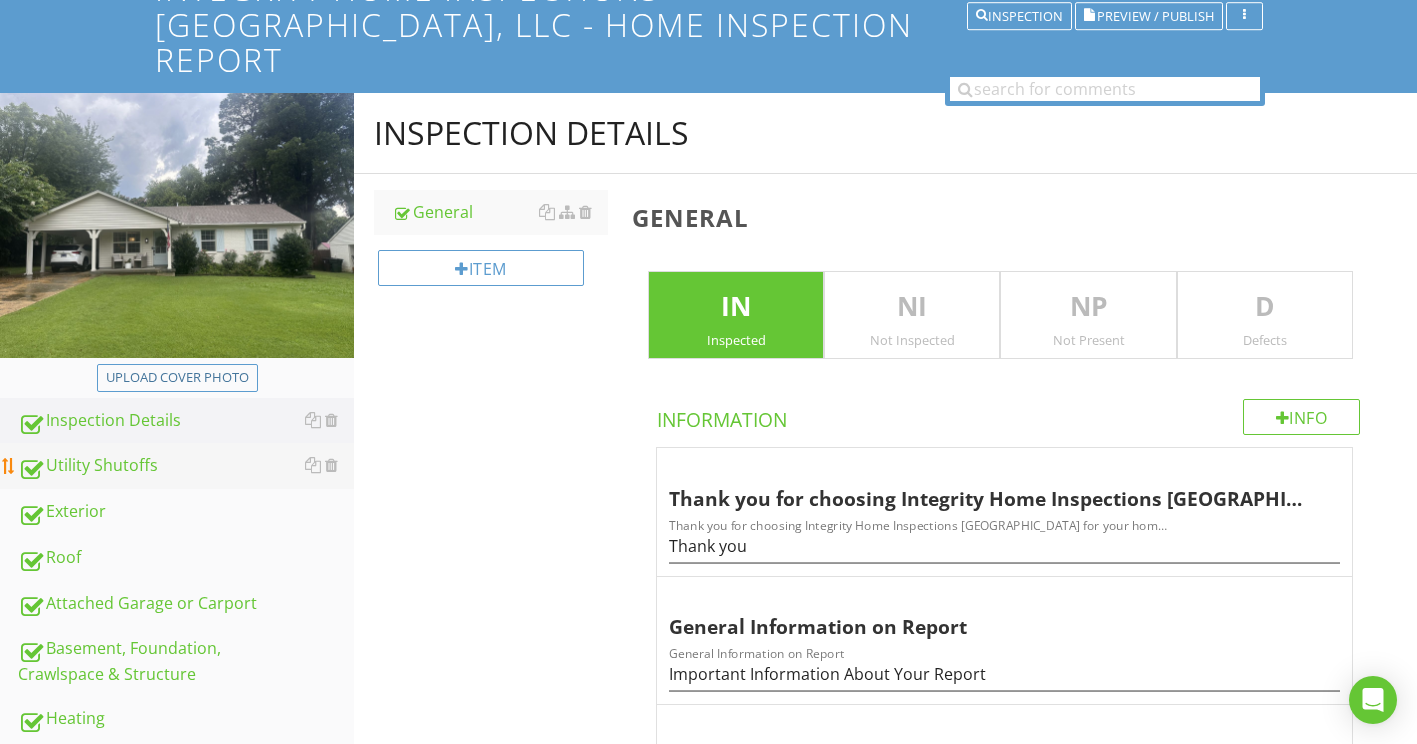 click on "Utility Shutoffs" at bounding box center (186, 466) 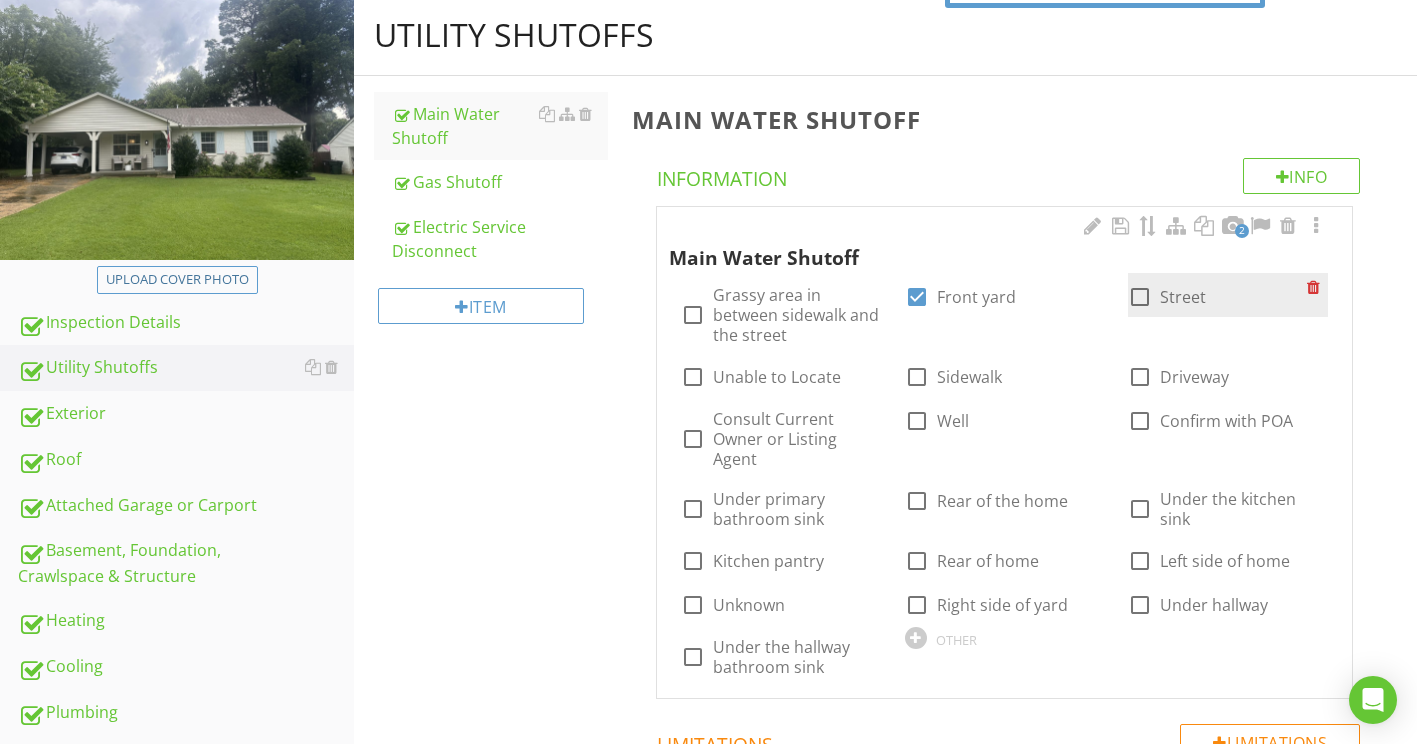 scroll, scrollTop: 400, scrollLeft: 0, axis: vertical 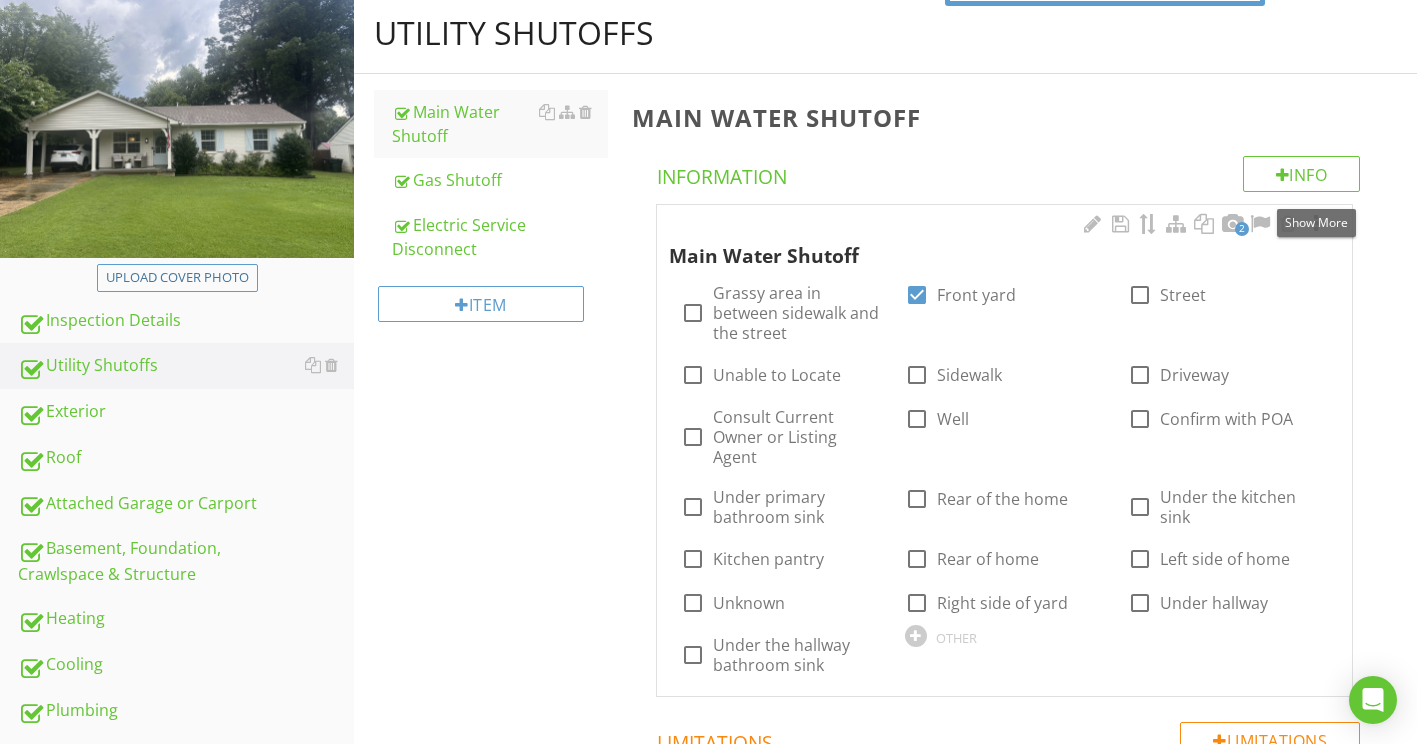 click at bounding box center [1316, 224] 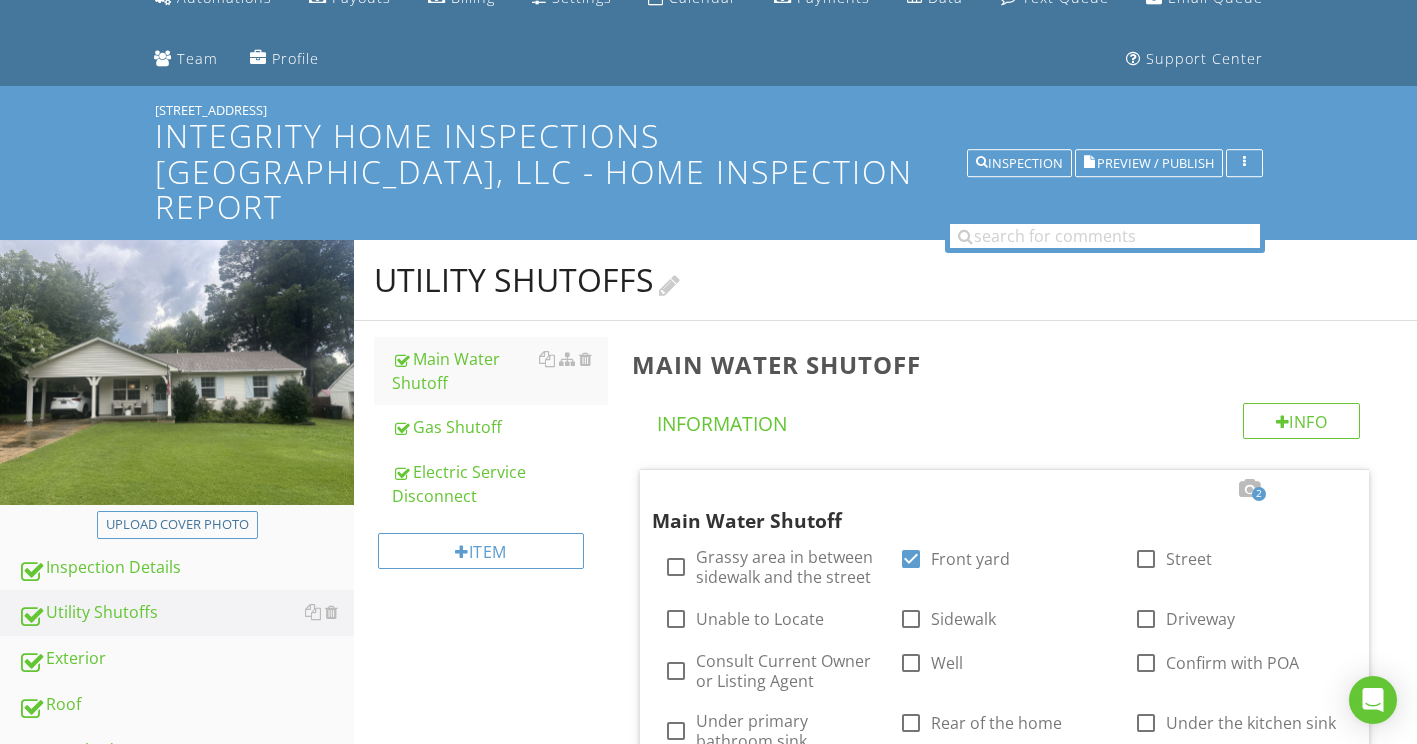 scroll, scrollTop: 137, scrollLeft: 0, axis: vertical 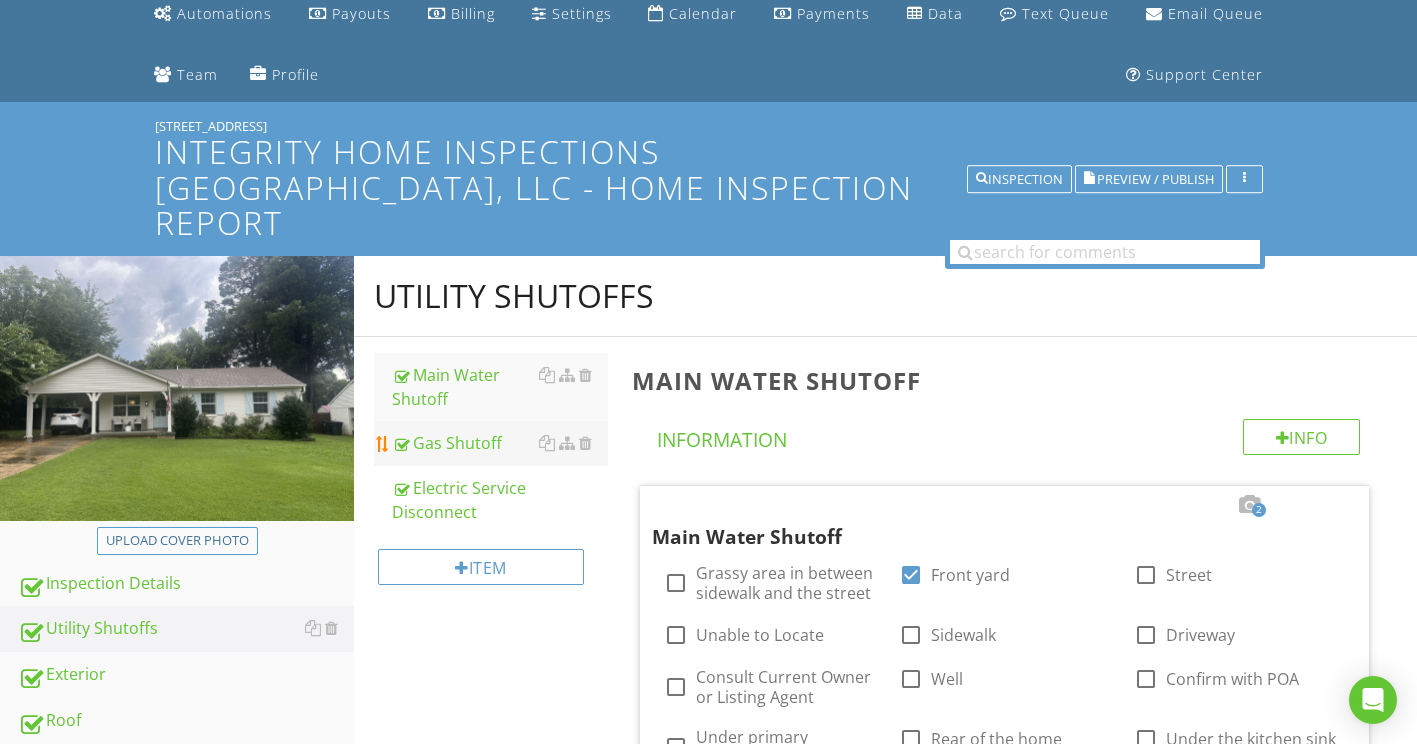 click on "Gas Shutoff" at bounding box center (500, 443) 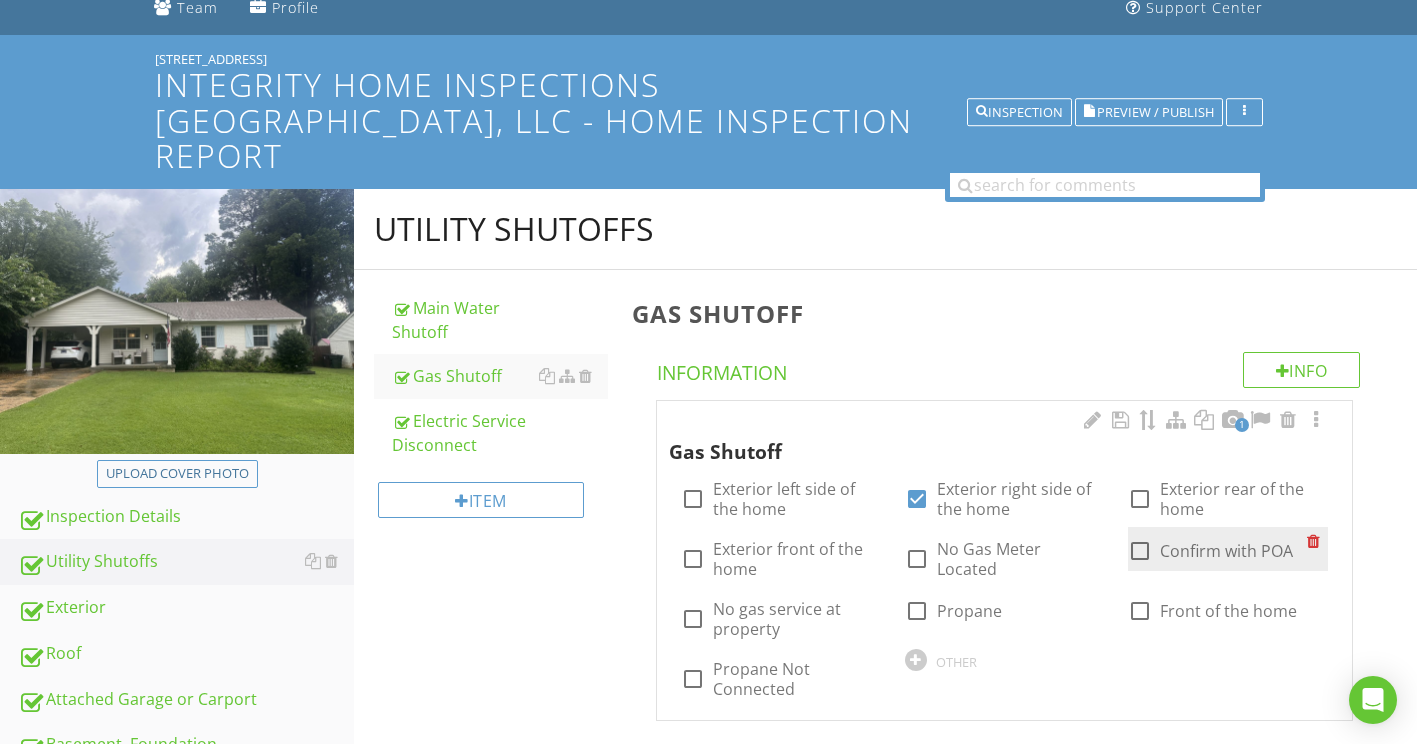 scroll, scrollTop: 337, scrollLeft: 0, axis: vertical 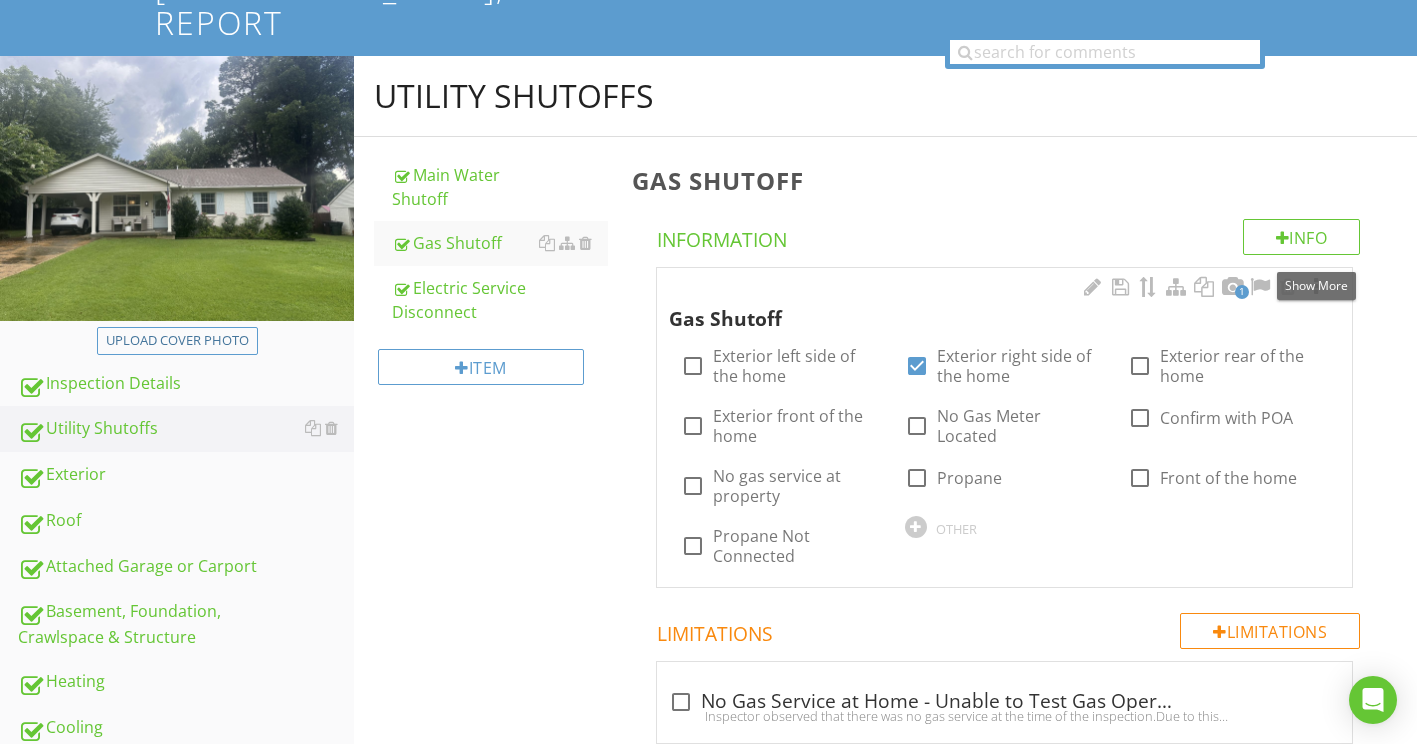 click at bounding box center (1316, 287) 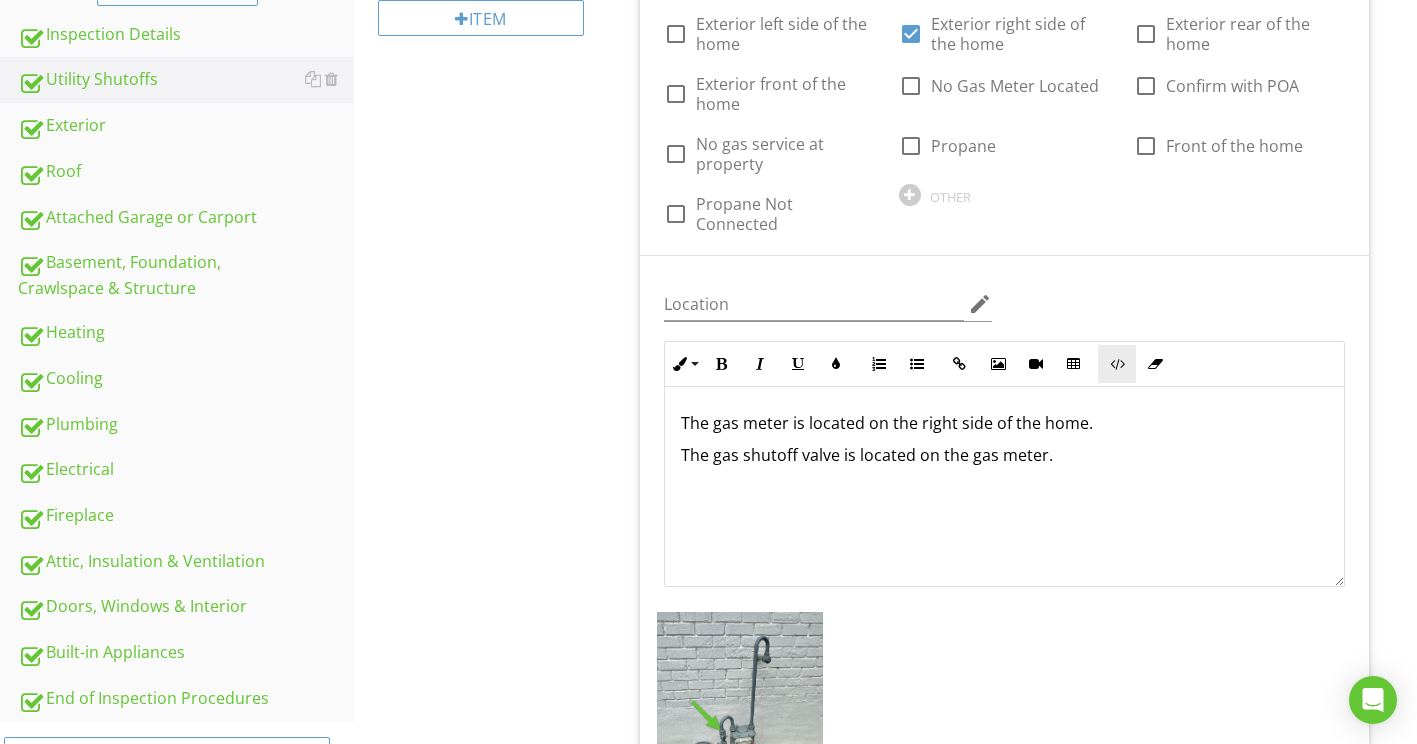 scroll, scrollTop: 737, scrollLeft: 0, axis: vertical 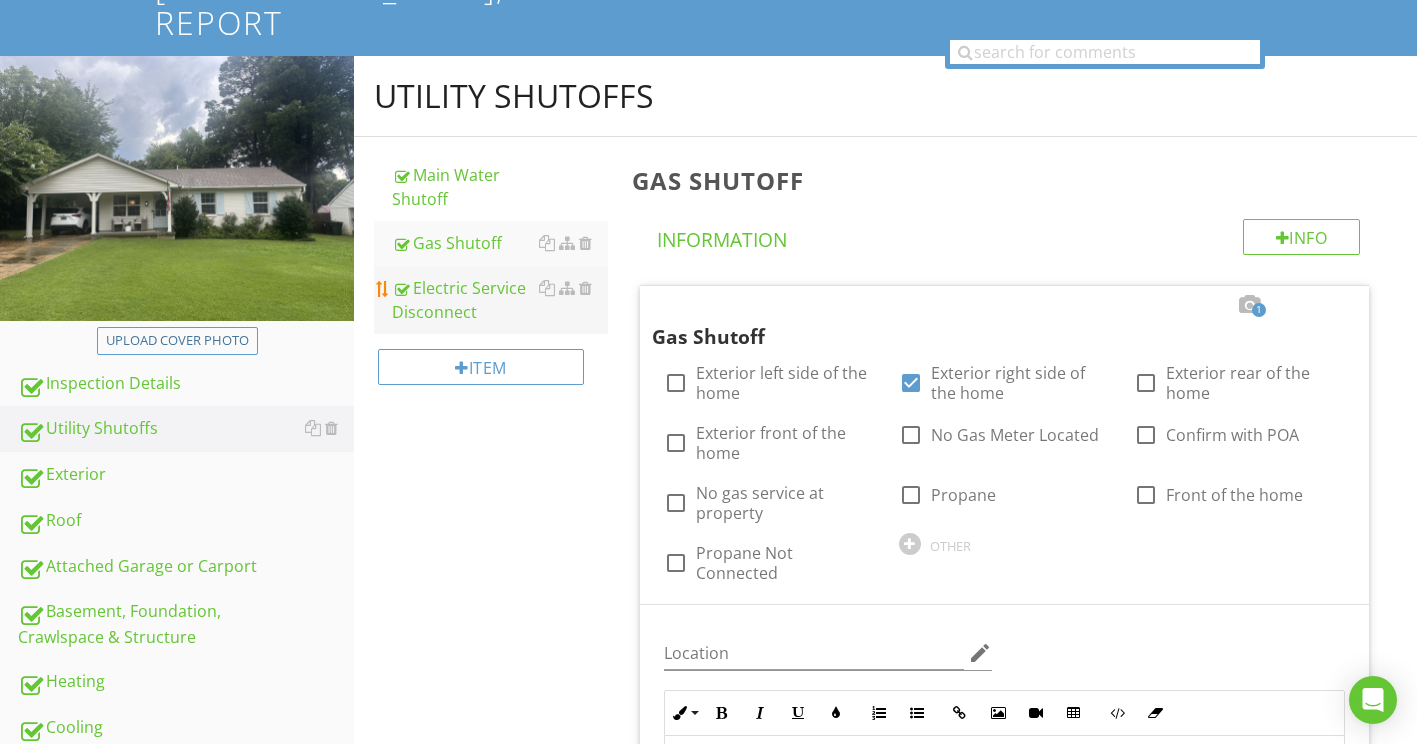 click on "Electric Service Disconnect" at bounding box center [500, 300] 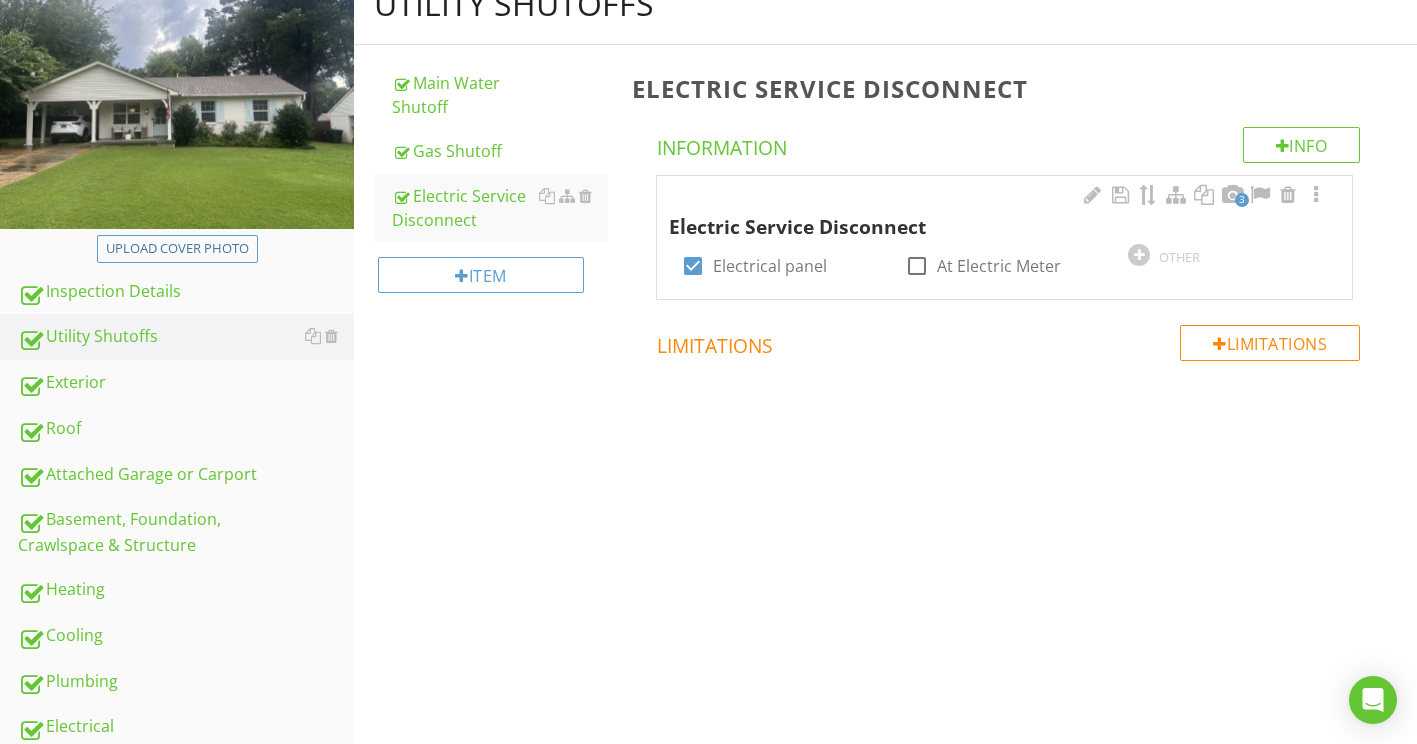 scroll, scrollTop: 437, scrollLeft: 0, axis: vertical 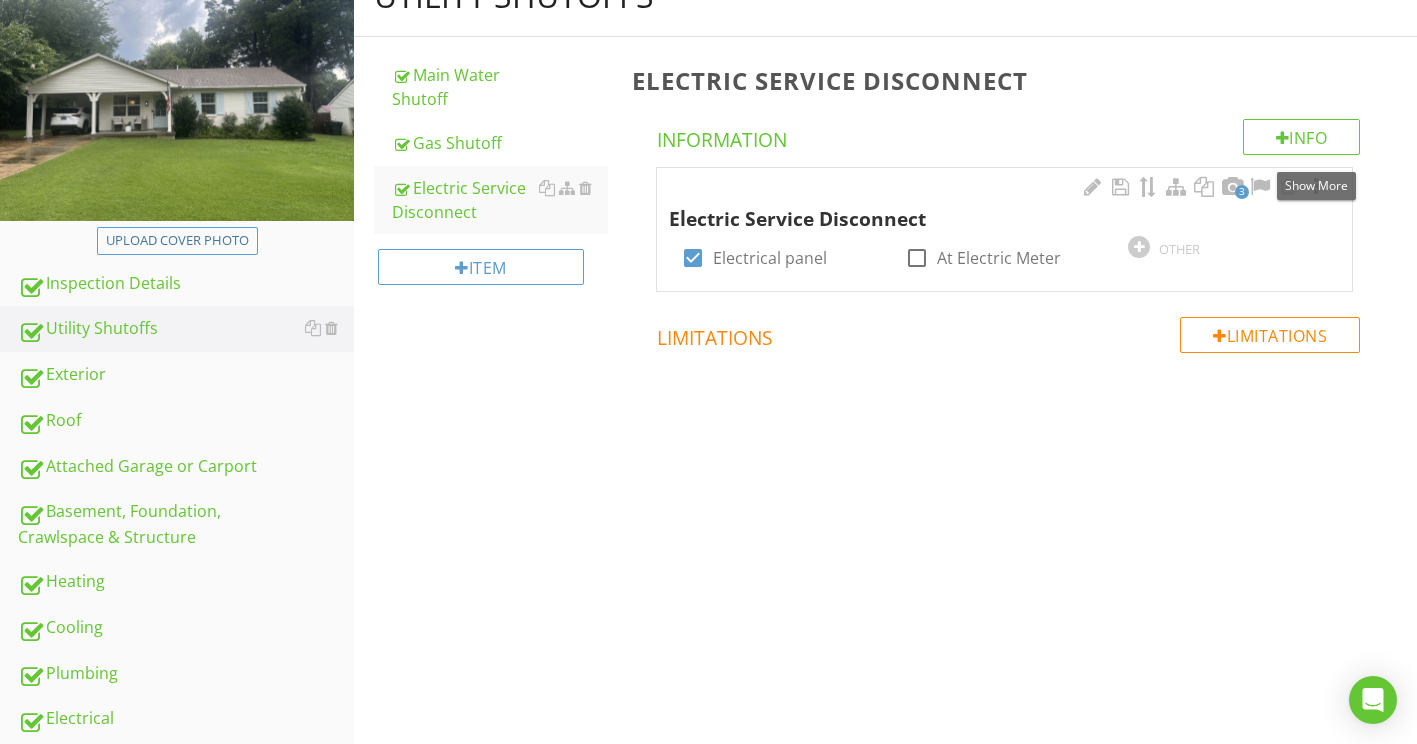 click at bounding box center [1316, 187] 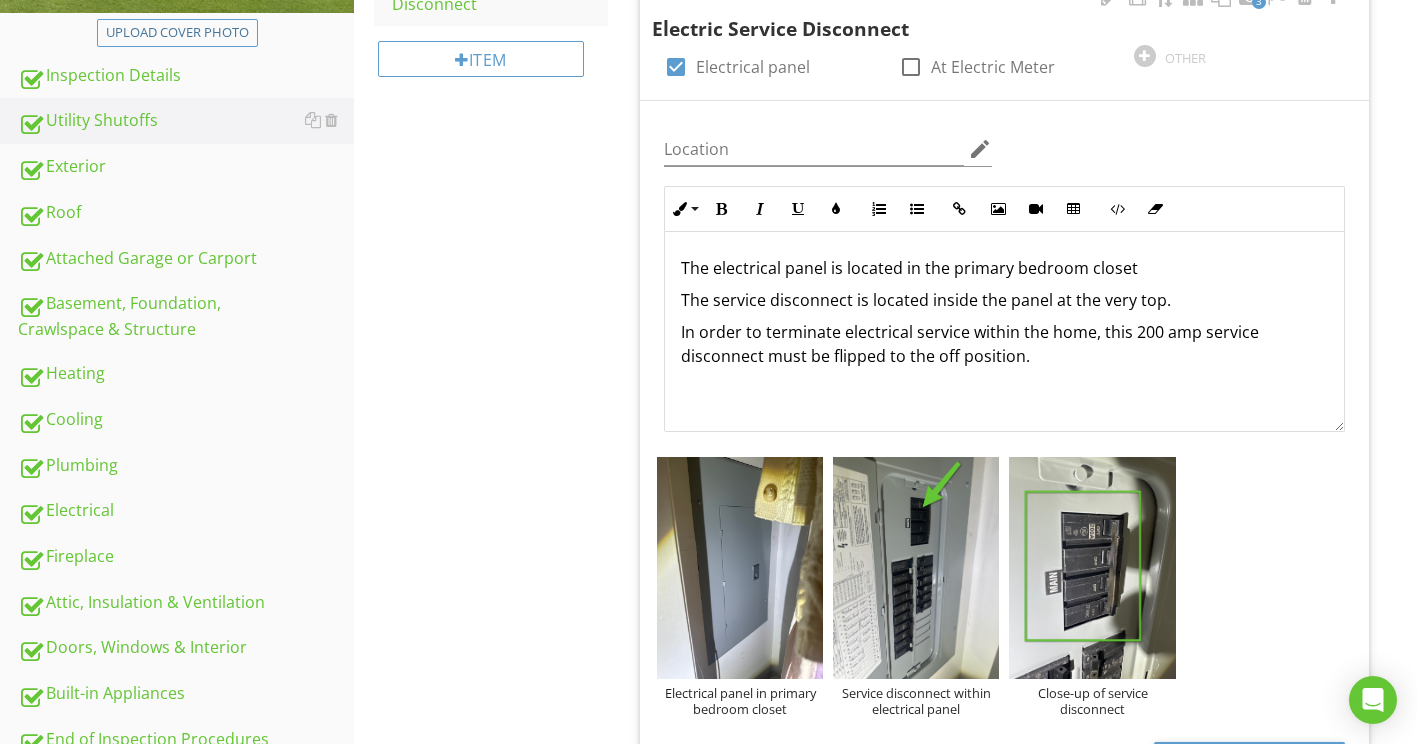 scroll, scrollTop: 637, scrollLeft: 0, axis: vertical 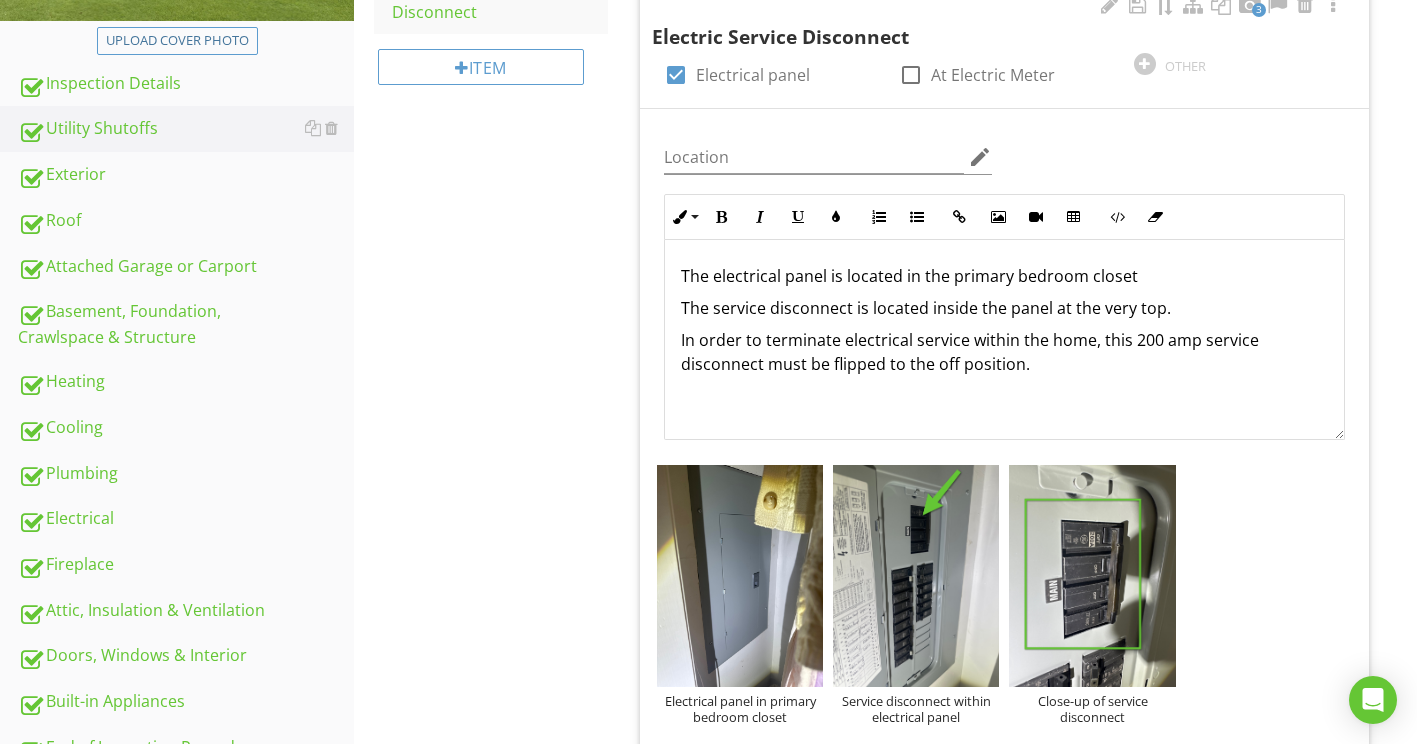 click on "The electrical panel is located in the primary bedroom closet" at bounding box center (1004, 276) 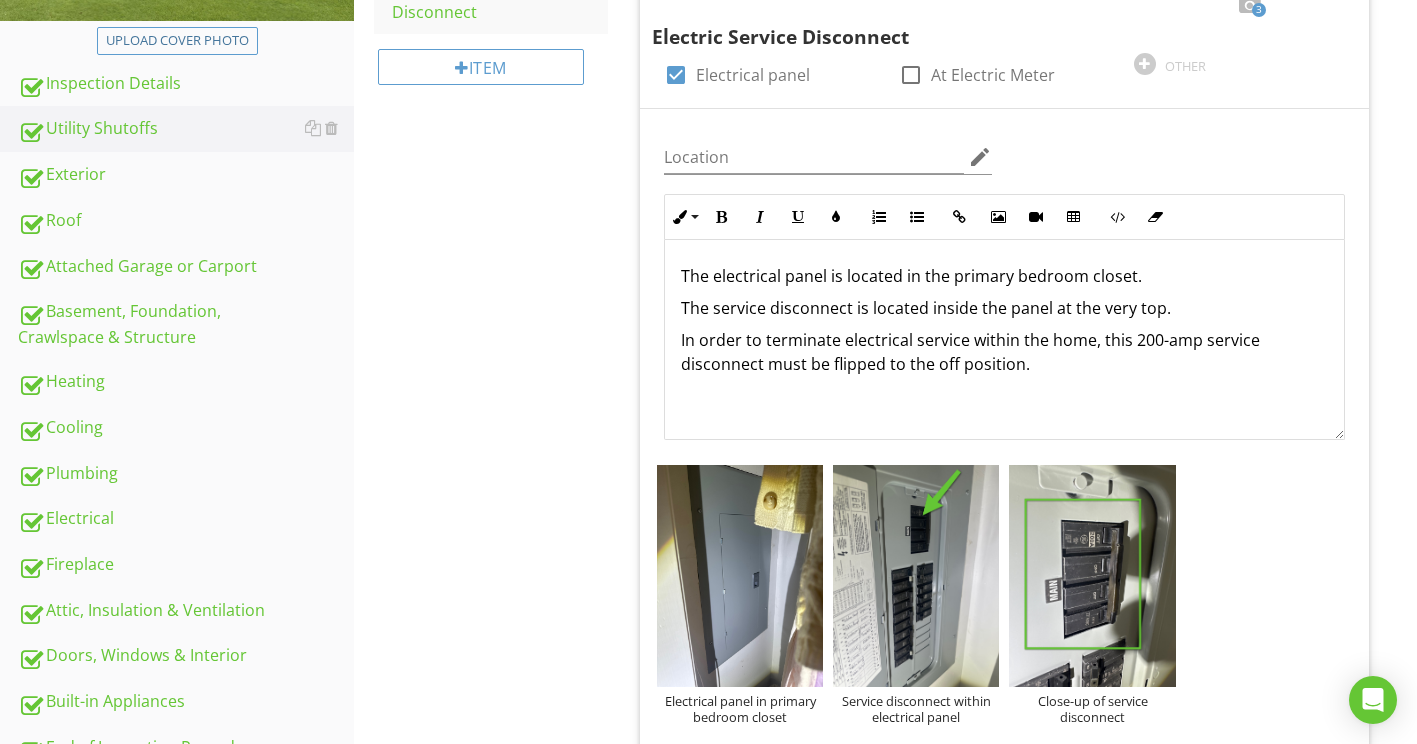 scroll, scrollTop: 1, scrollLeft: 0, axis: vertical 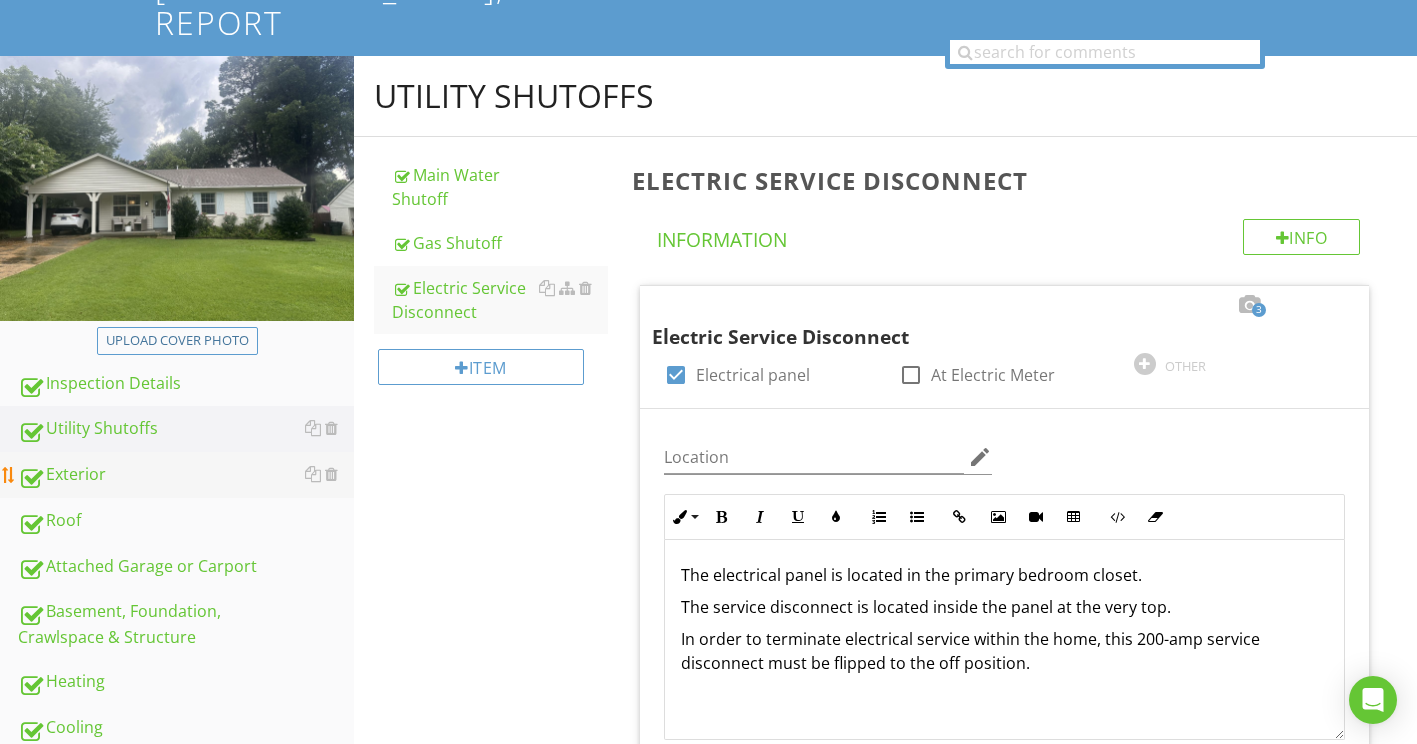 click on "Exterior" at bounding box center [186, 475] 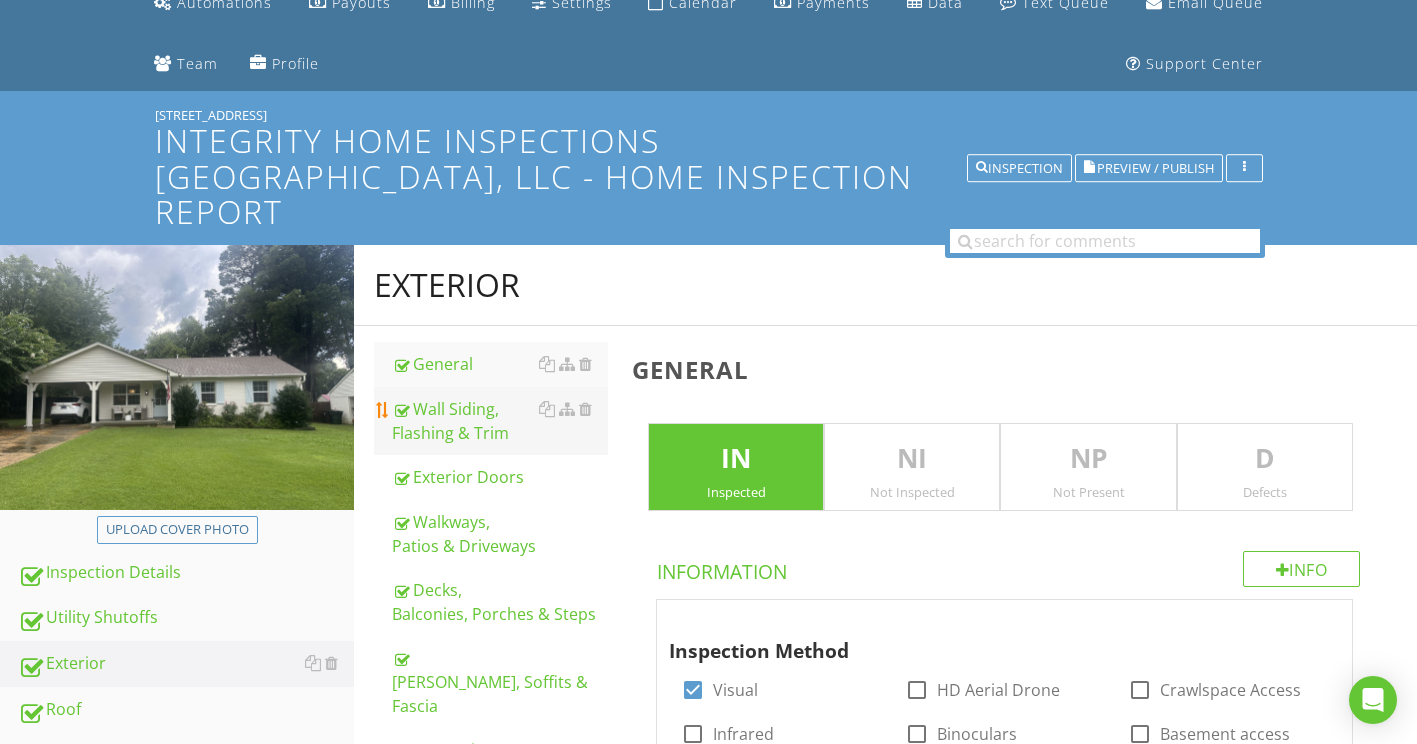 scroll, scrollTop: 137, scrollLeft: 0, axis: vertical 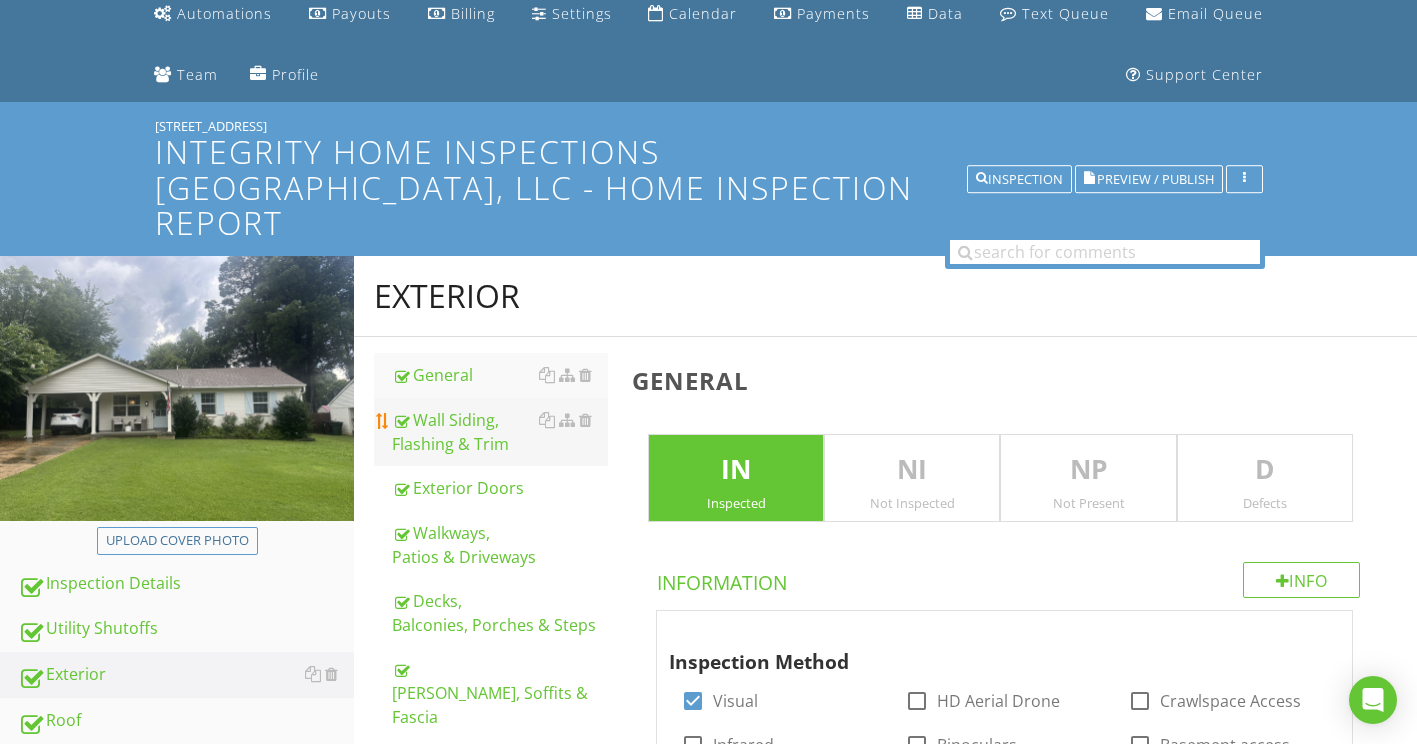 click on "Wall Siding, Flashing & Trim" at bounding box center (500, 432) 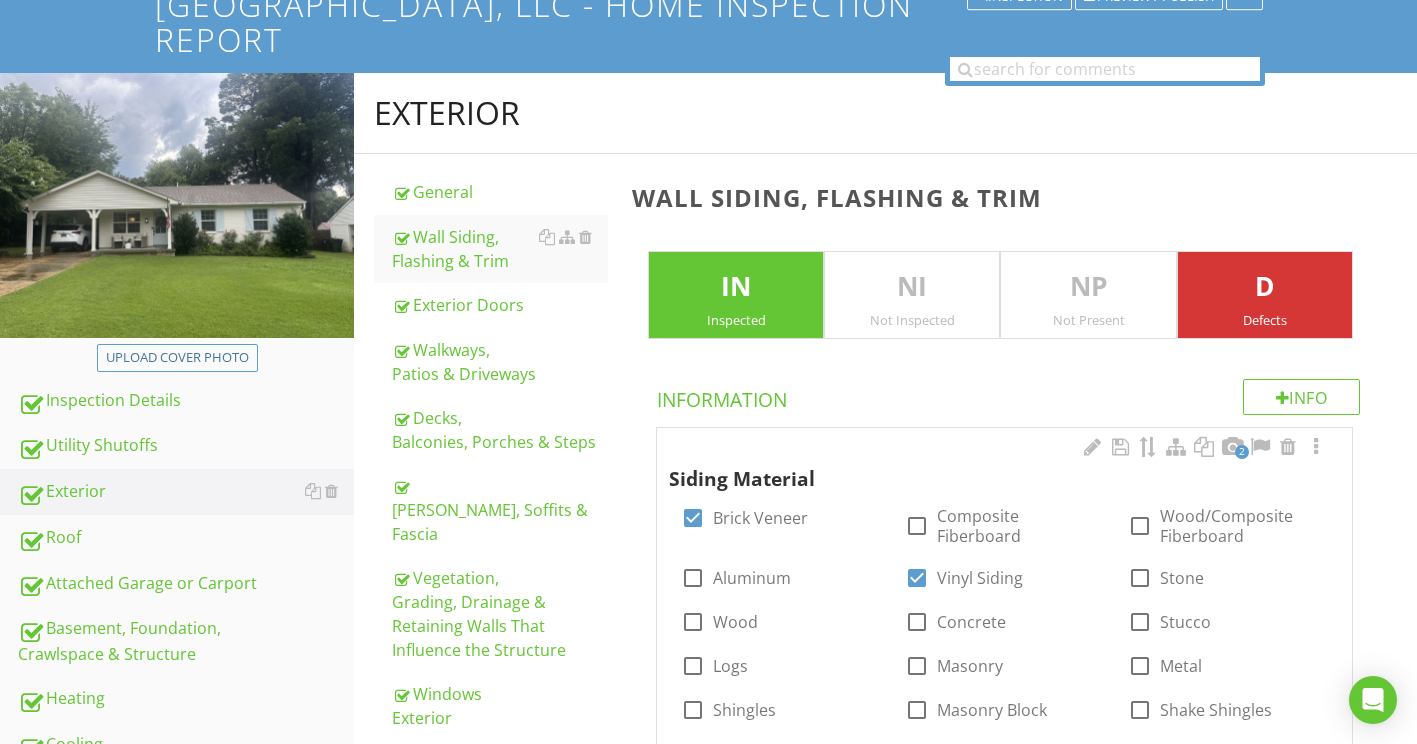 scroll, scrollTop: 337, scrollLeft: 0, axis: vertical 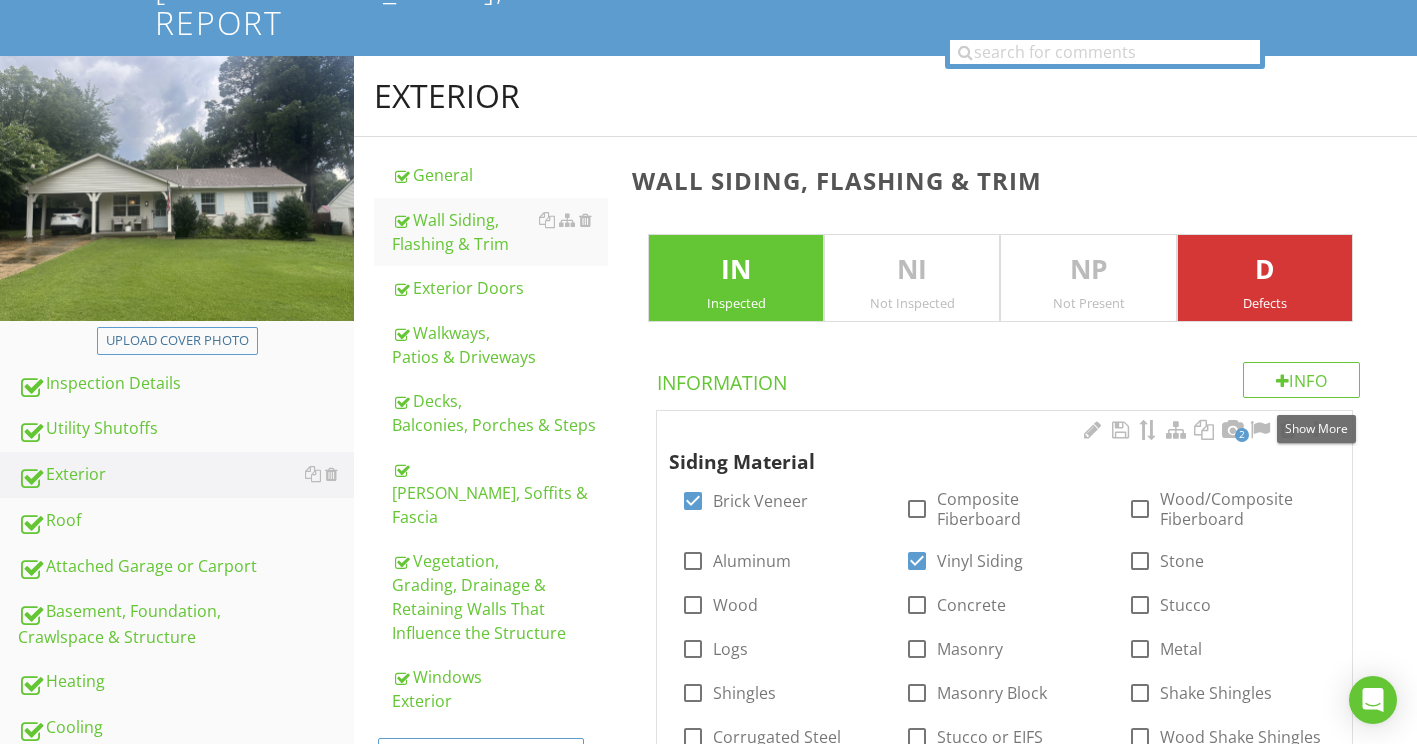 click at bounding box center (1316, 430) 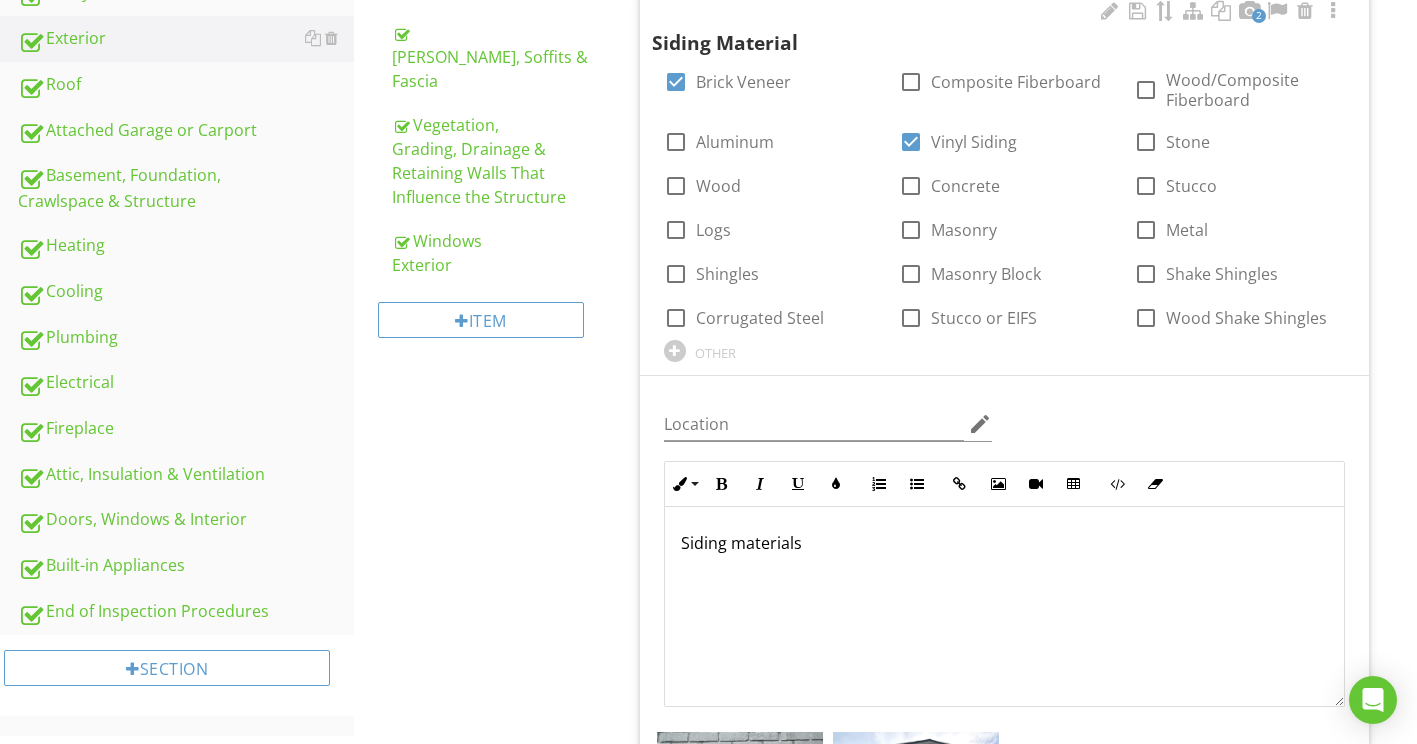 scroll, scrollTop: 837, scrollLeft: 0, axis: vertical 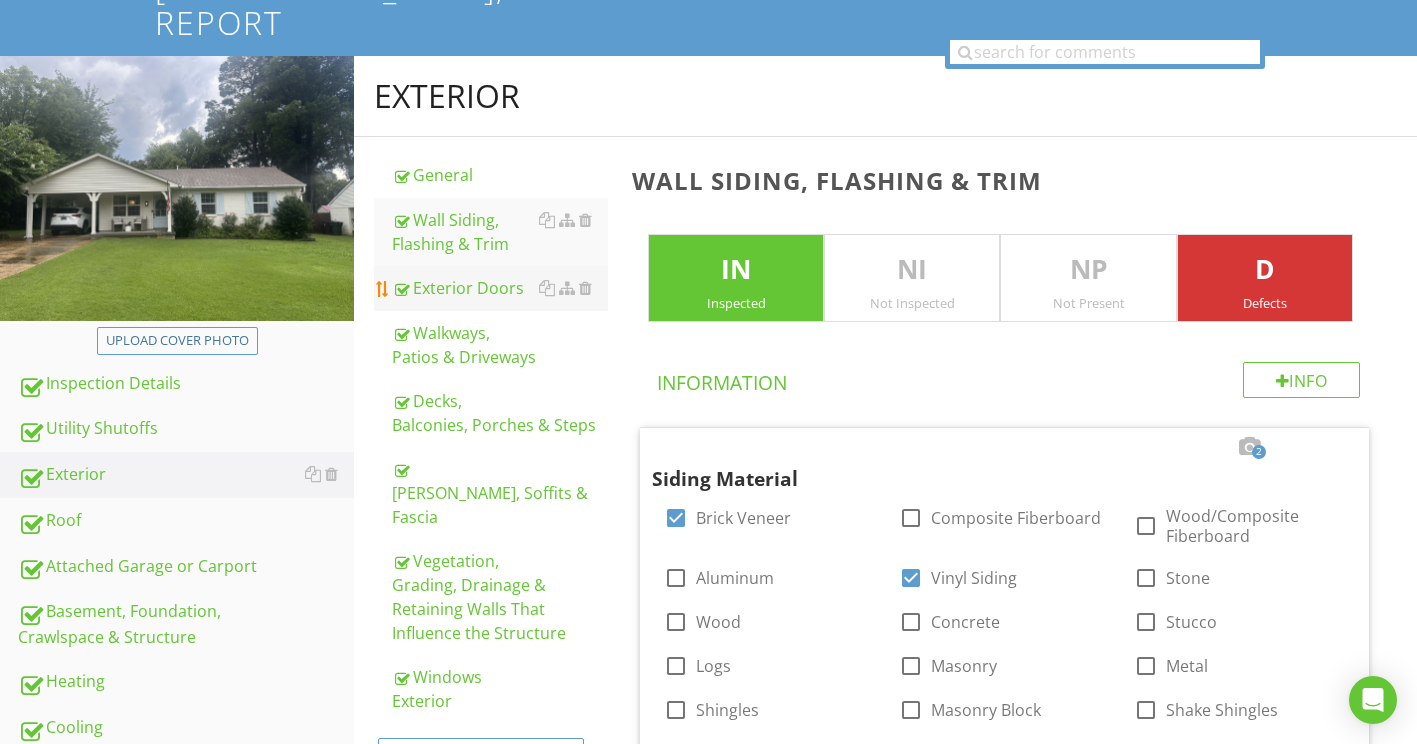 click on "Exterior Doors" at bounding box center [500, 288] 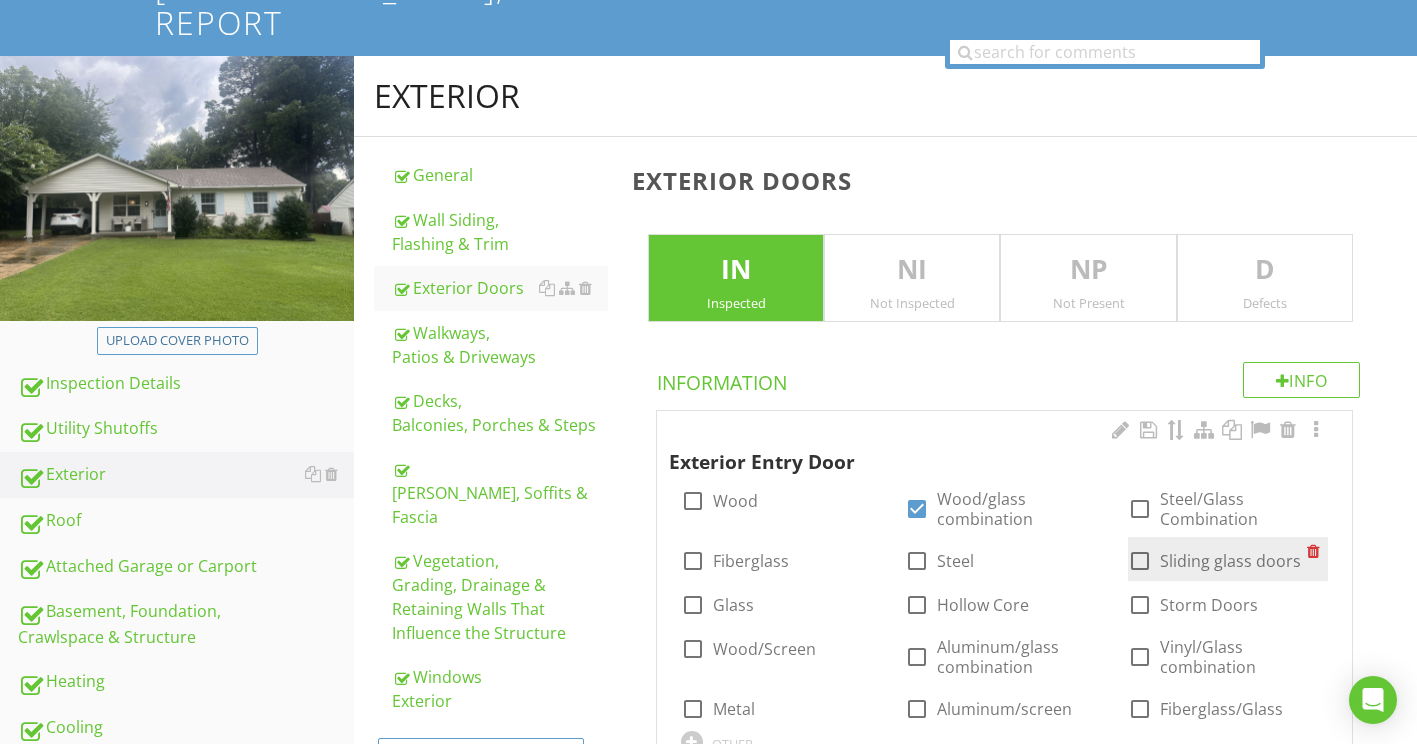 scroll, scrollTop: 537, scrollLeft: 0, axis: vertical 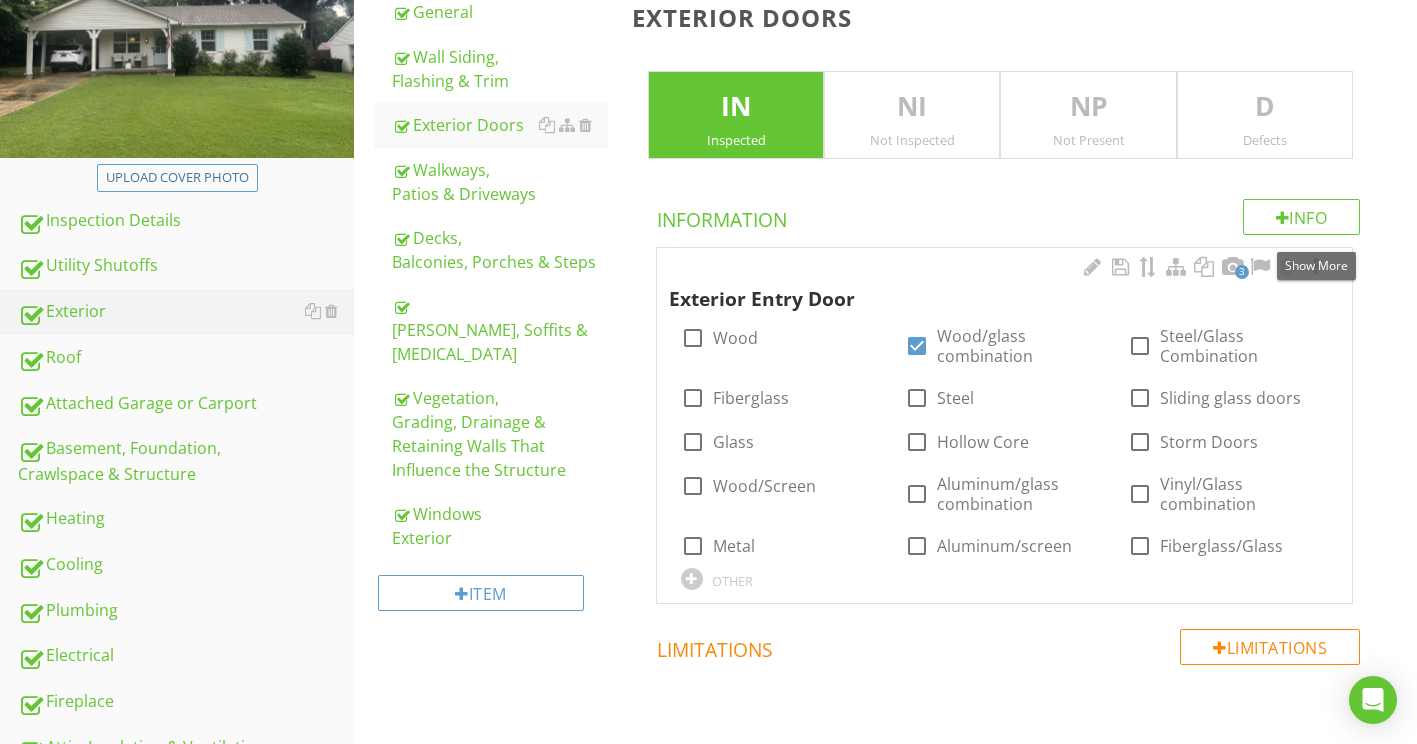 click at bounding box center [1316, 267] 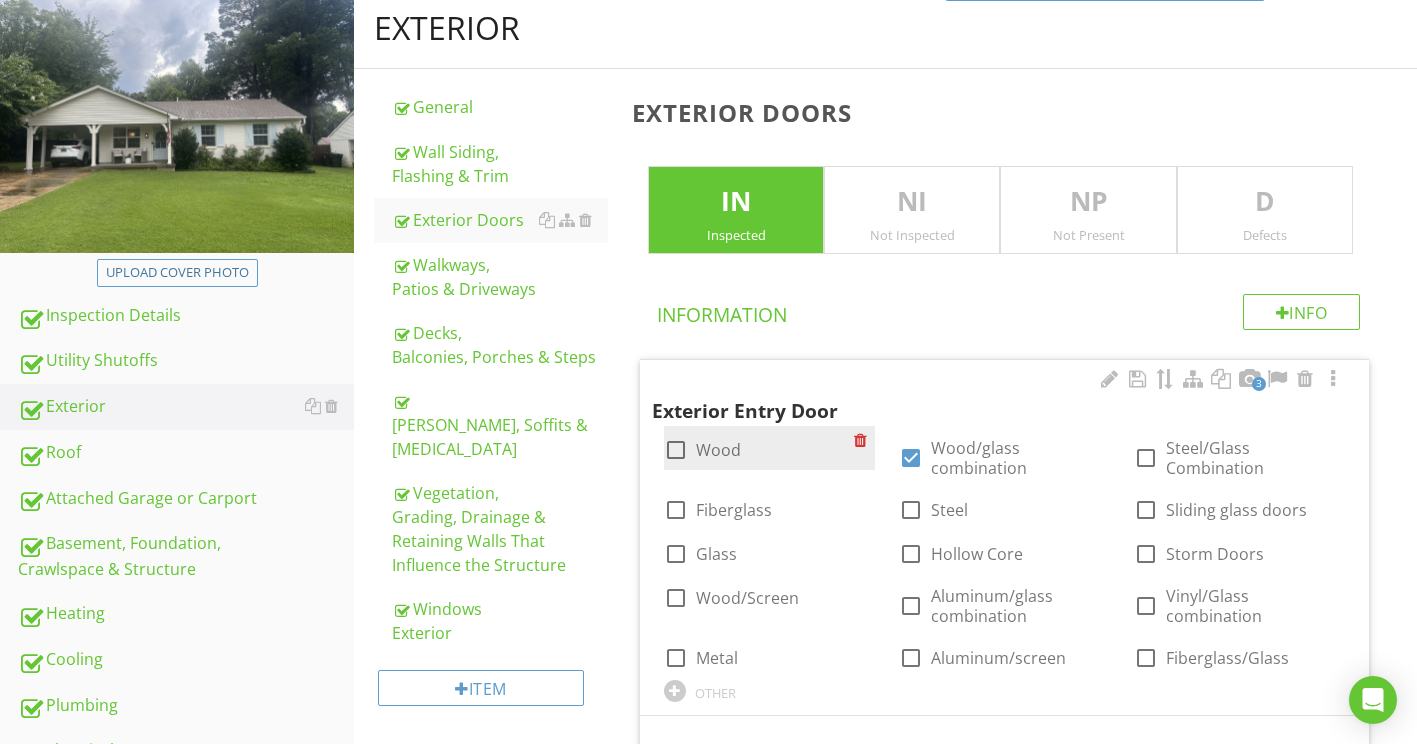 scroll, scrollTop: 300, scrollLeft: 0, axis: vertical 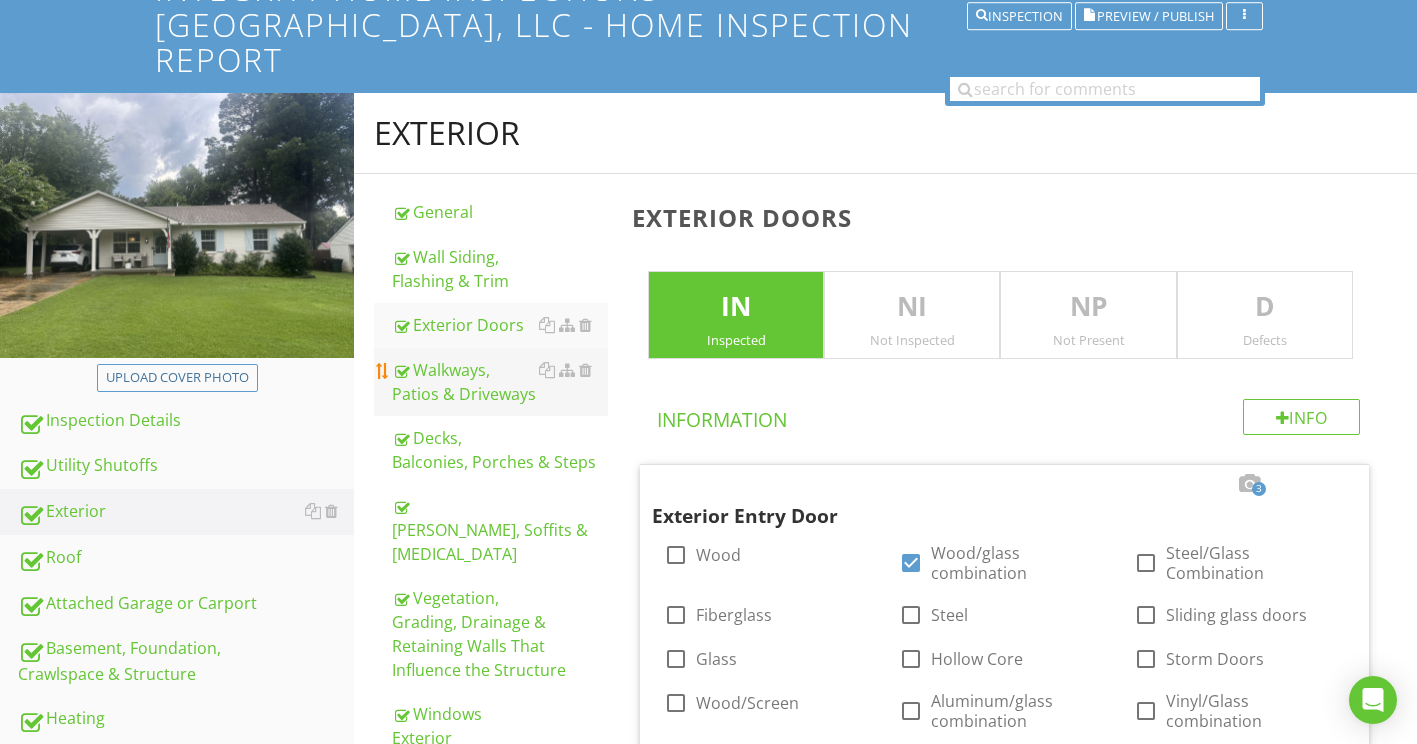 click on "Walkways, Patios & Driveways" at bounding box center [500, 382] 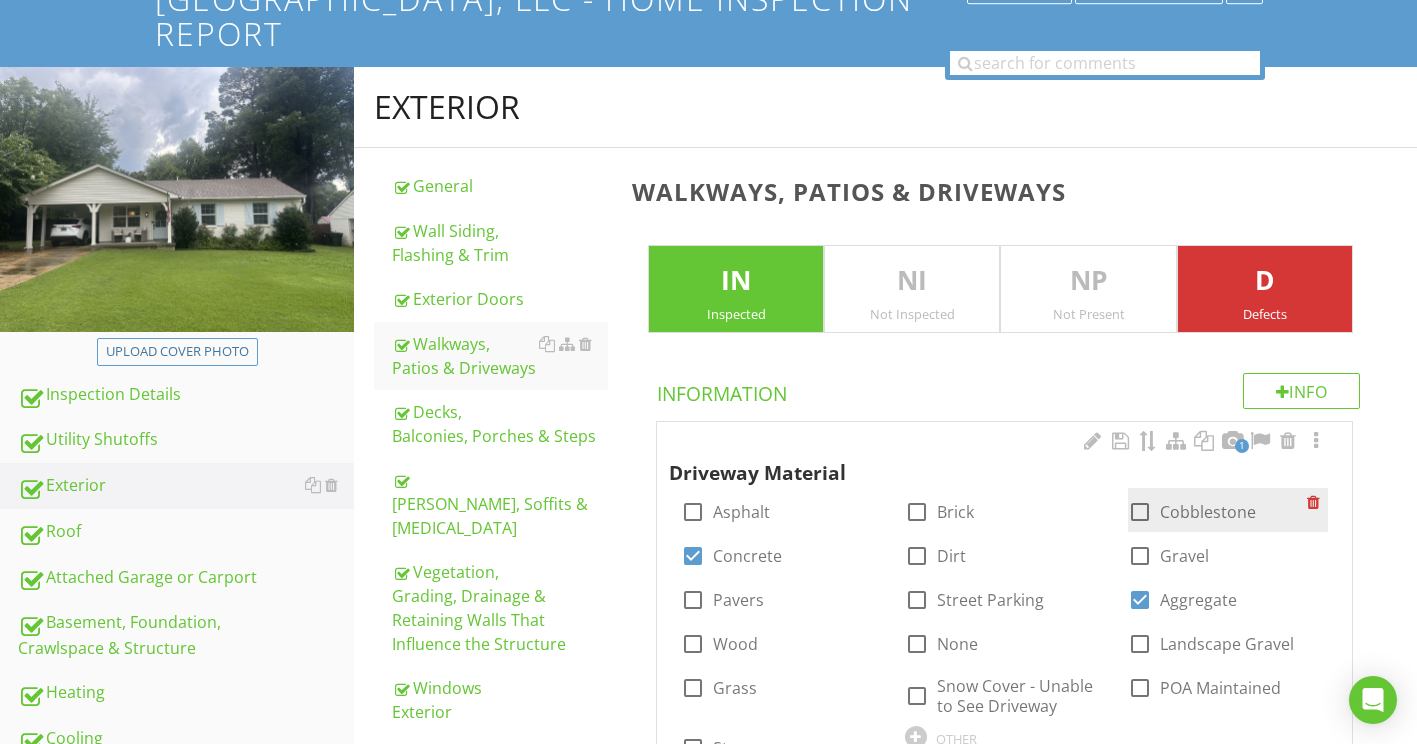 scroll, scrollTop: 500, scrollLeft: 0, axis: vertical 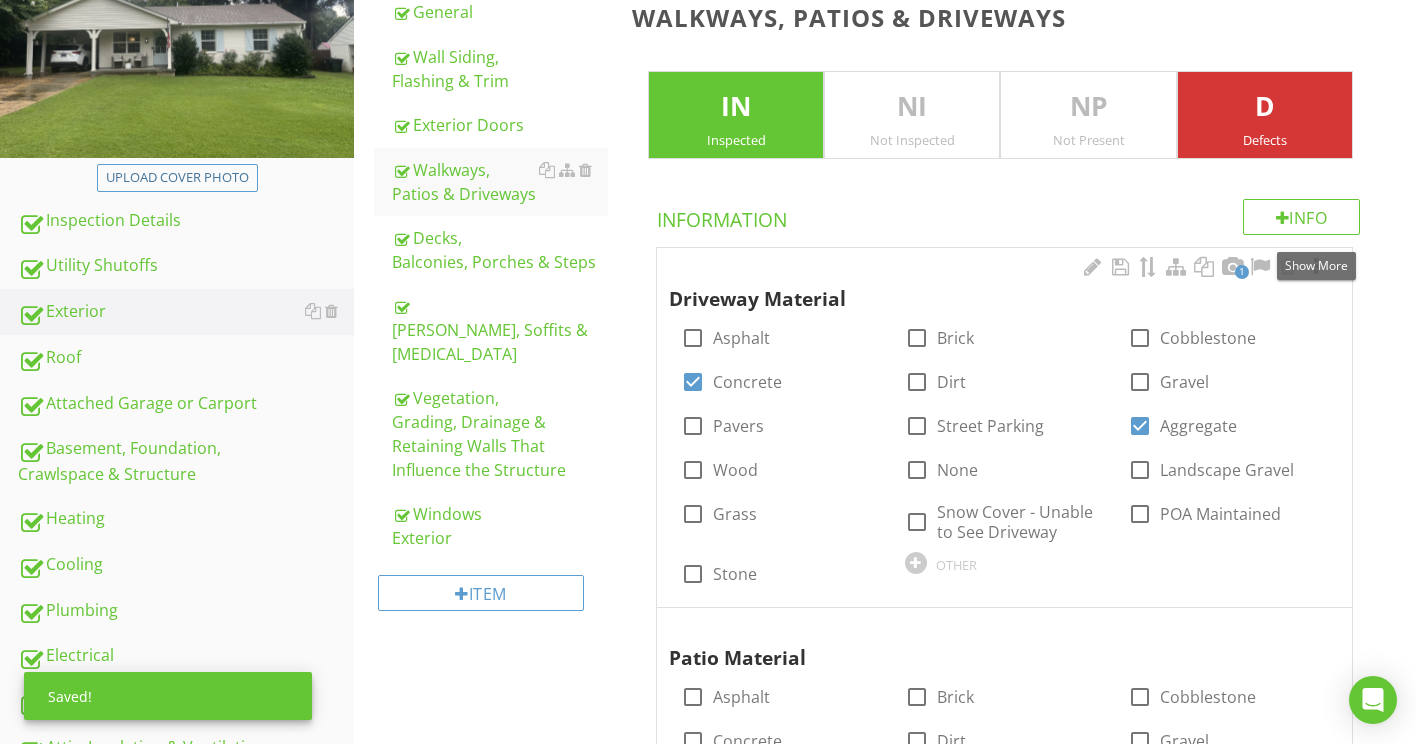 click at bounding box center (1316, 267) 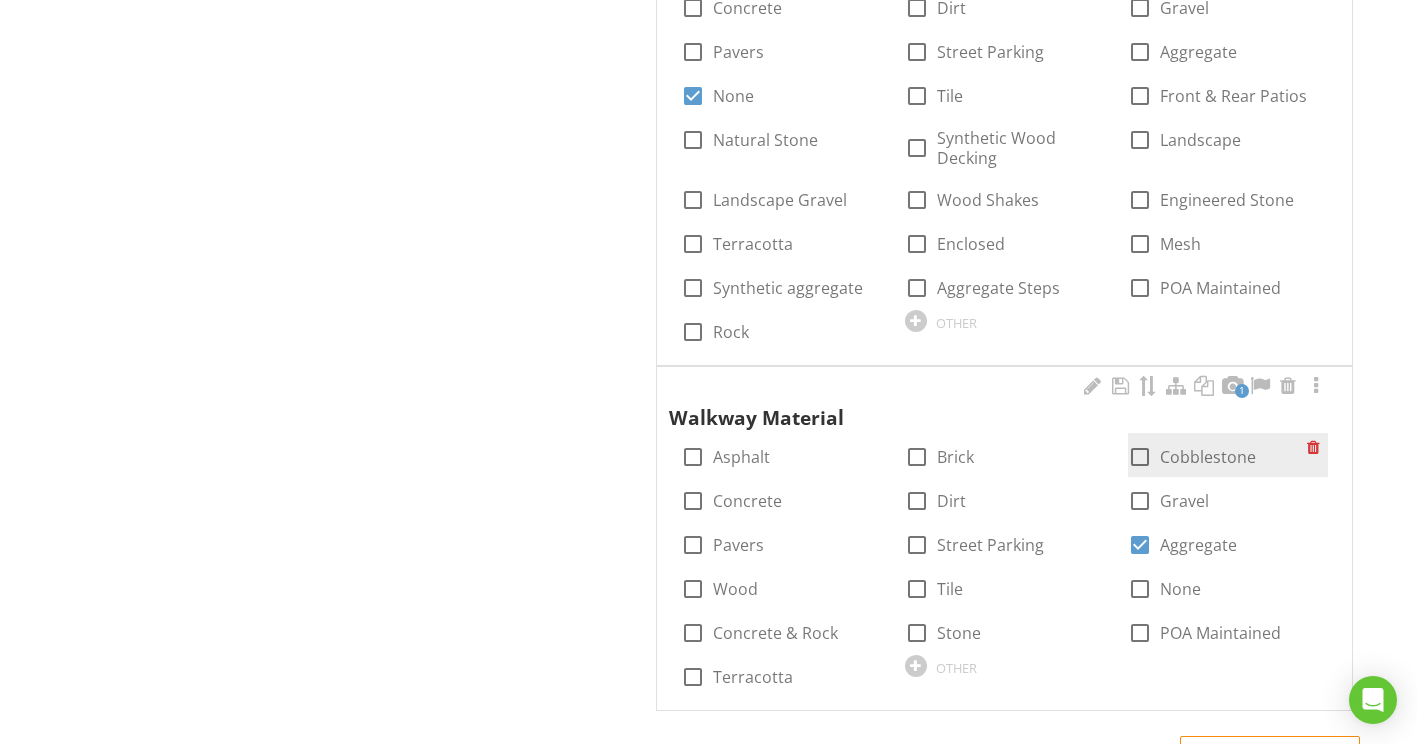 scroll, scrollTop: 1900, scrollLeft: 0, axis: vertical 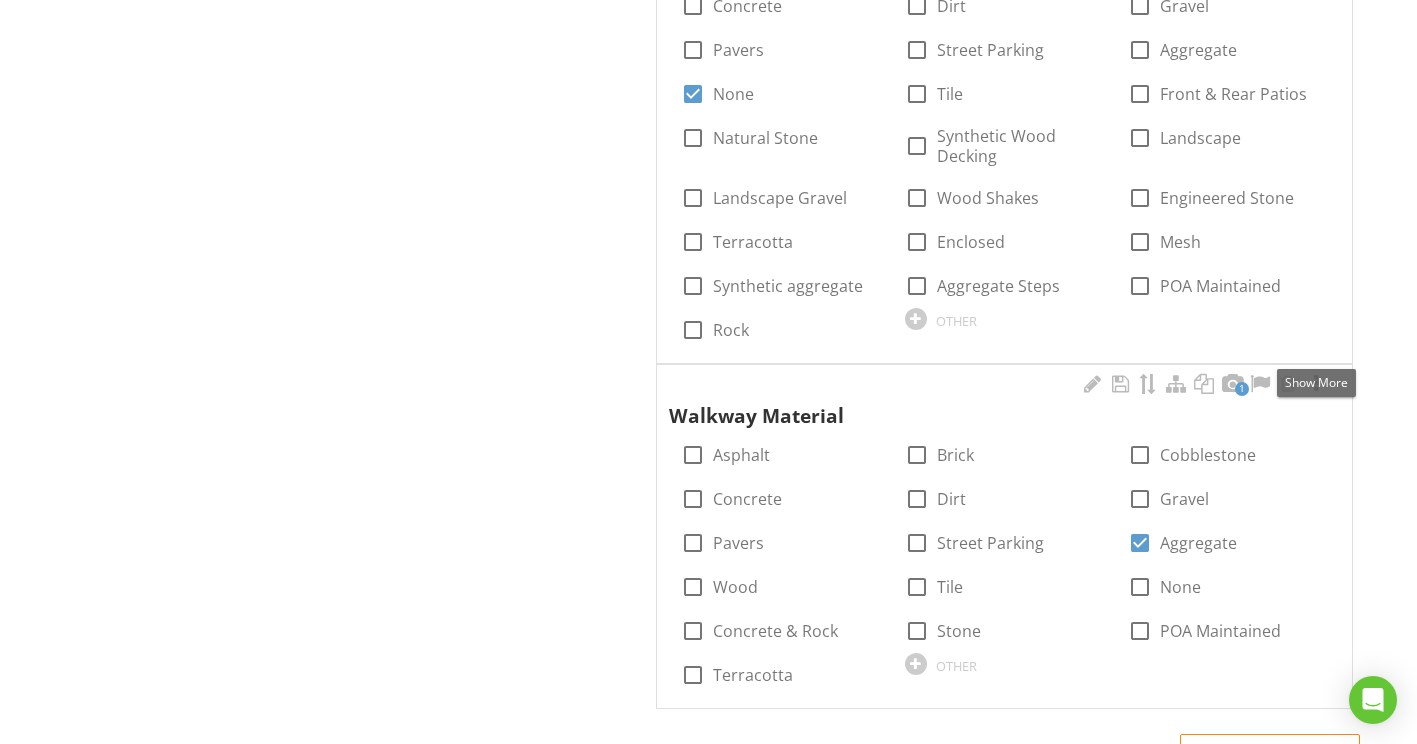click at bounding box center [1316, 384] 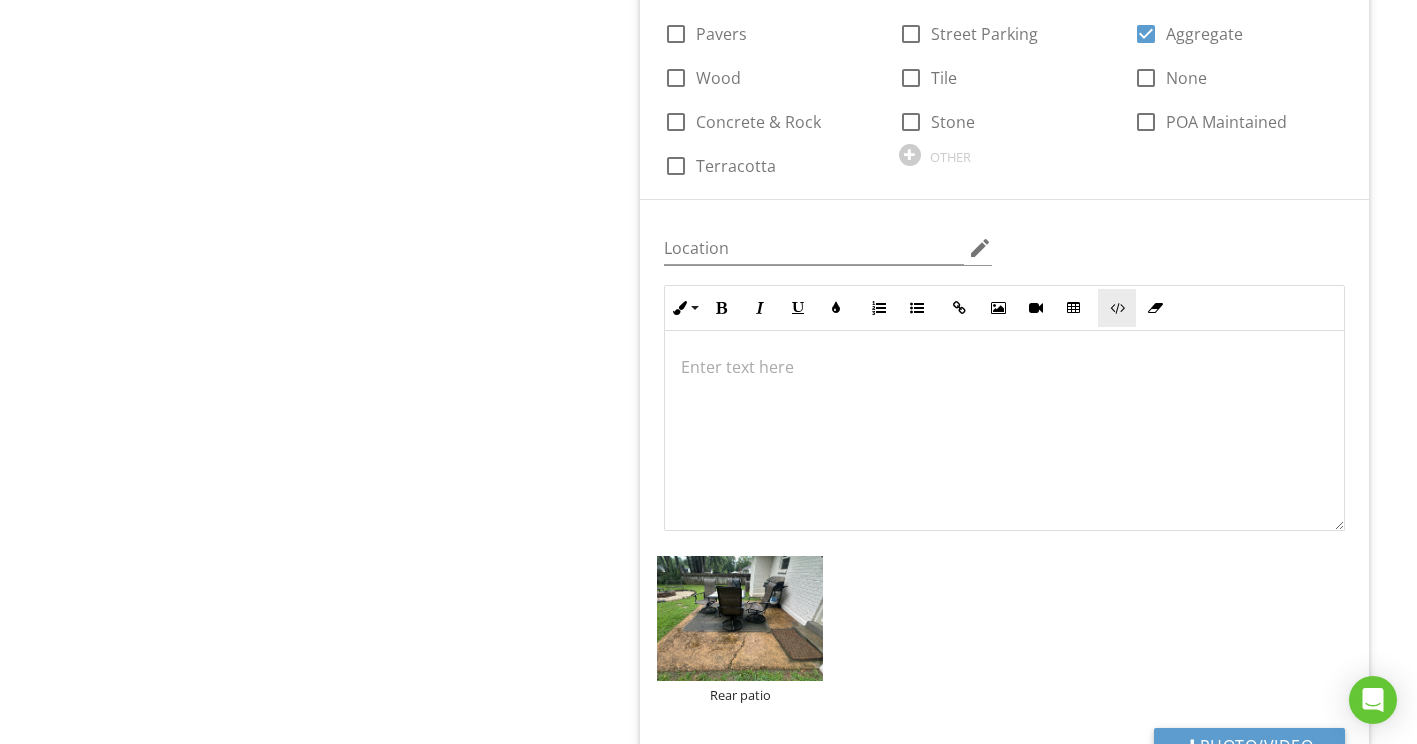 scroll, scrollTop: 2600, scrollLeft: 0, axis: vertical 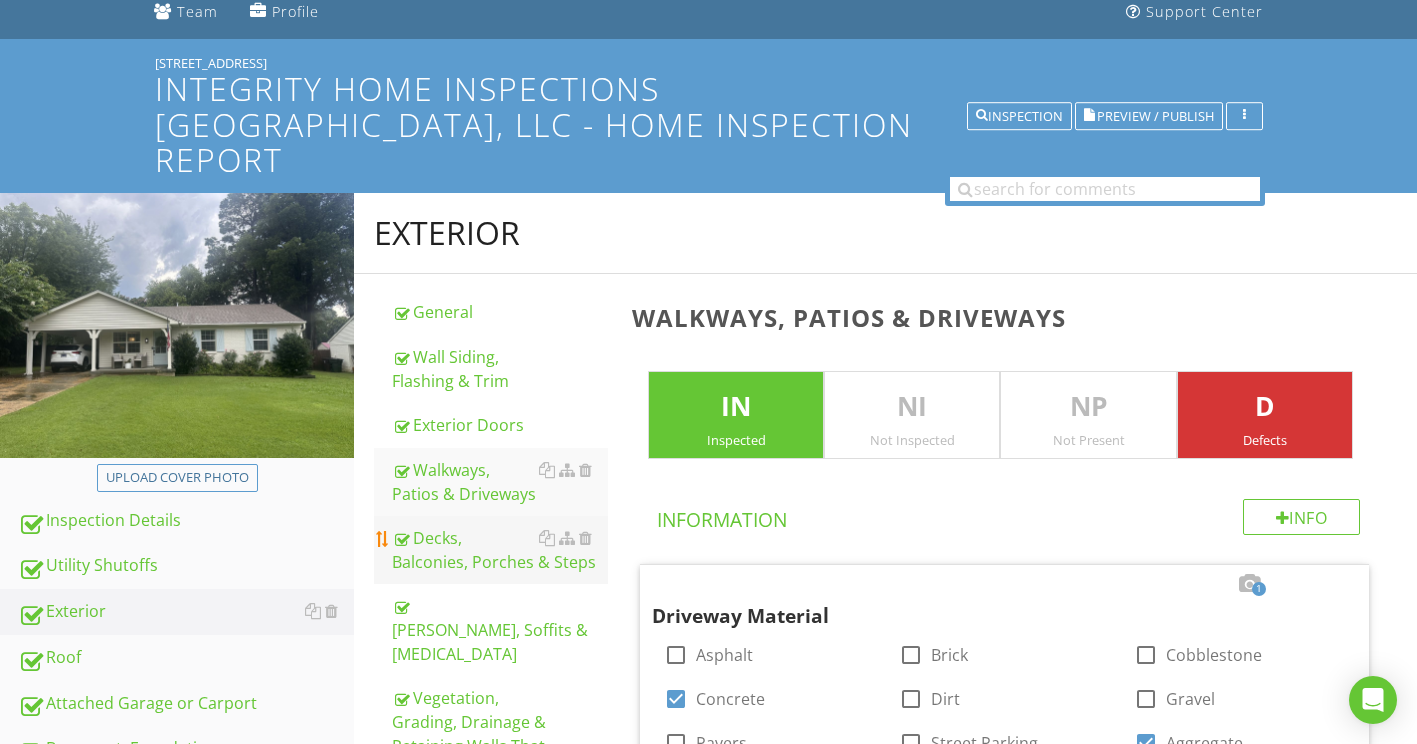 click on "Decks, Balconies, Porches & Steps" at bounding box center [500, 550] 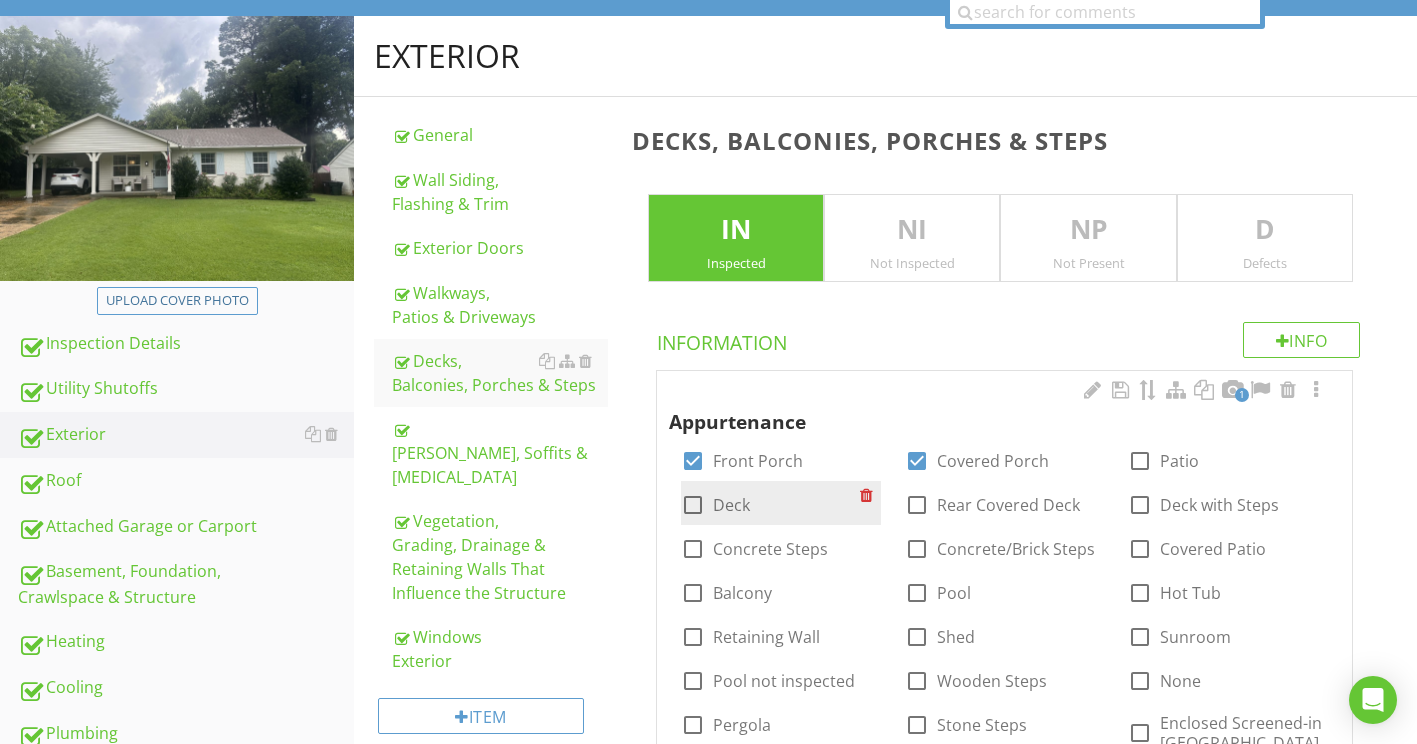 scroll, scrollTop: 400, scrollLeft: 0, axis: vertical 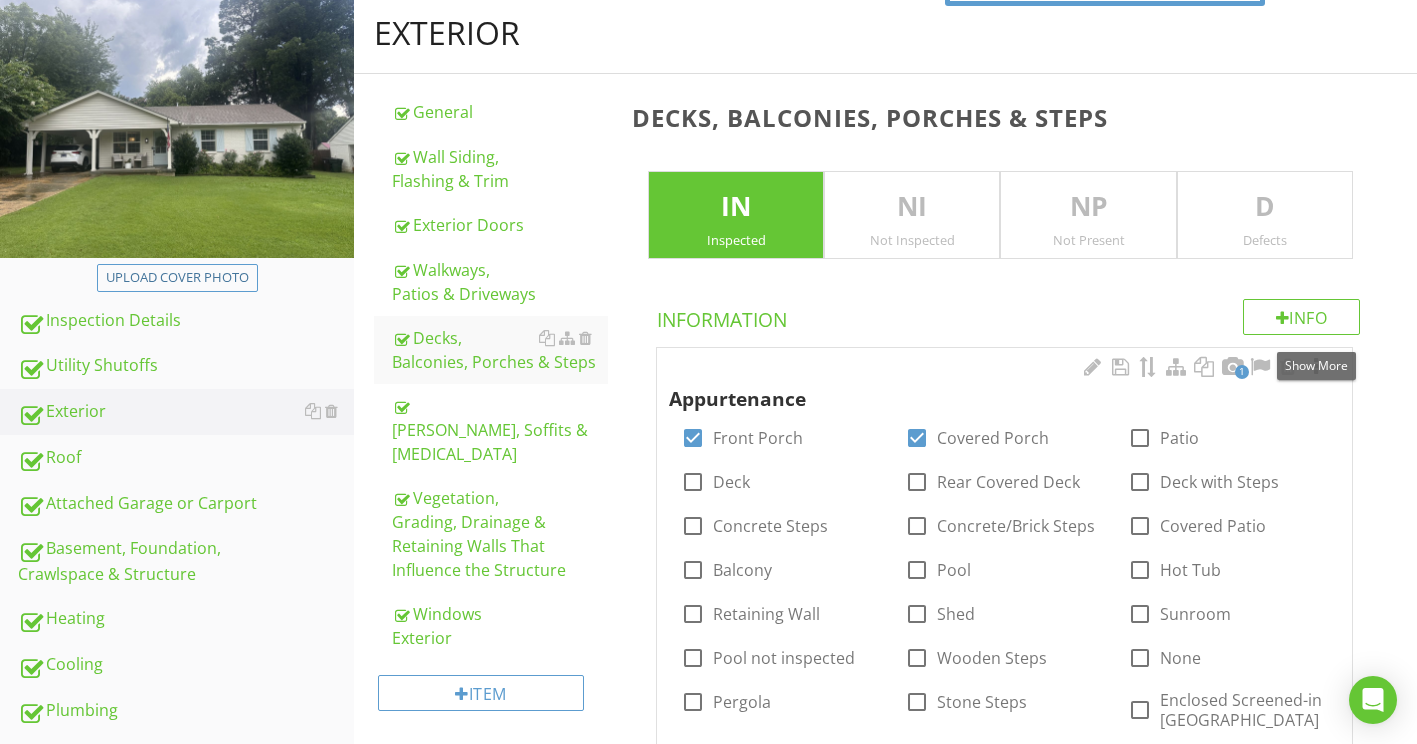 click at bounding box center (1316, 367) 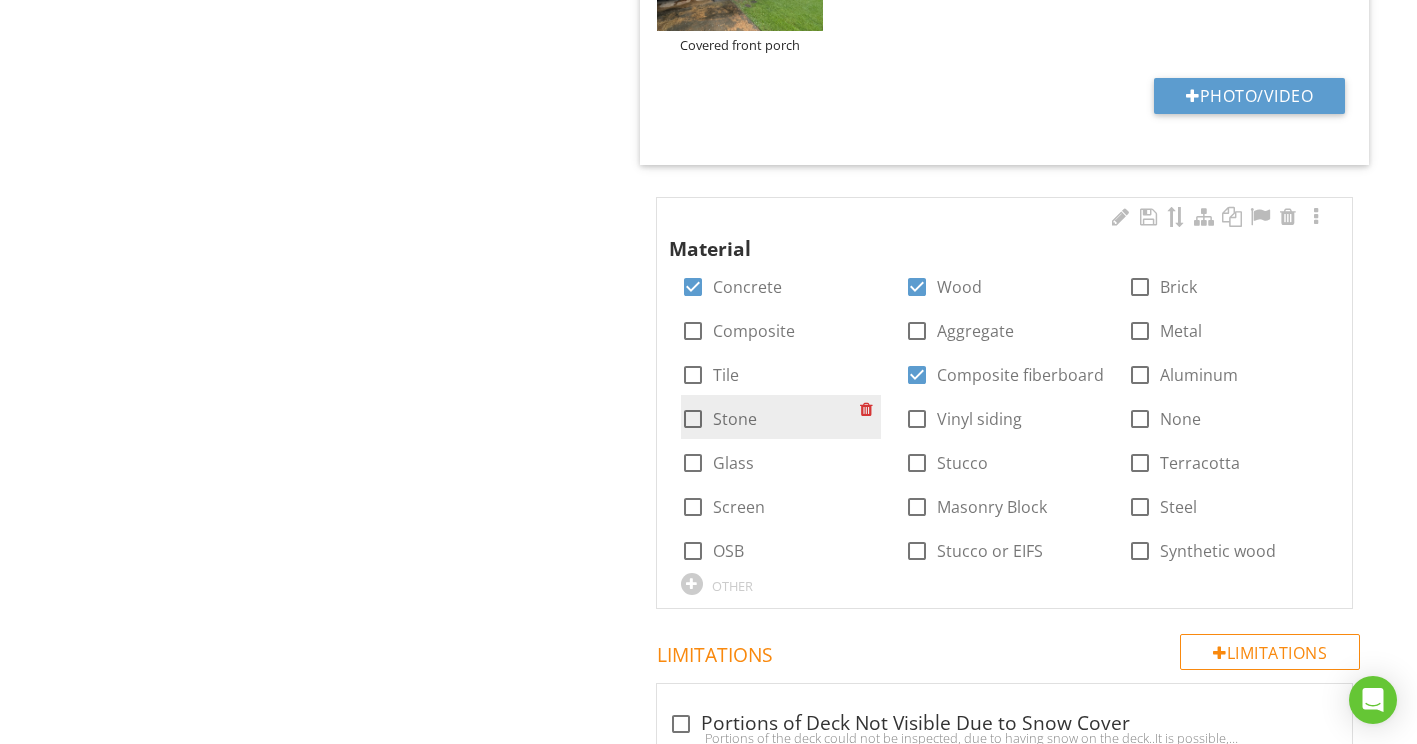 scroll, scrollTop: 1900, scrollLeft: 0, axis: vertical 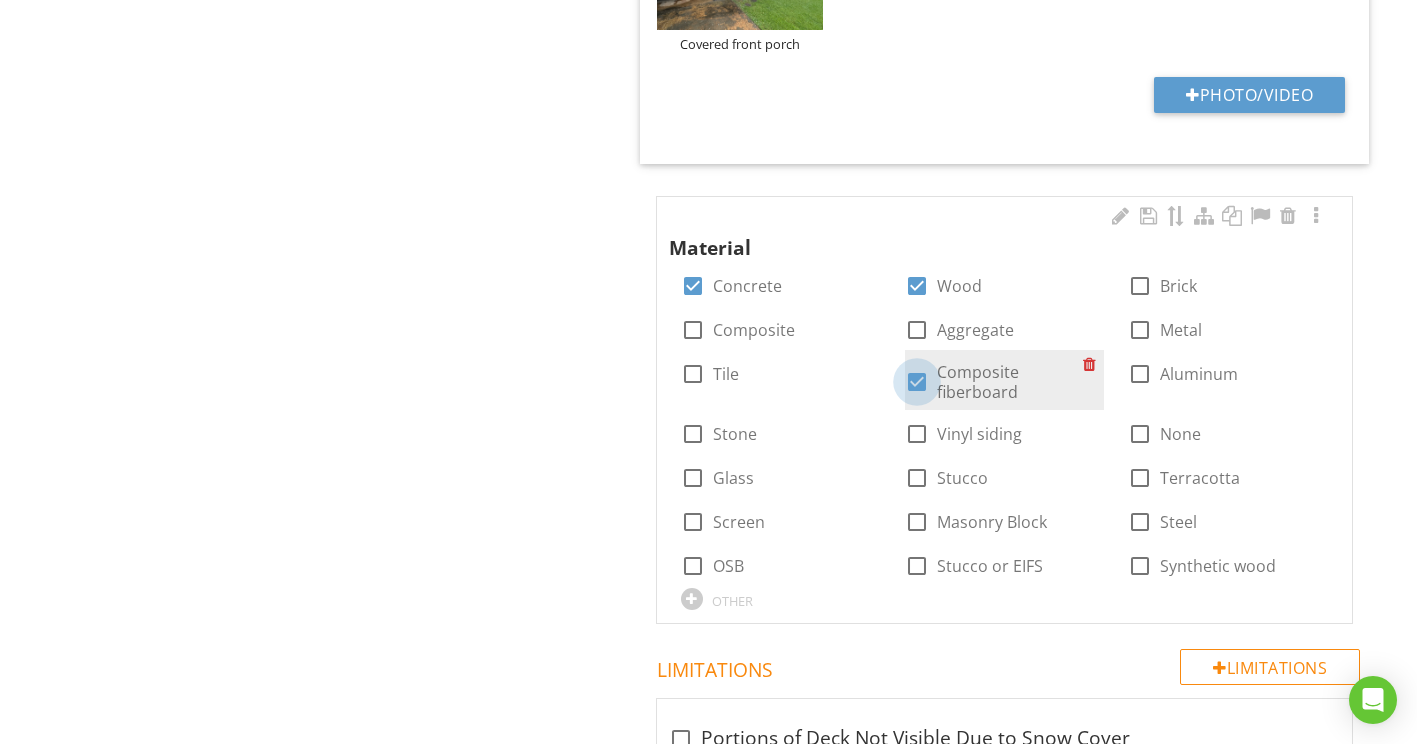 click at bounding box center [917, 382] 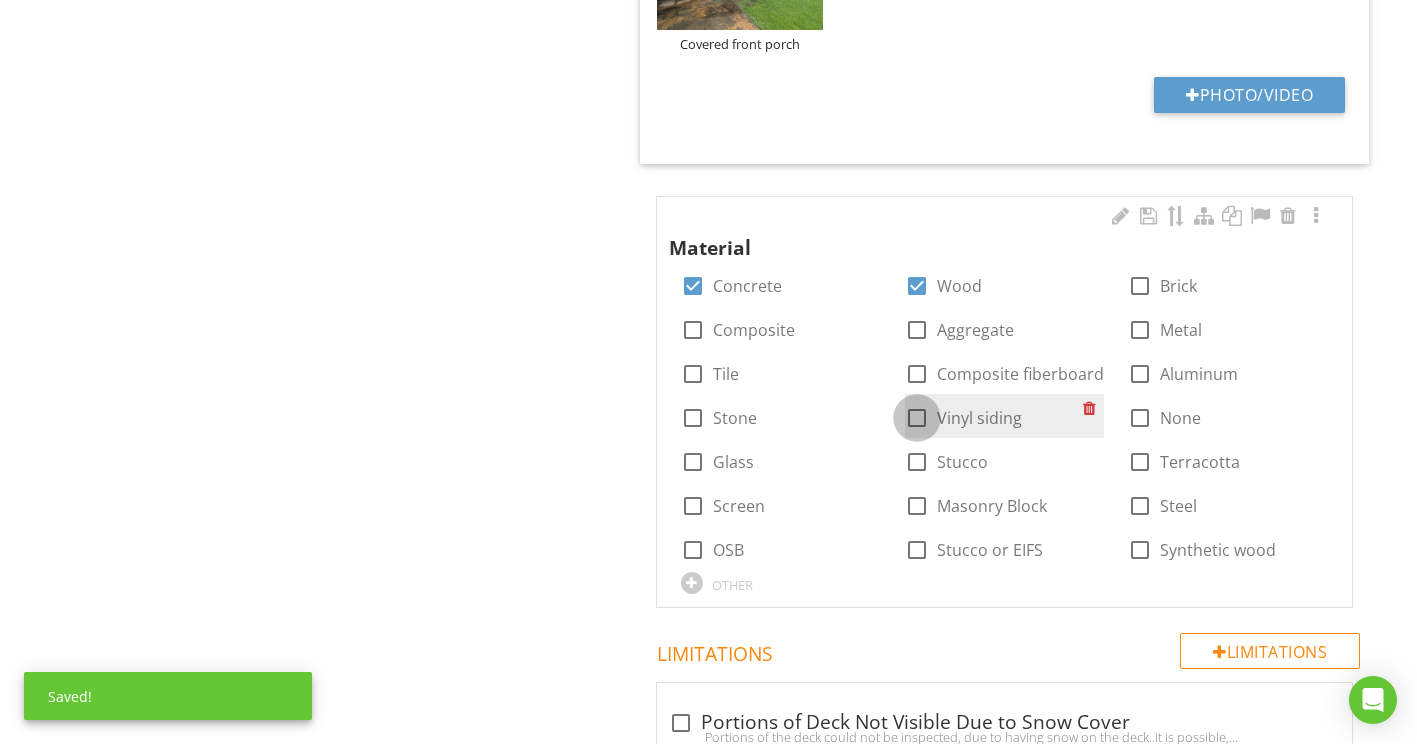 click at bounding box center (917, 418) 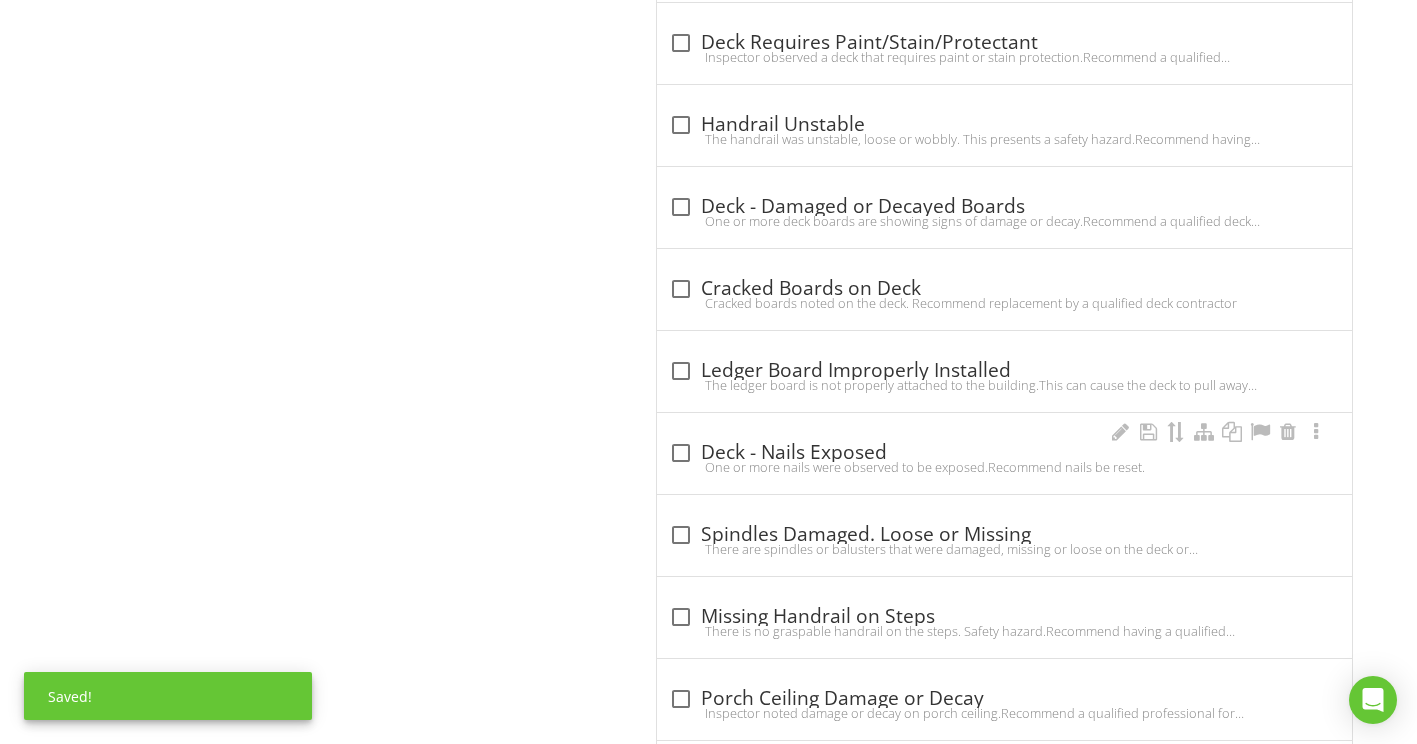 scroll, scrollTop: 3400, scrollLeft: 0, axis: vertical 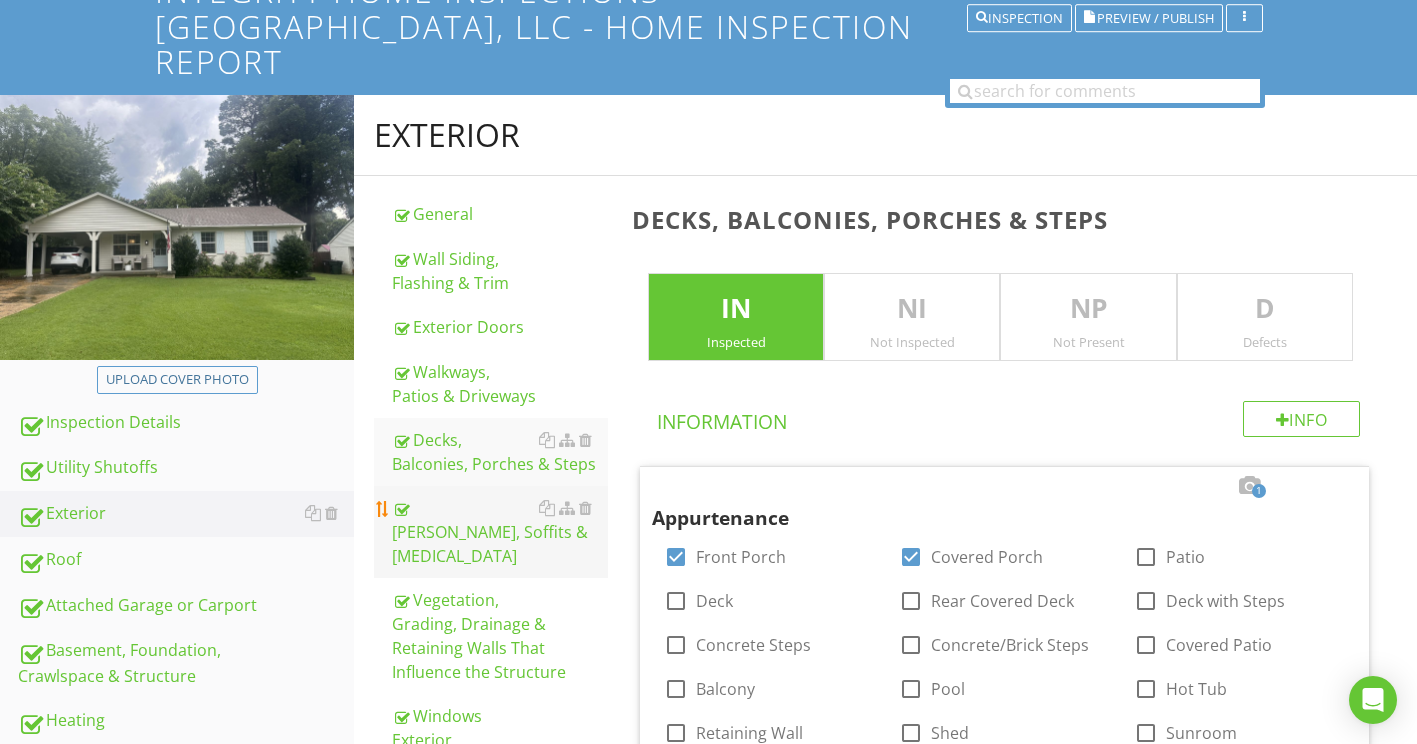 click on "Eaves, Soffits & Fascia" at bounding box center [500, 532] 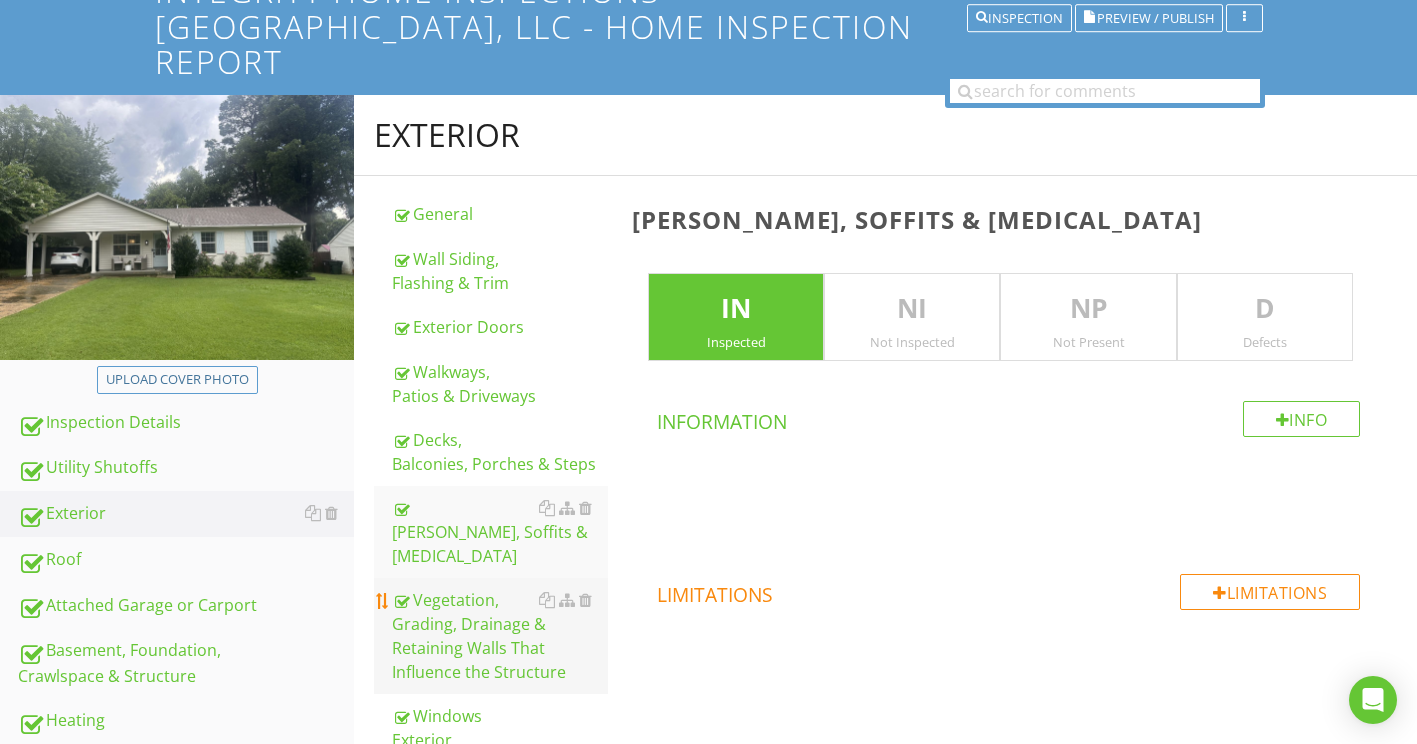 click on "Vegetation, Grading, Drainage & Retaining Walls That Influence the Structure" at bounding box center [500, 636] 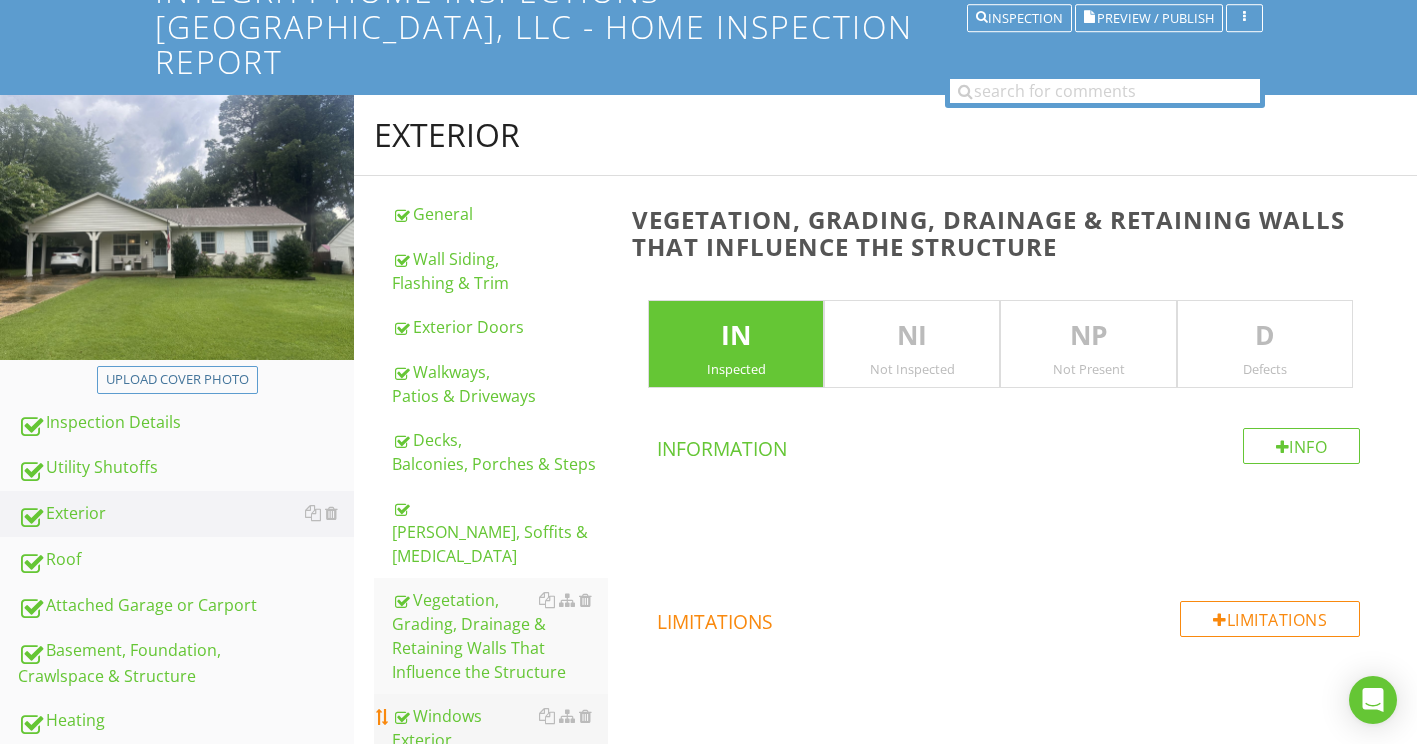 click on "Windows Exterior" at bounding box center (500, 728) 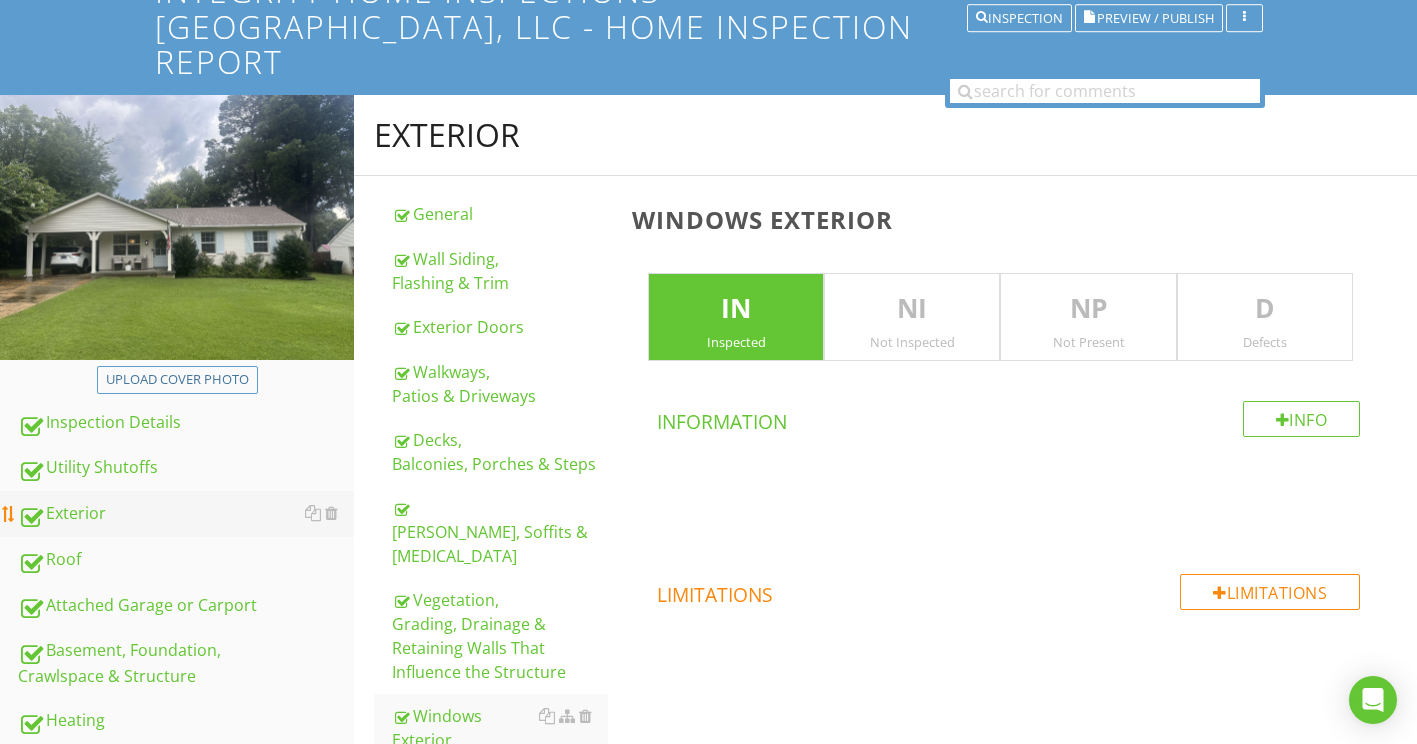 scroll, scrollTop: 398, scrollLeft: 0, axis: vertical 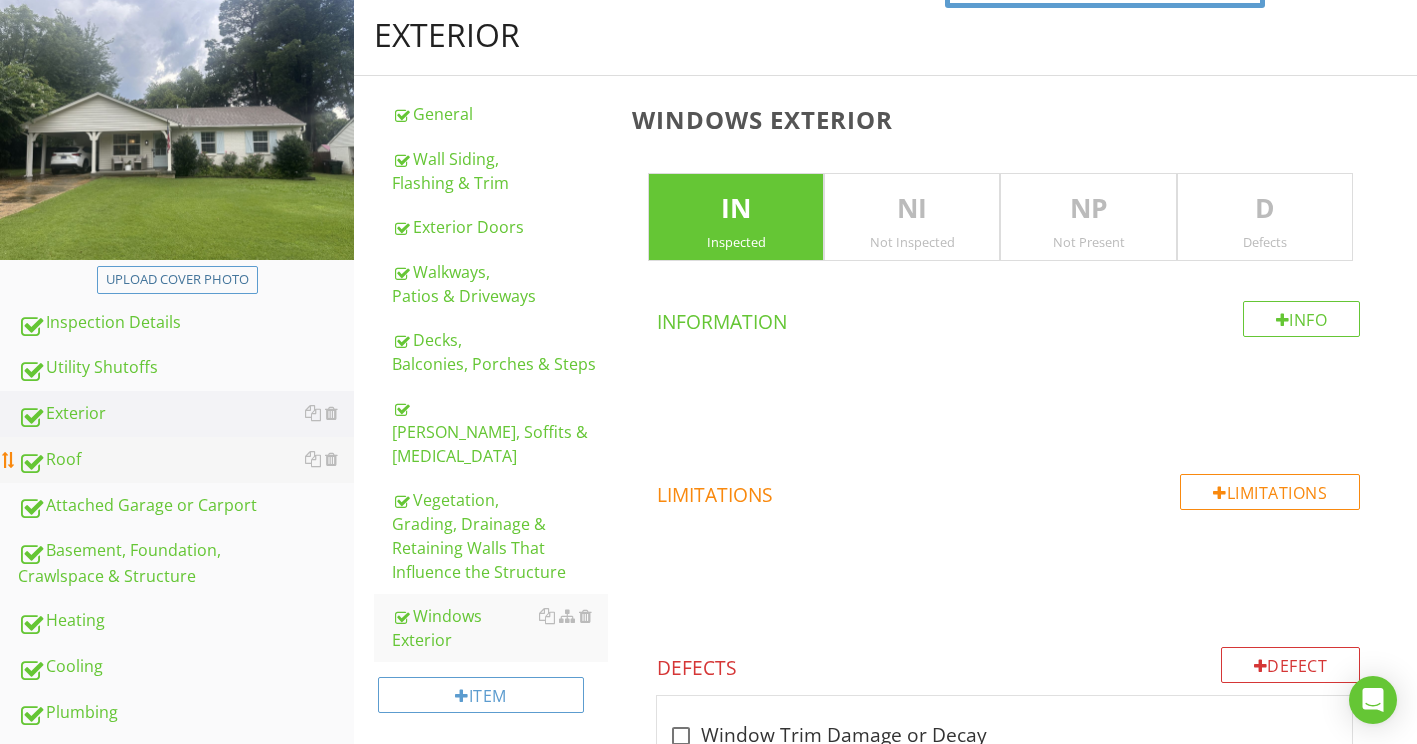 click on "Roof" at bounding box center [186, 460] 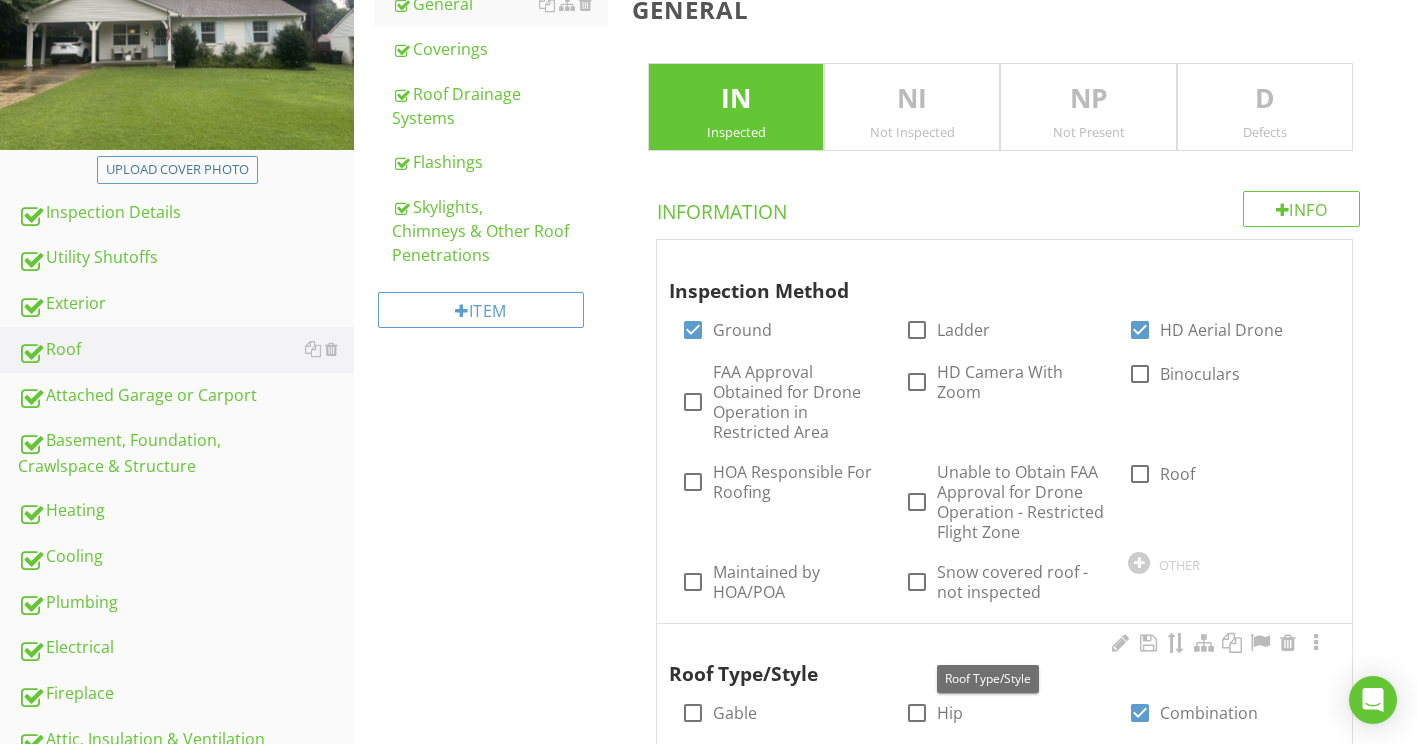 scroll, scrollTop: 498, scrollLeft: 0, axis: vertical 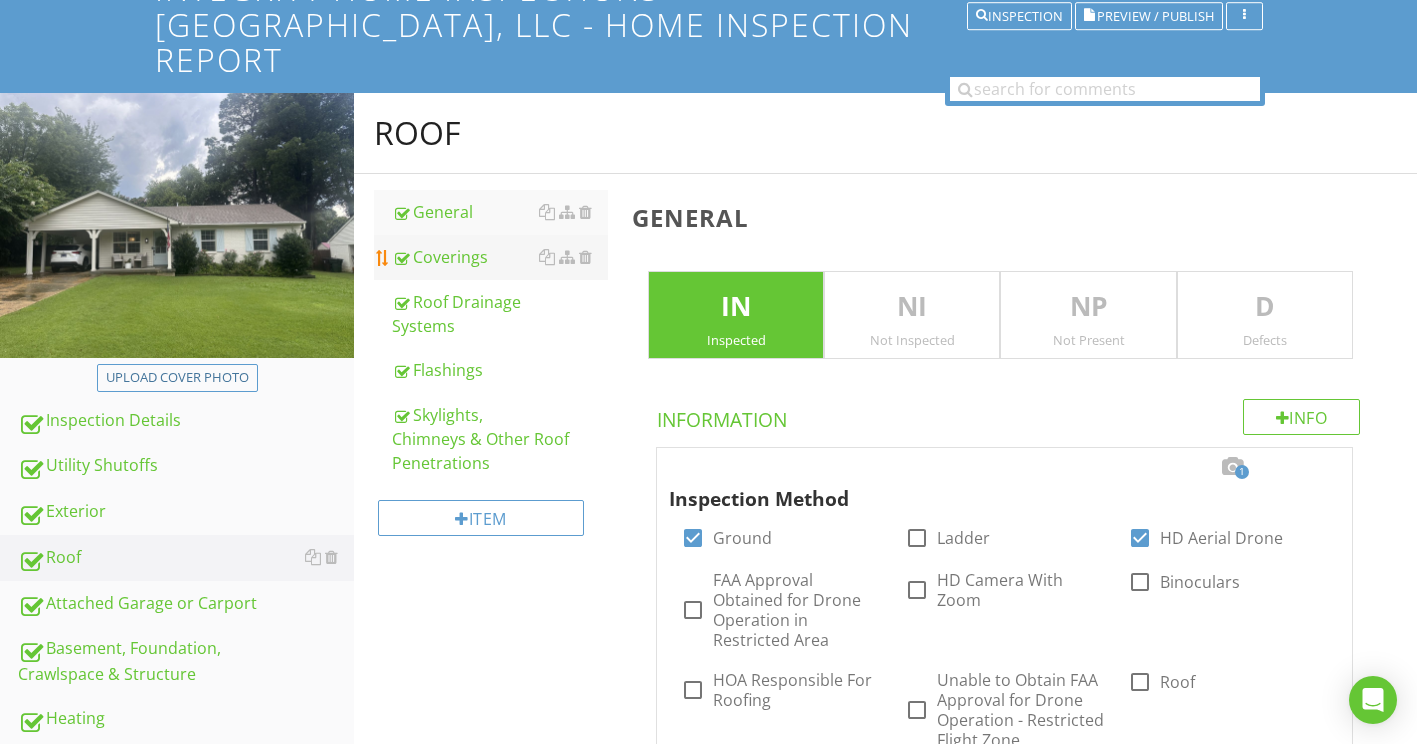 click on "Coverings" at bounding box center (500, 257) 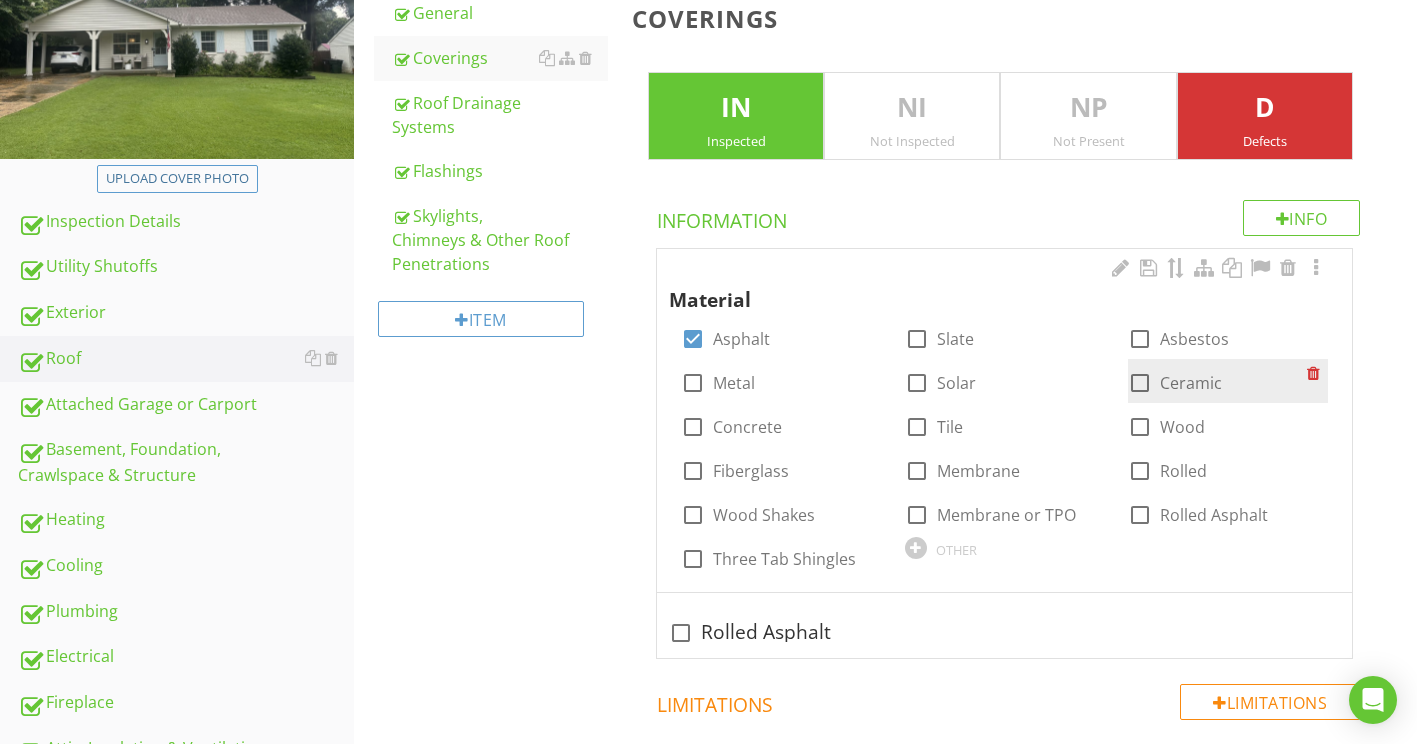 scroll, scrollTop: 500, scrollLeft: 0, axis: vertical 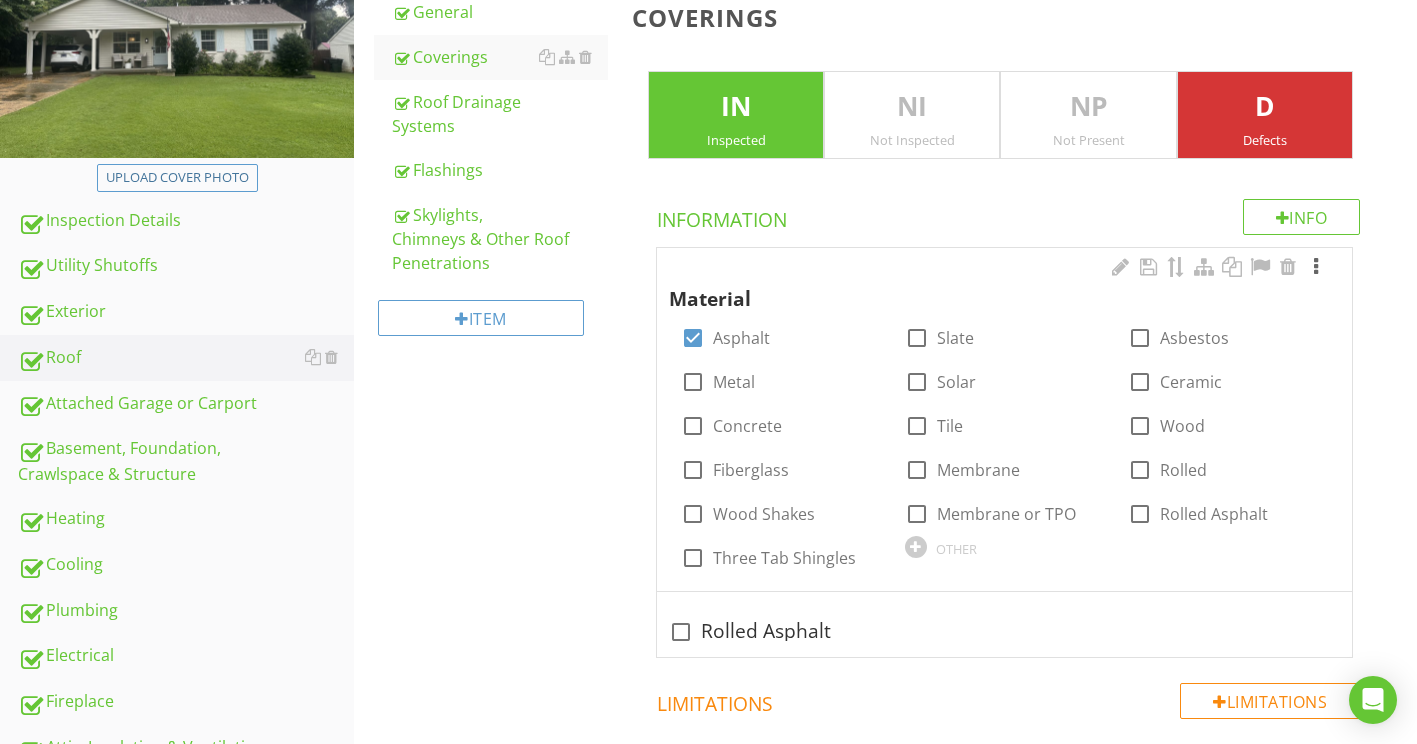 click at bounding box center (1316, 267) 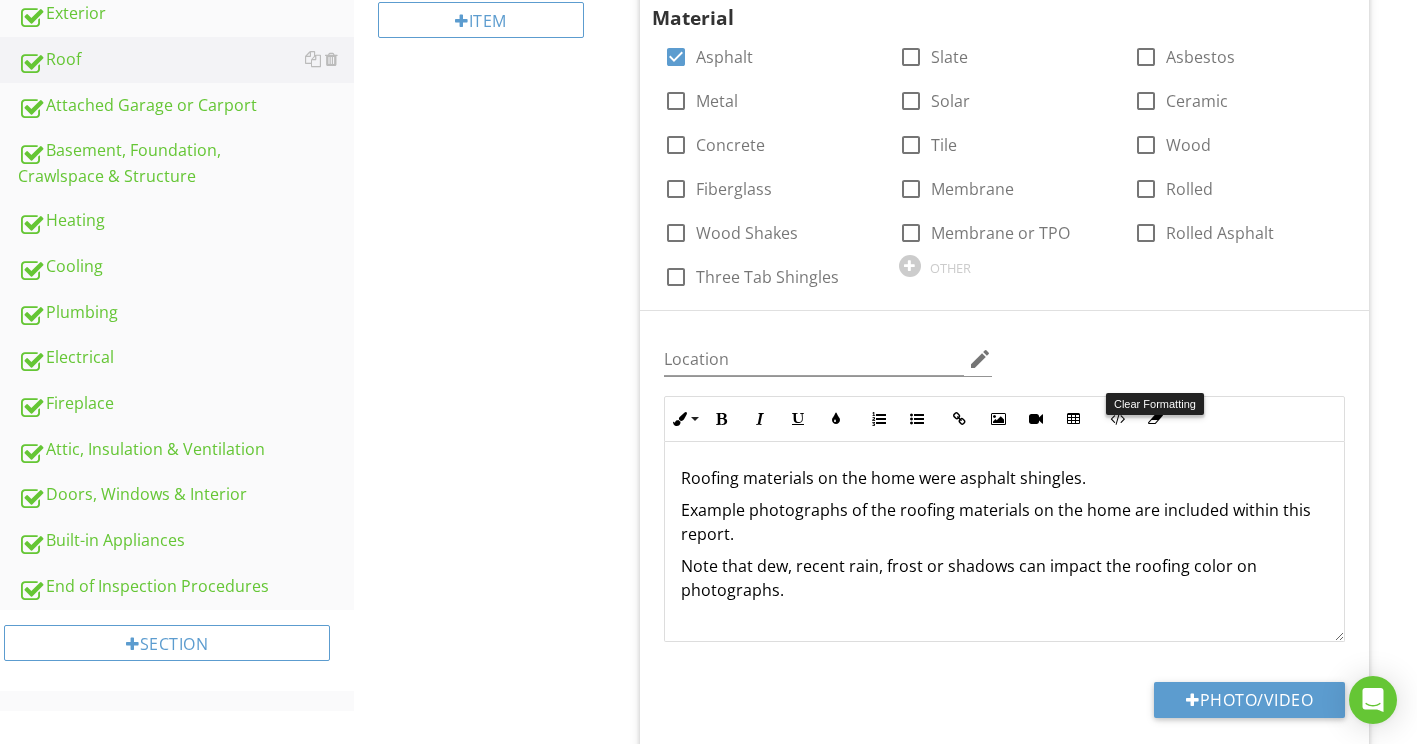 scroll, scrollTop: 800, scrollLeft: 0, axis: vertical 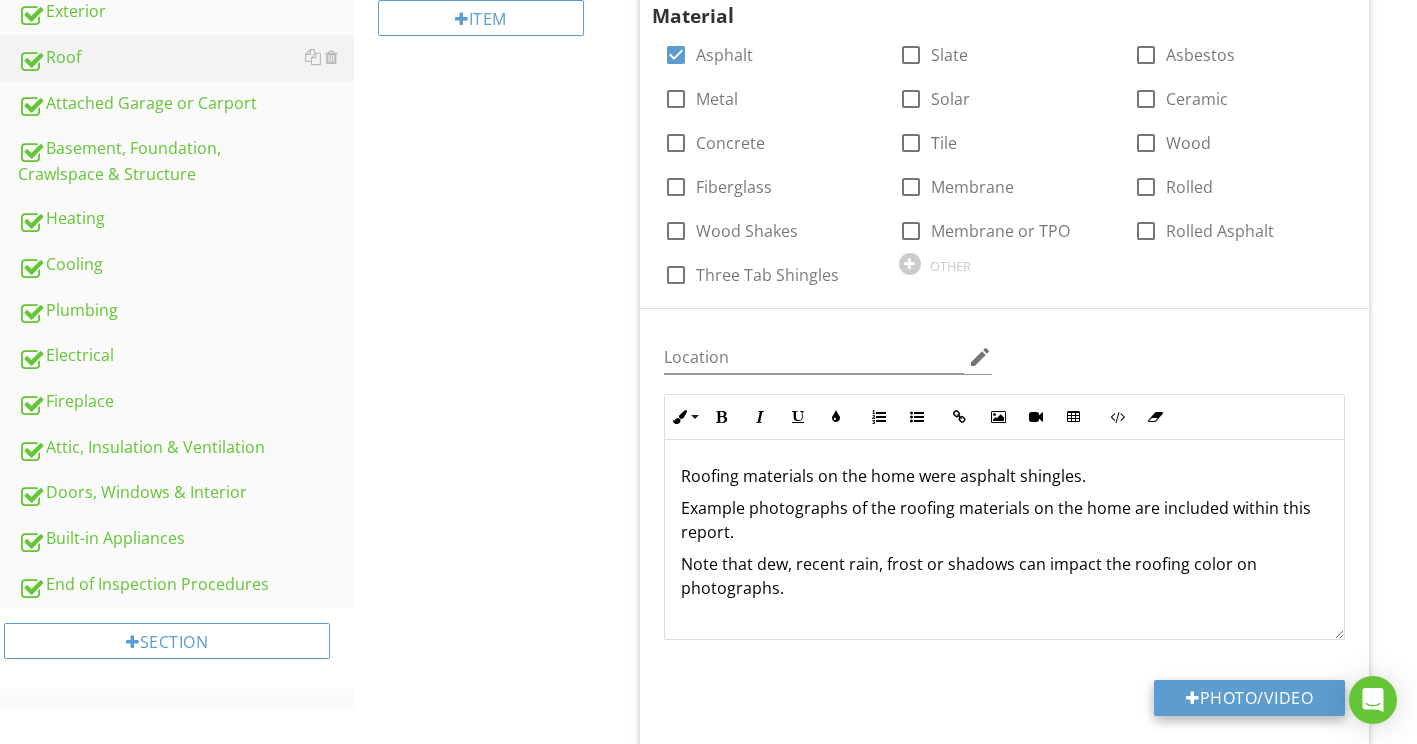 click on "Photo/Video" at bounding box center (1249, 698) 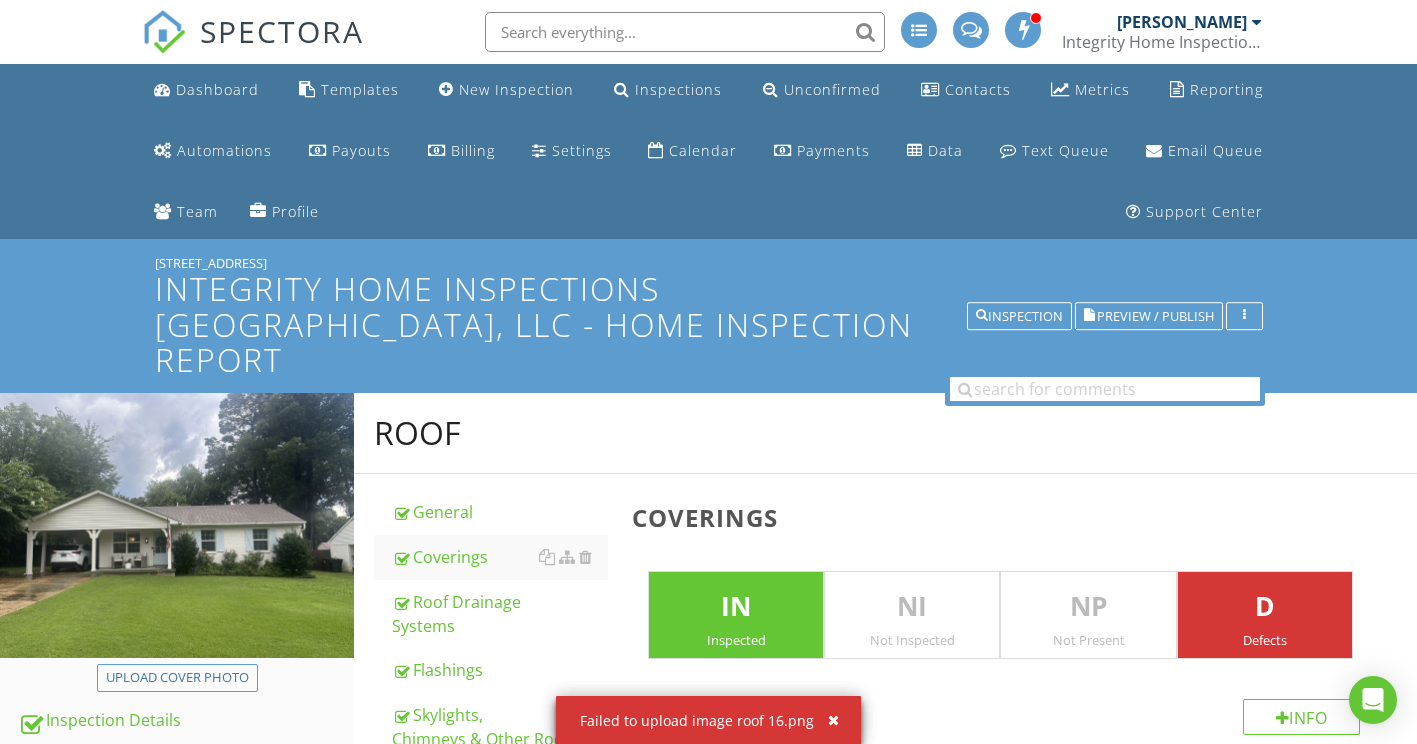 scroll, scrollTop: 2000, scrollLeft: 0, axis: vertical 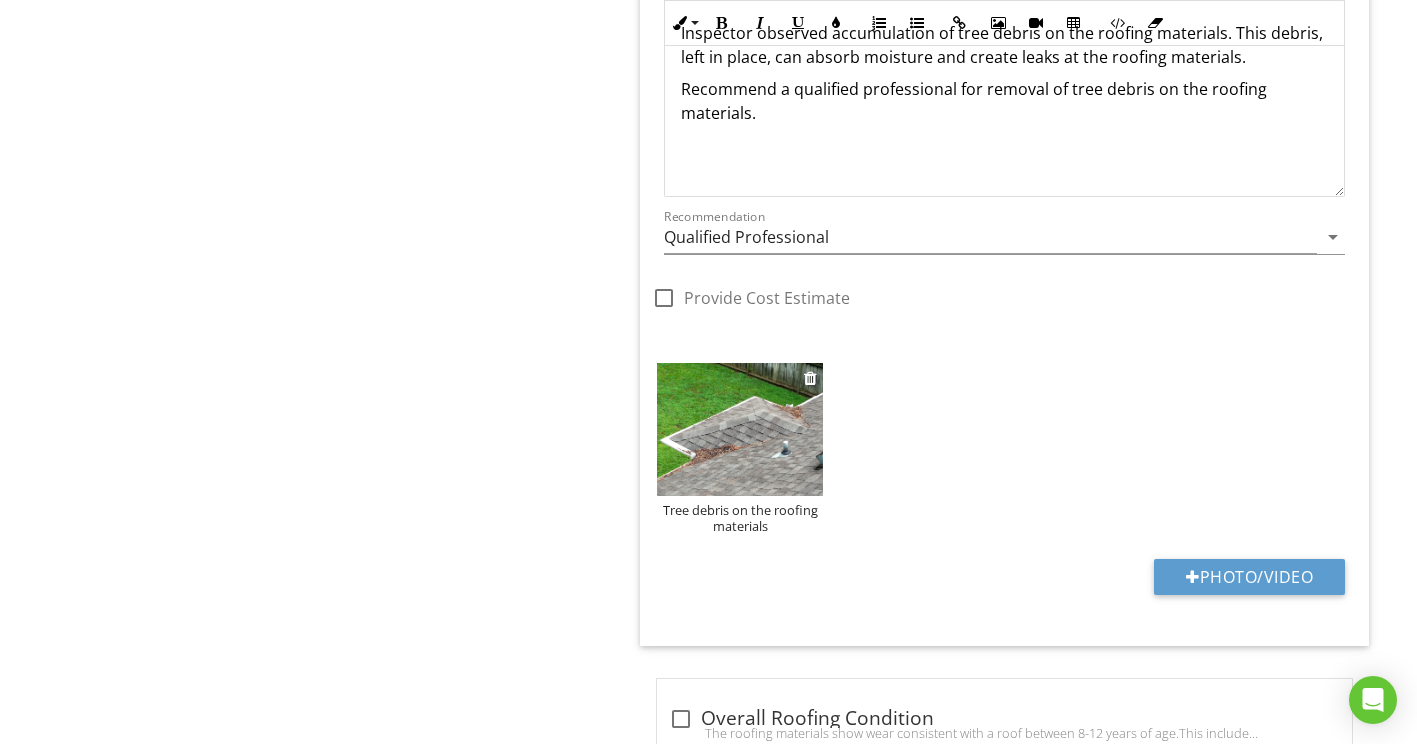 click at bounding box center (740, 429) 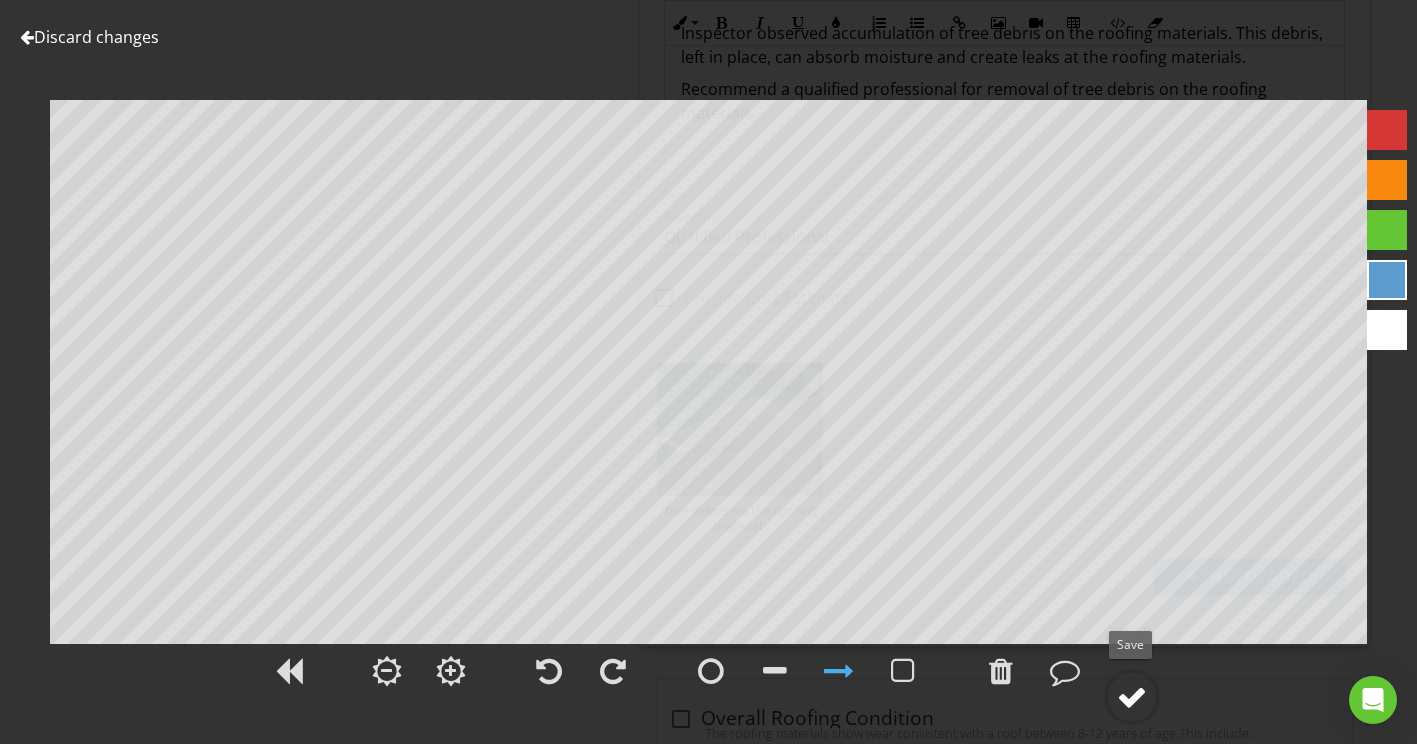 click at bounding box center [1132, 697] 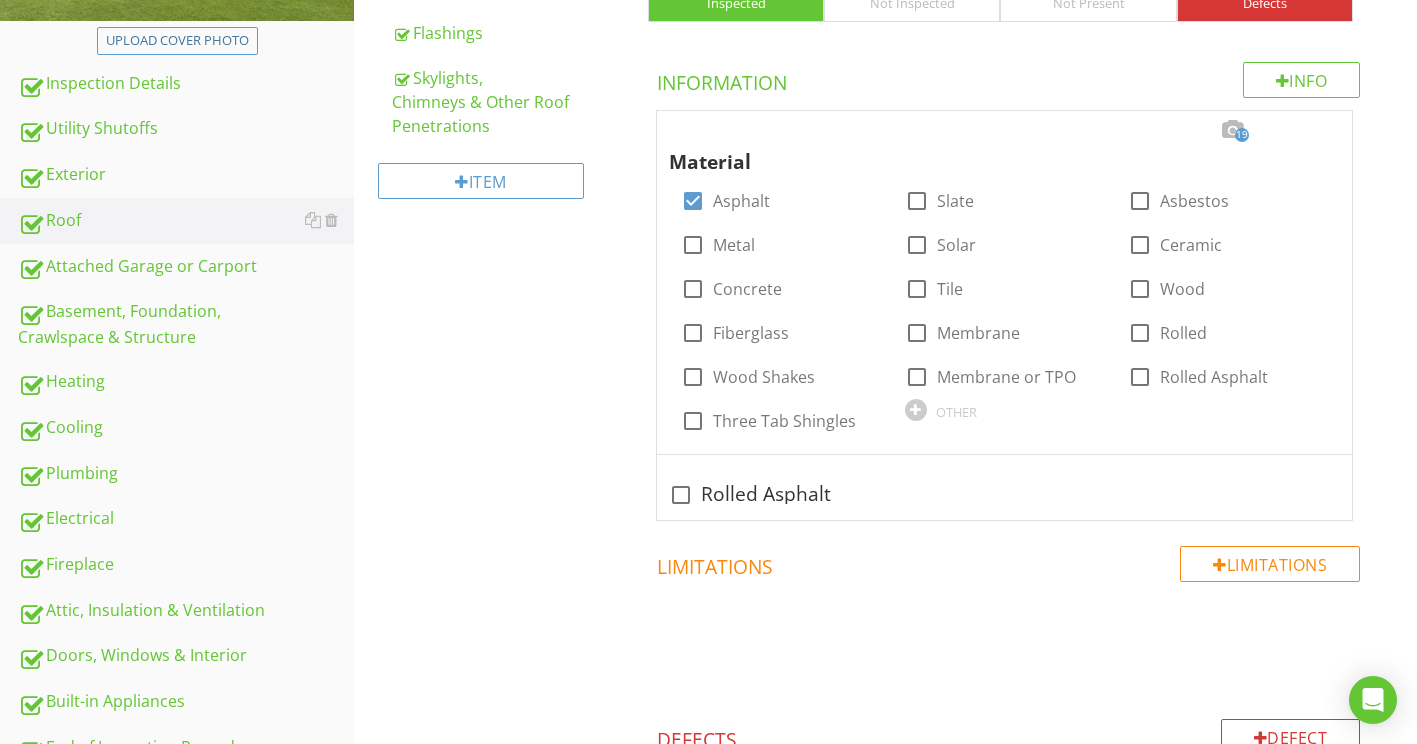 scroll, scrollTop: 400, scrollLeft: 0, axis: vertical 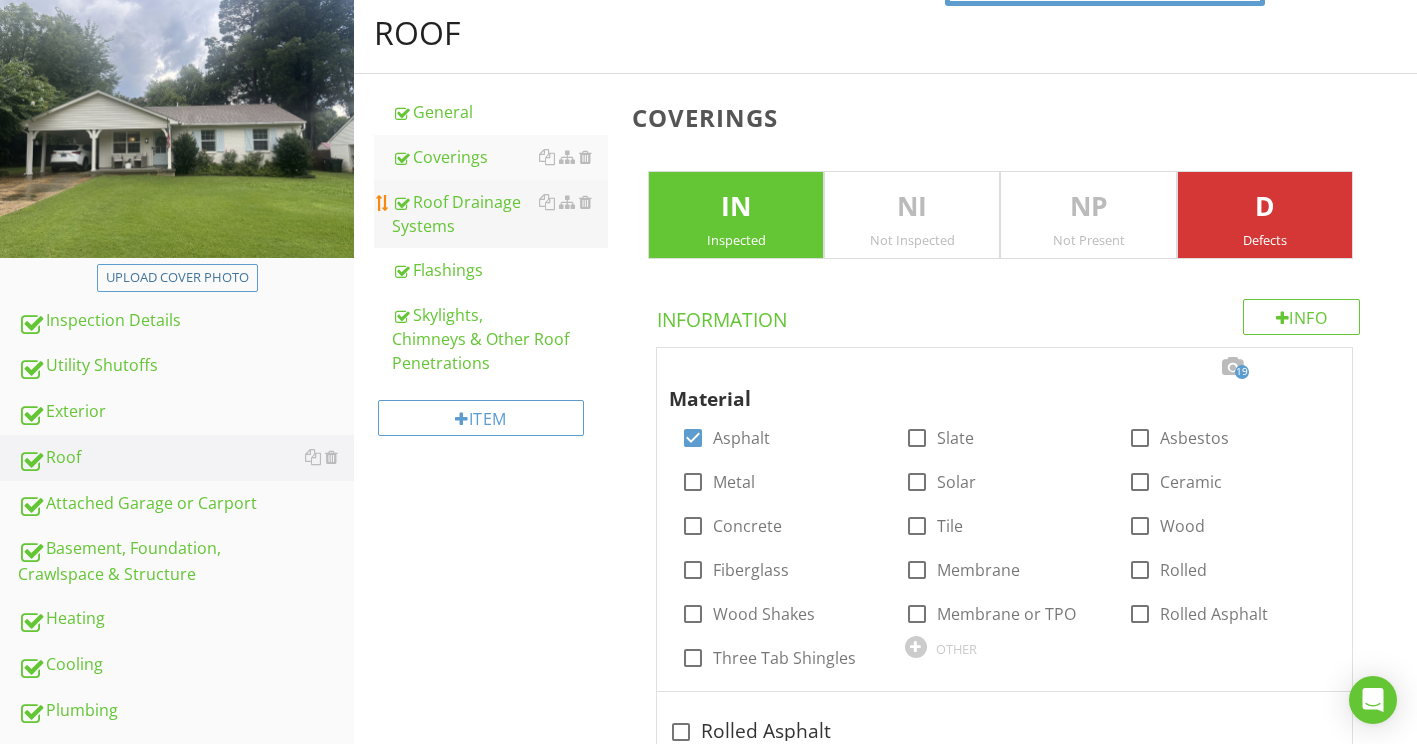 click on "Roof Drainage Systems" at bounding box center [500, 214] 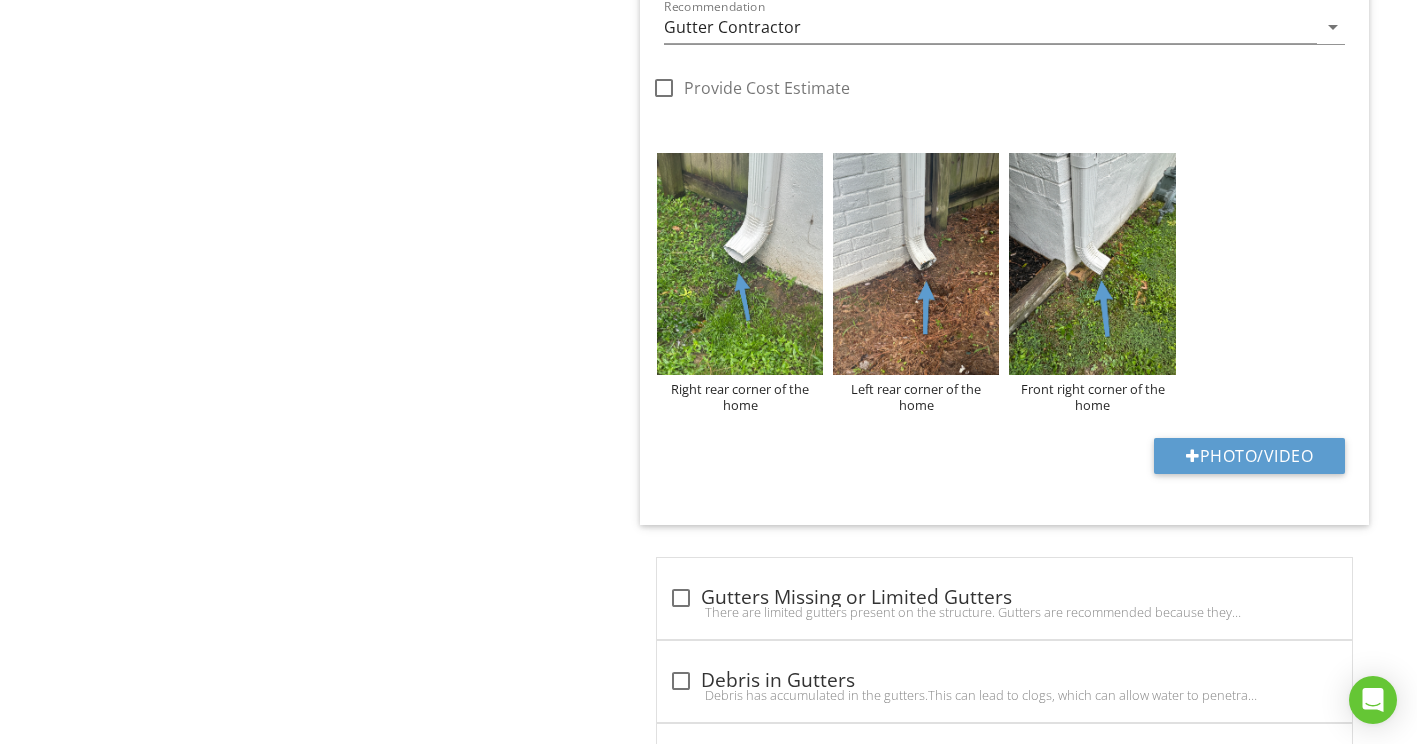 scroll, scrollTop: 1900, scrollLeft: 0, axis: vertical 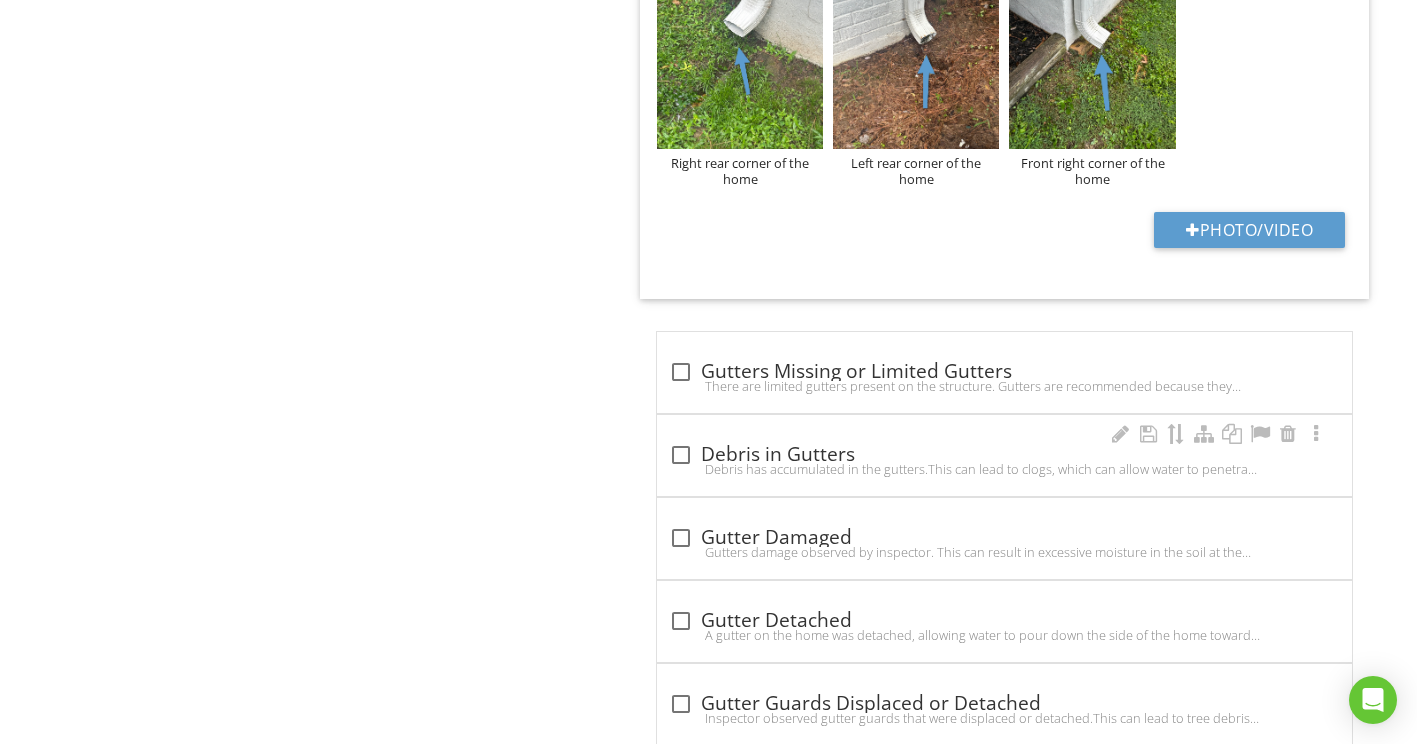 click on "Debris has accumulated in the gutters.This can lead to clogs, which can allow water to penetrate under the roofing materials and into the attic or home.Recommend cleaning to facilitate water flow.Here is a DIY resource for cleaning your gutters." at bounding box center [1004, 469] 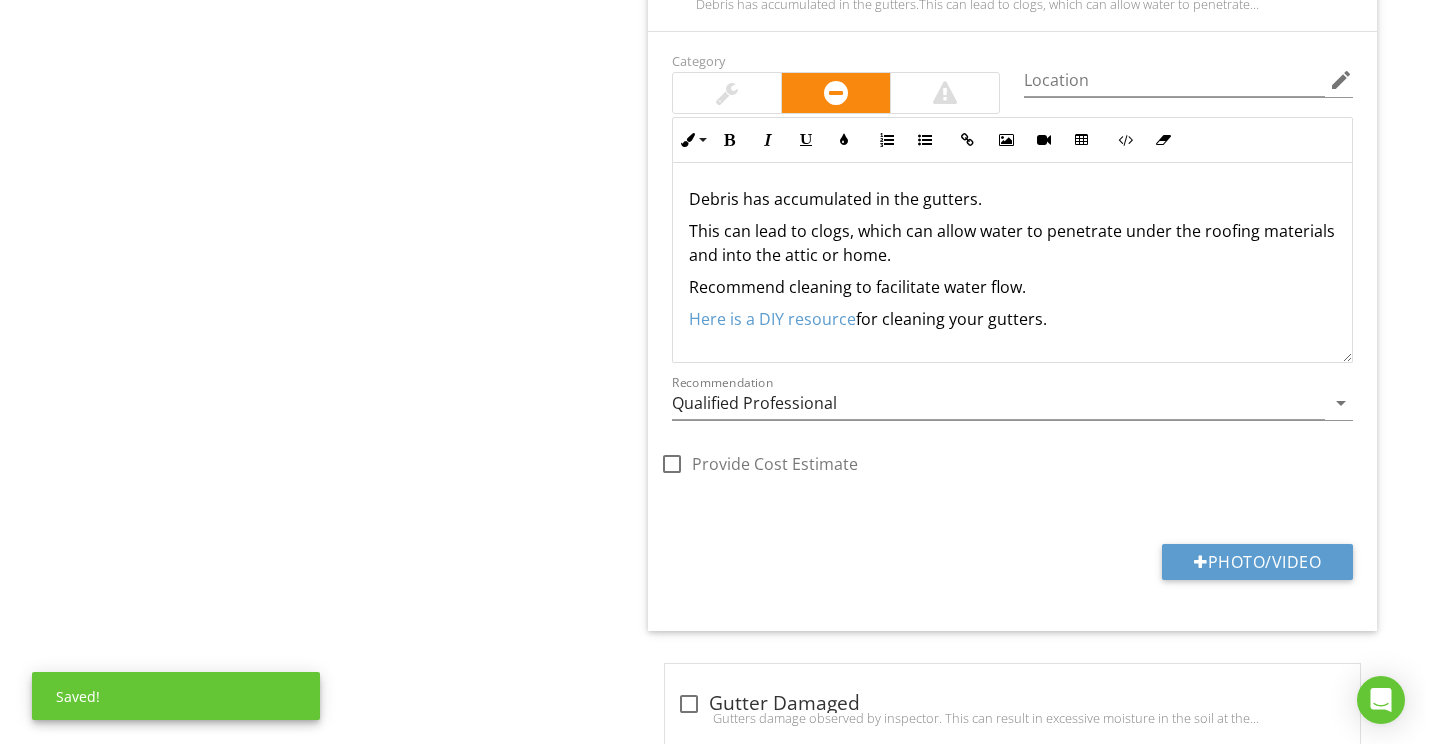 scroll, scrollTop: 2400, scrollLeft: 0, axis: vertical 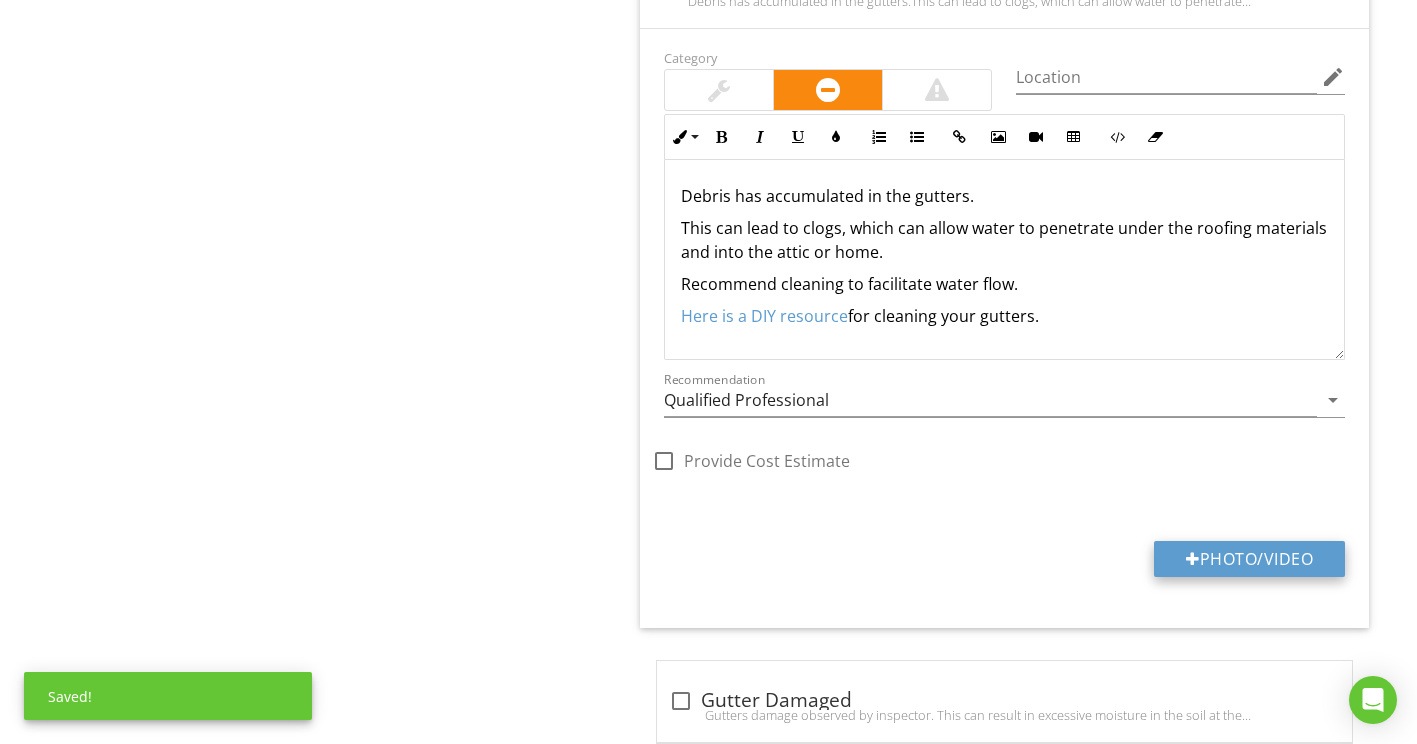 click on "Photo/Video" at bounding box center [1249, 559] 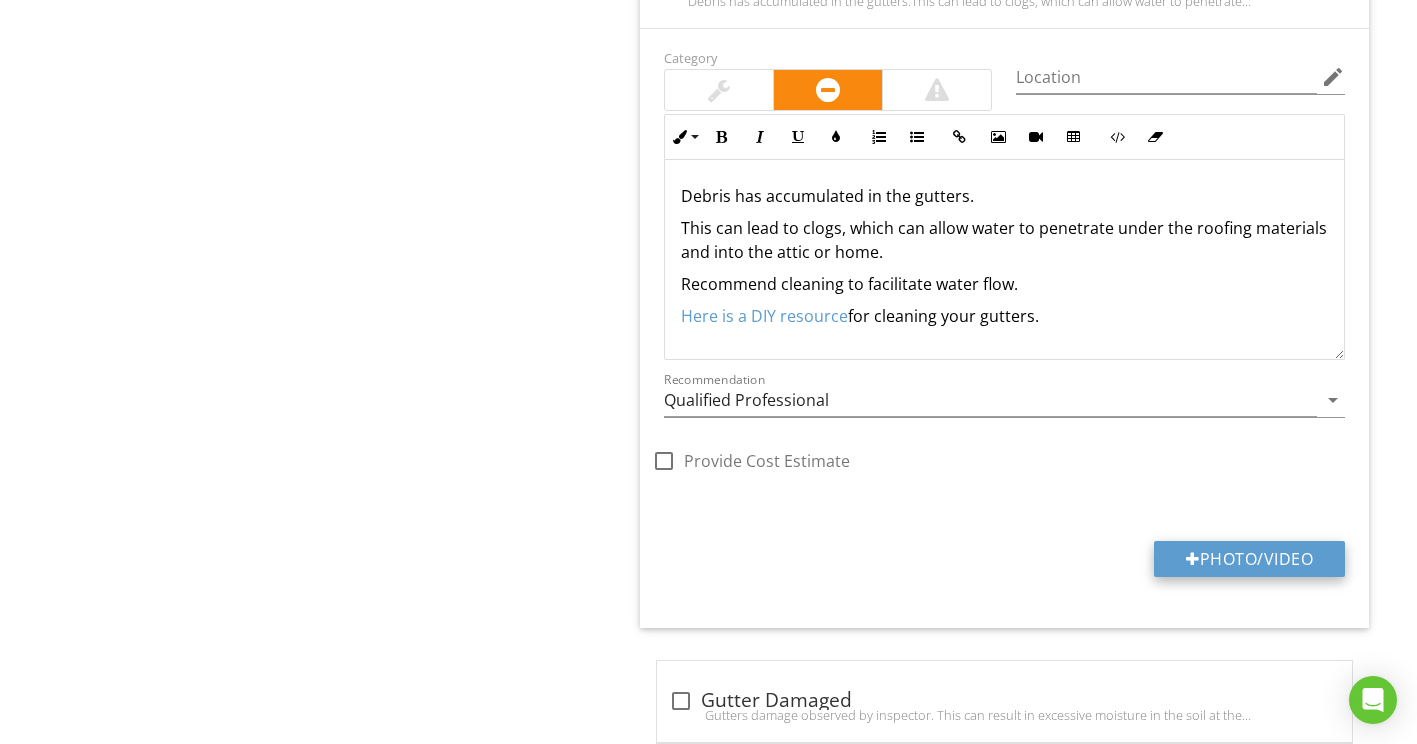 type on "C:\fakepath\gutters 1.png" 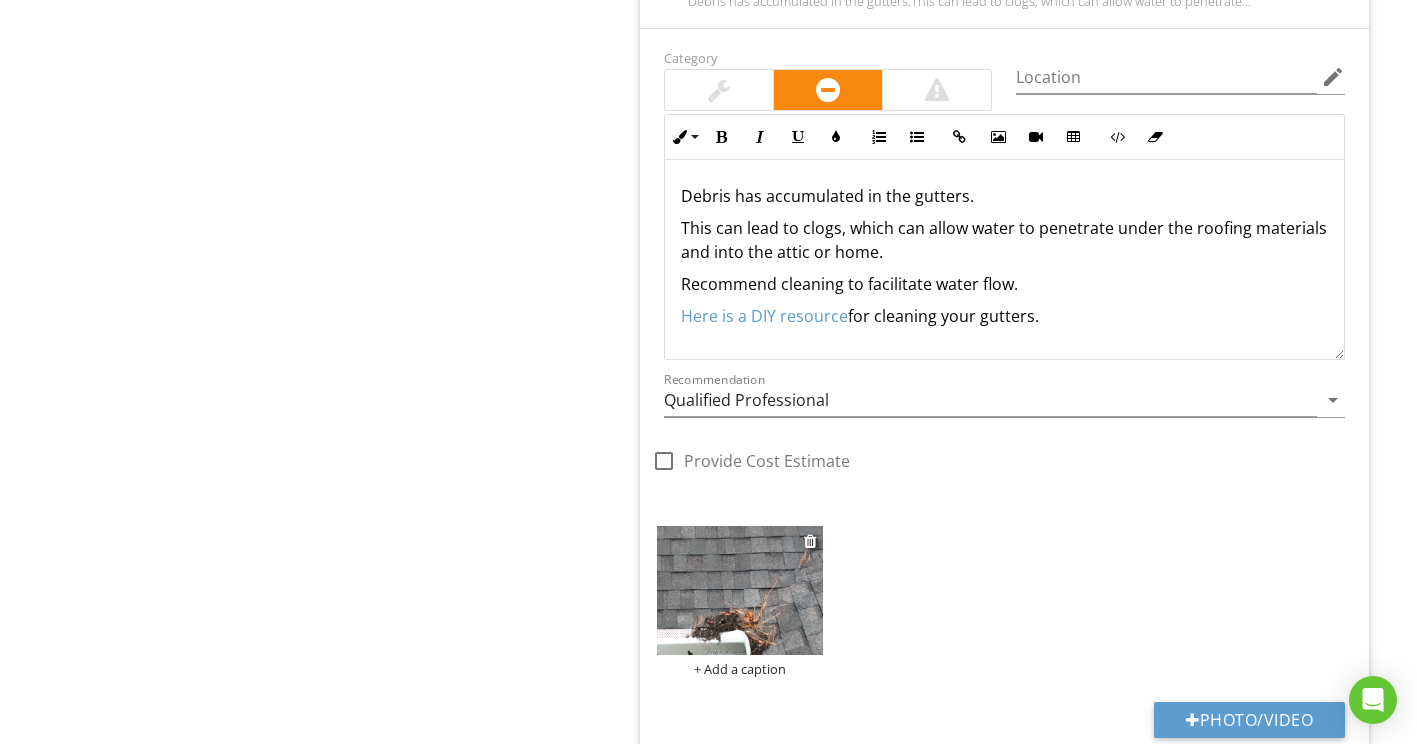 click on "+ Add a caption" at bounding box center [740, 669] 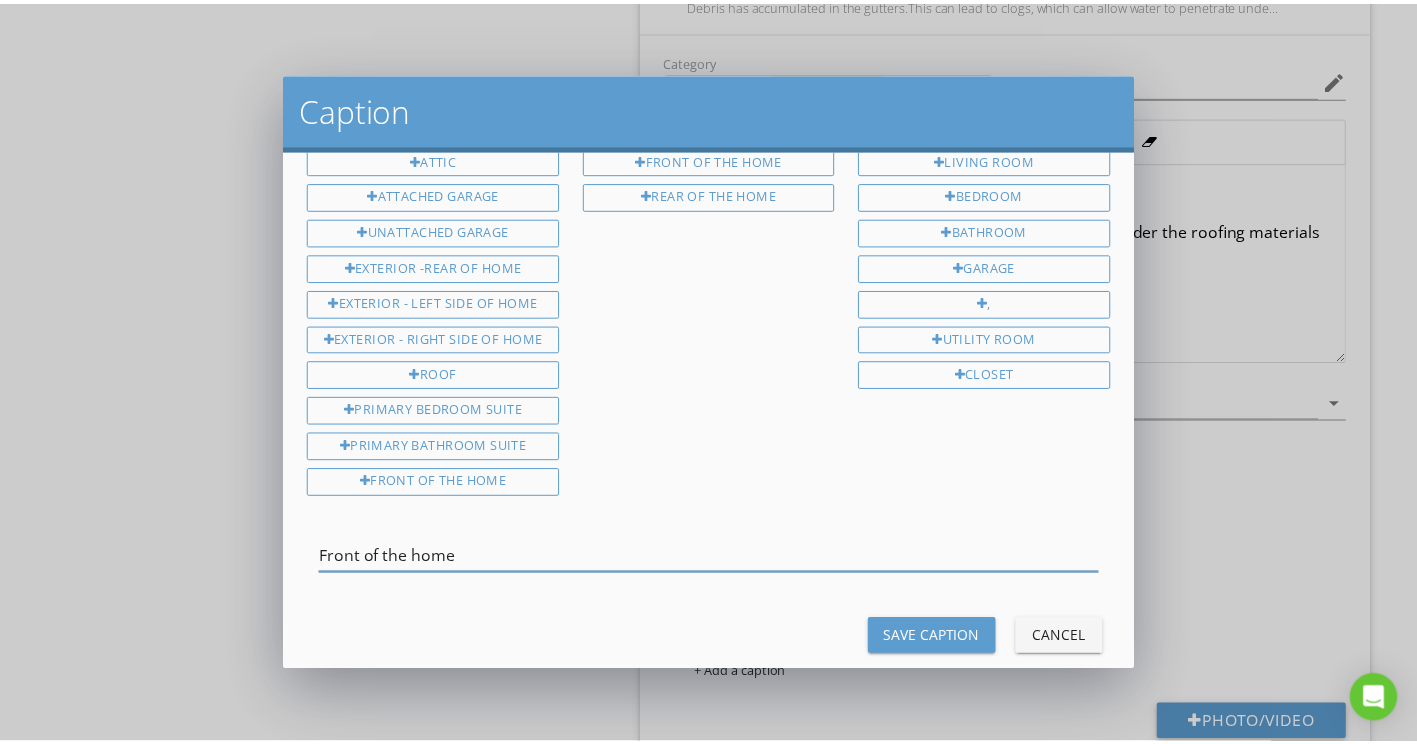 scroll, scrollTop: 100, scrollLeft: 0, axis: vertical 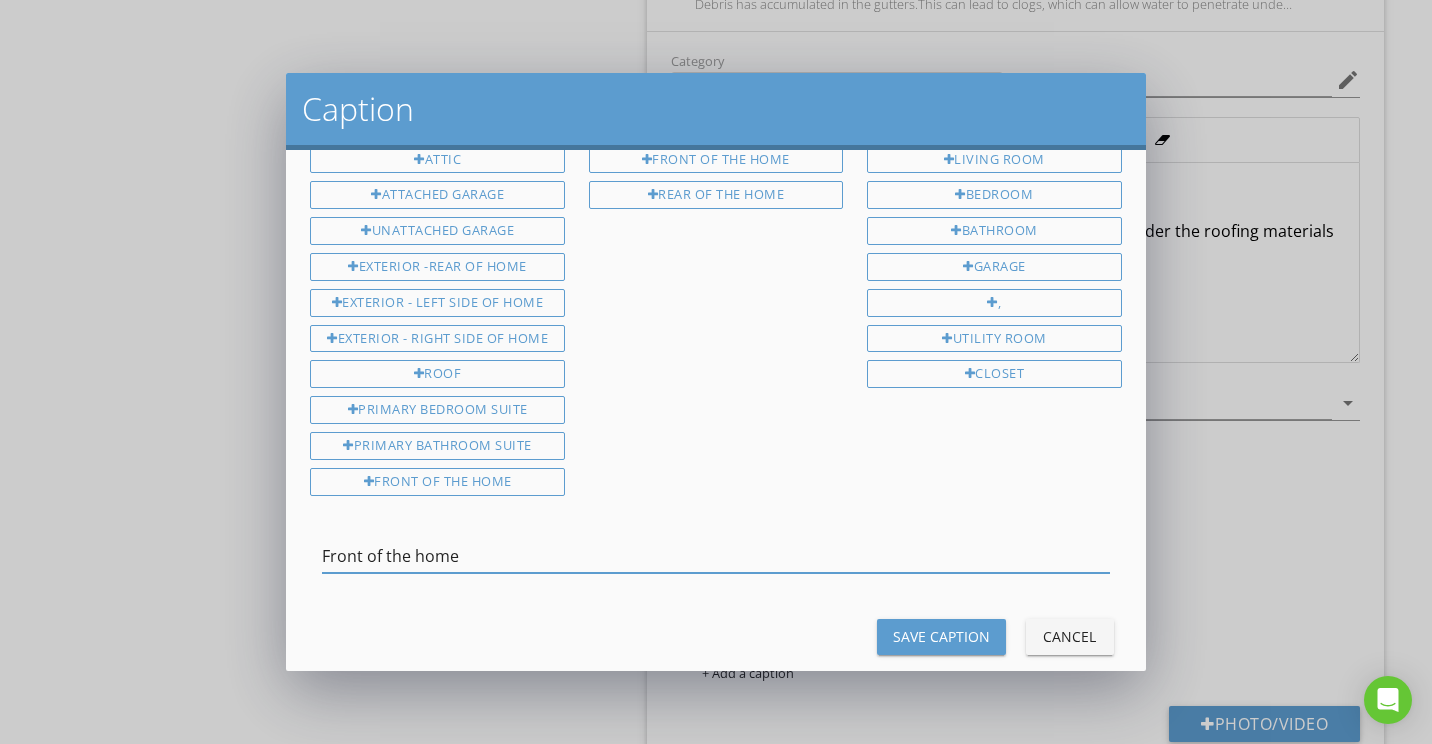 type on "Front of the home" 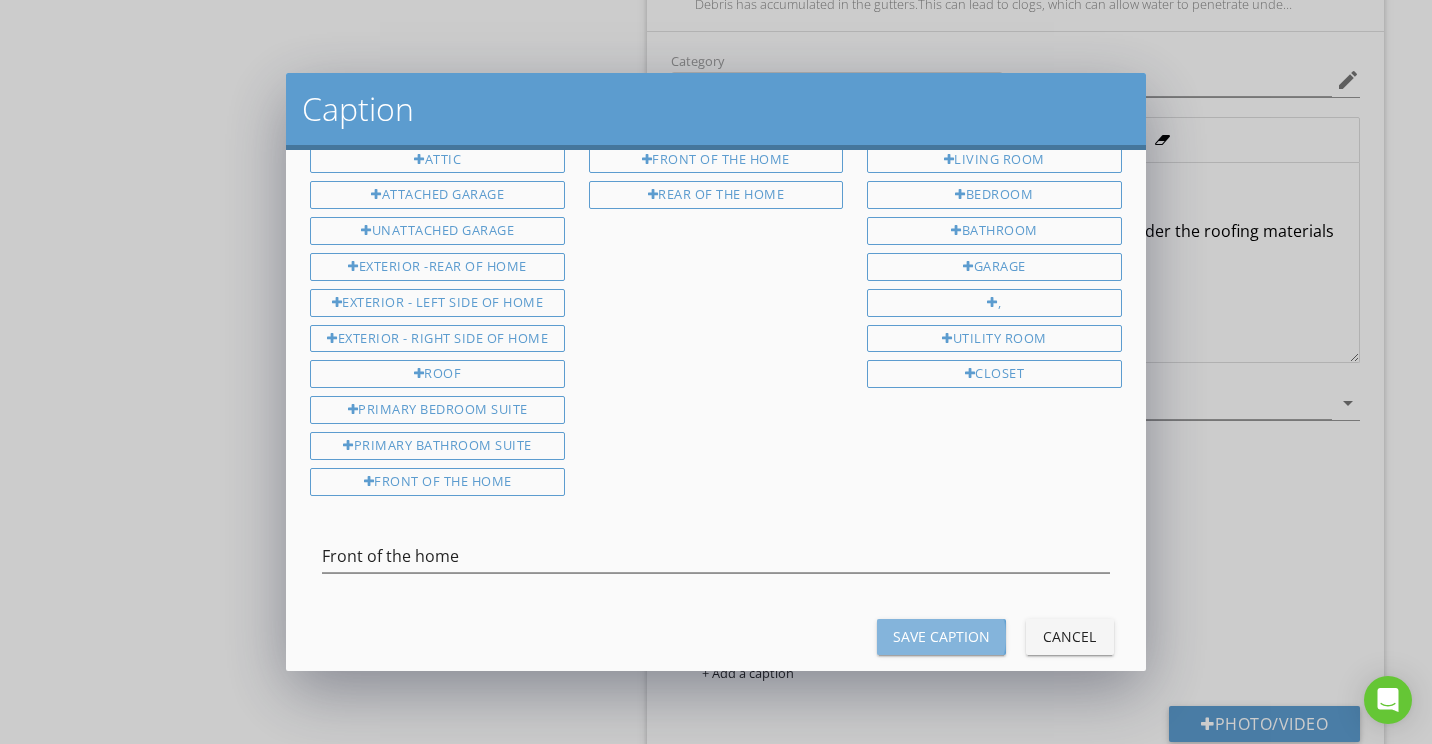click on "Save Caption" at bounding box center [941, 636] 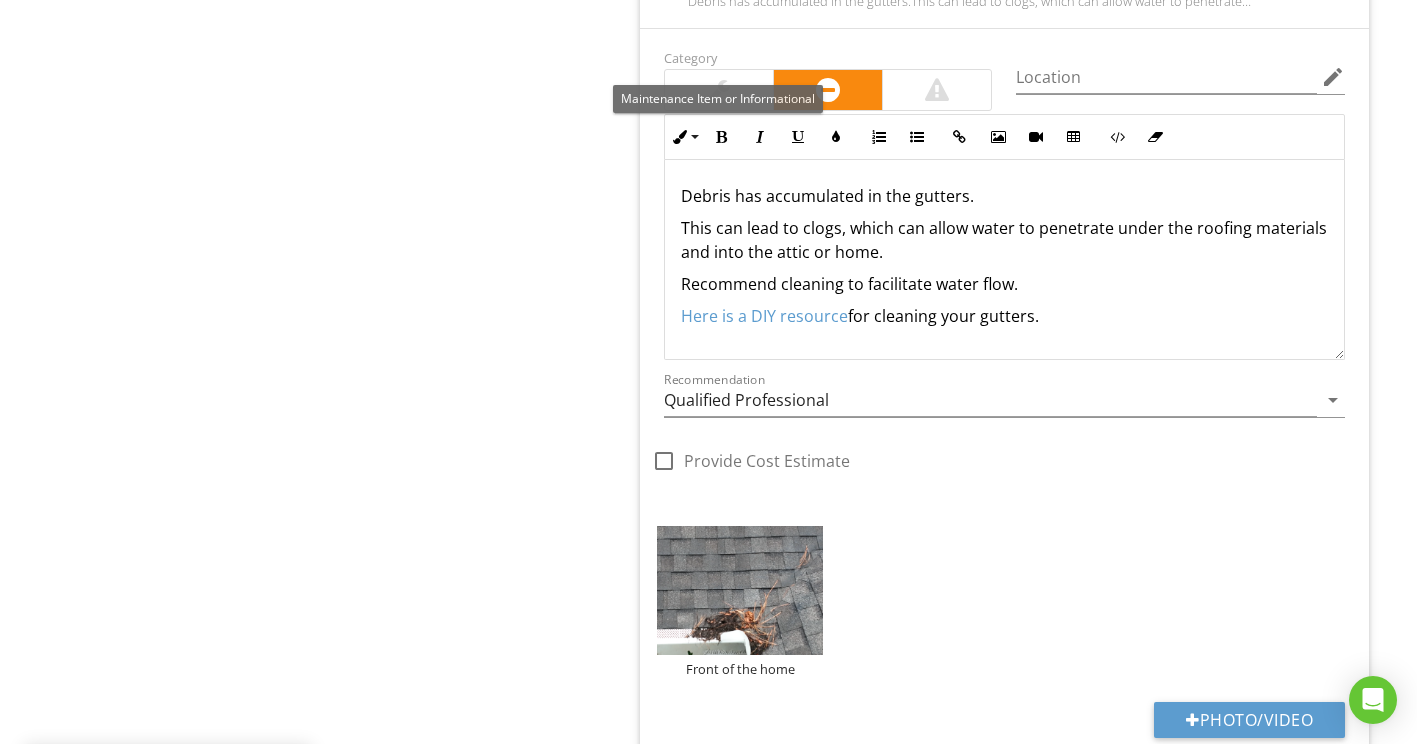 click at bounding box center [719, 90] 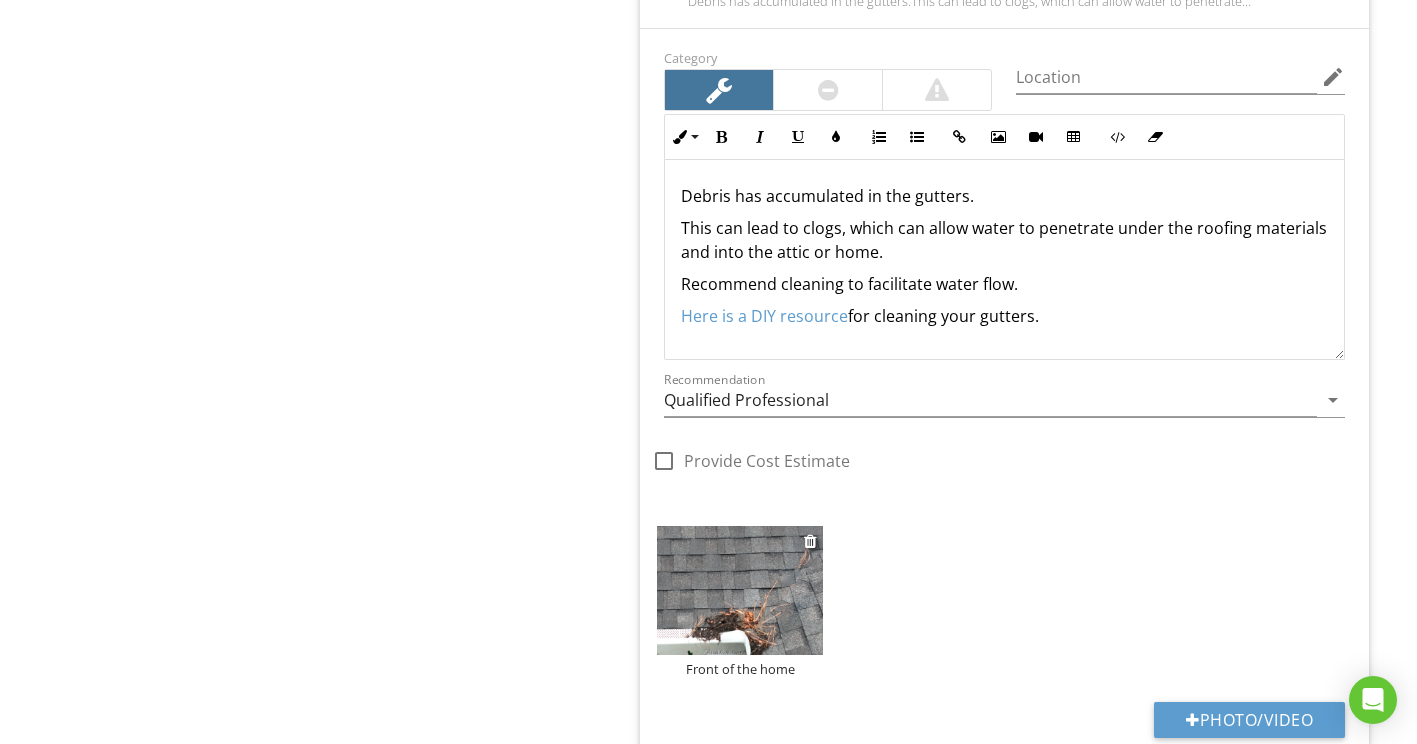 click at bounding box center (740, 590) 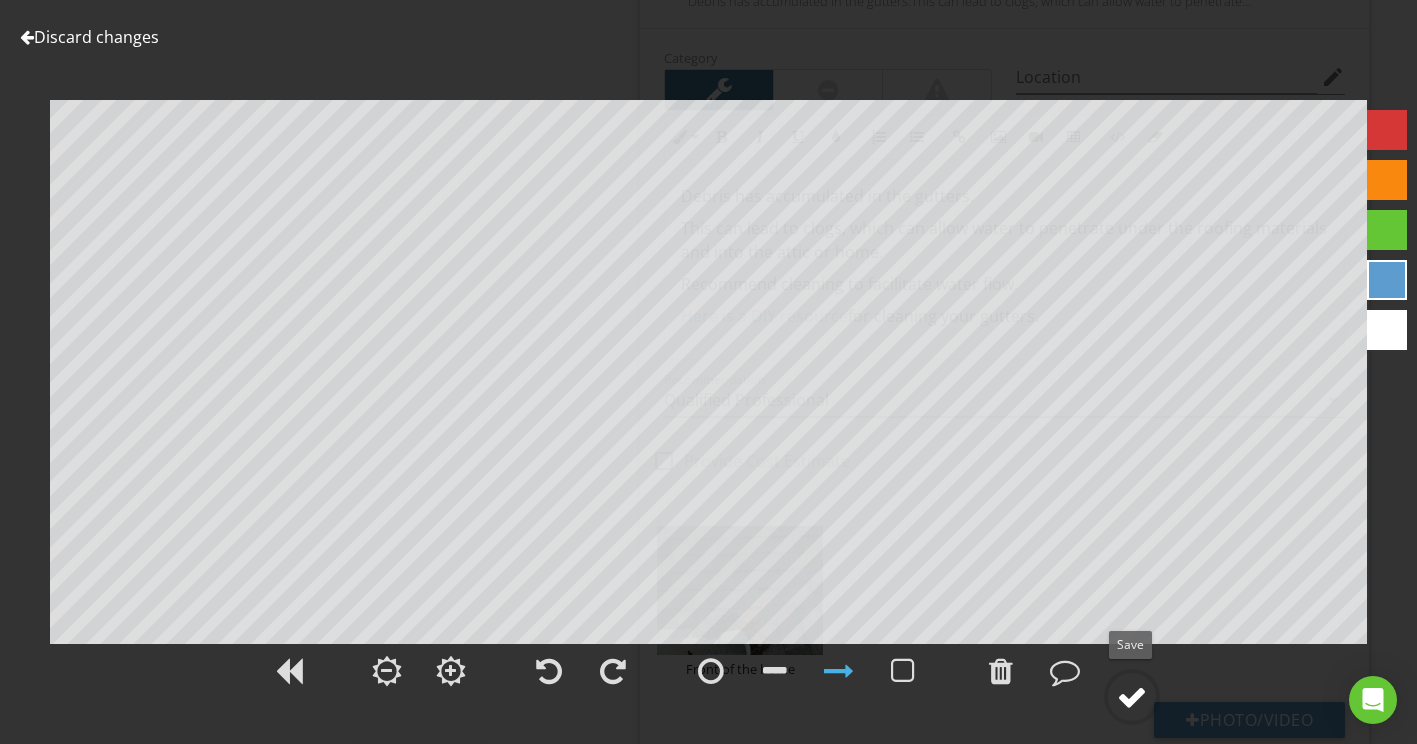 click at bounding box center [1132, 697] 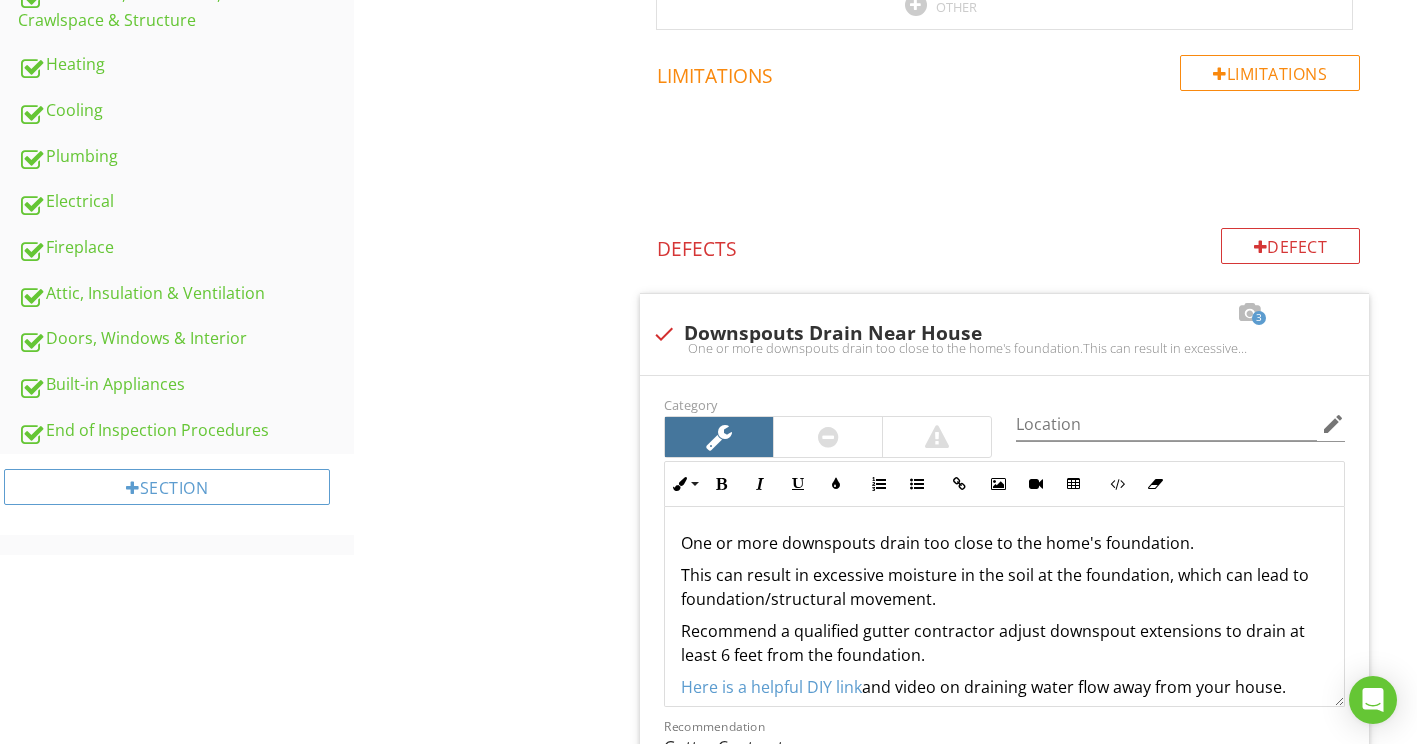 scroll, scrollTop: 600, scrollLeft: 0, axis: vertical 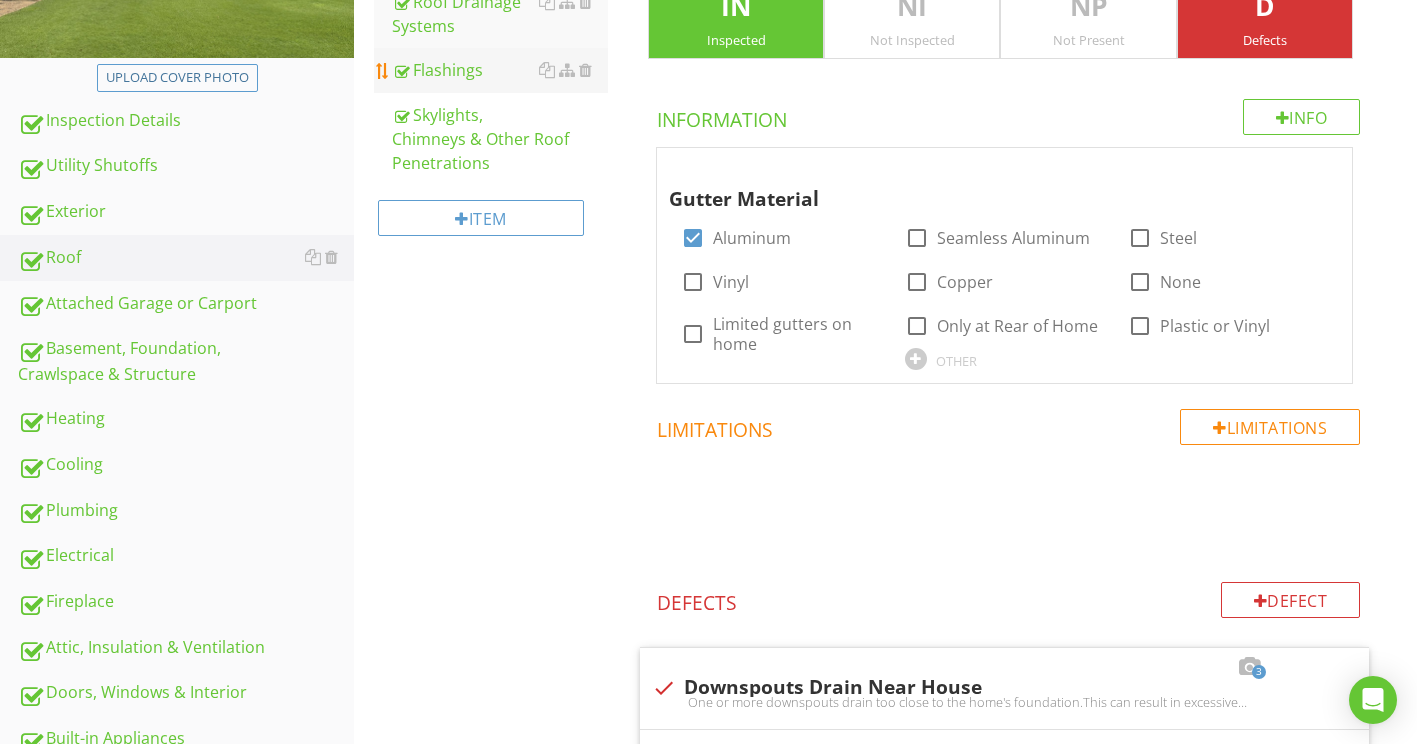click on "Flashings" at bounding box center [500, 70] 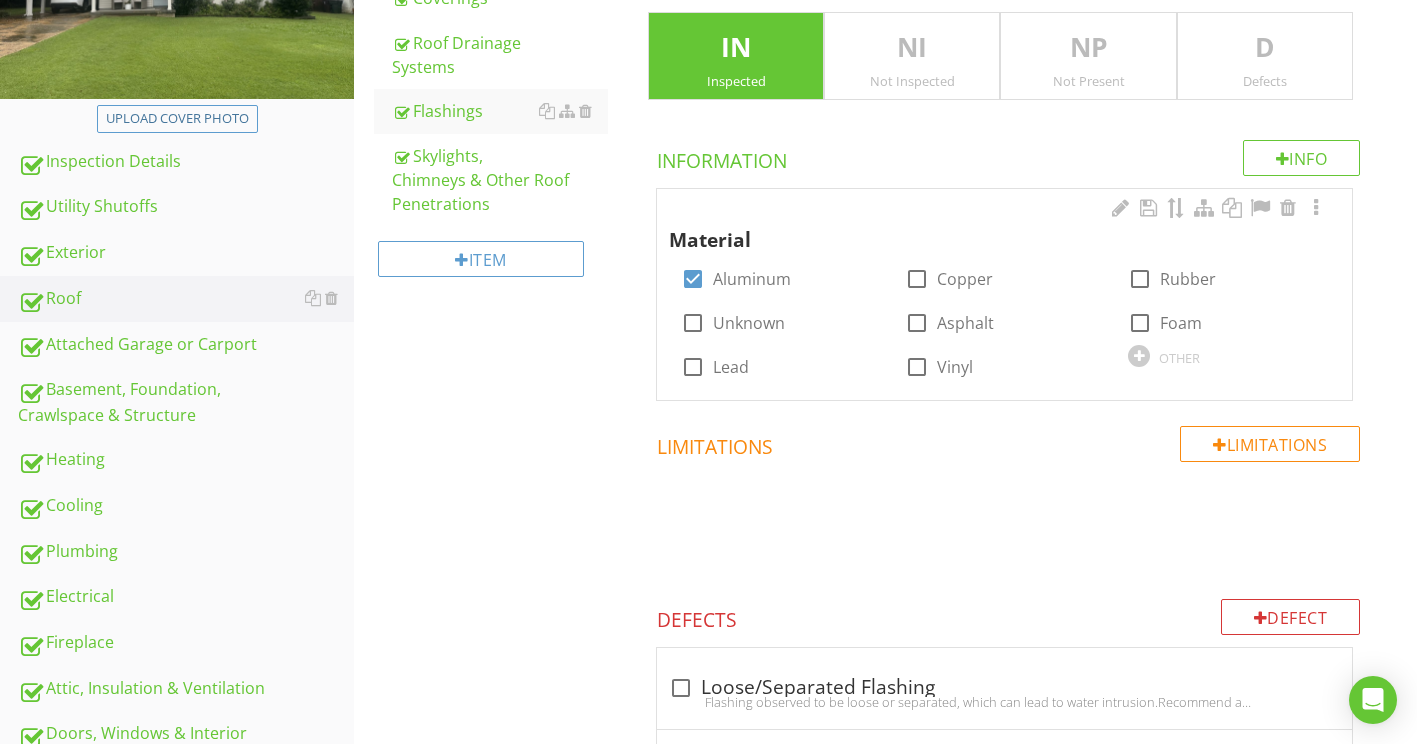 scroll, scrollTop: 300, scrollLeft: 0, axis: vertical 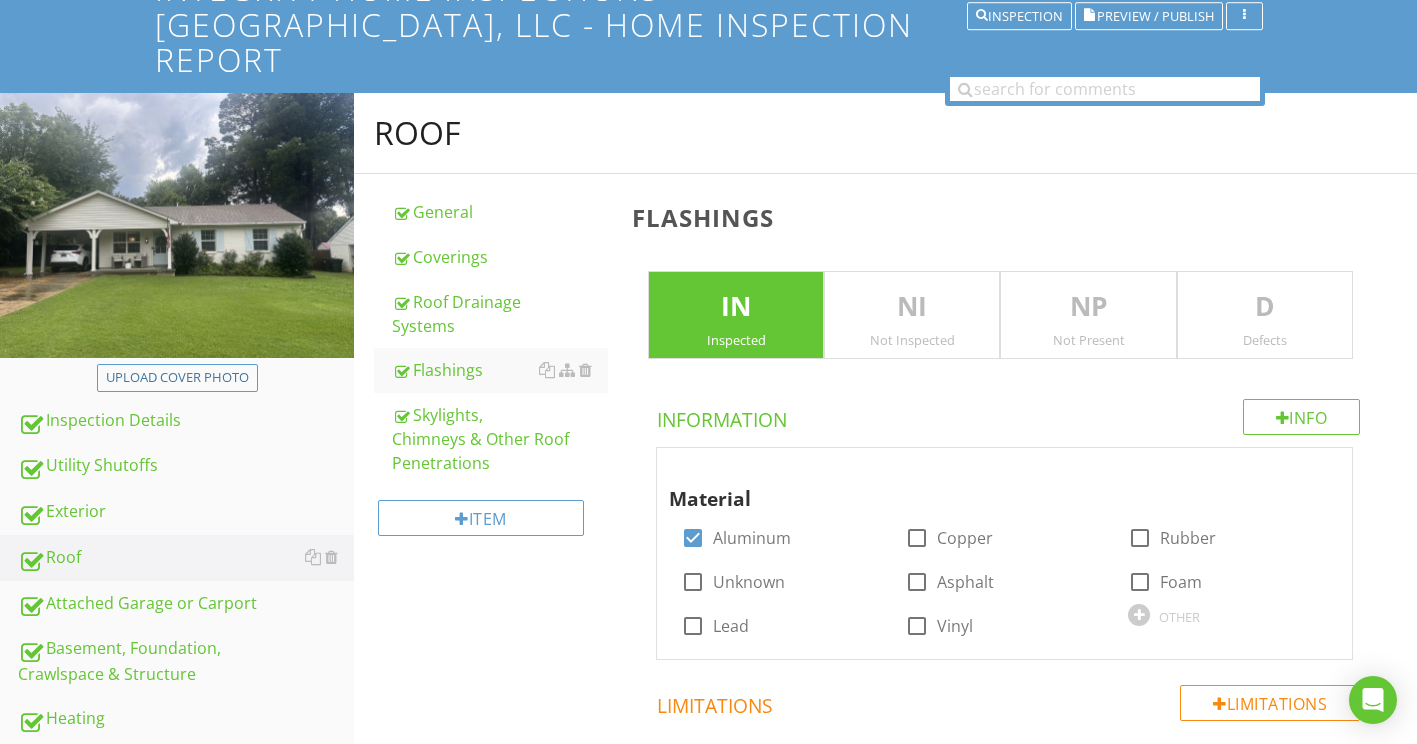 click on "D" at bounding box center (1265, 307) 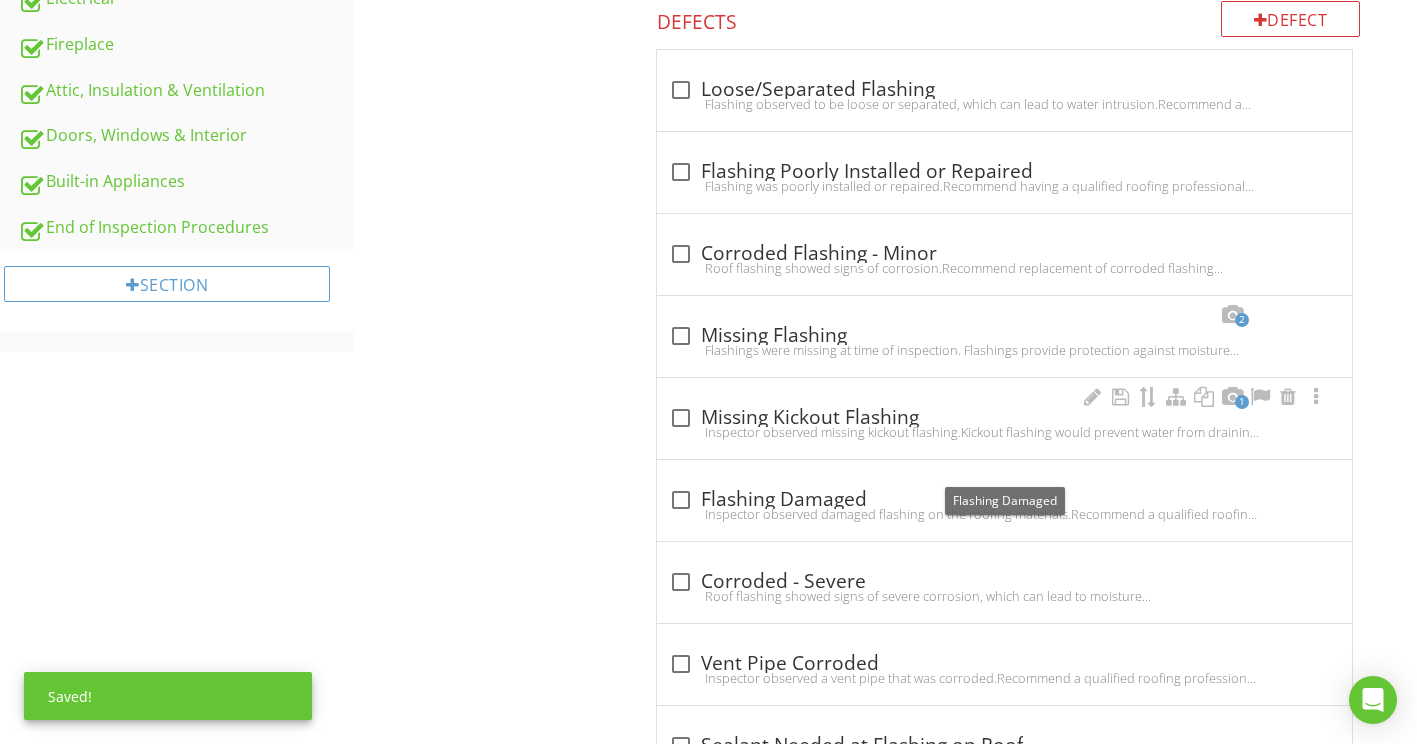 scroll, scrollTop: 1100, scrollLeft: 0, axis: vertical 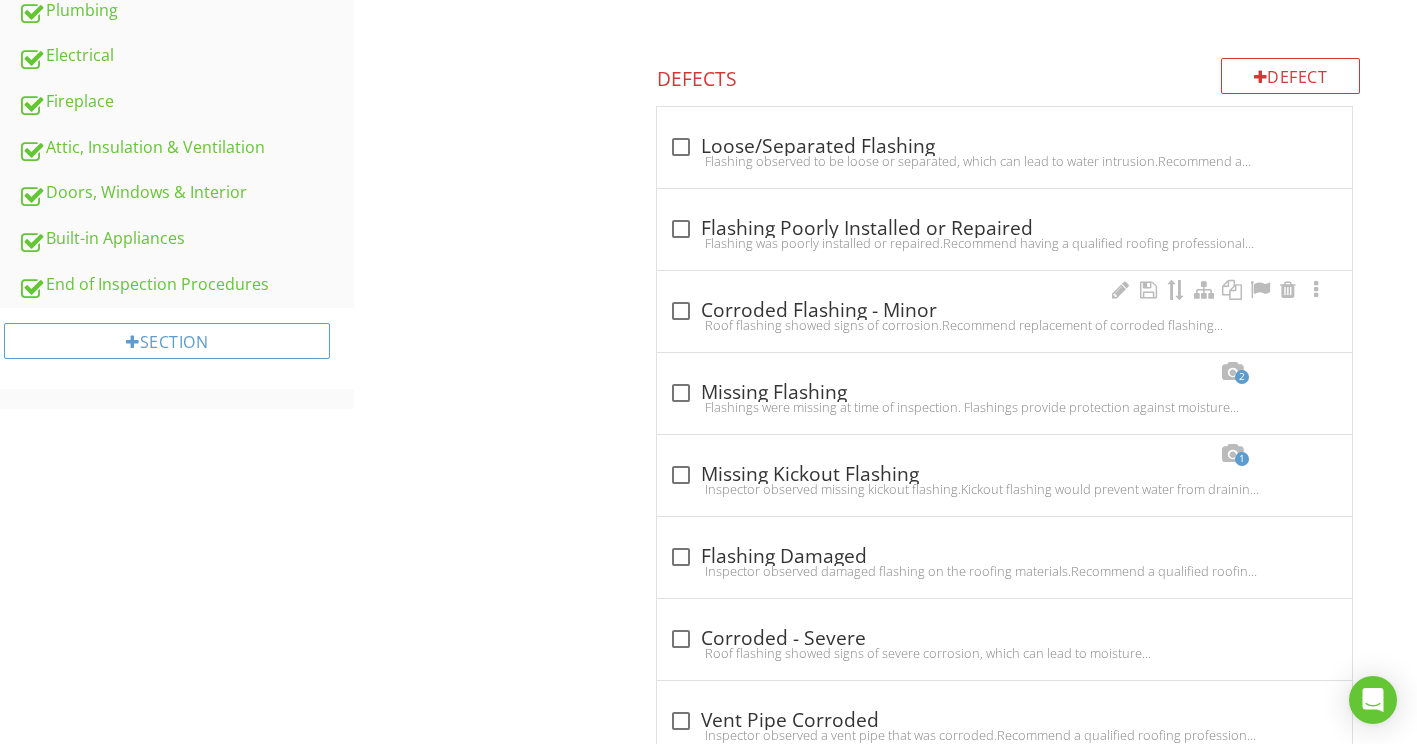 click on "Roof flashing showed signs of corrosion.Recommend replacement of corroded flashing materials." at bounding box center [1004, 325] 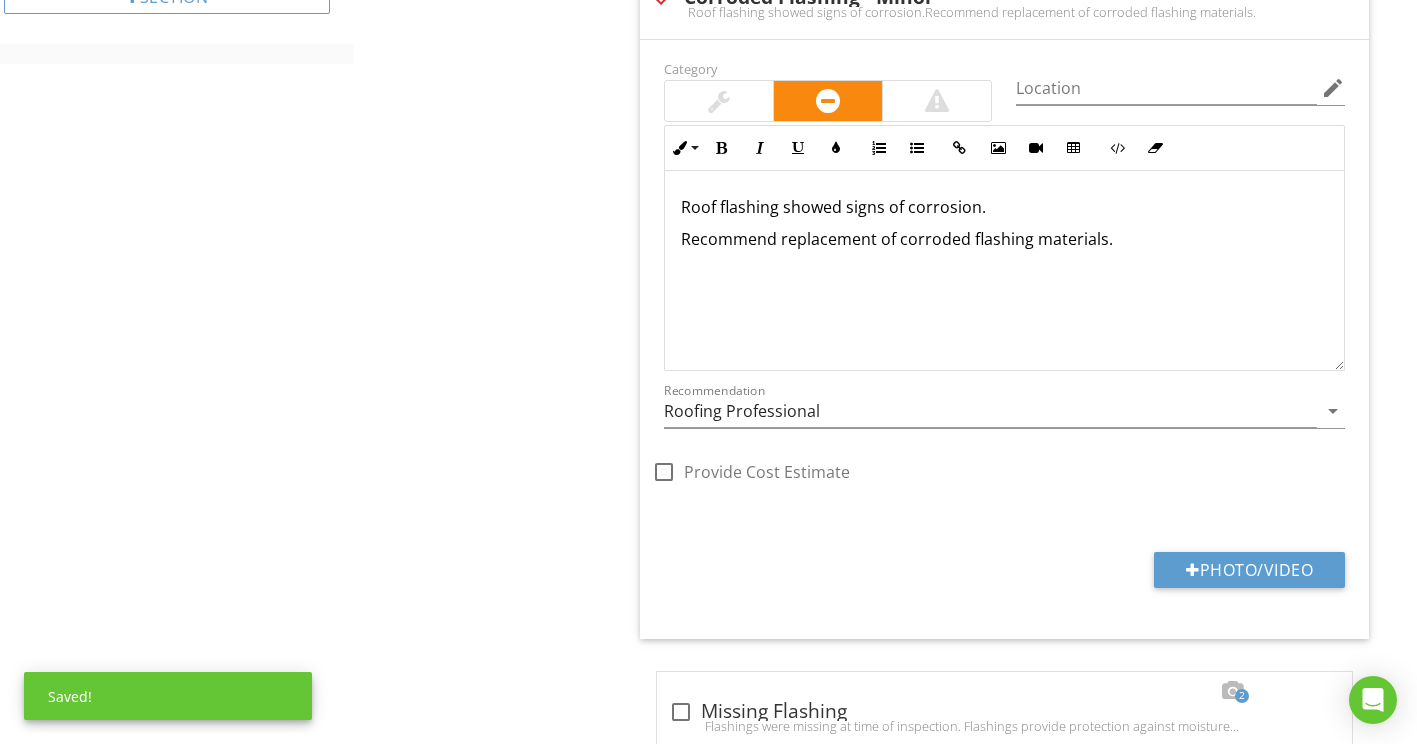 scroll, scrollTop: 1500, scrollLeft: 0, axis: vertical 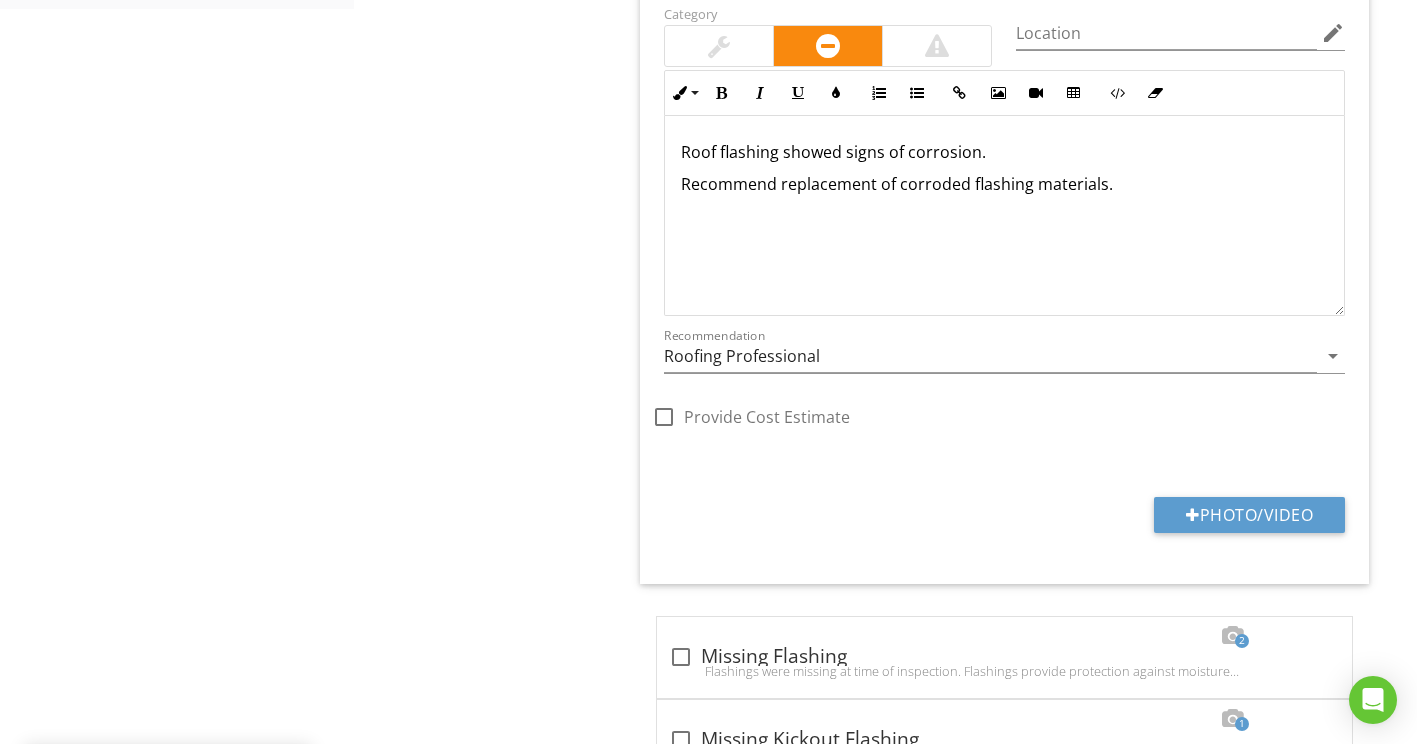 click on "Roof flashing showed signs of corrosion." at bounding box center (1004, 152) 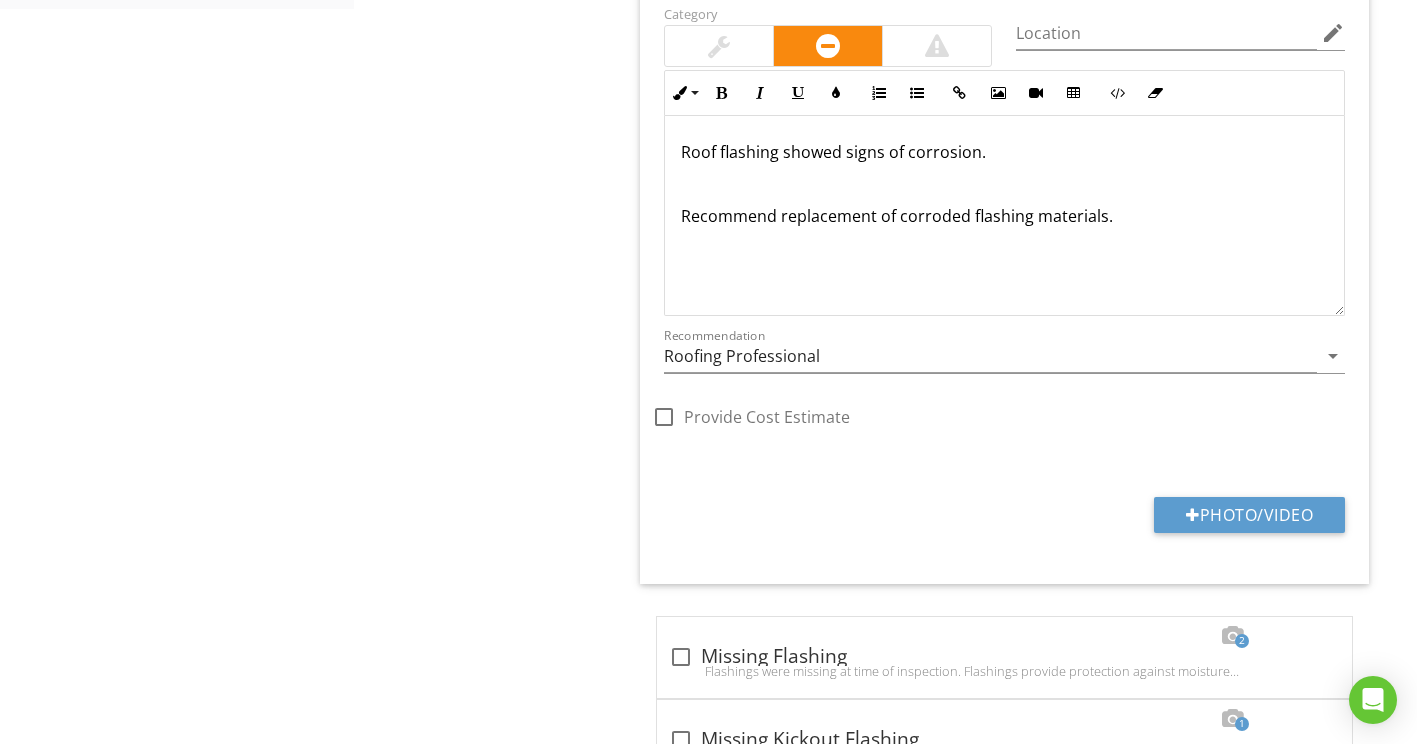 type 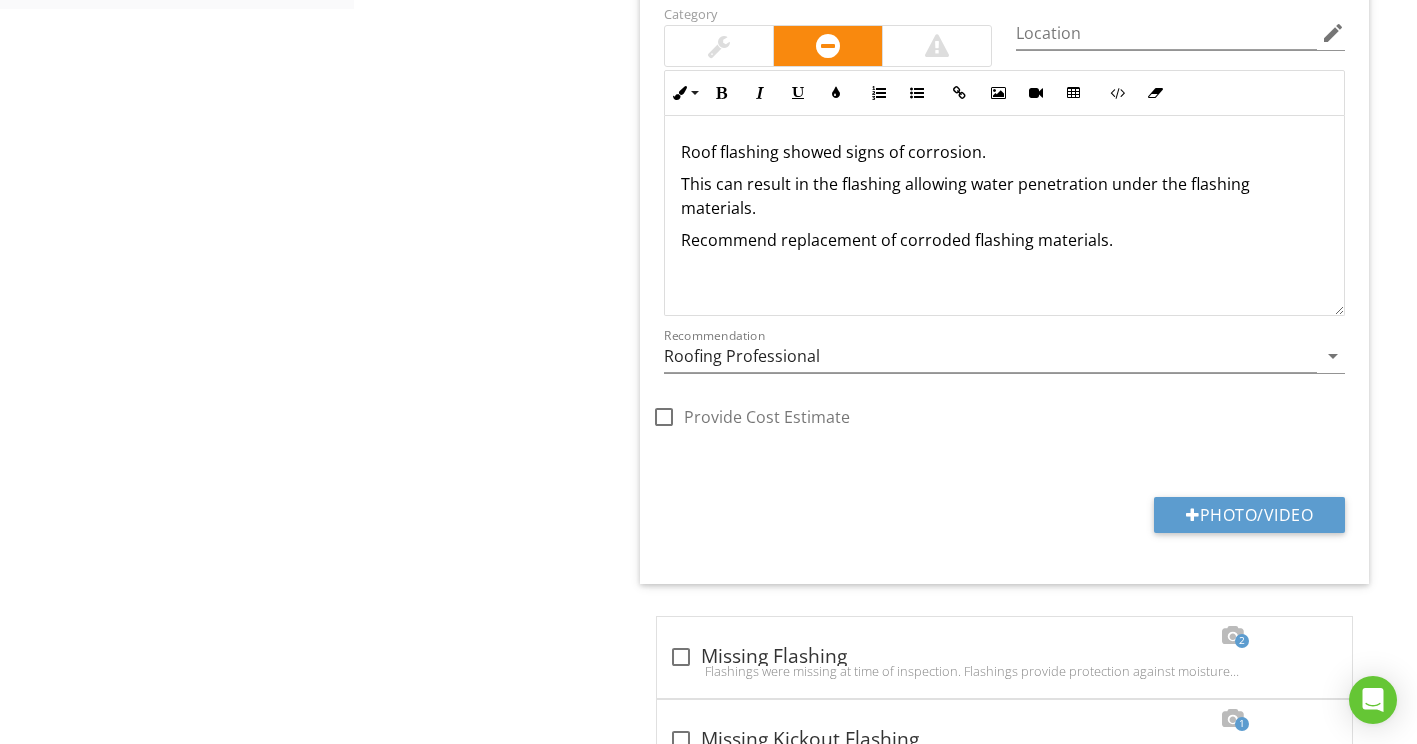 scroll, scrollTop: 1, scrollLeft: 0, axis: vertical 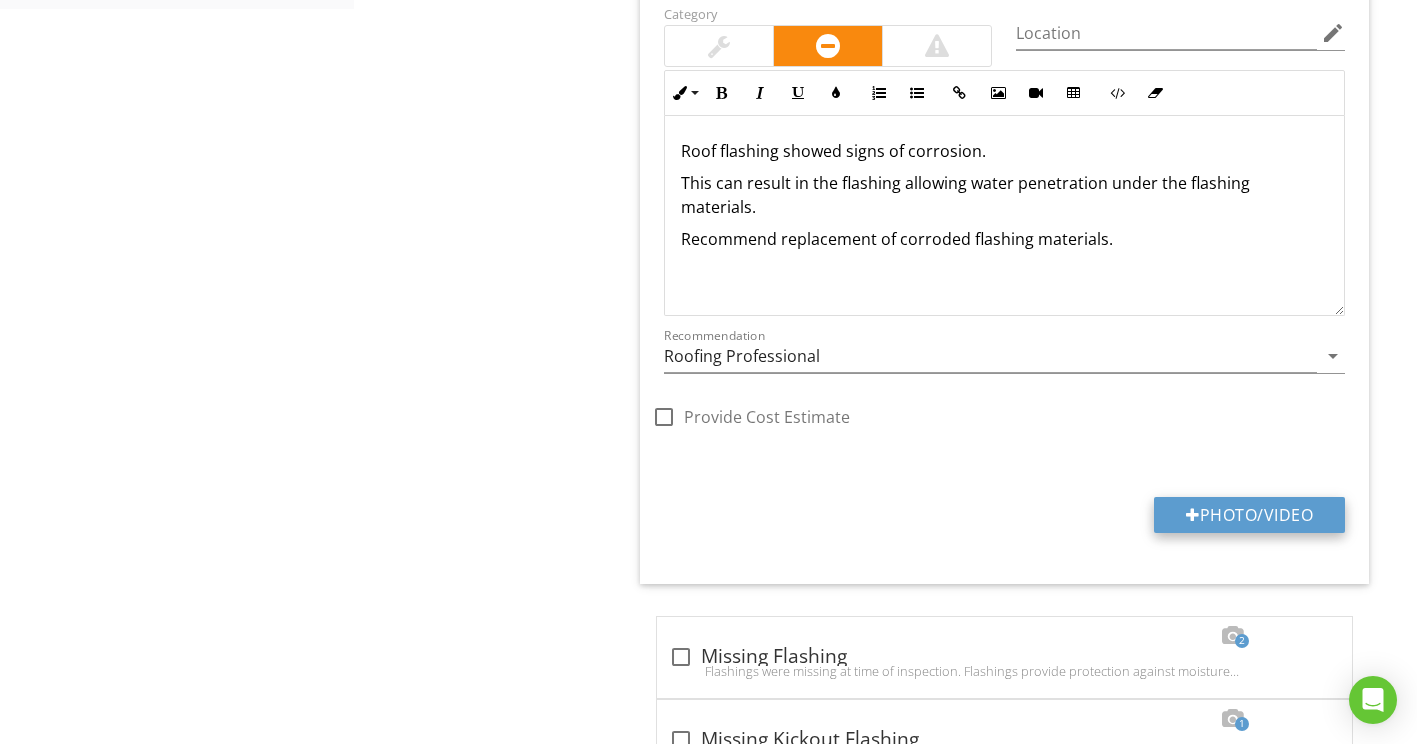 click on "Photo/Video" at bounding box center [1249, 515] 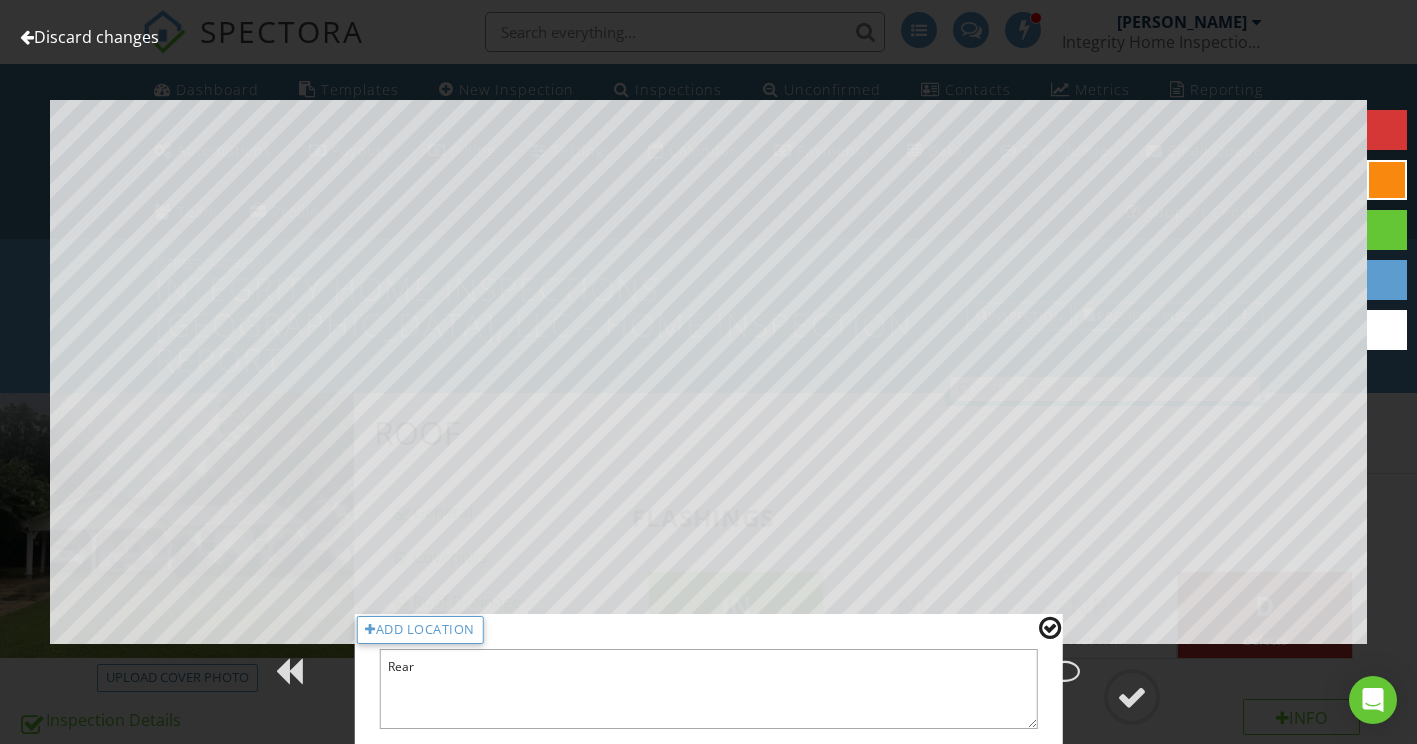 scroll, scrollTop: 1500, scrollLeft: 0, axis: vertical 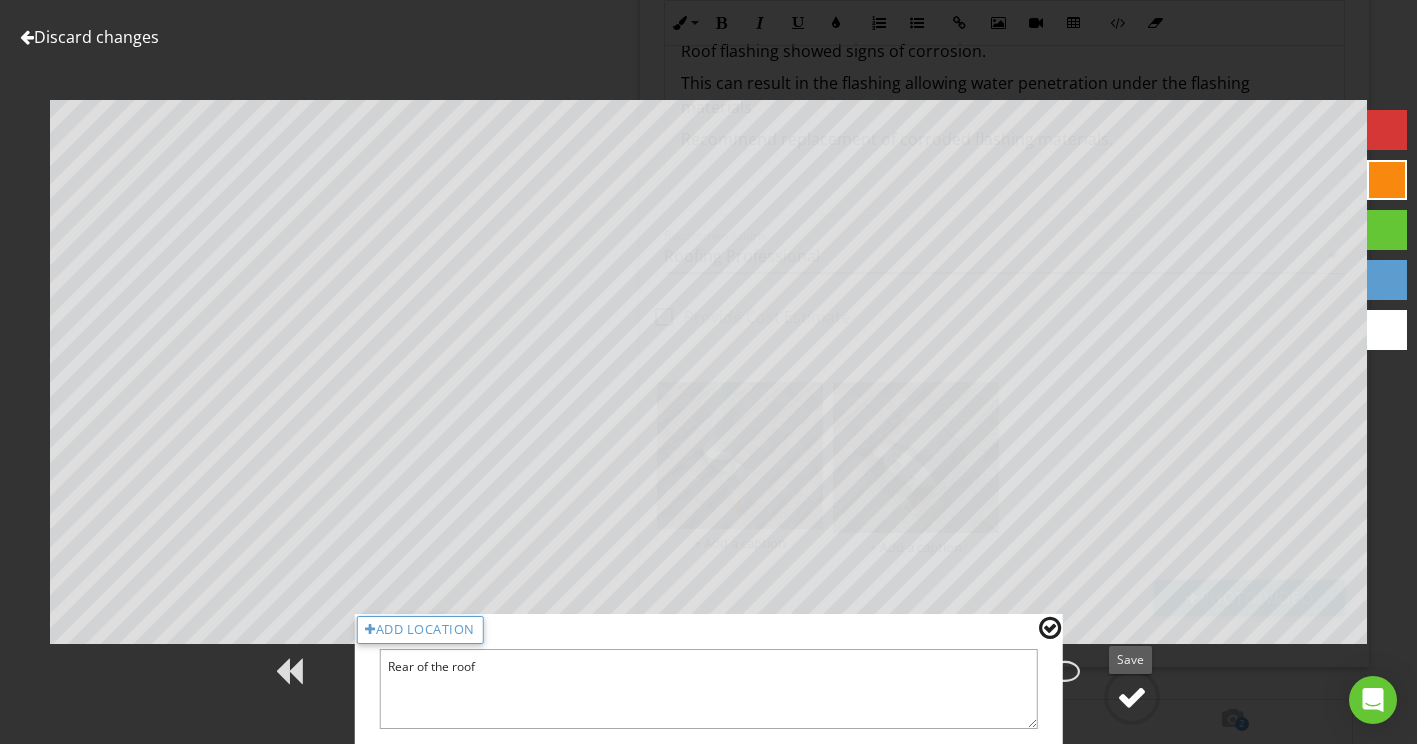 type on "Rear of the roof" 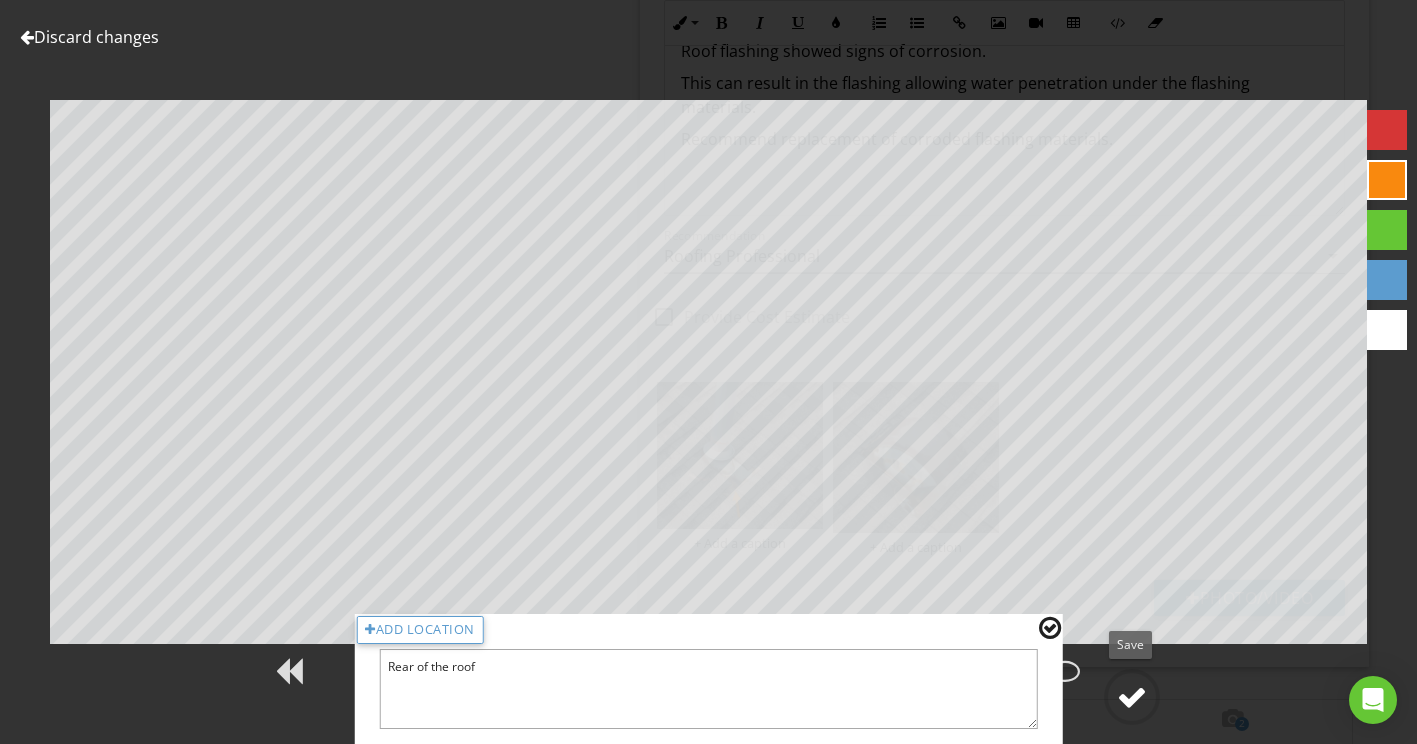click at bounding box center [1132, 697] 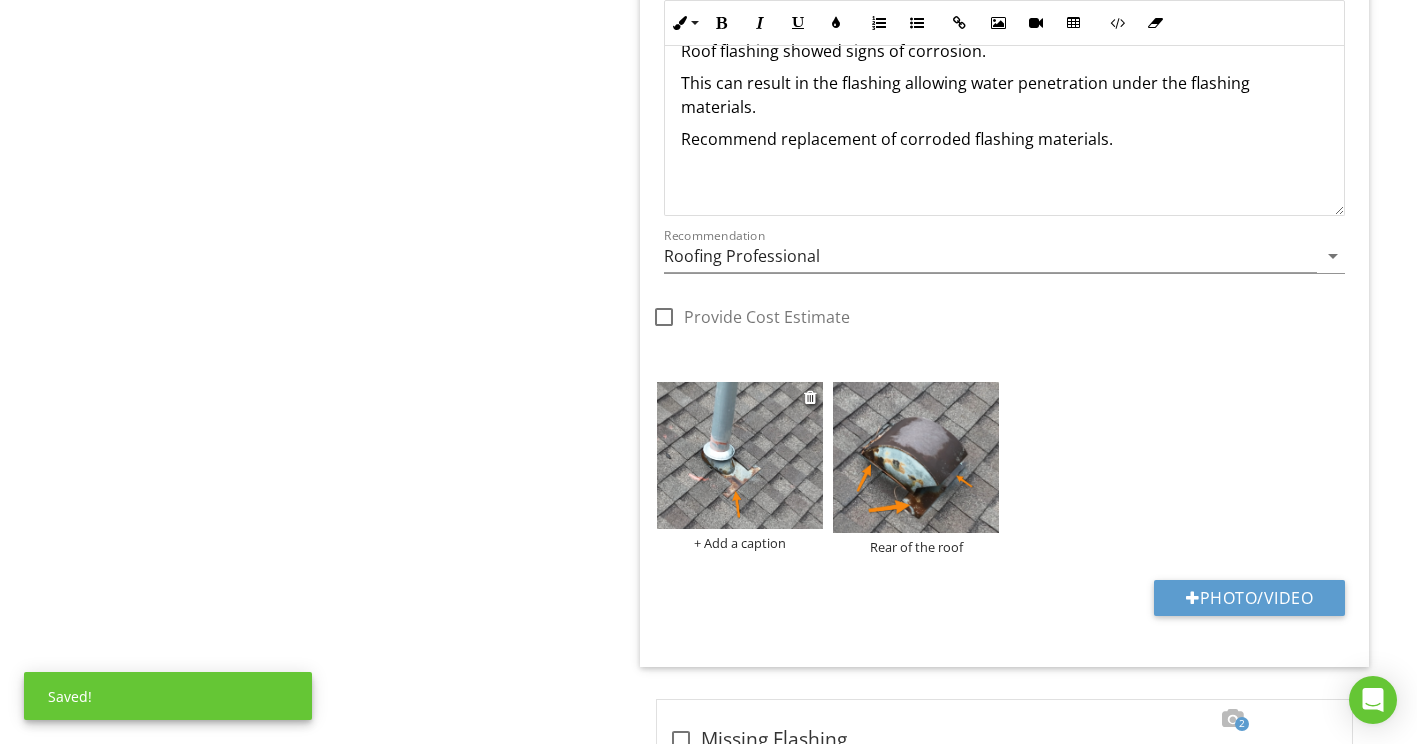 click on "+ Add a caption" at bounding box center [740, 543] 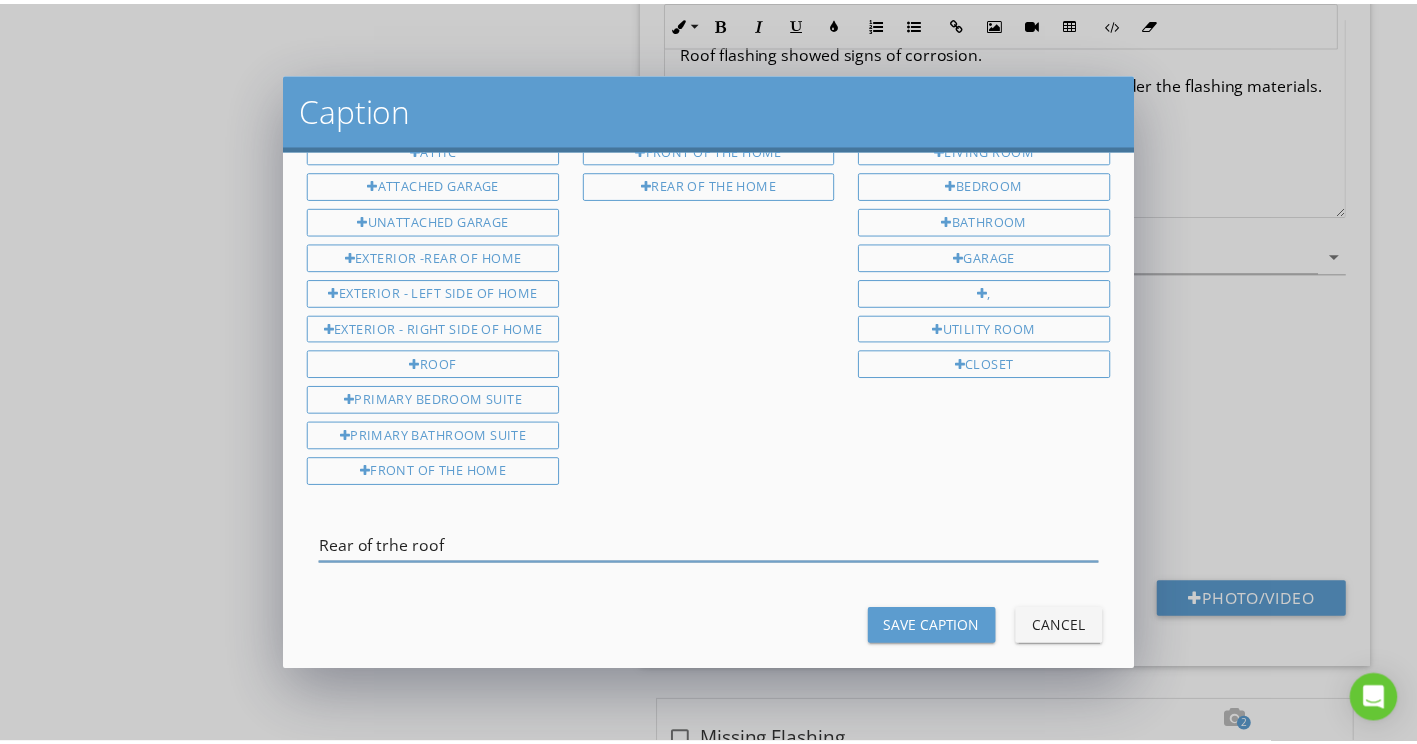 scroll, scrollTop: 127, scrollLeft: 0, axis: vertical 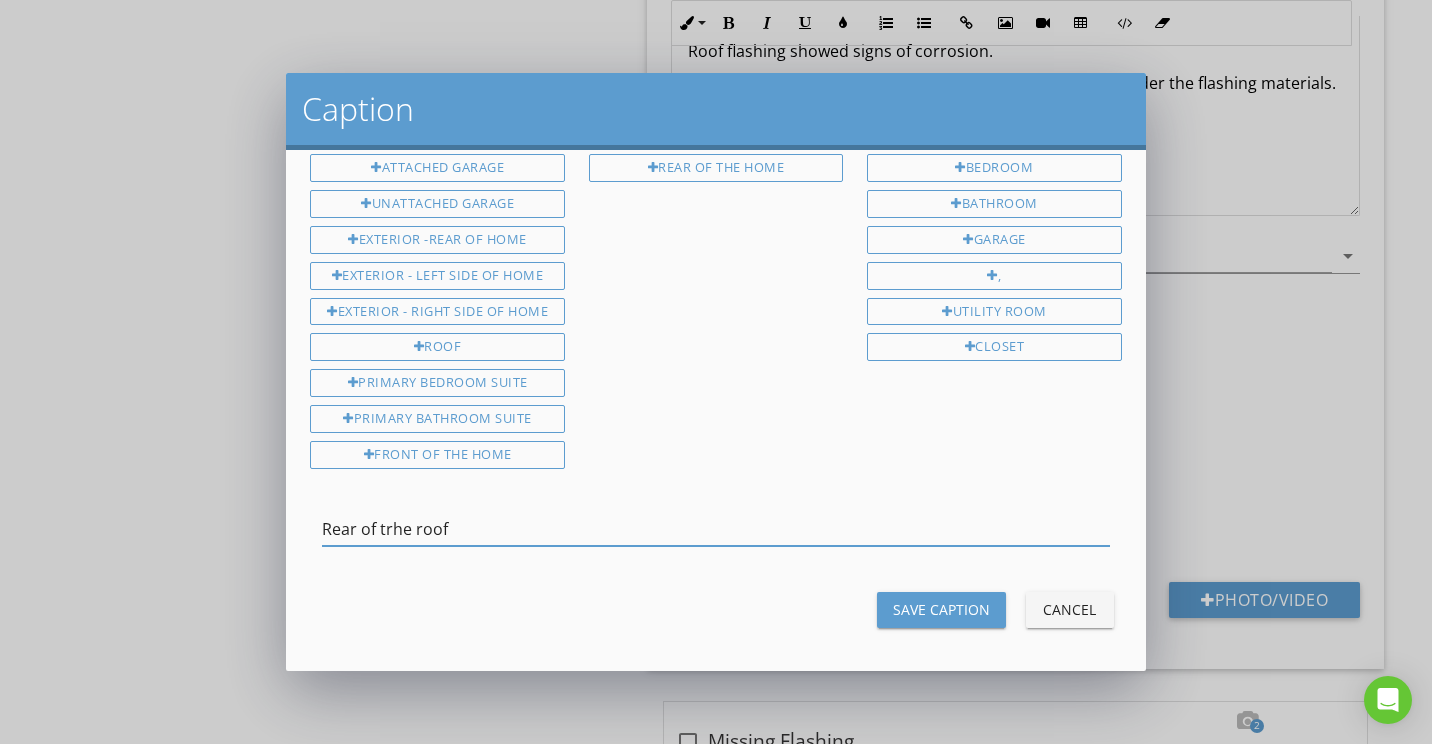 type on "Rear of trhe roof" 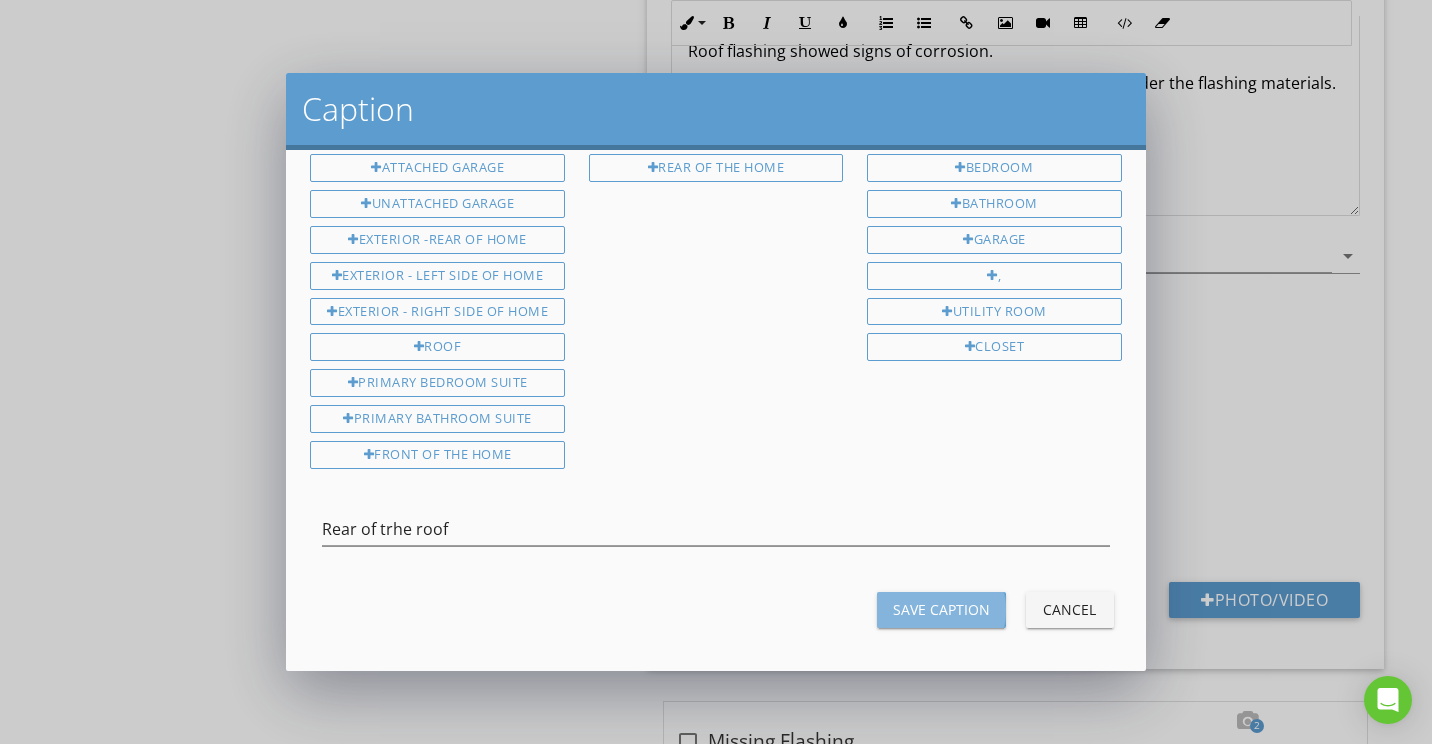 click on "Save Caption" at bounding box center (941, 609) 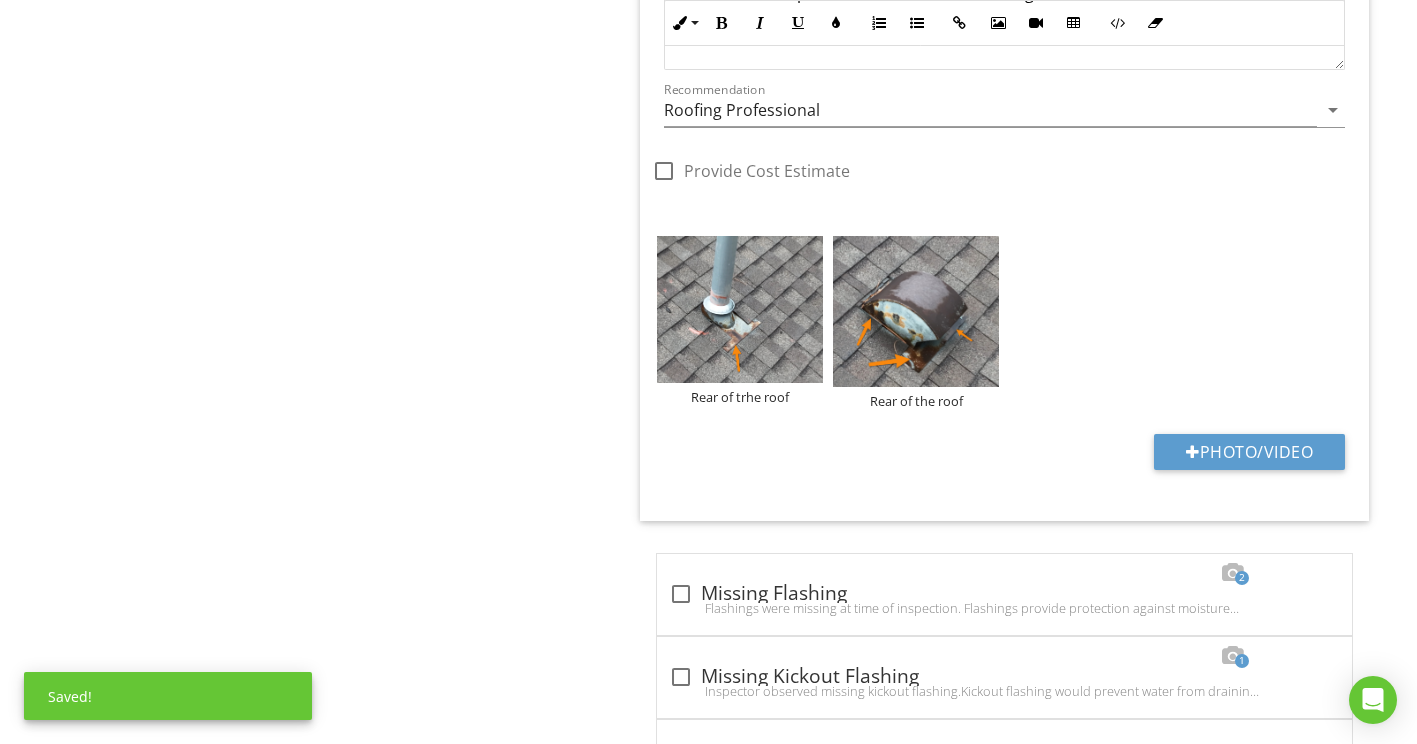 scroll, scrollTop: 1300, scrollLeft: 0, axis: vertical 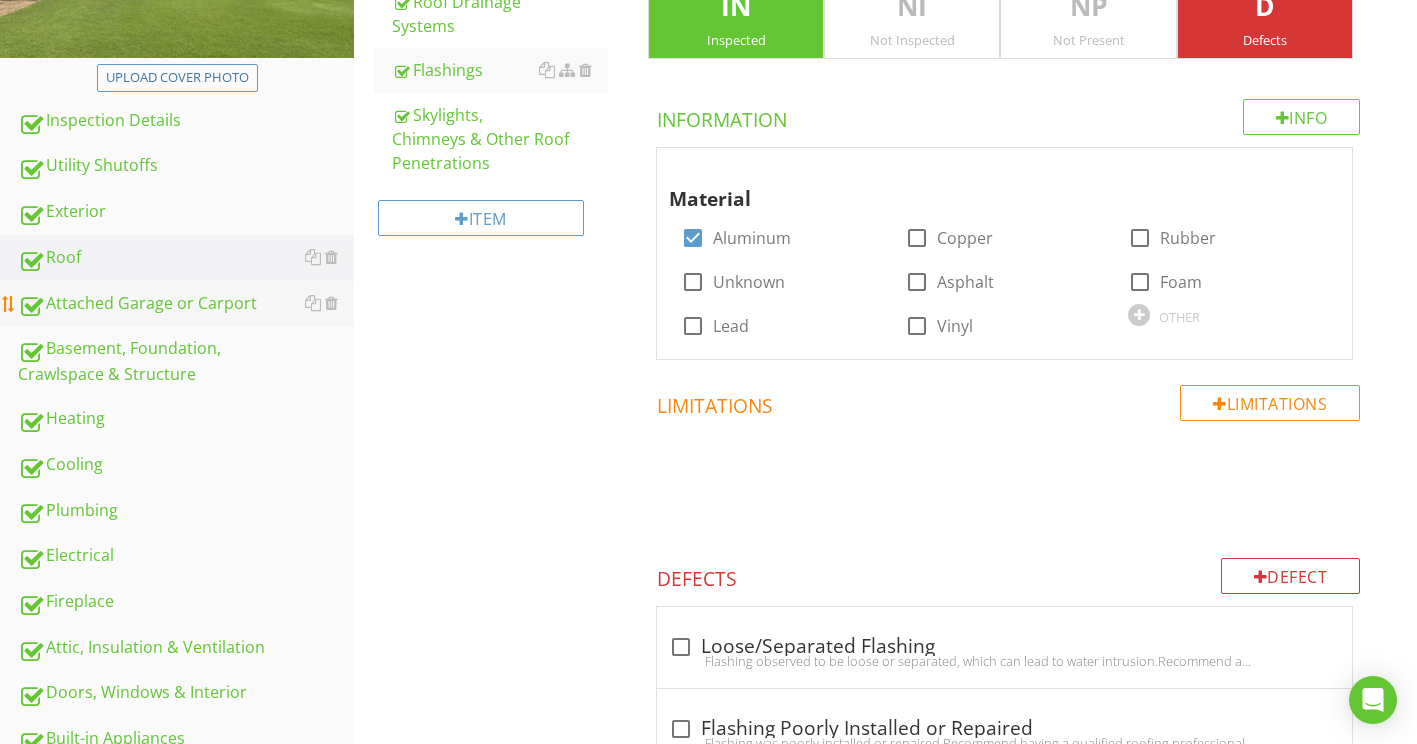 click on "Attached Garage or Carport" at bounding box center (186, 304) 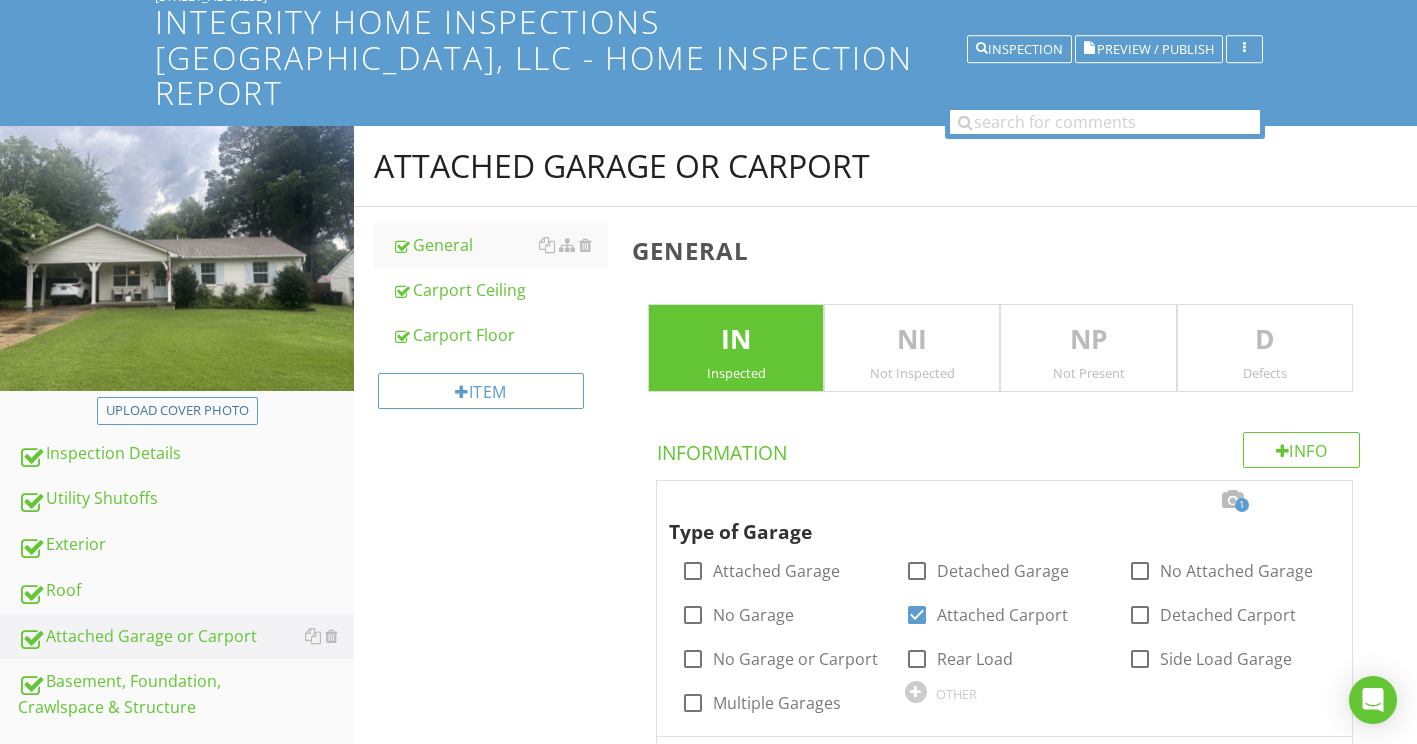 scroll, scrollTop: 400, scrollLeft: 0, axis: vertical 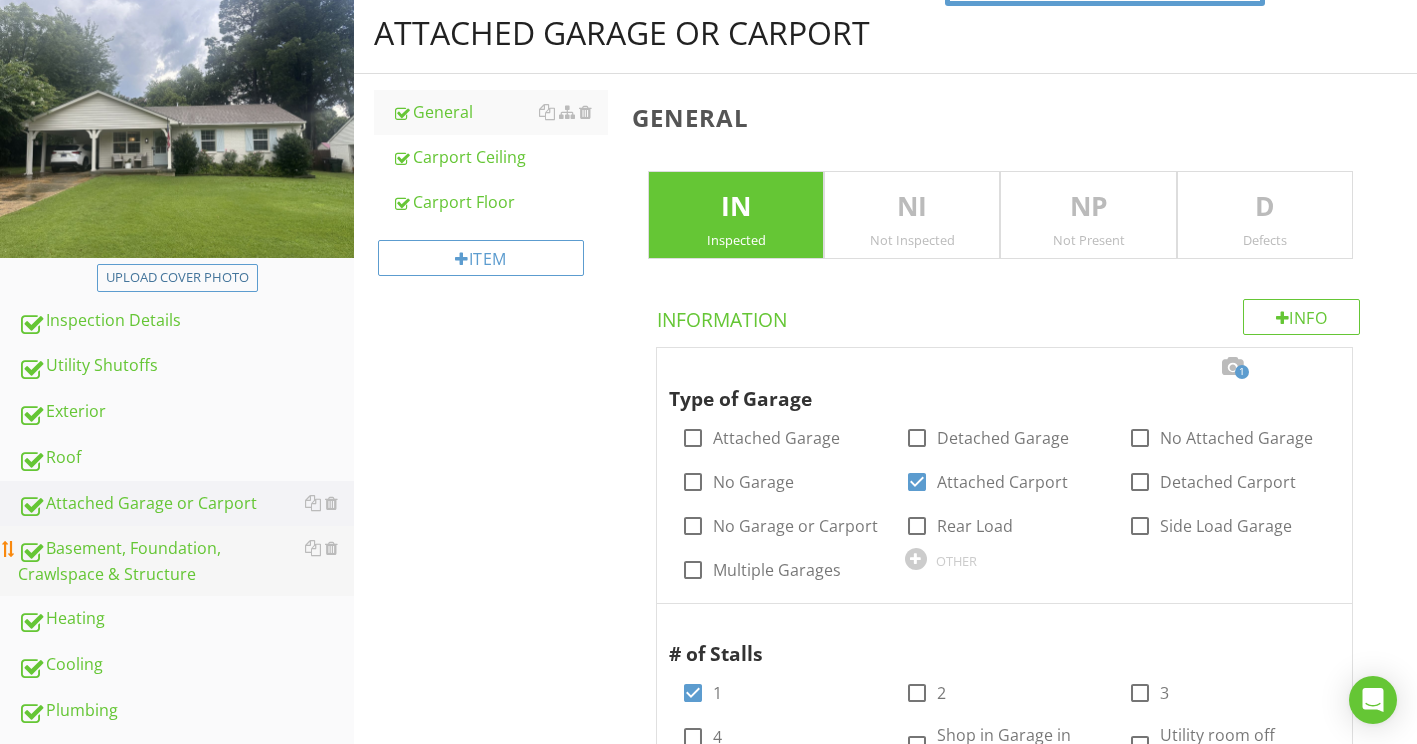click on "Basement, Foundation, Crawlspace & Structure" at bounding box center (186, 561) 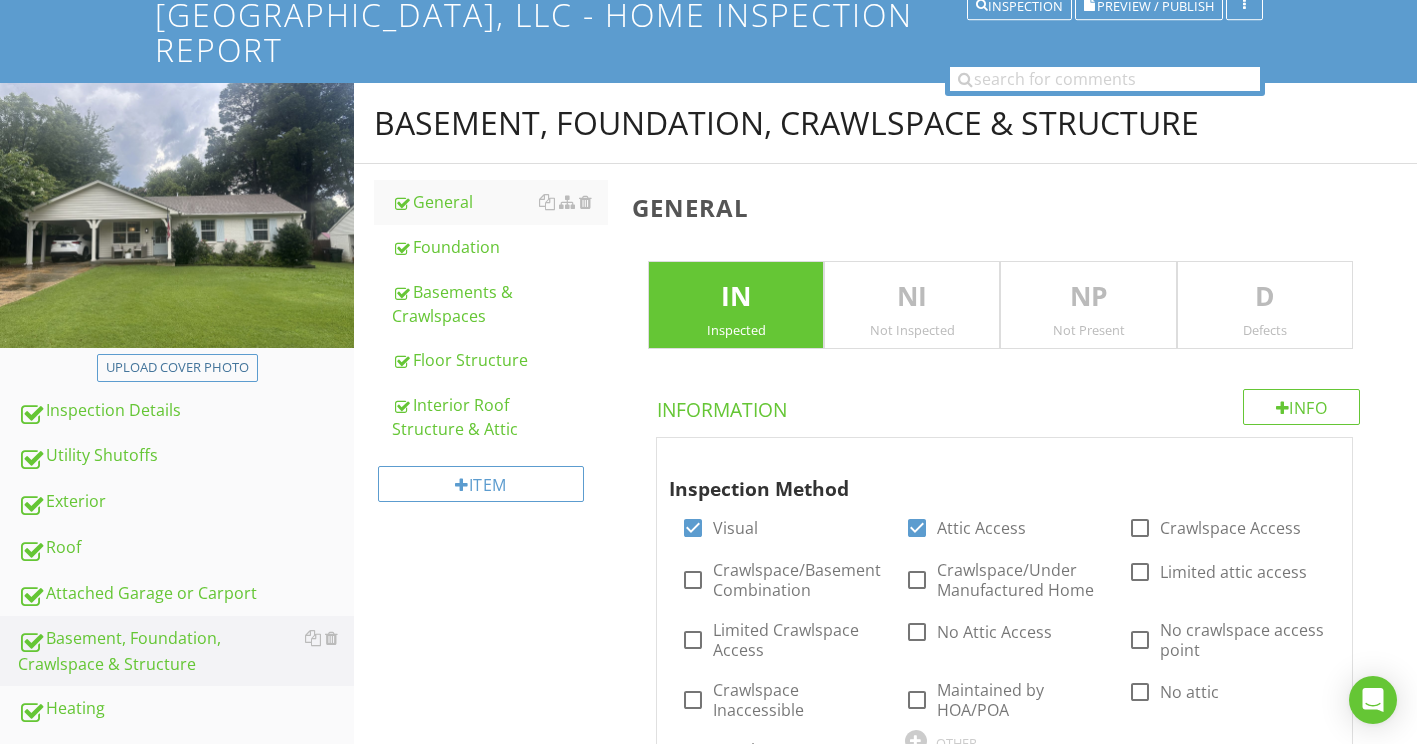 scroll, scrollTop: 300, scrollLeft: 0, axis: vertical 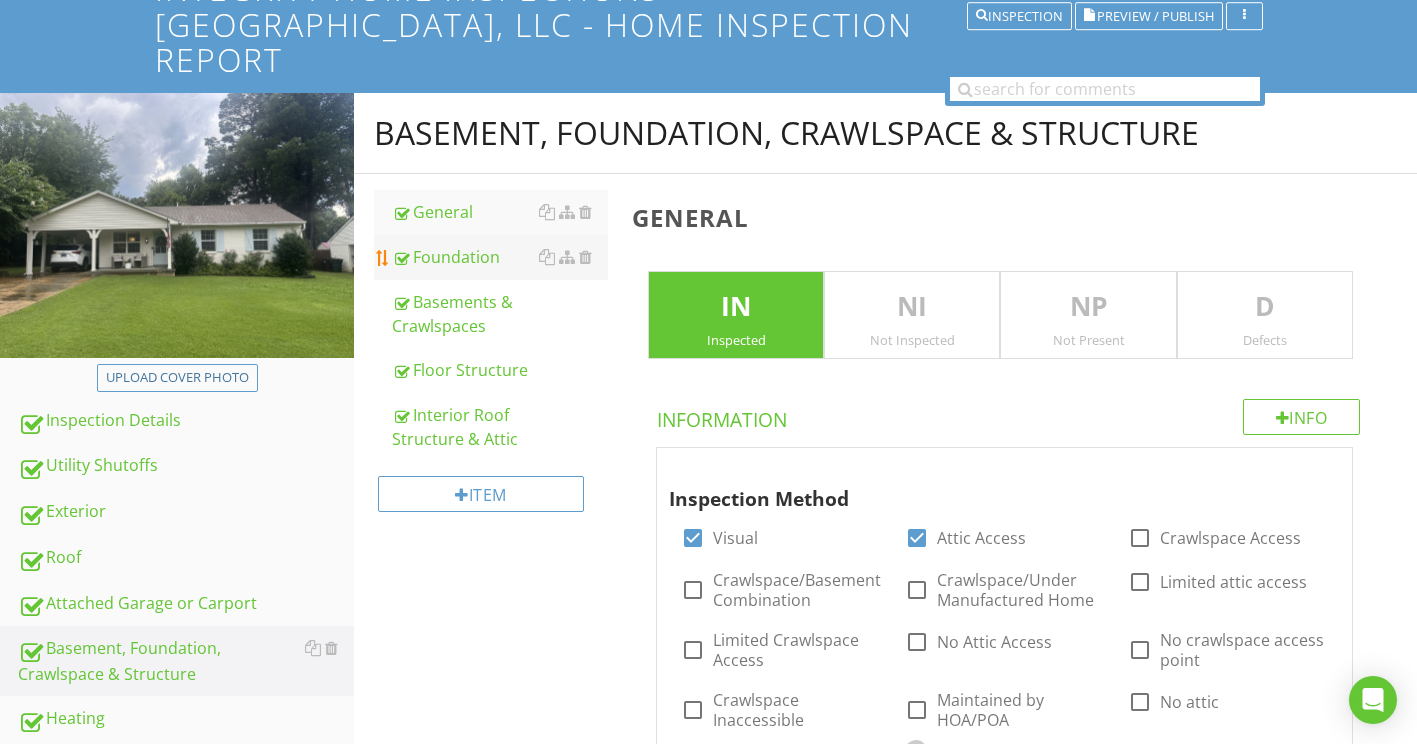 click on "Foundation" at bounding box center (500, 257) 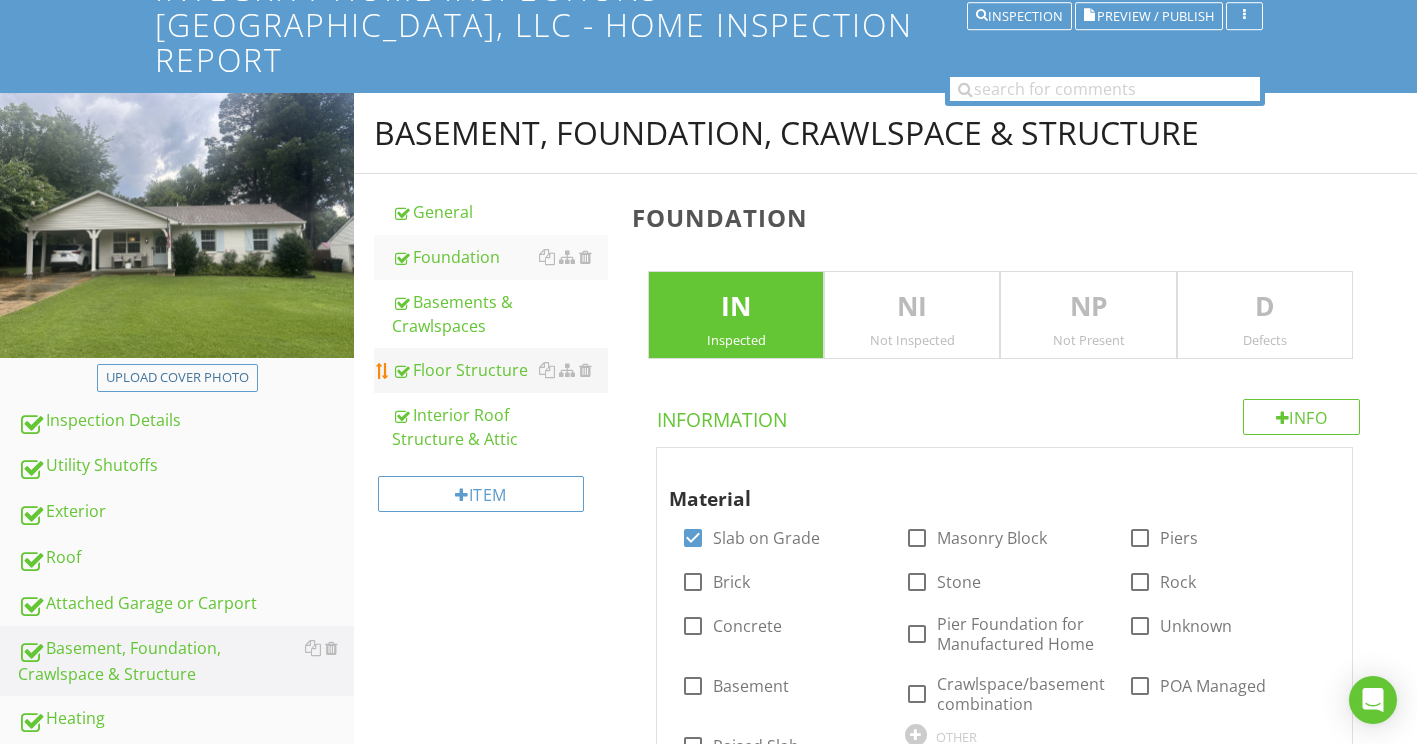 click on "Floor Structure" at bounding box center (500, 370) 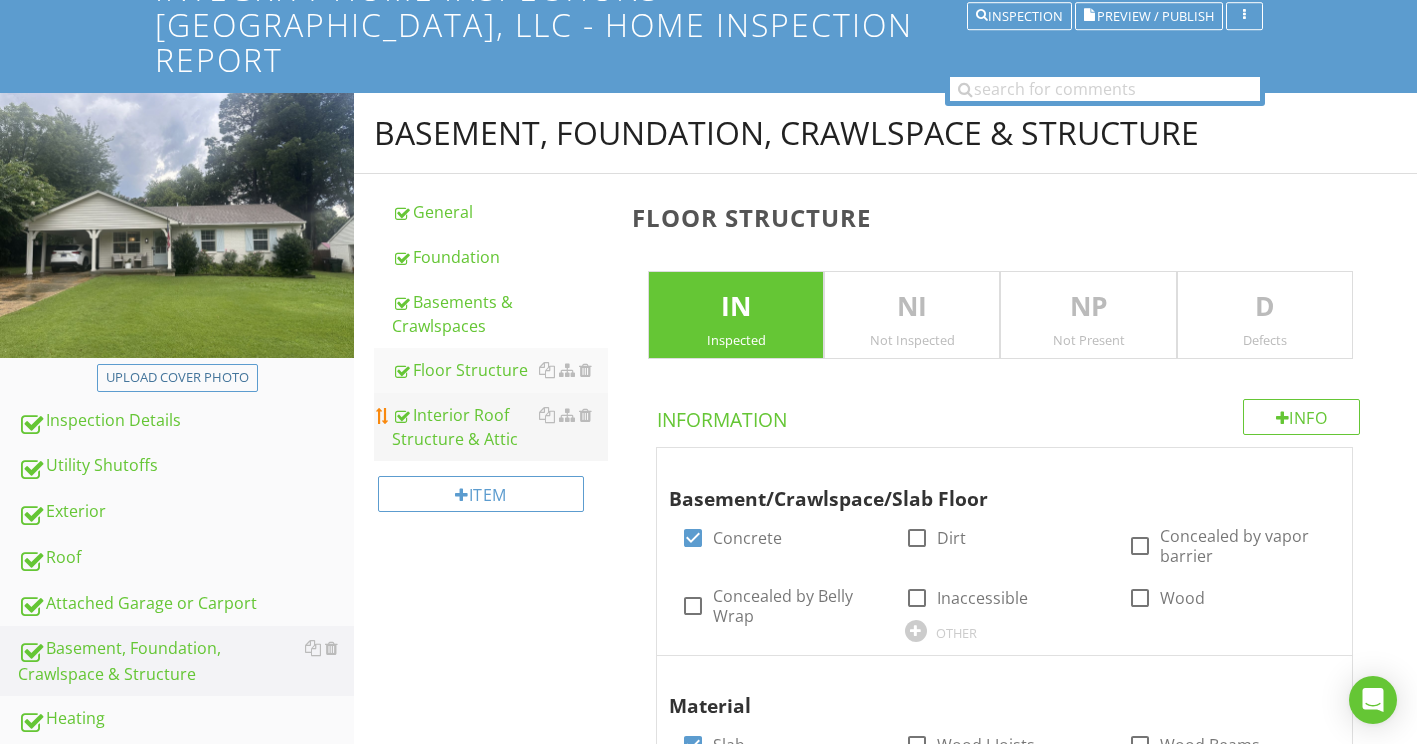 click on "Interior Roof Structure & Attic" at bounding box center [500, 427] 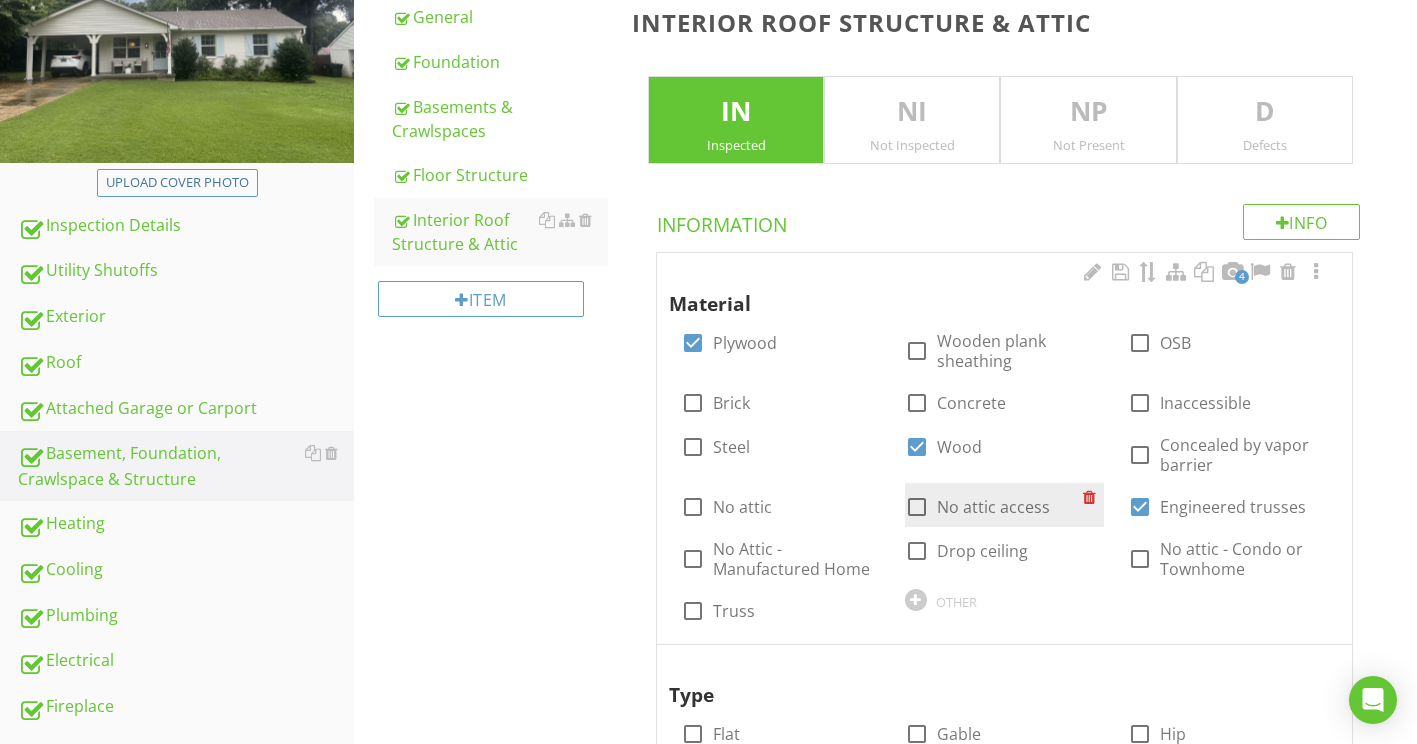 scroll, scrollTop: 600, scrollLeft: 0, axis: vertical 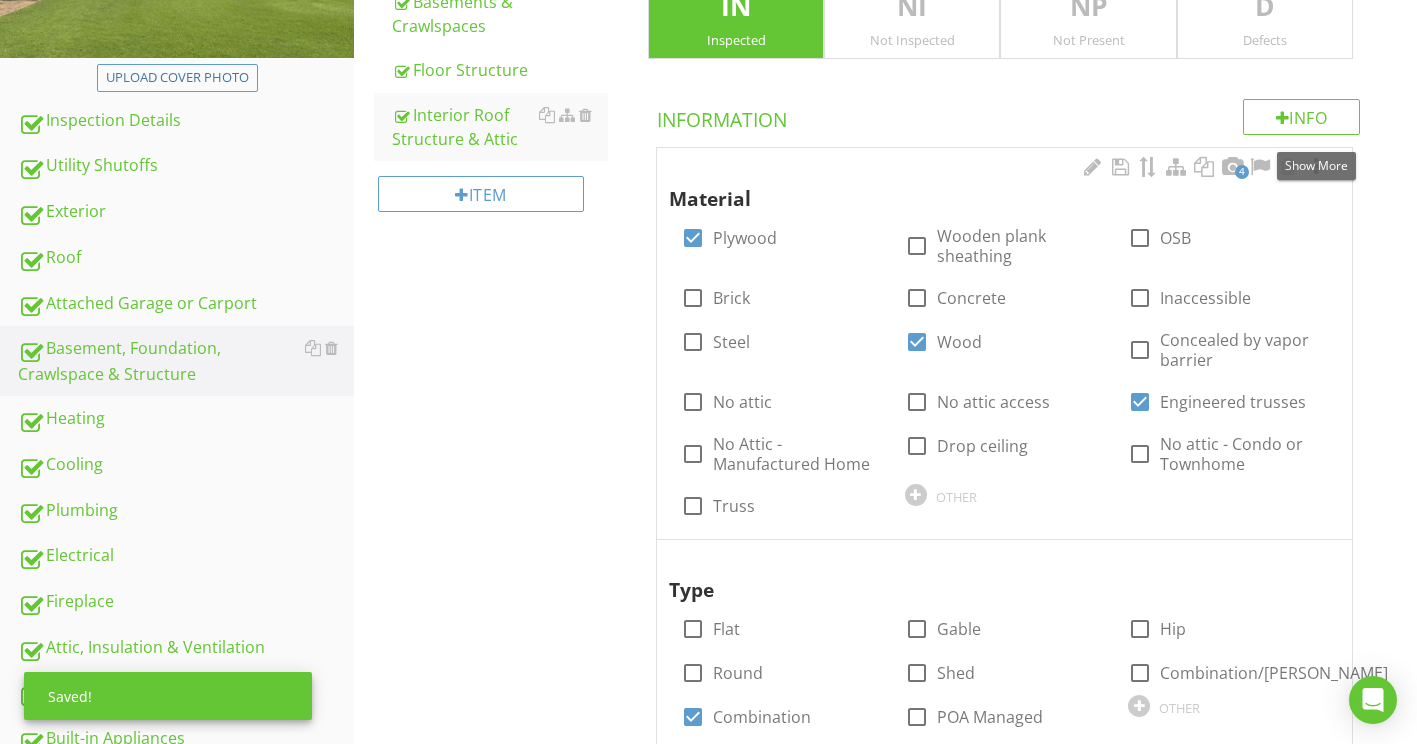 click at bounding box center (1316, 167) 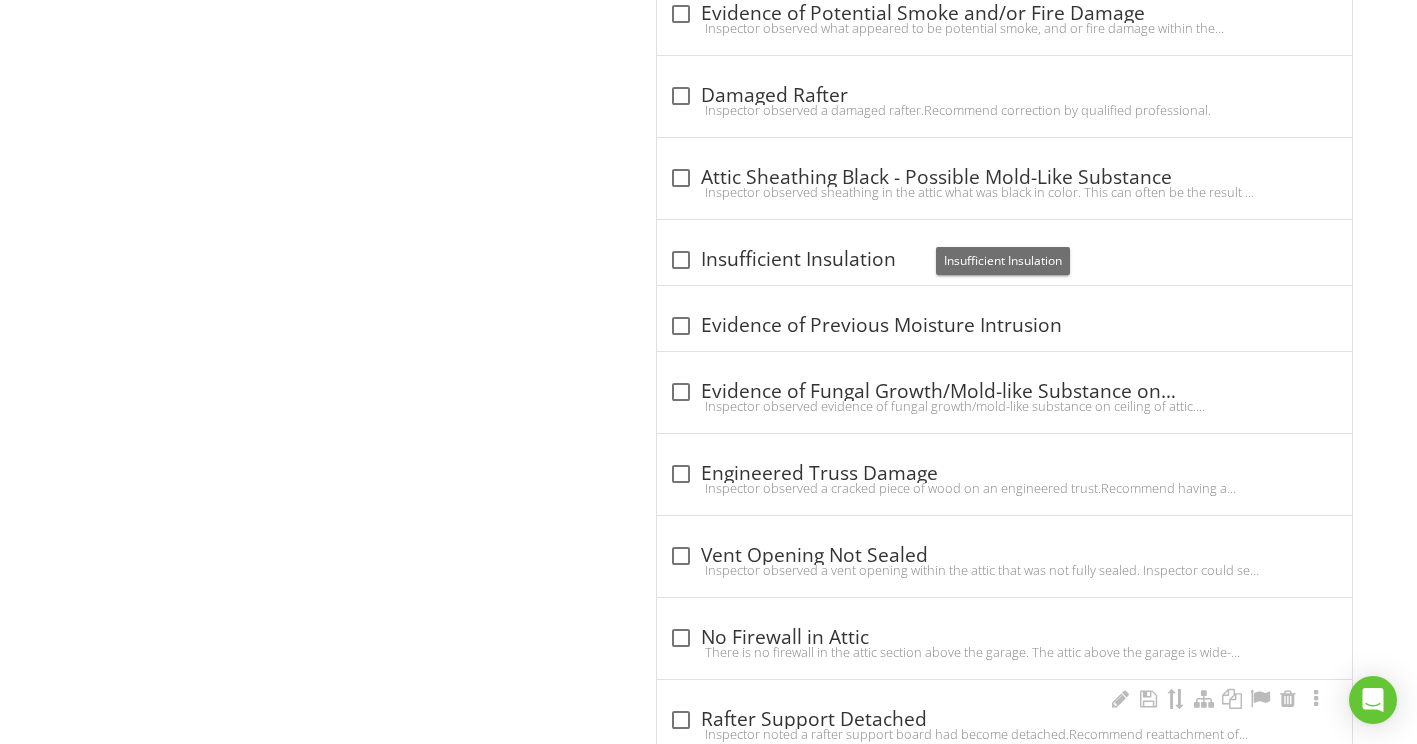 scroll, scrollTop: 3800, scrollLeft: 0, axis: vertical 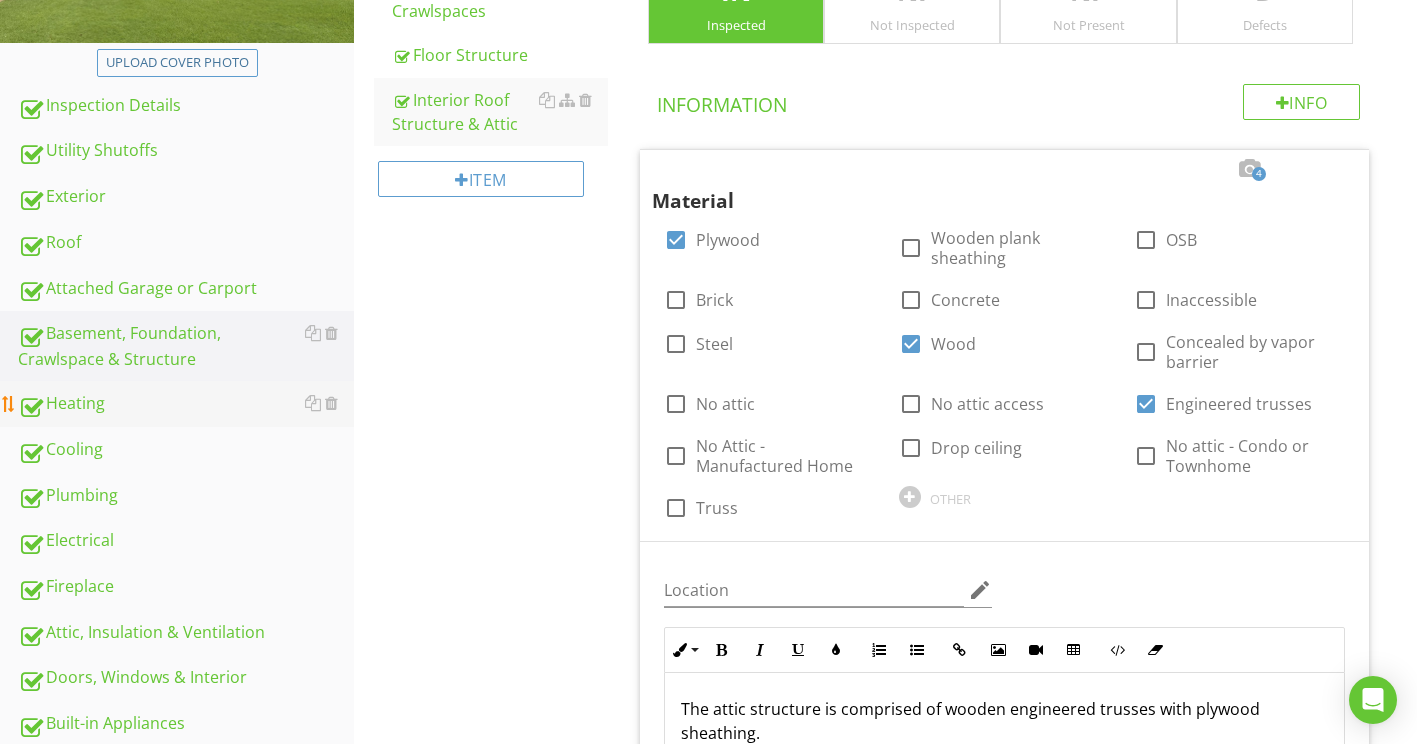 click on "Heating" at bounding box center (186, 404) 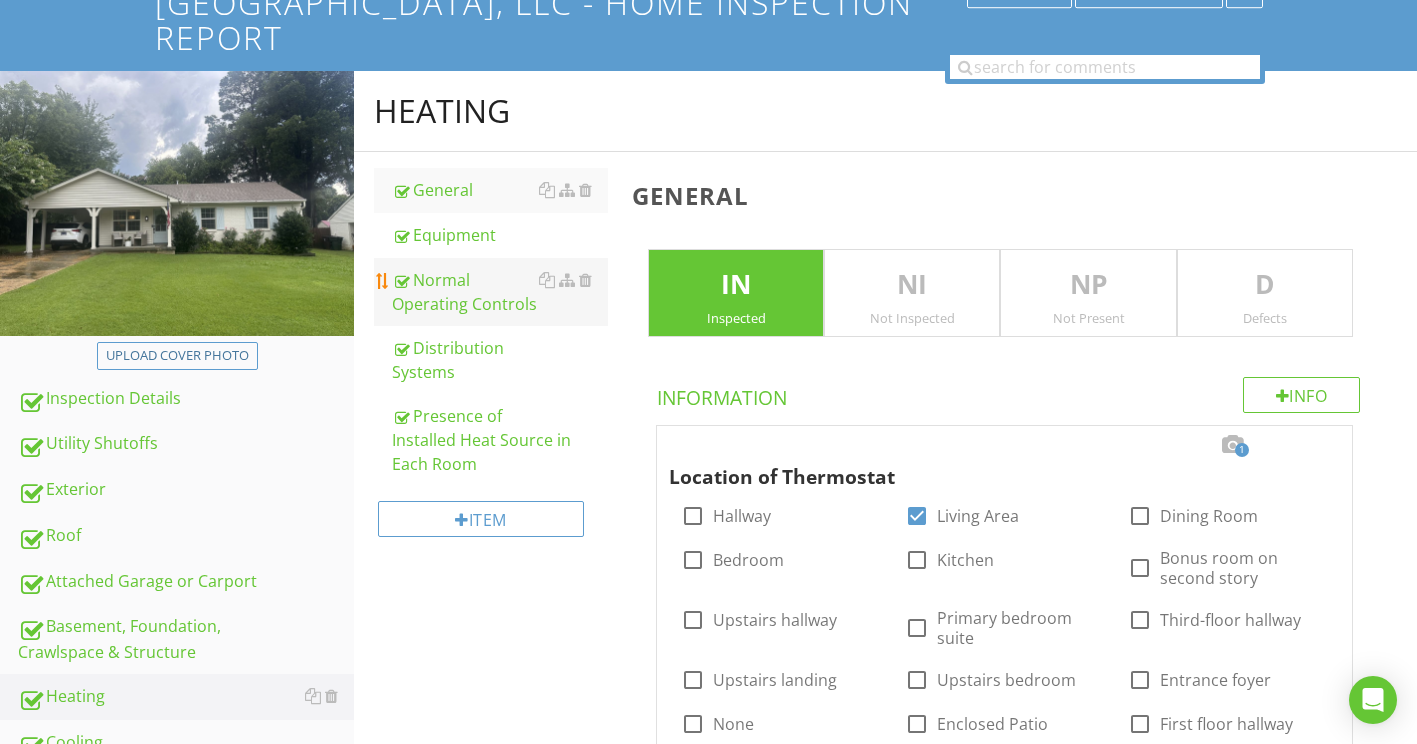 scroll, scrollTop: 315, scrollLeft: 0, axis: vertical 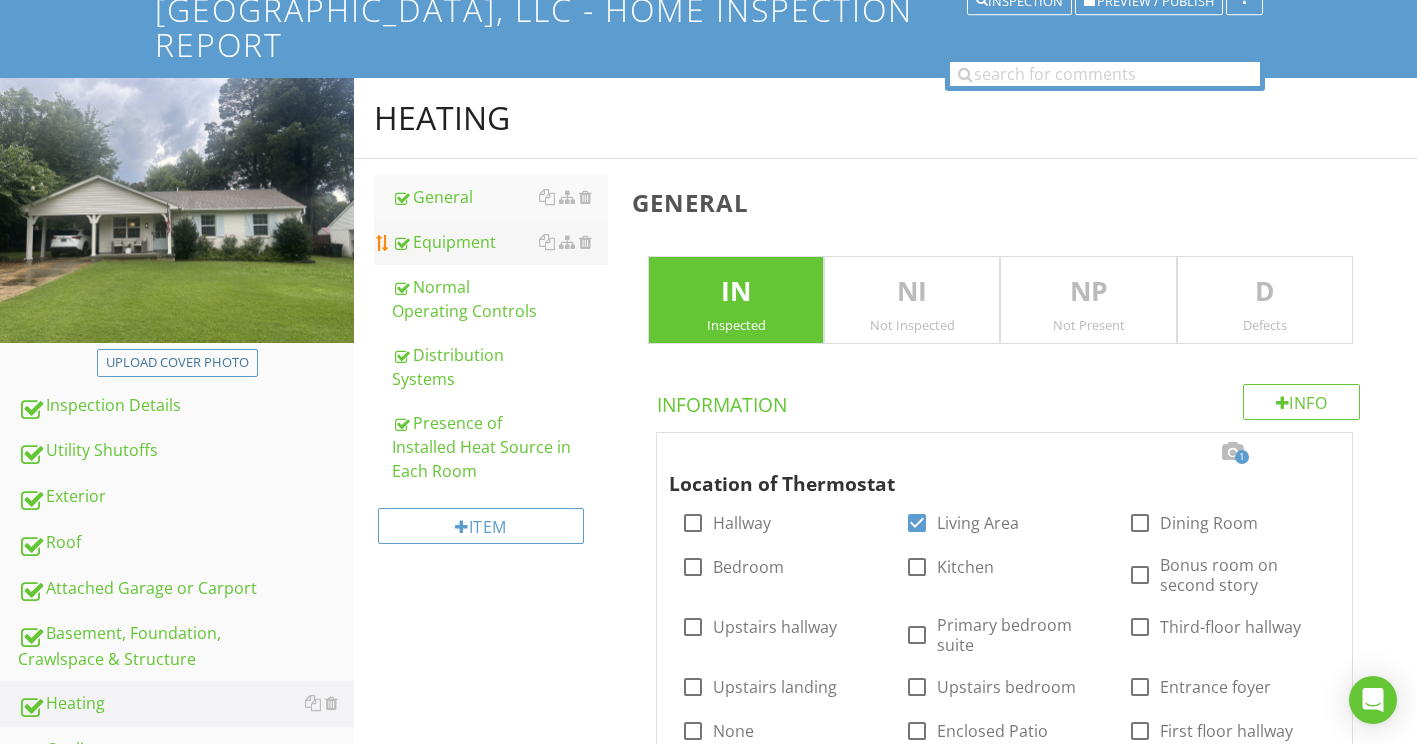 click on "Equipment" at bounding box center [500, 242] 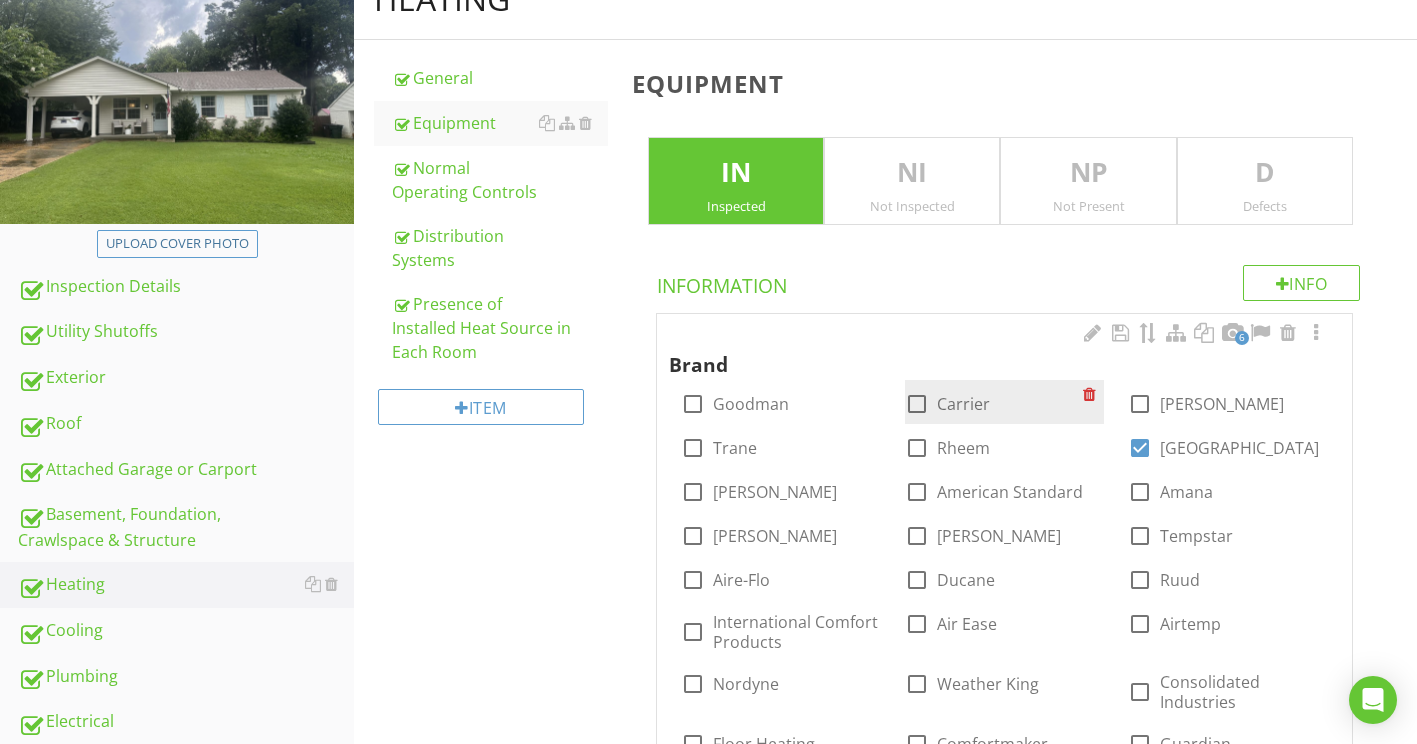 scroll, scrollTop: 515, scrollLeft: 0, axis: vertical 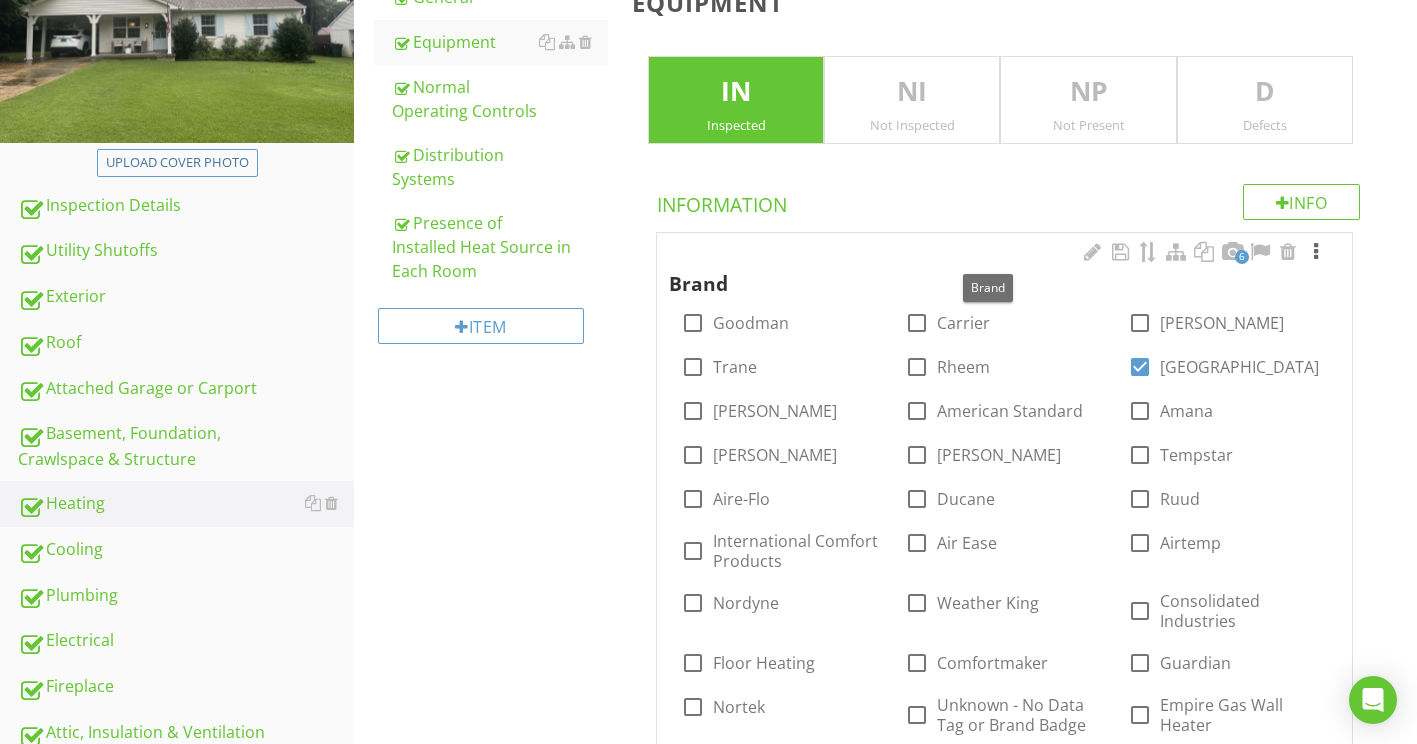 click at bounding box center (1316, 252) 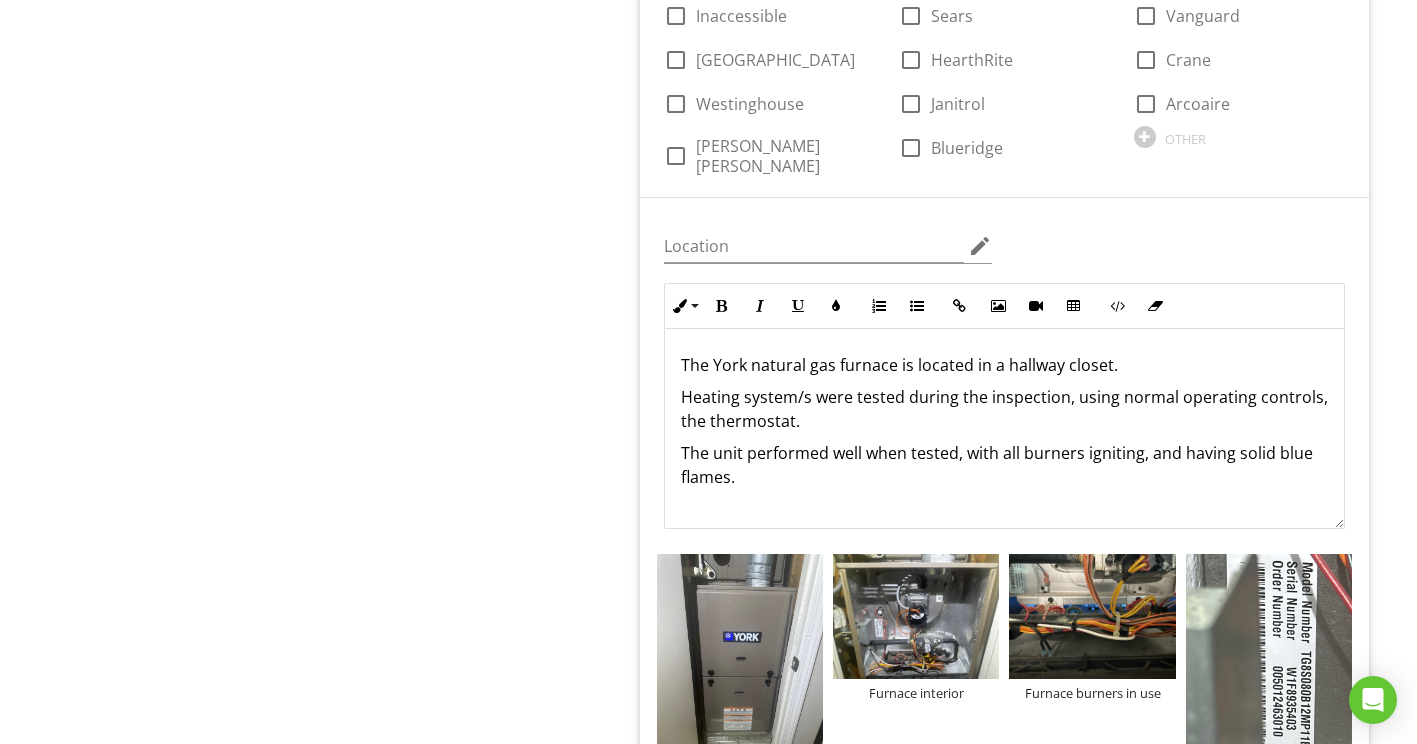 scroll, scrollTop: 1915, scrollLeft: 0, axis: vertical 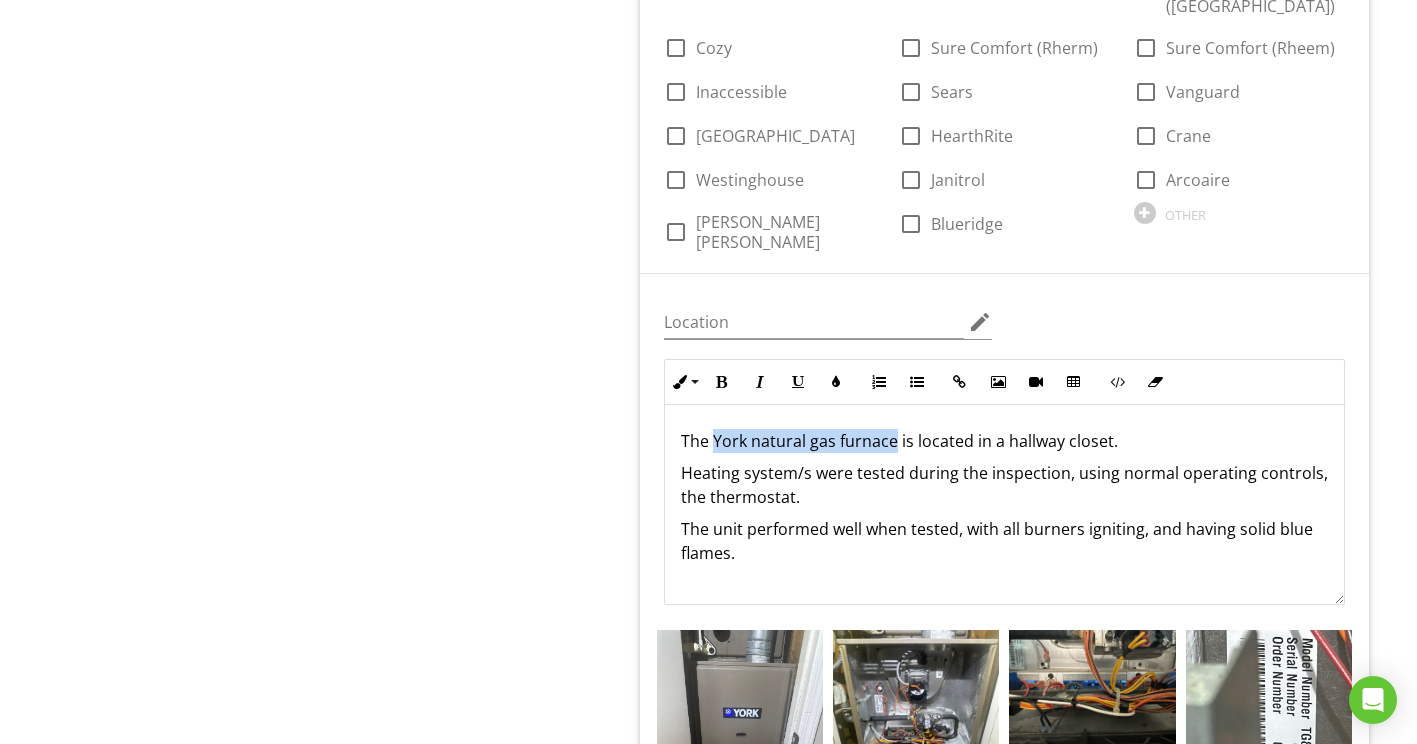 drag, startPoint x: 715, startPoint y: 320, endPoint x: 894, endPoint y: 322, distance: 179.01117 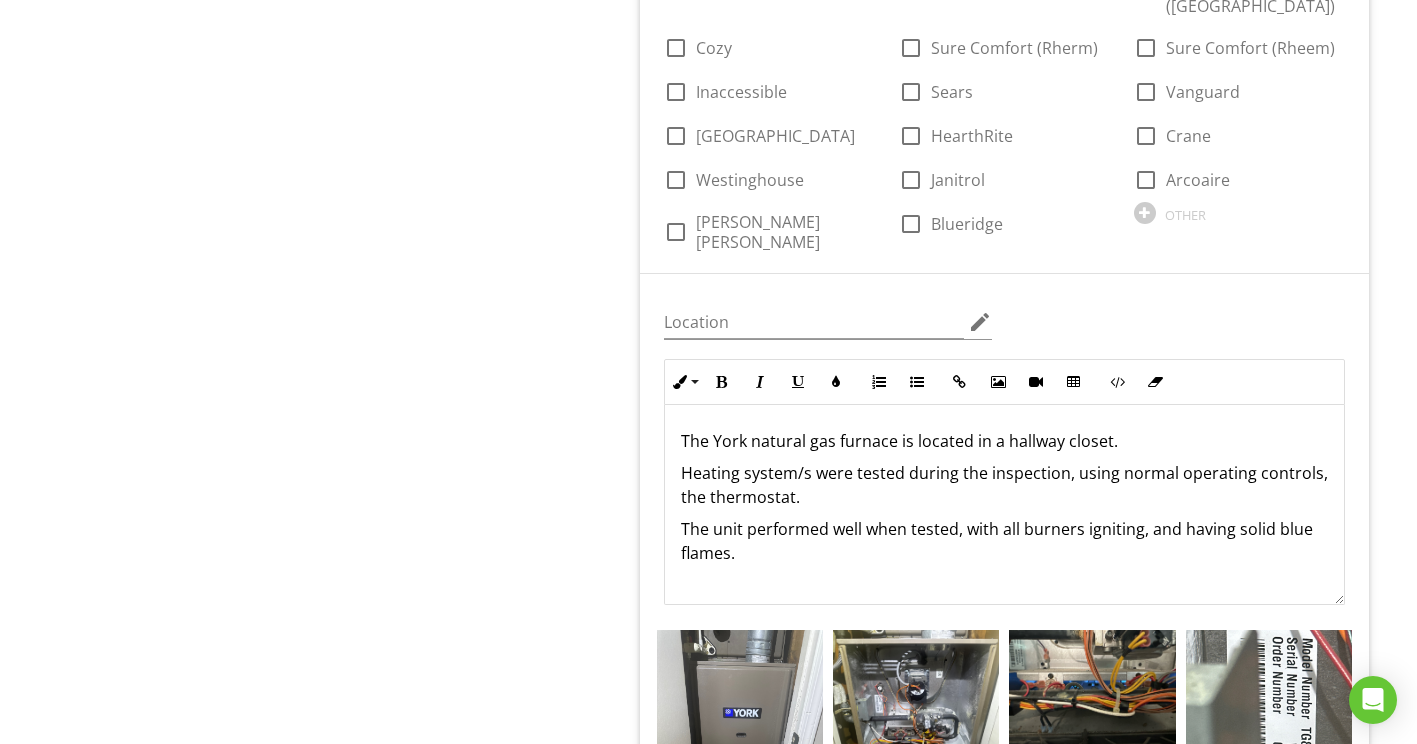 click on "The York natural gas furnace is located in a hallway closet." at bounding box center [1004, 441] 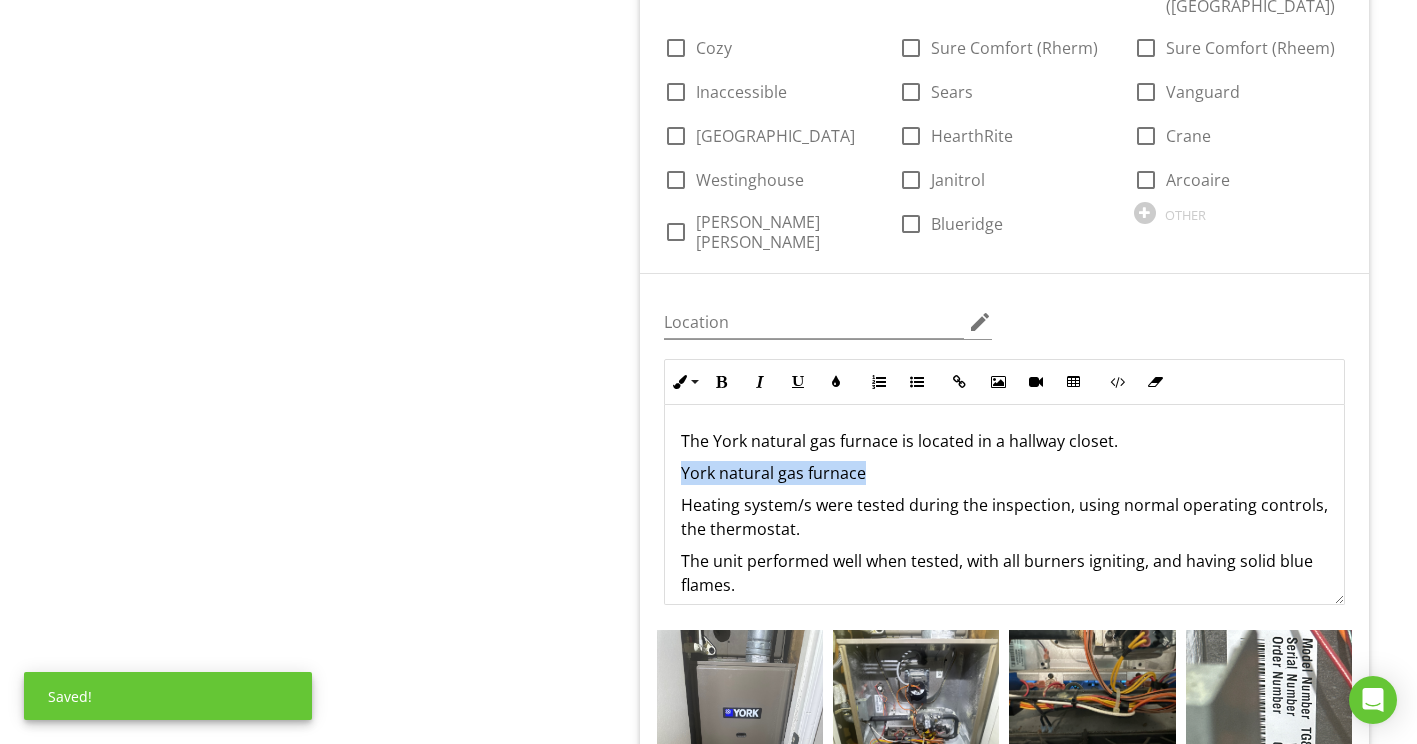 drag, startPoint x: 679, startPoint y: 348, endPoint x: 788, endPoint y: 280, distance: 128.47179 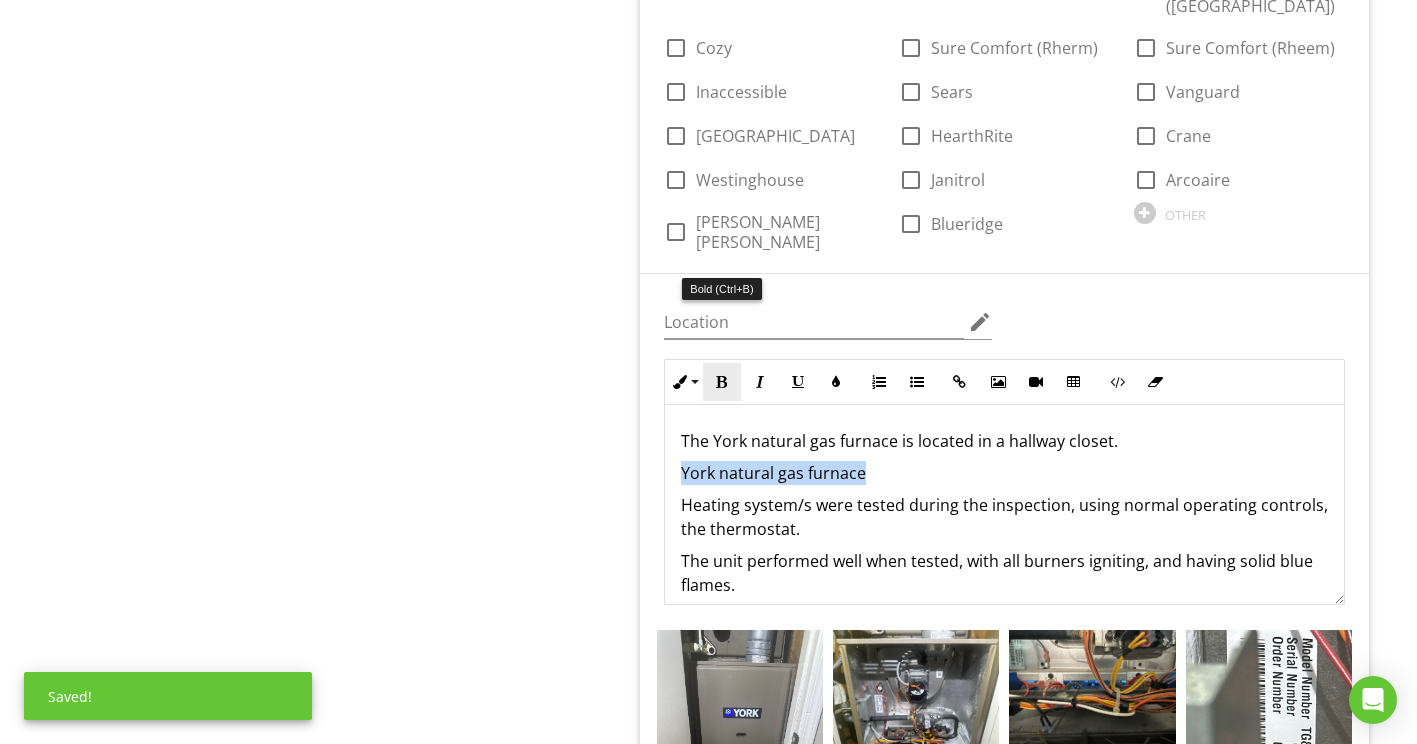 click at bounding box center [722, 382] 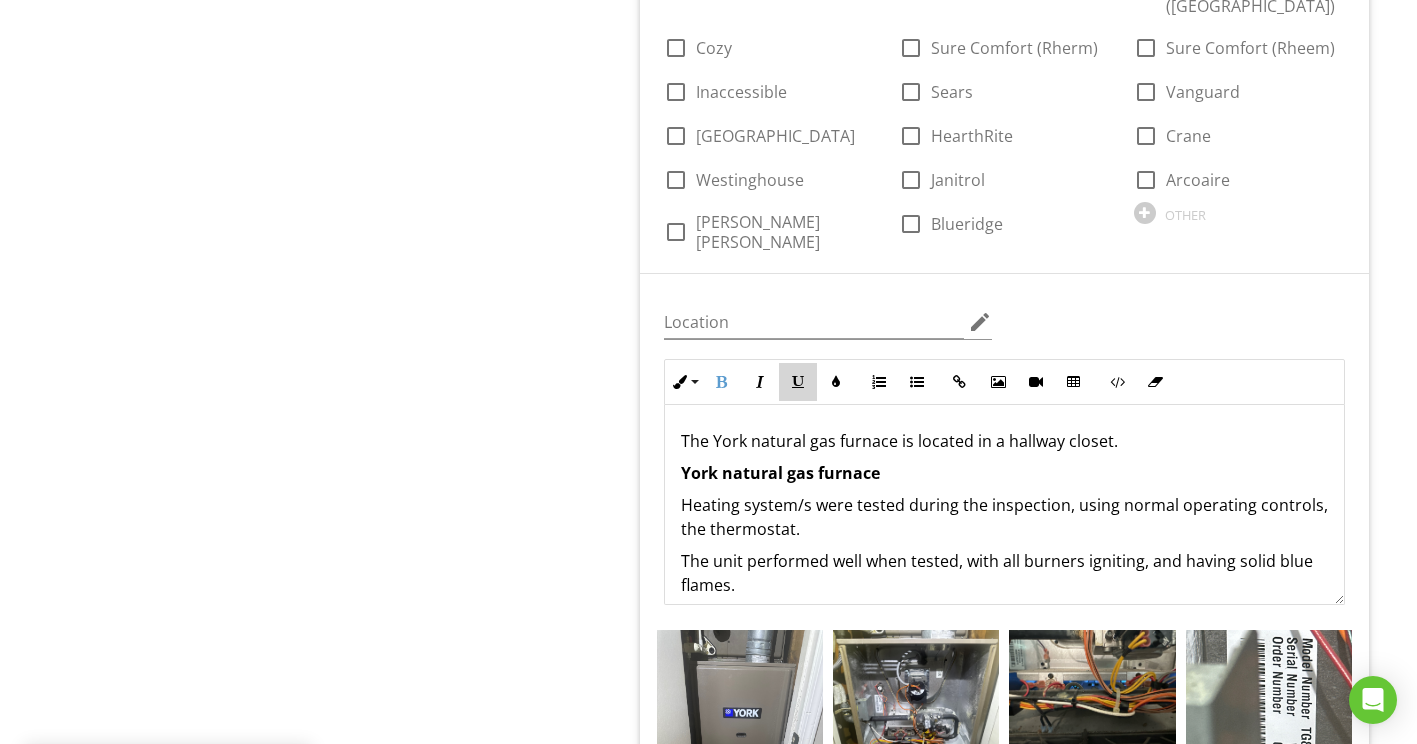 click at bounding box center [798, 382] 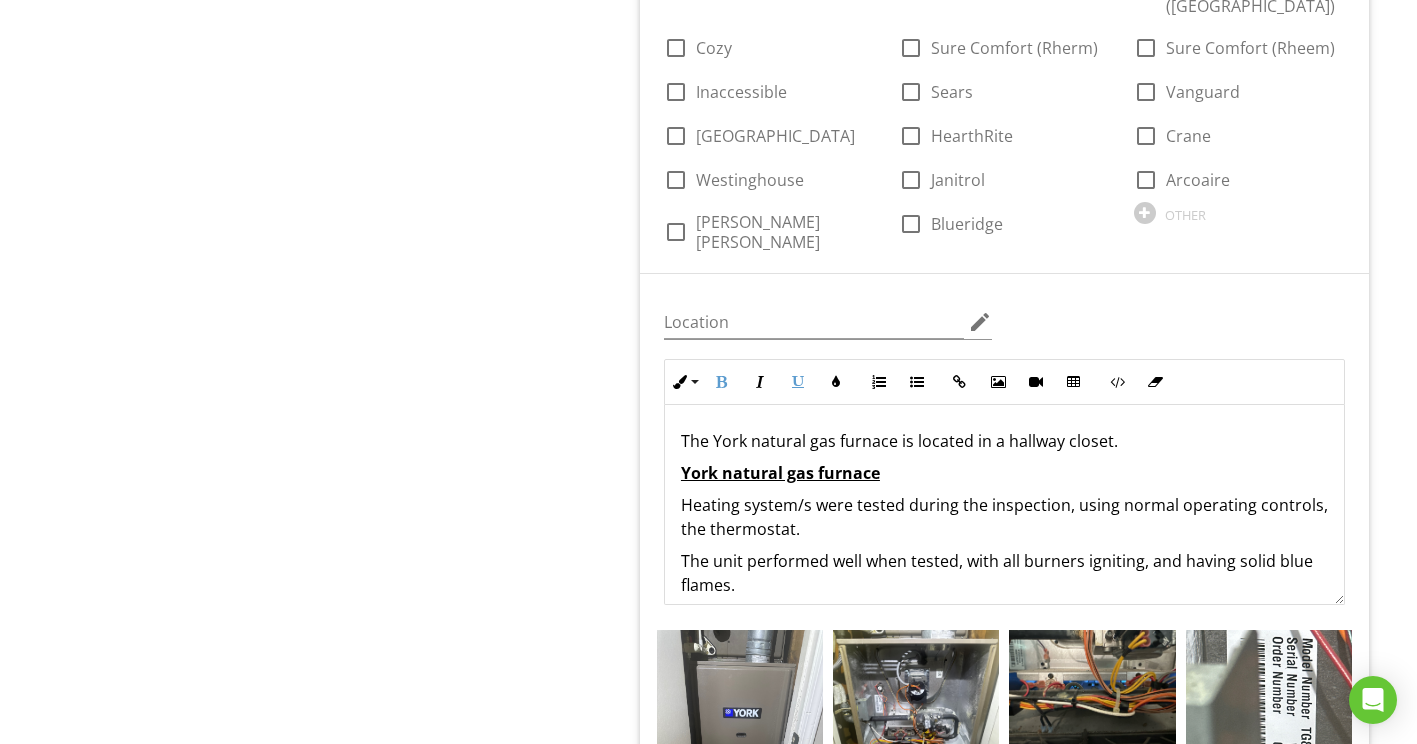 click on "York natural gas furnace" at bounding box center [1004, 473] 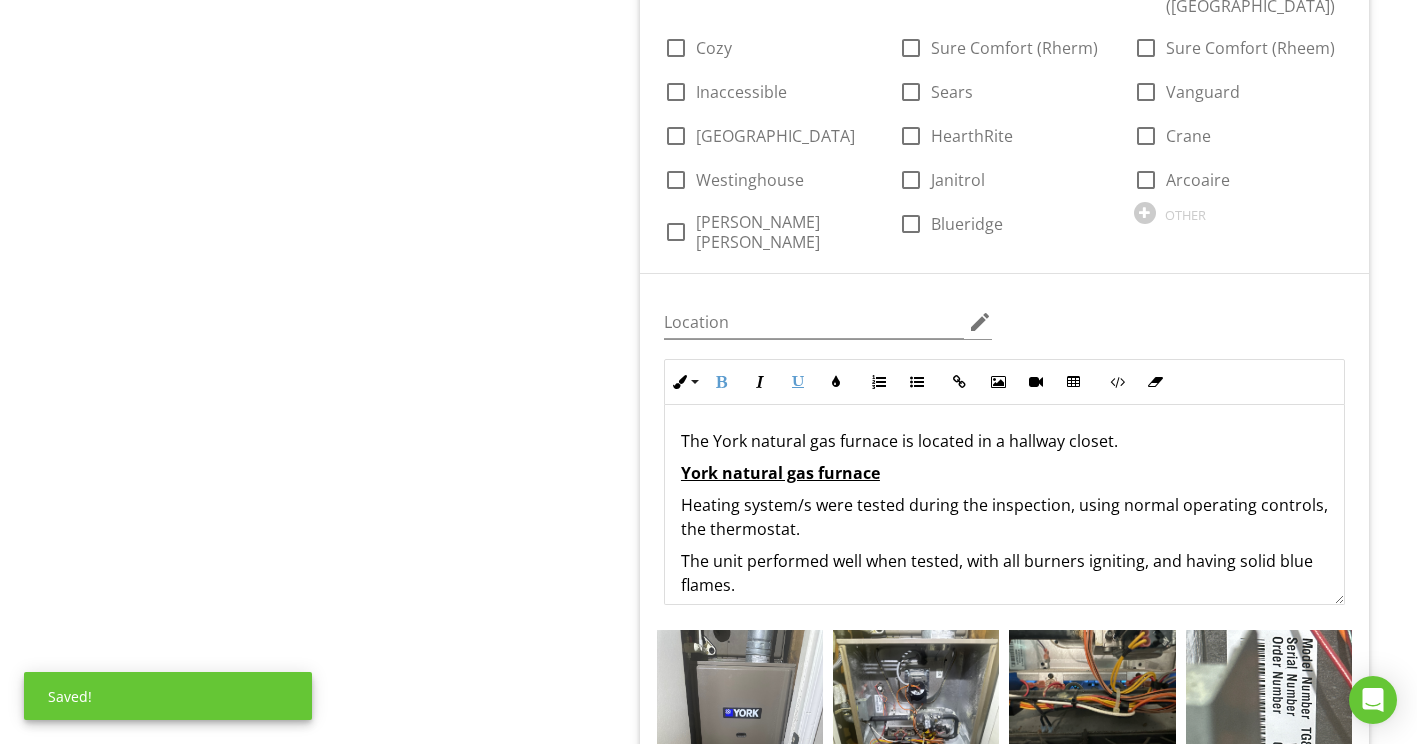 type 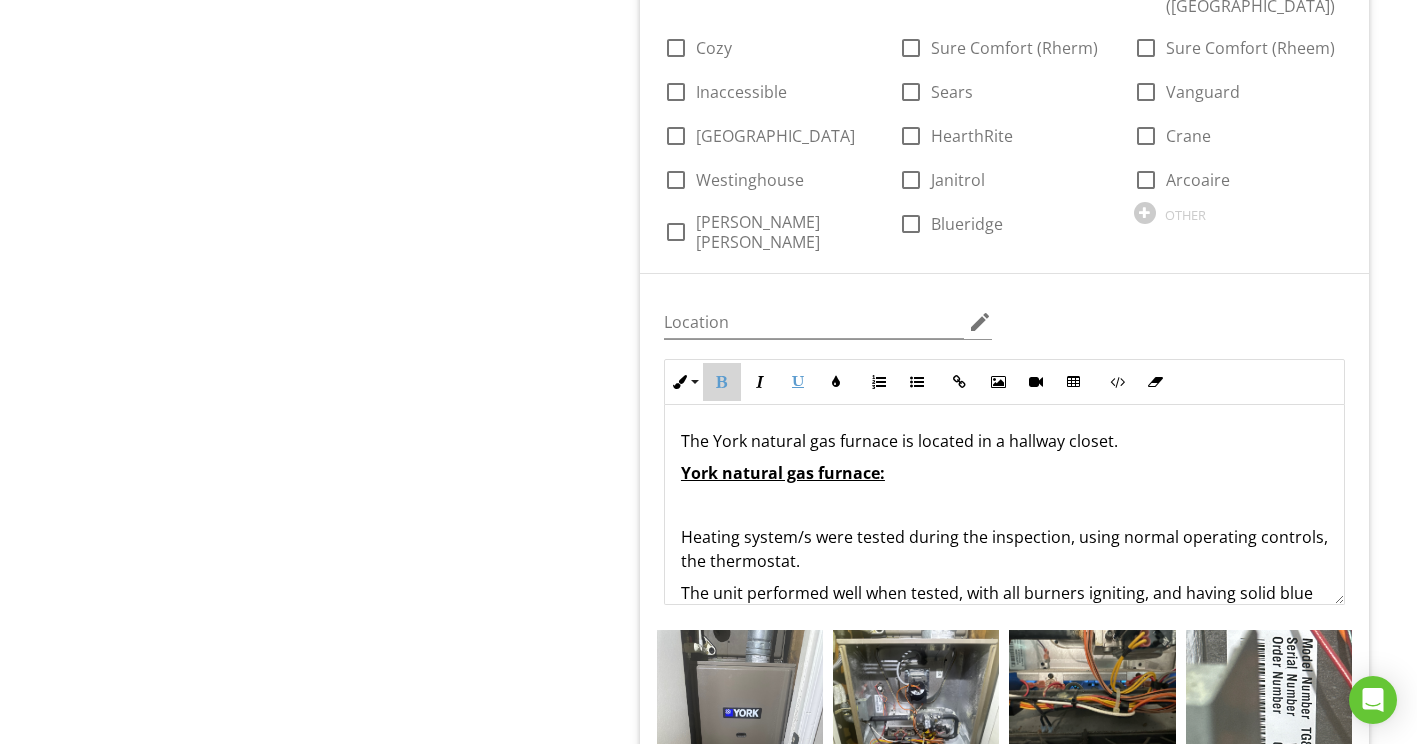 click at bounding box center (722, 382) 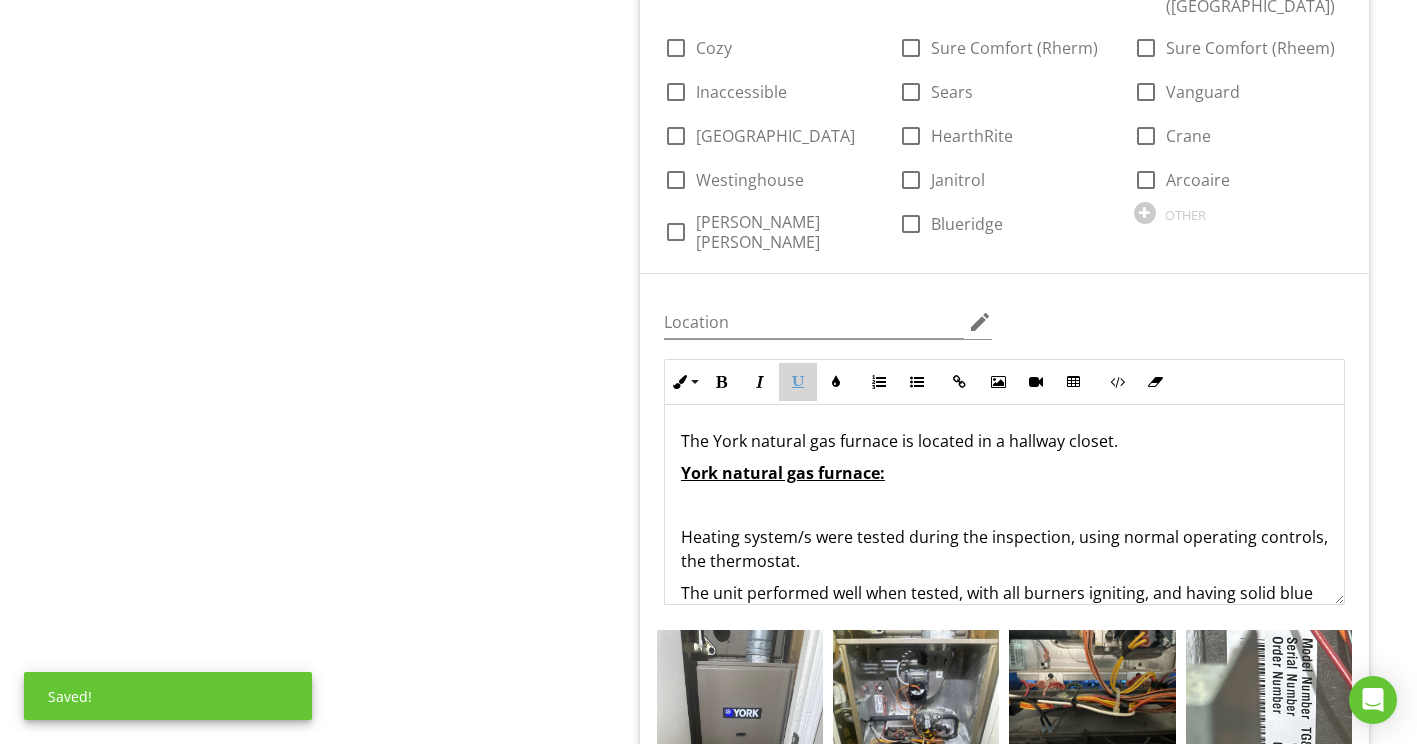 click on "Underline" at bounding box center [798, 382] 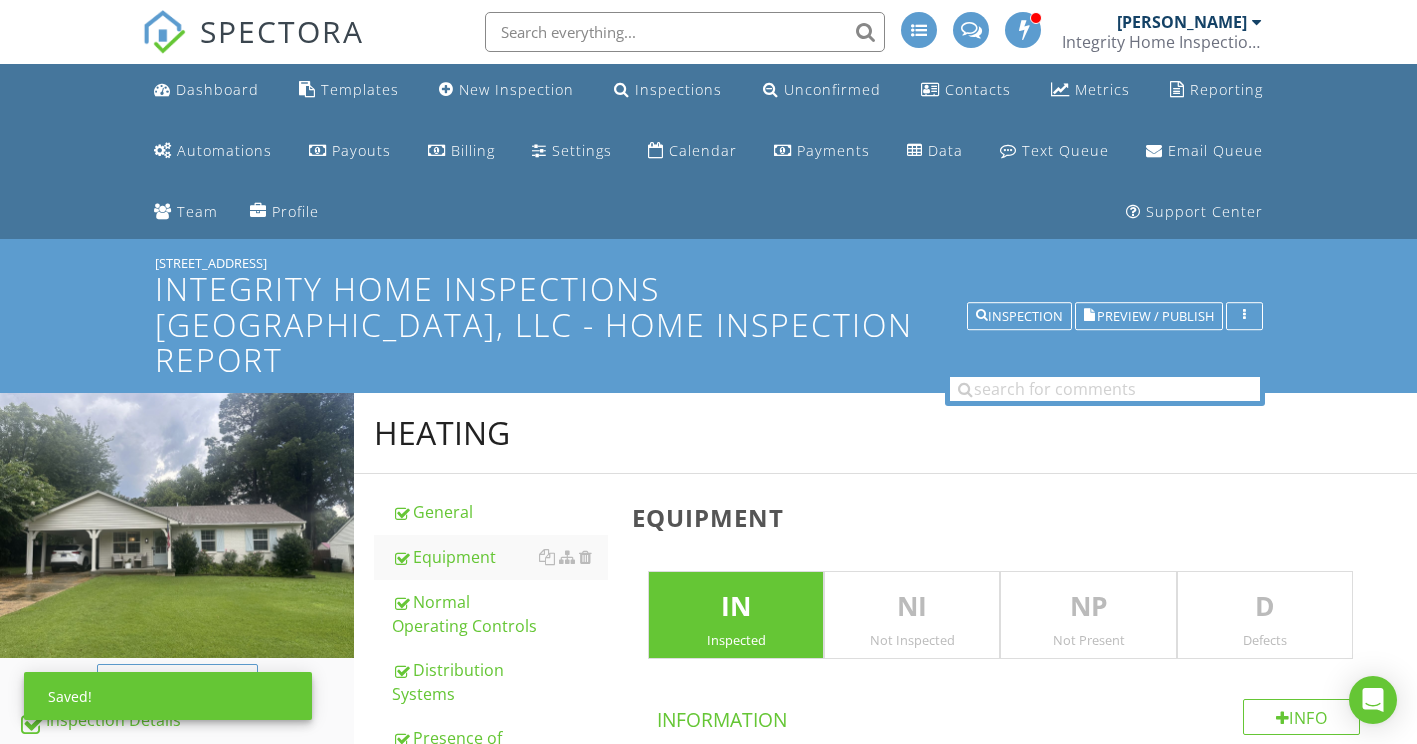 scroll, scrollTop: 1915, scrollLeft: 0, axis: vertical 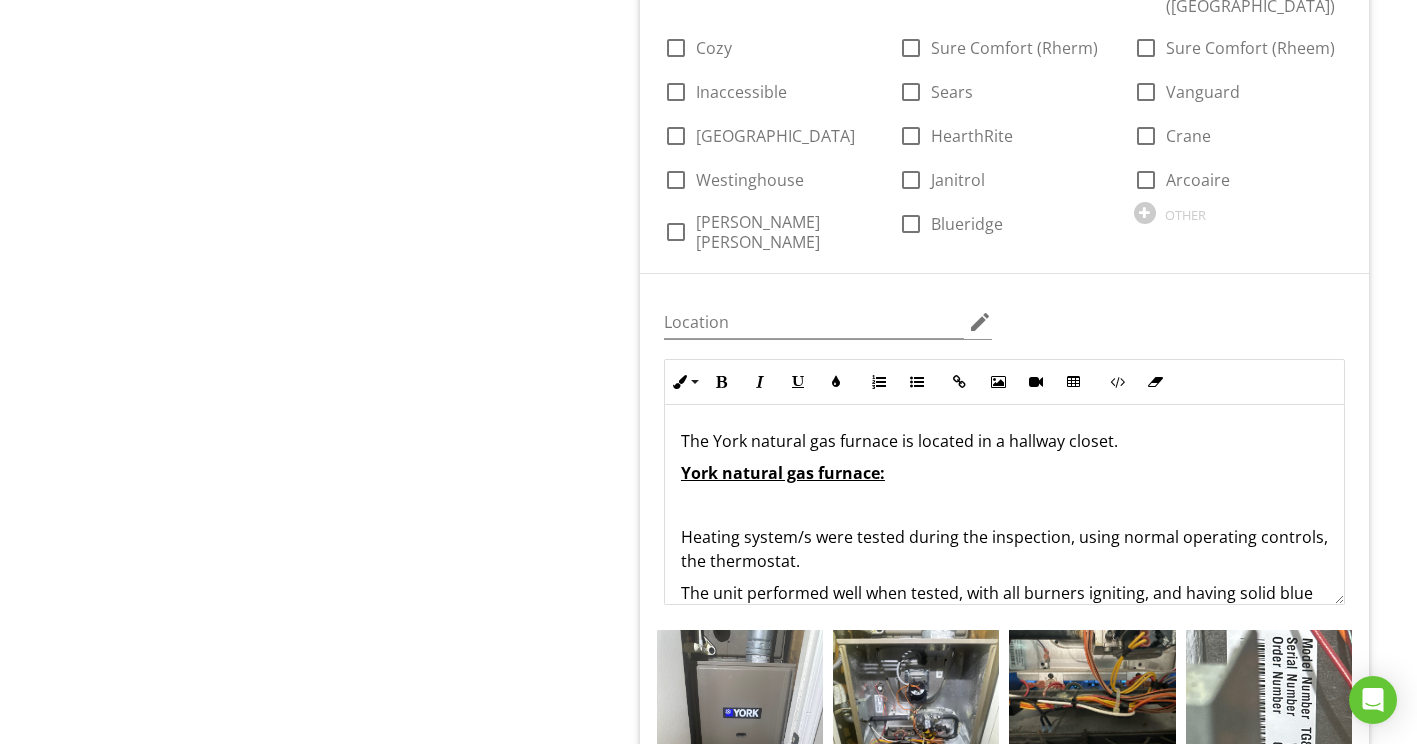 type 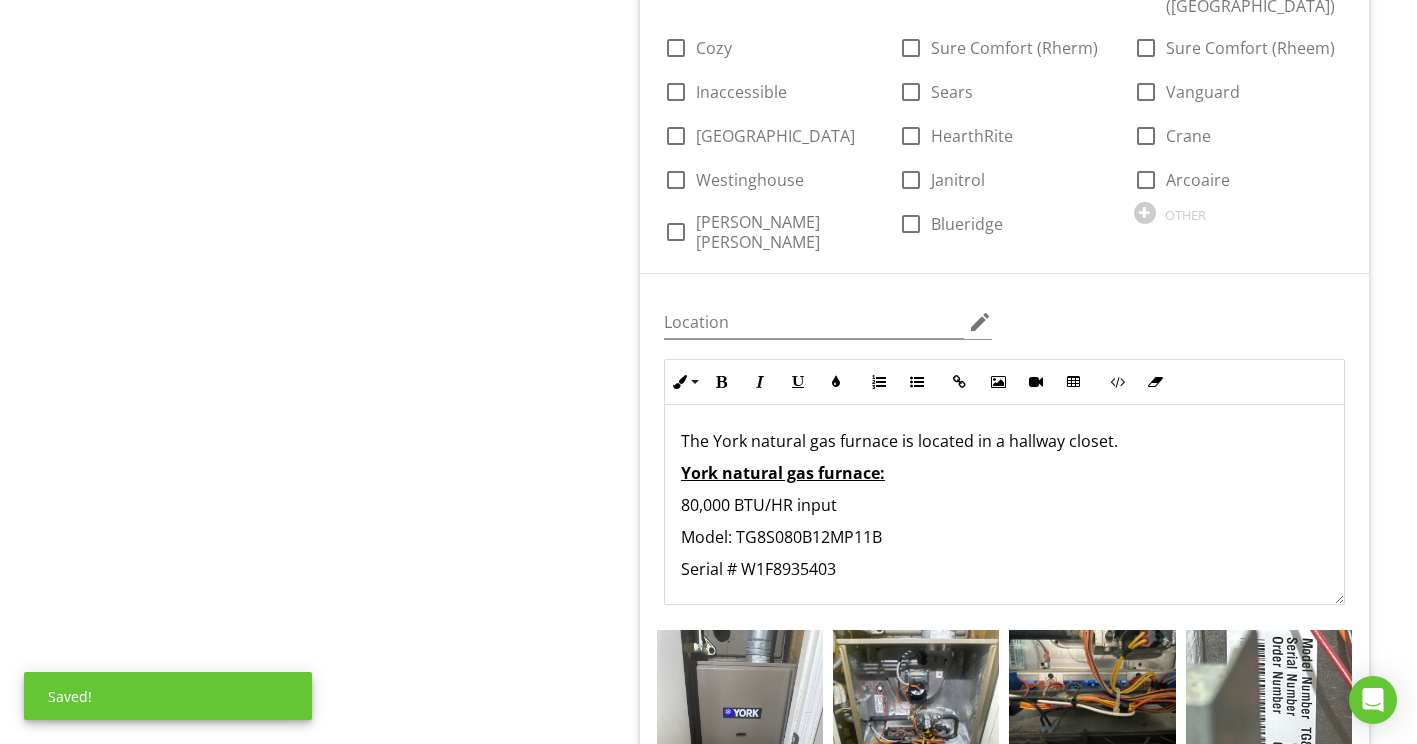 scroll, scrollTop: 6, scrollLeft: 0, axis: vertical 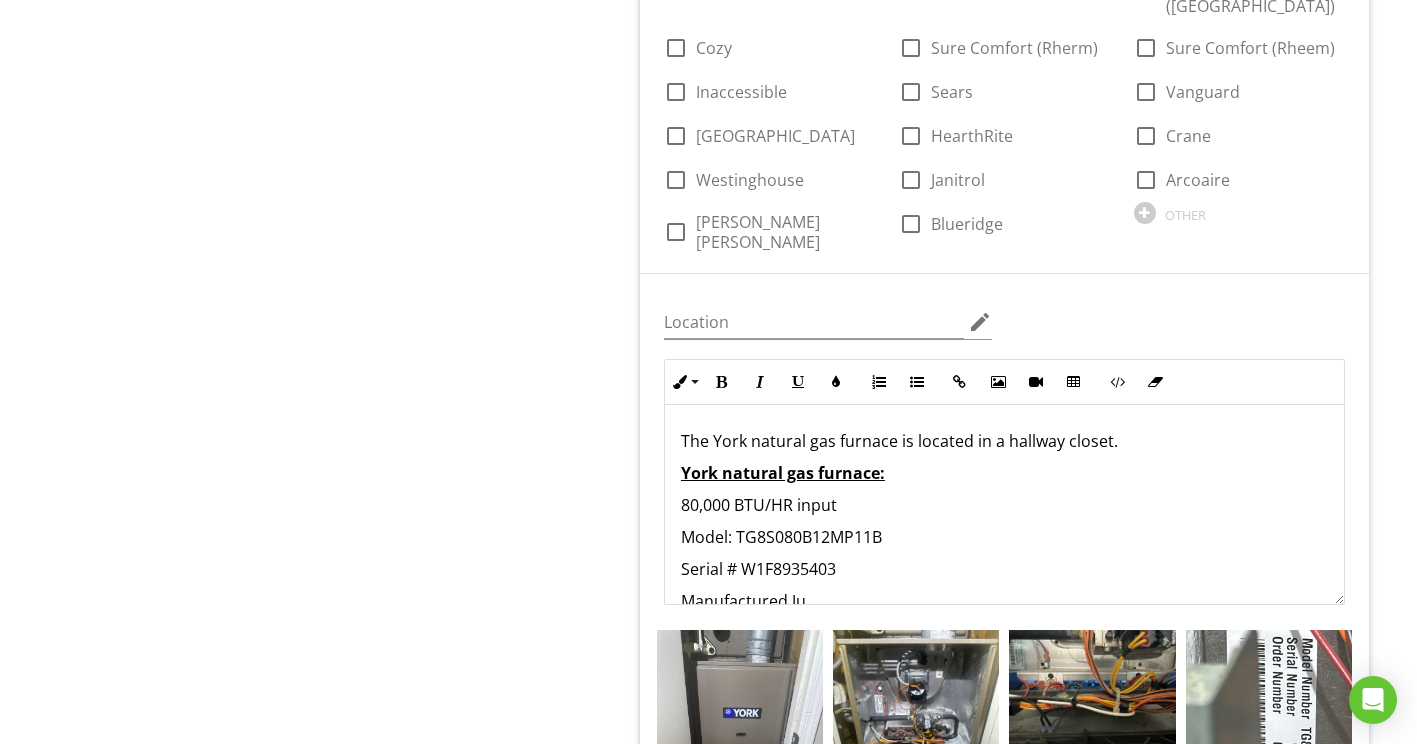 type 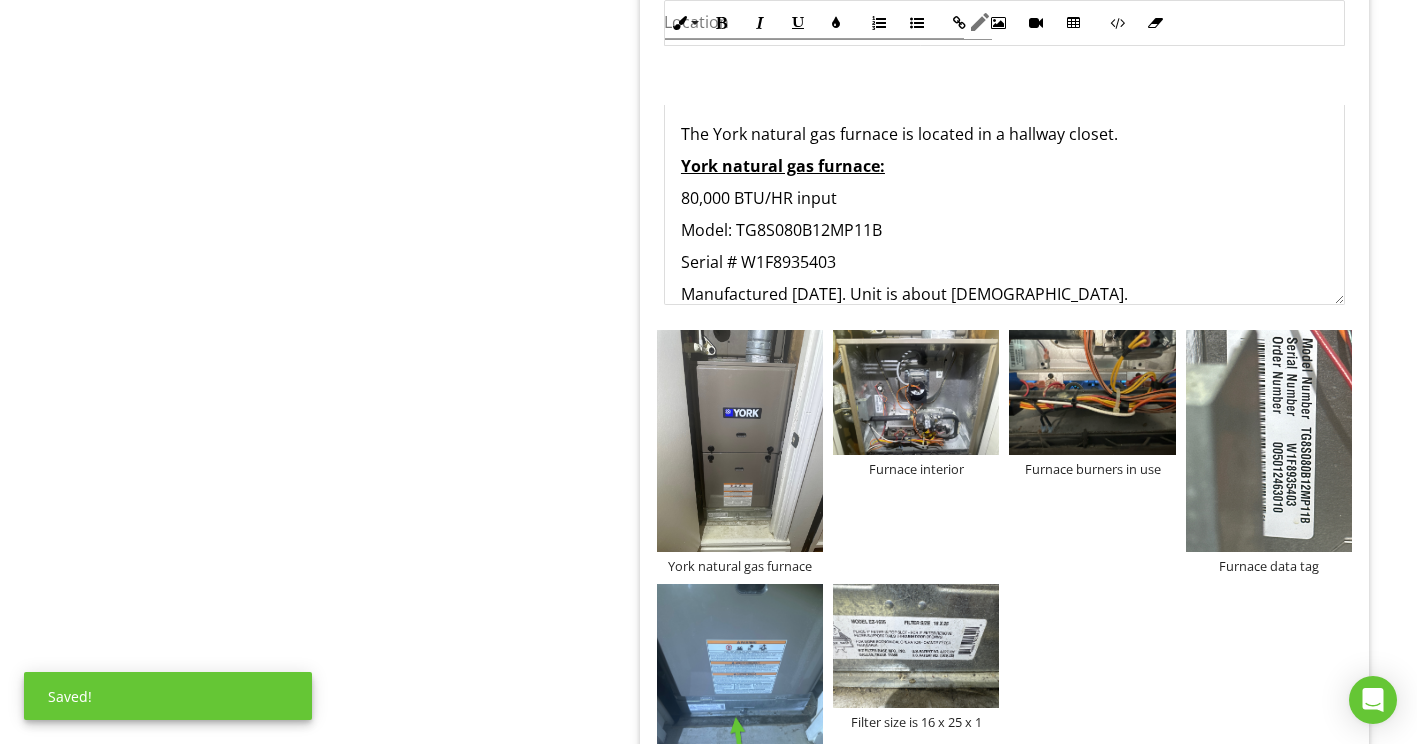 scroll, scrollTop: 2415, scrollLeft: 0, axis: vertical 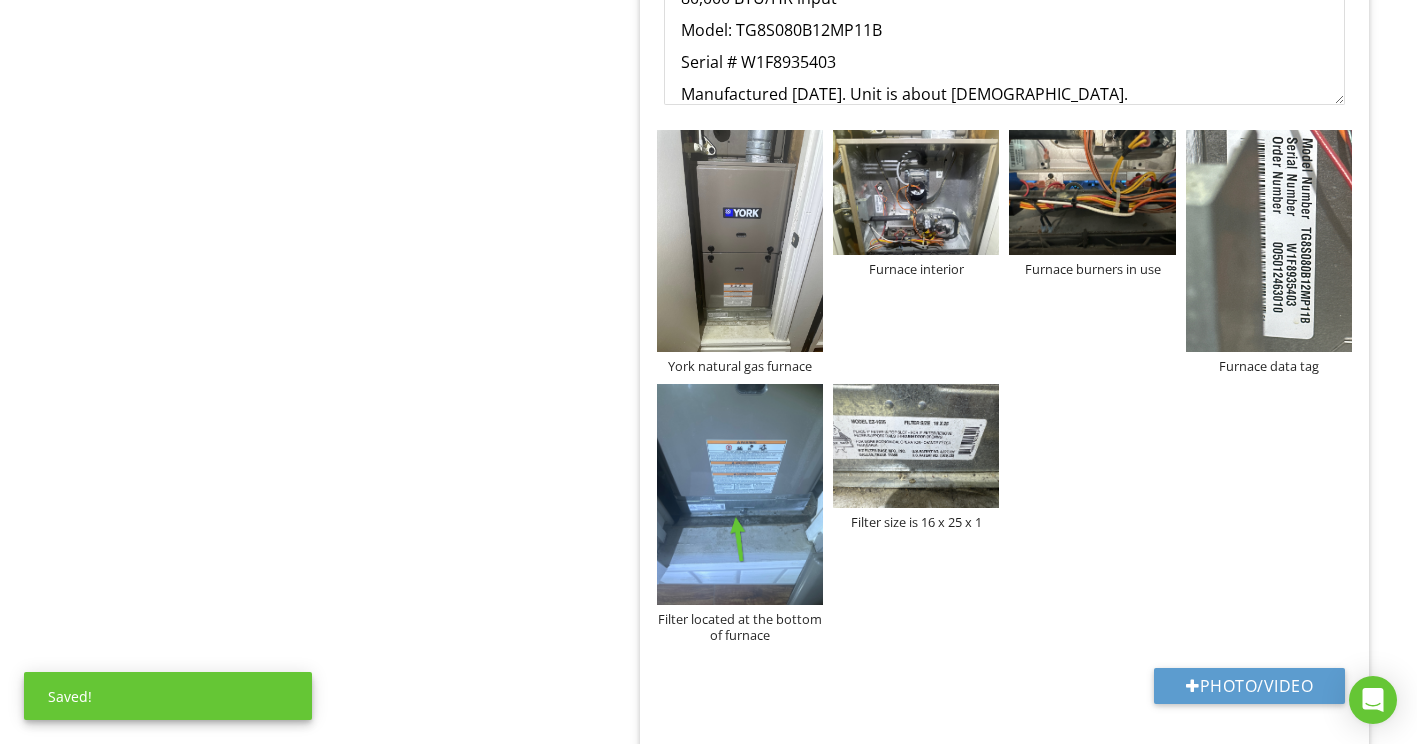 click on "York natural gas furnace
Furnace interior
Furnace burners in use
Furnace data tag
Filter located at the bottom of furnace
Filter size is 16 x 25 x 1" at bounding box center [1004, 386] 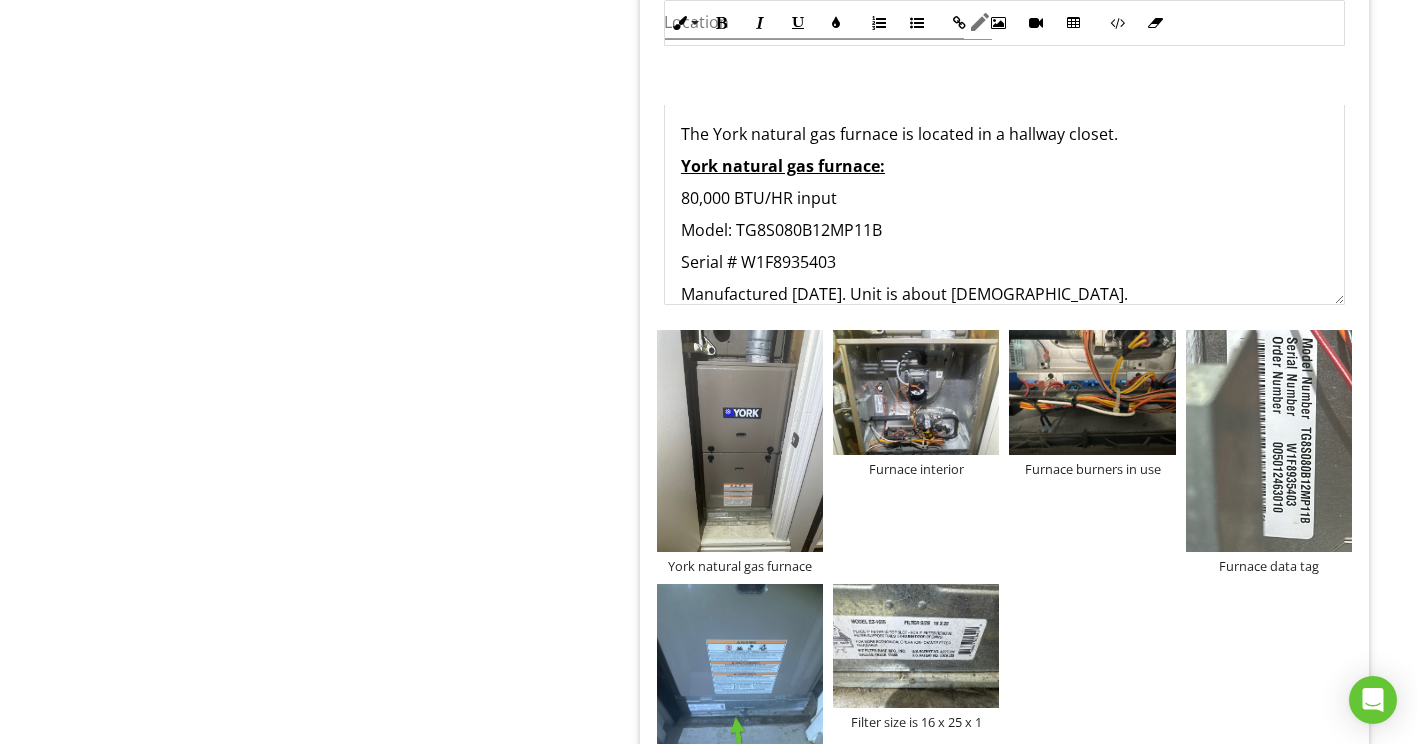 scroll, scrollTop: 2315, scrollLeft: 0, axis: vertical 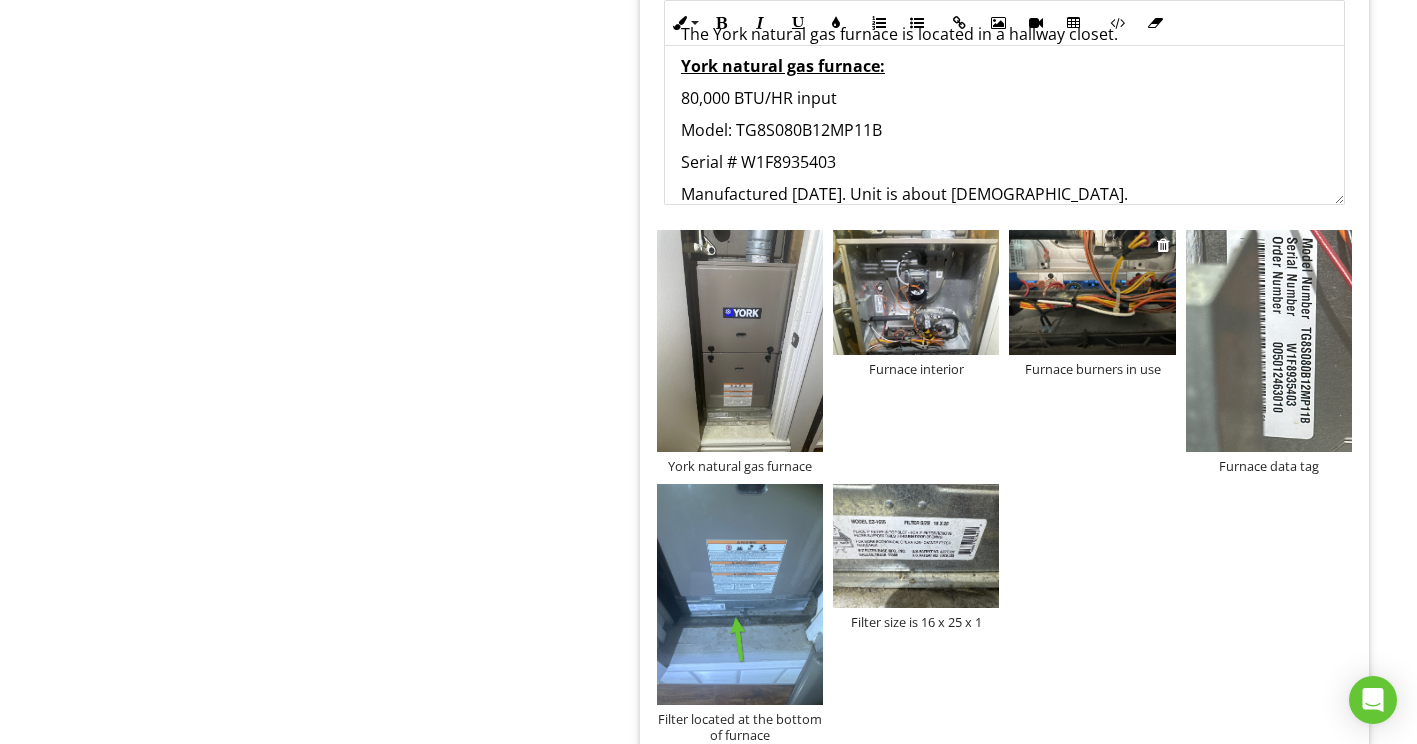 click at bounding box center [1092, 292] 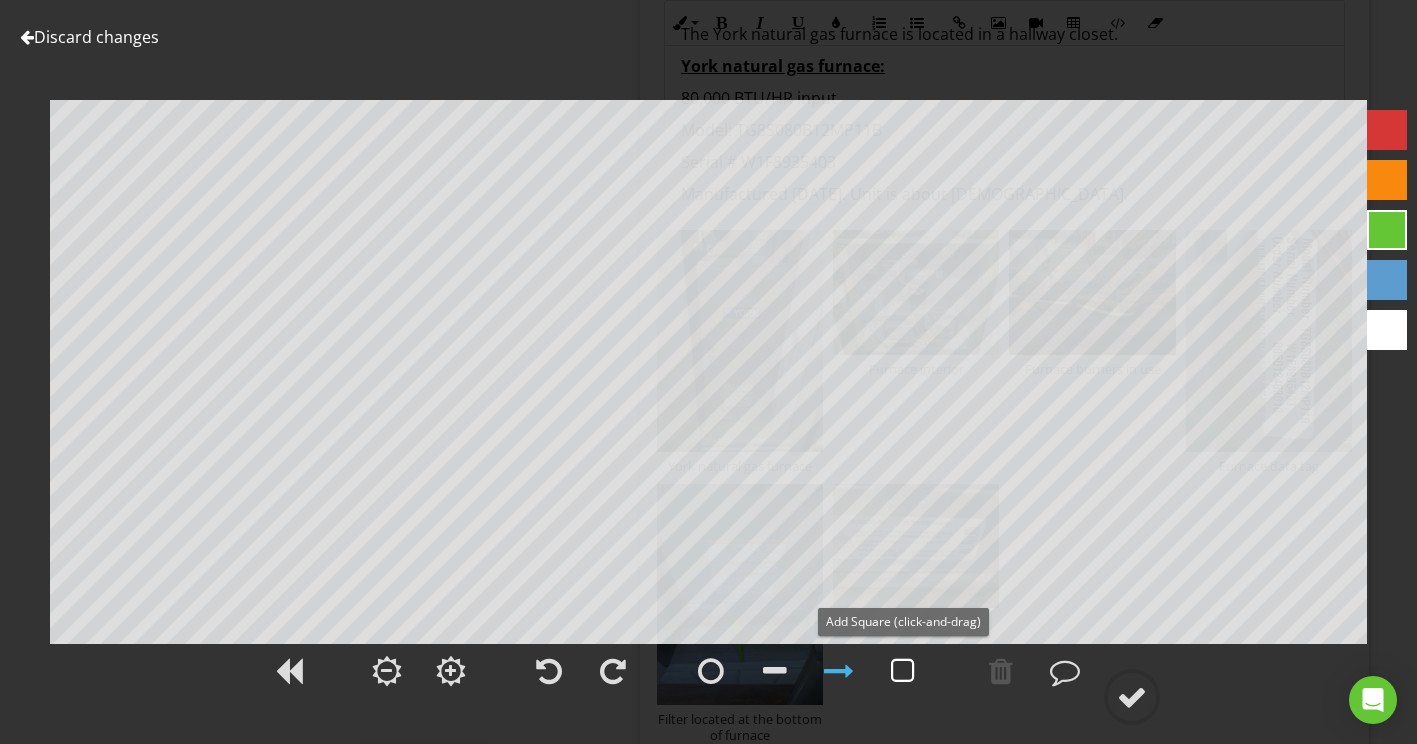 click at bounding box center [903, 671] 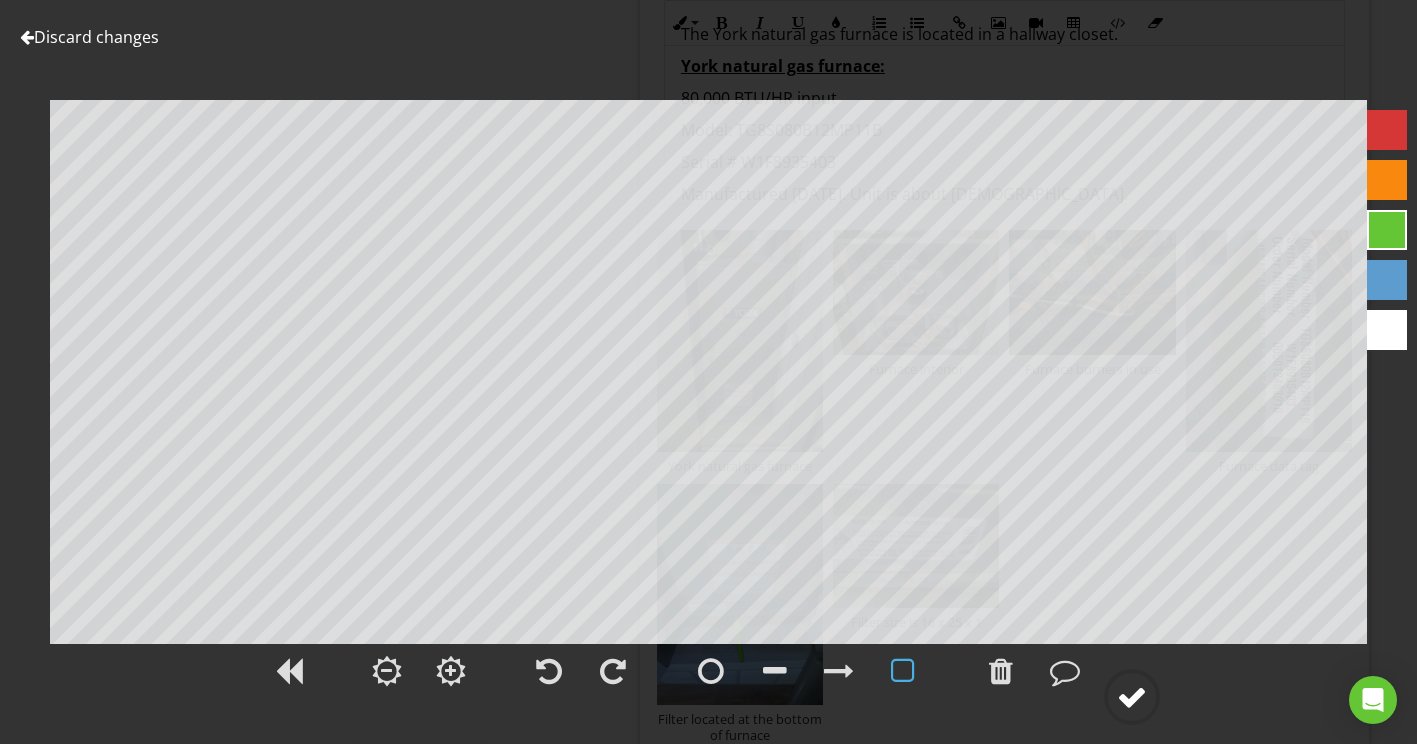 click at bounding box center [1132, 697] 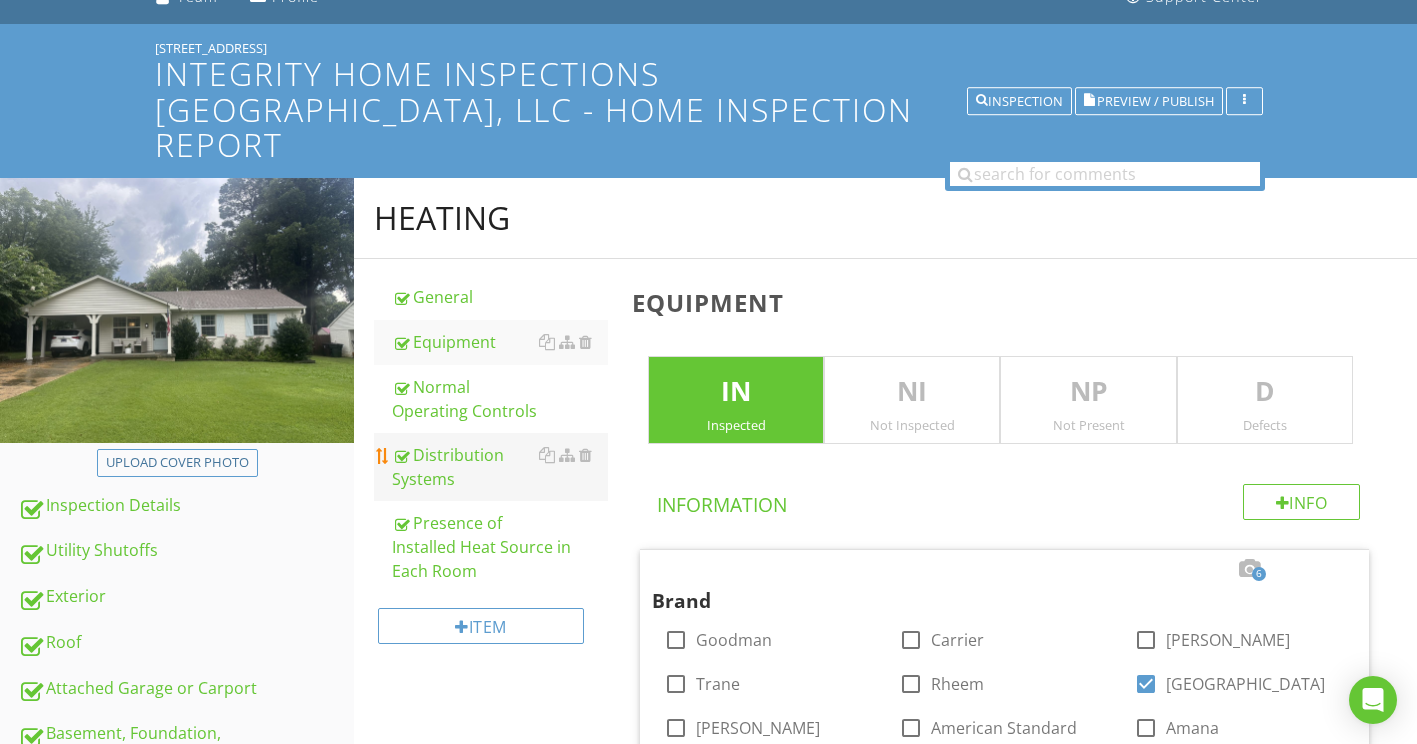 scroll, scrollTop: 215, scrollLeft: 0, axis: vertical 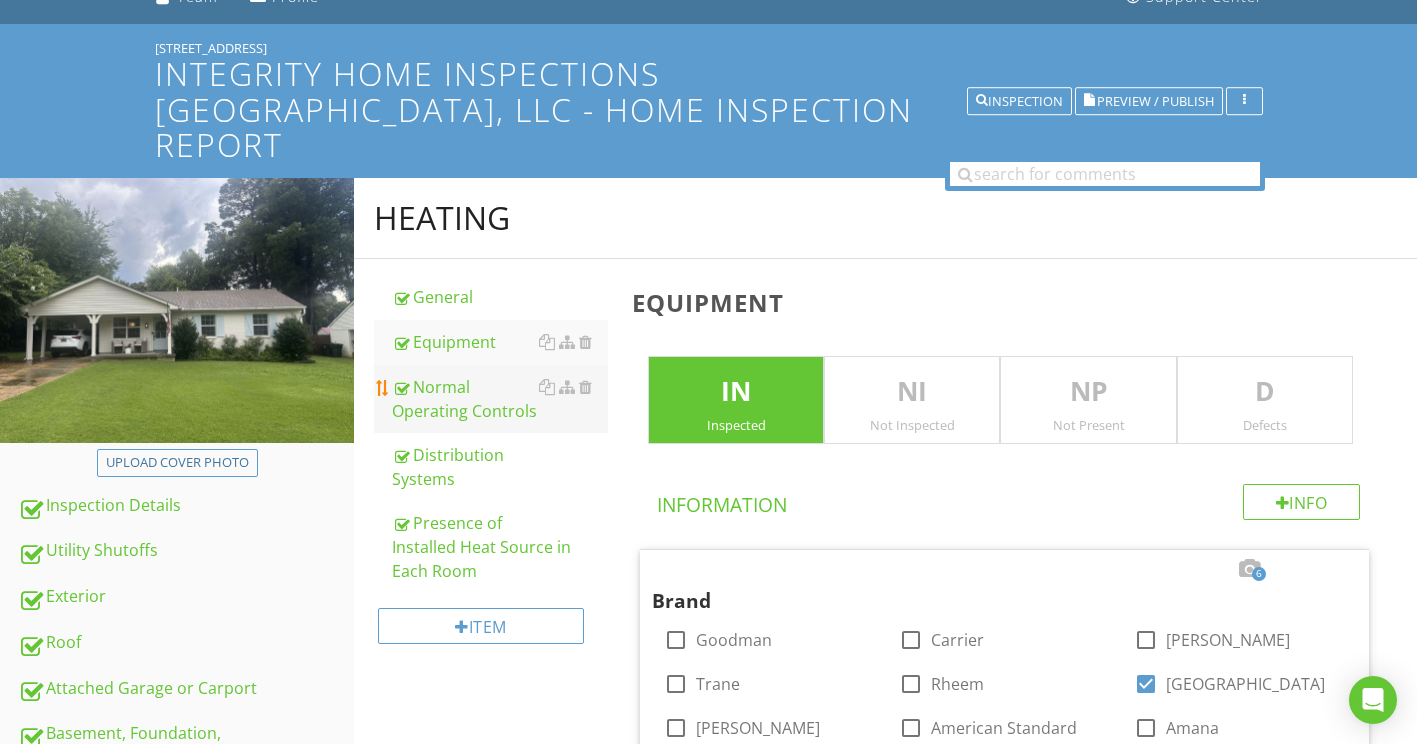 click on "Normal Operating Controls" at bounding box center [500, 399] 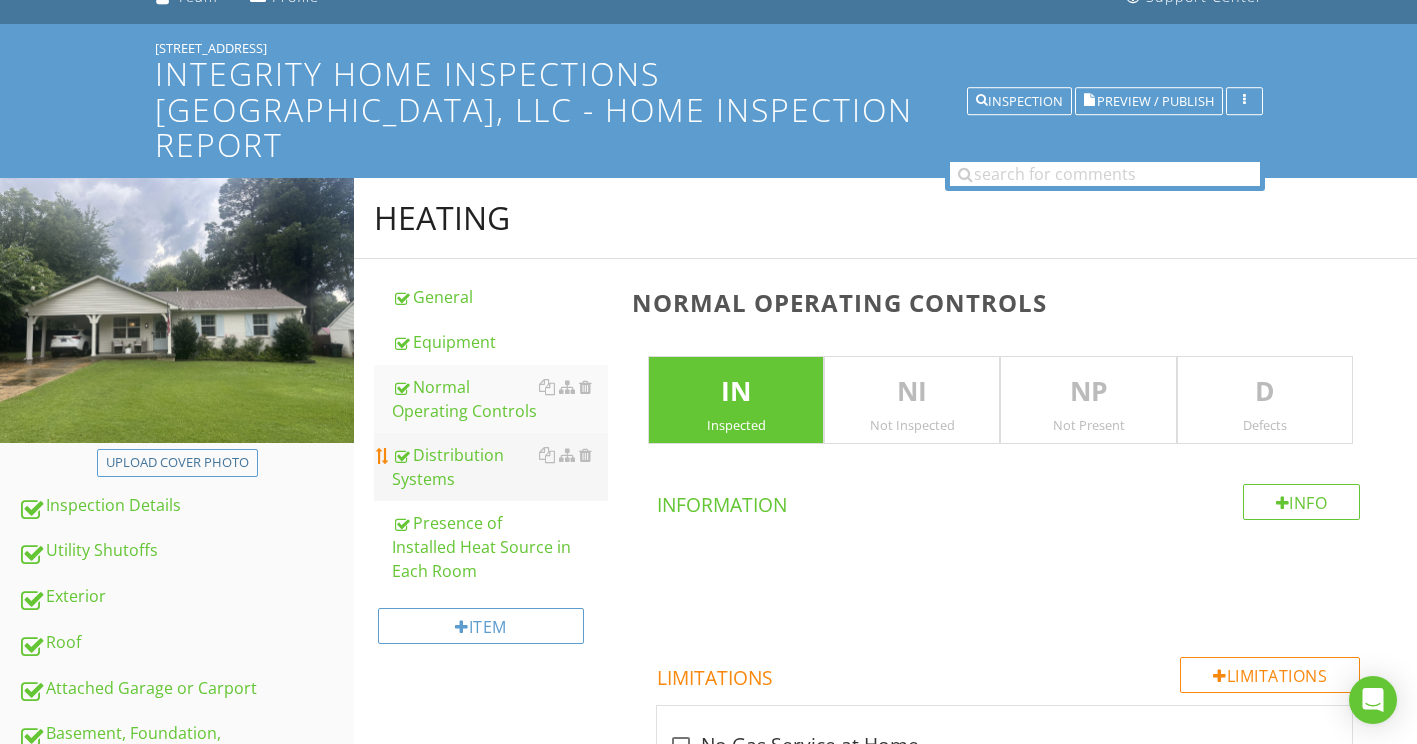 click on "Distribution Systems" at bounding box center [500, 467] 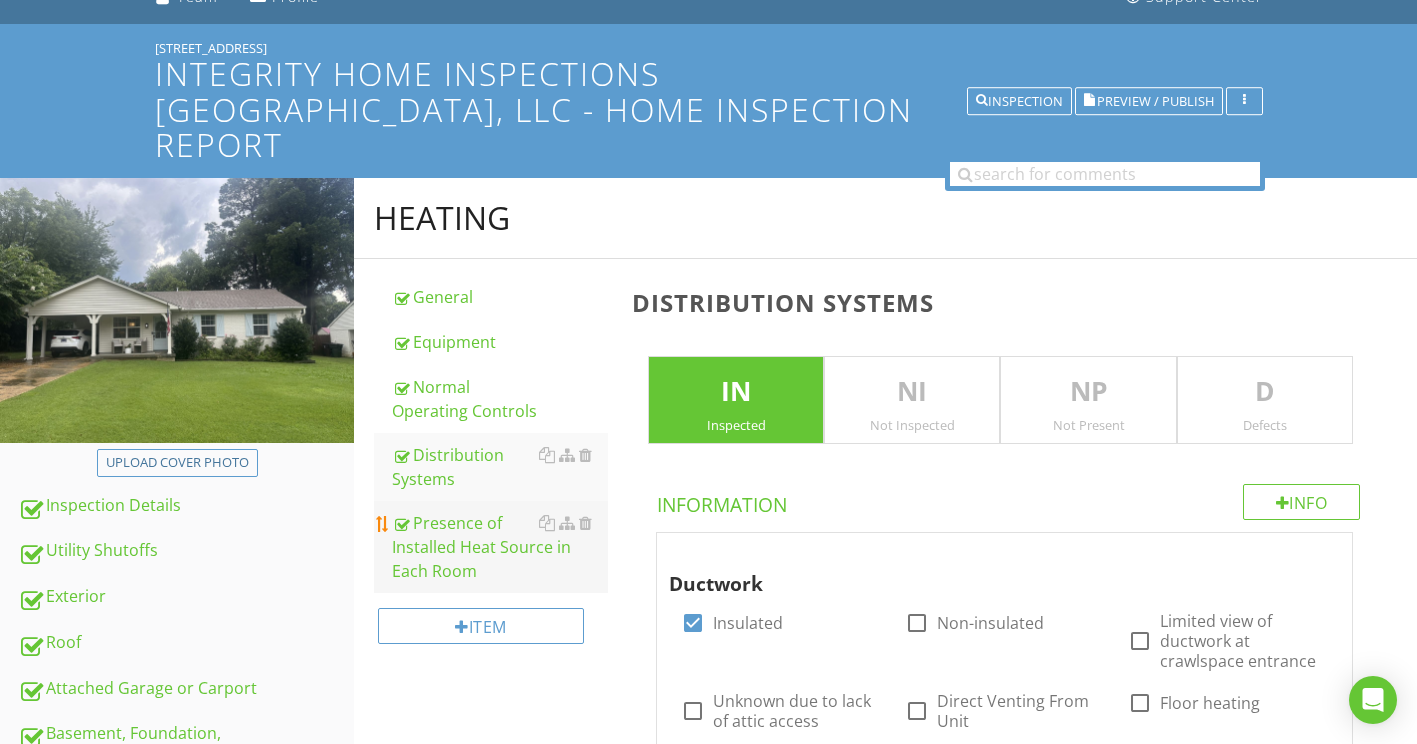 click on "Presence of Installed Heat Source in Each Room" at bounding box center (500, 547) 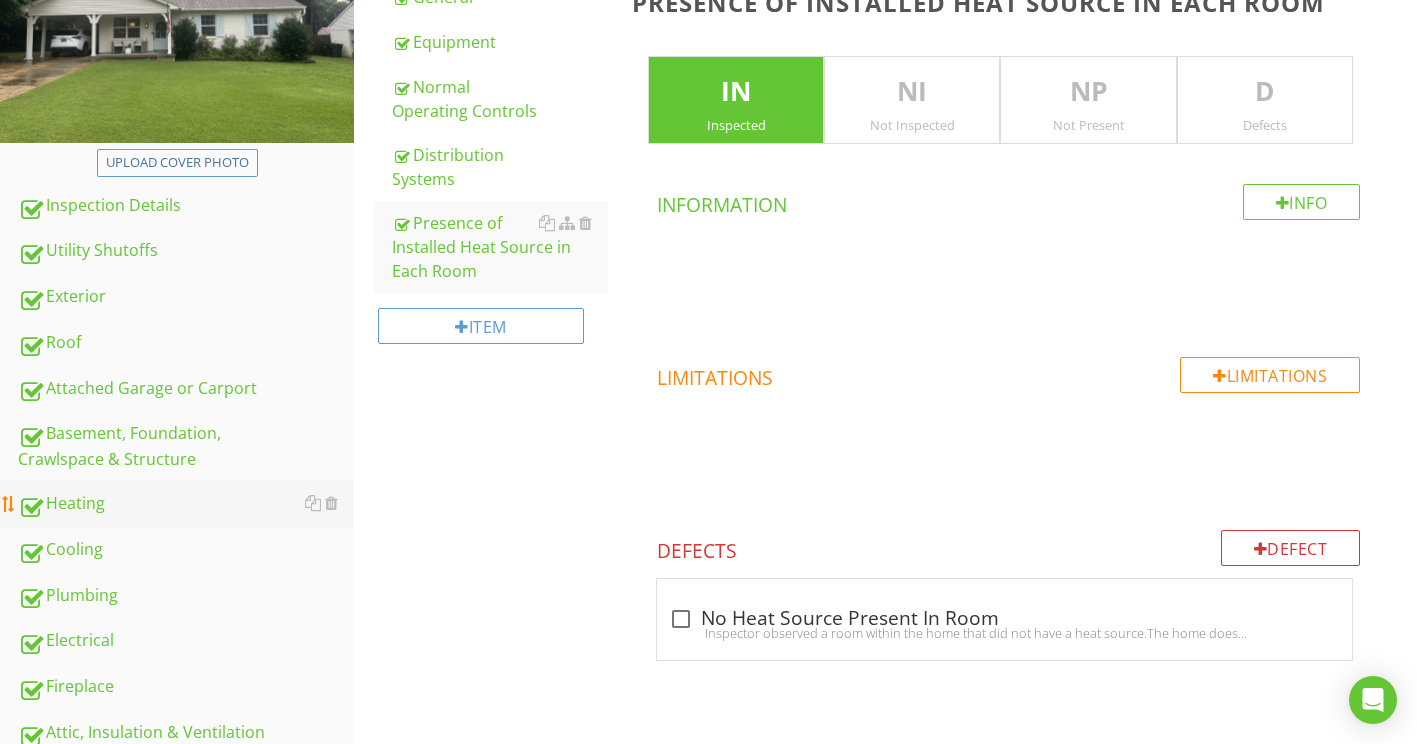 scroll, scrollTop: 515, scrollLeft: 0, axis: vertical 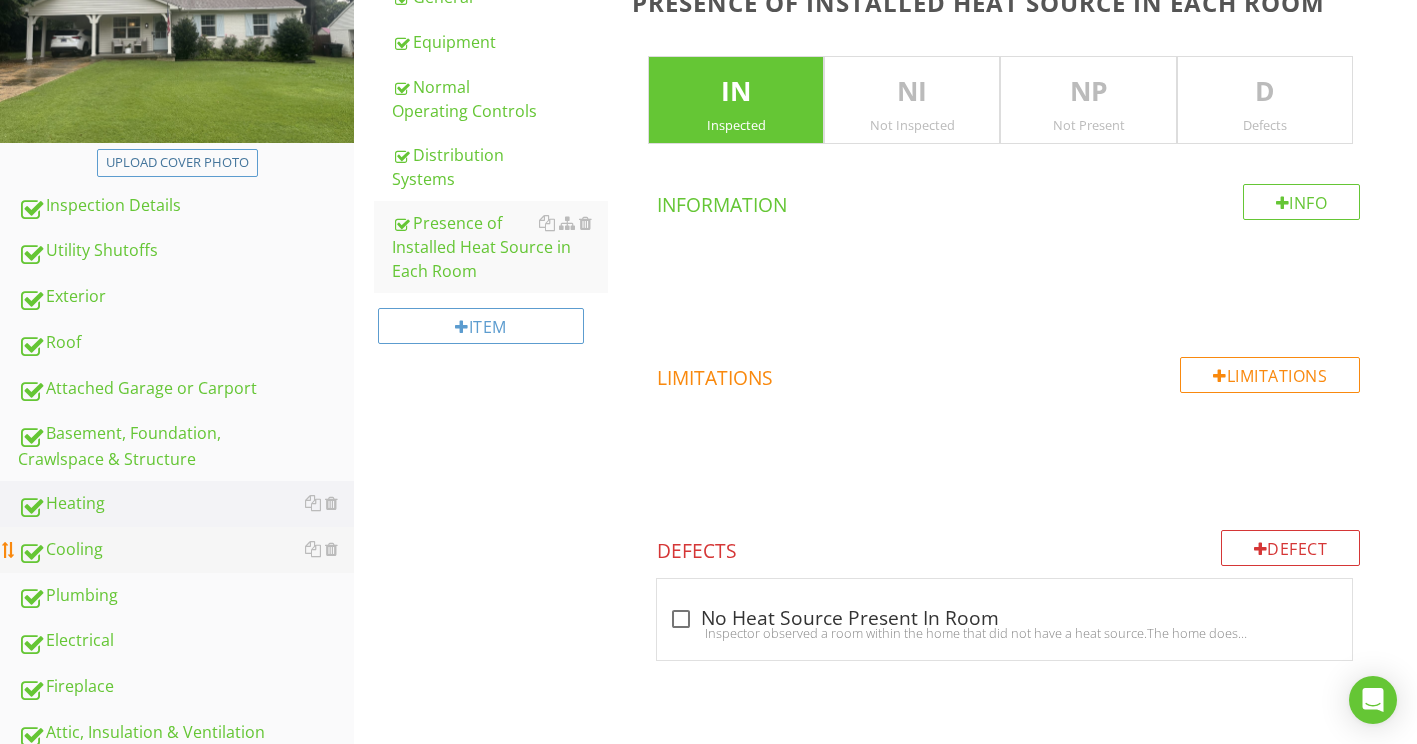 click on "Cooling" at bounding box center (186, 550) 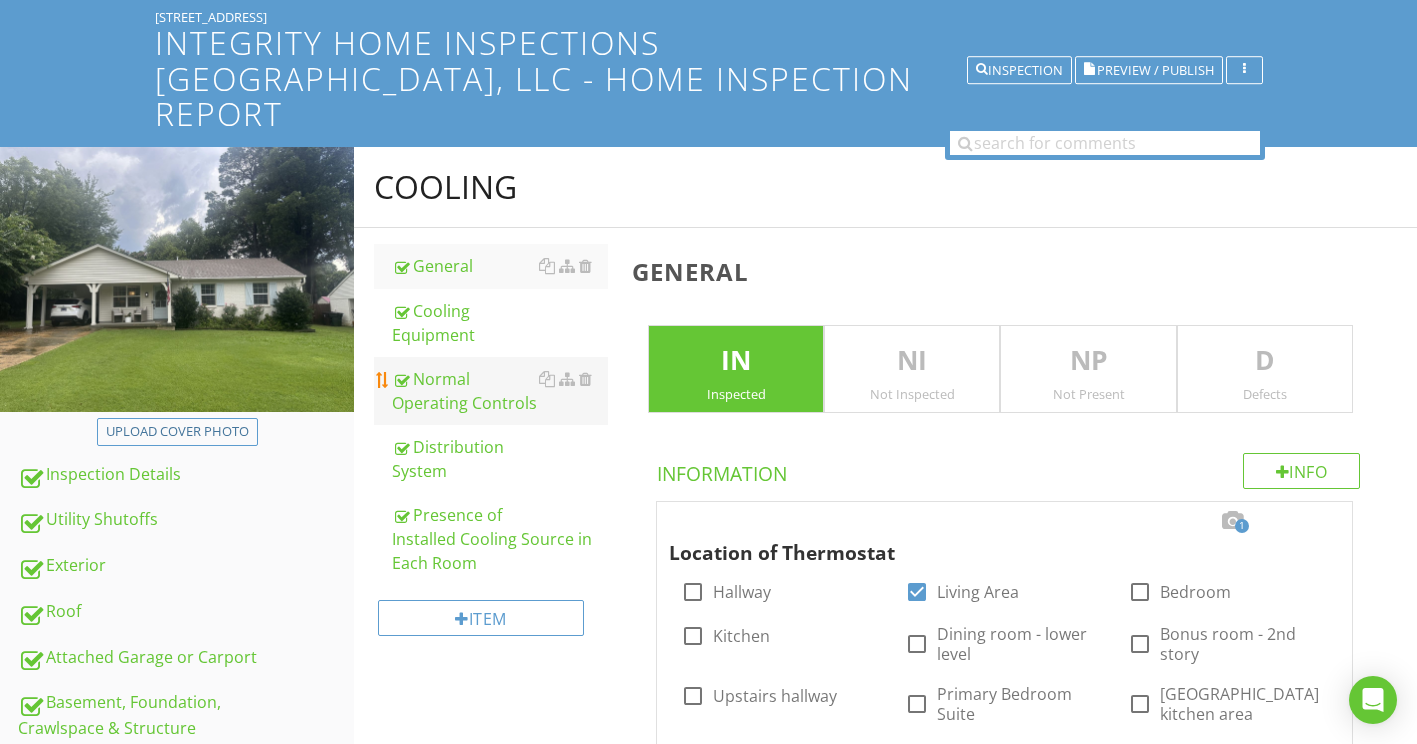 scroll, scrollTop: 215, scrollLeft: 0, axis: vertical 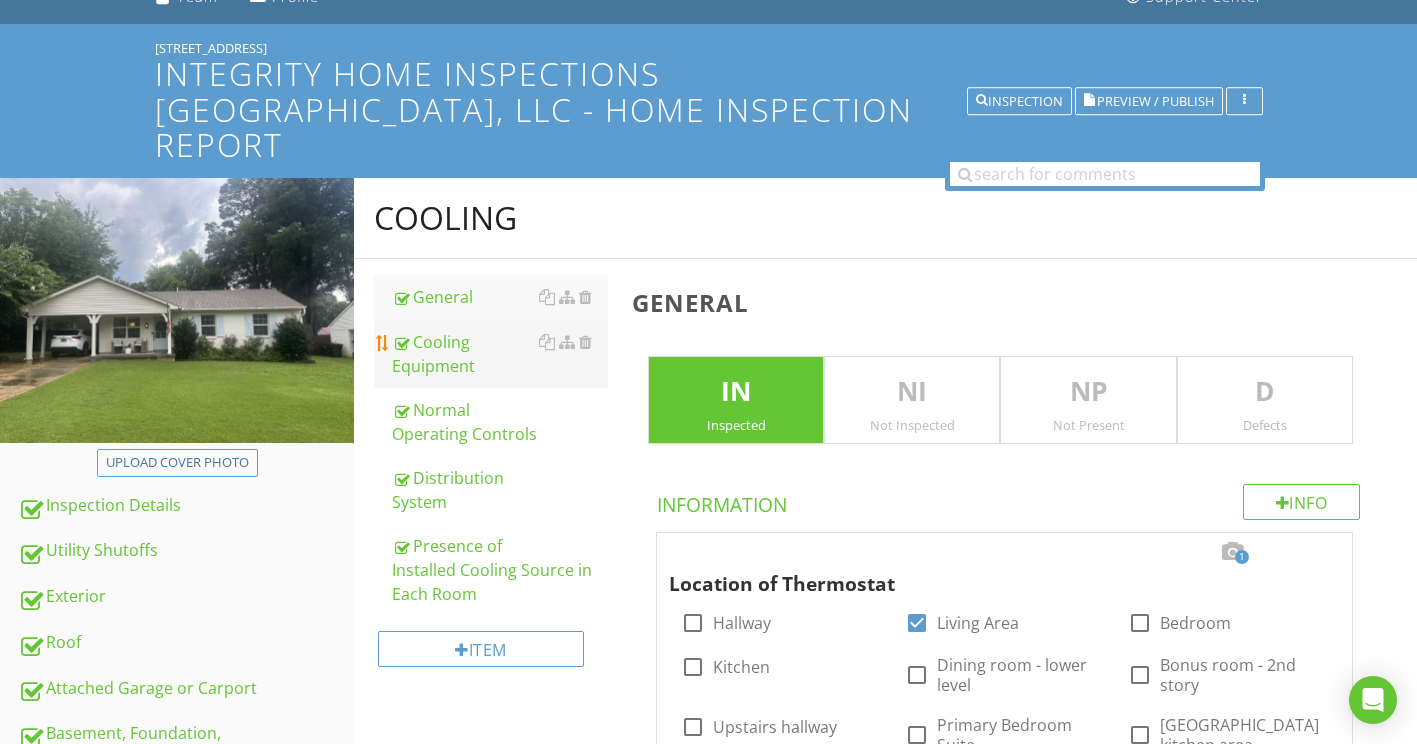 click on "Cooling Equipment" at bounding box center [500, 354] 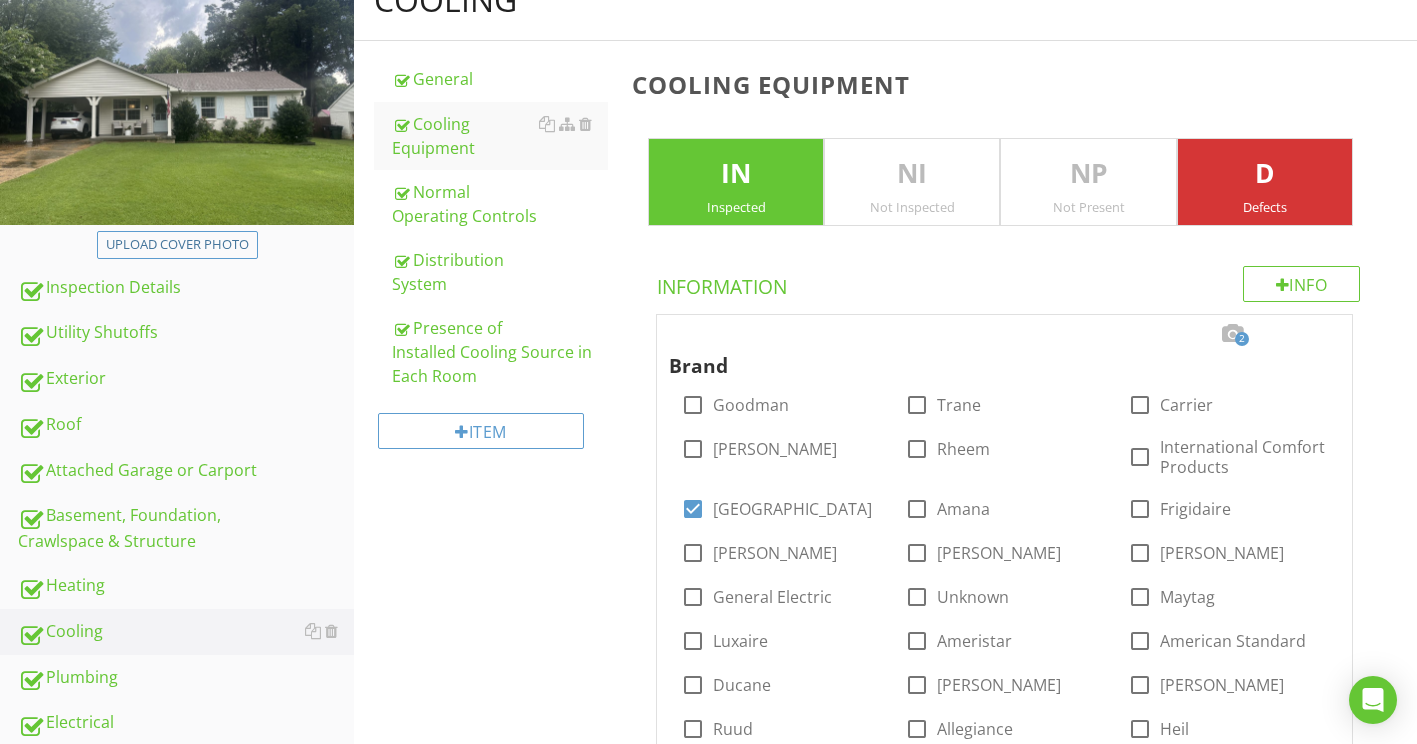 scroll, scrollTop: 515, scrollLeft: 0, axis: vertical 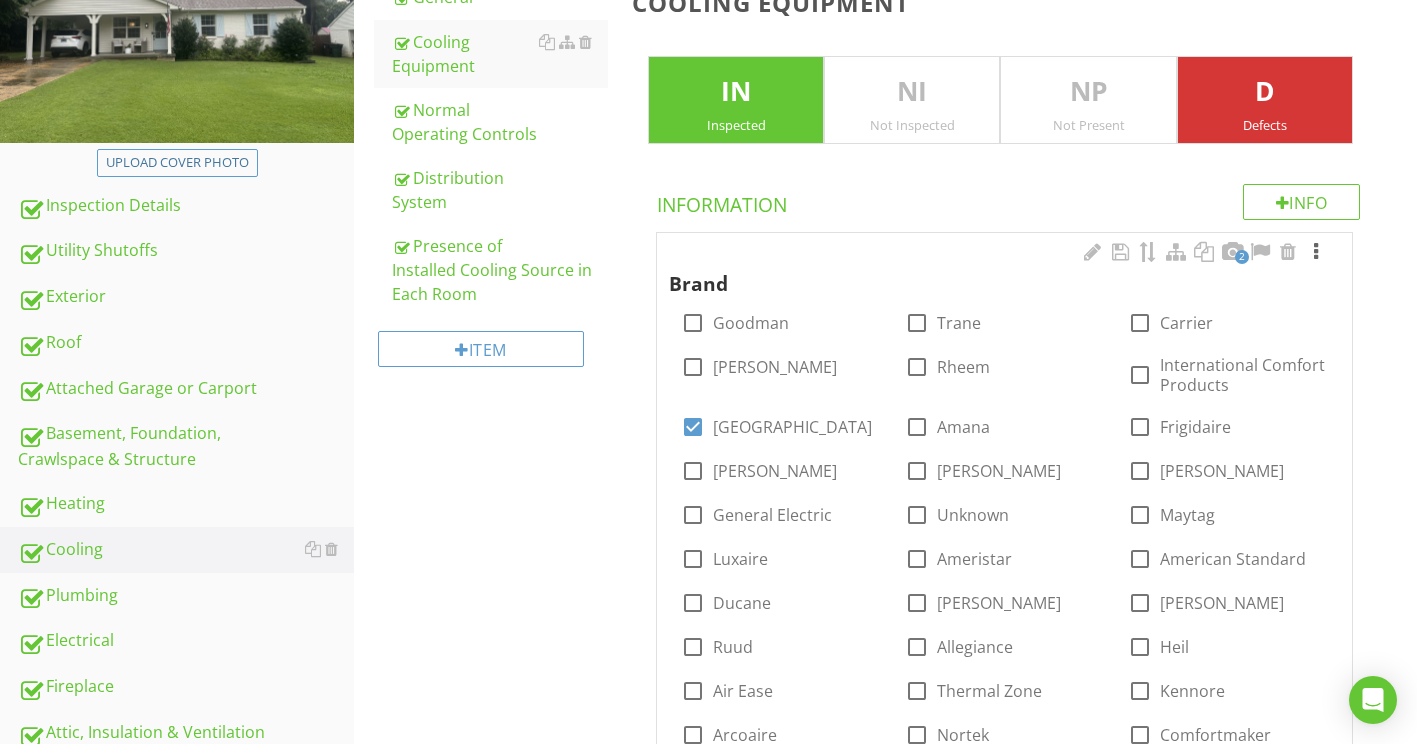 click at bounding box center (1316, 252) 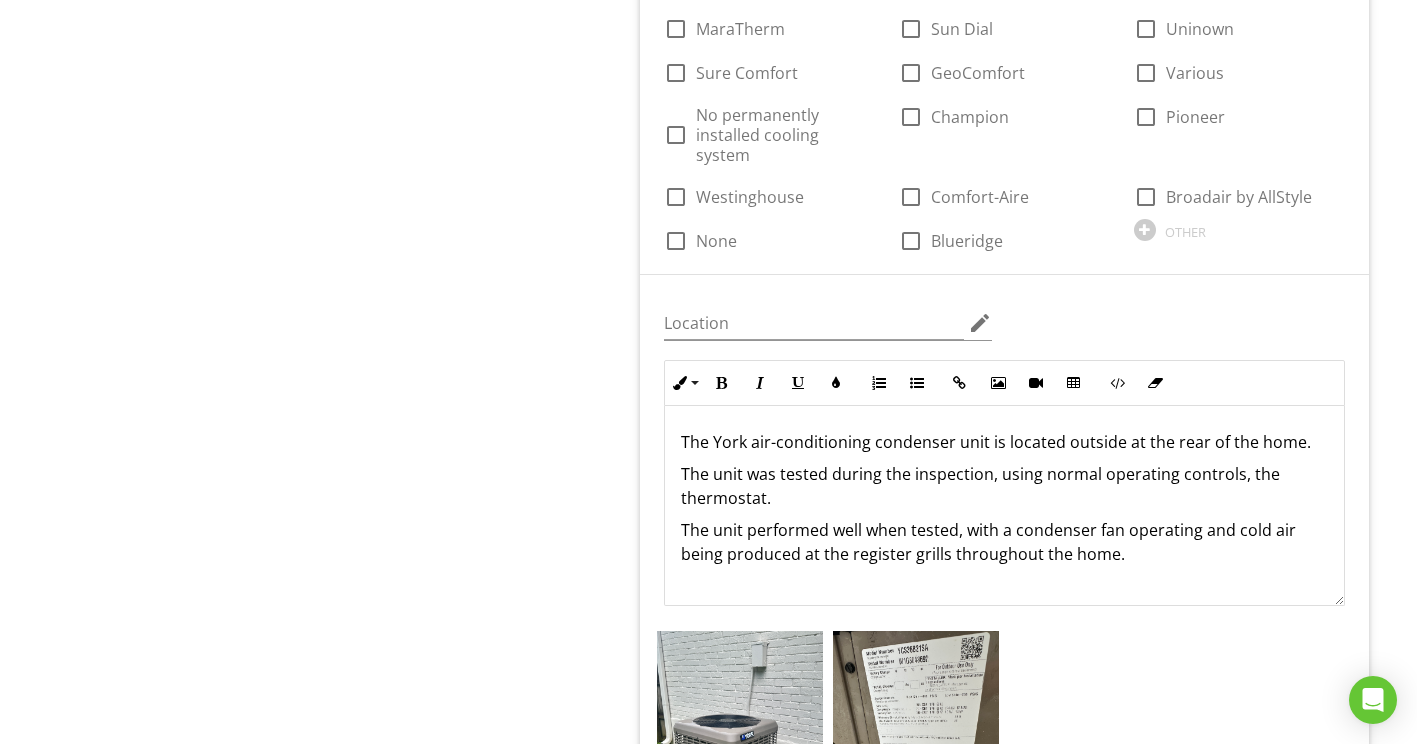 scroll, scrollTop: 1615, scrollLeft: 0, axis: vertical 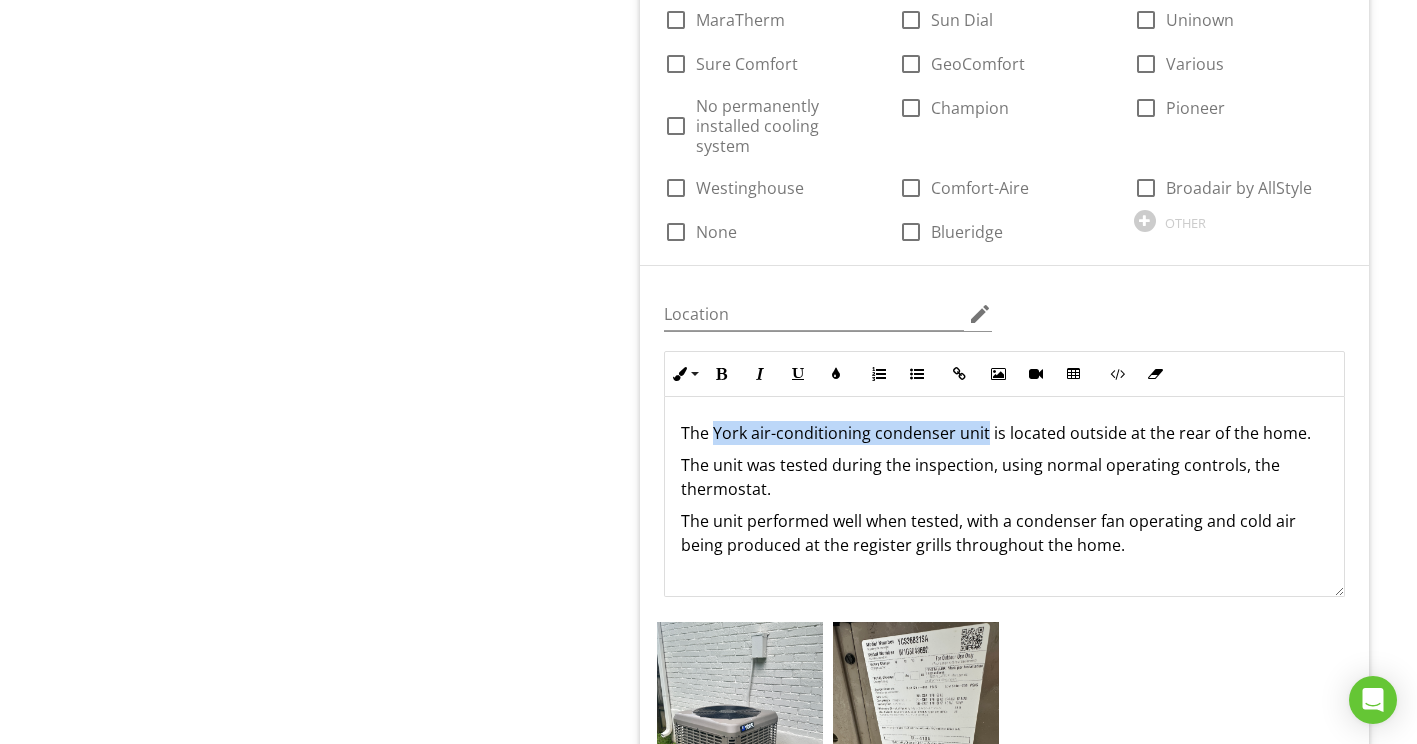 drag, startPoint x: 715, startPoint y: 362, endPoint x: 984, endPoint y: 365, distance: 269.01672 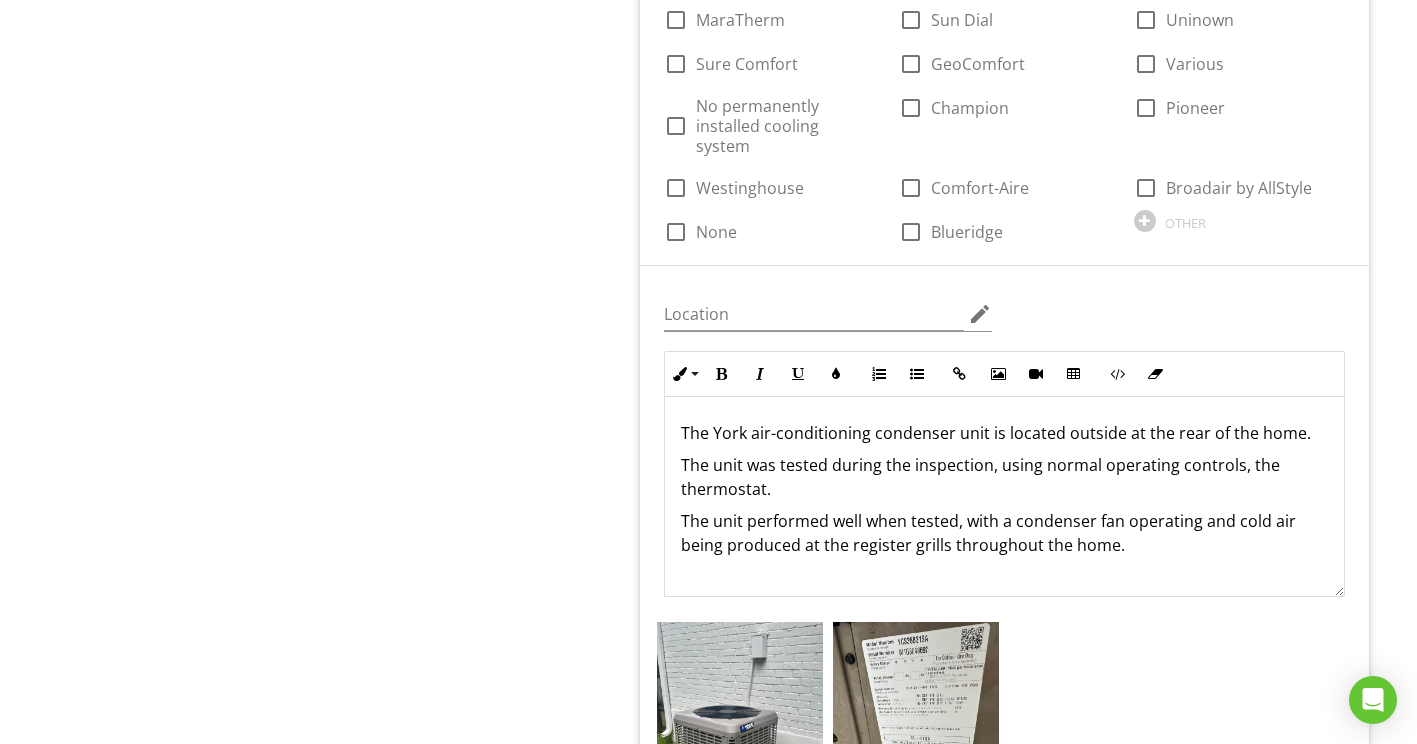 click on "The unit was tested during the inspection, using normal operating controls, the thermostat." at bounding box center (1004, 477) 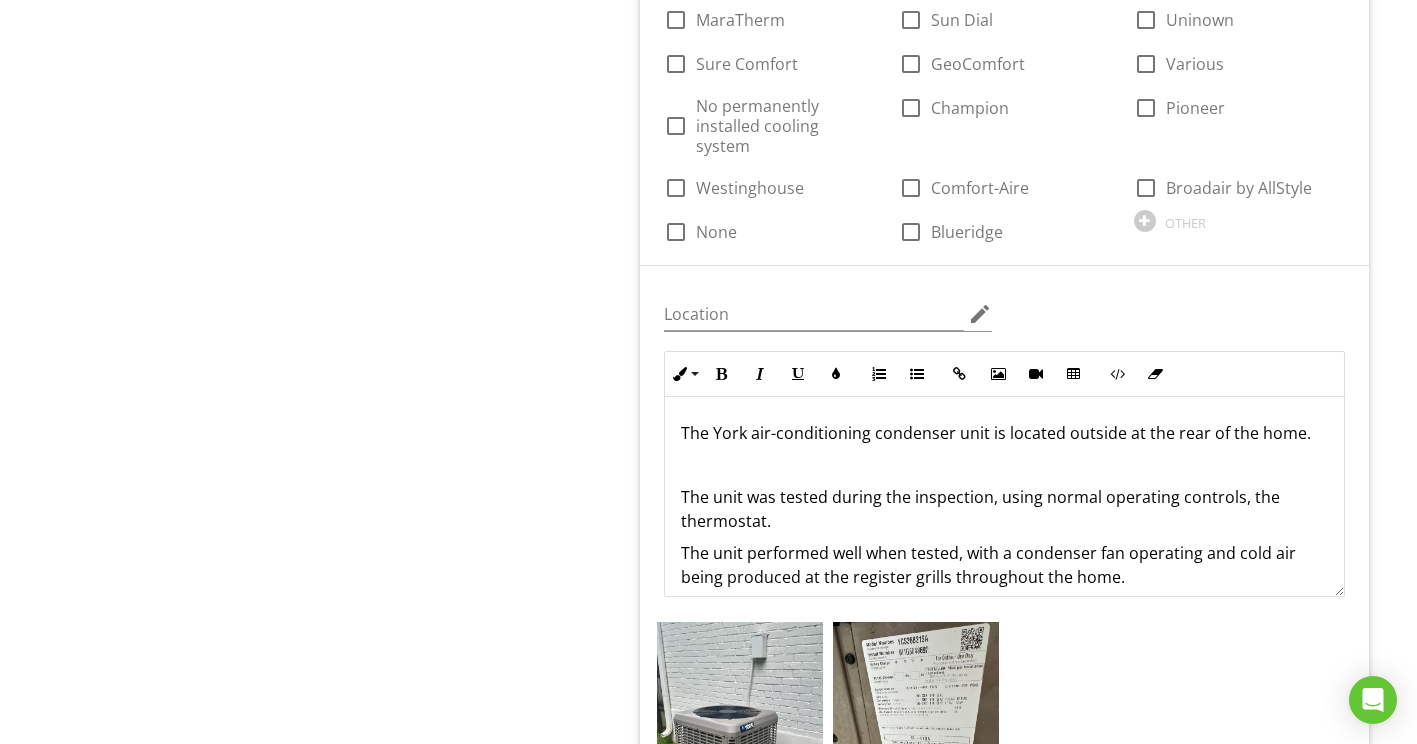 click at bounding box center (1004, 465) 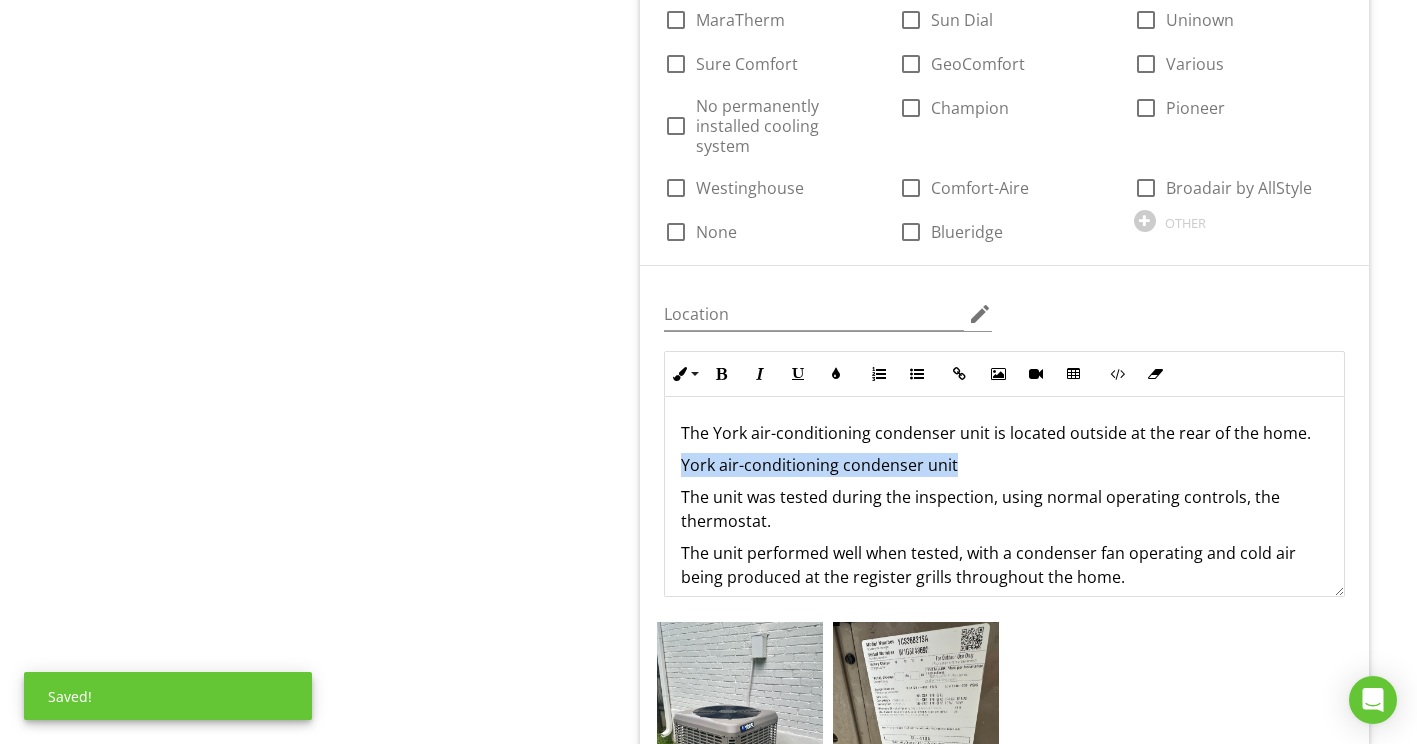 drag, startPoint x: 679, startPoint y: 392, endPoint x: 990, endPoint y: 383, distance: 311.1302 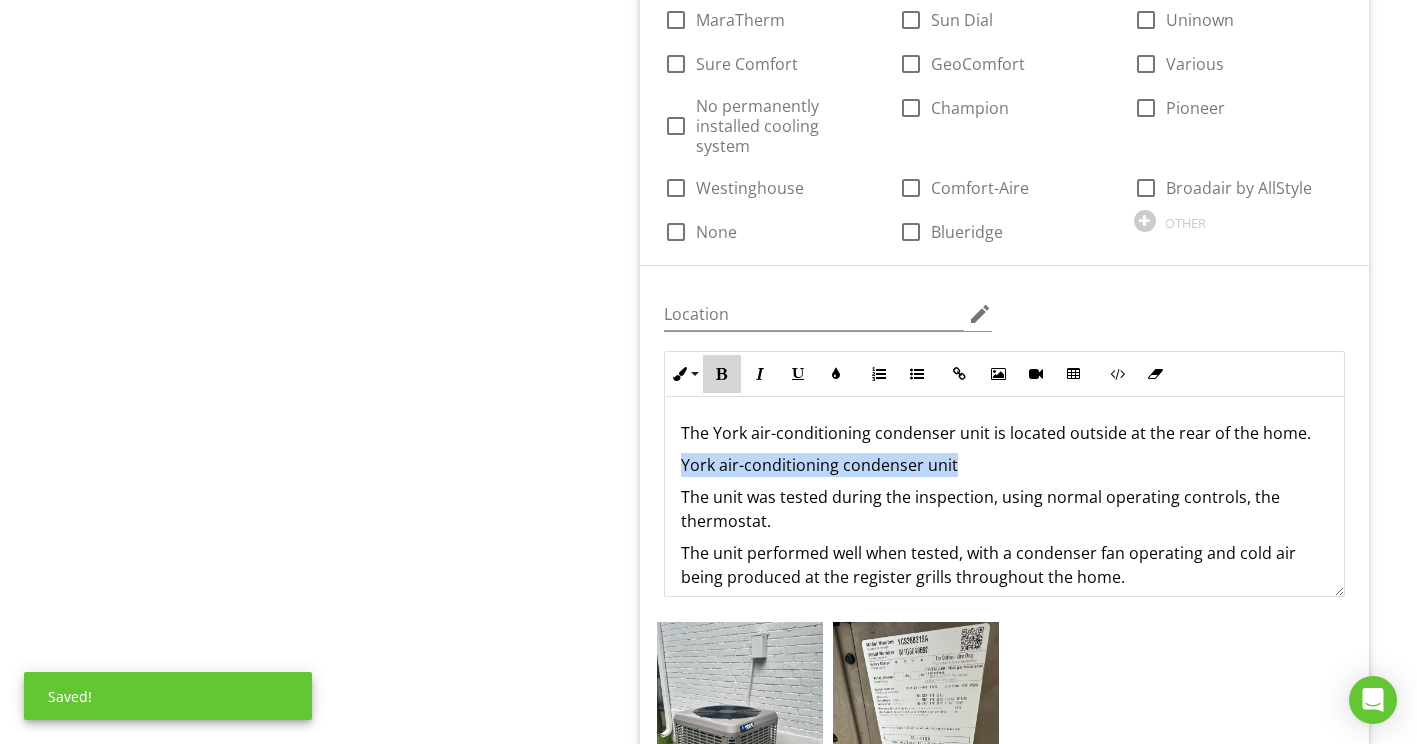 click on "Bold" at bounding box center [722, 374] 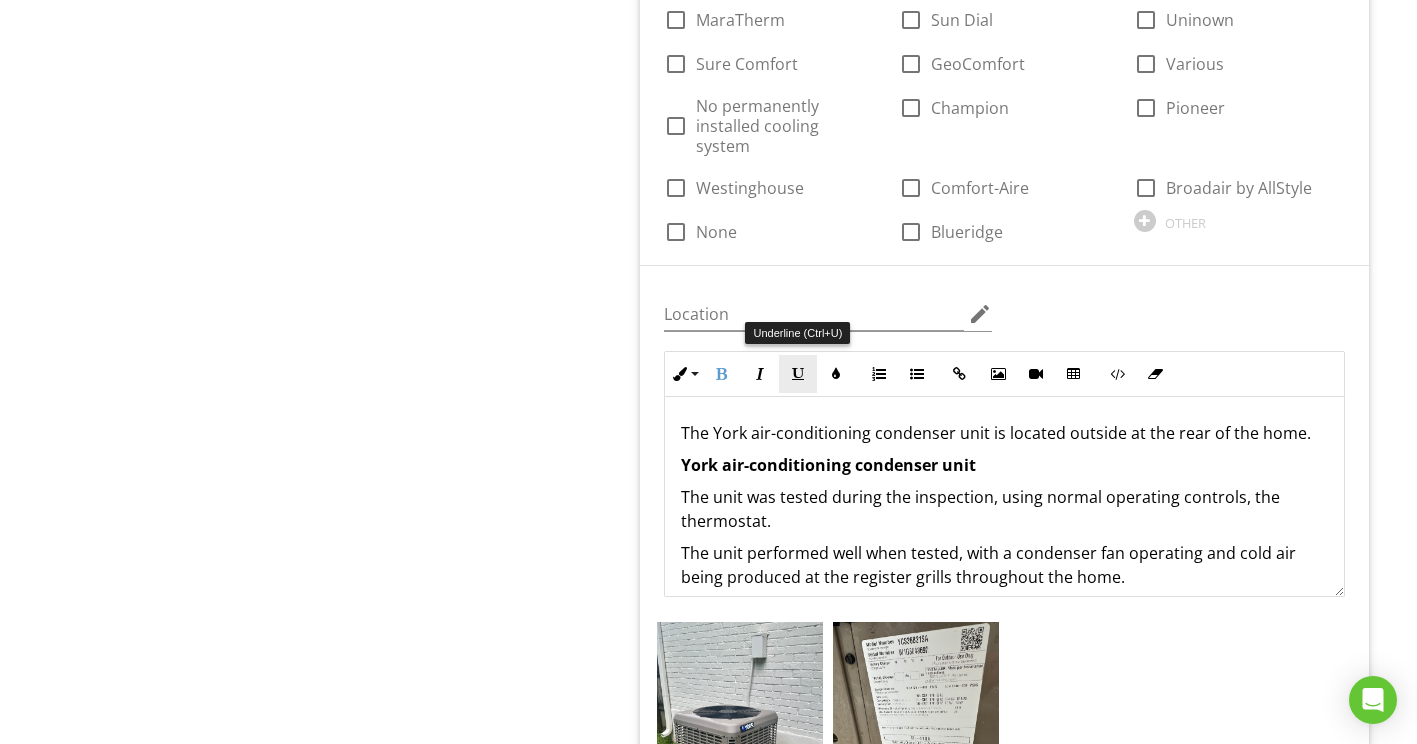 click on "Underline" at bounding box center (798, 374) 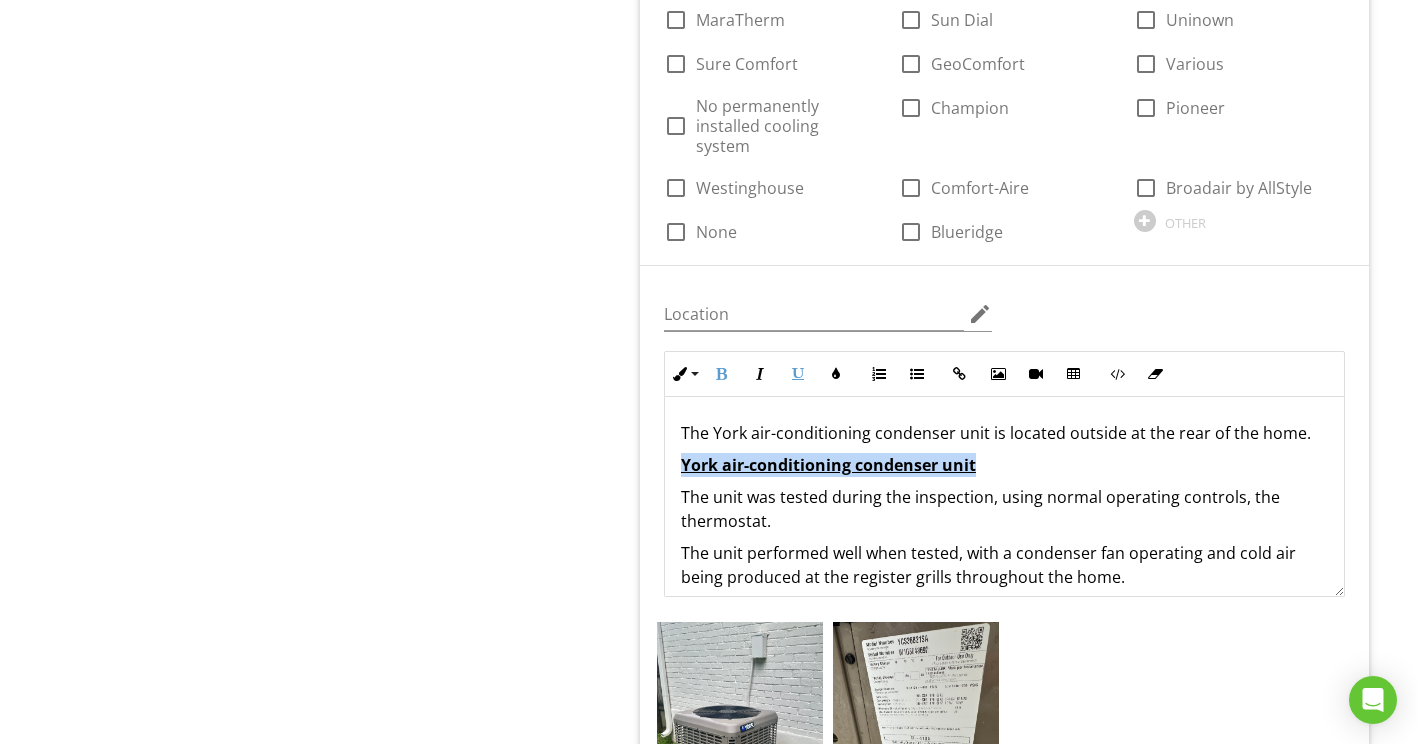 click on "York air-conditioning condenser unit" at bounding box center (1004, 465) 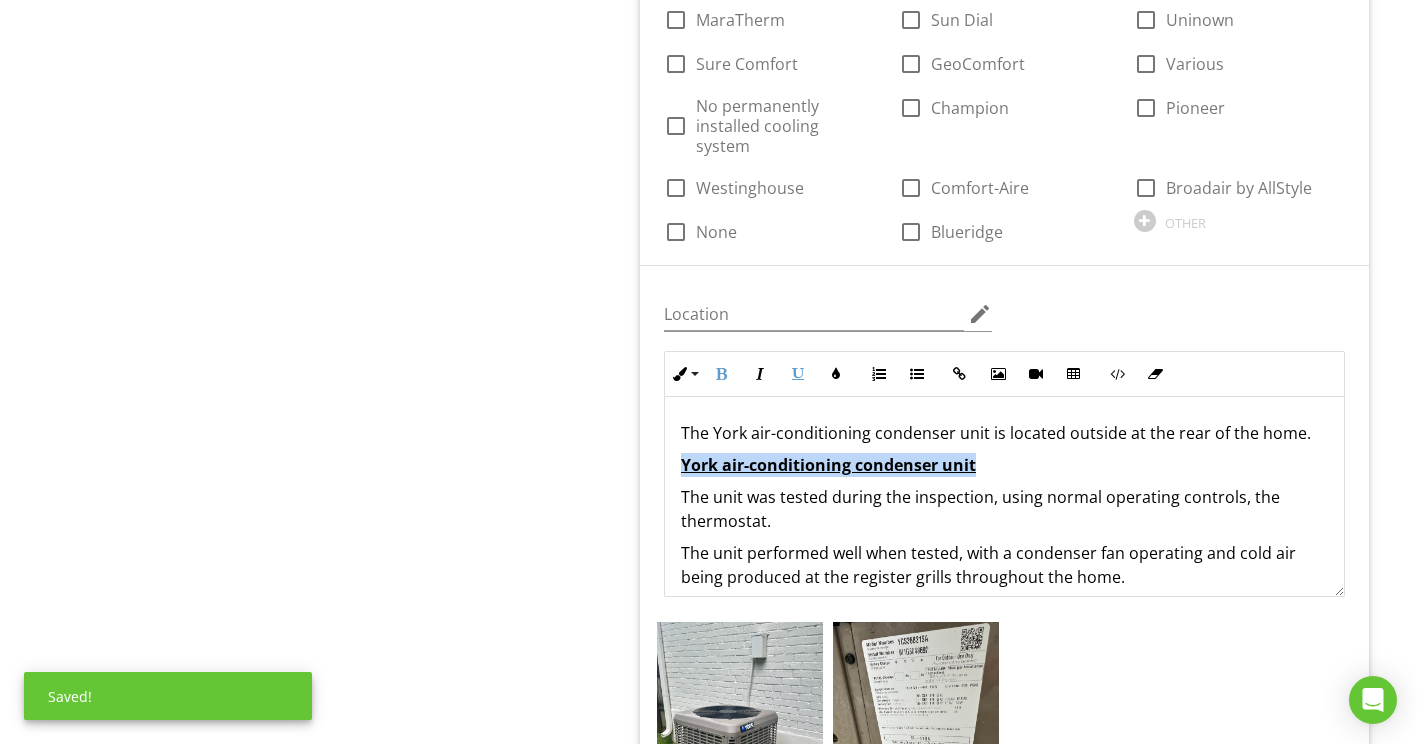 click on "York air-conditioning condenser unit" at bounding box center [1004, 465] 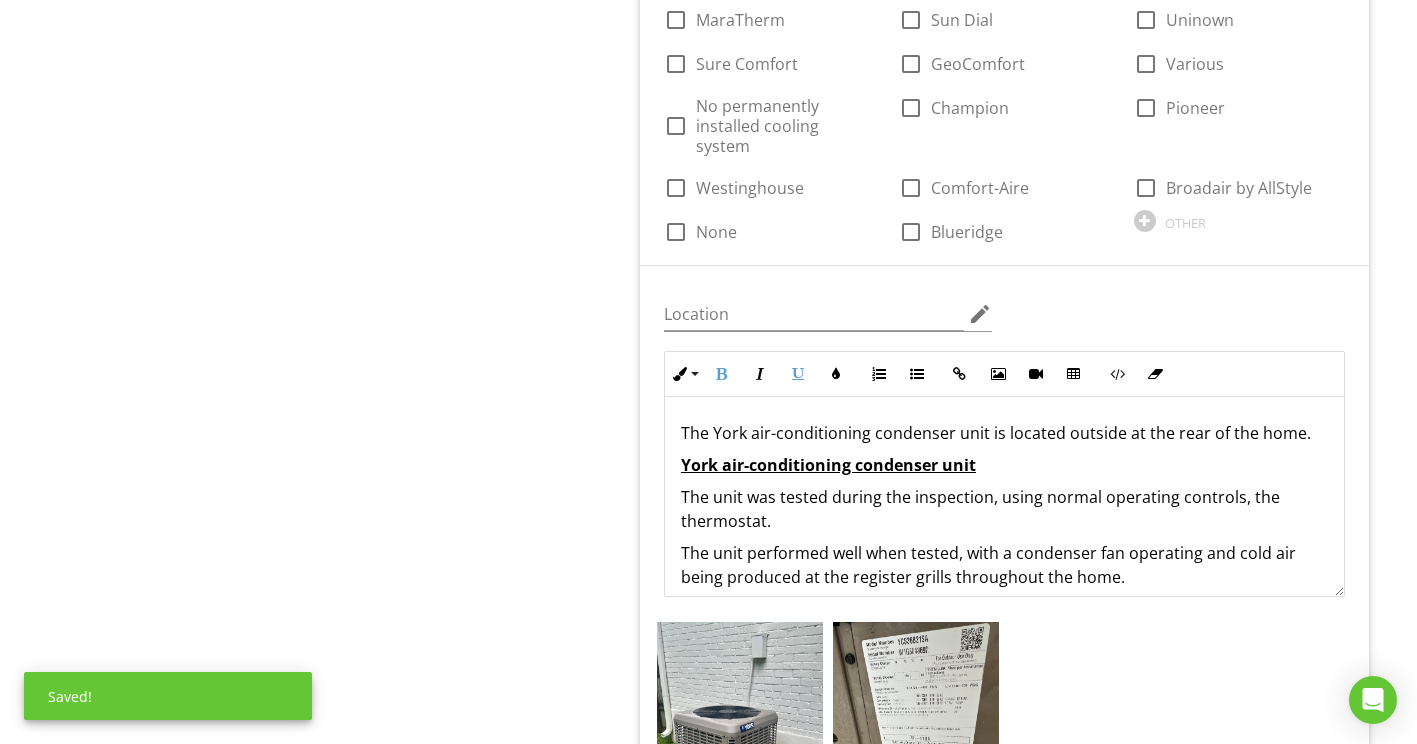 click on "The York air-conditioning condenser unit is located outside at the rear of the home. York air-conditioning condenser unit The unit was tested during the inspection, using normal operating controls, the thermostat. The unit performed well when tested, with a condenser fan operating and cold air being produced at the register grills throughout the home." at bounding box center [1004, 505] 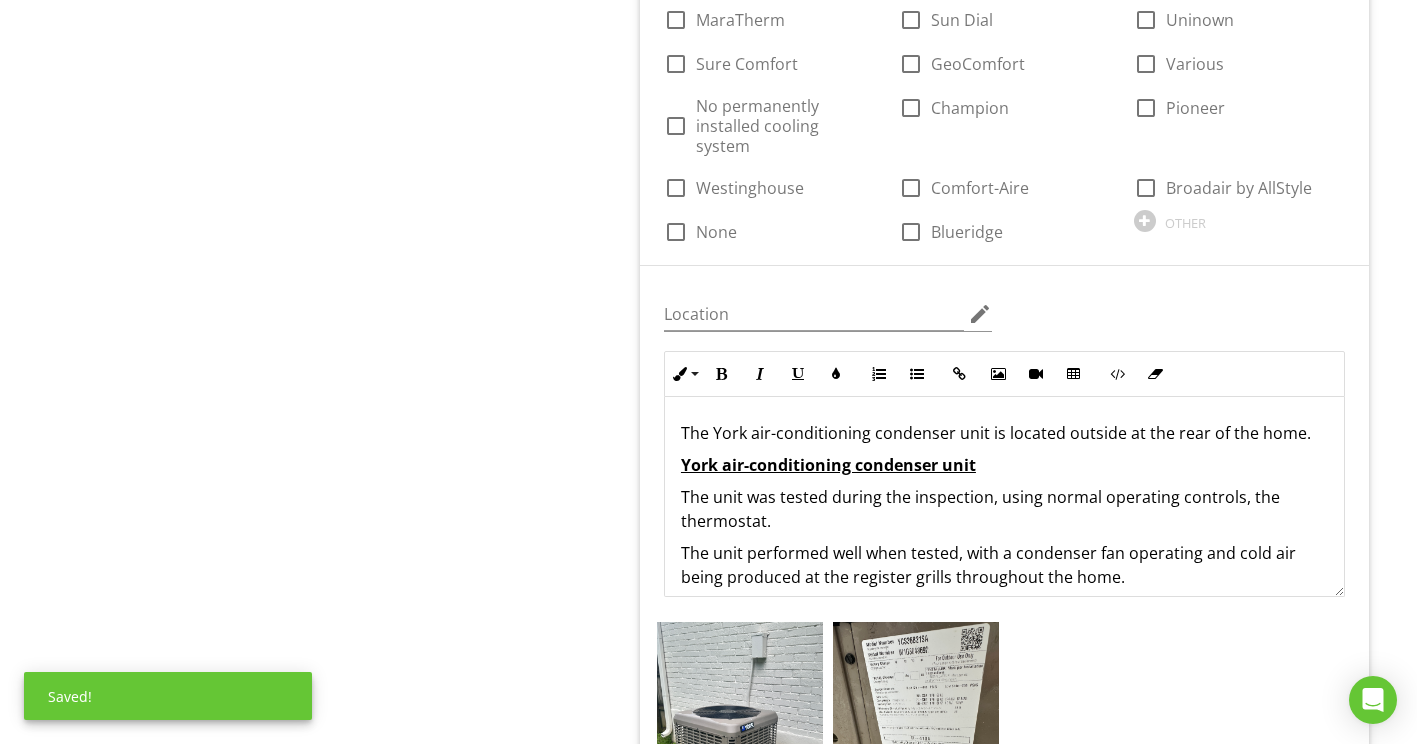 click on "The York air-conditioning condenser unit is located outside at the rear of the home. York air-conditioning condenser unit The unit was tested during the inspection, using normal operating controls, the thermostat. The unit performed well when tested, with a condenser fan operating and cold air being produced at the register grills throughout the home." at bounding box center [1004, 505] 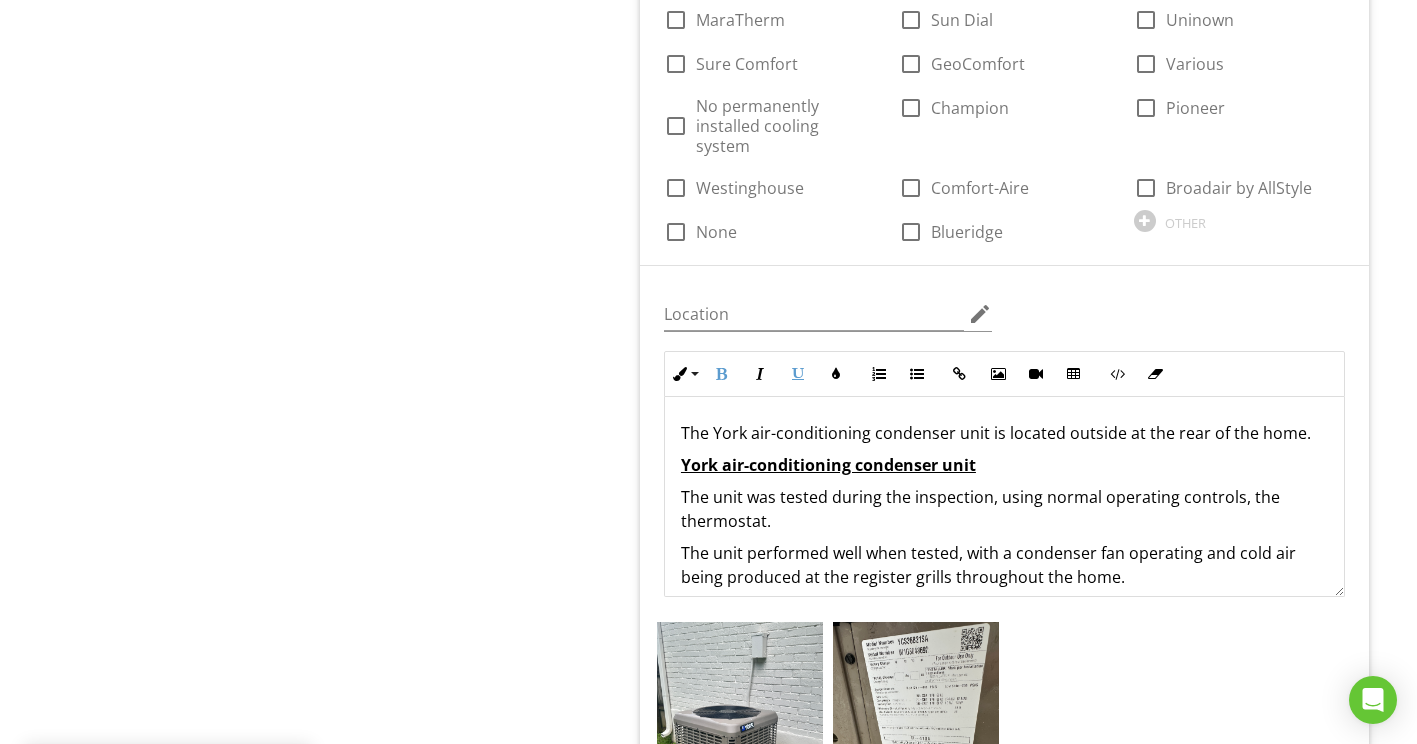 type 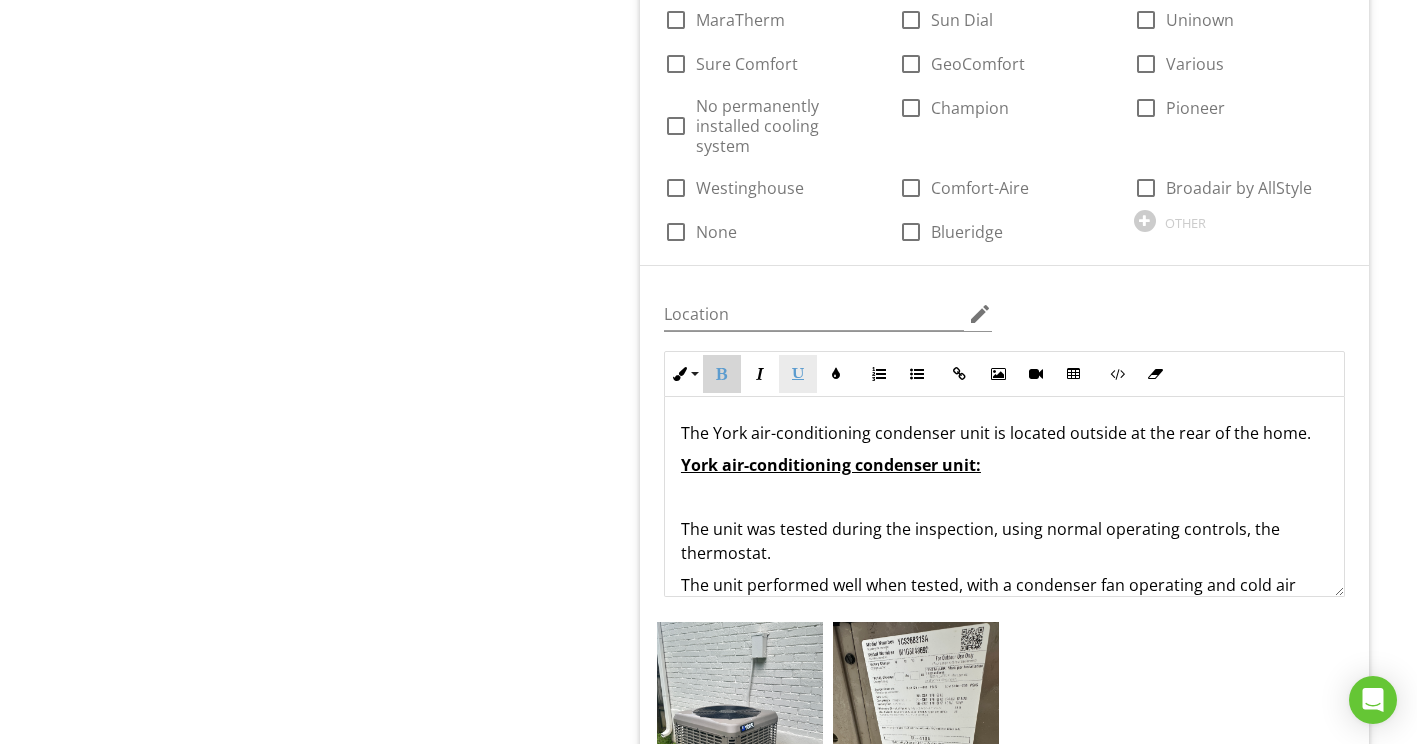 drag, startPoint x: 721, startPoint y: 303, endPoint x: 809, endPoint y: 319, distance: 89.44272 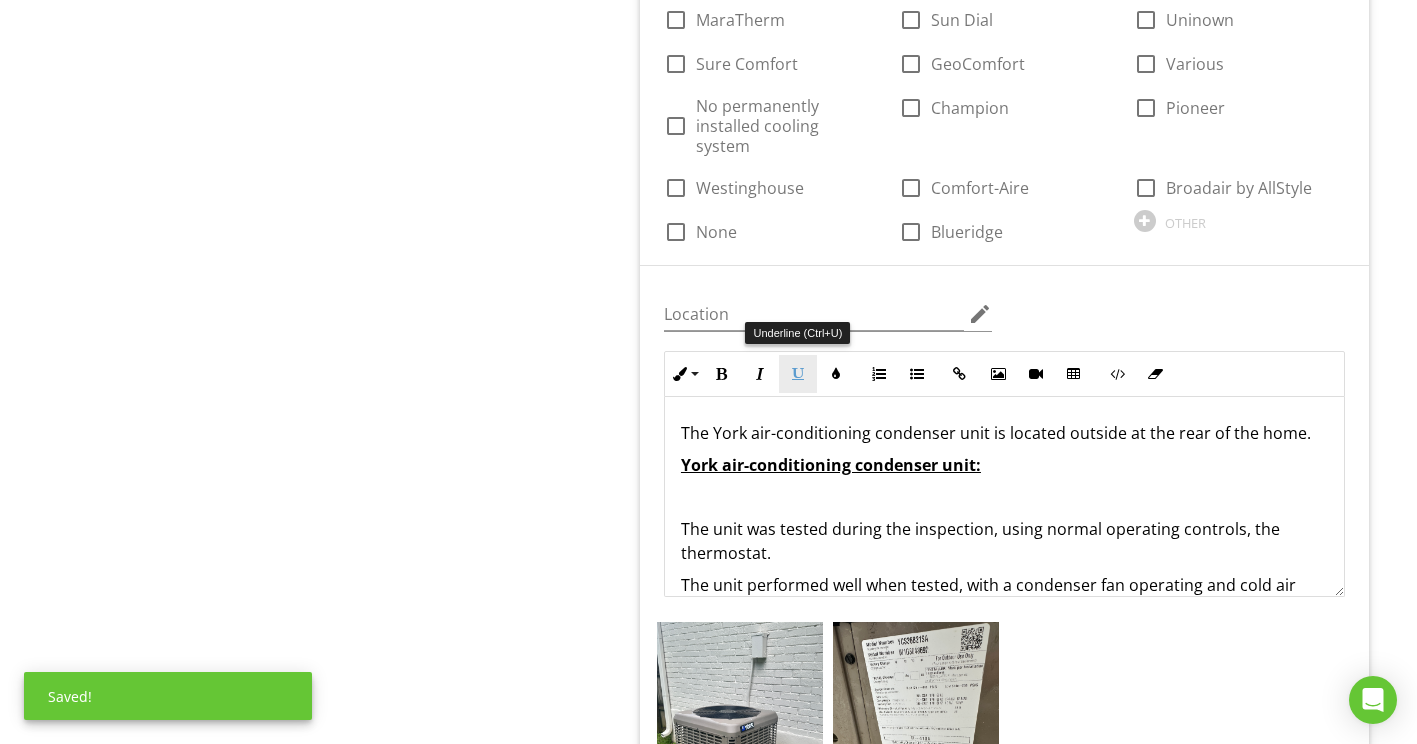 click at bounding box center (798, 374) 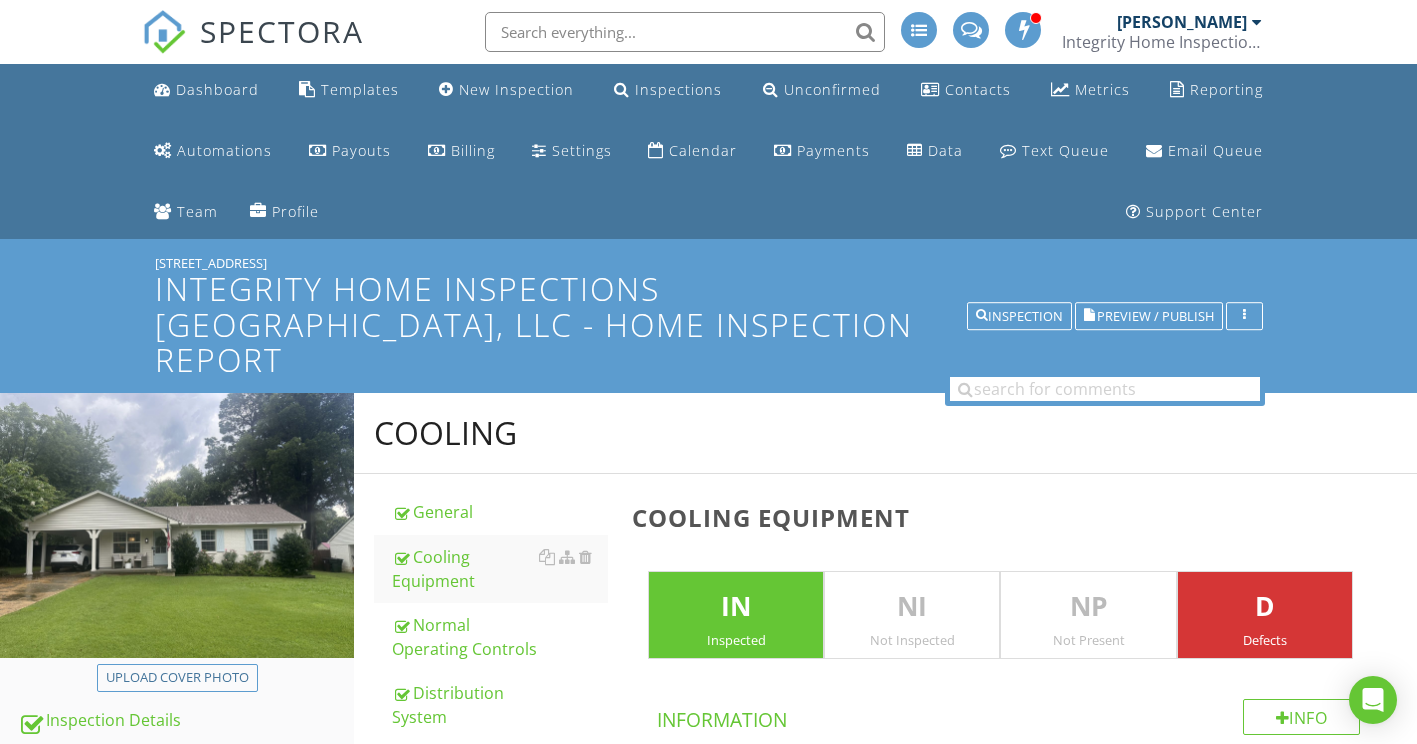 scroll, scrollTop: 1615, scrollLeft: 0, axis: vertical 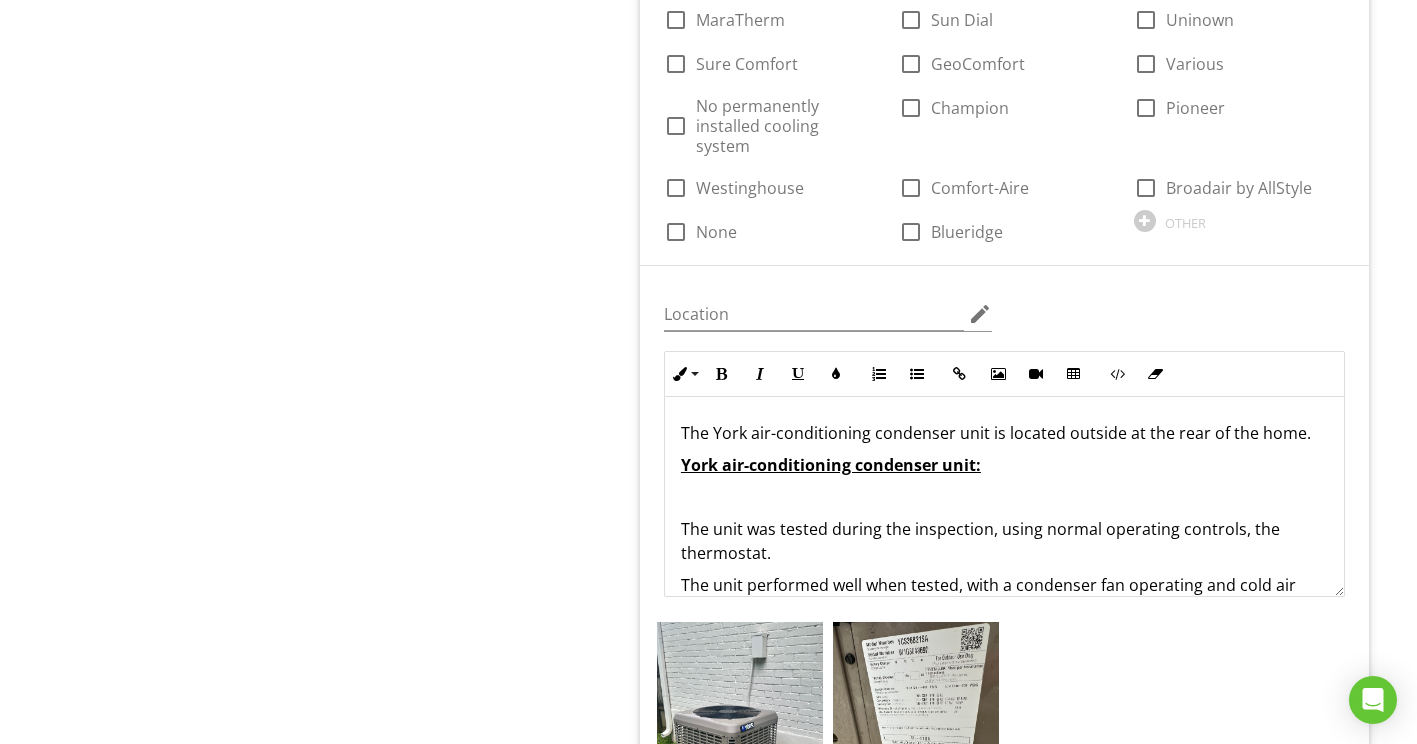 type 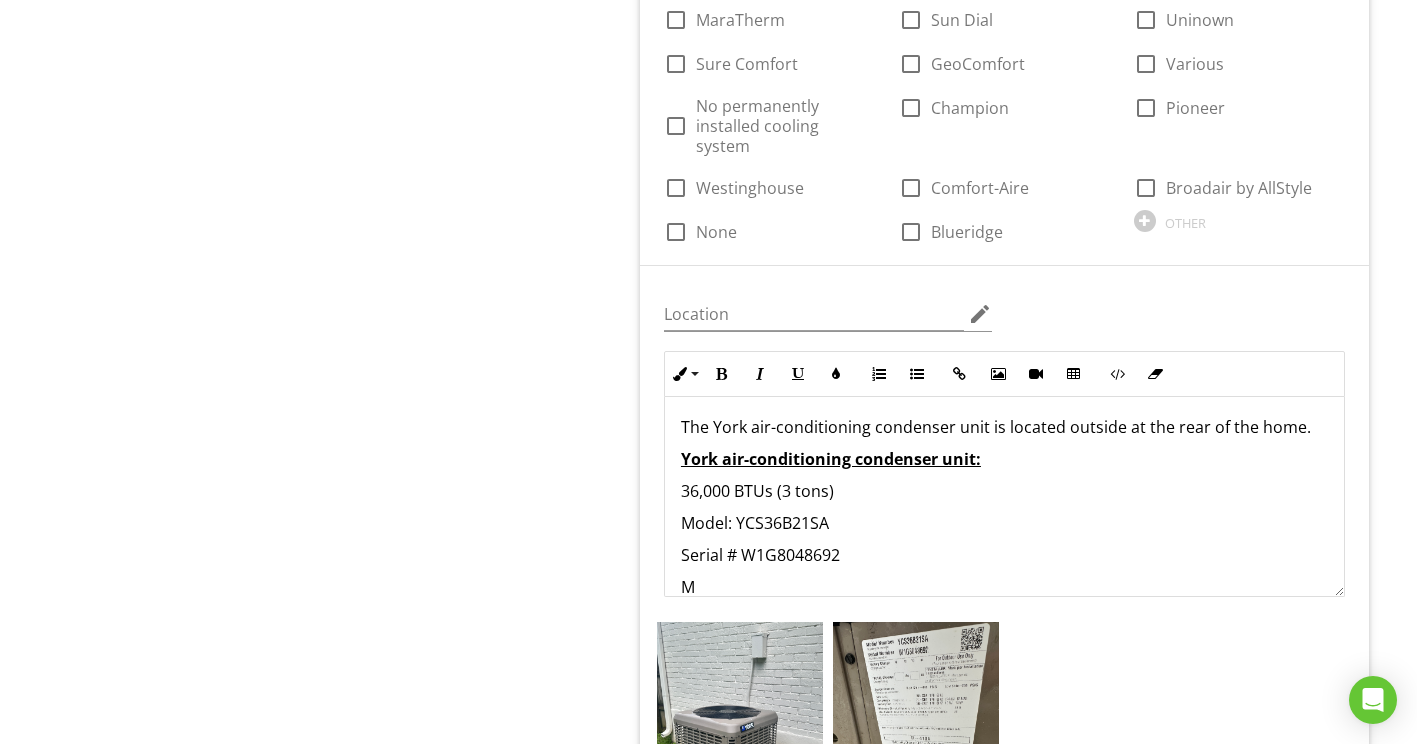 scroll, scrollTop: 7, scrollLeft: 0, axis: vertical 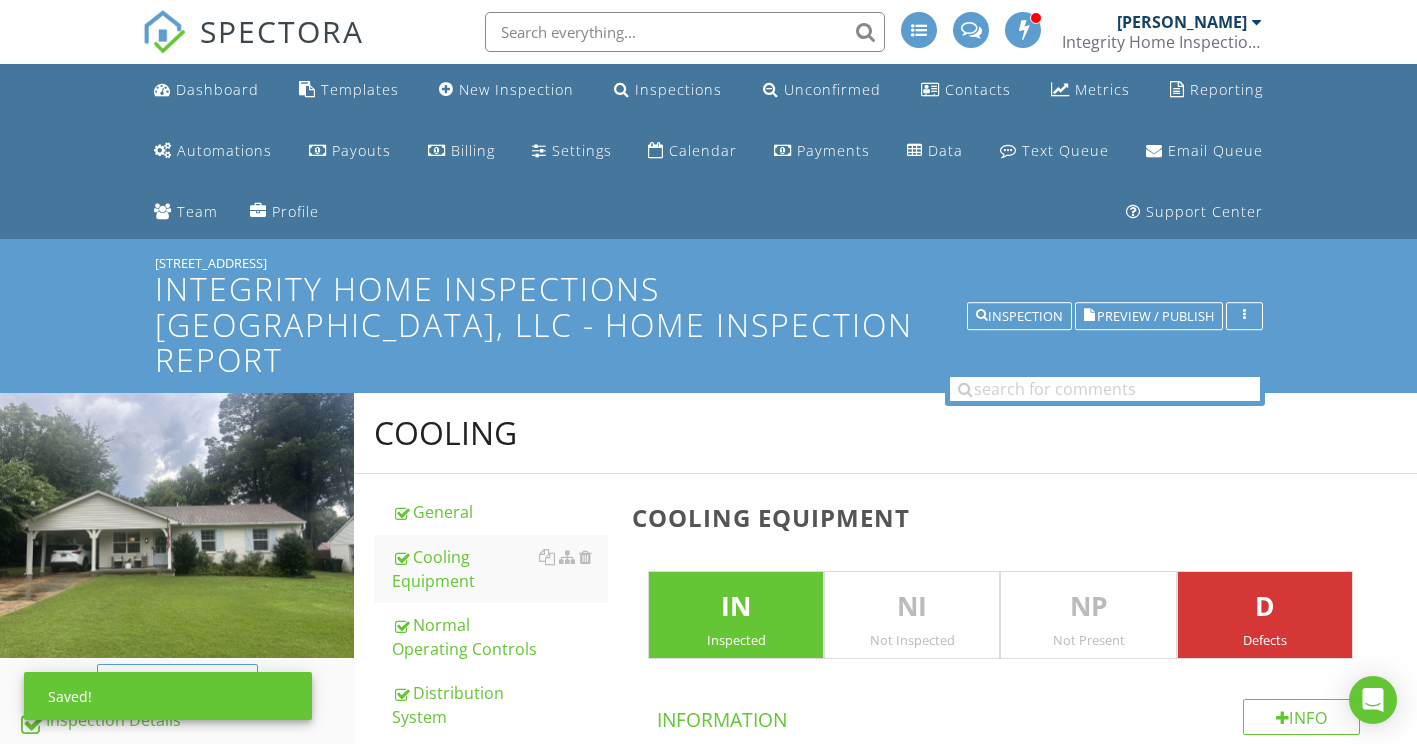 type 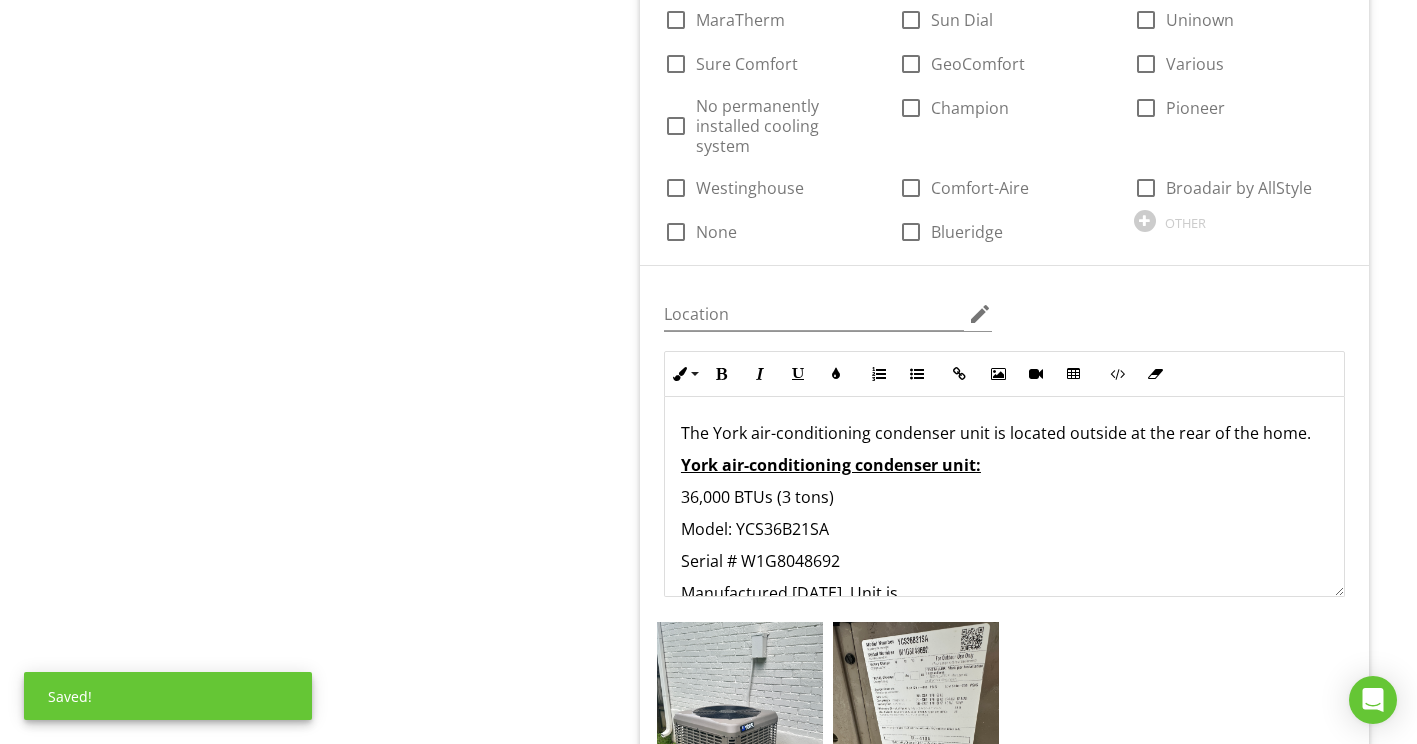 scroll, scrollTop: 0, scrollLeft: 0, axis: both 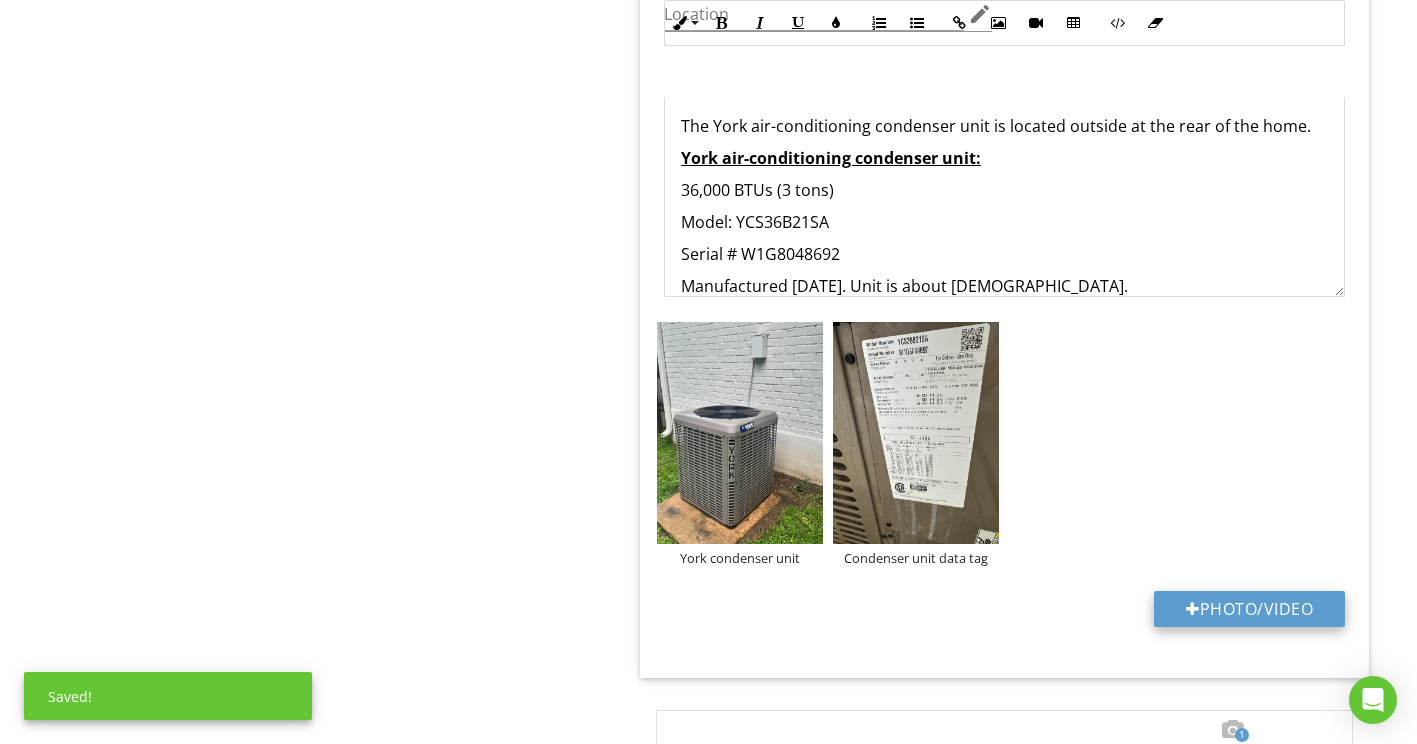click on "Photo/Video" at bounding box center [1249, 609] 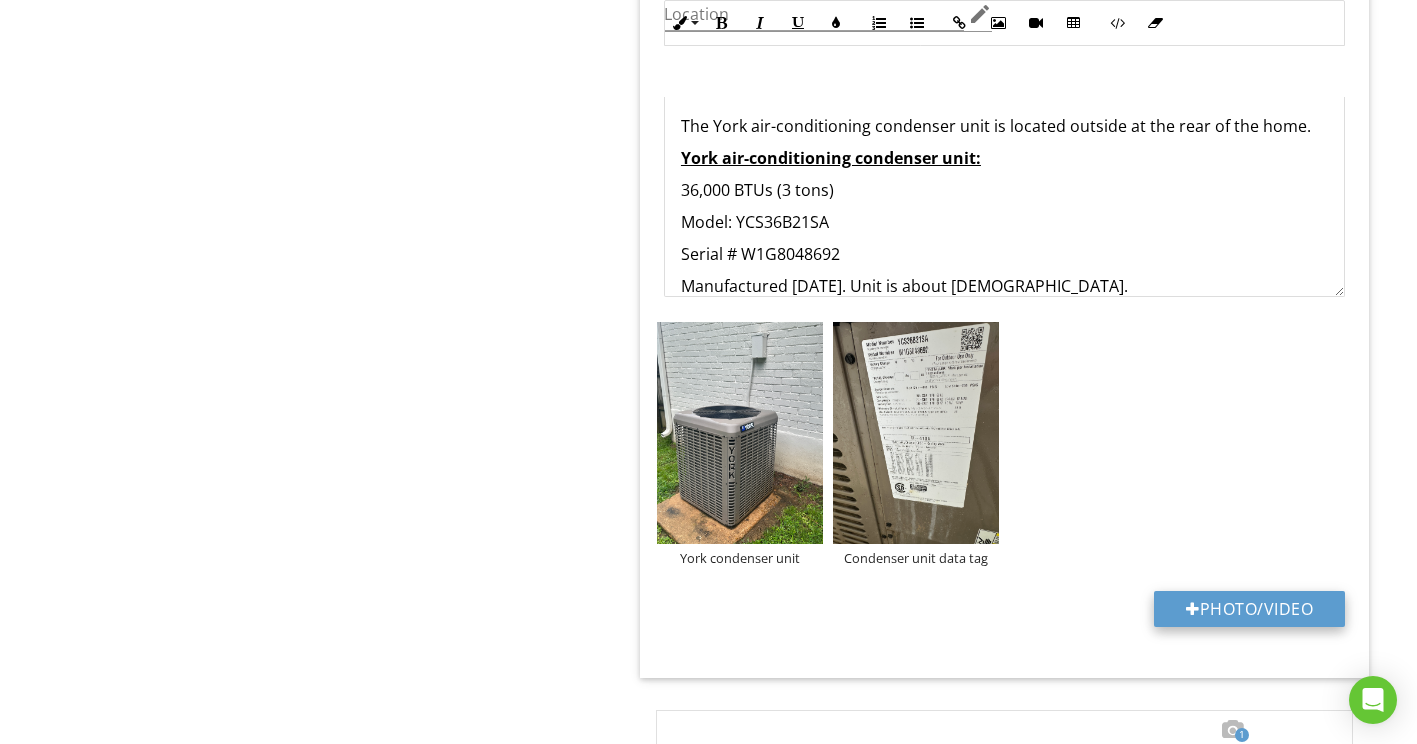 type on "C:\fakepath\FLIR12430.jpg" 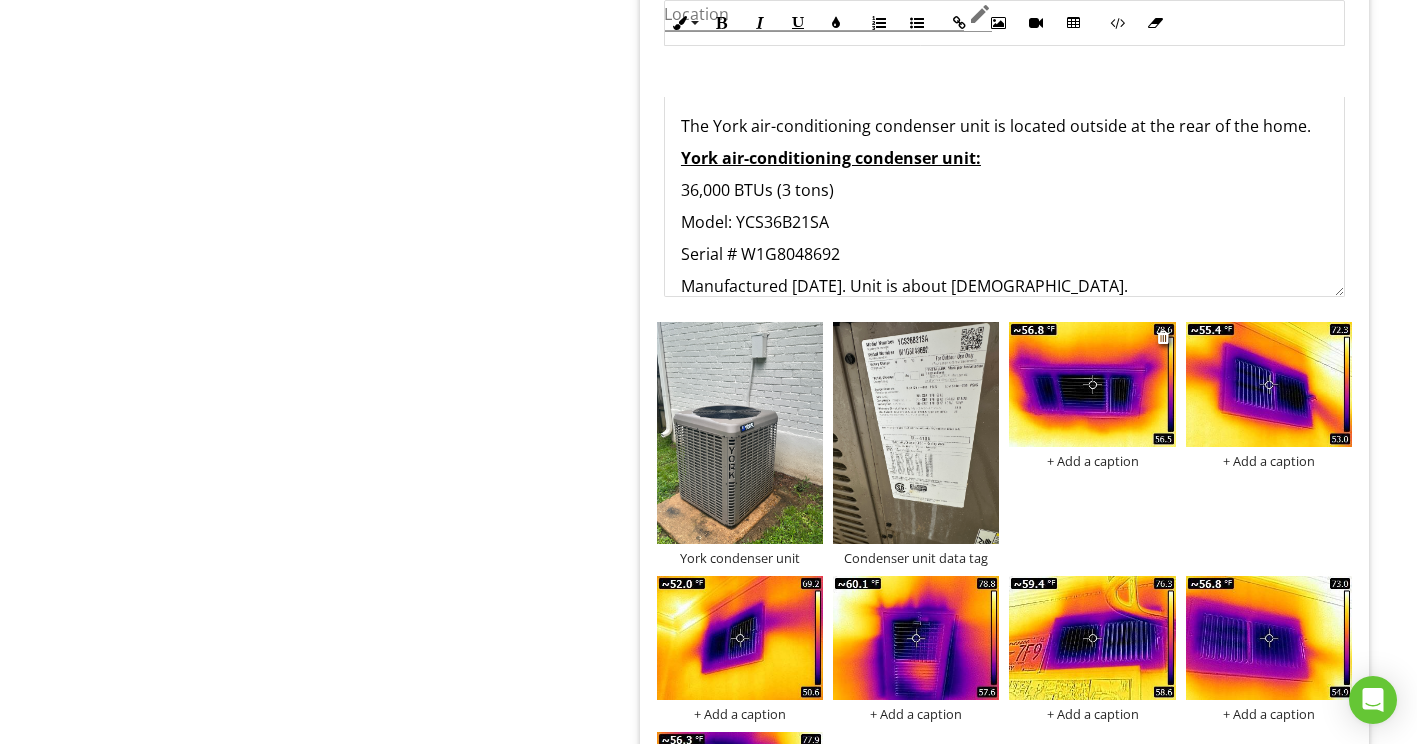 click at bounding box center (1092, 384) 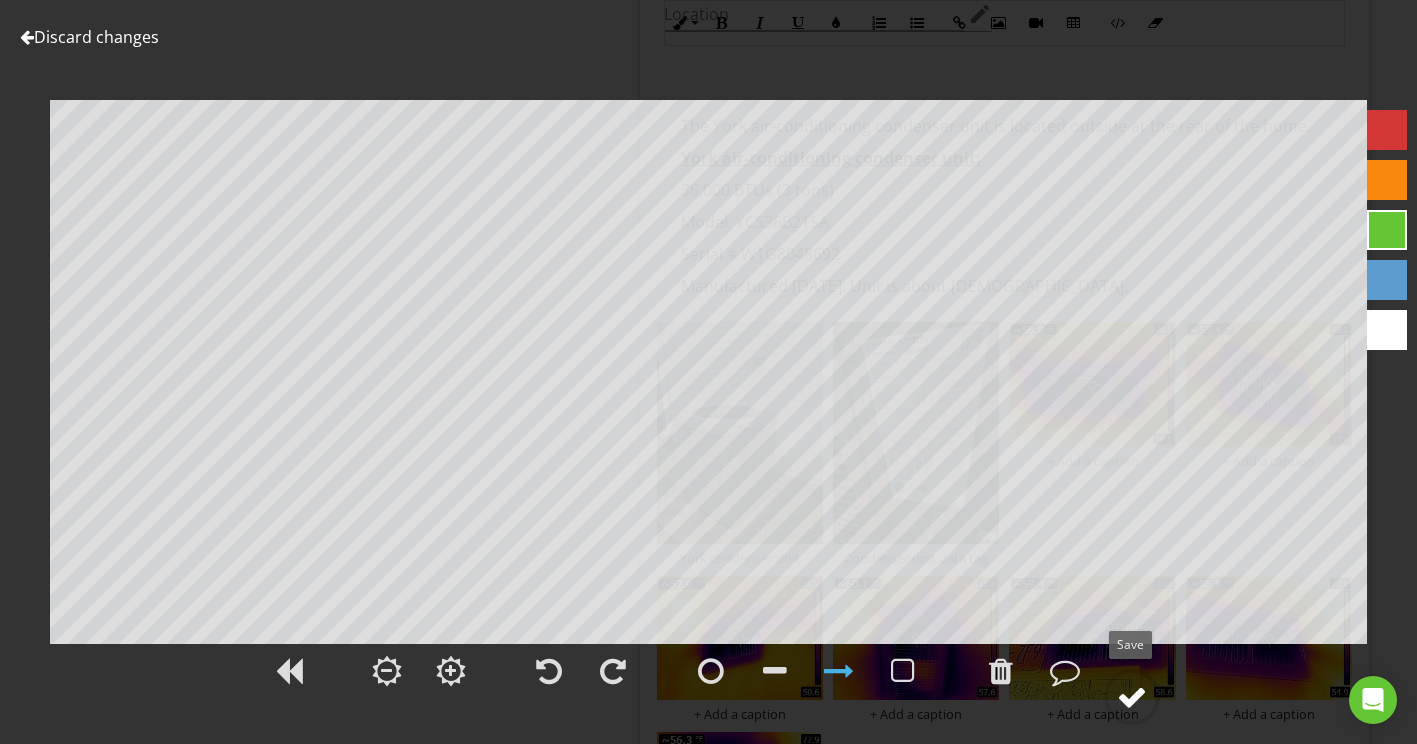 click at bounding box center (1132, 697) 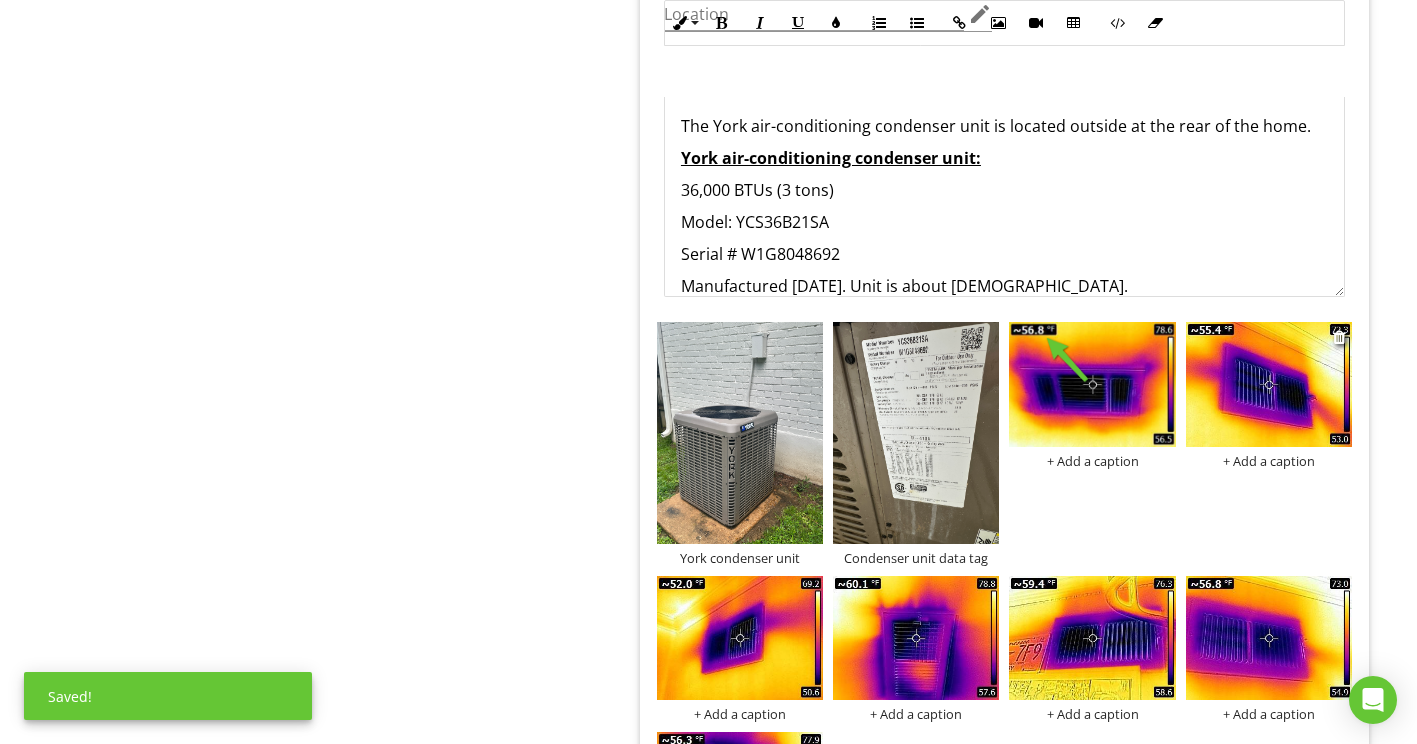 click at bounding box center [1269, 384] 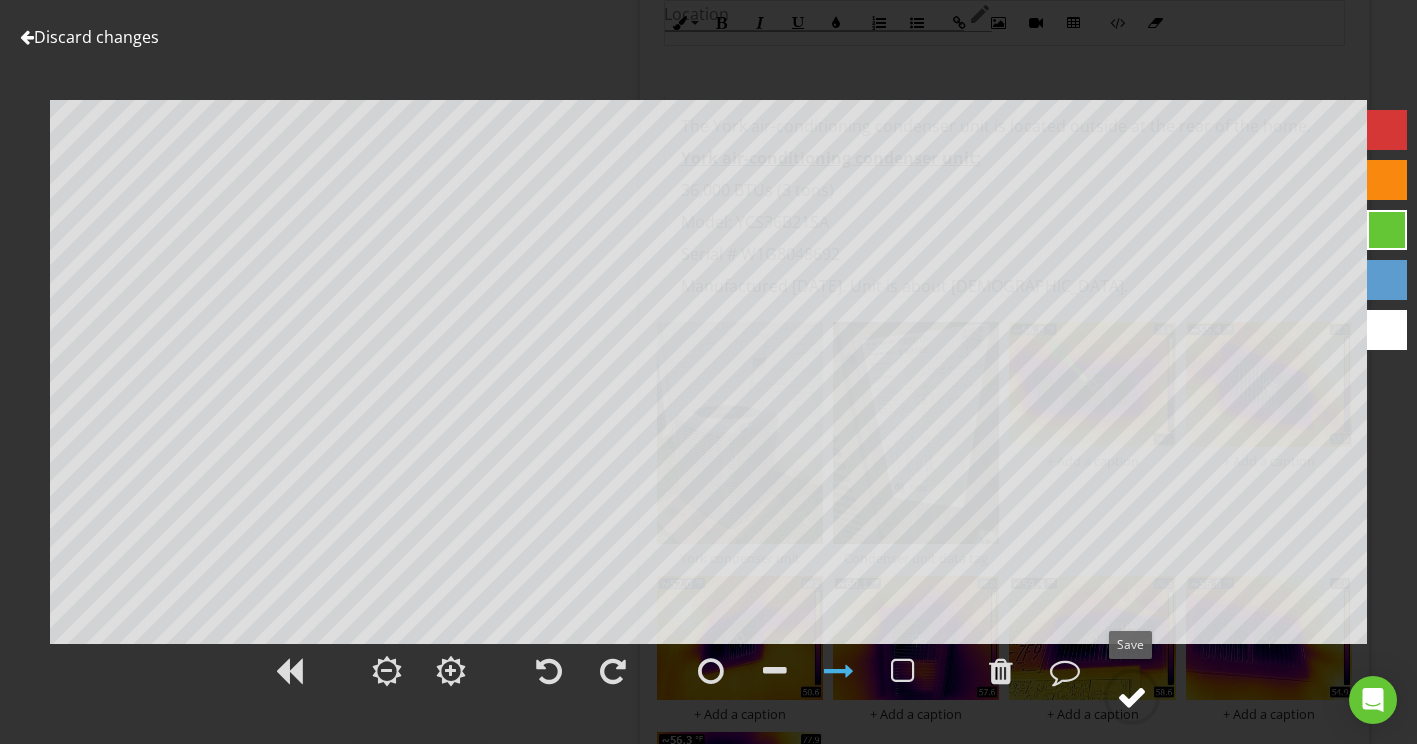 click at bounding box center (1132, 697) 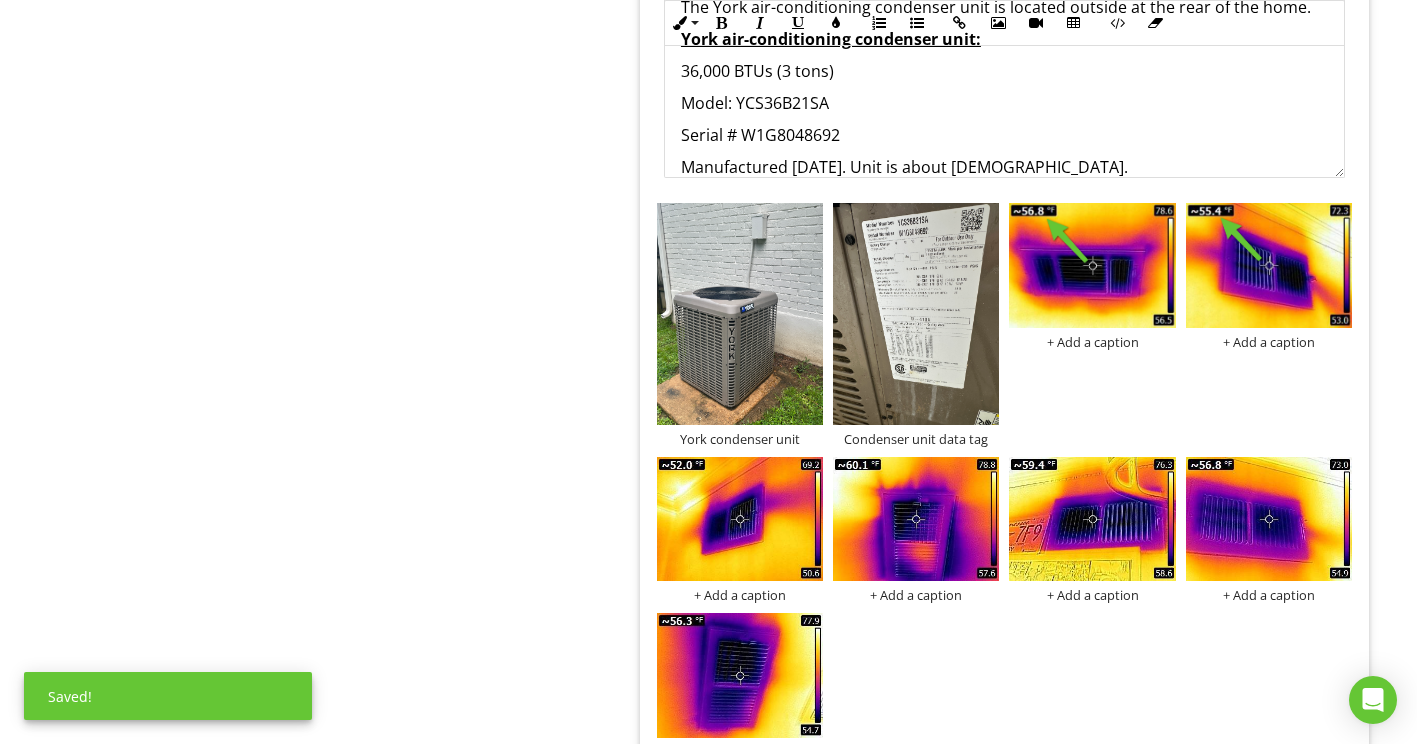 scroll, scrollTop: 2115, scrollLeft: 0, axis: vertical 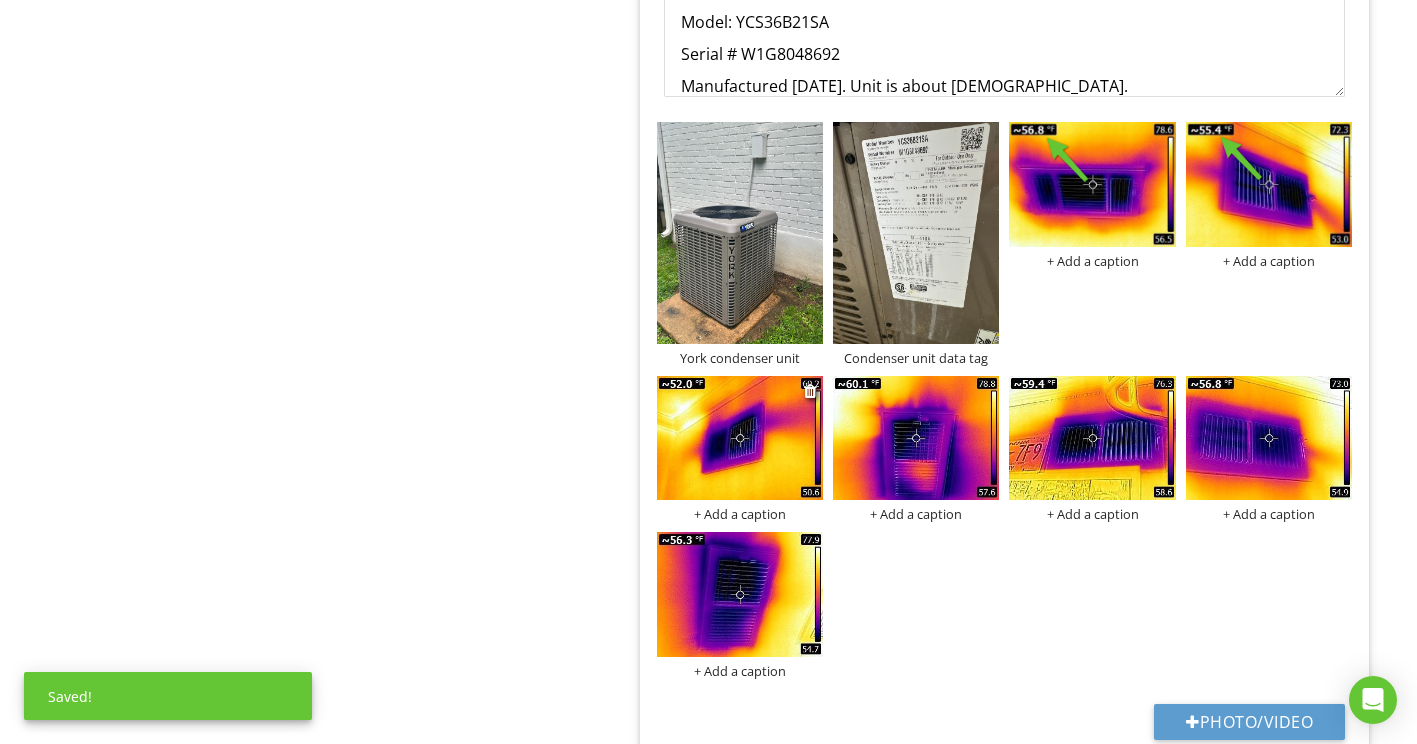 click at bounding box center (740, 438) 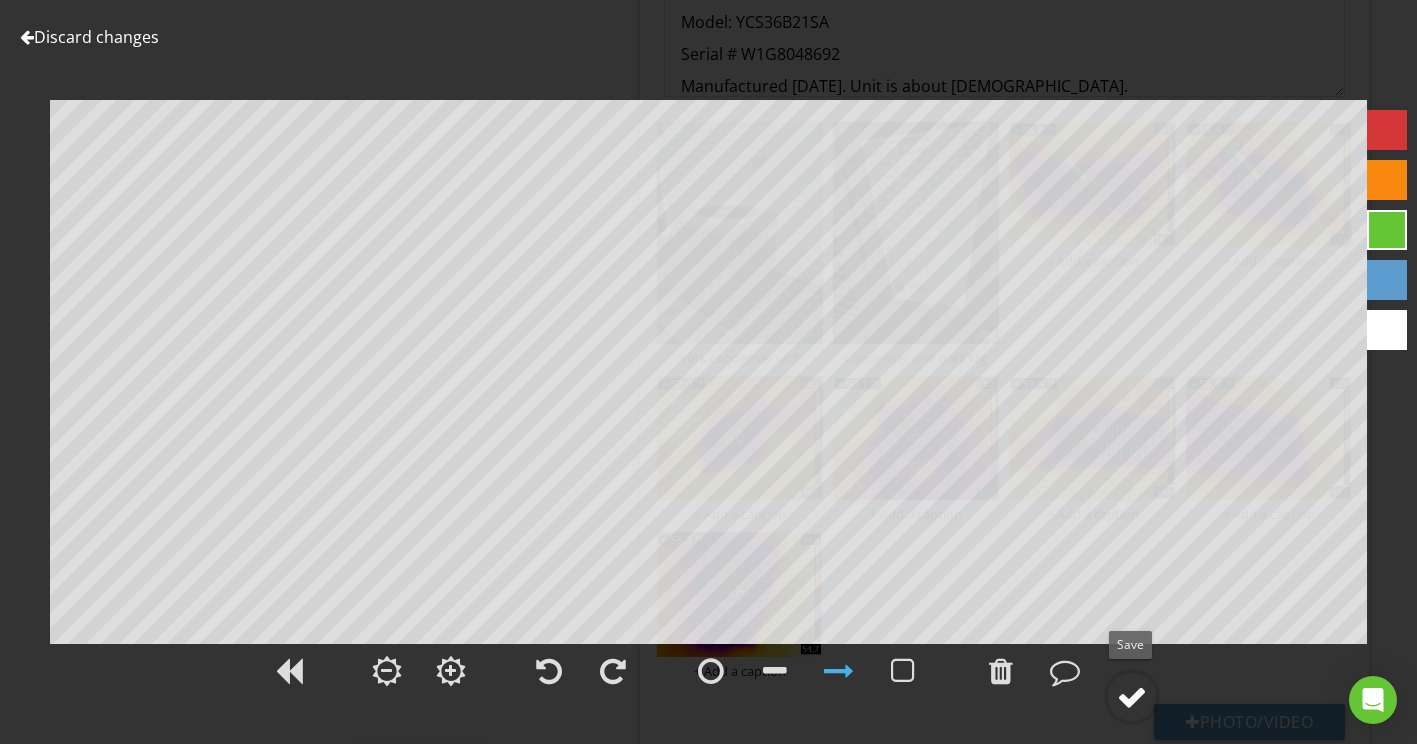 click at bounding box center [1132, 697] 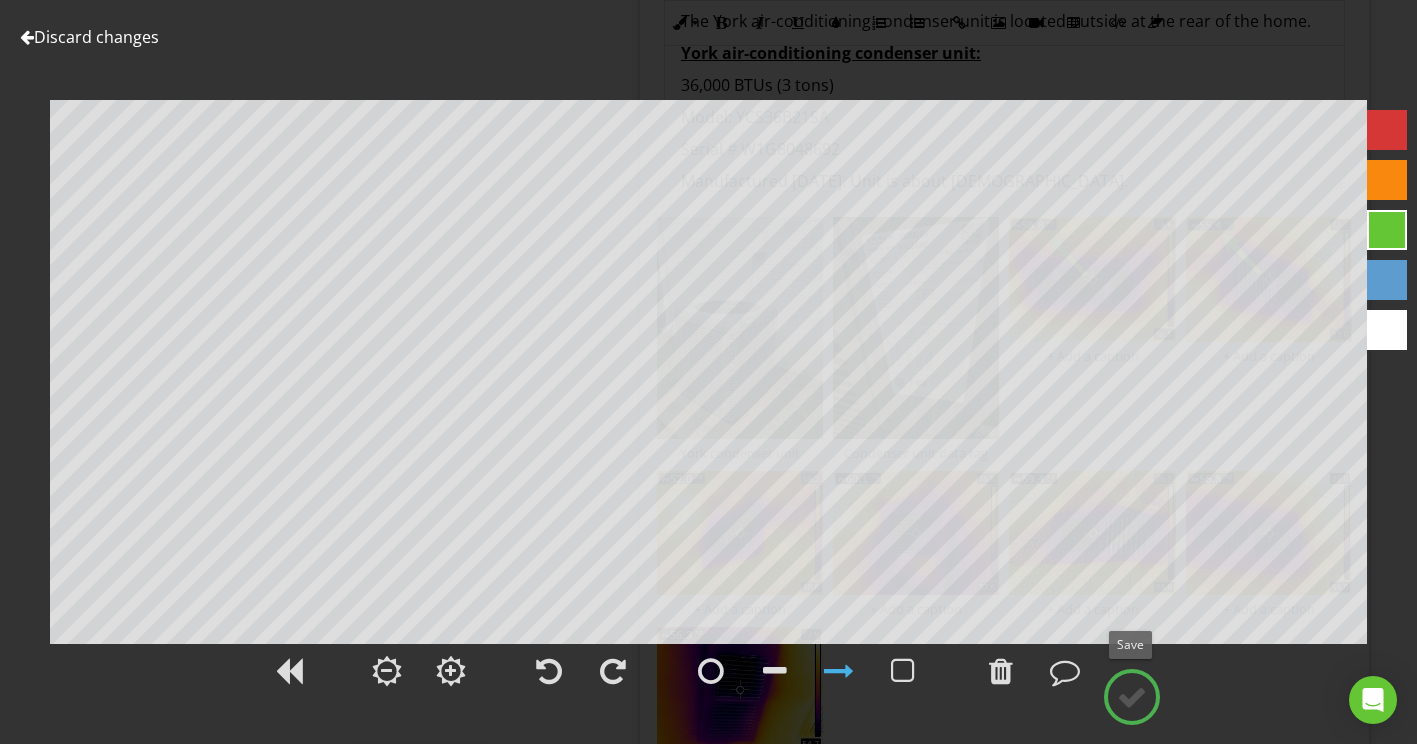 scroll, scrollTop: 2015, scrollLeft: 0, axis: vertical 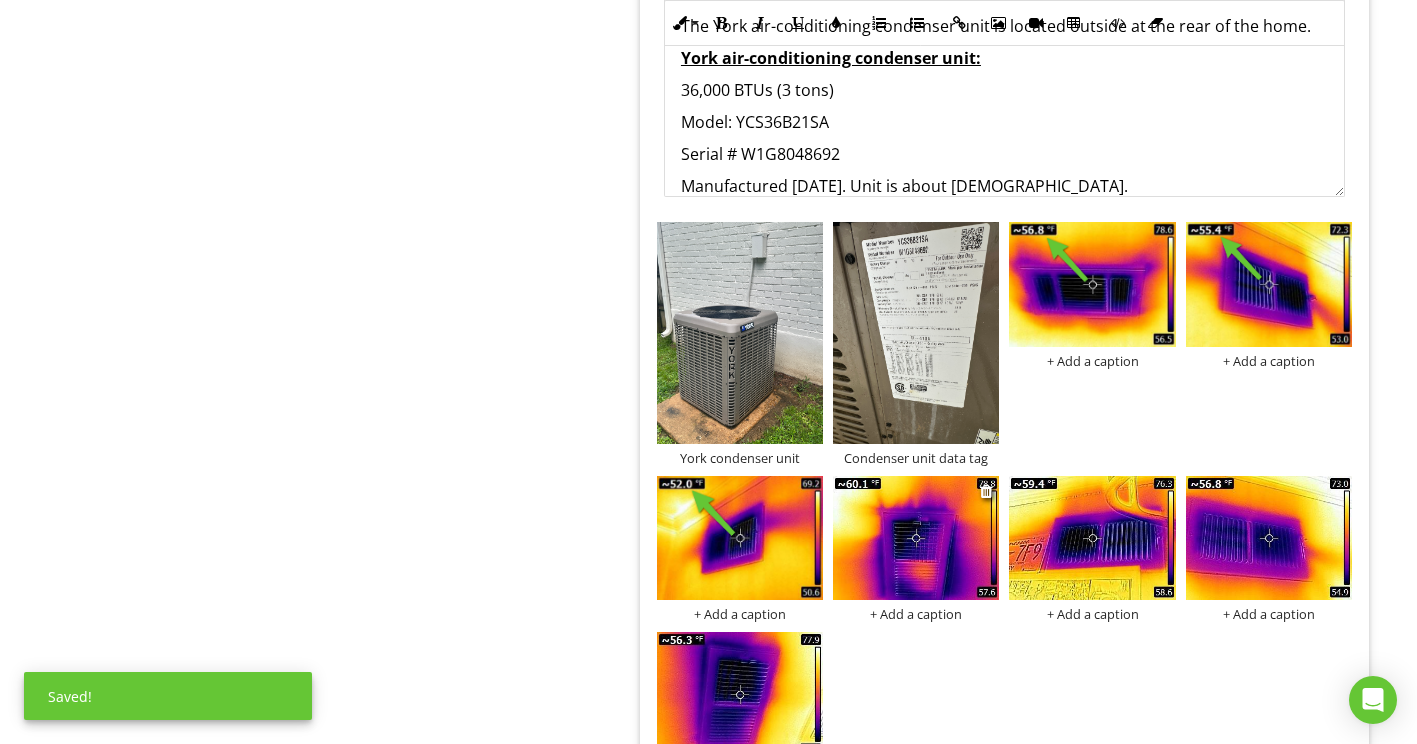 click at bounding box center [916, 538] 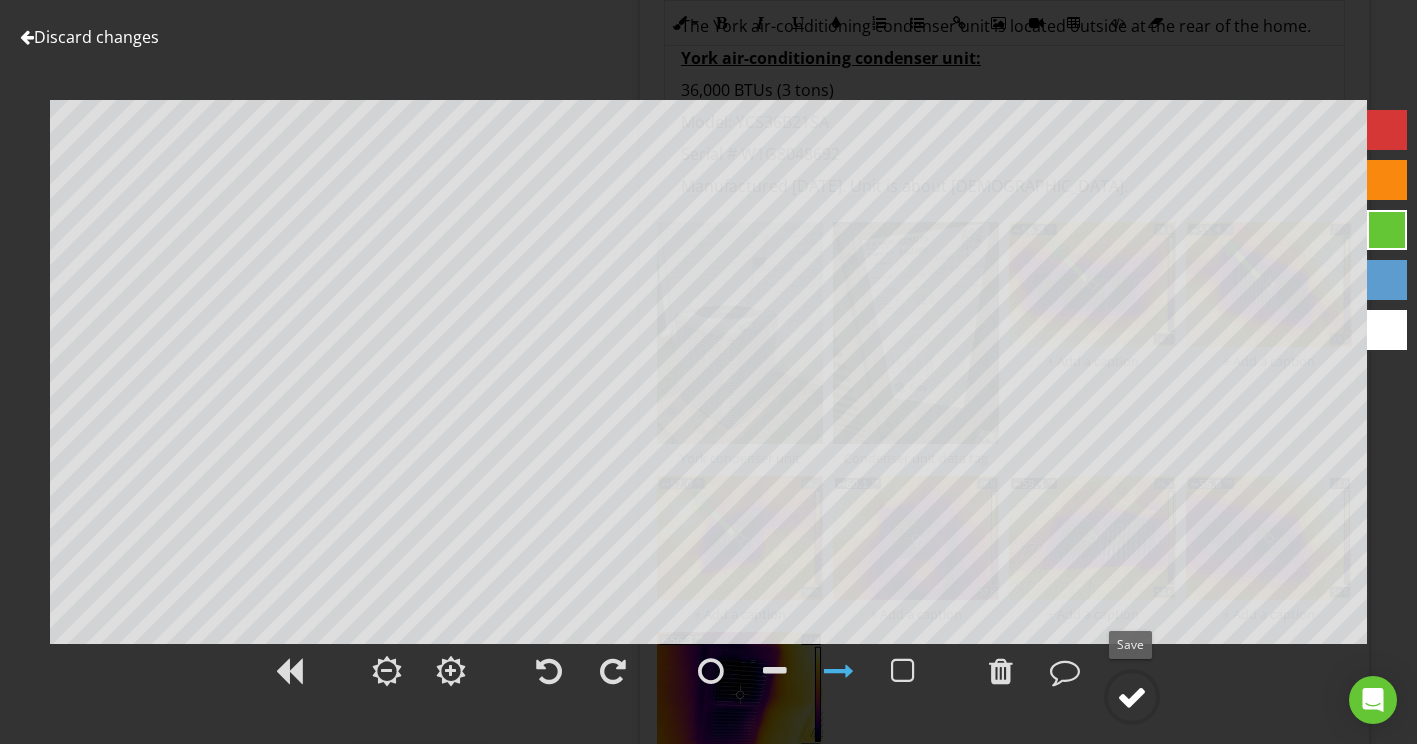 drag, startPoint x: 1135, startPoint y: 696, endPoint x: 1125, endPoint y: 683, distance: 16.40122 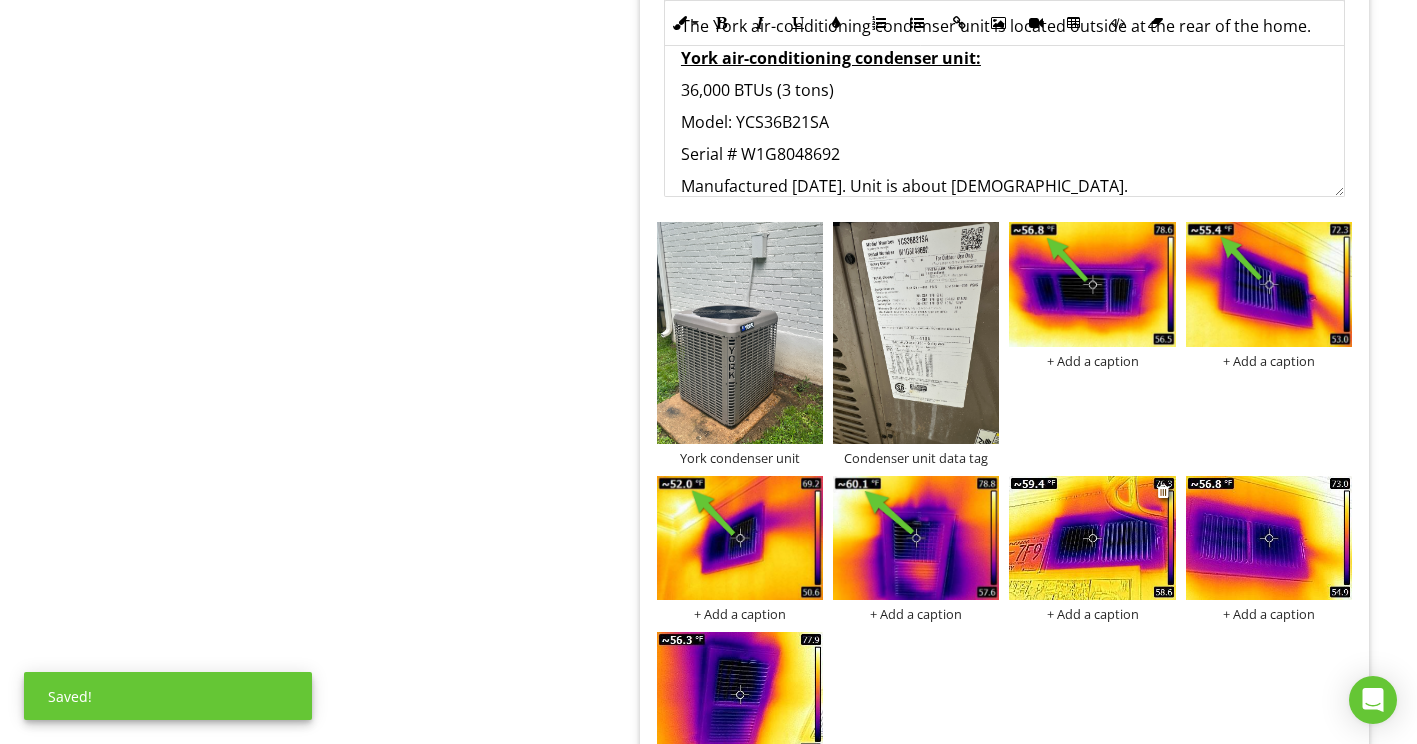 click at bounding box center (1092, 538) 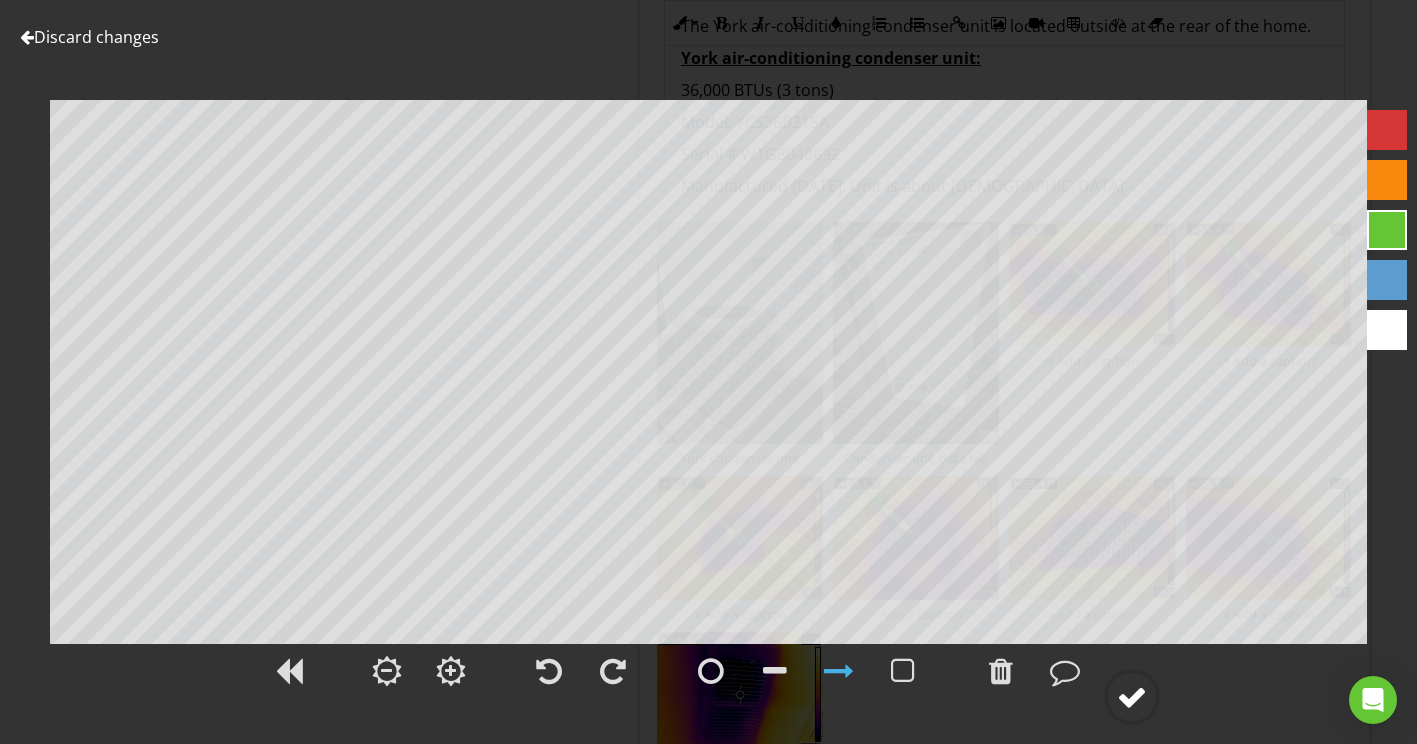 click at bounding box center (1132, 697) 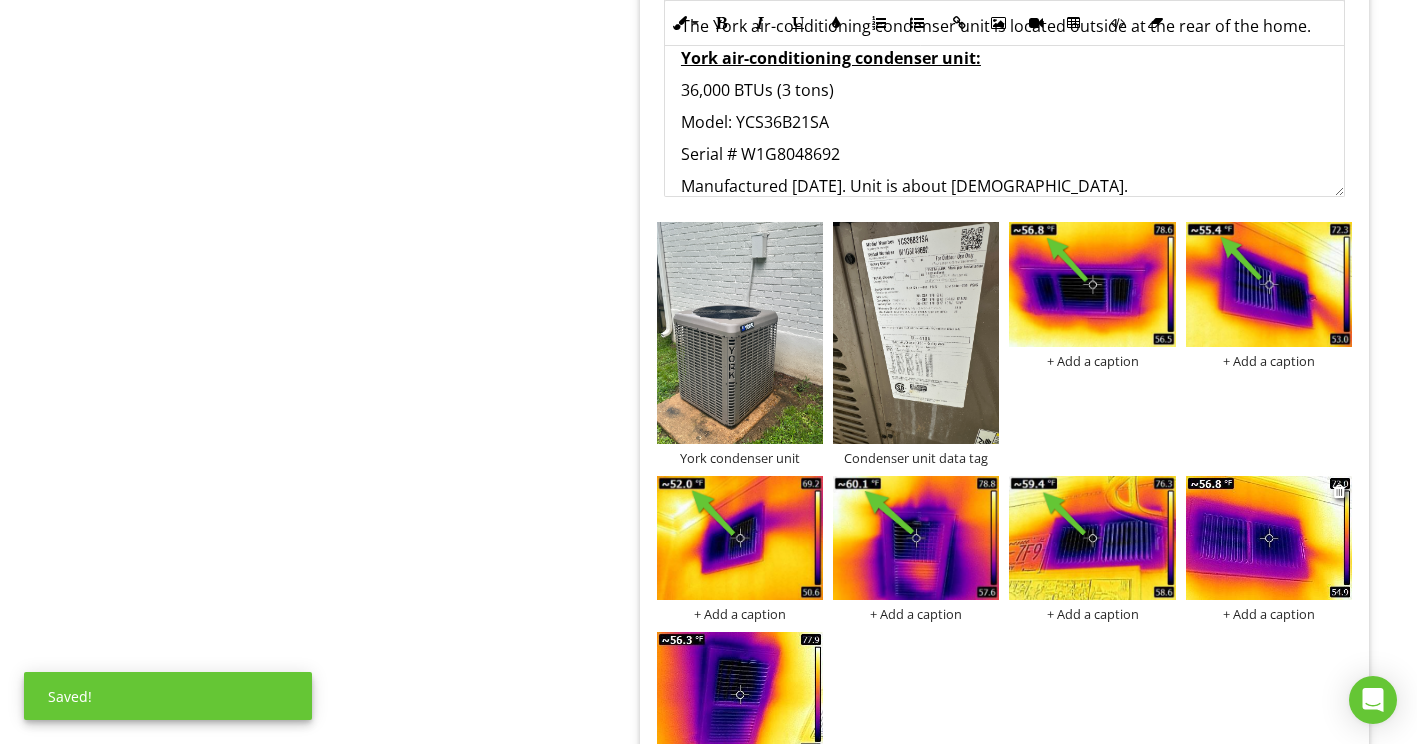 click at bounding box center (1269, 538) 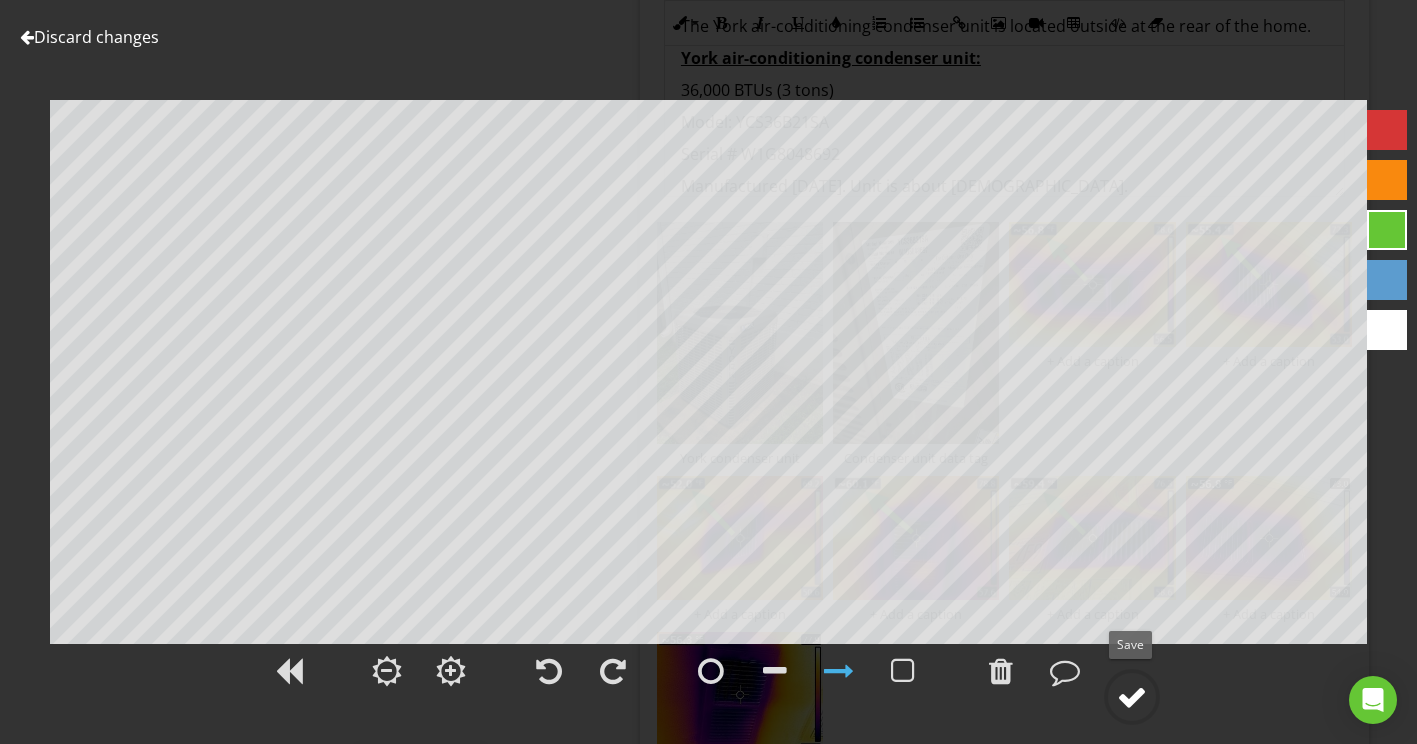click at bounding box center (1132, 697) 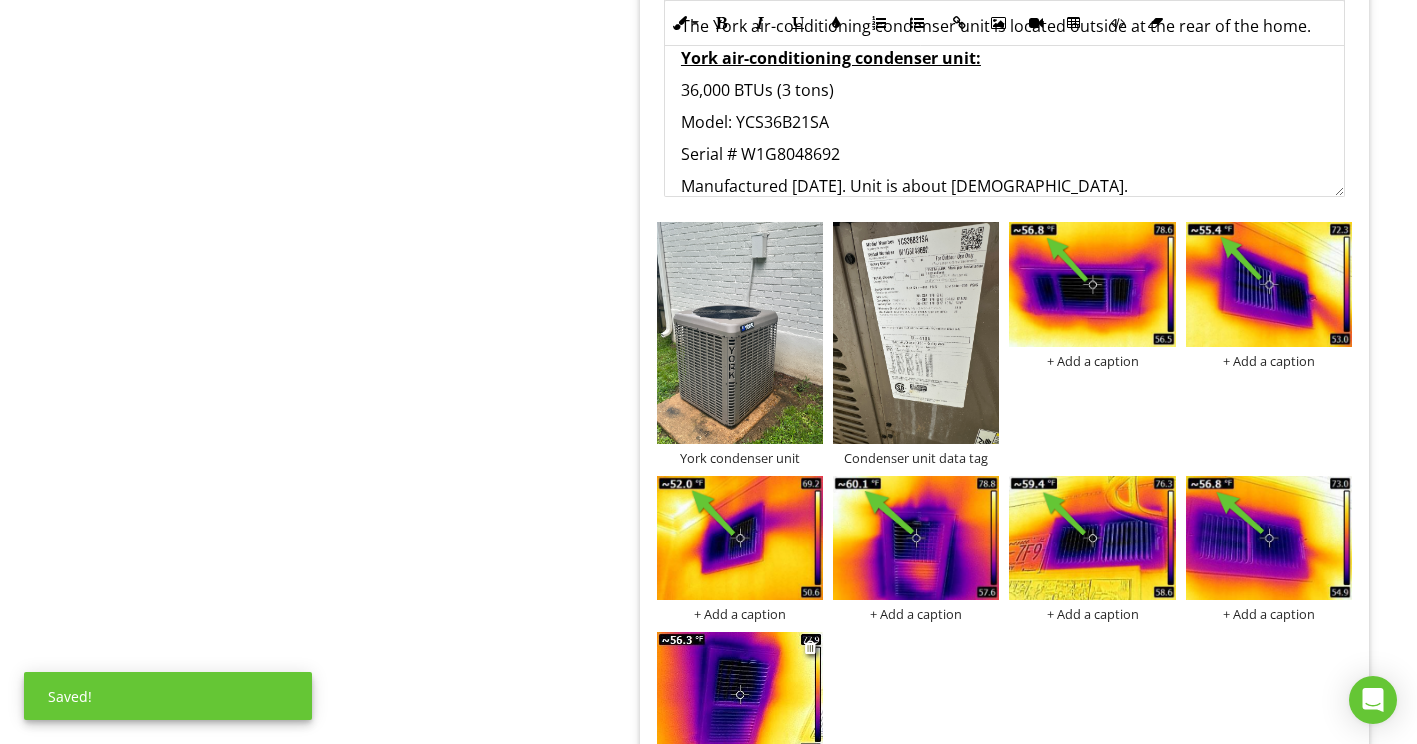 click at bounding box center [740, 694] 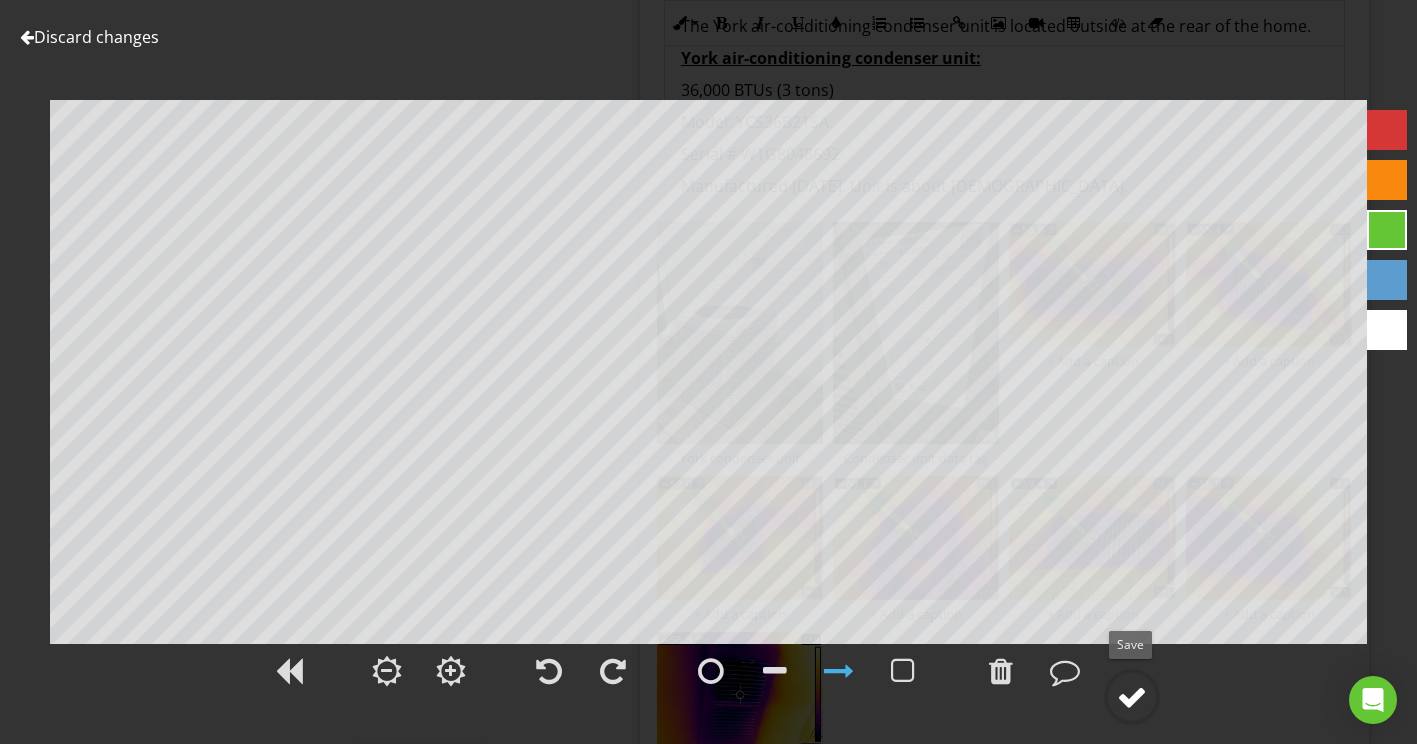 click at bounding box center (1132, 697) 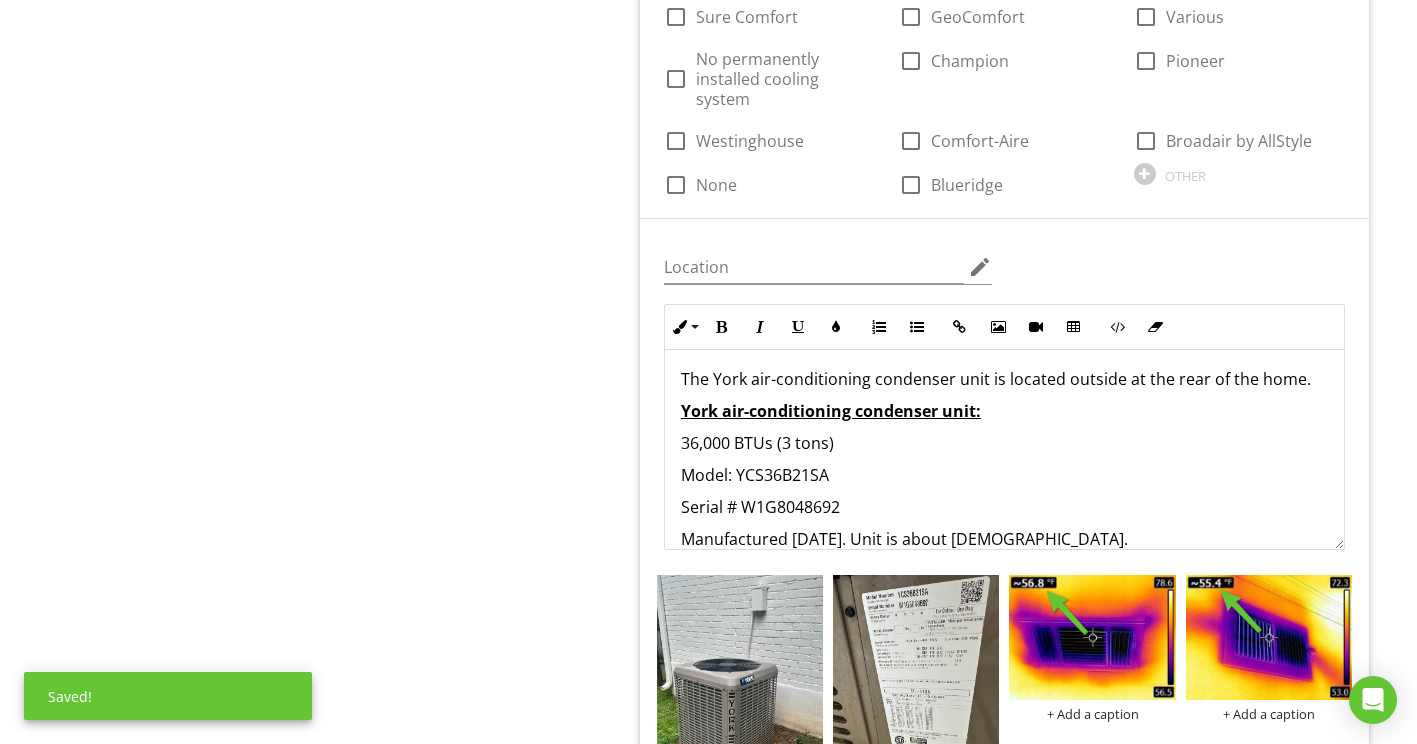 scroll, scrollTop: 1615, scrollLeft: 0, axis: vertical 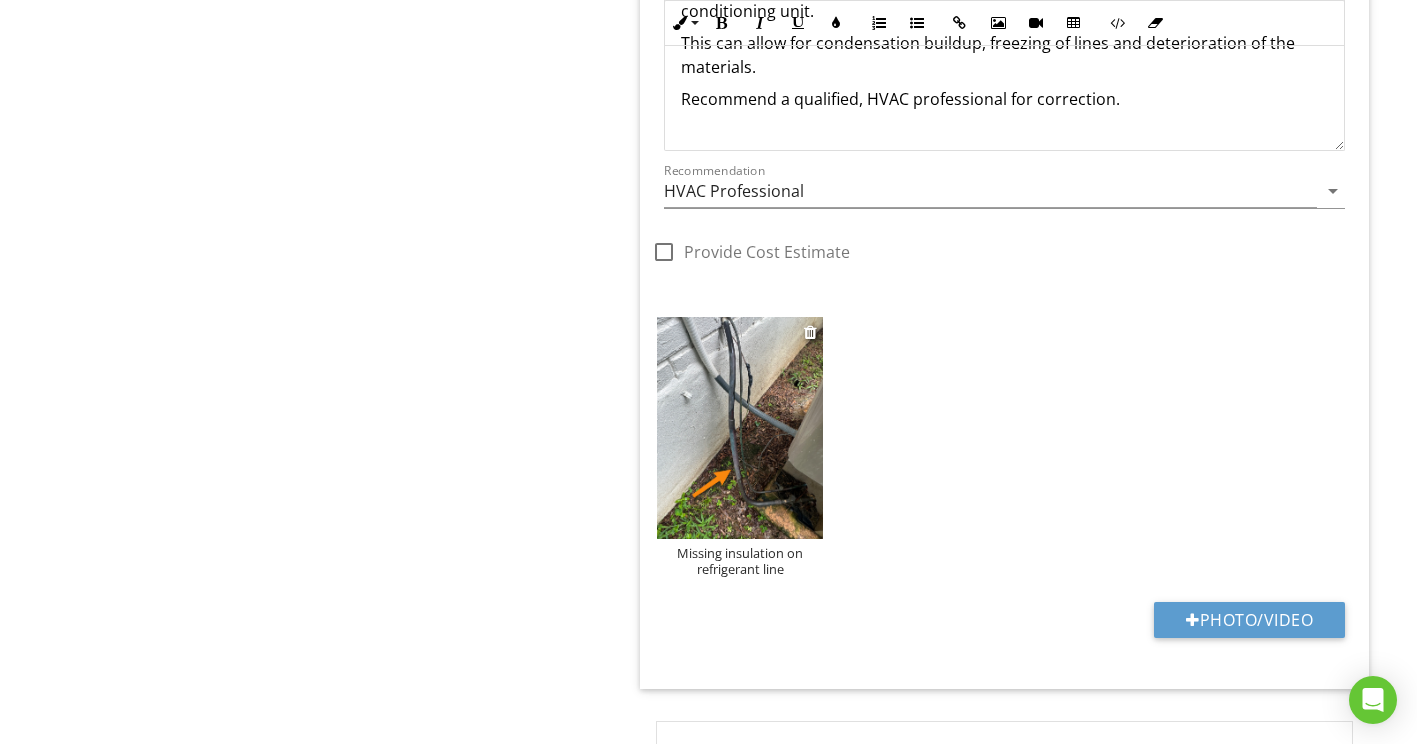 click at bounding box center (740, 427) 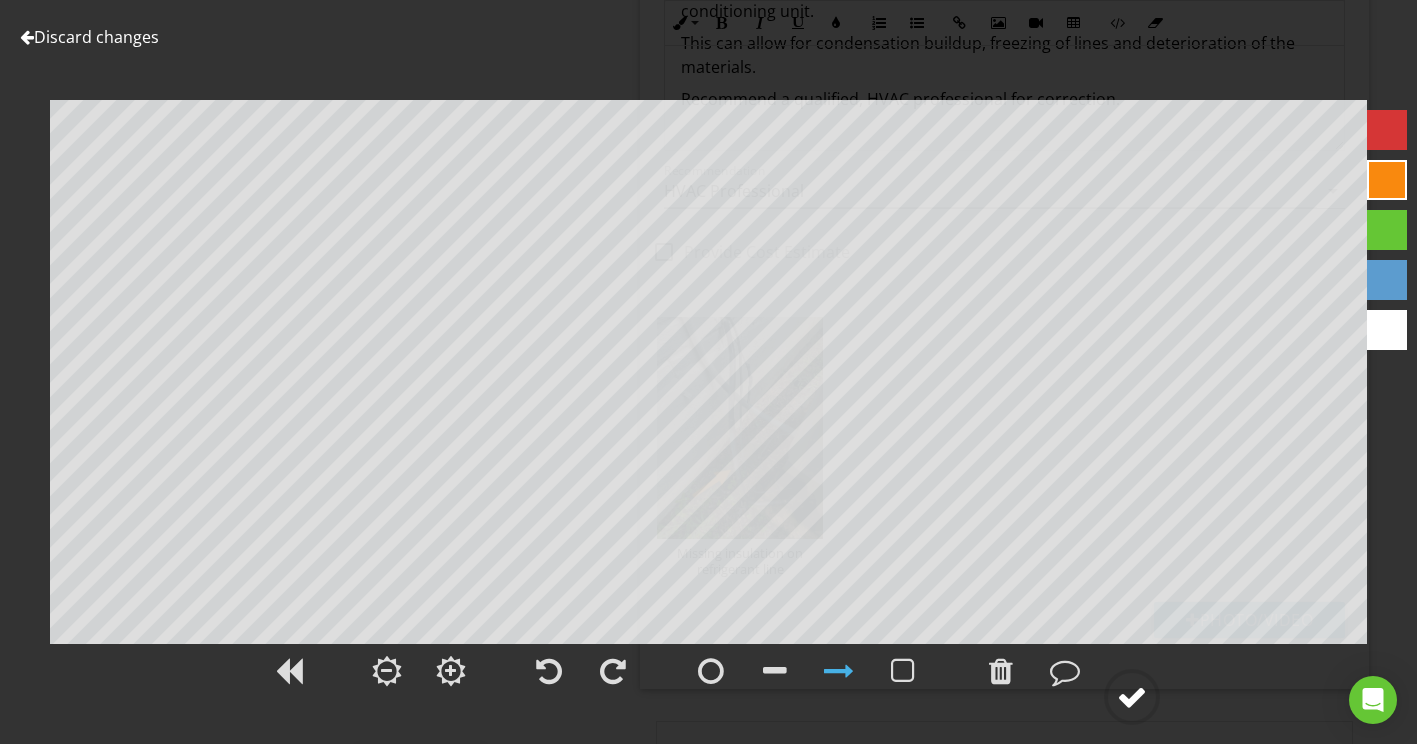click at bounding box center (1132, 697) 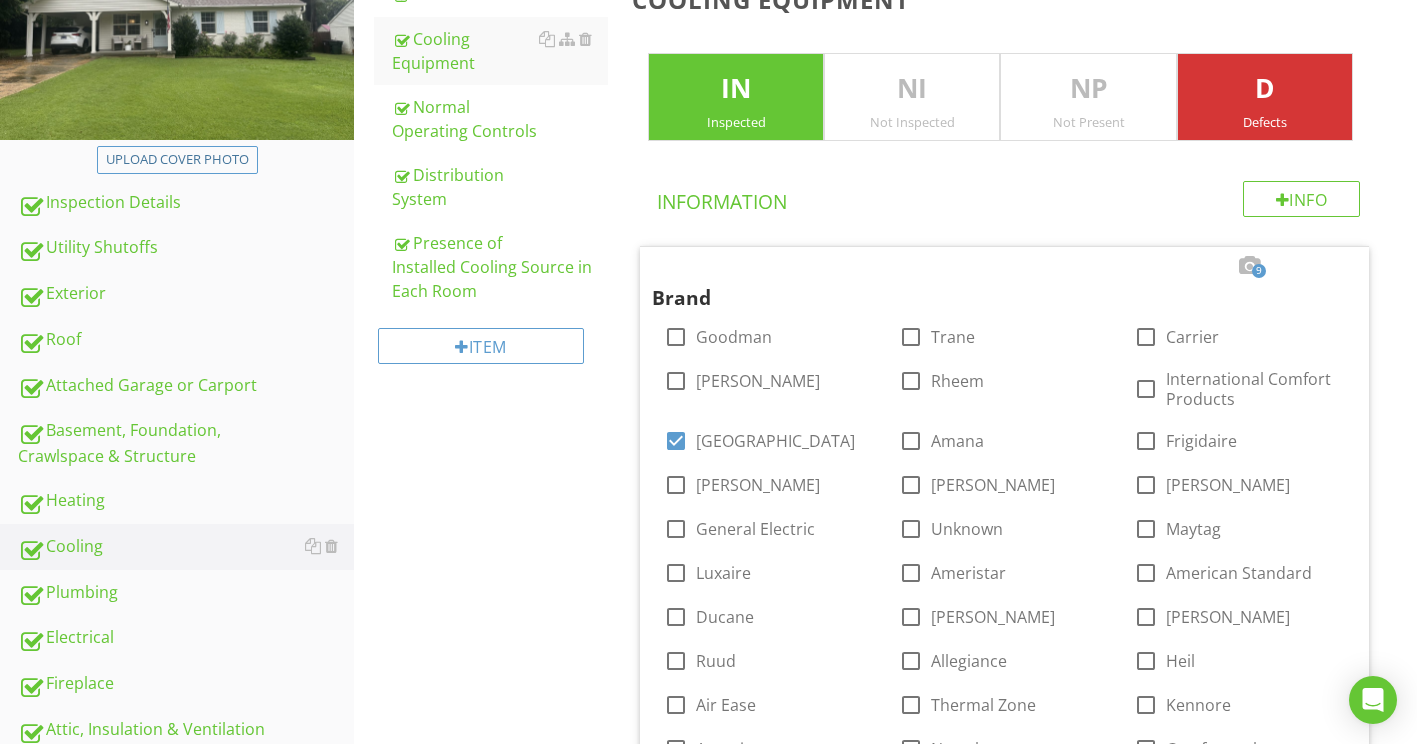 scroll, scrollTop: 458, scrollLeft: 0, axis: vertical 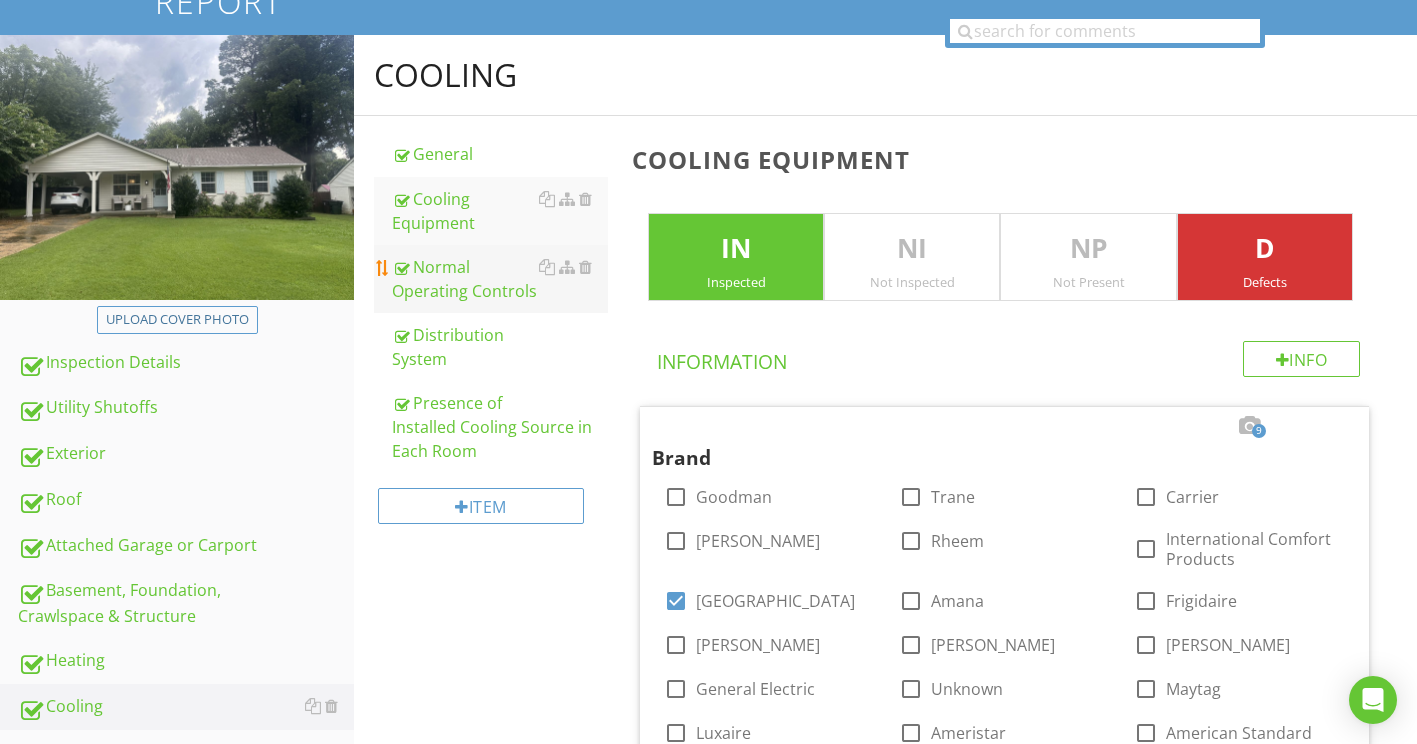 click on "Normal Operating Controls" at bounding box center (500, 279) 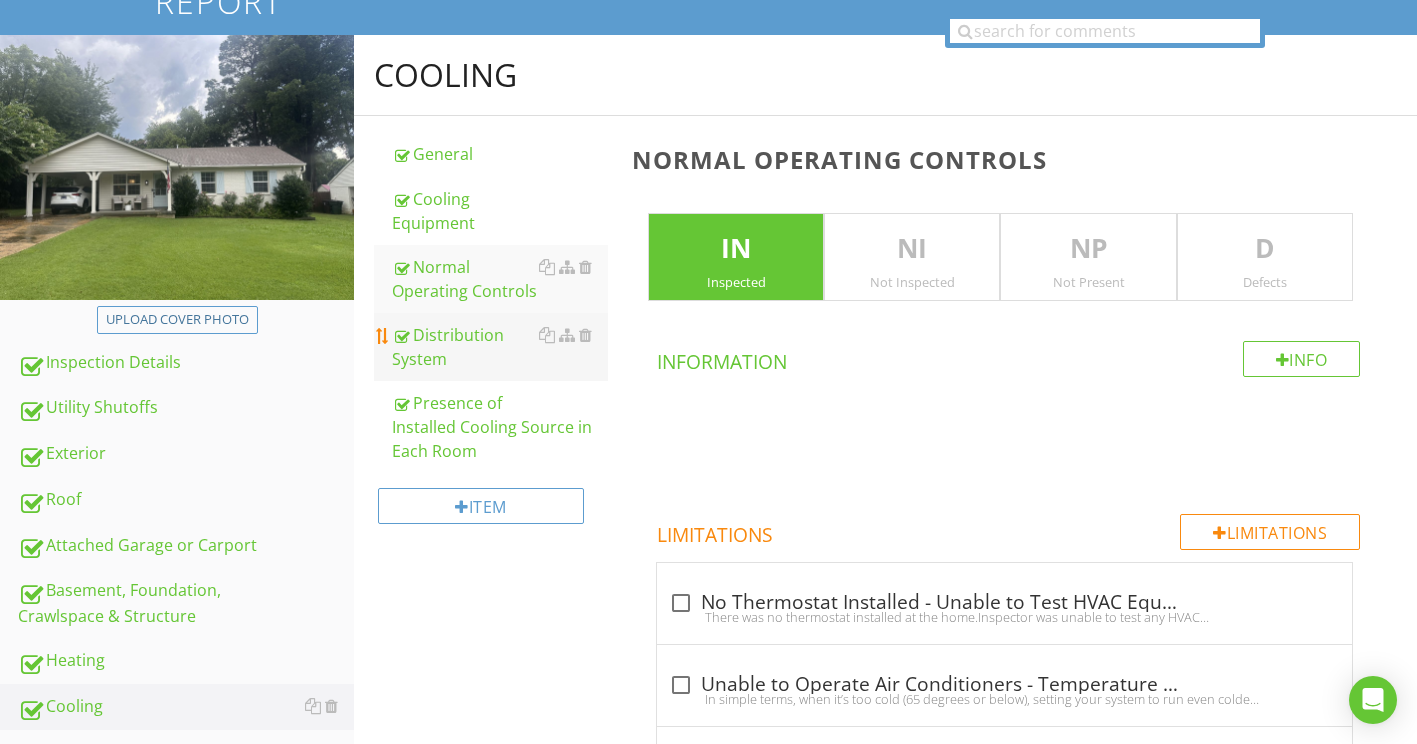 click on "Distribution System" at bounding box center (500, 347) 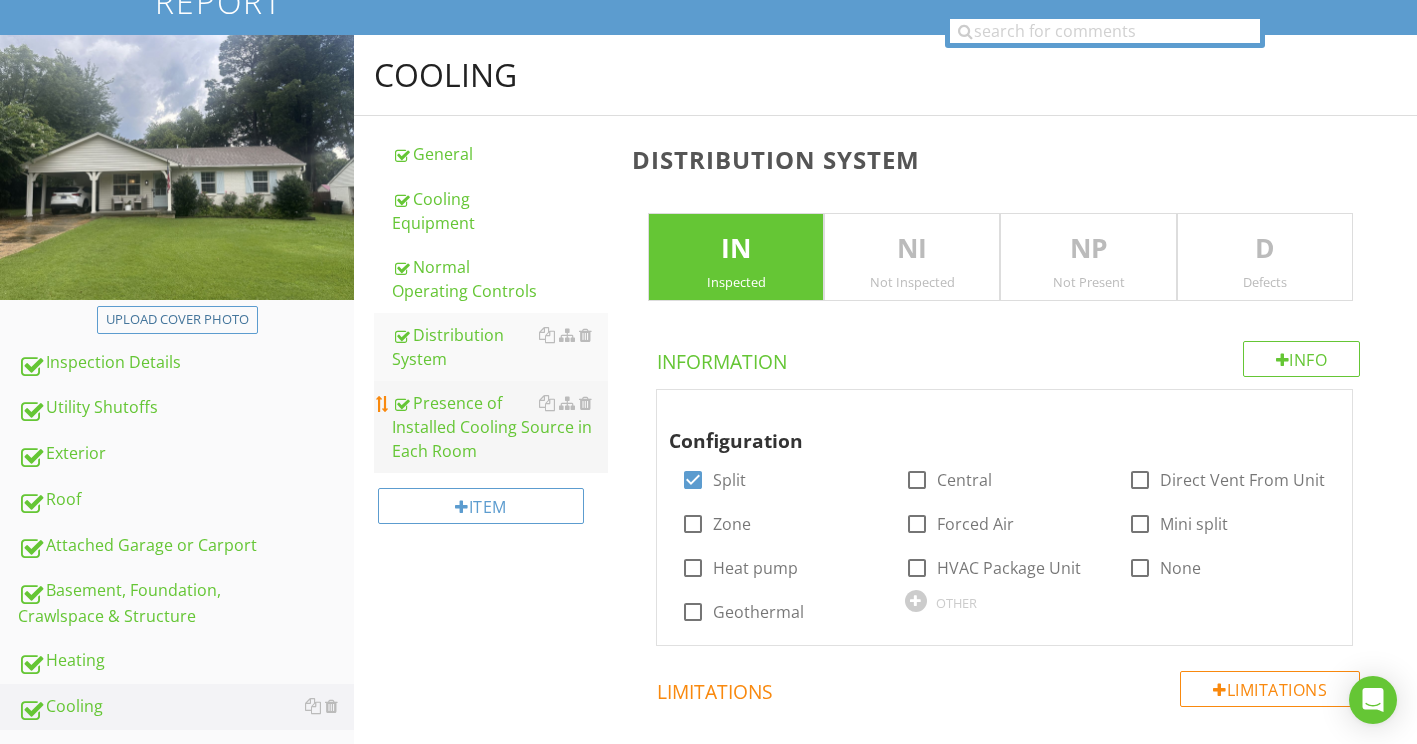 click on "Presence of Installed Cooling Source in Each Room" at bounding box center (500, 427) 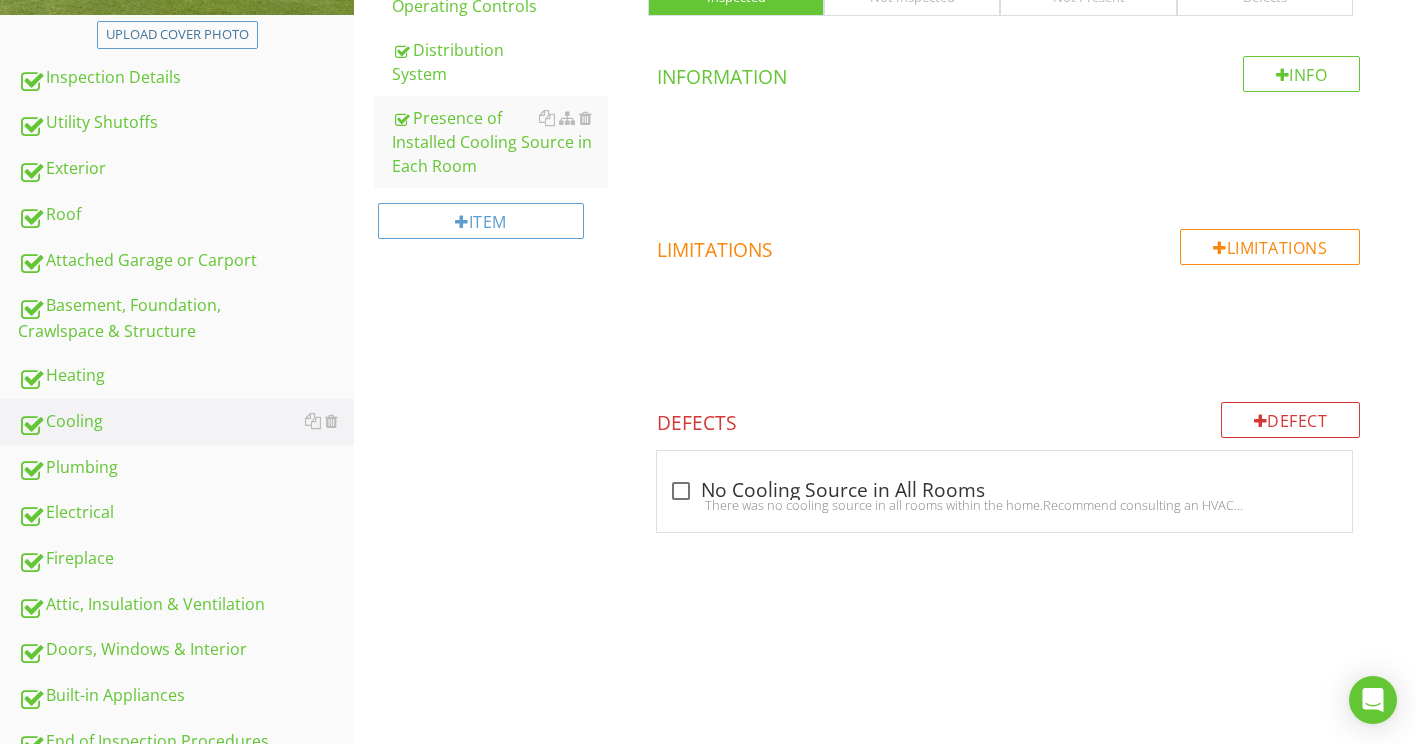 scroll, scrollTop: 658, scrollLeft: 0, axis: vertical 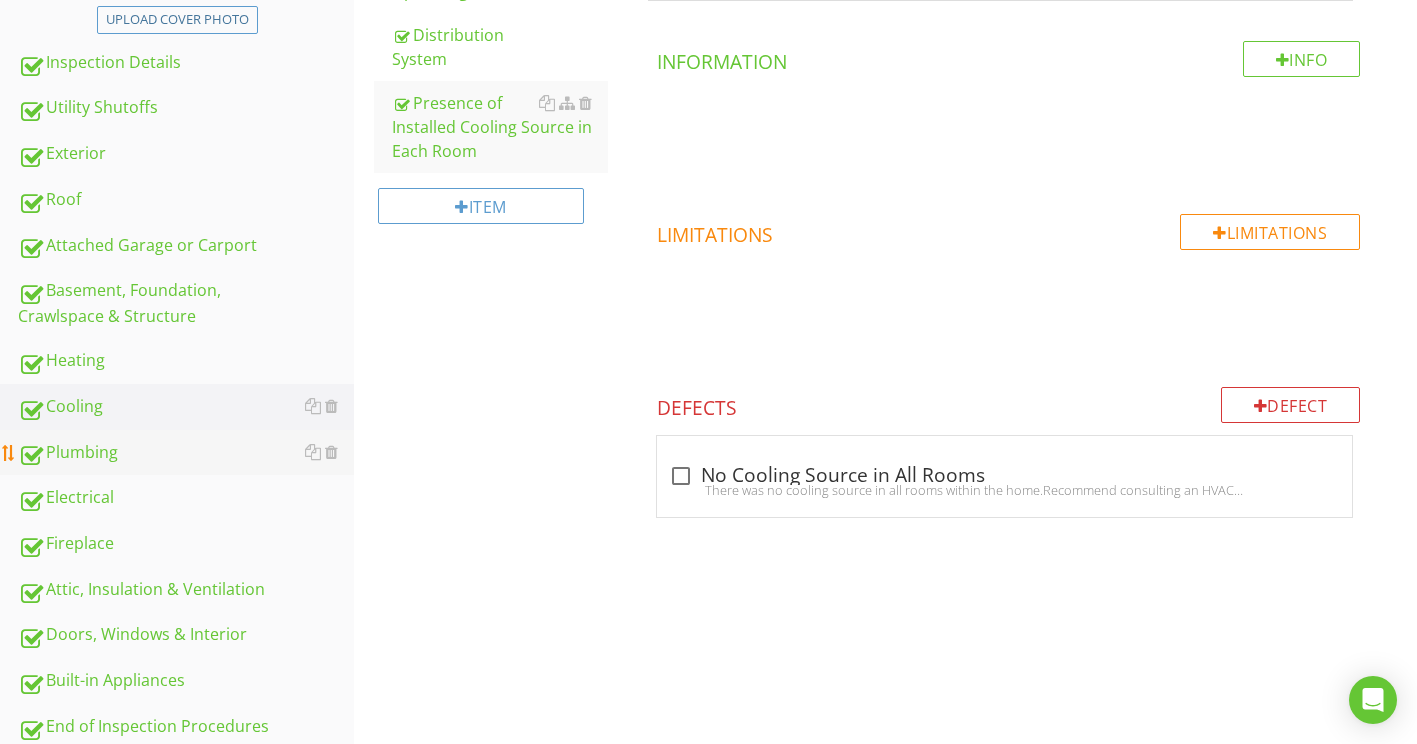 click on "Plumbing" at bounding box center [186, 453] 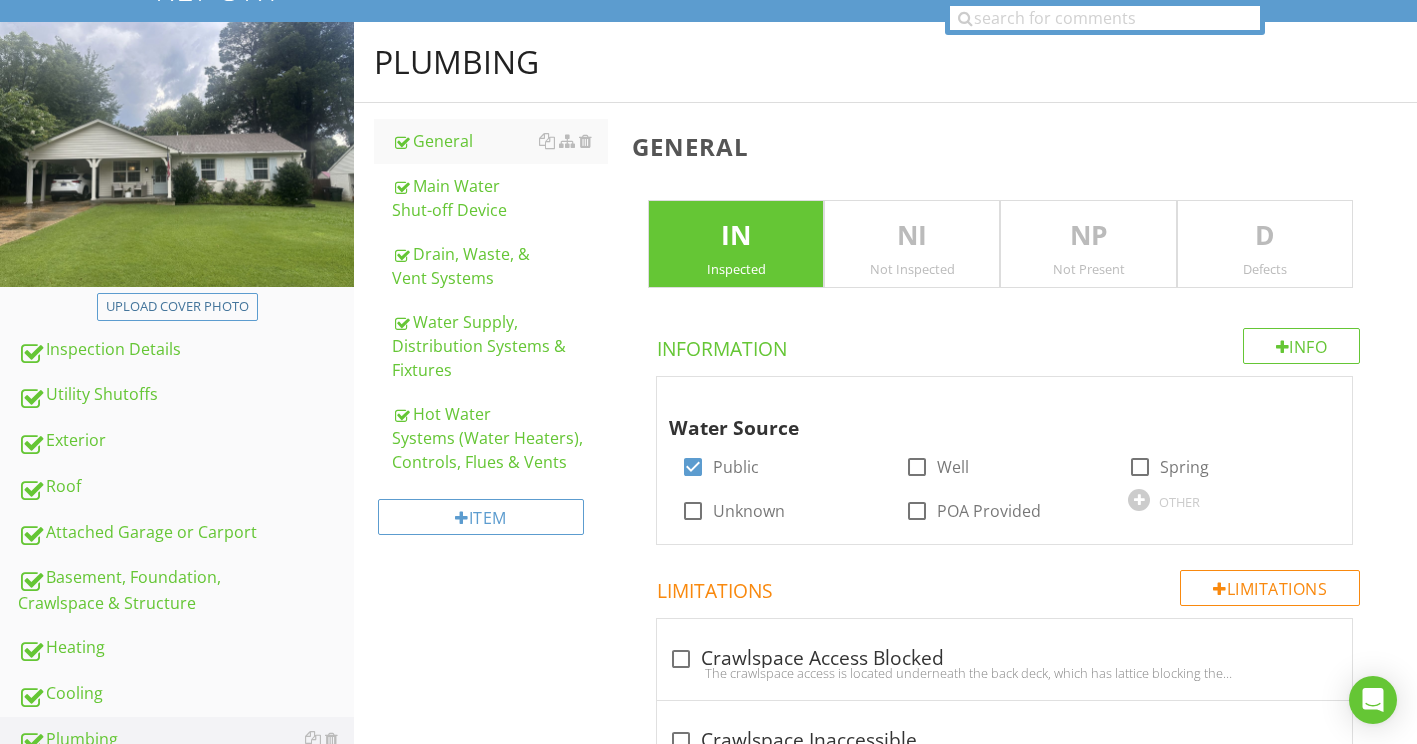 scroll, scrollTop: 358, scrollLeft: 0, axis: vertical 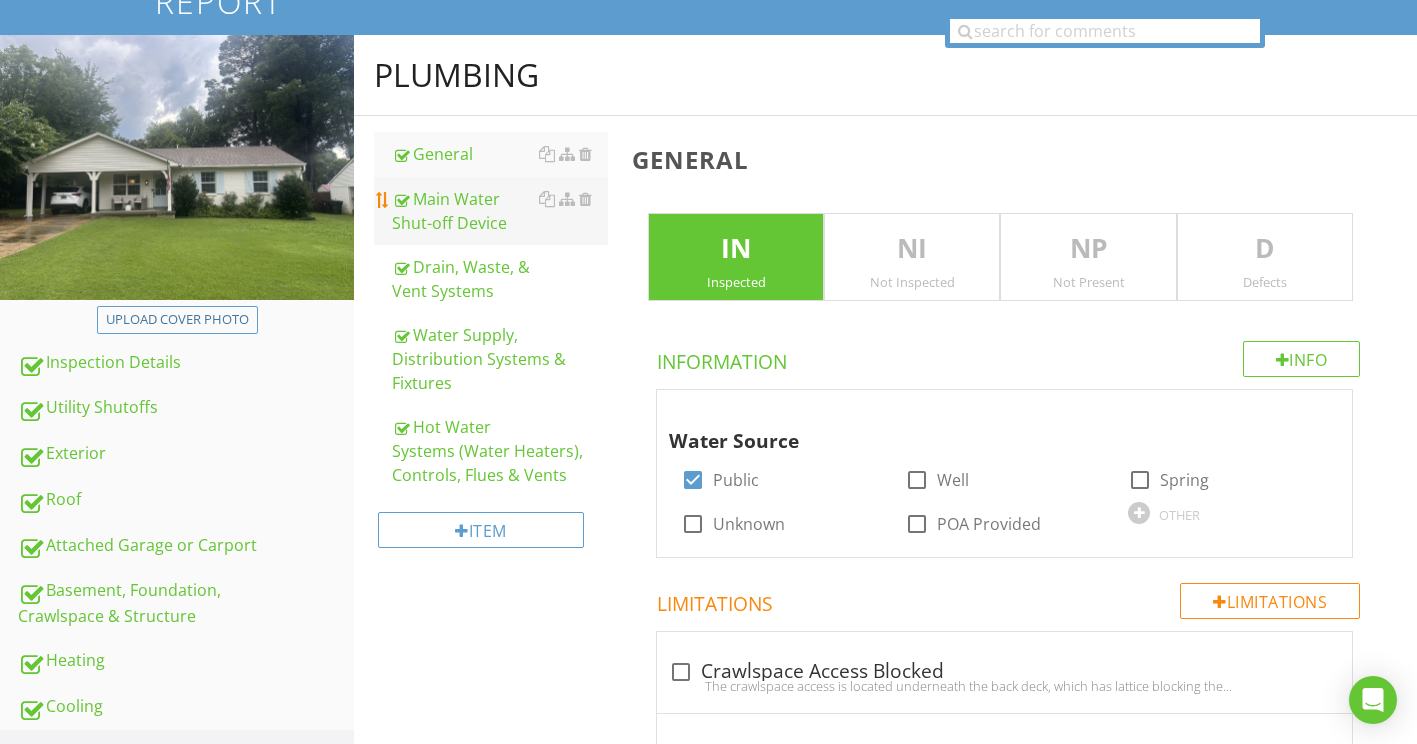 click on "Main Water Shut-off Device" at bounding box center (500, 211) 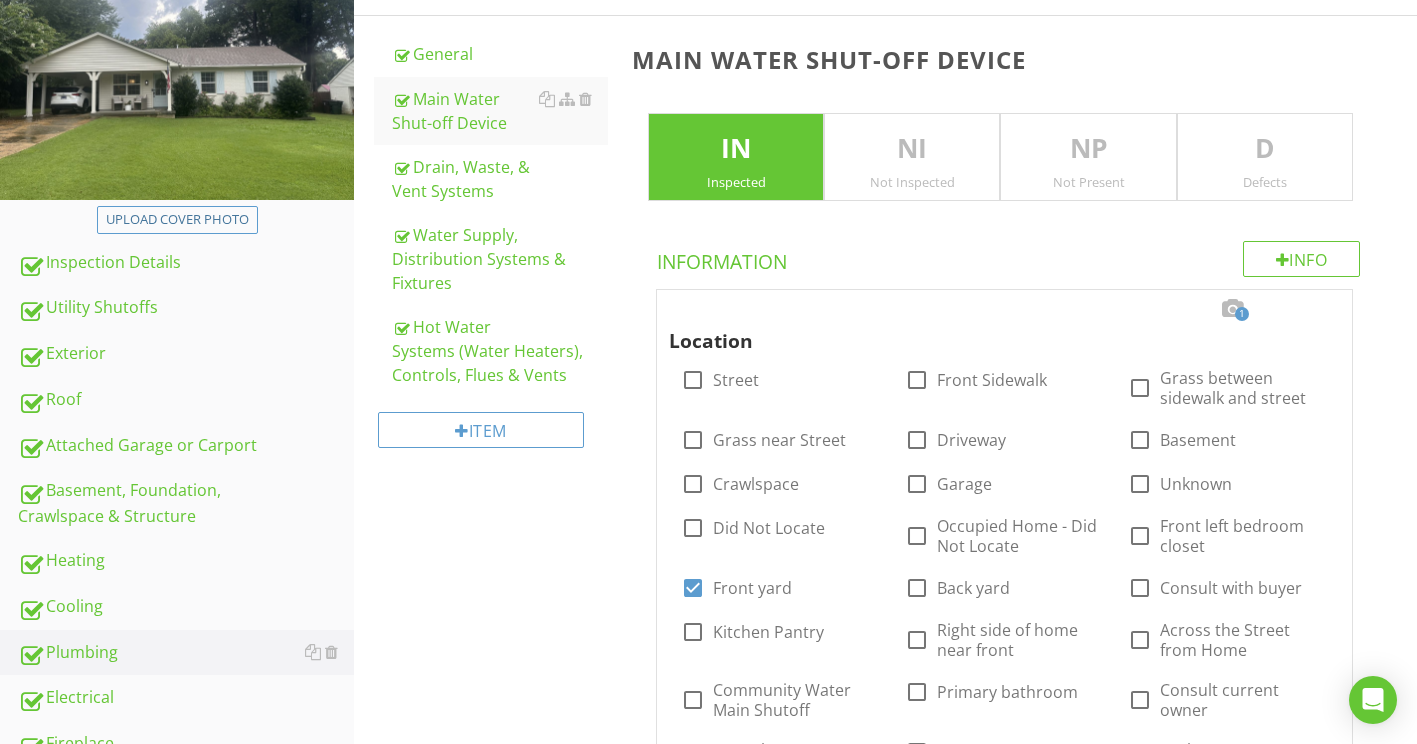 scroll, scrollTop: 358, scrollLeft: 0, axis: vertical 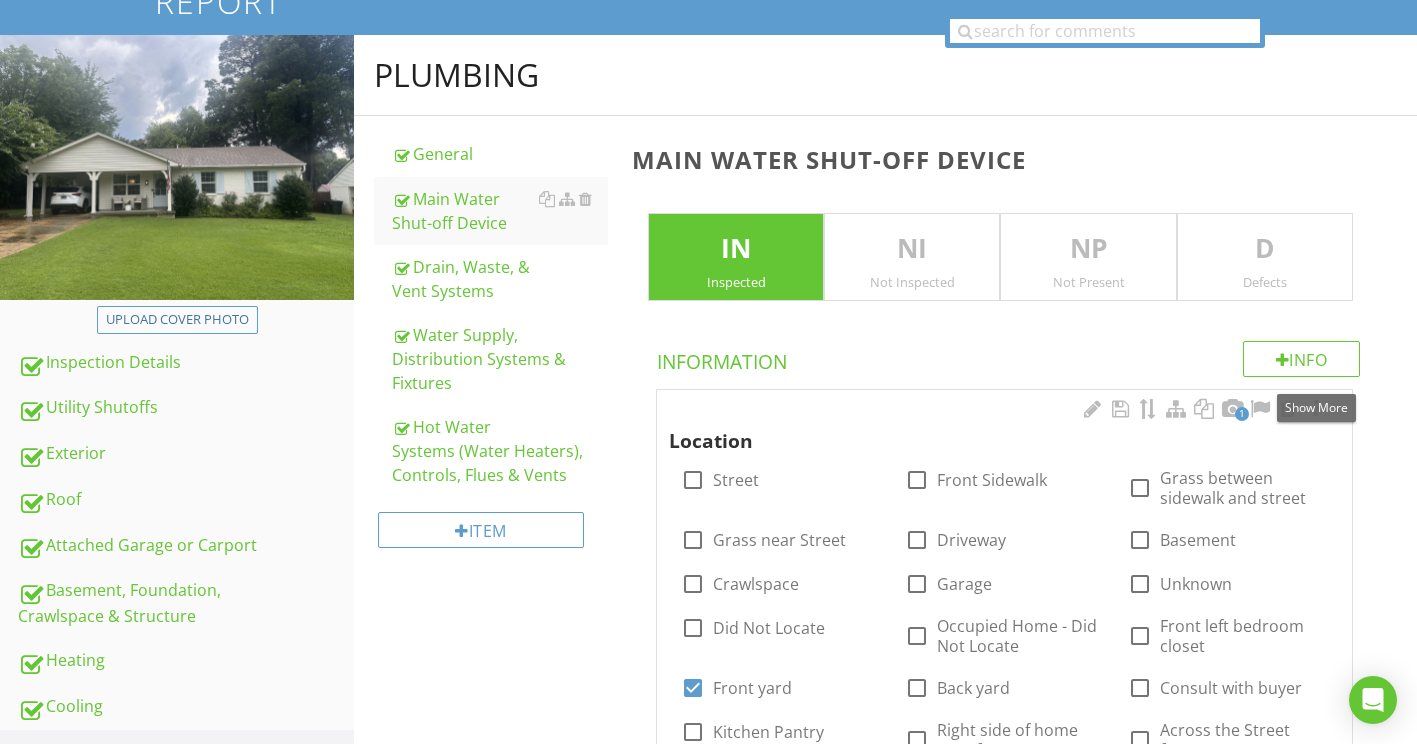 click at bounding box center [1316, 409] 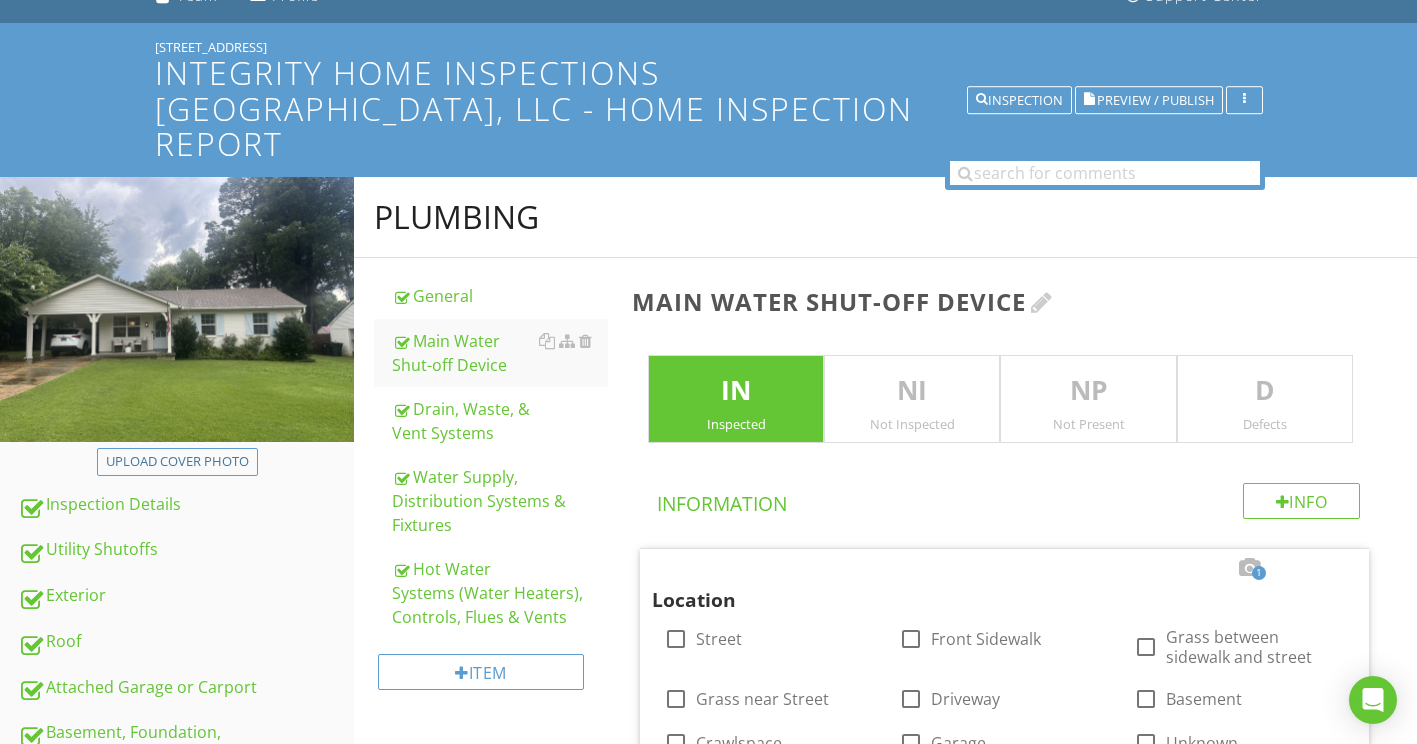 scroll, scrollTop: 158, scrollLeft: 0, axis: vertical 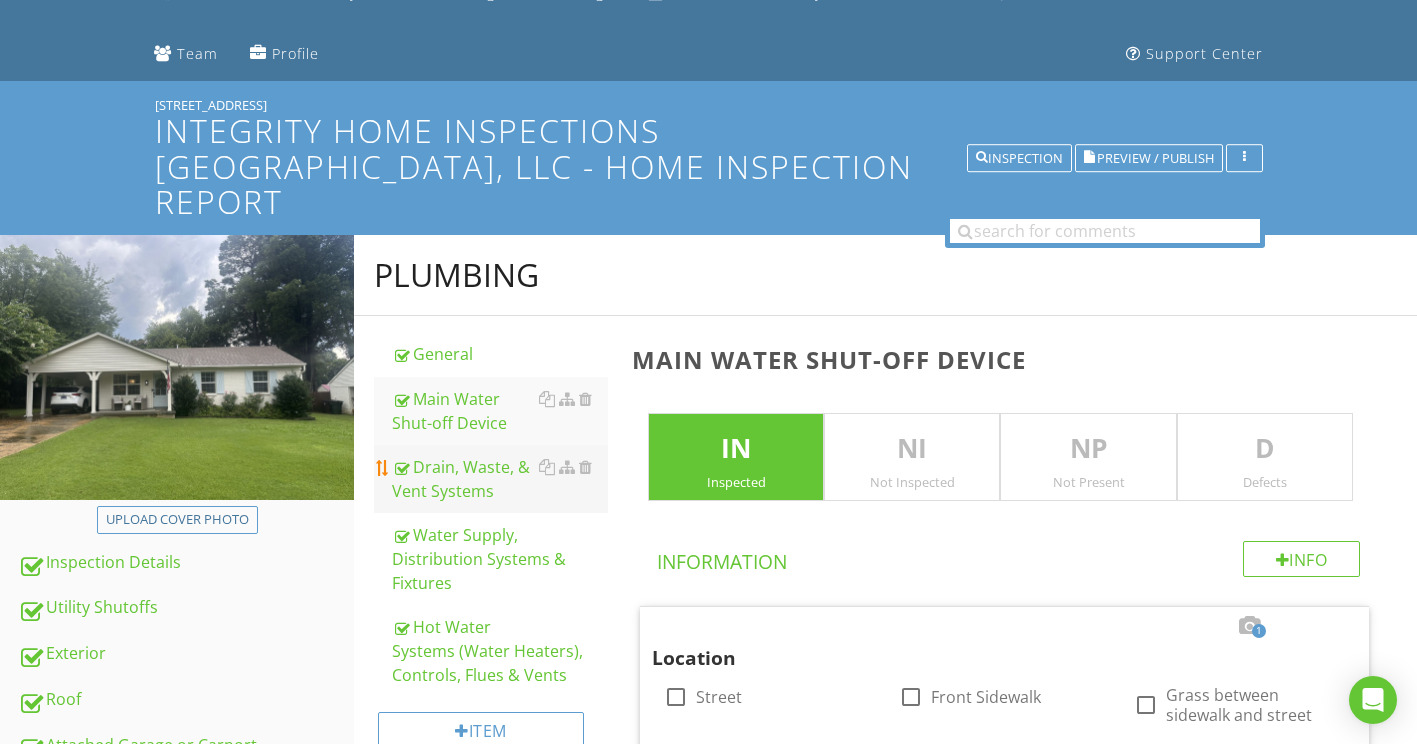 click on "Drain, Waste, & Vent Systems" at bounding box center (500, 479) 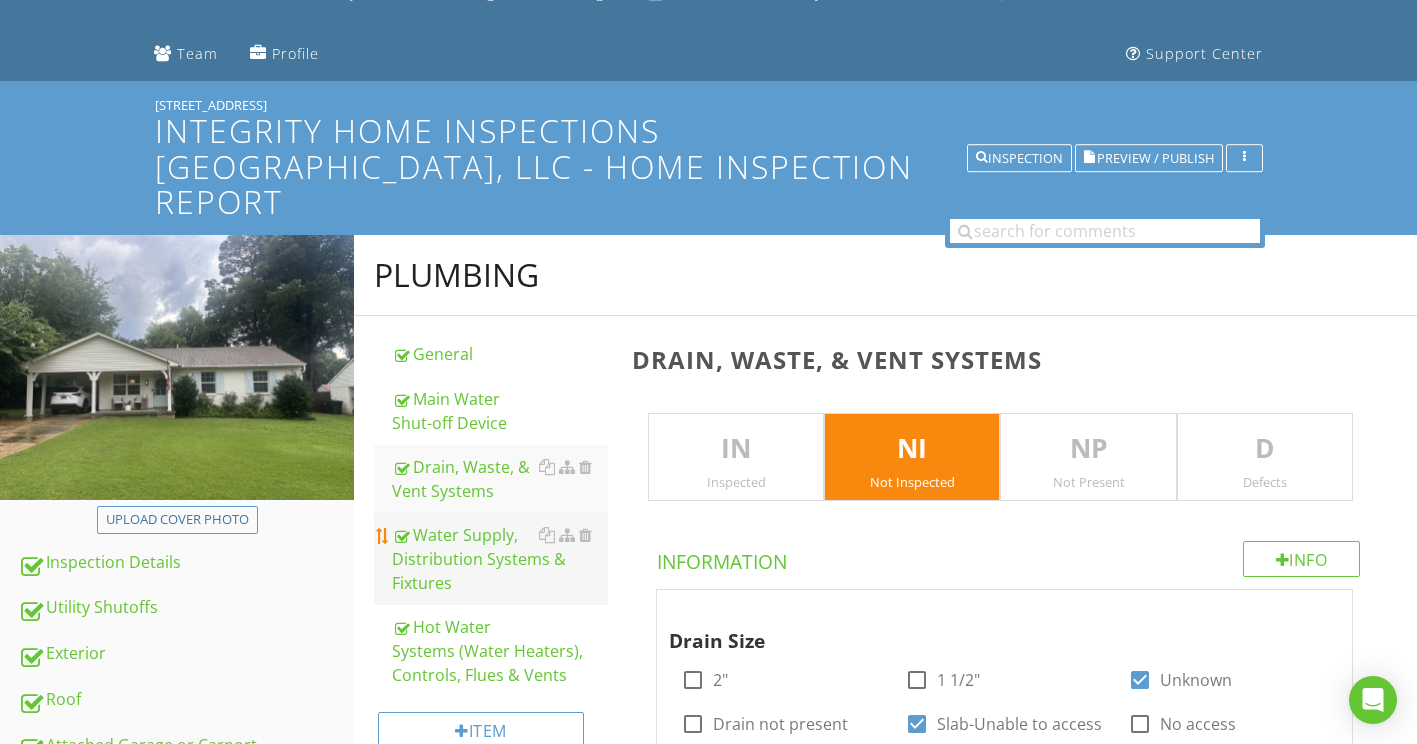 click on "Water Supply, Distribution Systems & Fixtures" at bounding box center [500, 559] 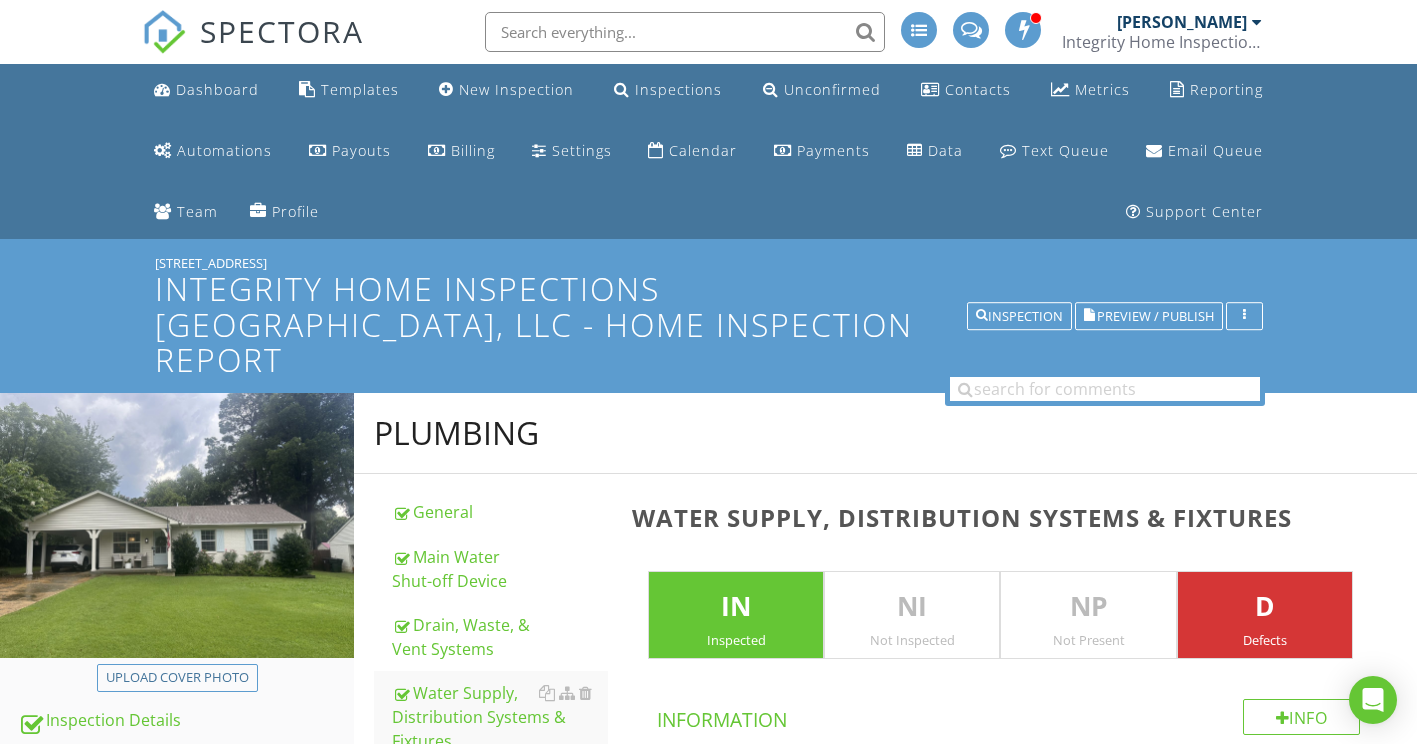 scroll, scrollTop: 118, scrollLeft: 0, axis: vertical 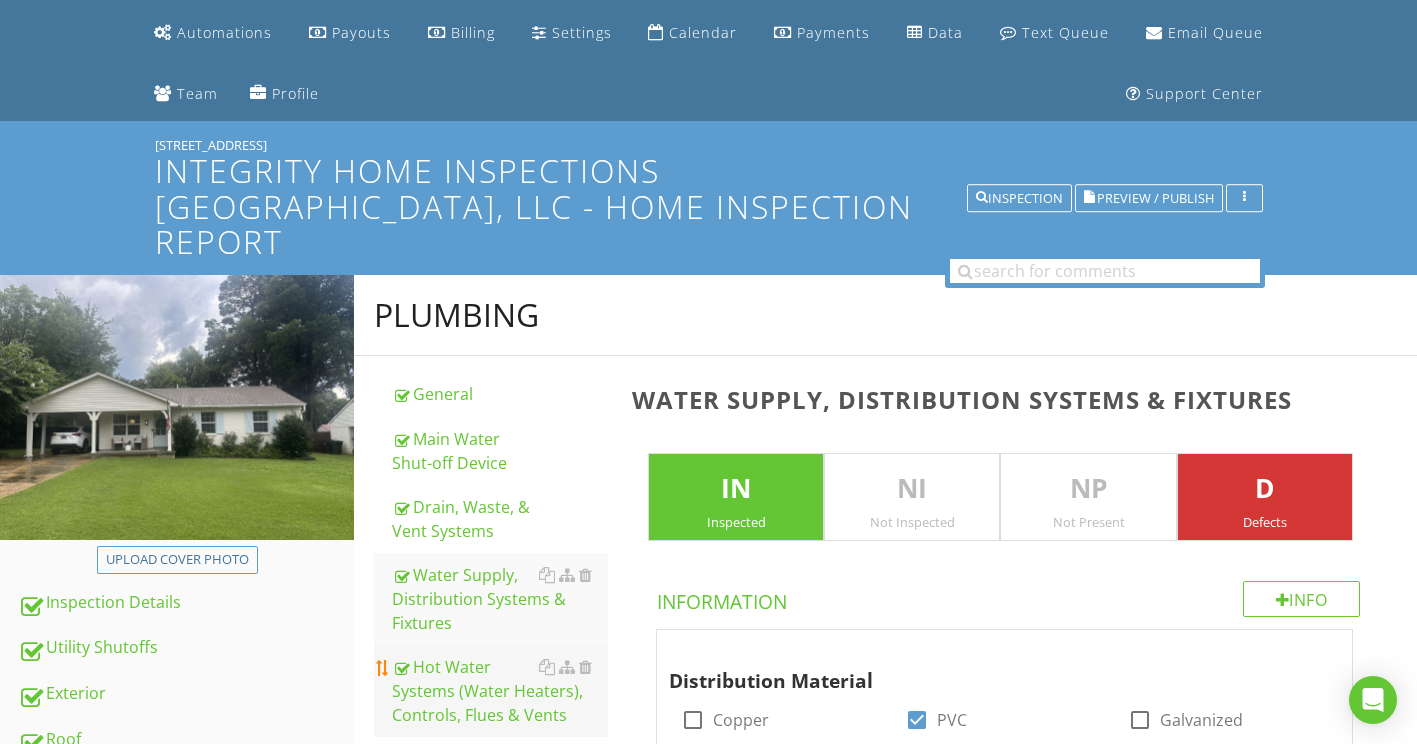 click on "Hot Water Systems (Water Heaters), Controls, Flues & Vents" at bounding box center (500, 691) 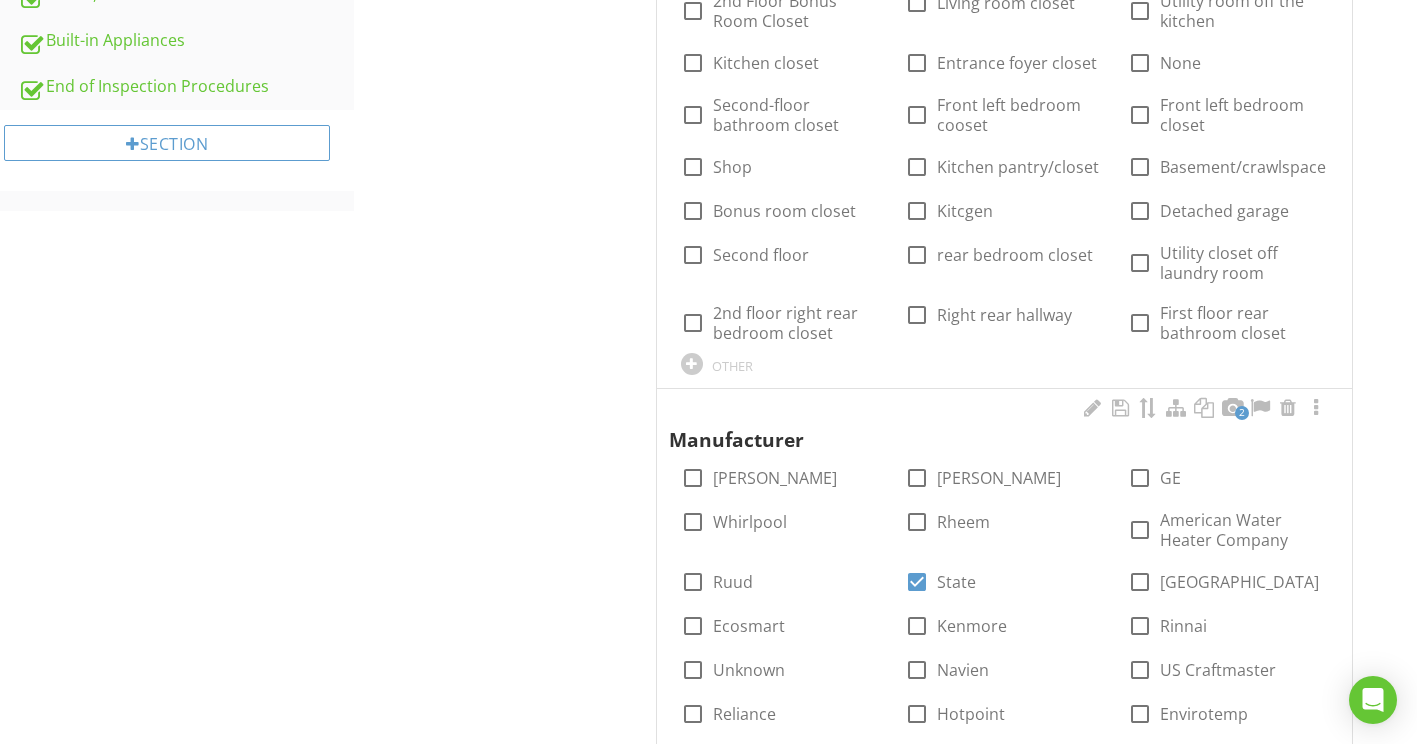 scroll, scrollTop: 1318, scrollLeft: 0, axis: vertical 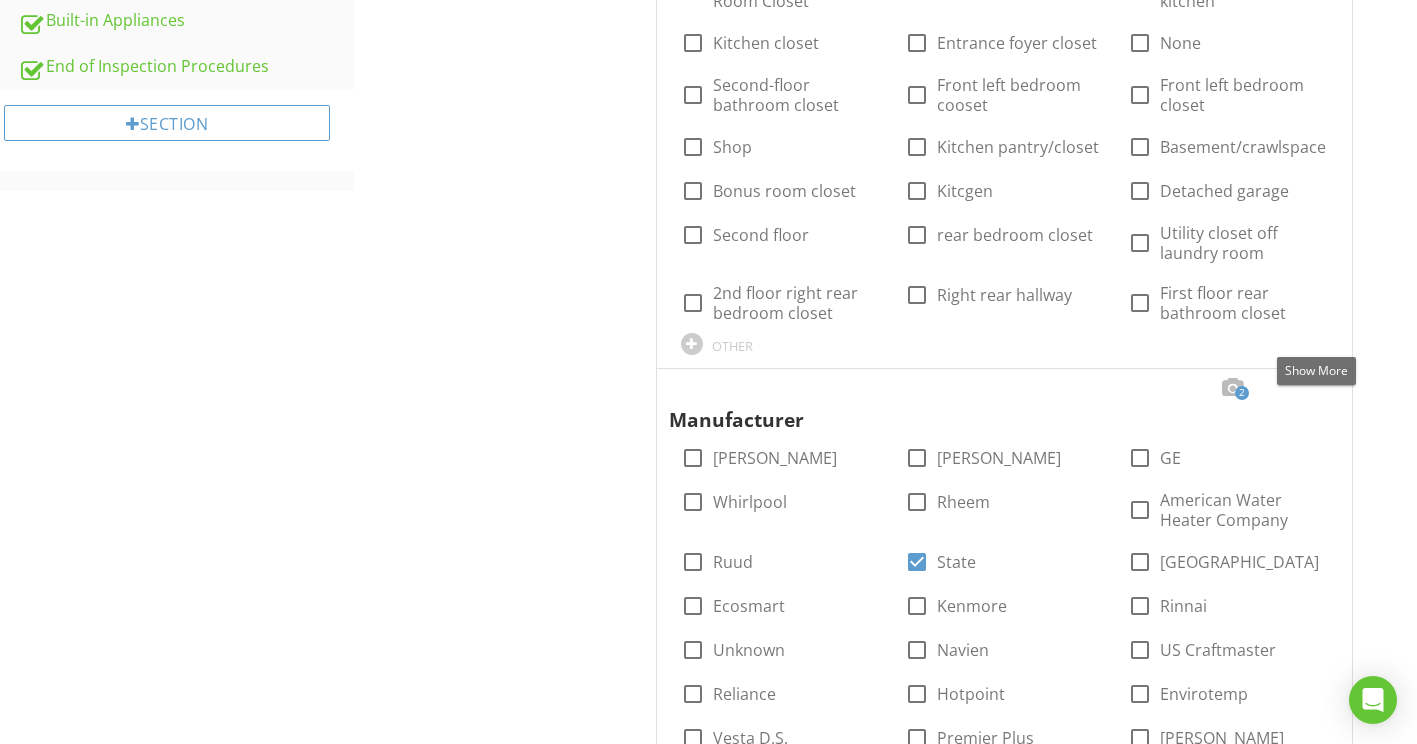 click at bounding box center (1316, 388) 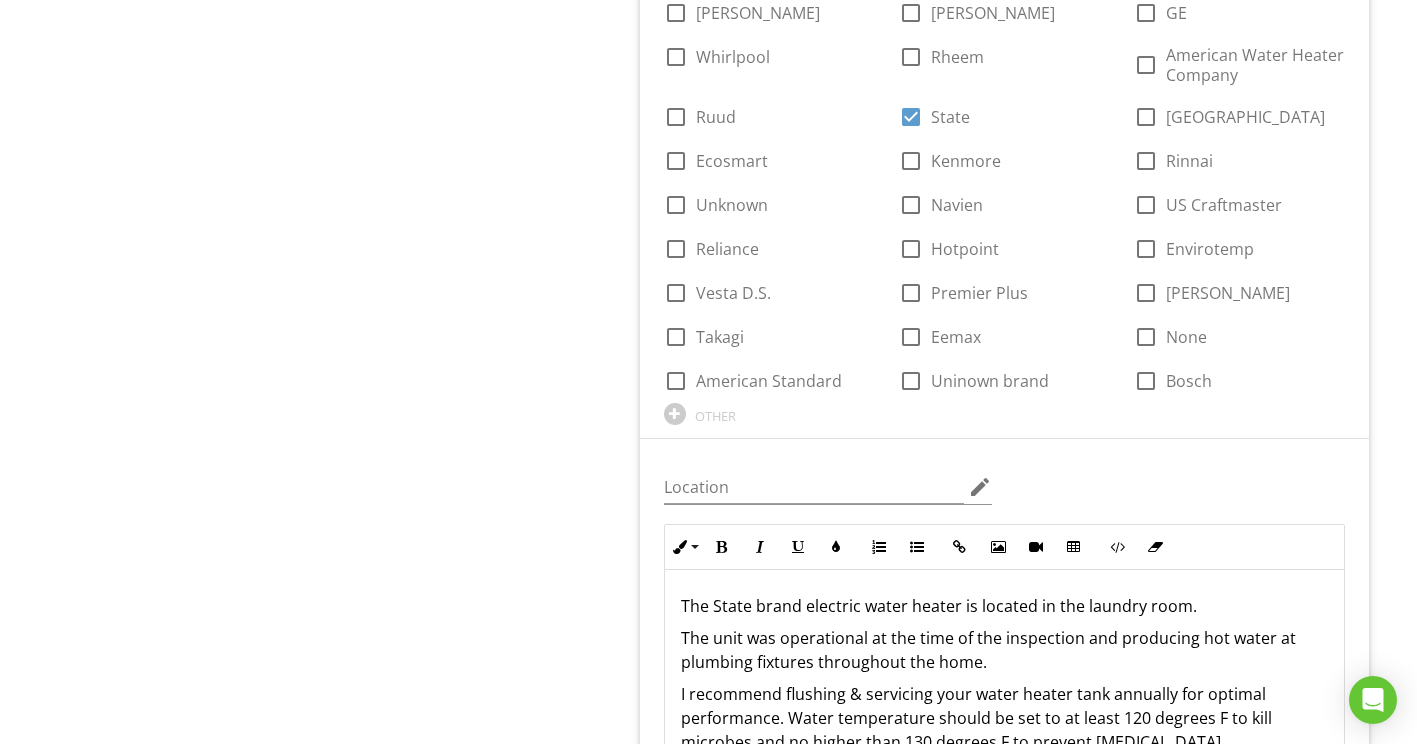 scroll, scrollTop: 1818, scrollLeft: 0, axis: vertical 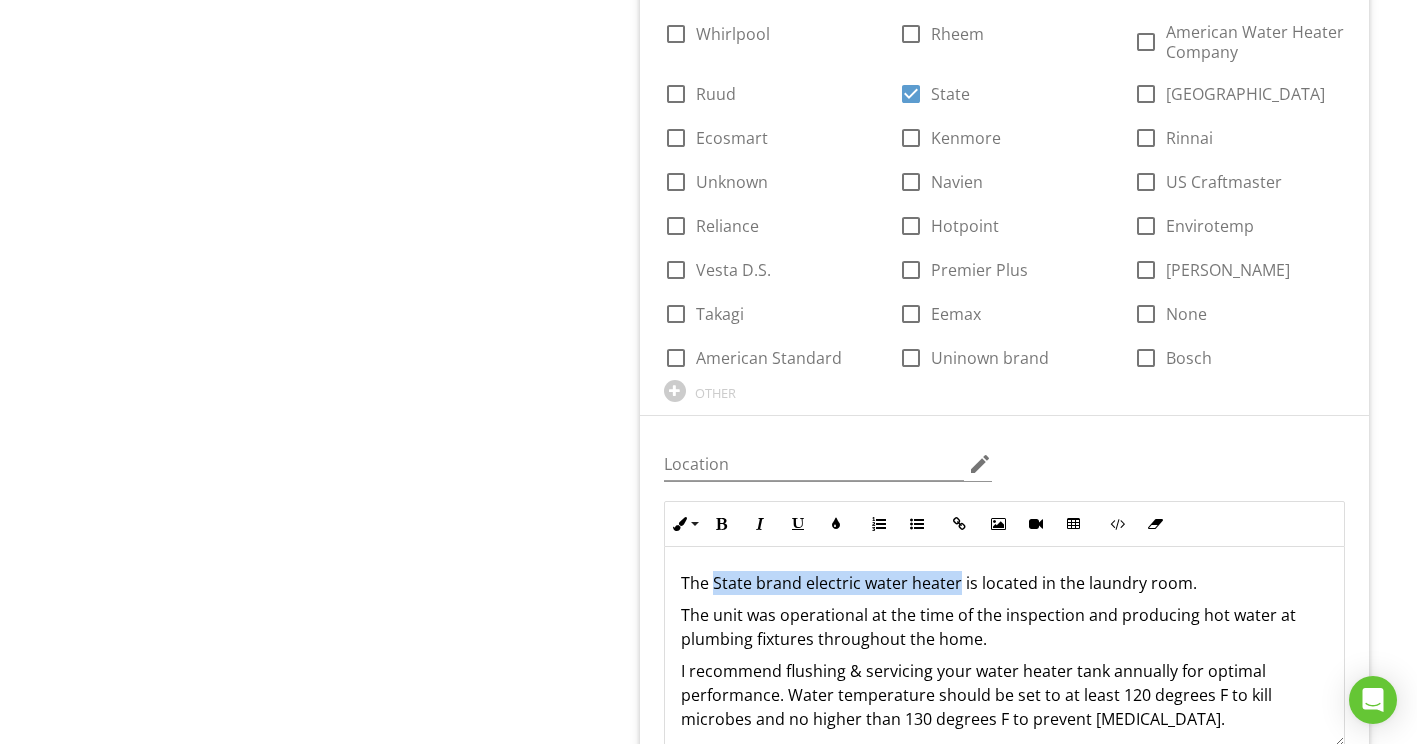 drag, startPoint x: 719, startPoint y: 534, endPoint x: 958, endPoint y: 532, distance: 239.00836 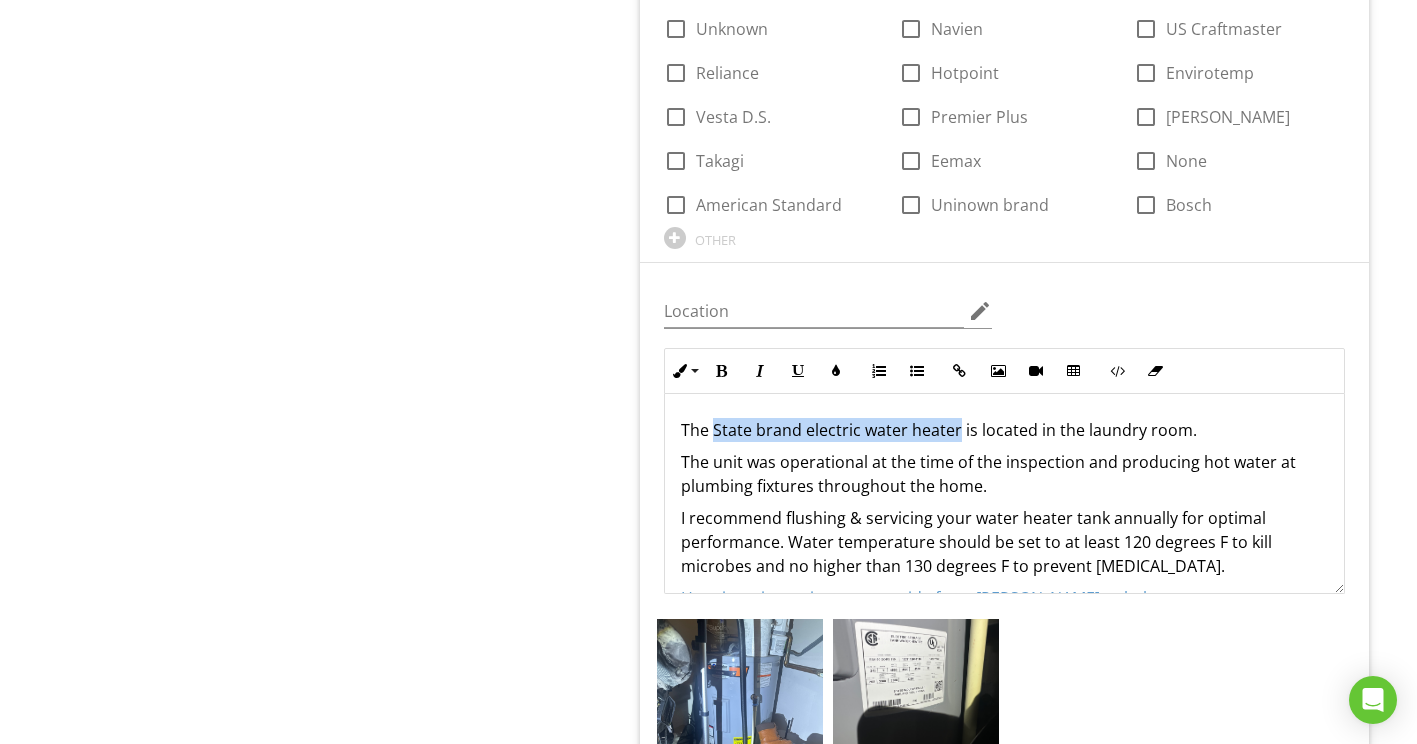 scroll, scrollTop: 2018, scrollLeft: 0, axis: vertical 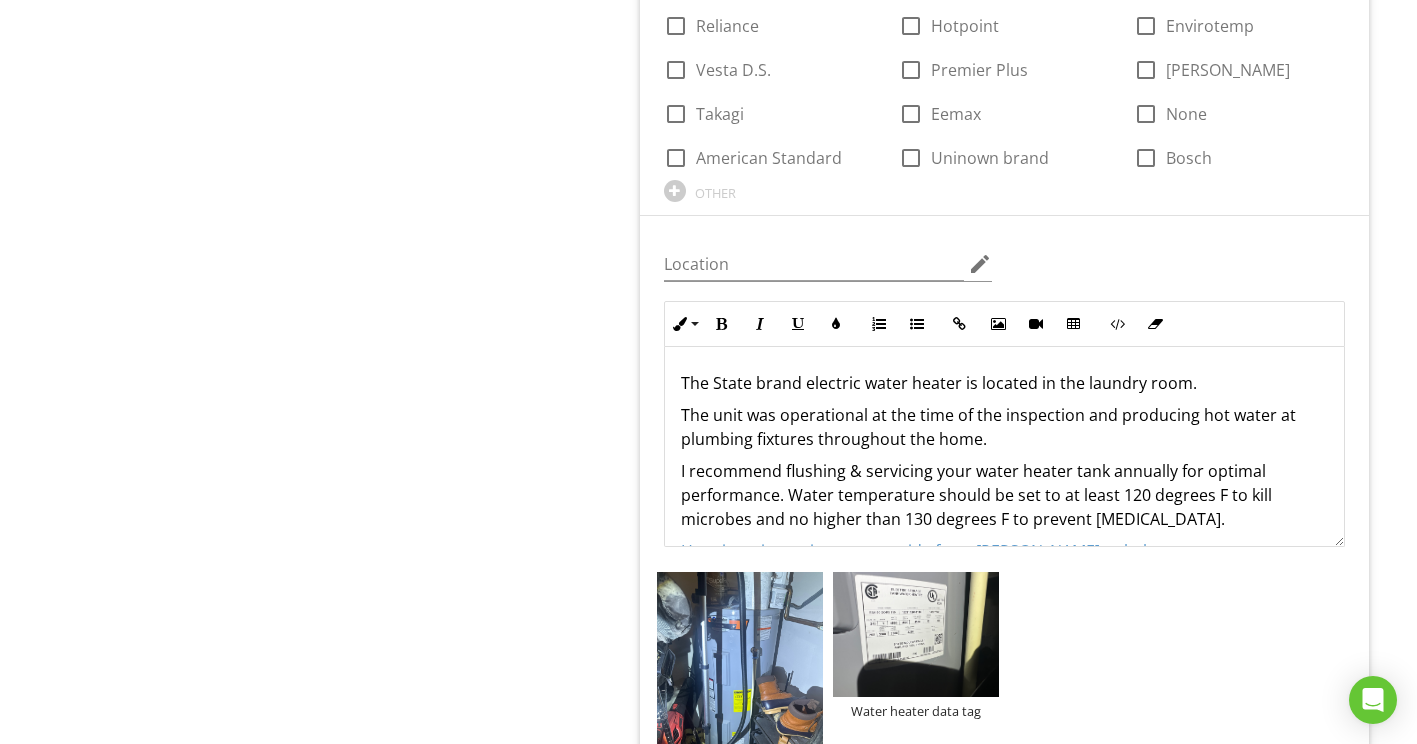 click on "The State brand electric water heater is located in the laundry room." at bounding box center (1004, 383) 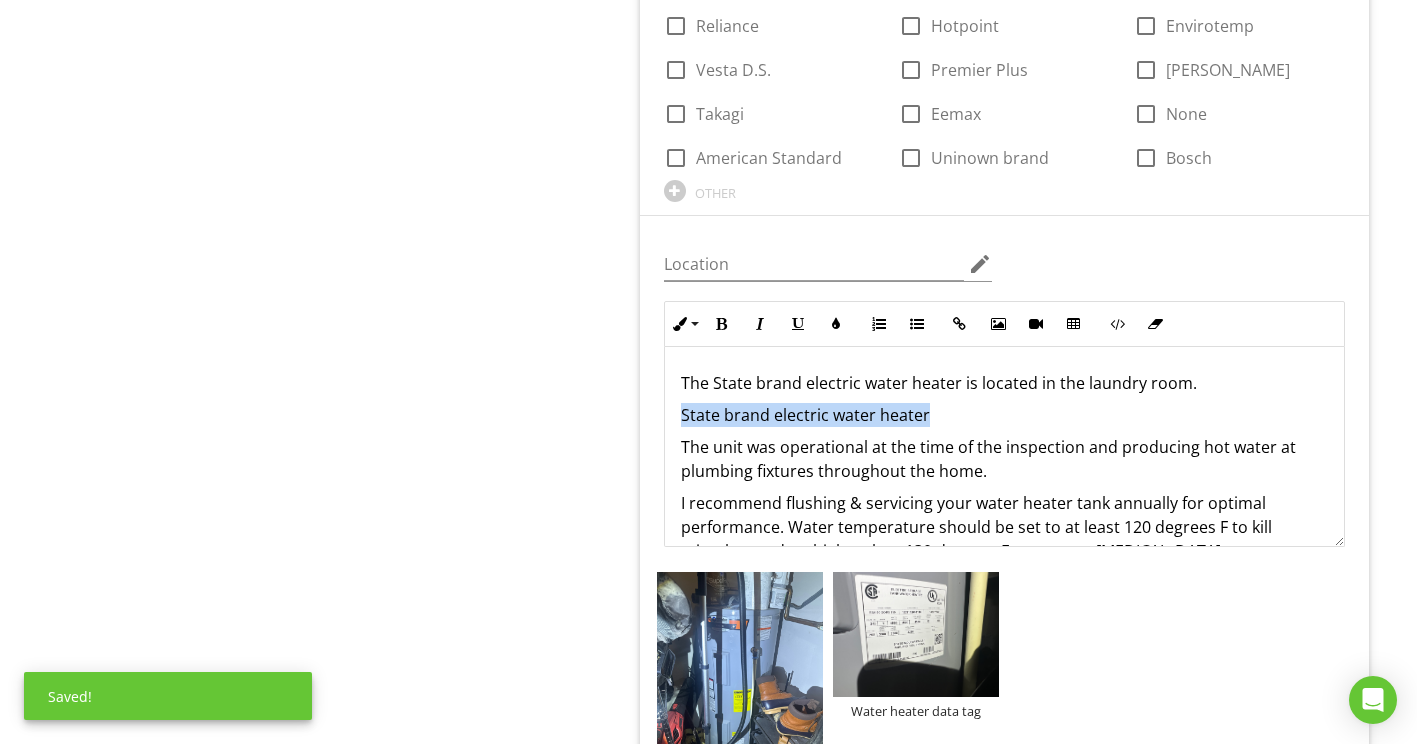 drag, startPoint x: 683, startPoint y: 366, endPoint x: 965, endPoint y: 371, distance: 282.0443 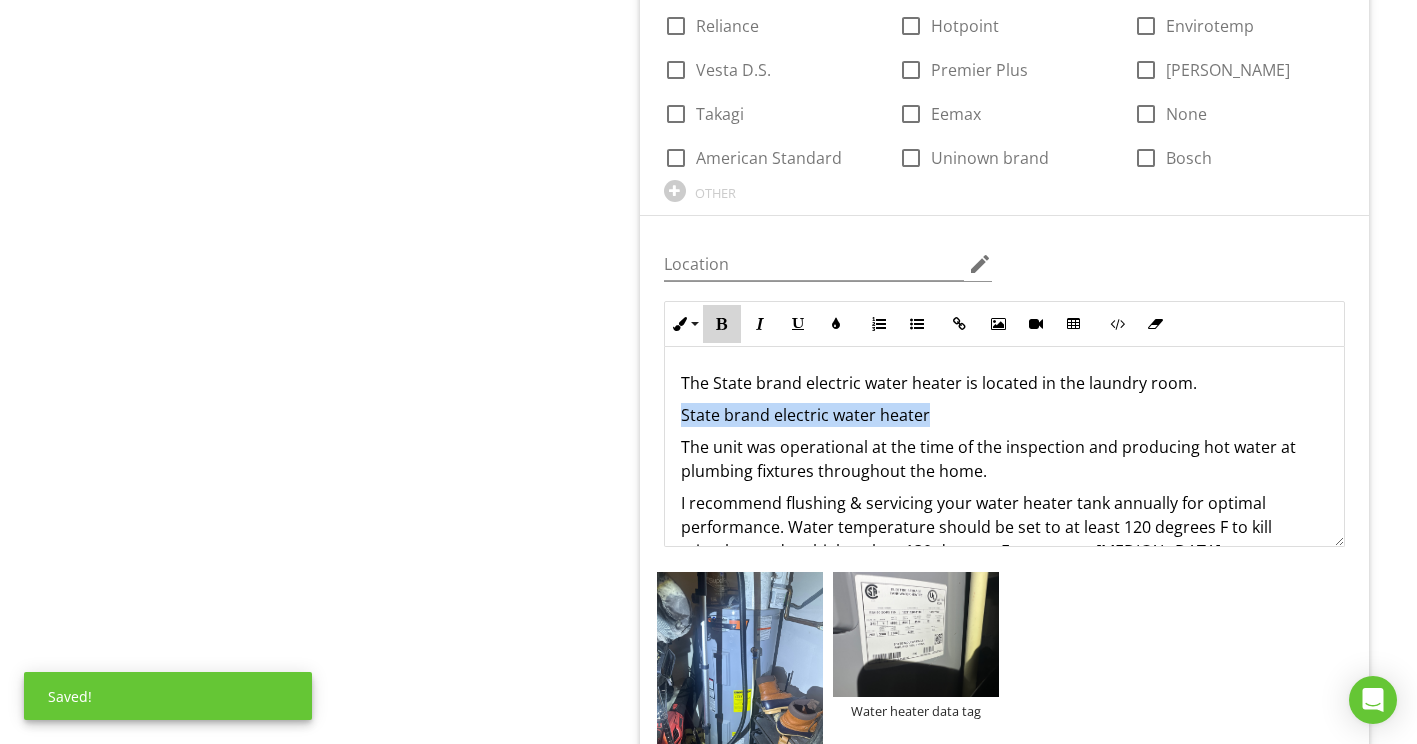 click on "Bold" at bounding box center (722, 324) 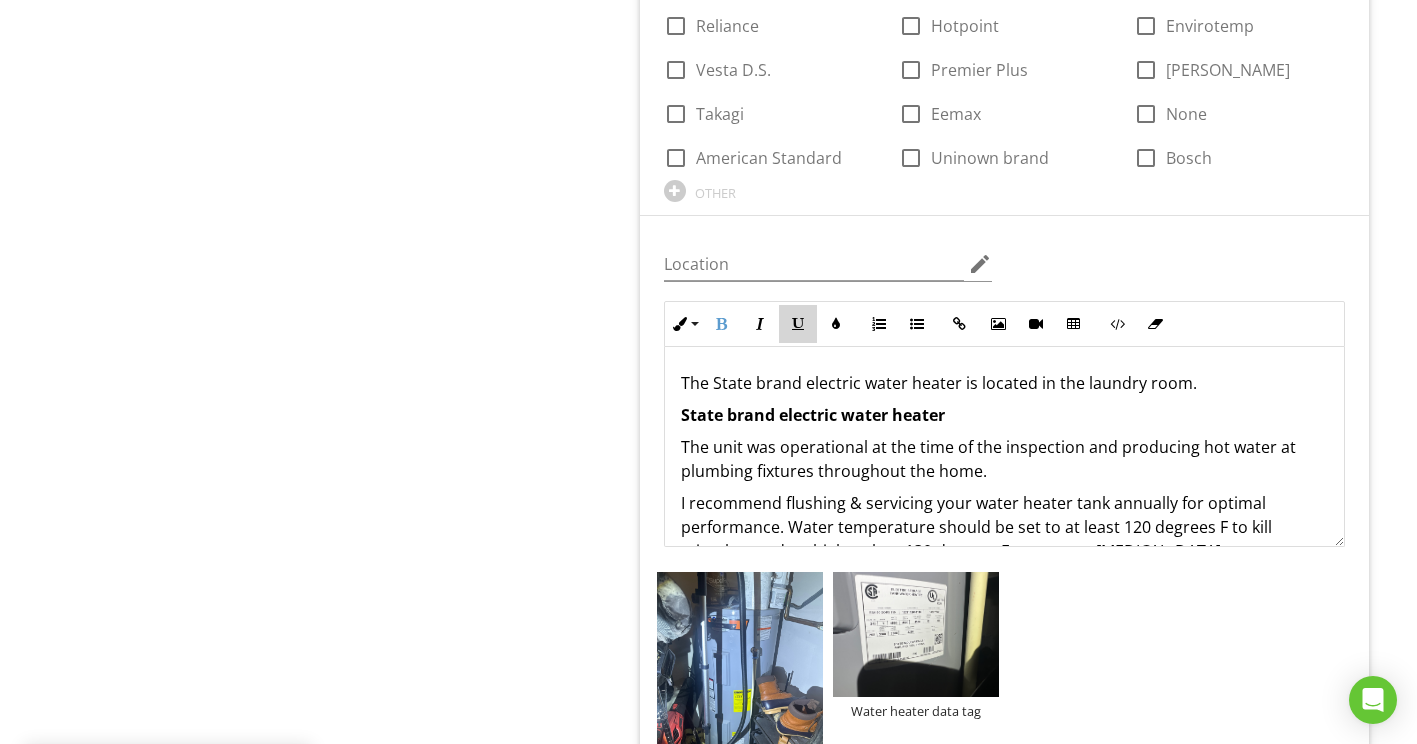 click on "Underline" at bounding box center (798, 324) 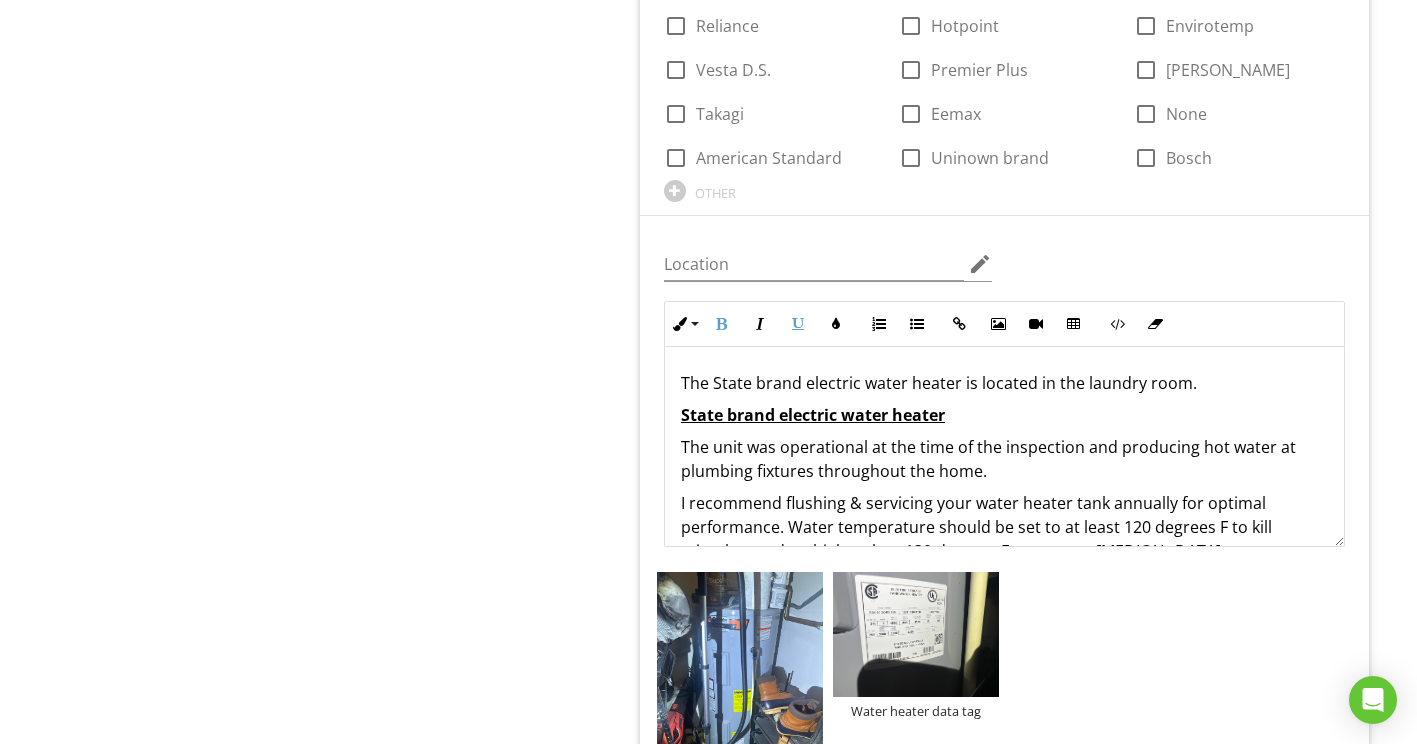 click on "State brand electric water heater" at bounding box center (1004, 415) 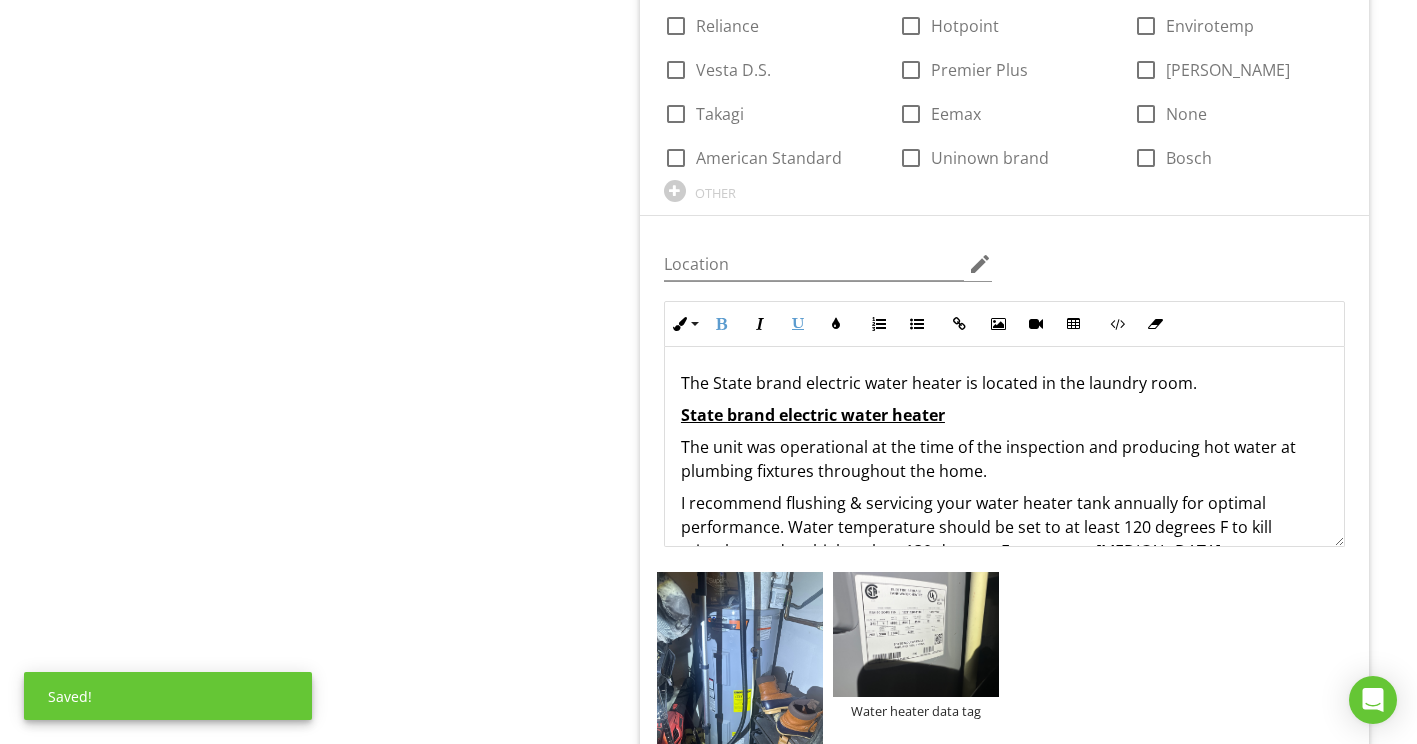 type 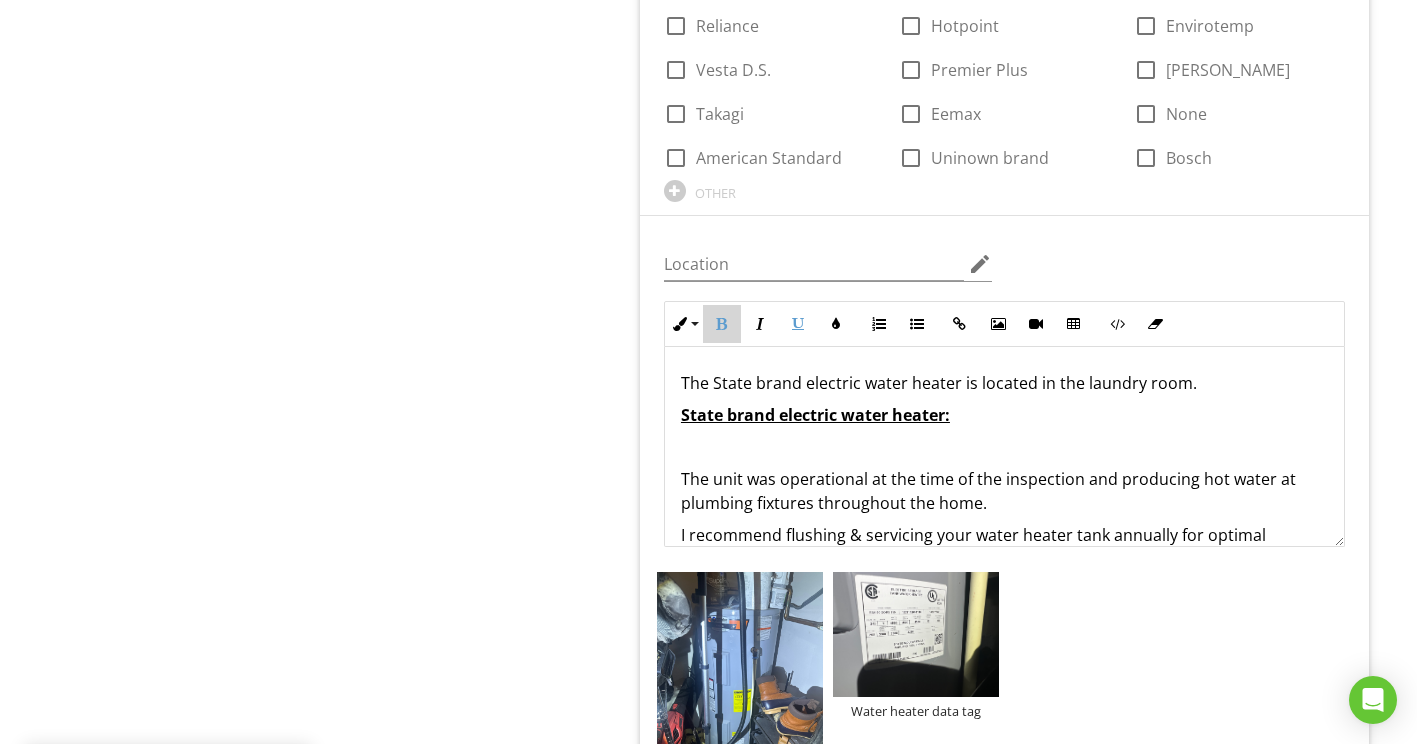 click at bounding box center [722, 324] 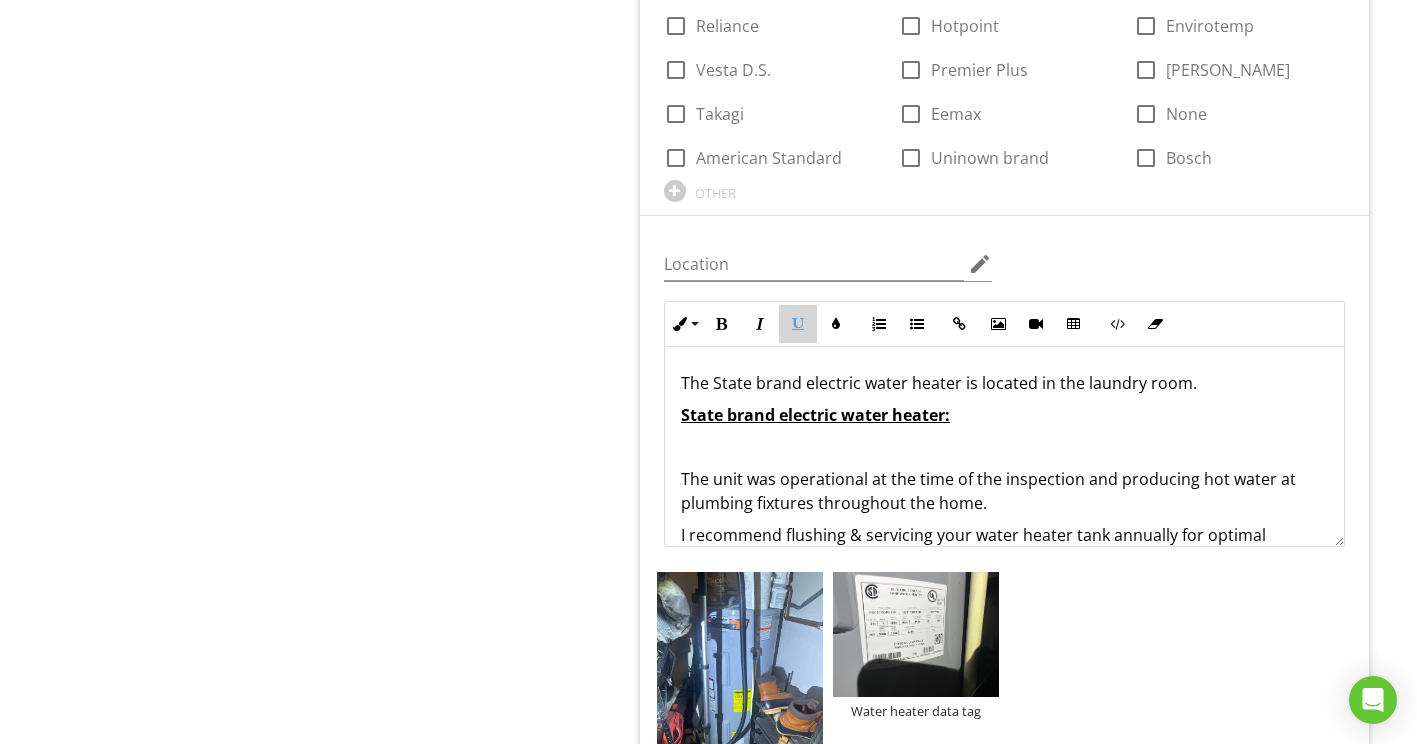 click at bounding box center (798, 324) 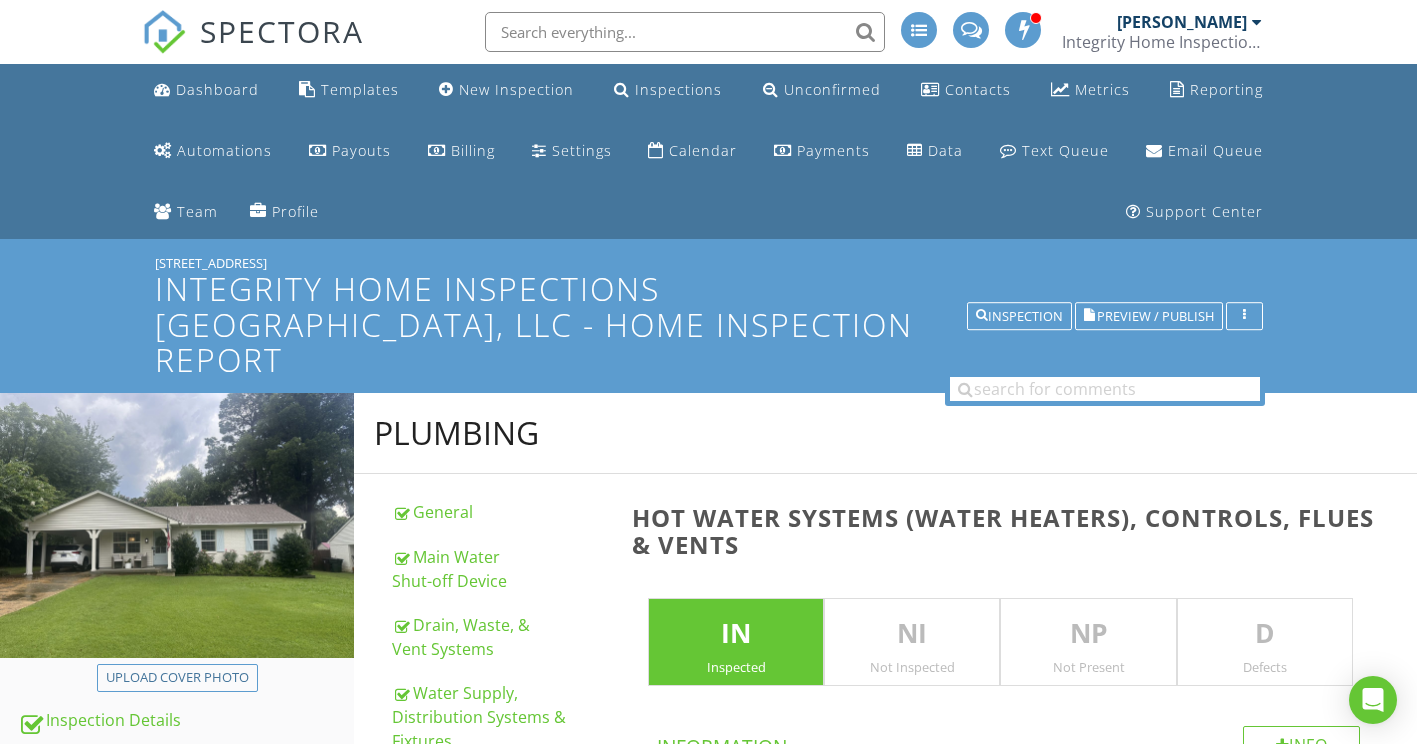 scroll, scrollTop: 2018, scrollLeft: 0, axis: vertical 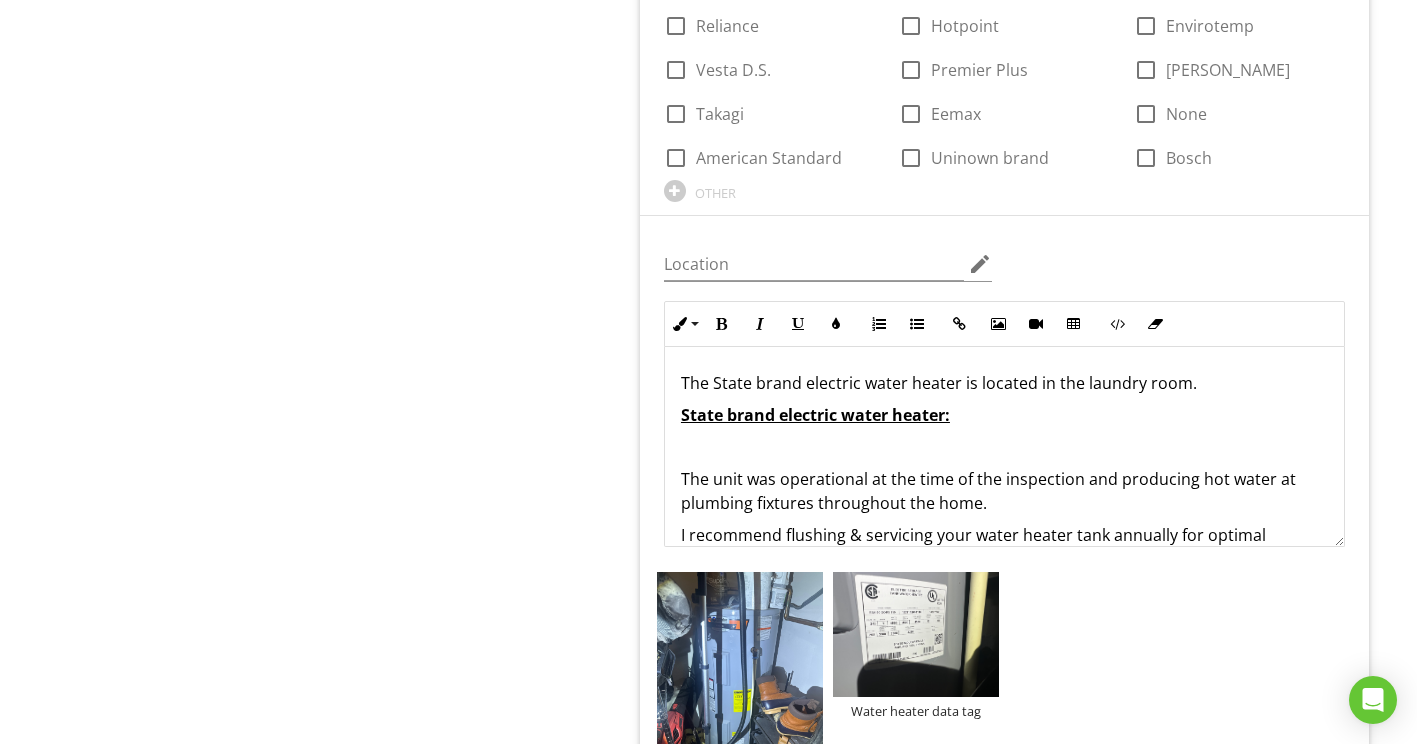 type 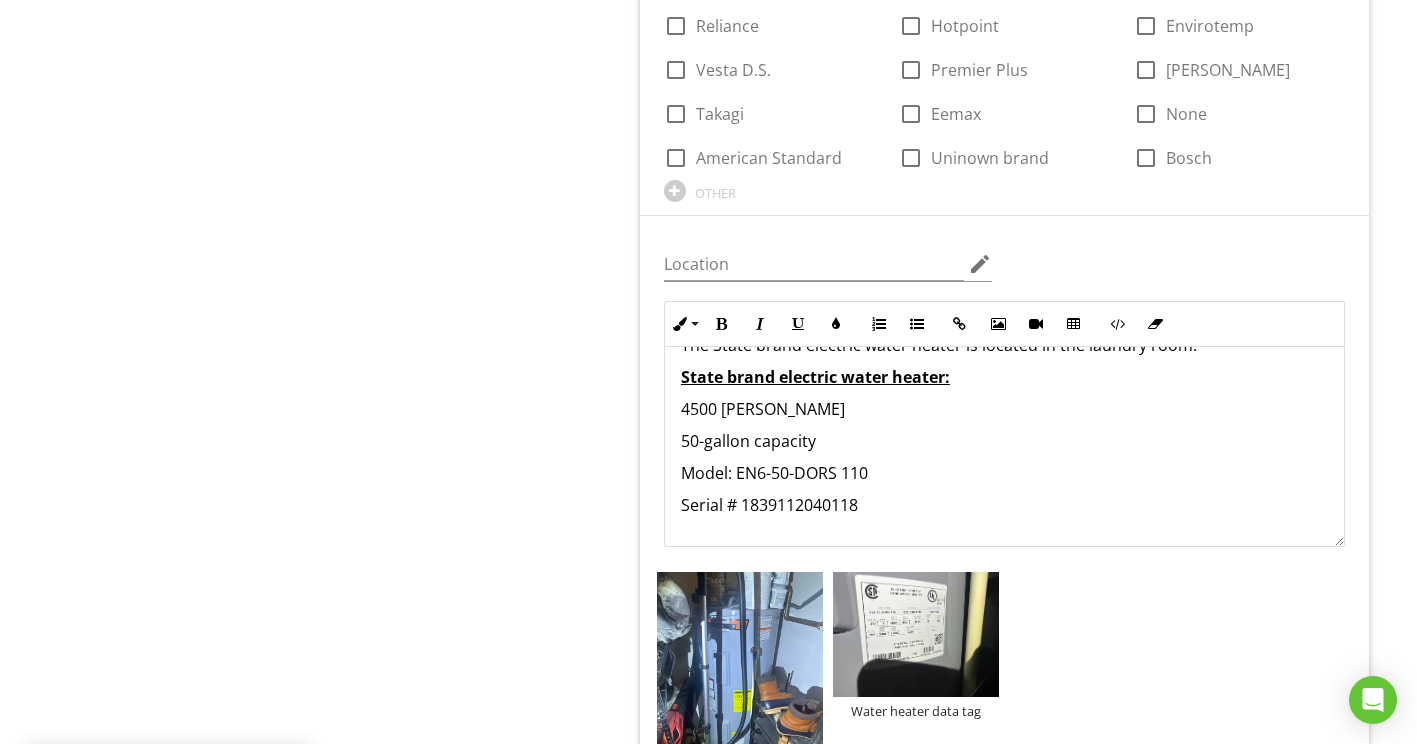 scroll, scrollTop: 39, scrollLeft: 0, axis: vertical 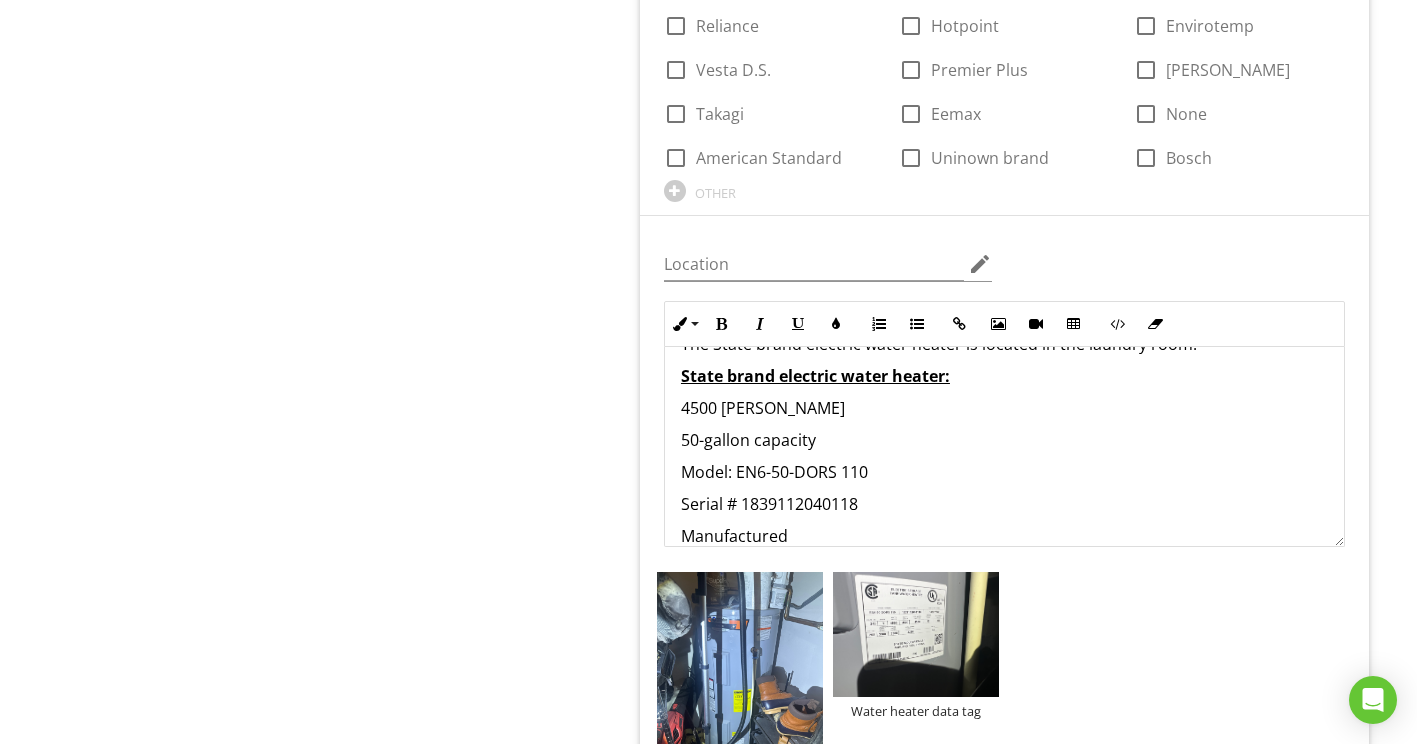 type 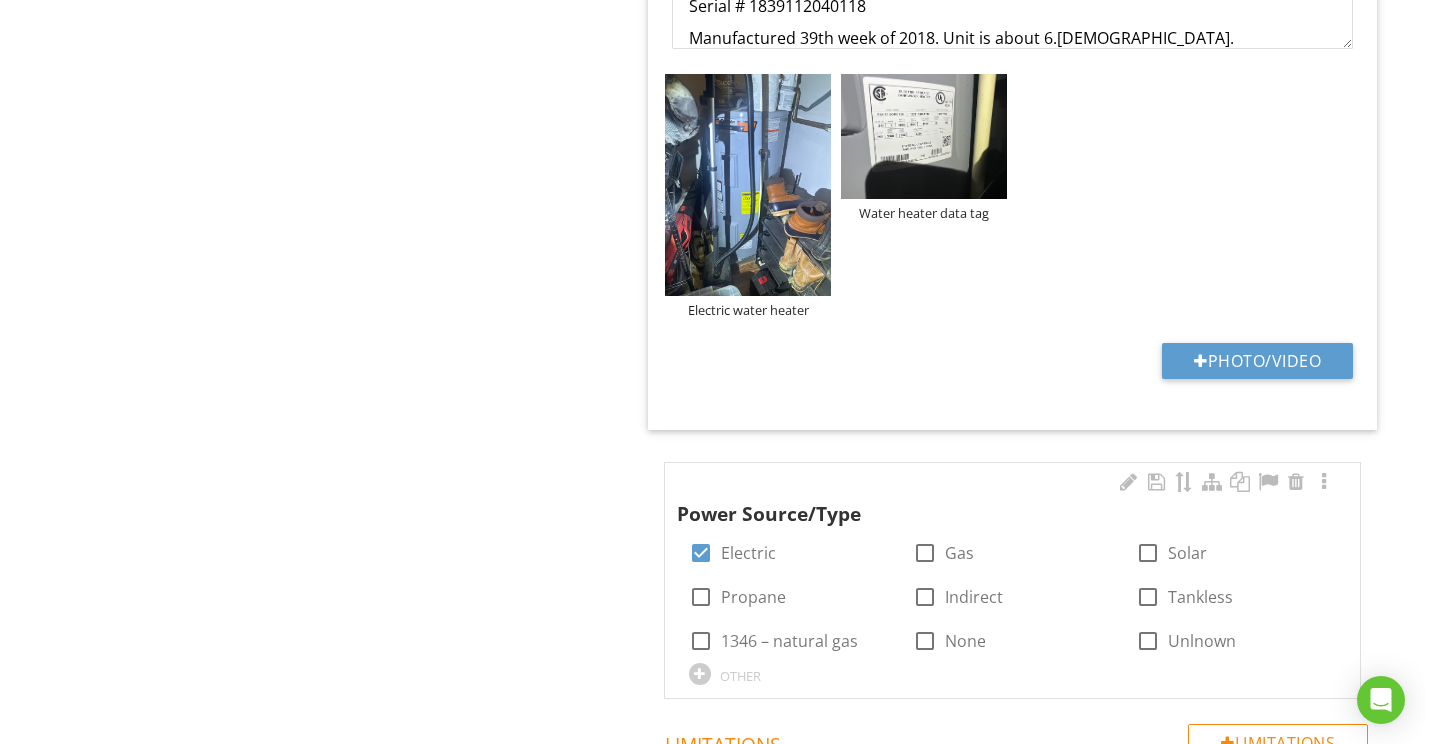 scroll, scrollTop: 2518, scrollLeft: 0, axis: vertical 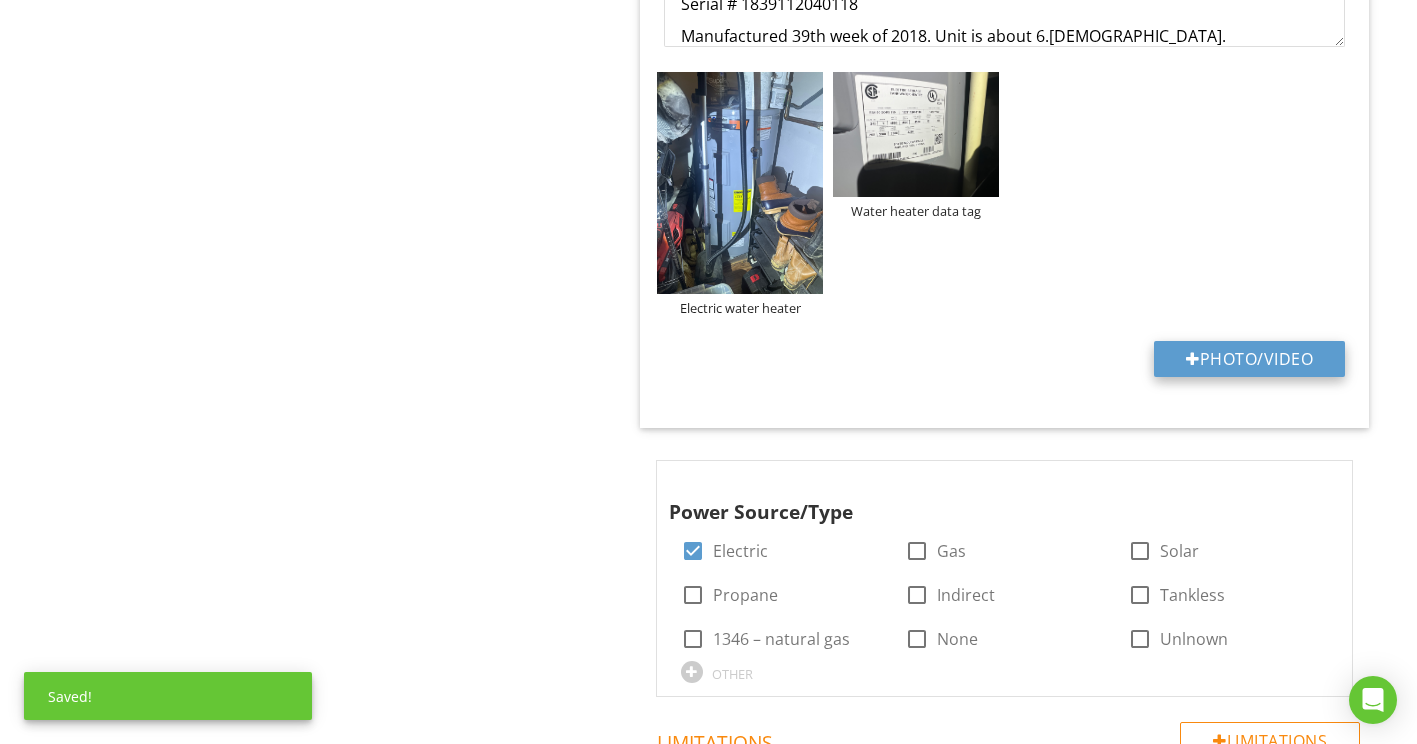 click on "Photo/Video" at bounding box center [1249, 359] 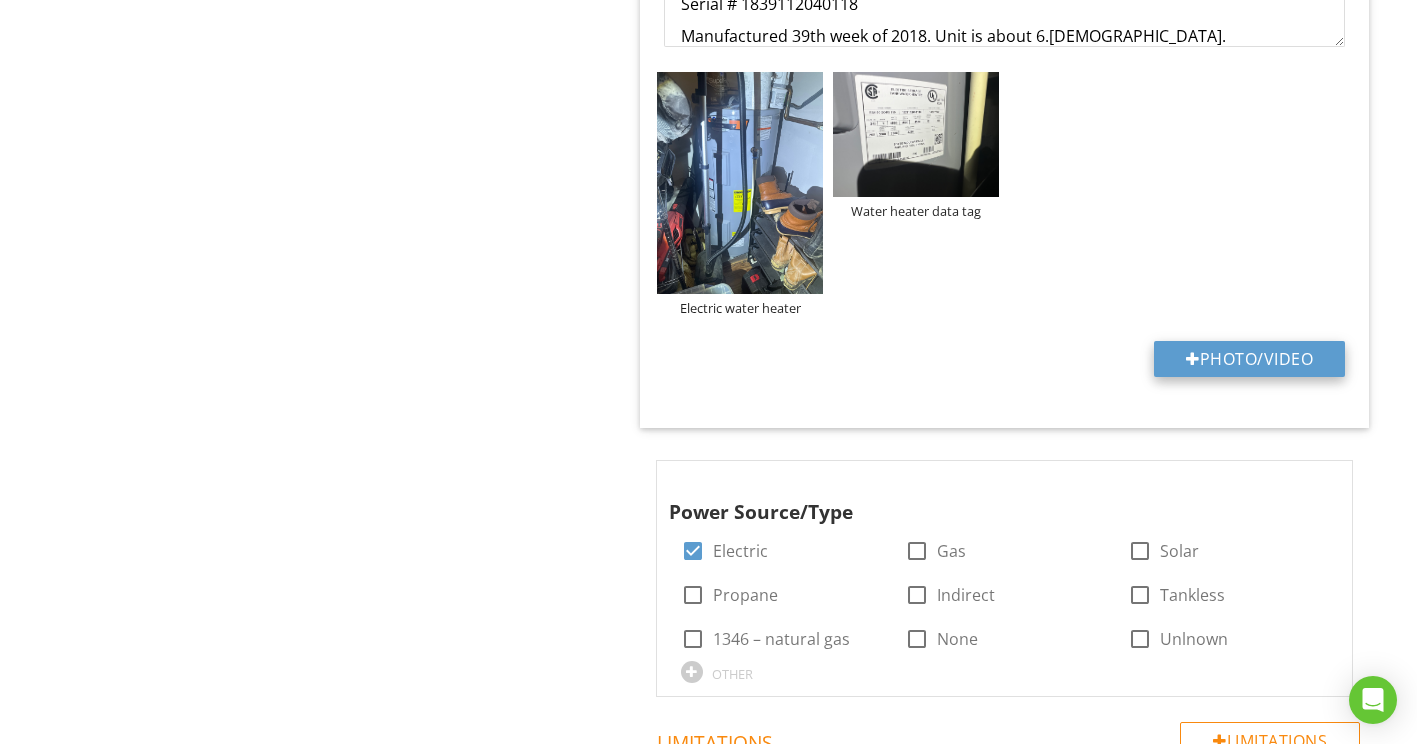 type on "C:\fakepath\FLIR12426.jpg" 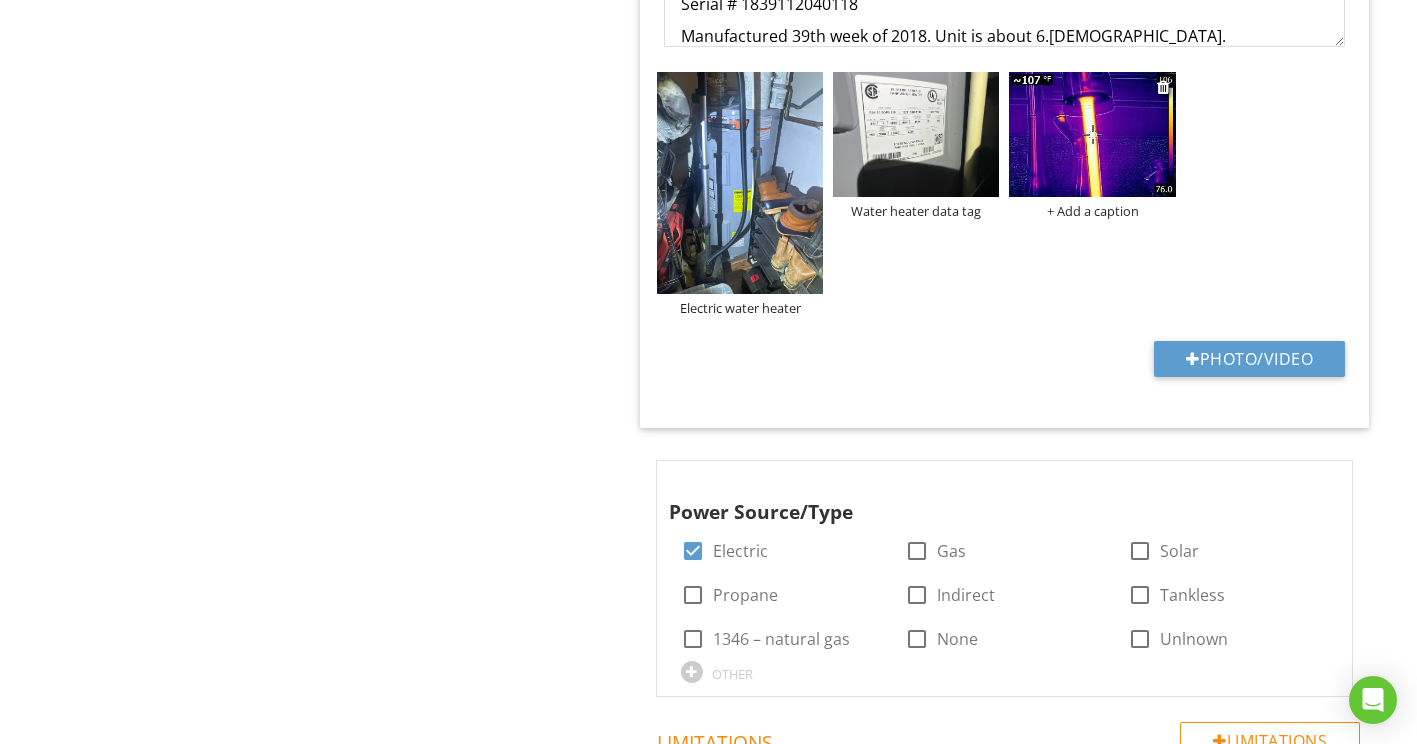 click on "+ Add a caption" at bounding box center [1092, 211] 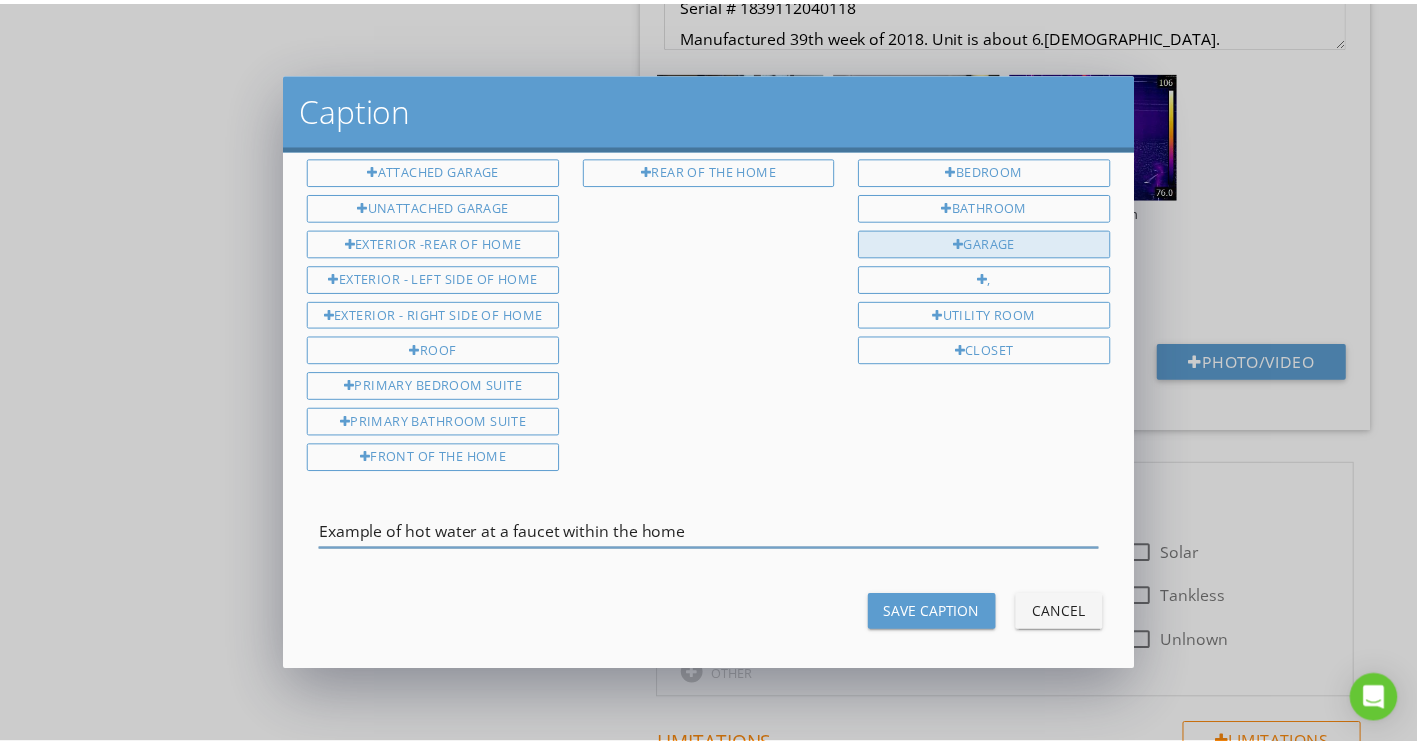 scroll, scrollTop: 127, scrollLeft: 0, axis: vertical 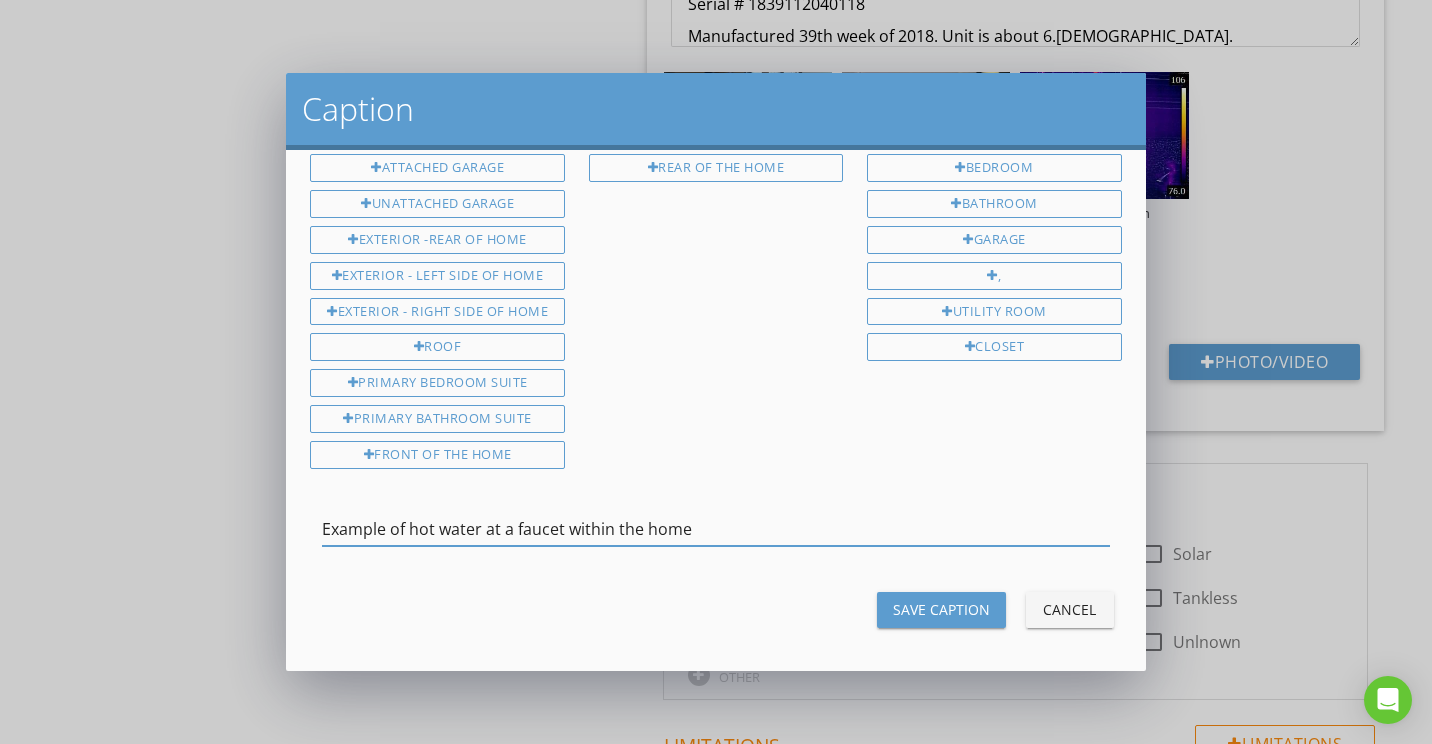 type on "Example of hot water at a faucet within the home" 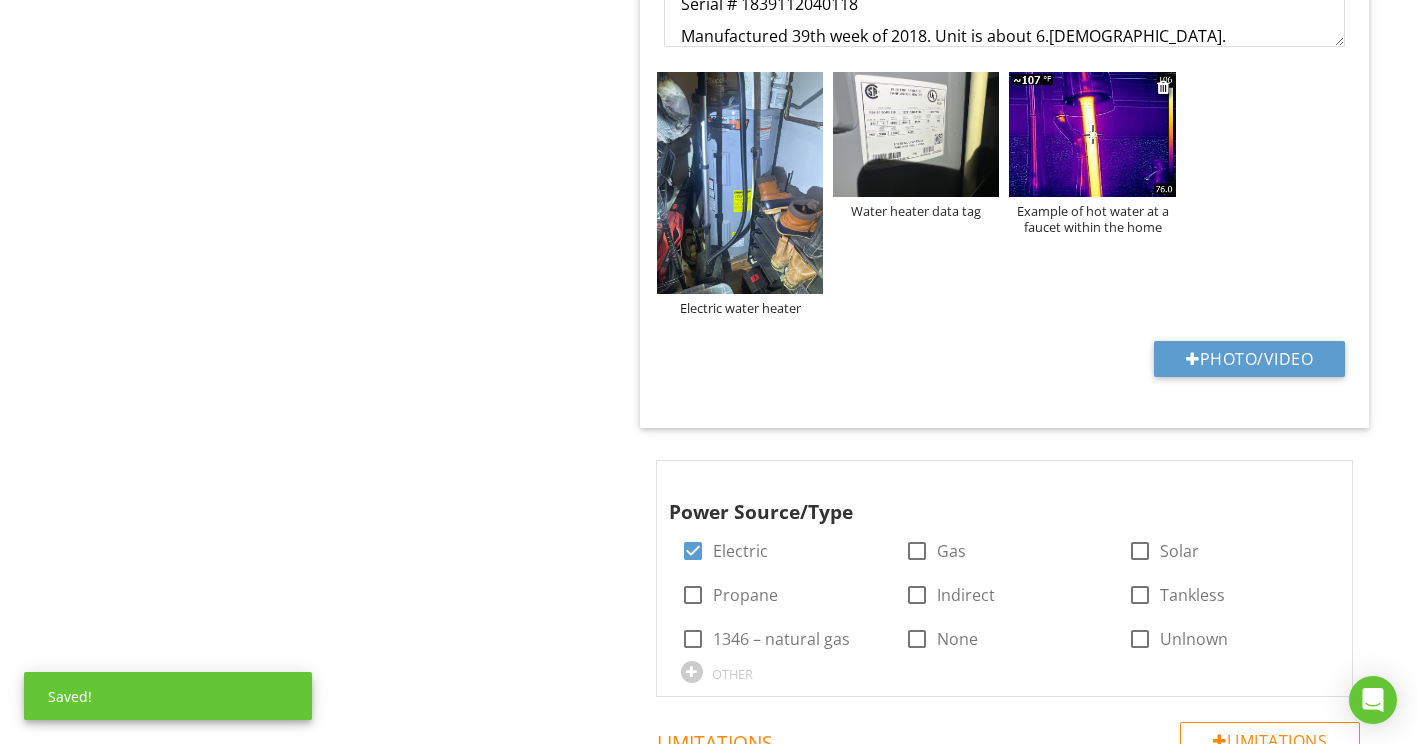 click at bounding box center [1092, 134] 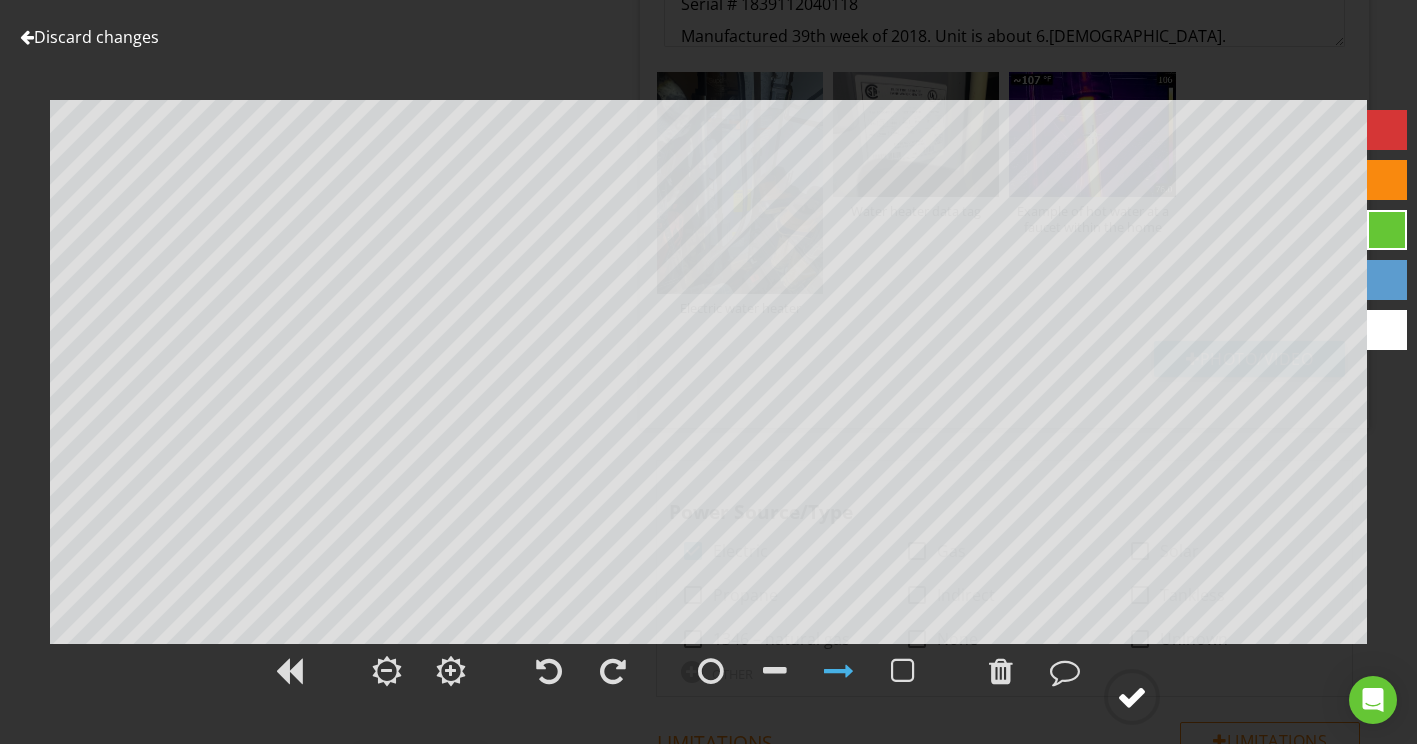 click at bounding box center [1132, 697] 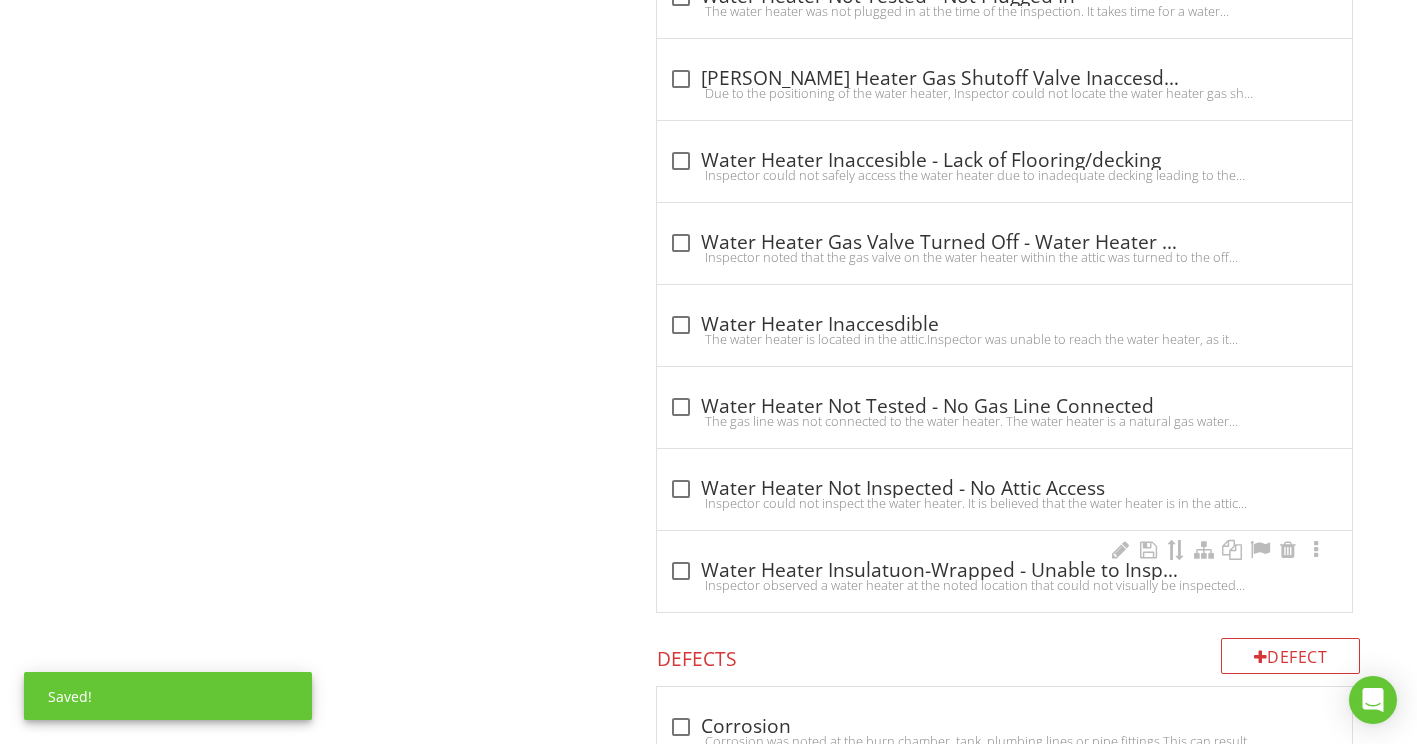 scroll, scrollTop: 4118, scrollLeft: 0, axis: vertical 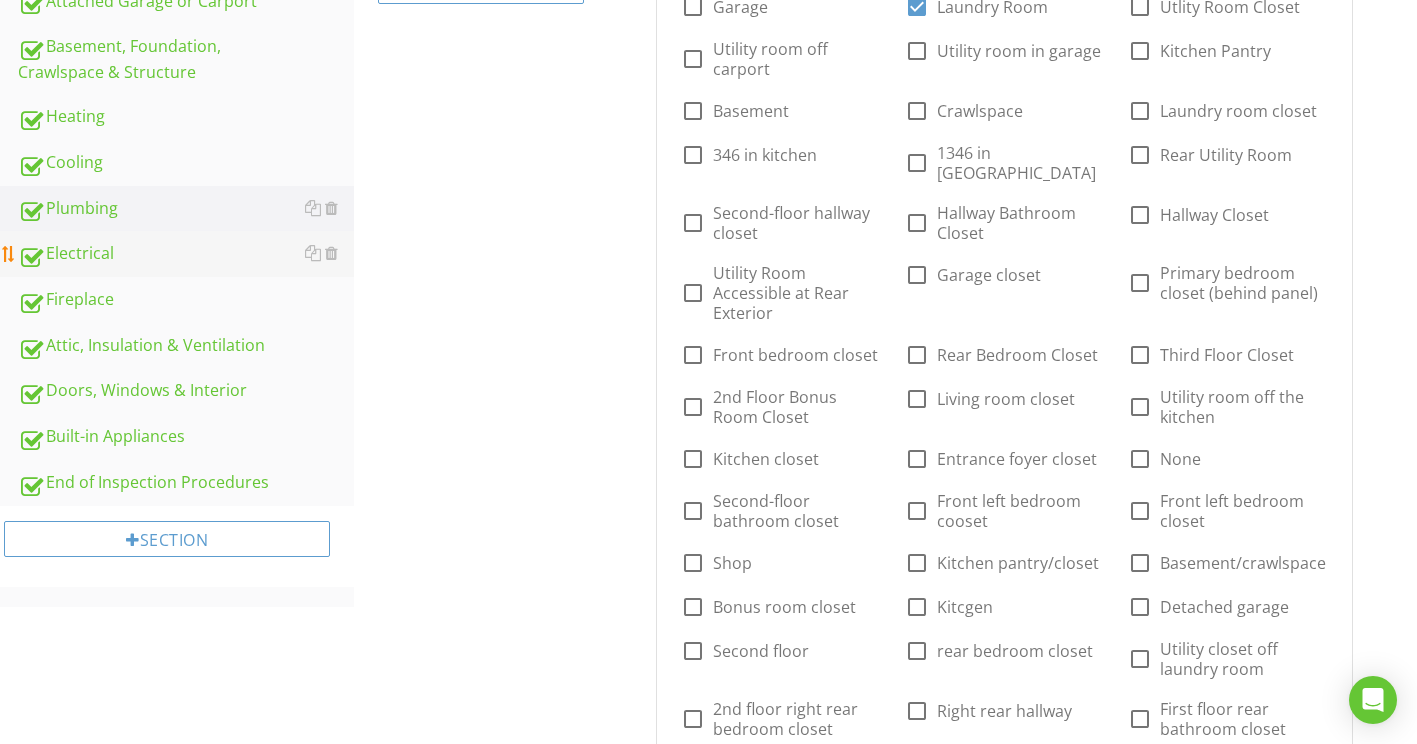 click on "Electrical" at bounding box center (186, 254) 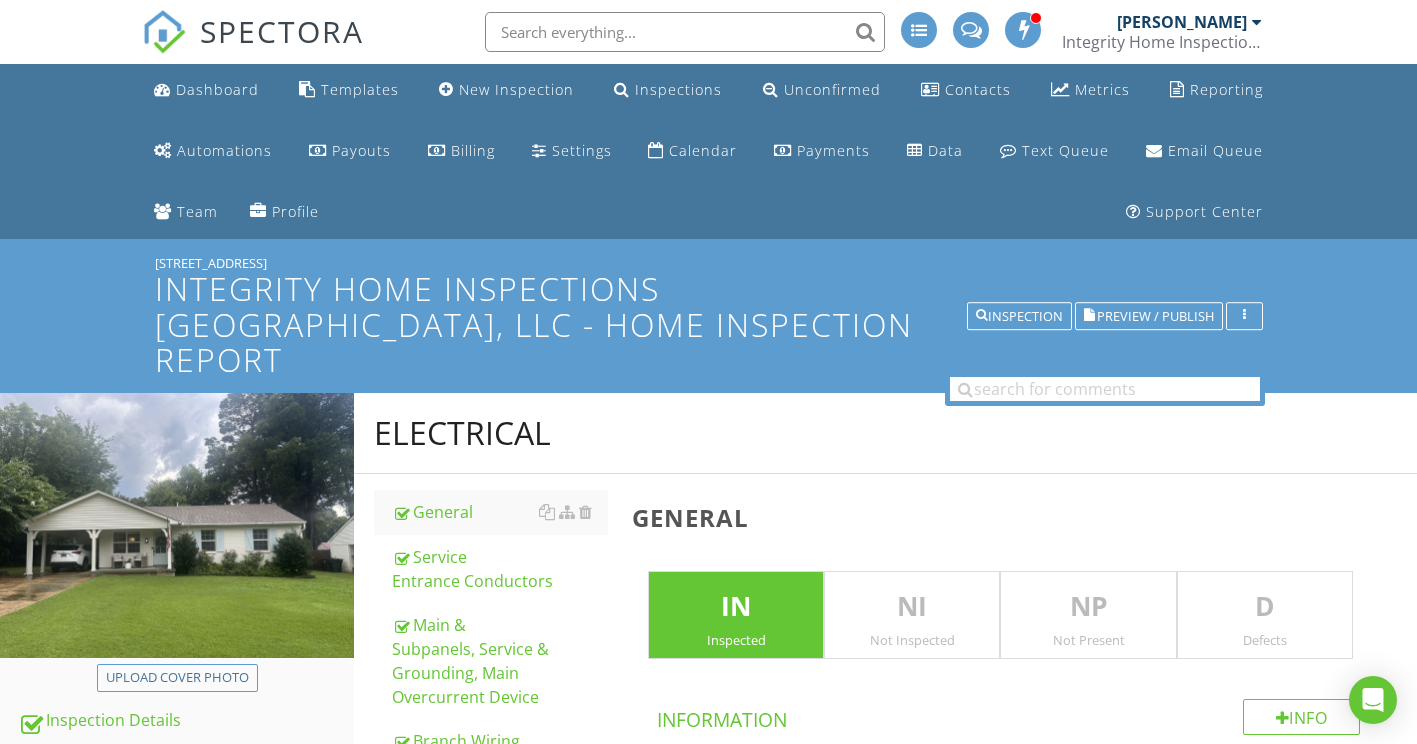 scroll, scrollTop: 902, scrollLeft: 0, axis: vertical 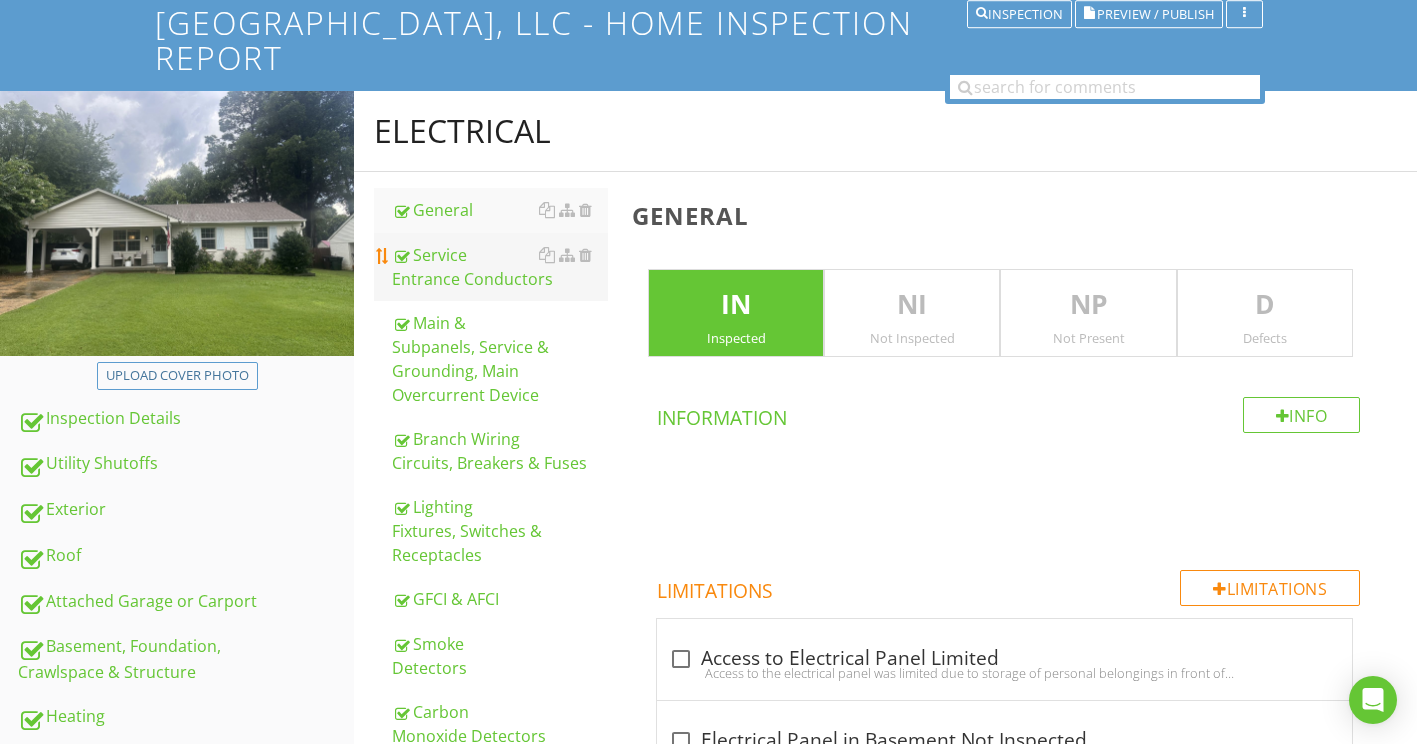 click on "Service Entrance Conductors" at bounding box center [500, 267] 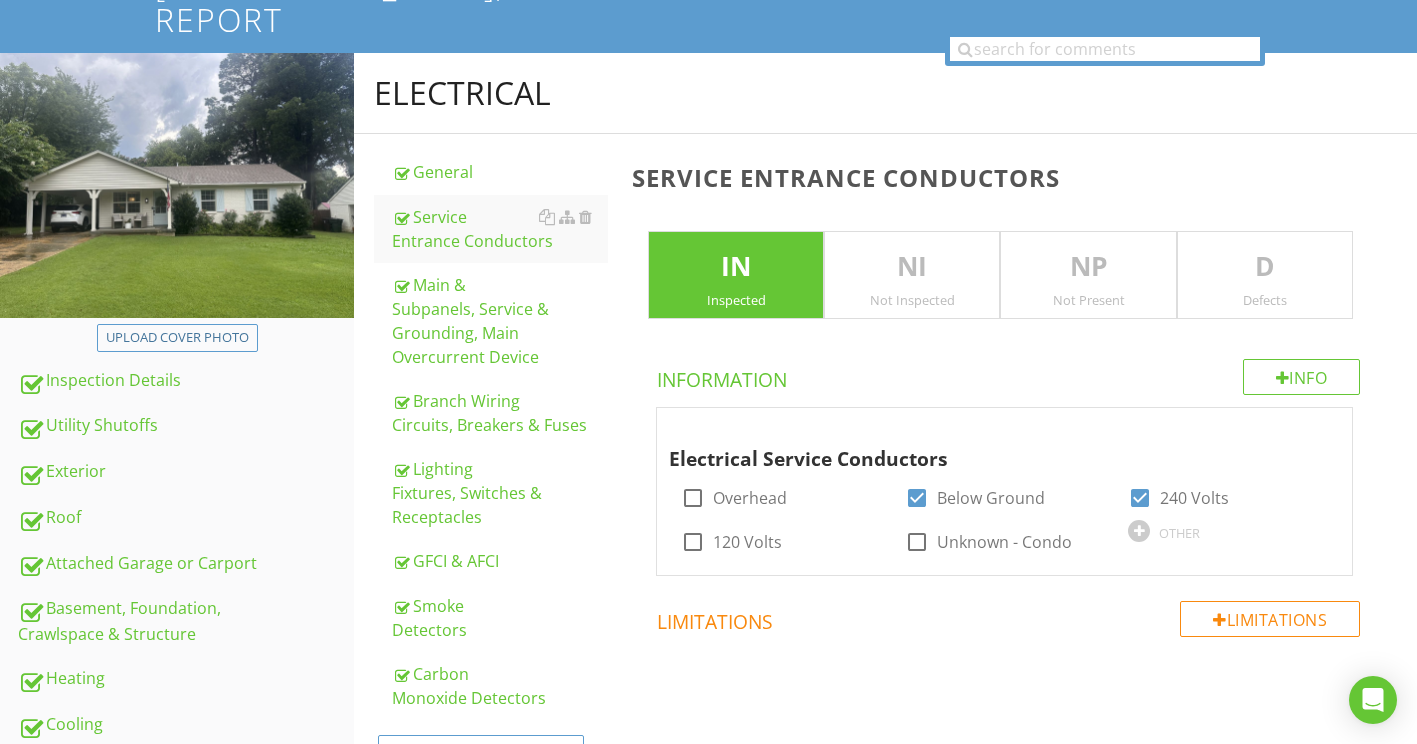 scroll, scrollTop: 402, scrollLeft: 0, axis: vertical 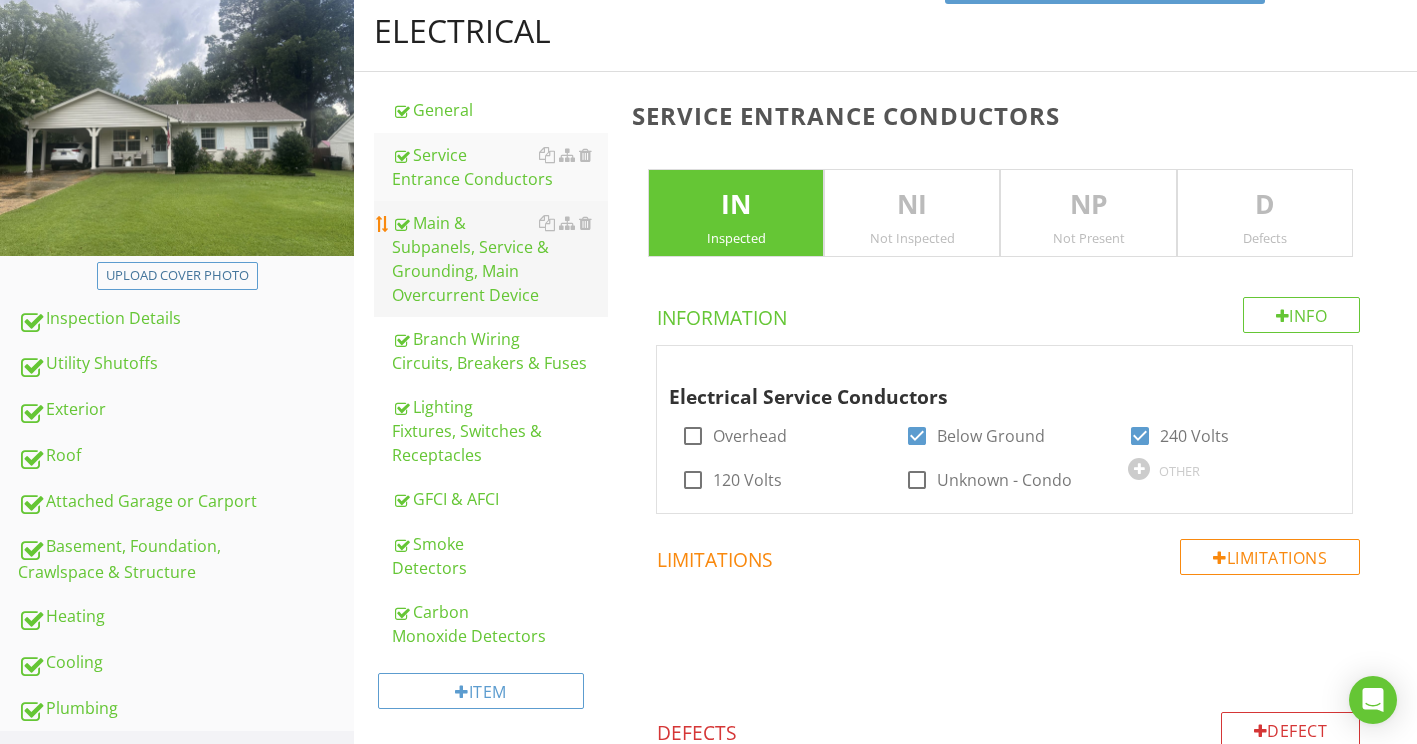 click on "Main & Subpanels, Service & Grounding, Main Overcurrent Device" at bounding box center [500, 259] 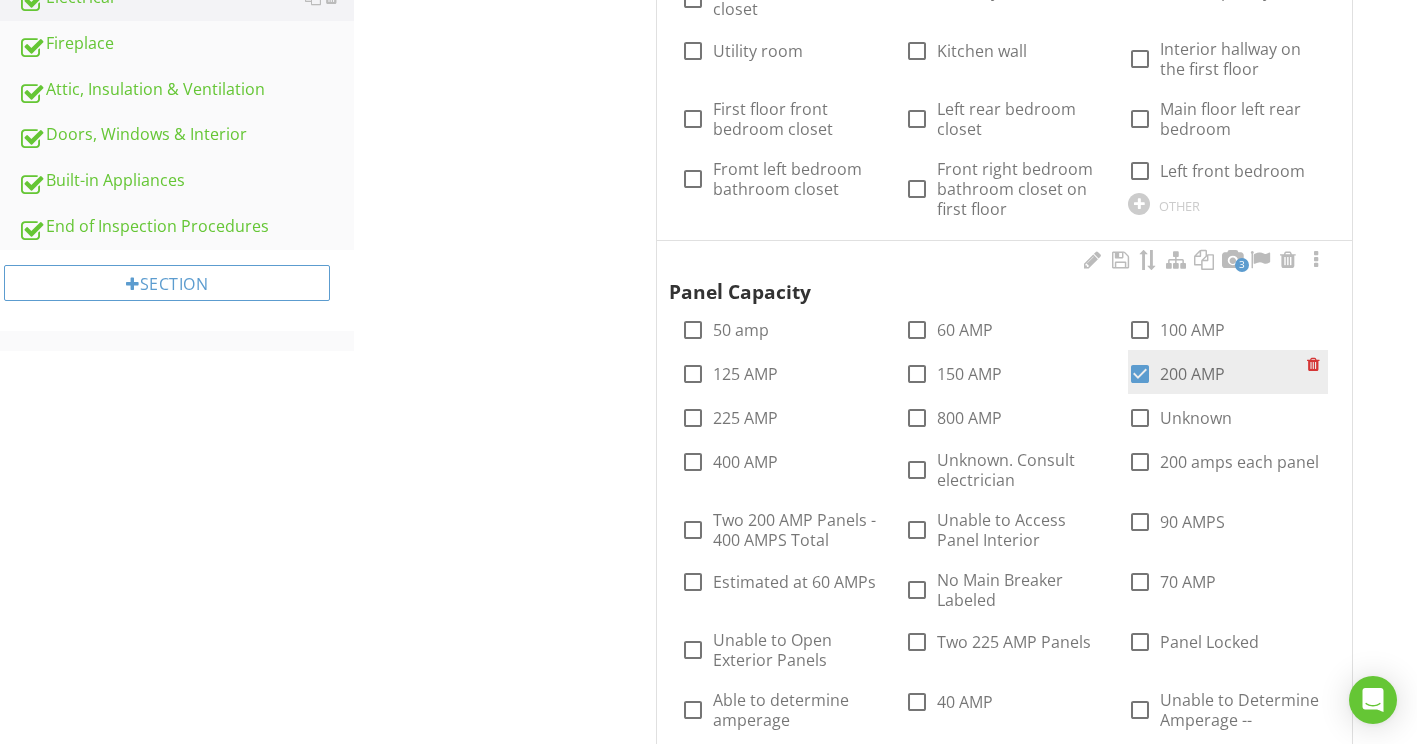 scroll, scrollTop: 1202, scrollLeft: 0, axis: vertical 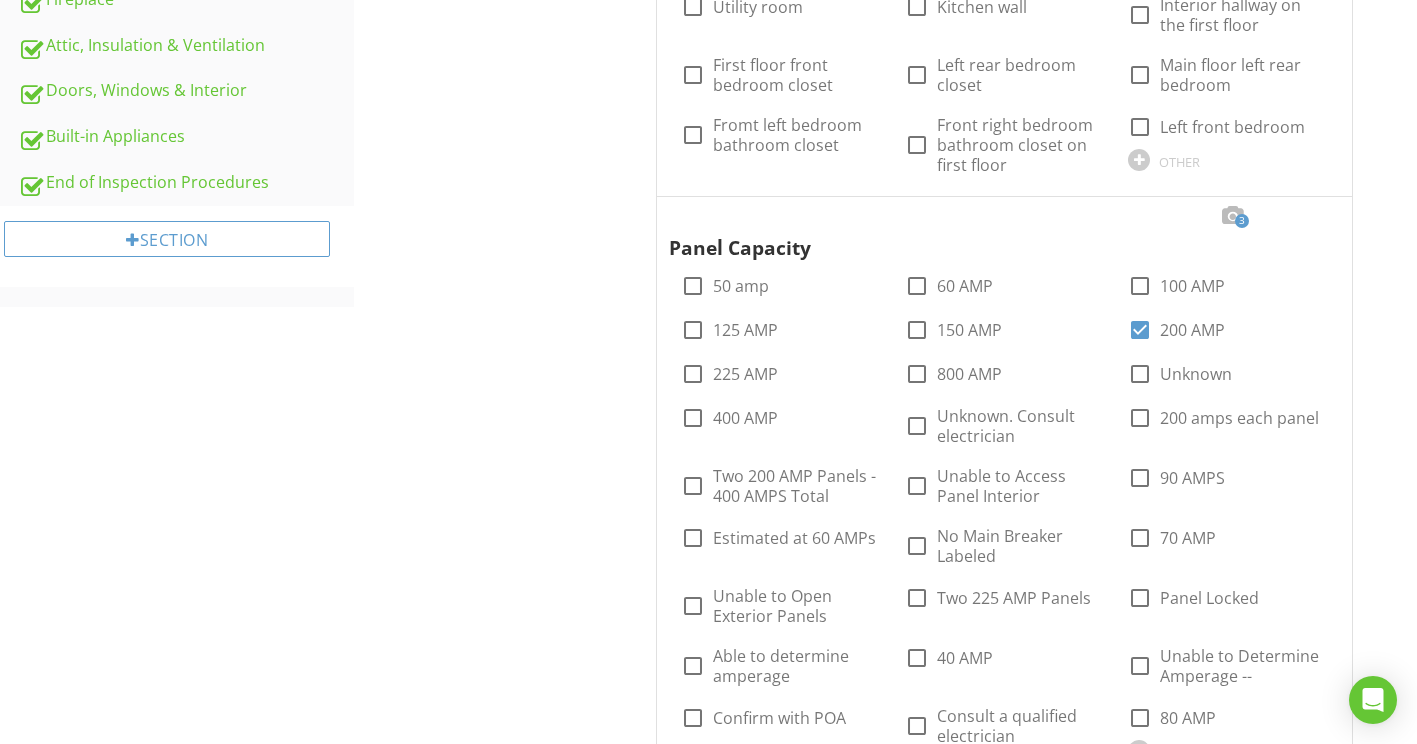 click at bounding box center [1316, 216] 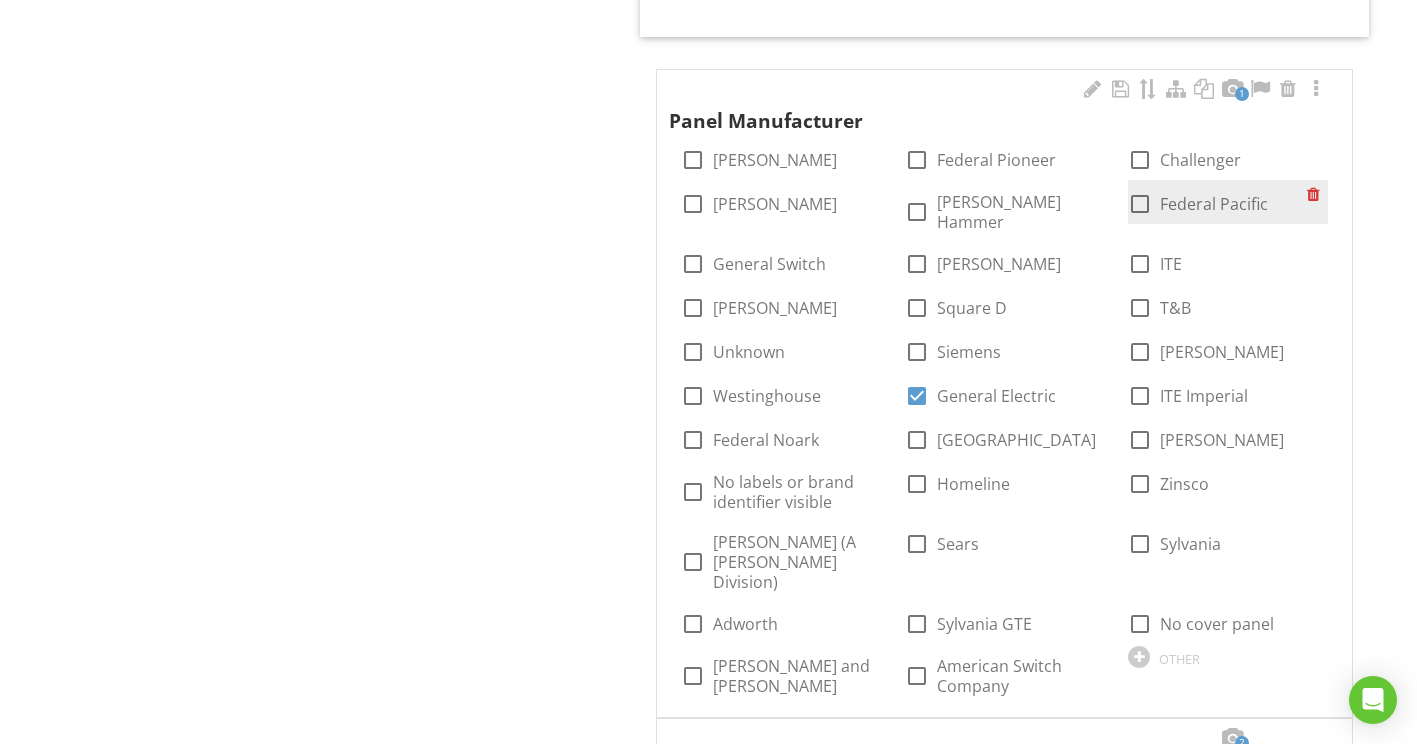 scroll, scrollTop: 2702, scrollLeft: 0, axis: vertical 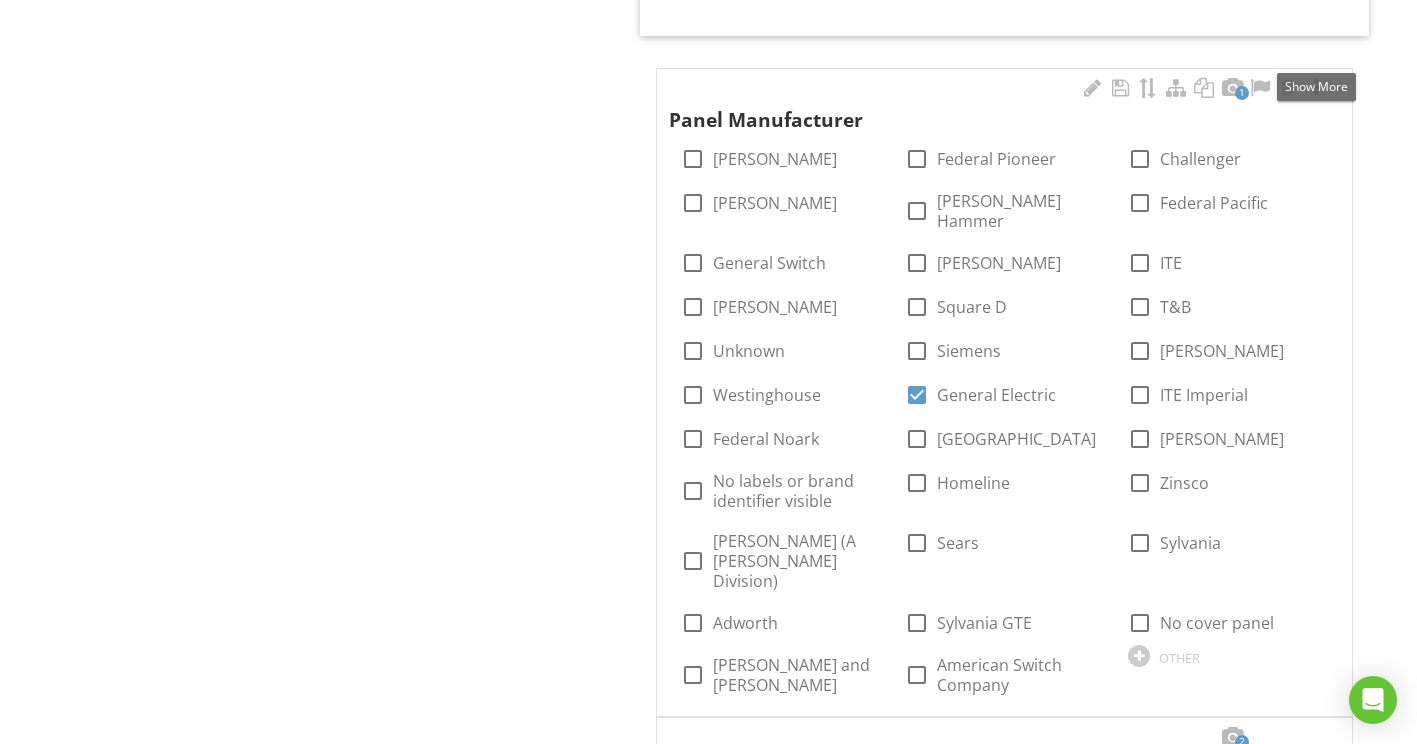 click at bounding box center (1316, 88) 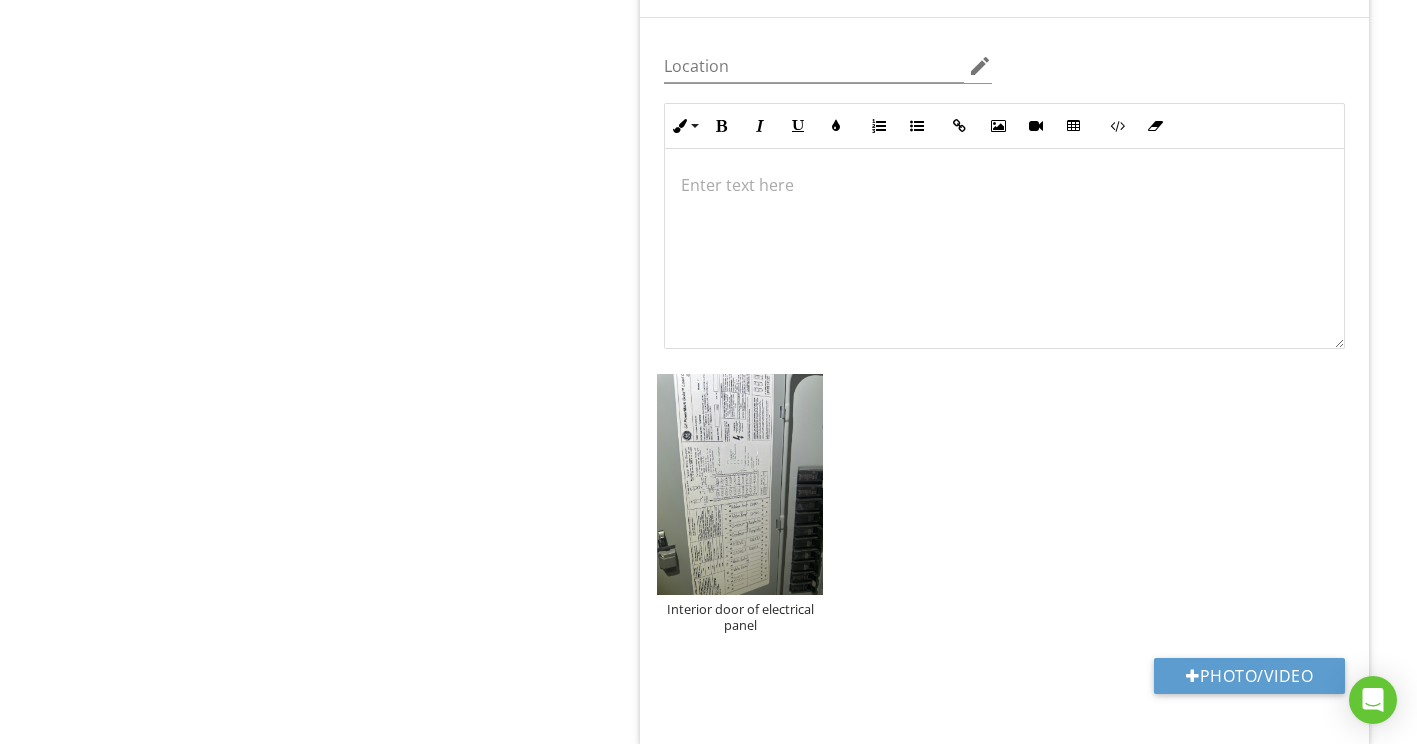 scroll, scrollTop: 3402, scrollLeft: 0, axis: vertical 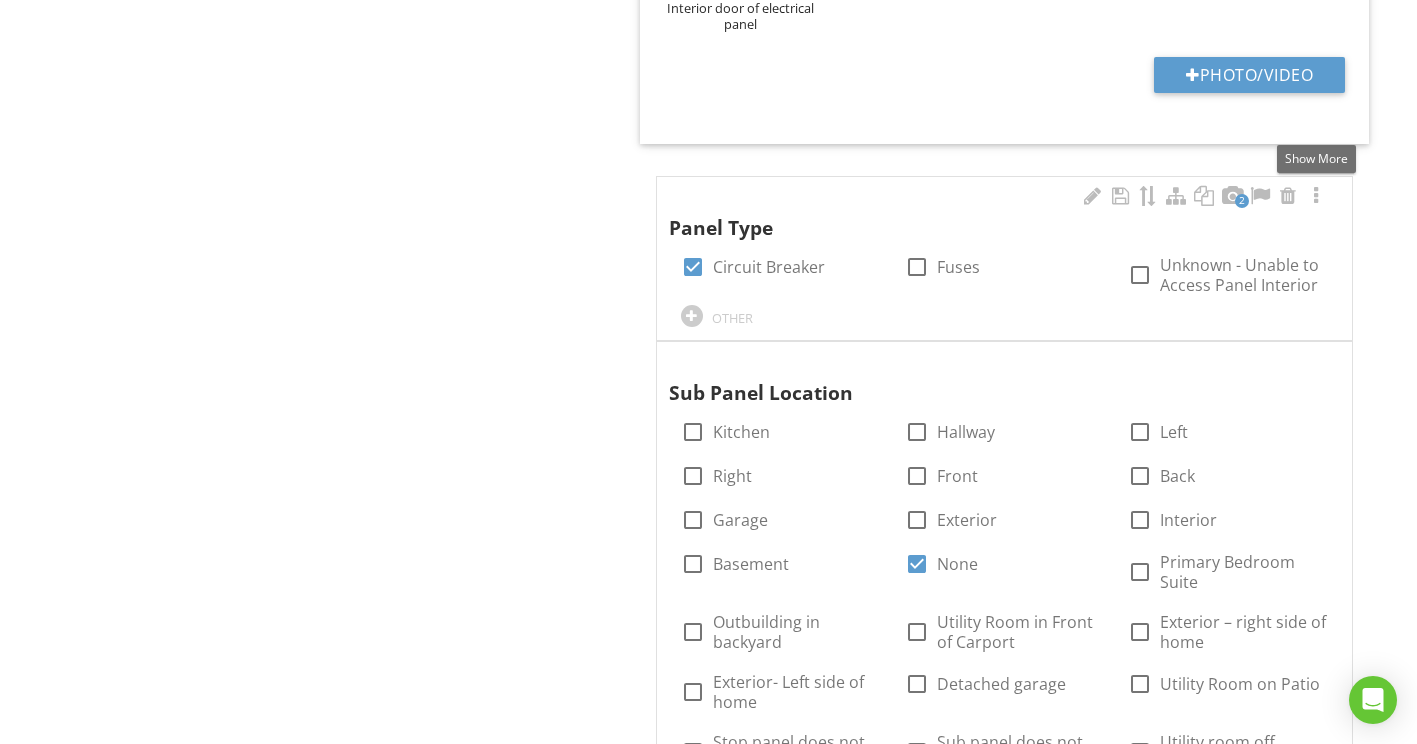 click at bounding box center (1316, 196) 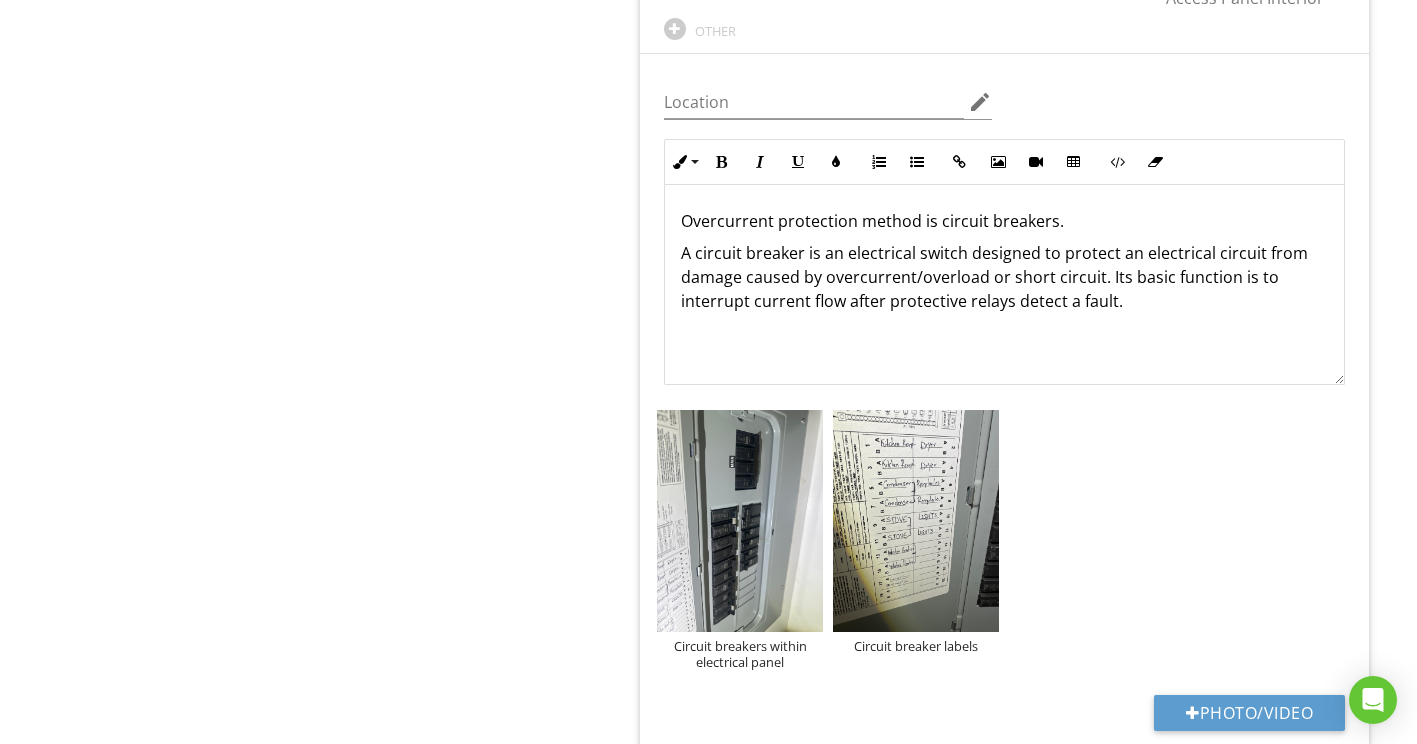 scroll, scrollTop: 4302, scrollLeft: 0, axis: vertical 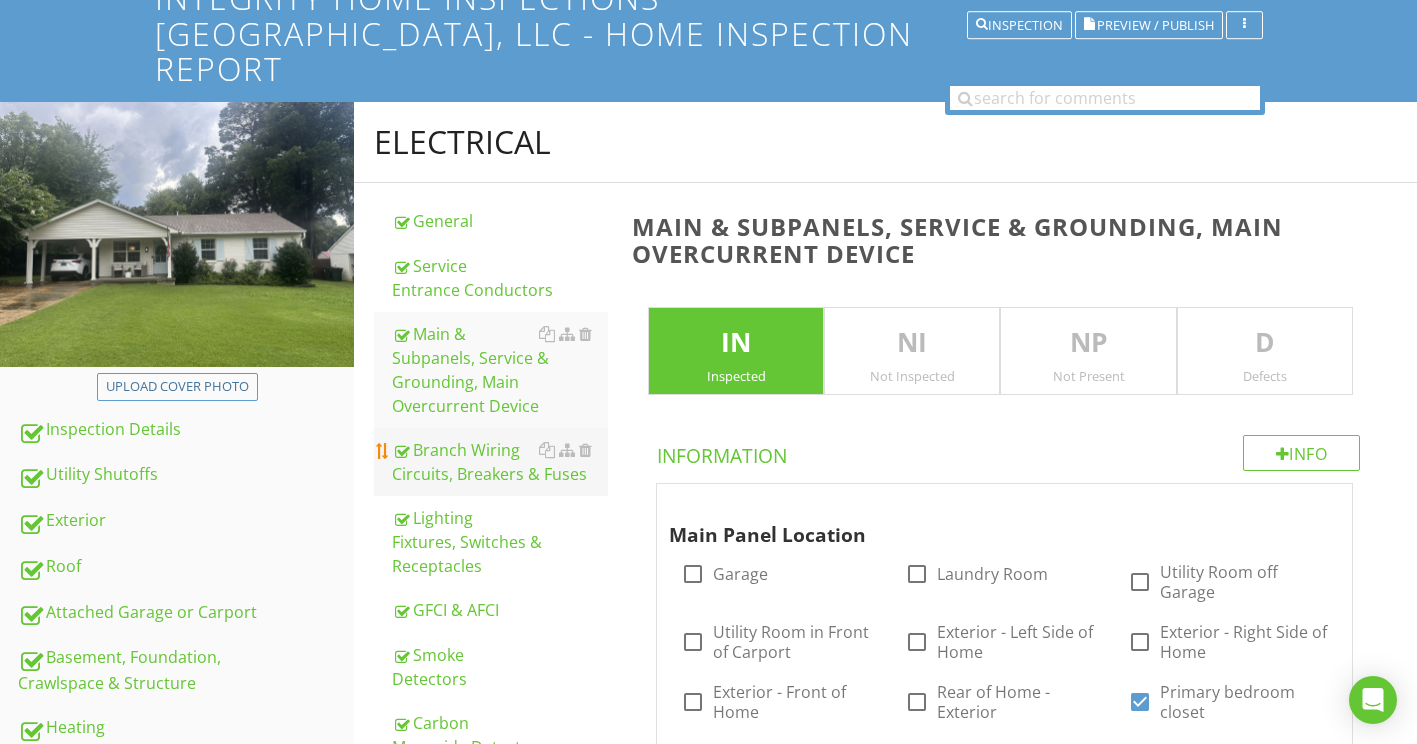 click on "Branch Wiring Circuits, Breakers & Fuses" at bounding box center [500, 462] 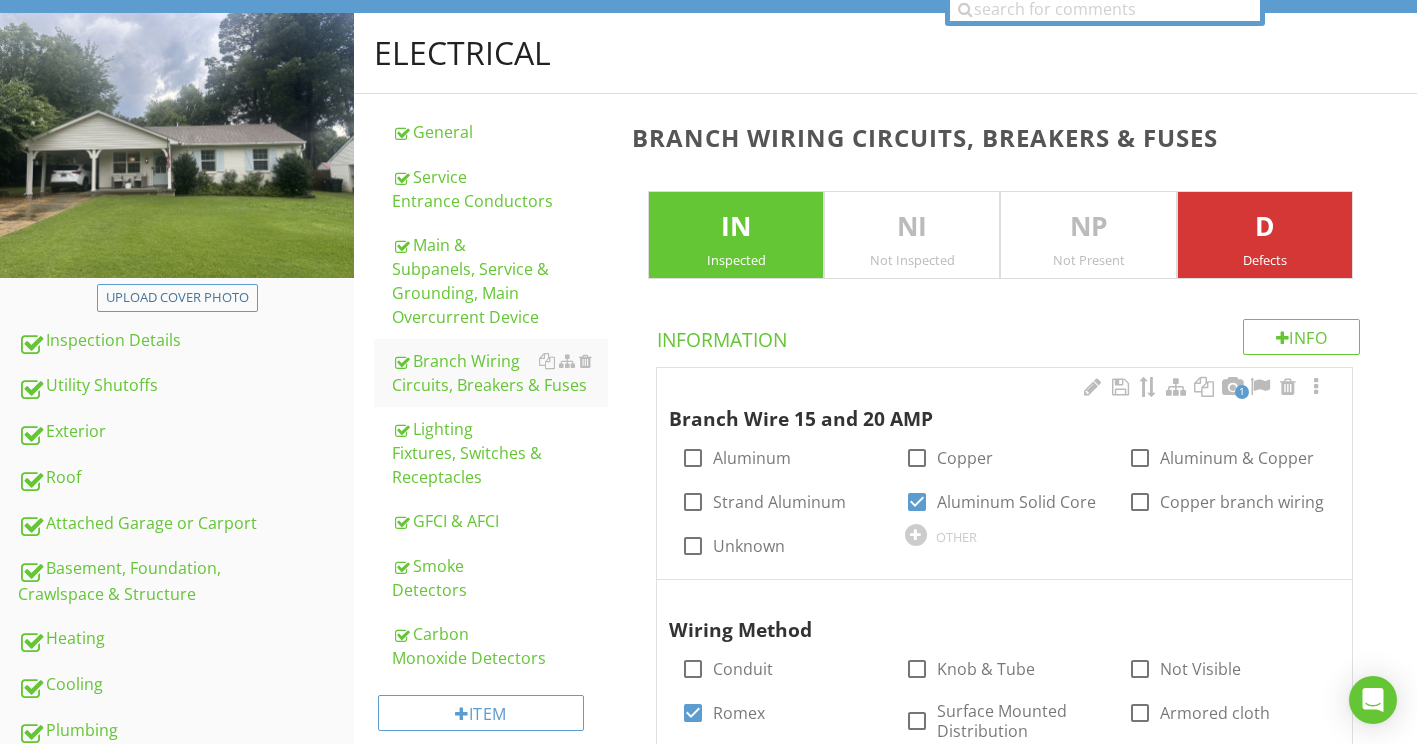 scroll, scrollTop: 591, scrollLeft: 0, axis: vertical 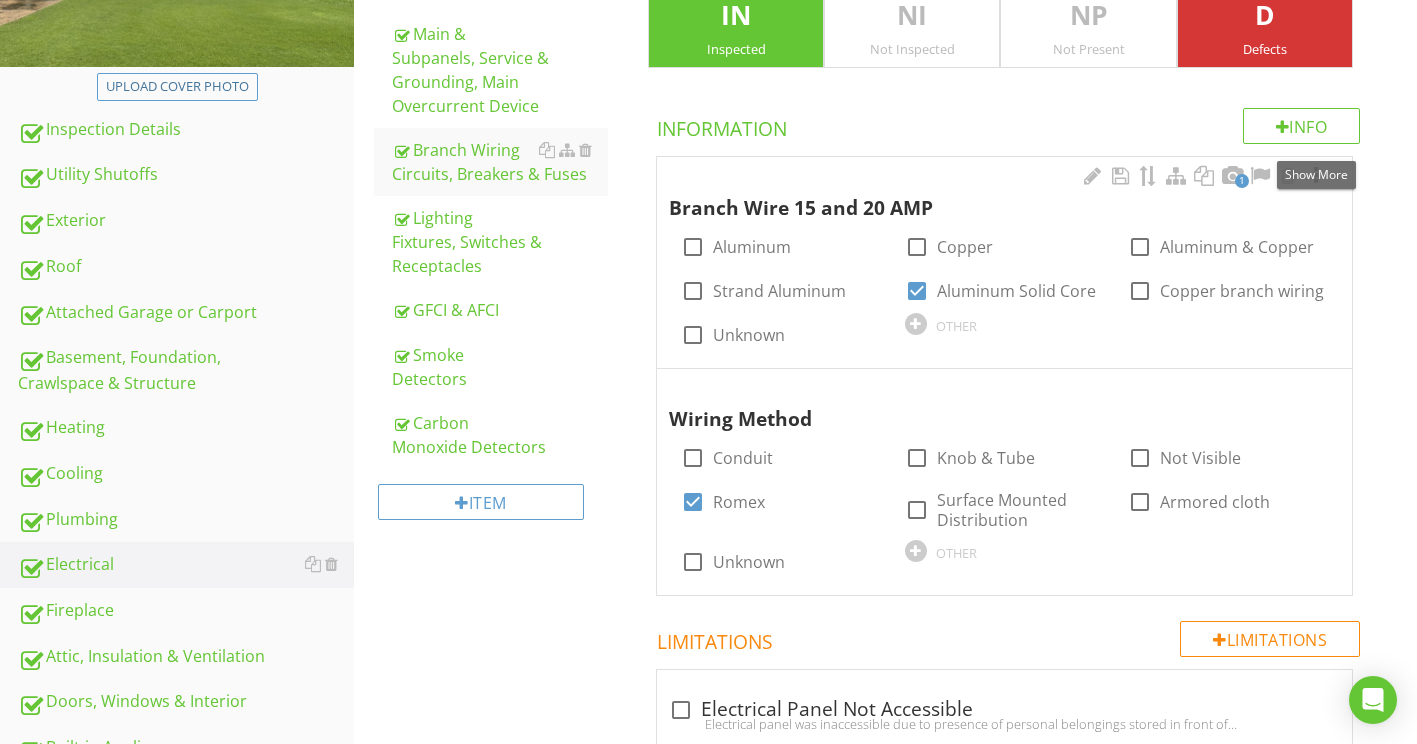click at bounding box center [1316, 176] 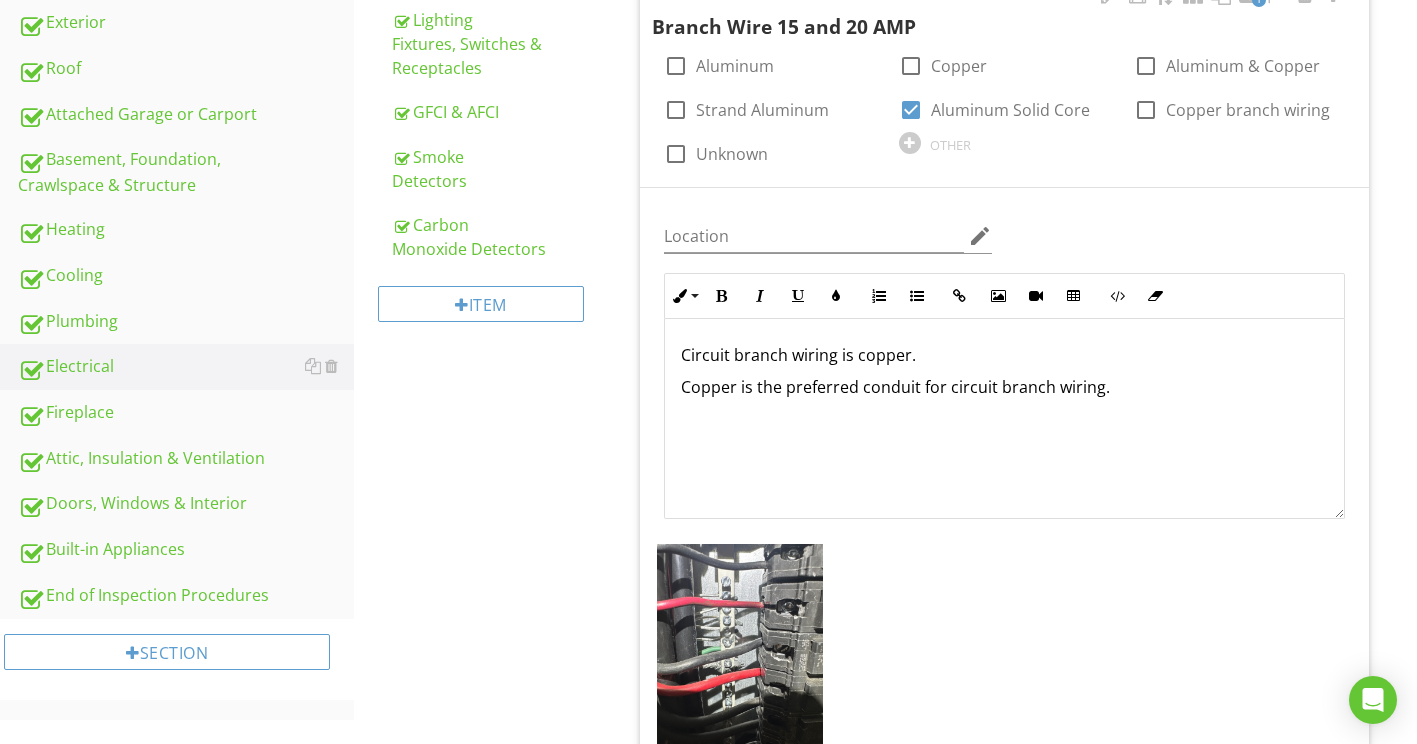 scroll, scrollTop: 791, scrollLeft: 0, axis: vertical 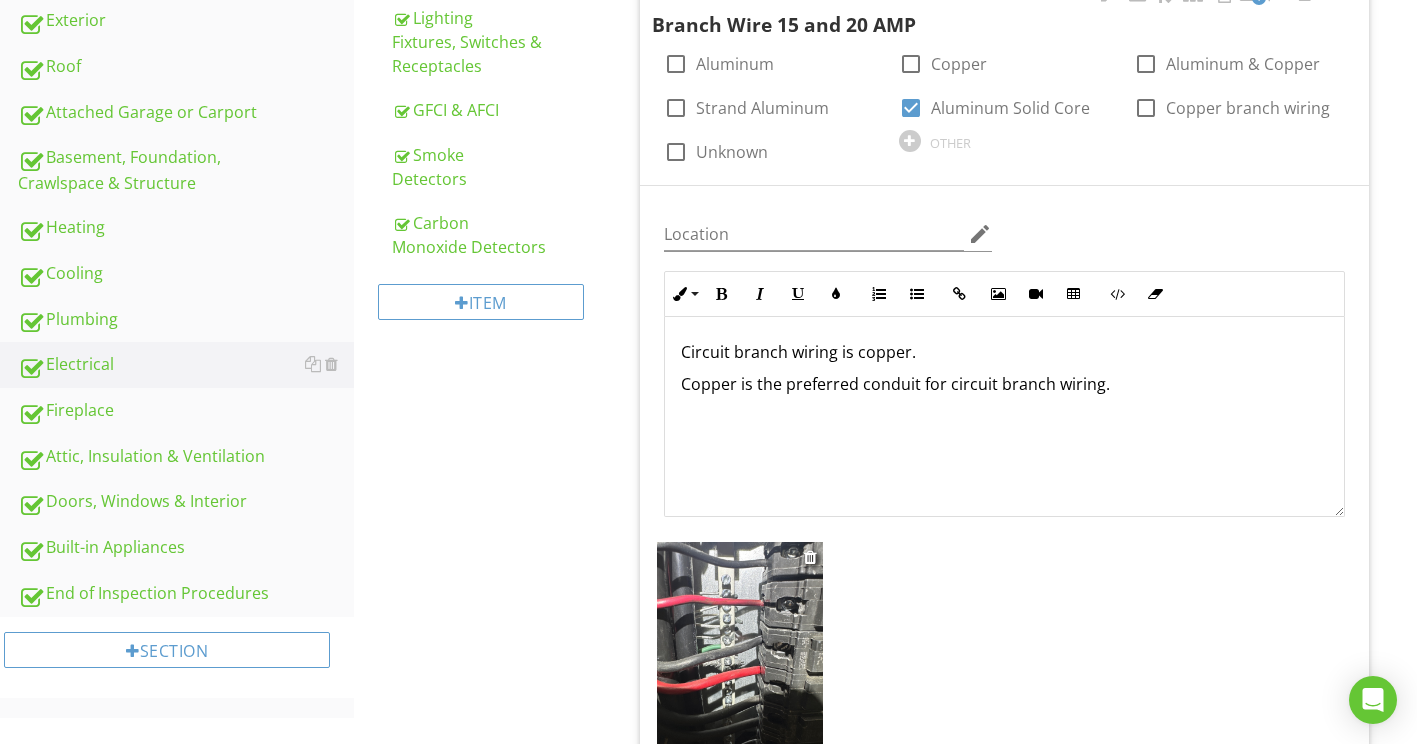 click at bounding box center [740, 653] 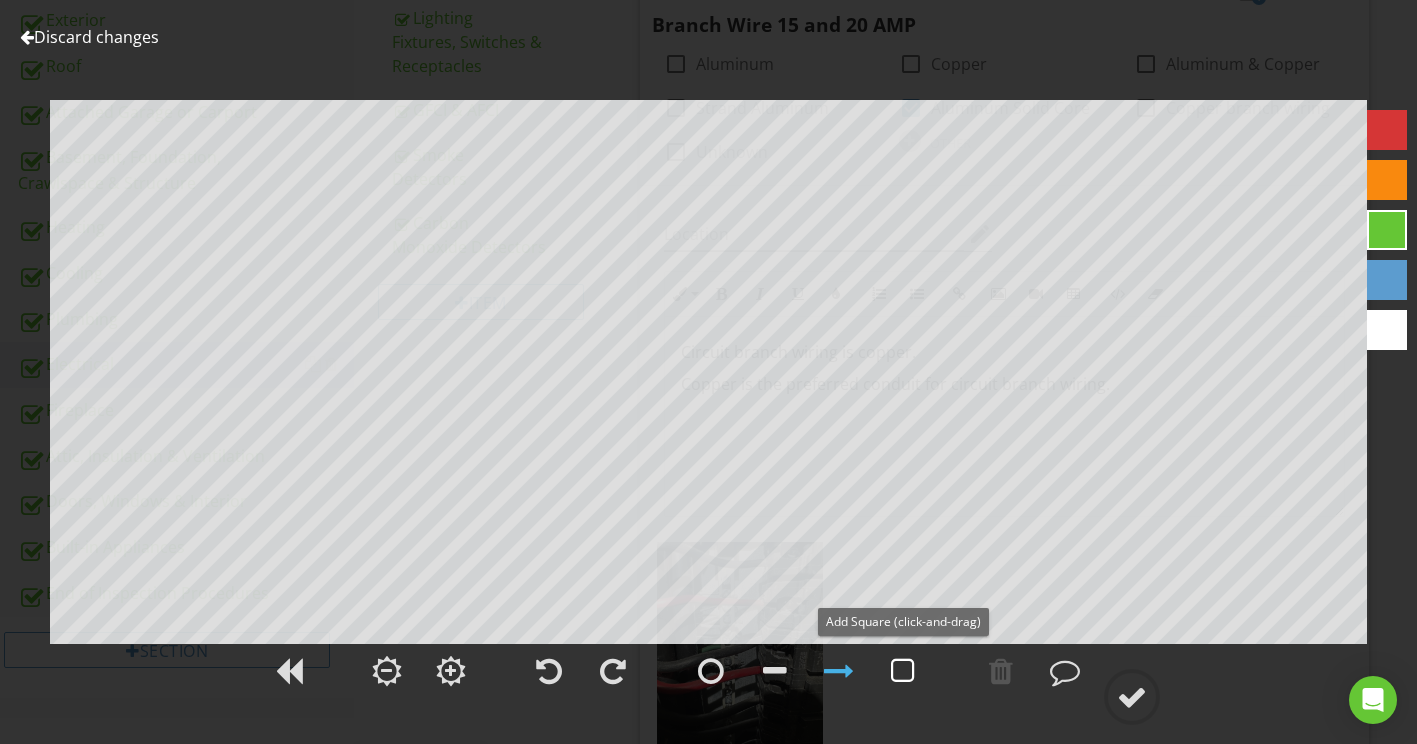 click at bounding box center [903, 671] 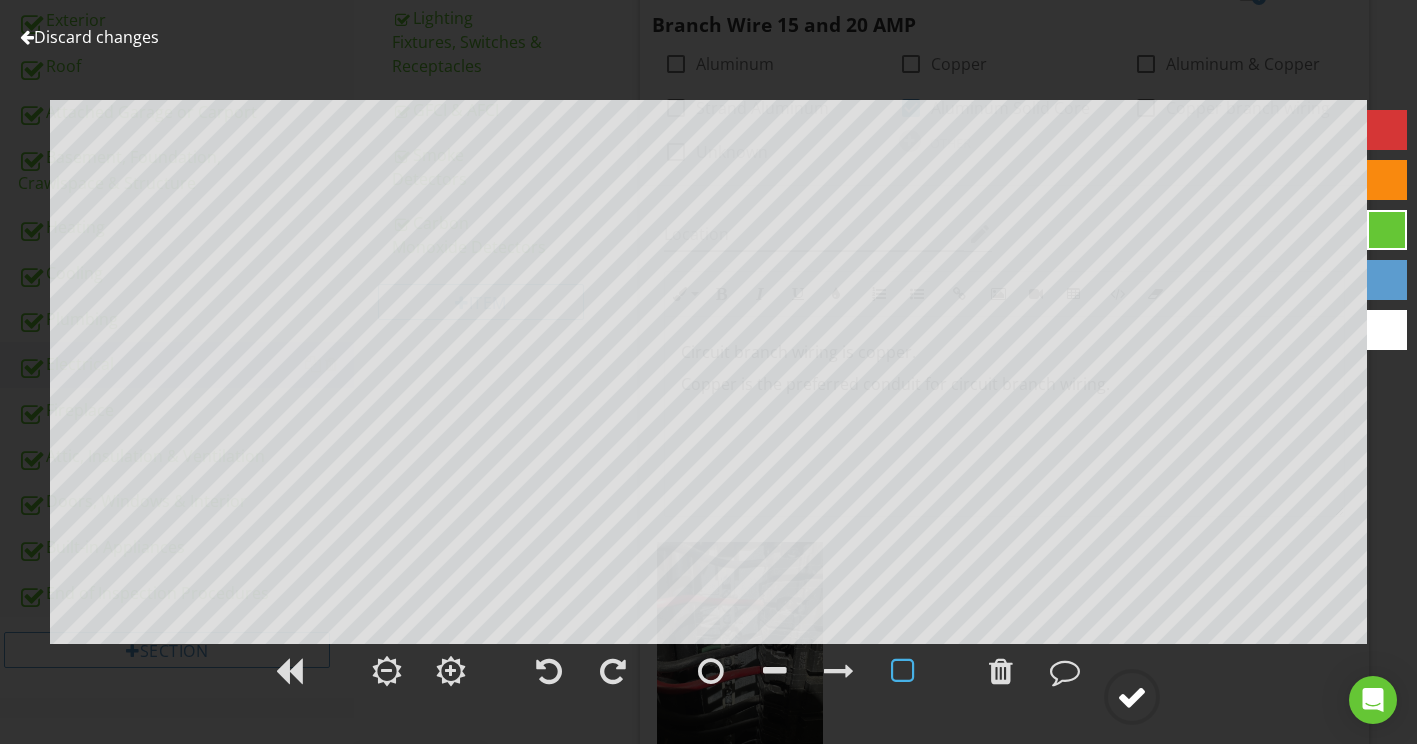 click 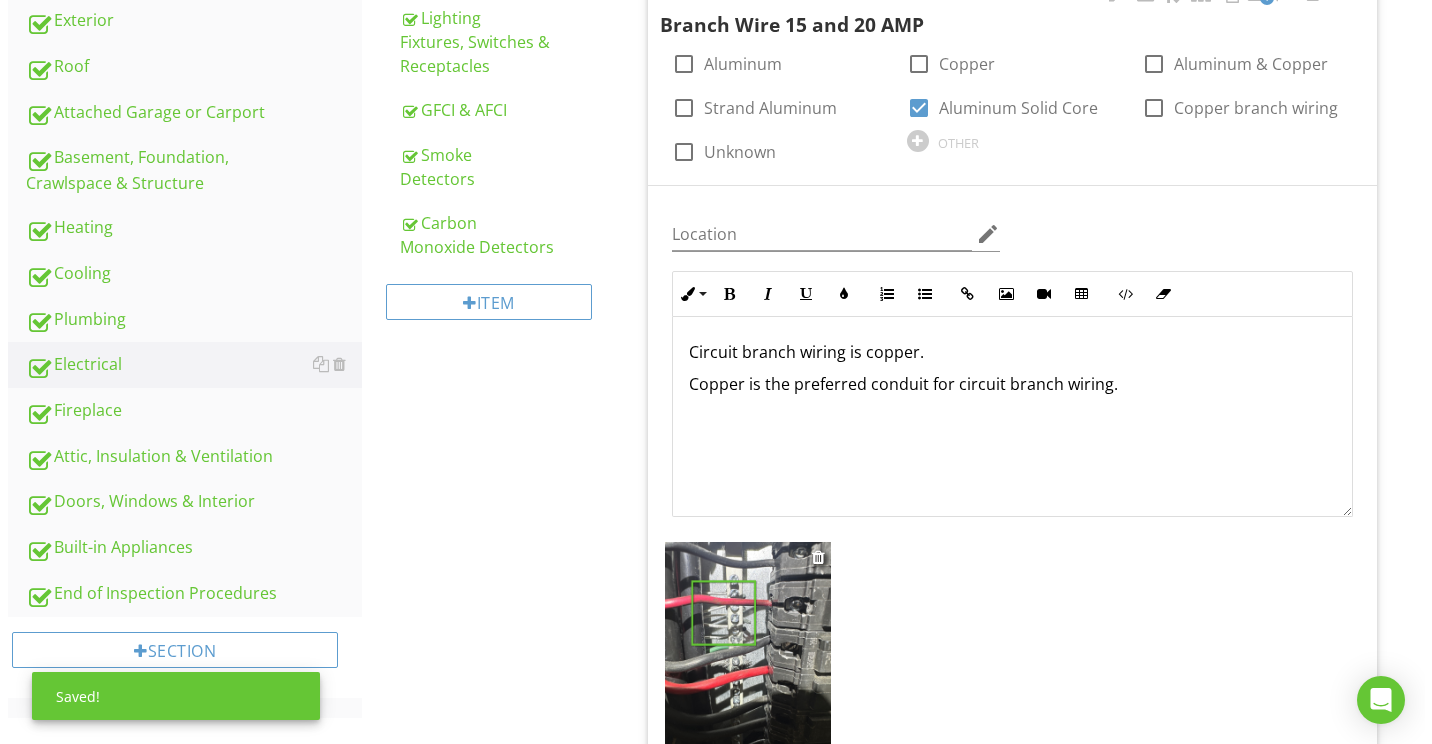 scroll, scrollTop: 891, scrollLeft: 0, axis: vertical 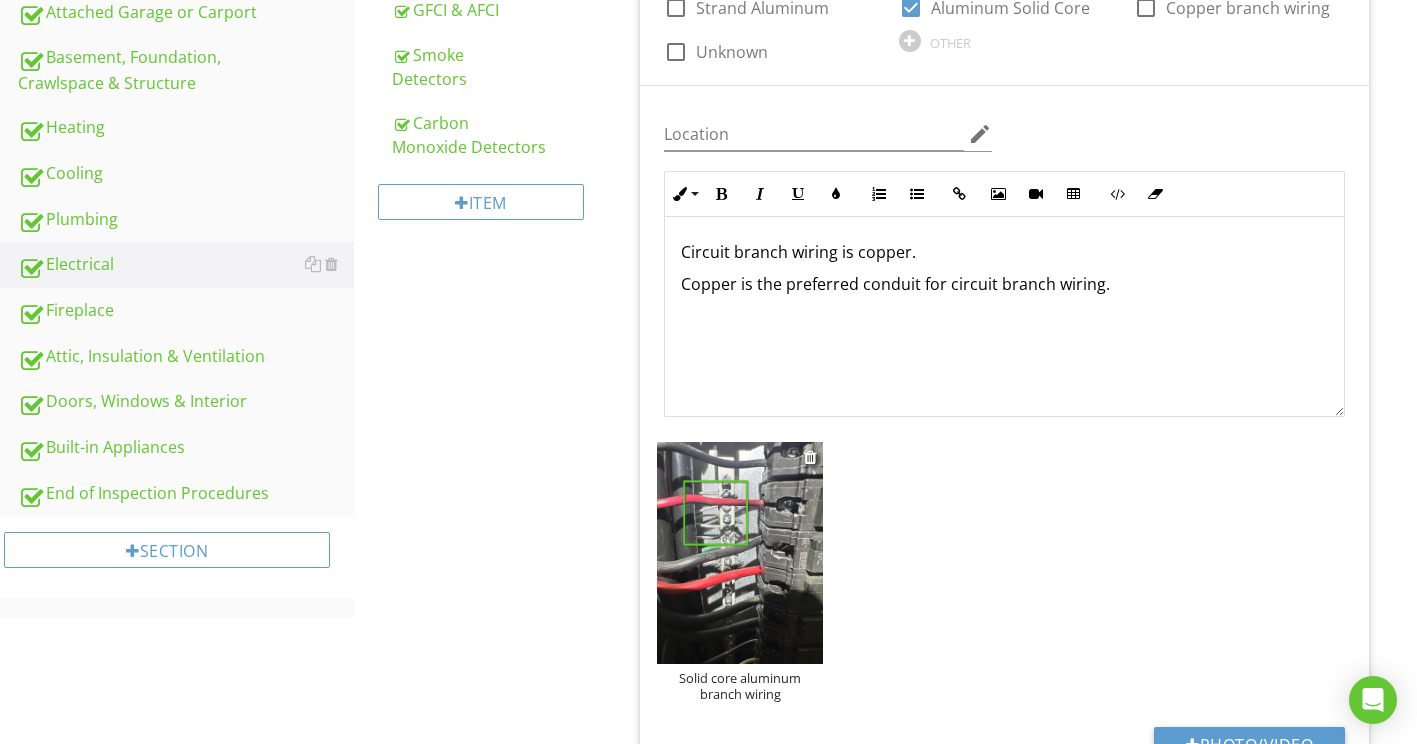 click on "Solid core aluminum branch wiring" at bounding box center [740, 686] 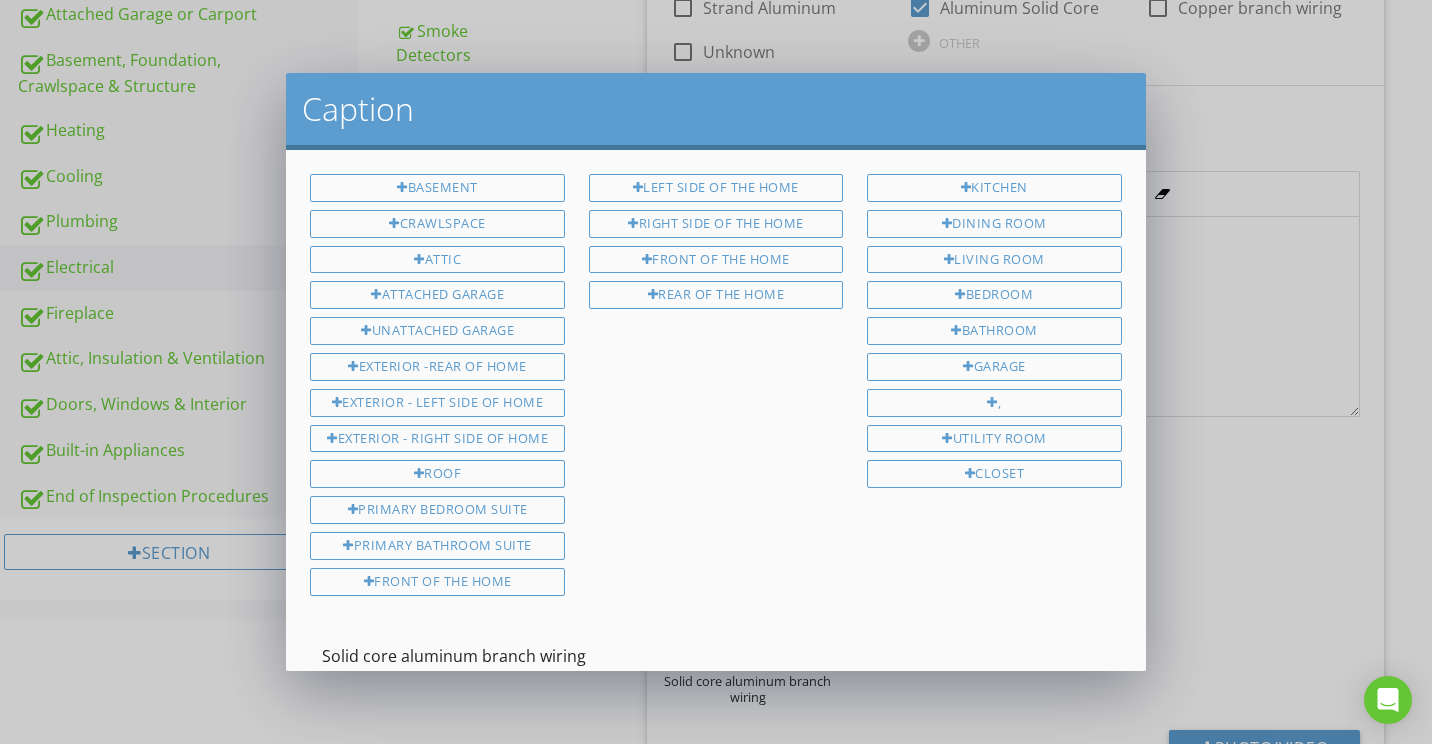 click on "Solid core aluminum branch wiring" at bounding box center [715, 656] 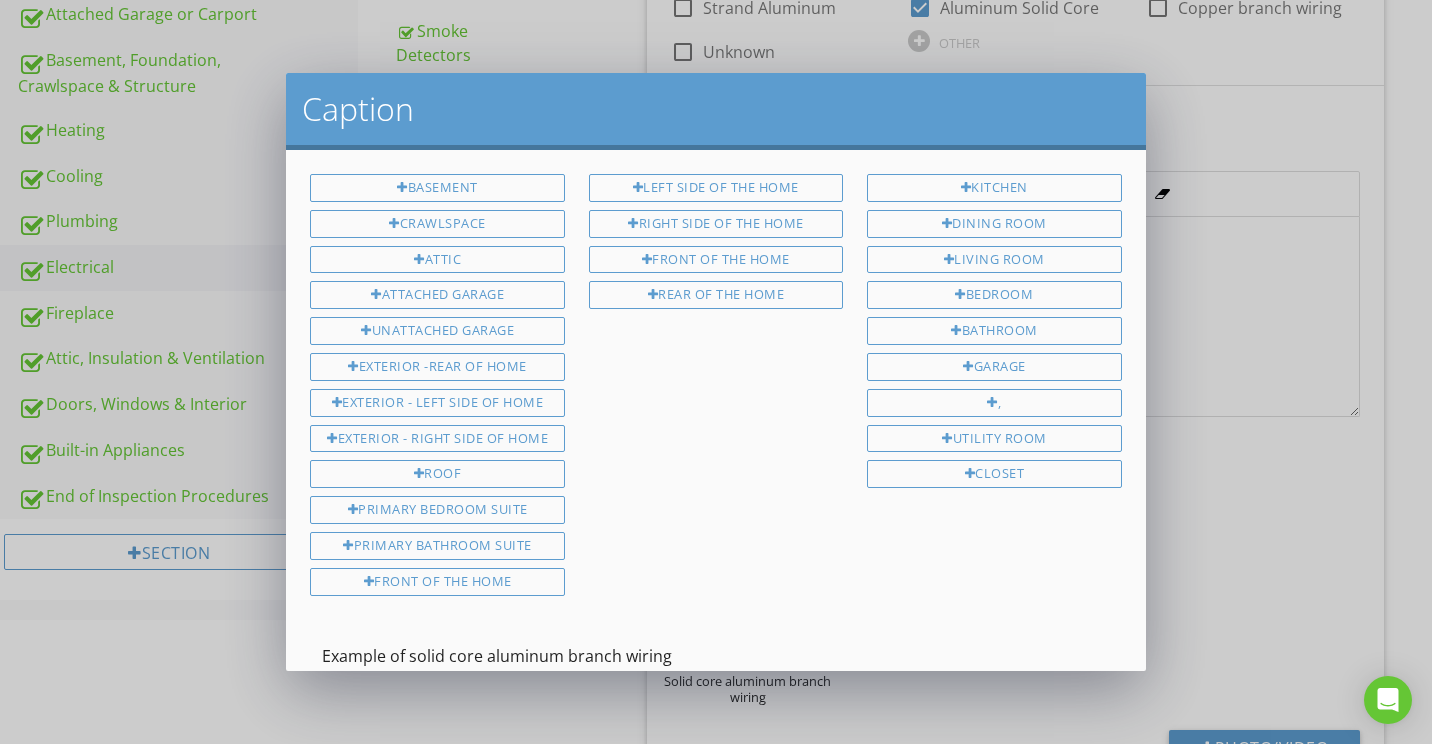 click on "Example of solid core aluminum branch wiring" at bounding box center (715, 656) 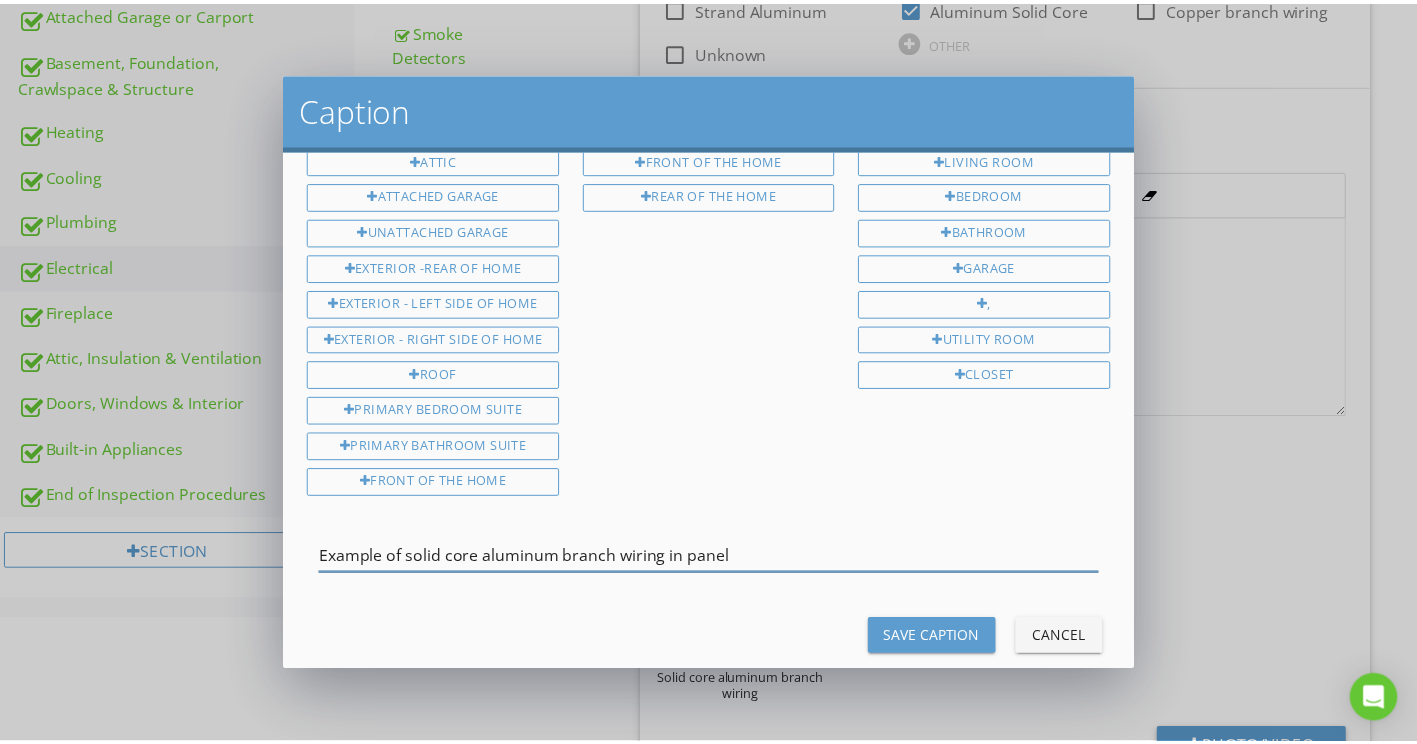 scroll, scrollTop: 100, scrollLeft: 0, axis: vertical 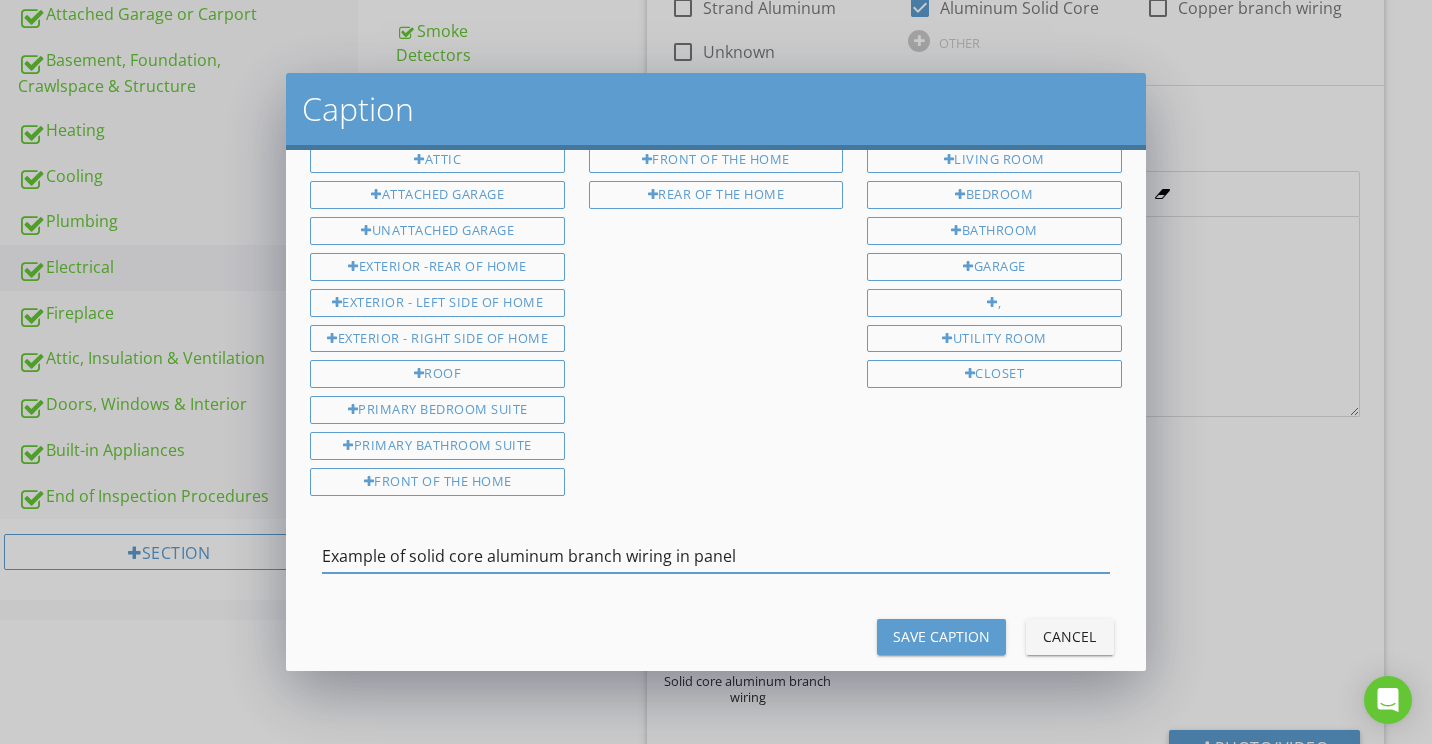 type on "Example of solid core aluminum branch wiring in panel" 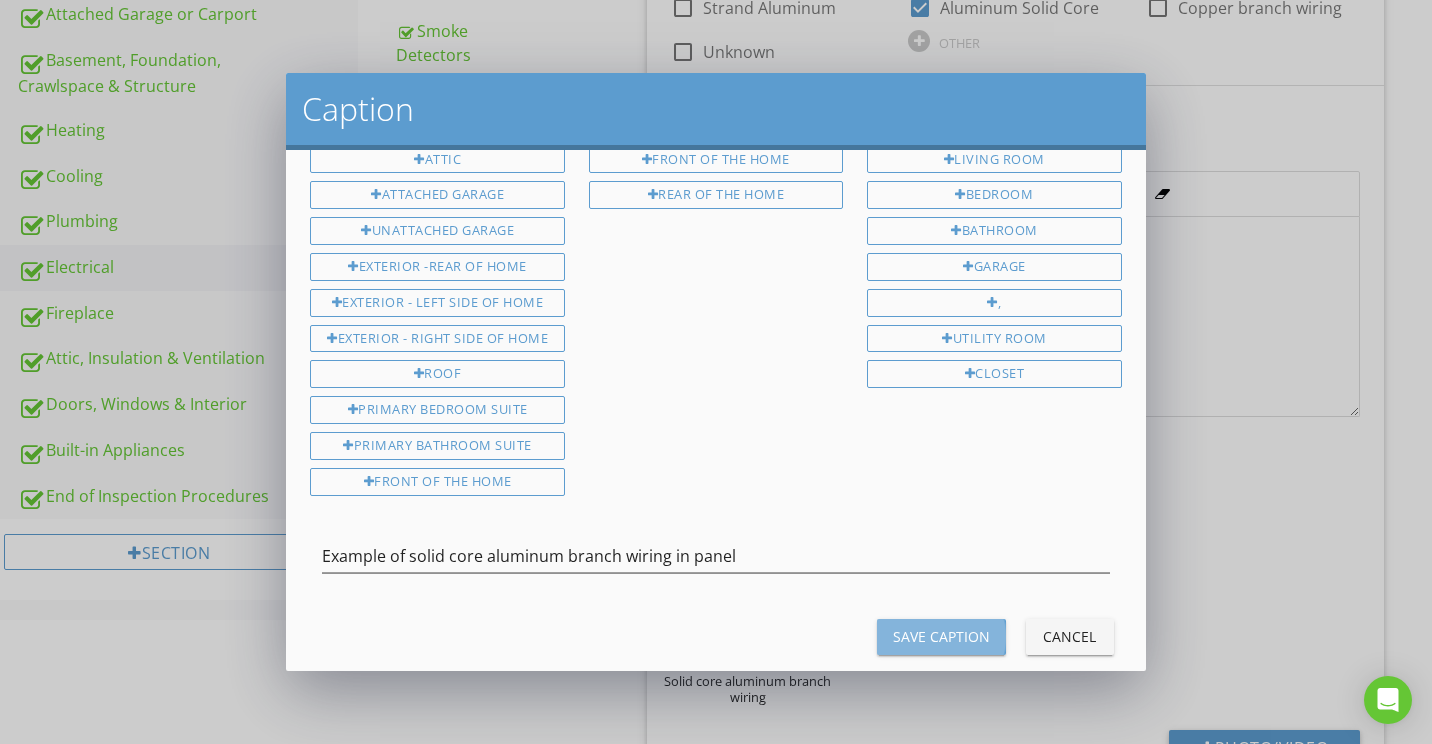 click on "Save Caption" at bounding box center (941, 637) 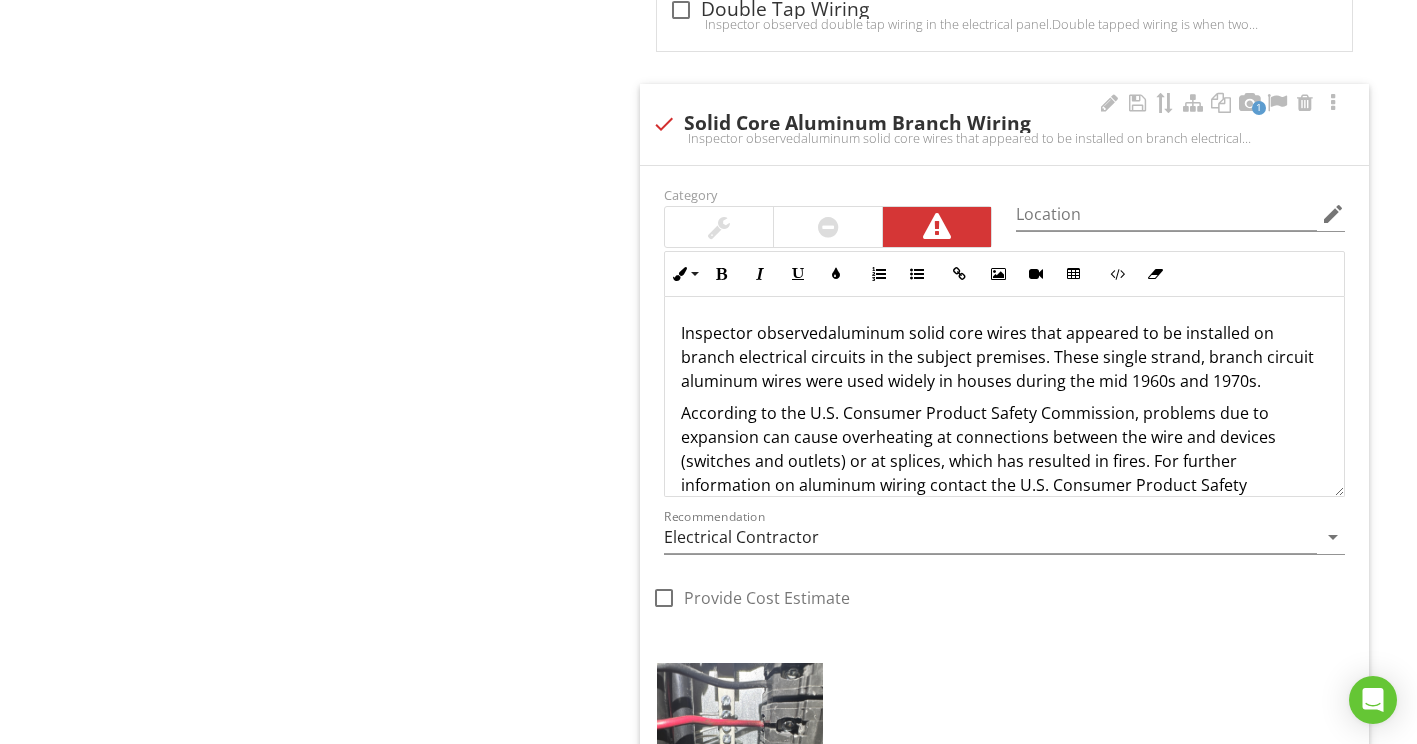 scroll, scrollTop: 2491, scrollLeft: 0, axis: vertical 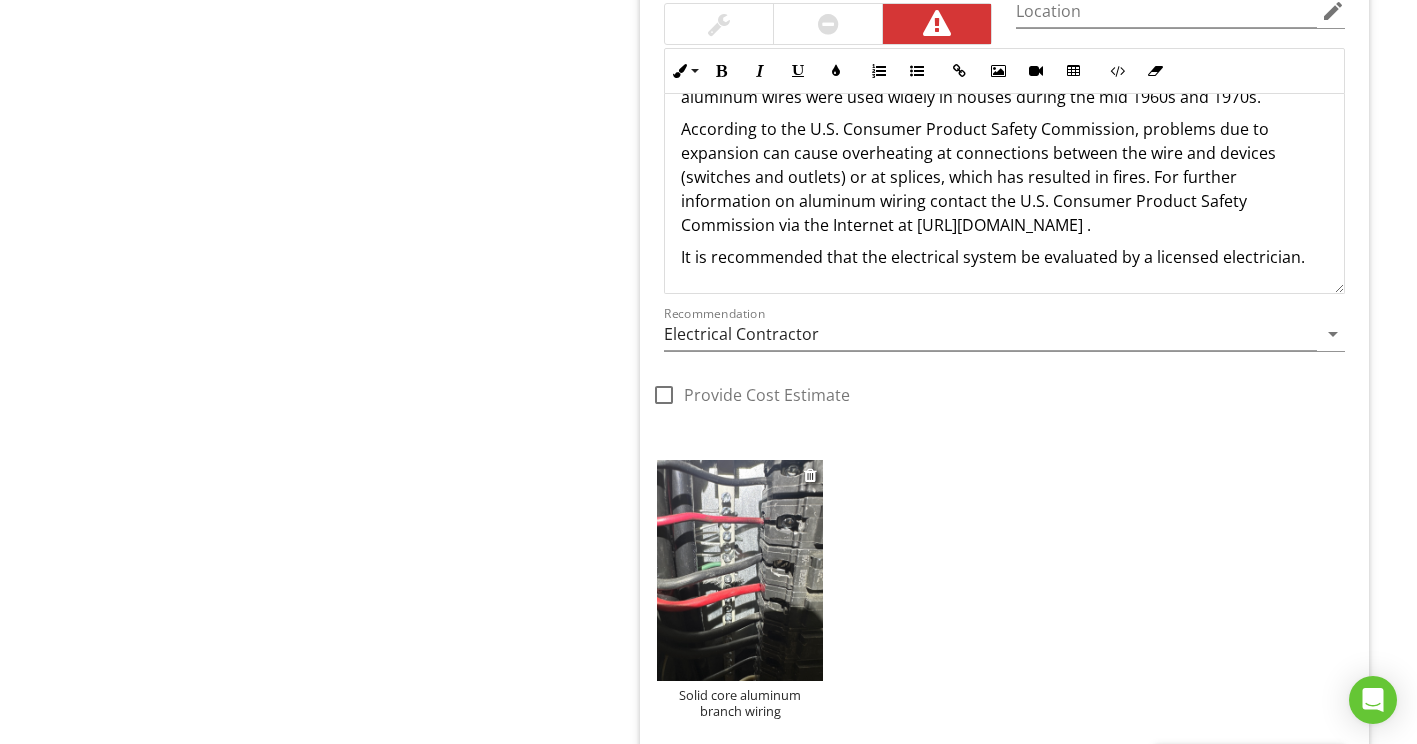 click at bounding box center [740, 571] 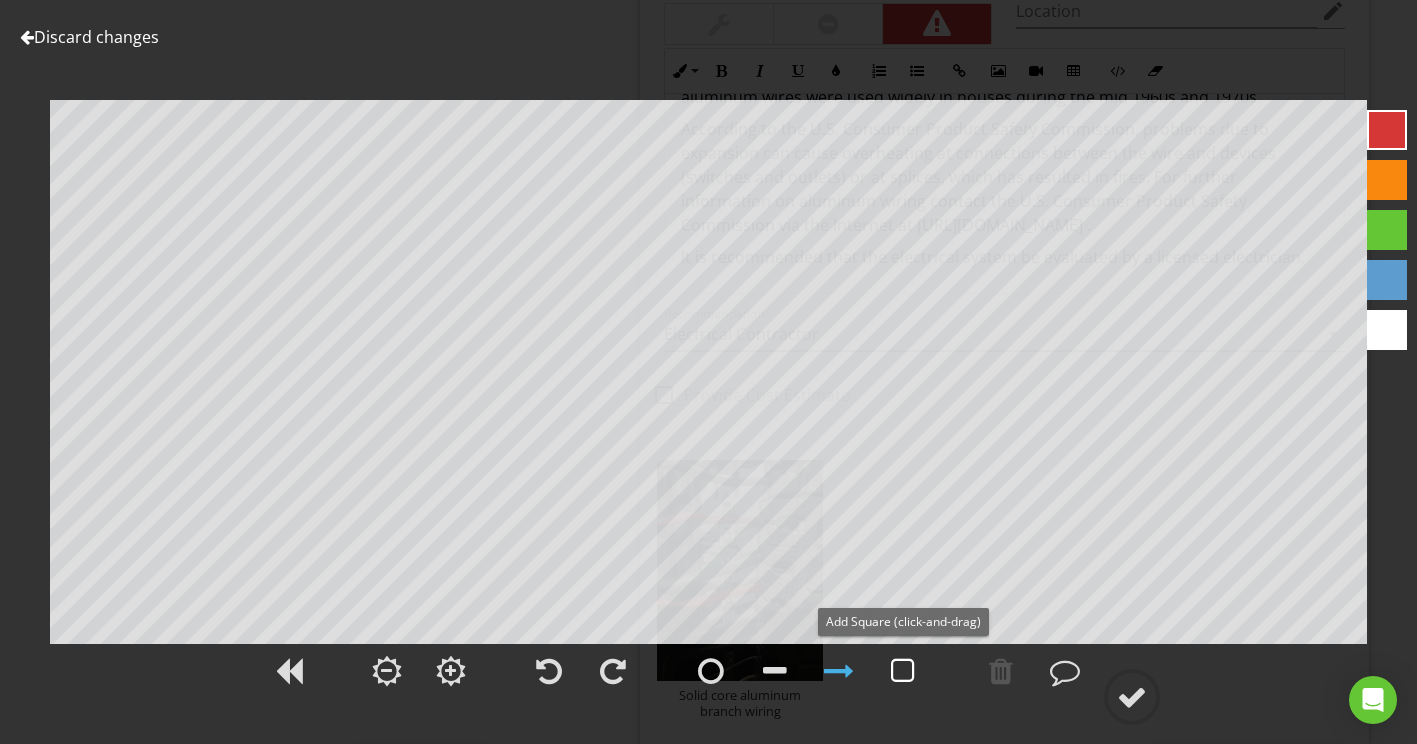 click at bounding box center [903, 671] 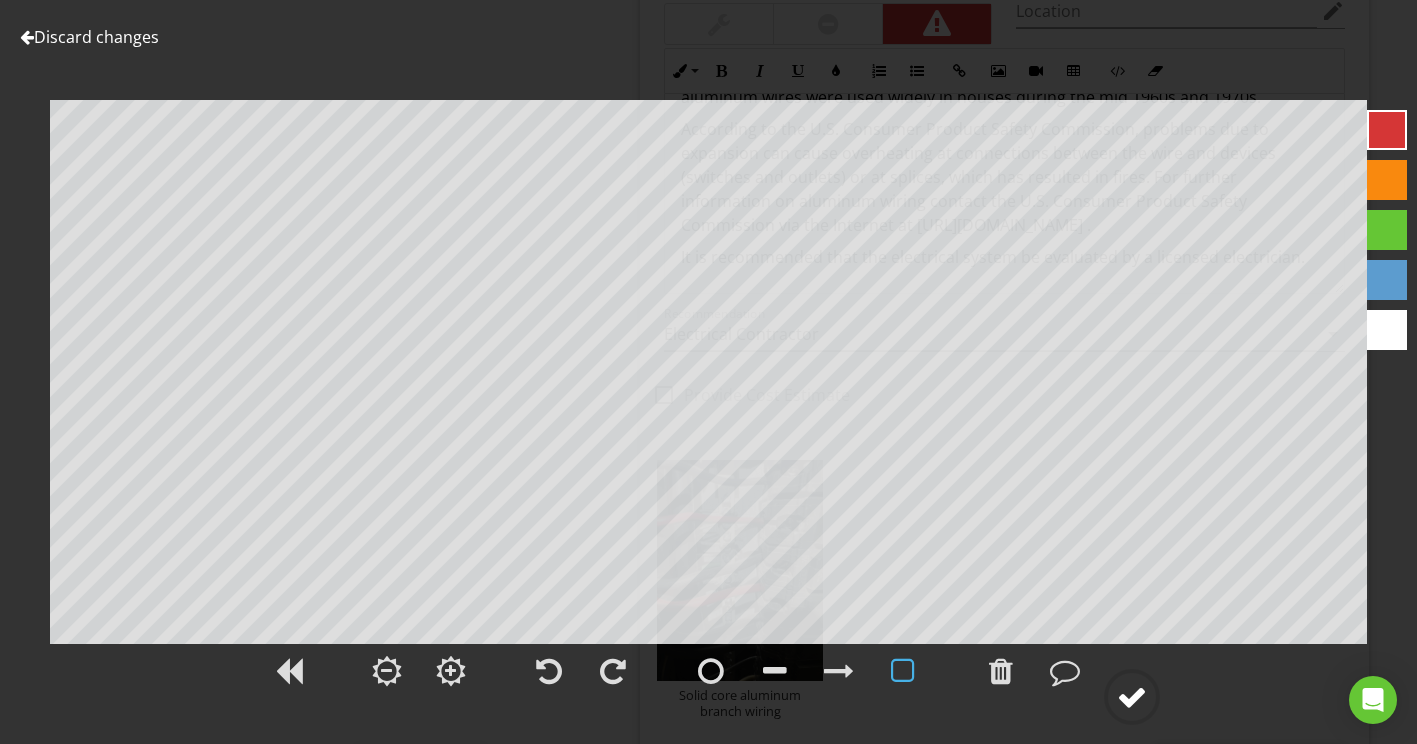 click at bounding box center [1132, 697] 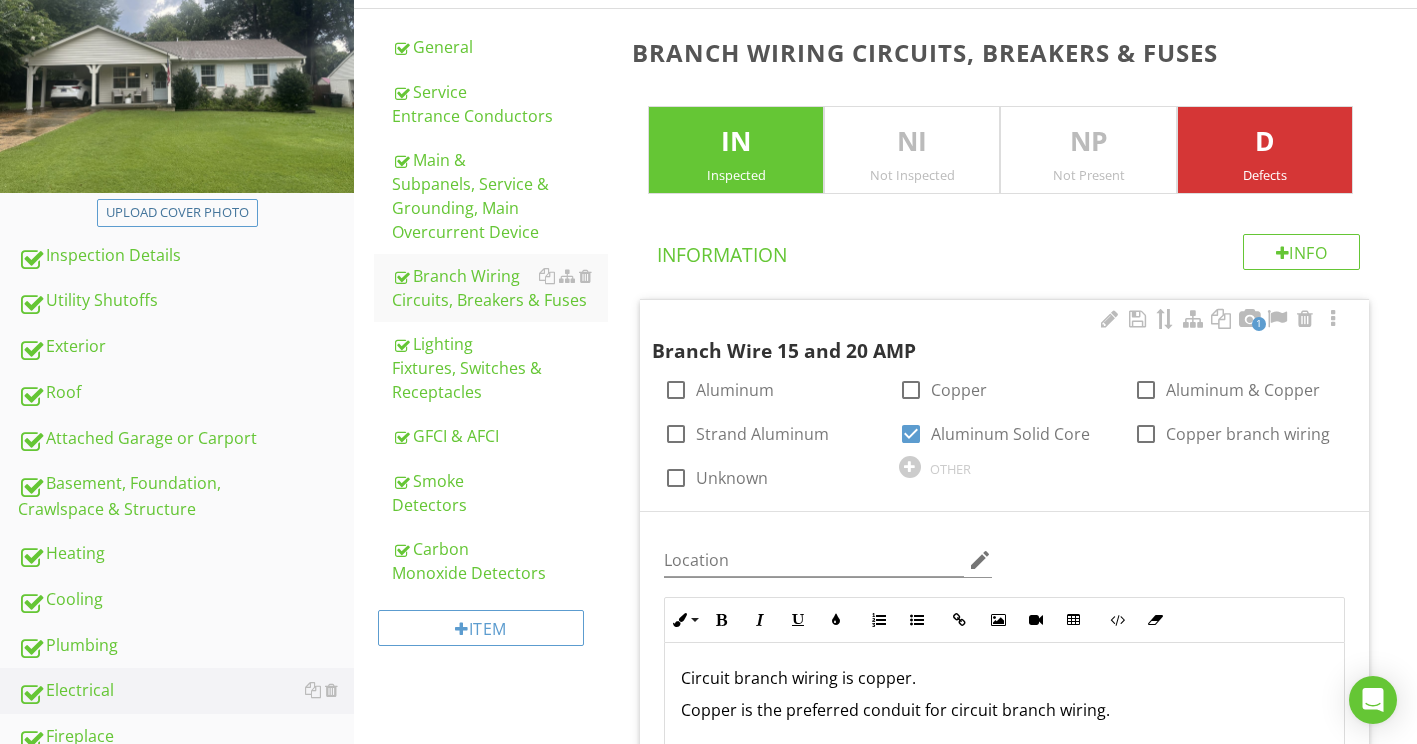 scroll, scrollTop: 404, scrollLeft: 0, axis: vertical 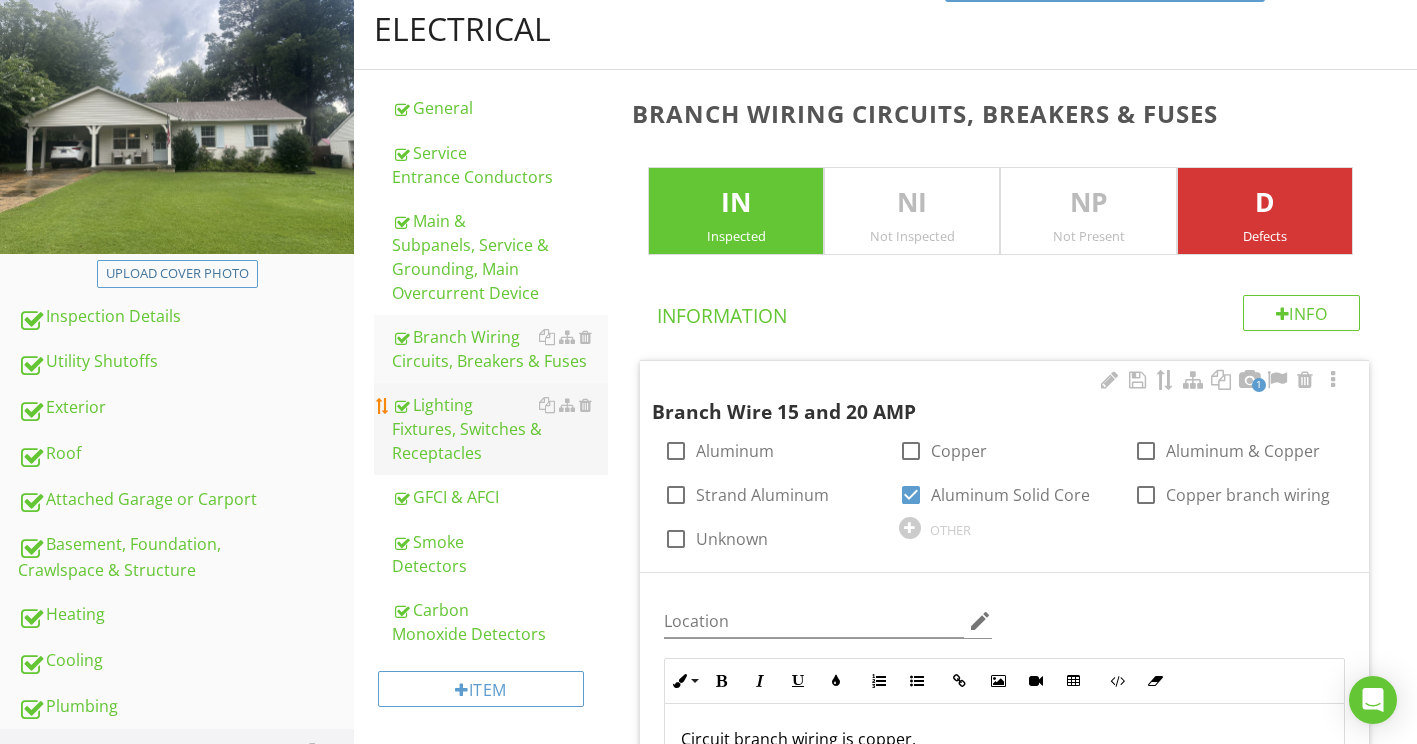 click on "Lighting Fixtures, Switches & Receptacles" at bounding box center (500, 429) 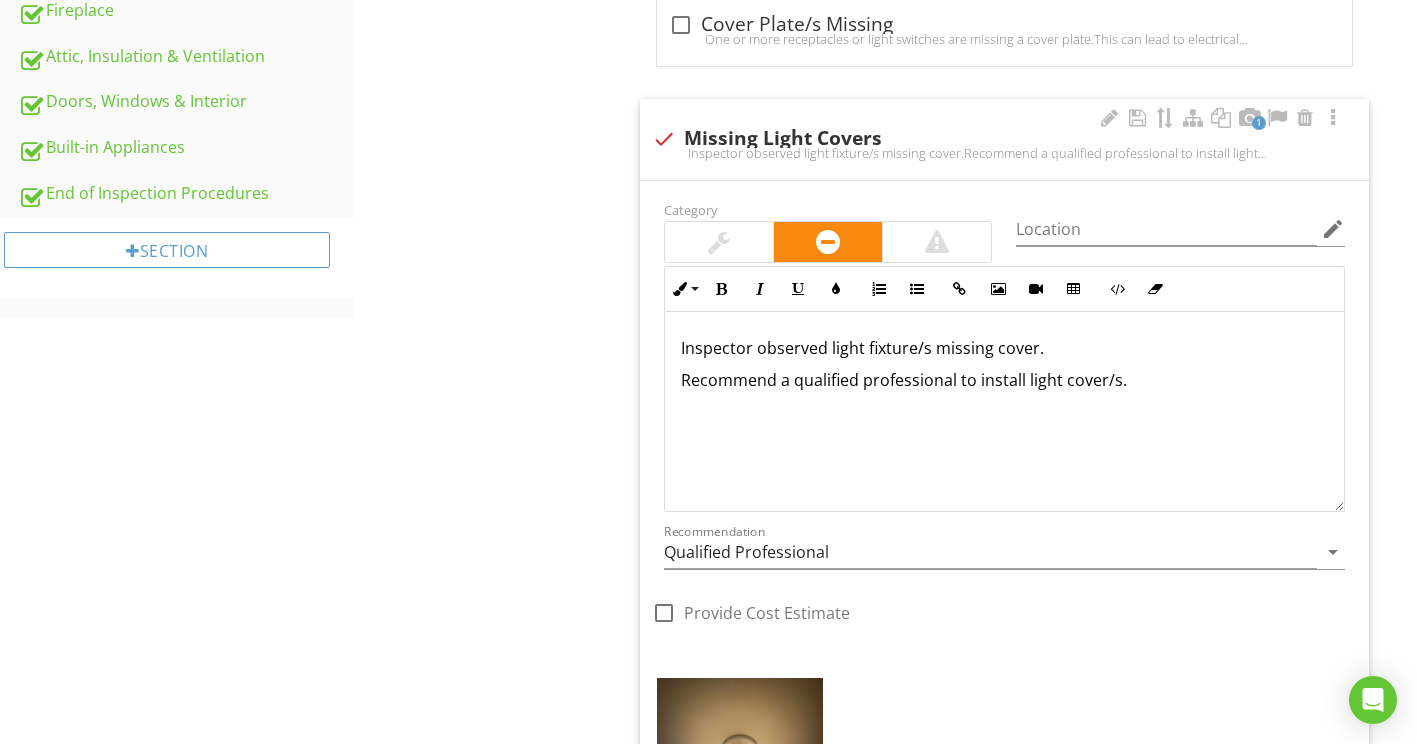 scroll, scrollTop: 1204, scrollLeft: 0, axis: vertical 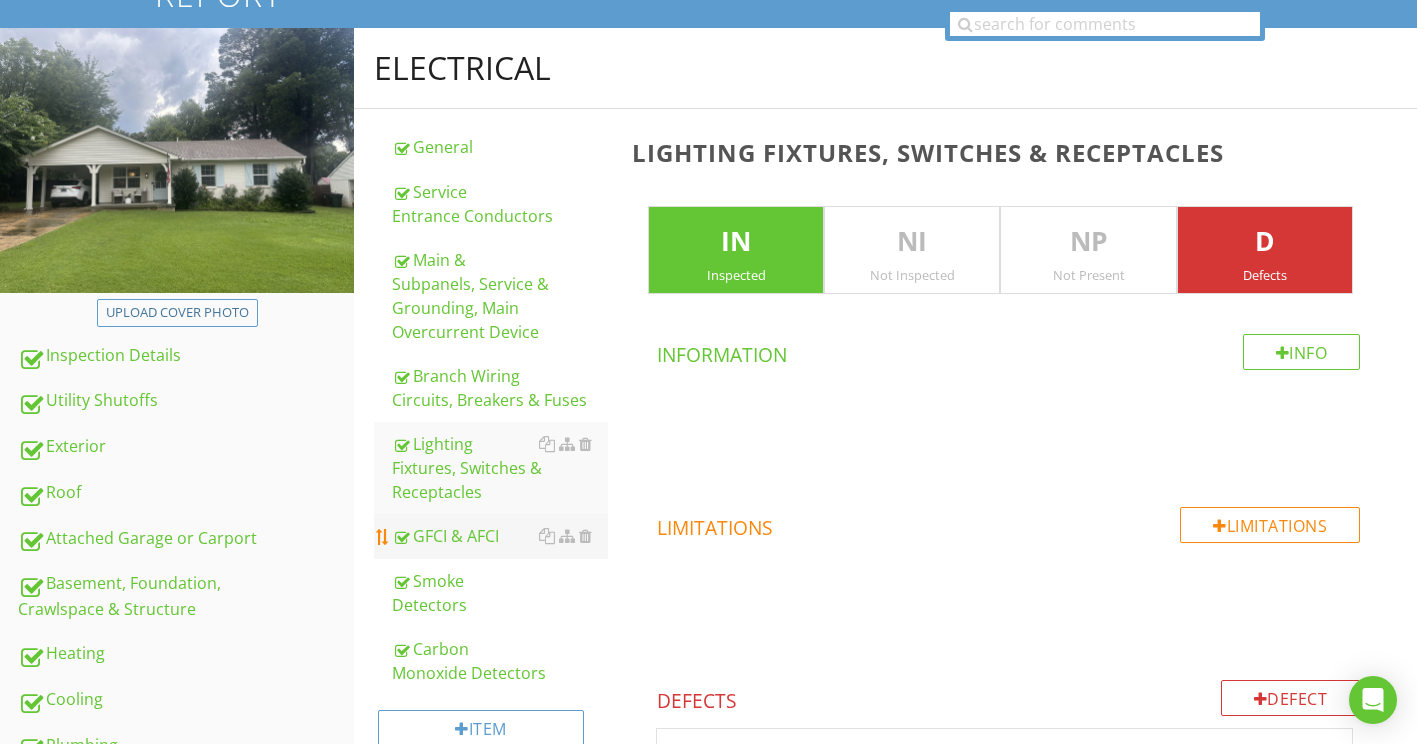 click on "GFCI & AFCI" at bounding box center (500, 536) 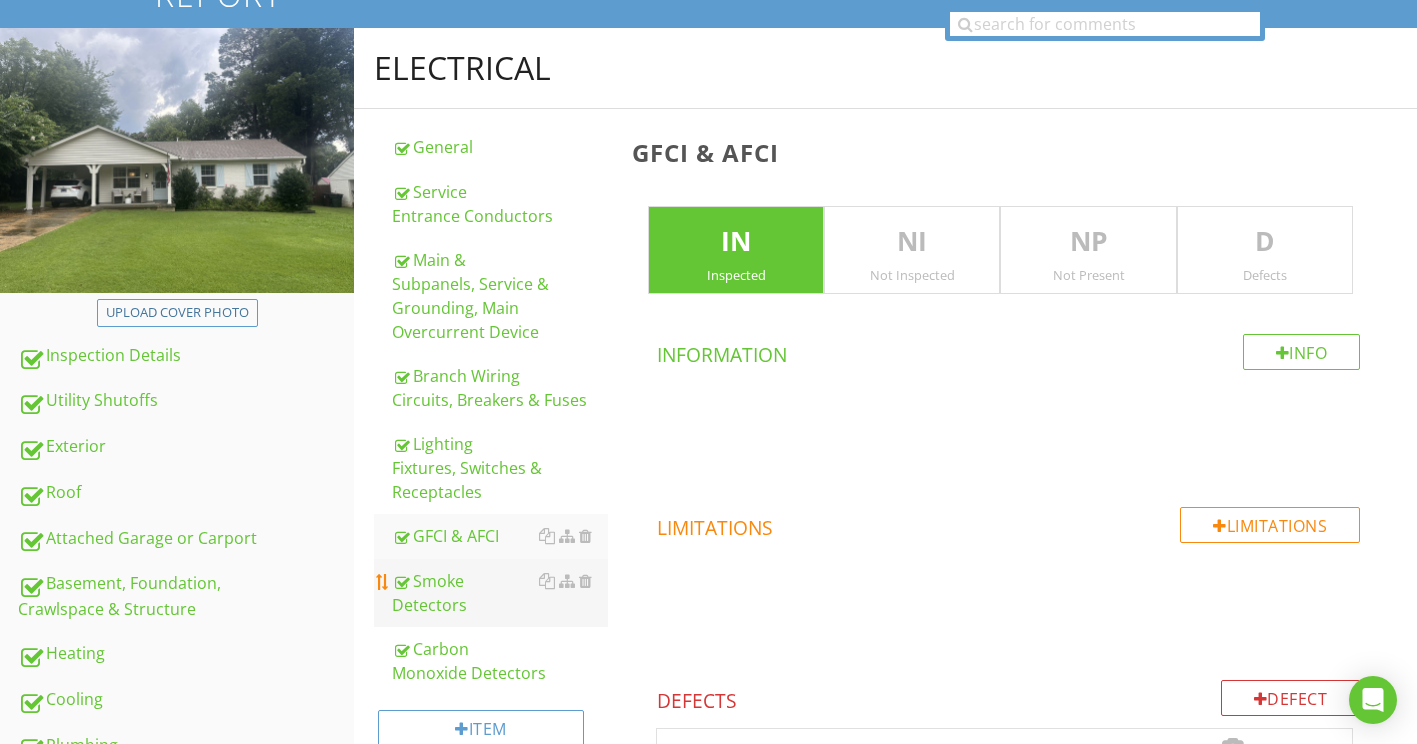 click on "Smoke Detectors" at bounding box center (500, 593) 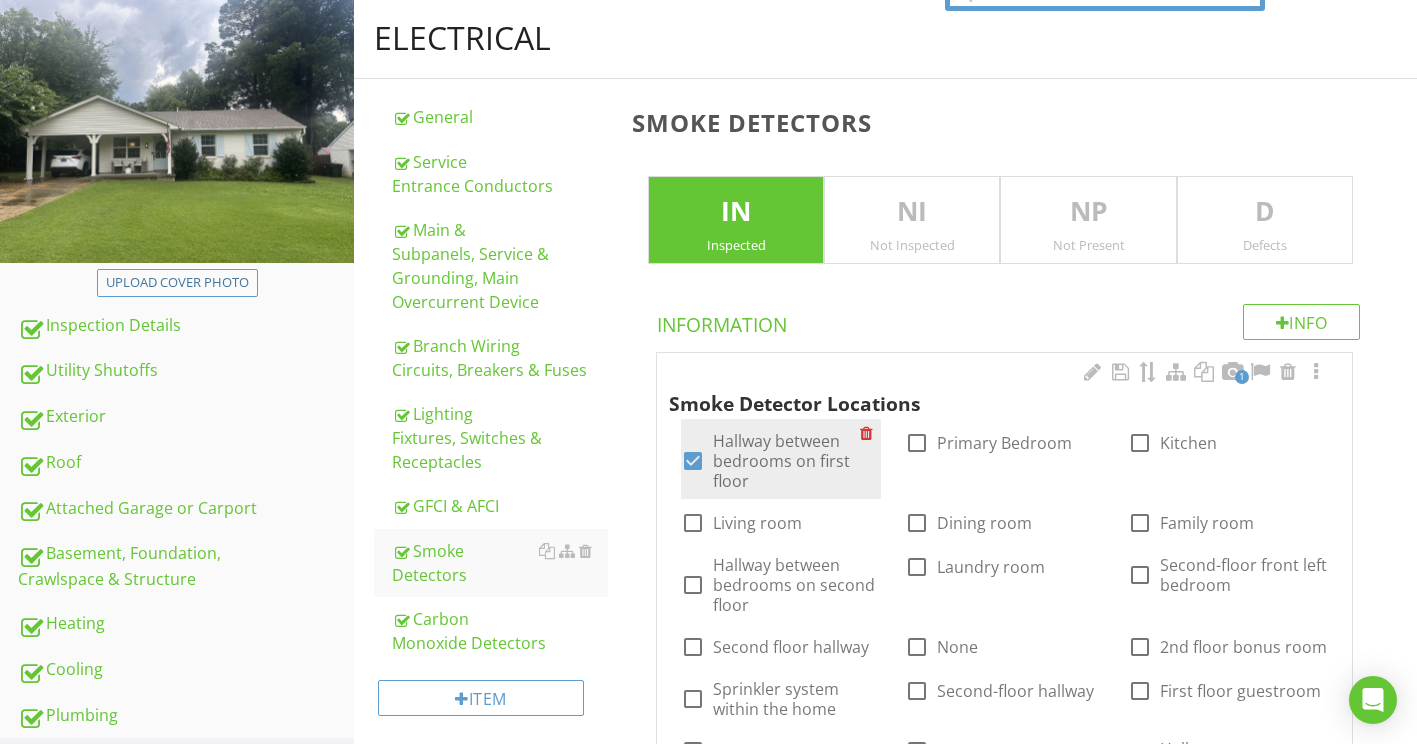 scroll, scrollTop: 465, scrollLeft: 0, axis: vertical 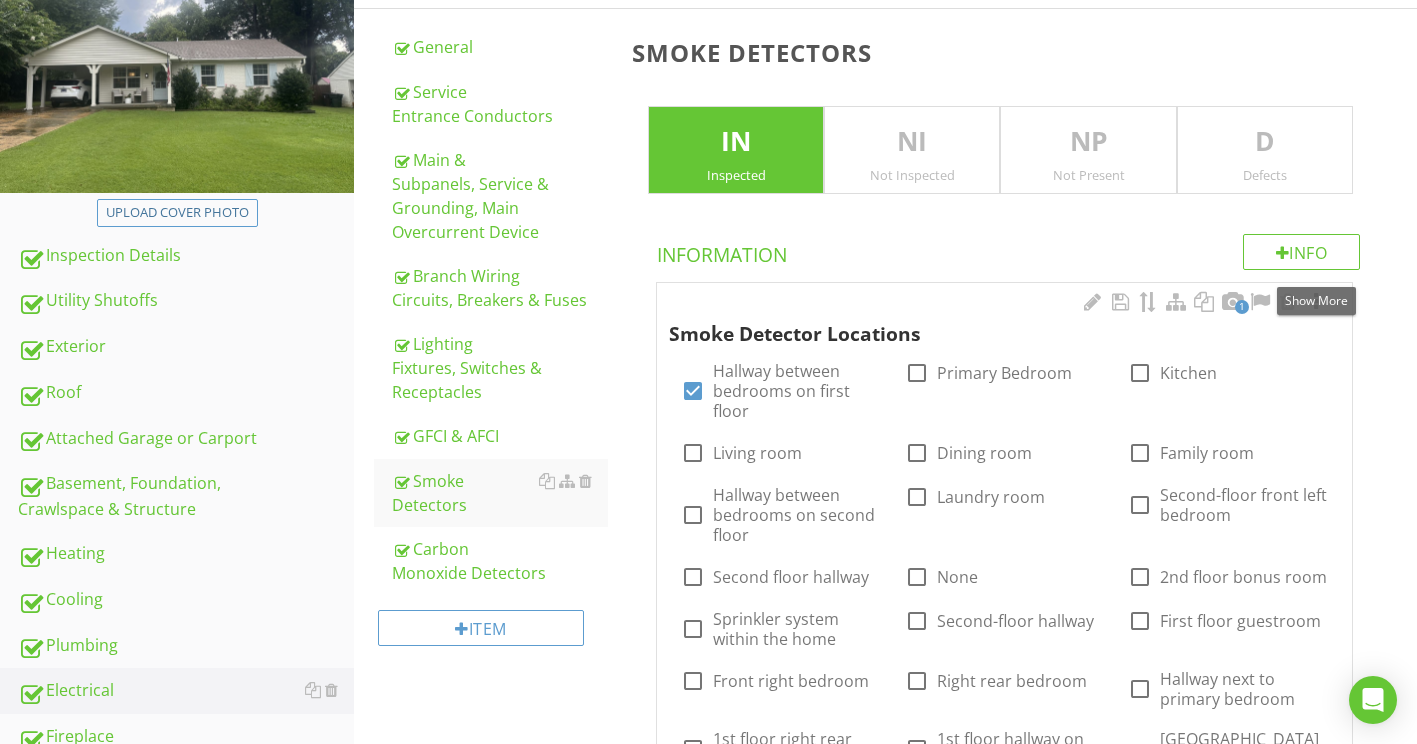 click at bounding box center (1316, 302) 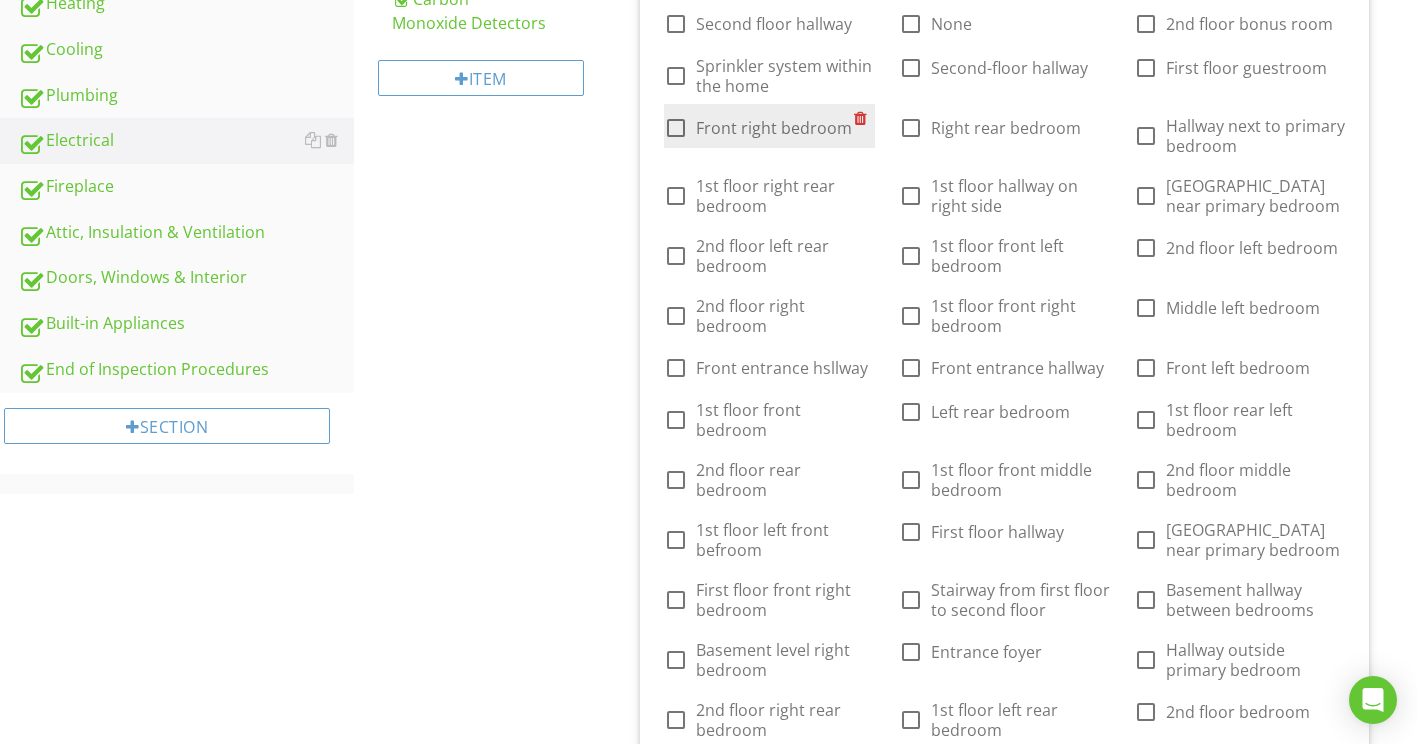 scroll, scrollTop: 765, scrollLeft: 0, axis: vertical 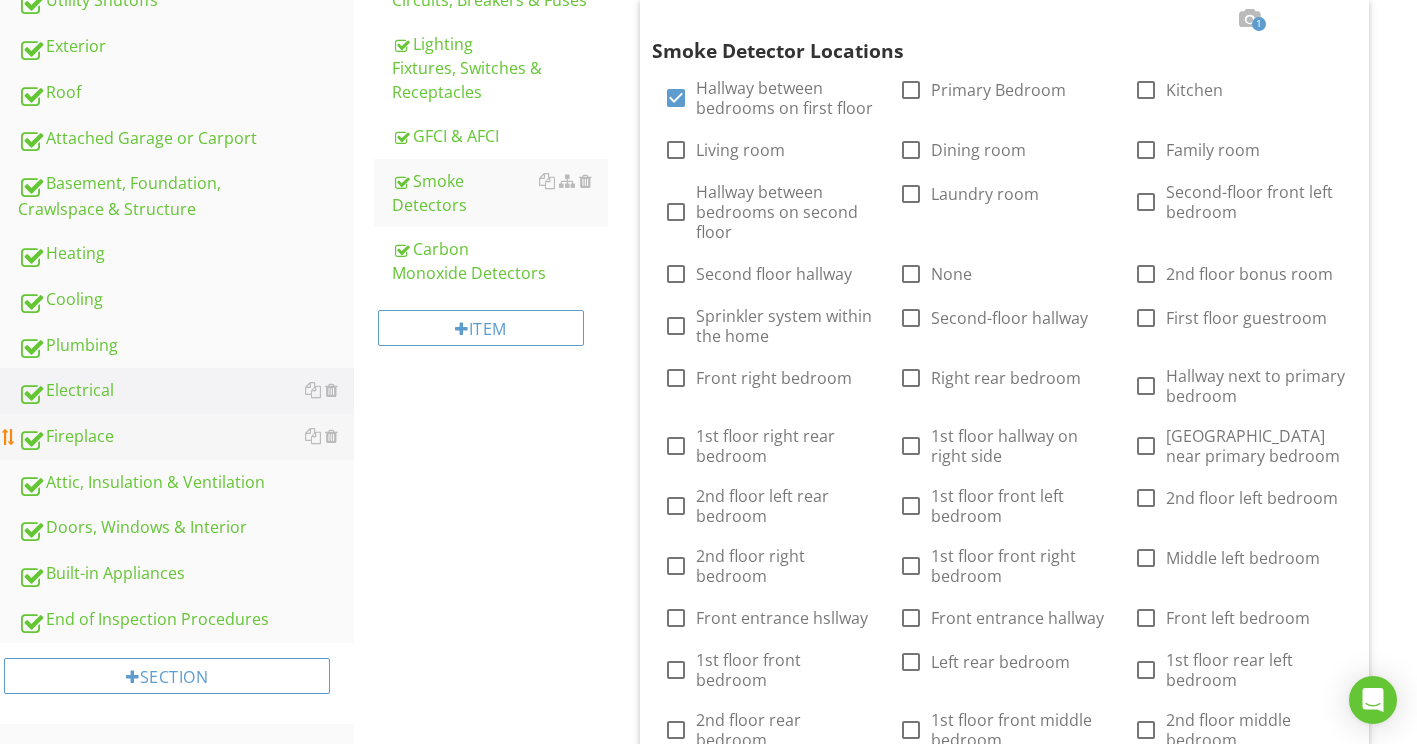 click on "Fireplace" at bounding box center [186, 437] 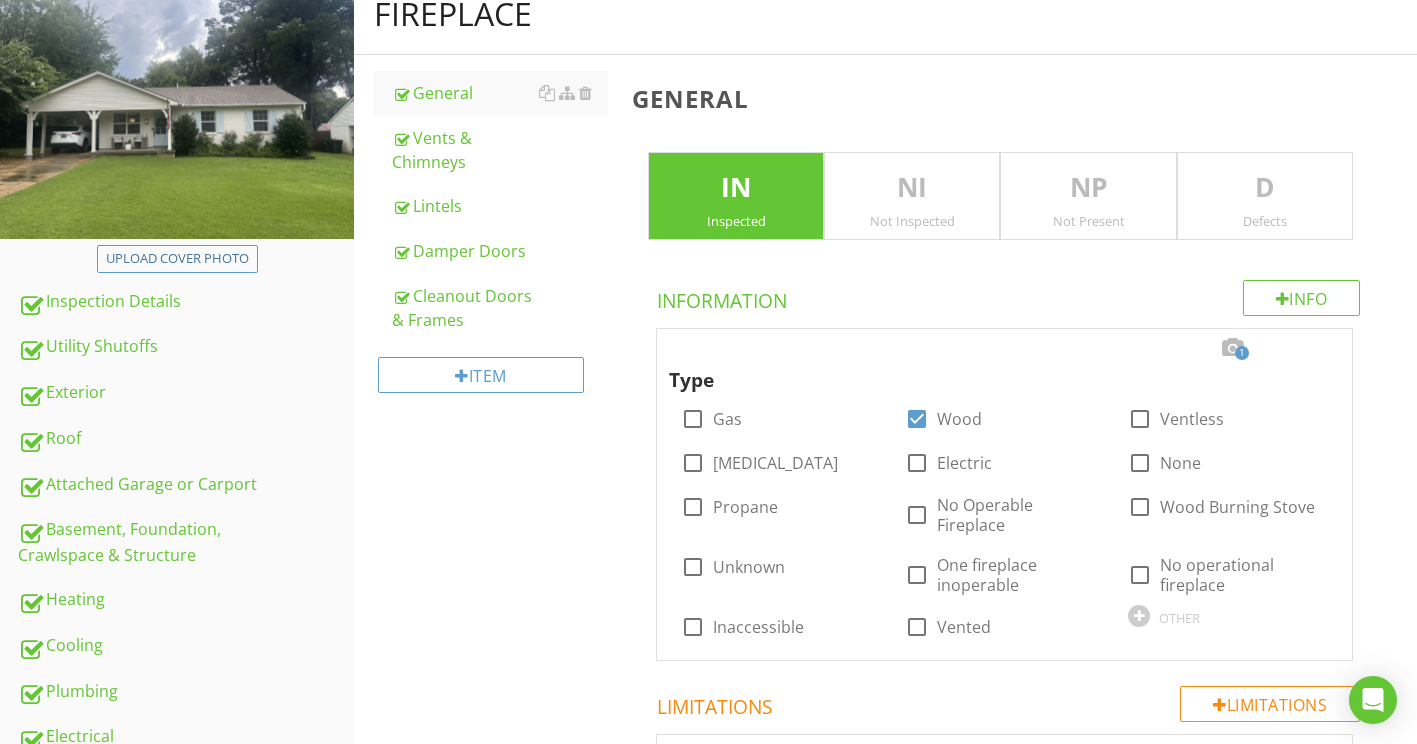 scroll, scrollTop: 365, scrollLeft: 0, axis: vertical 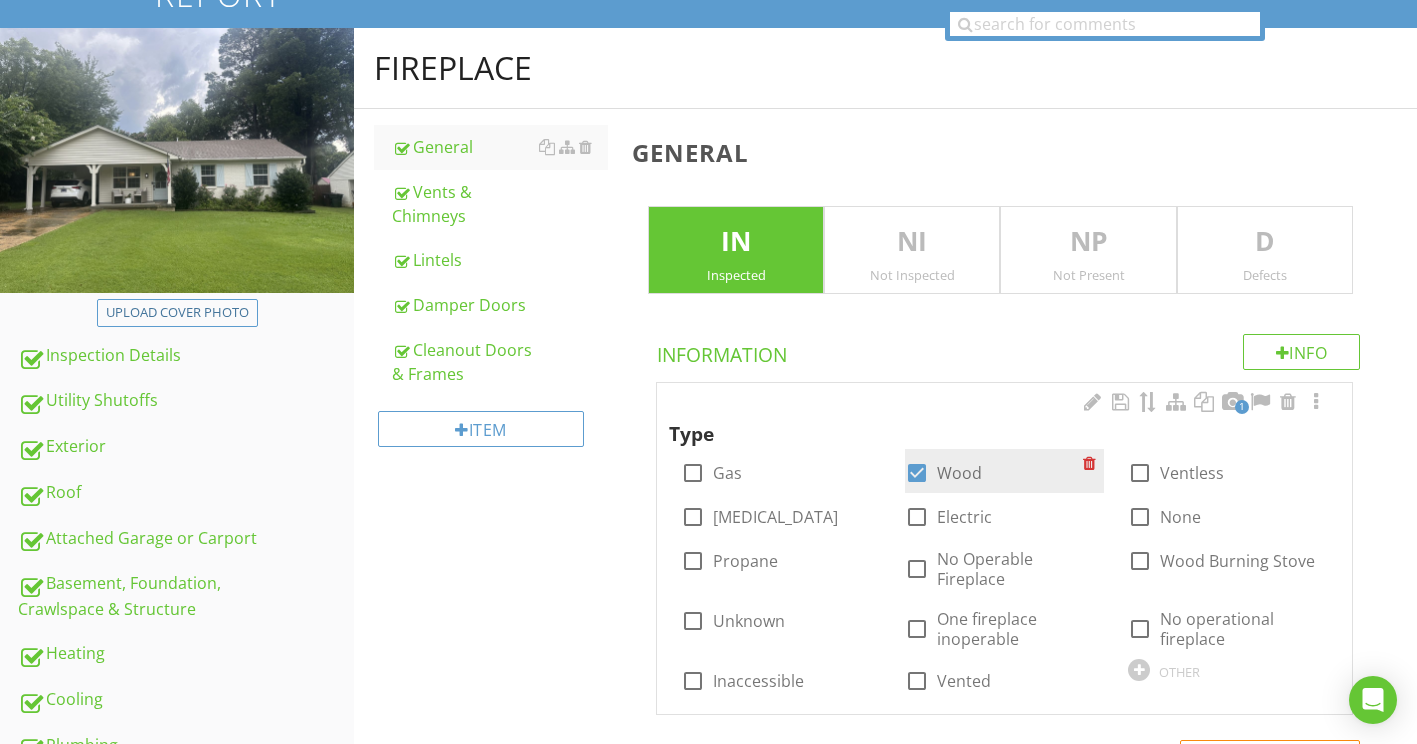 click at bounding box center (917, 473) 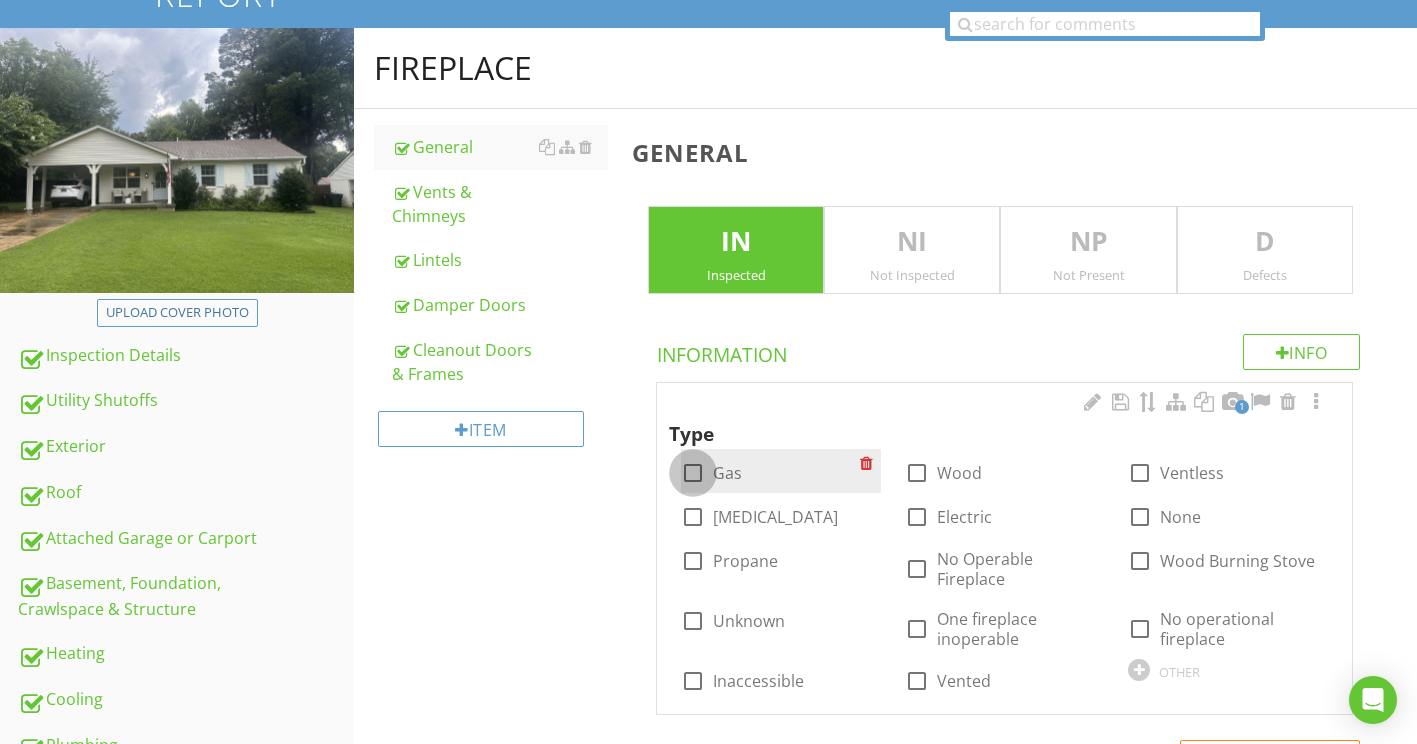click at bounding box center [693, 473] 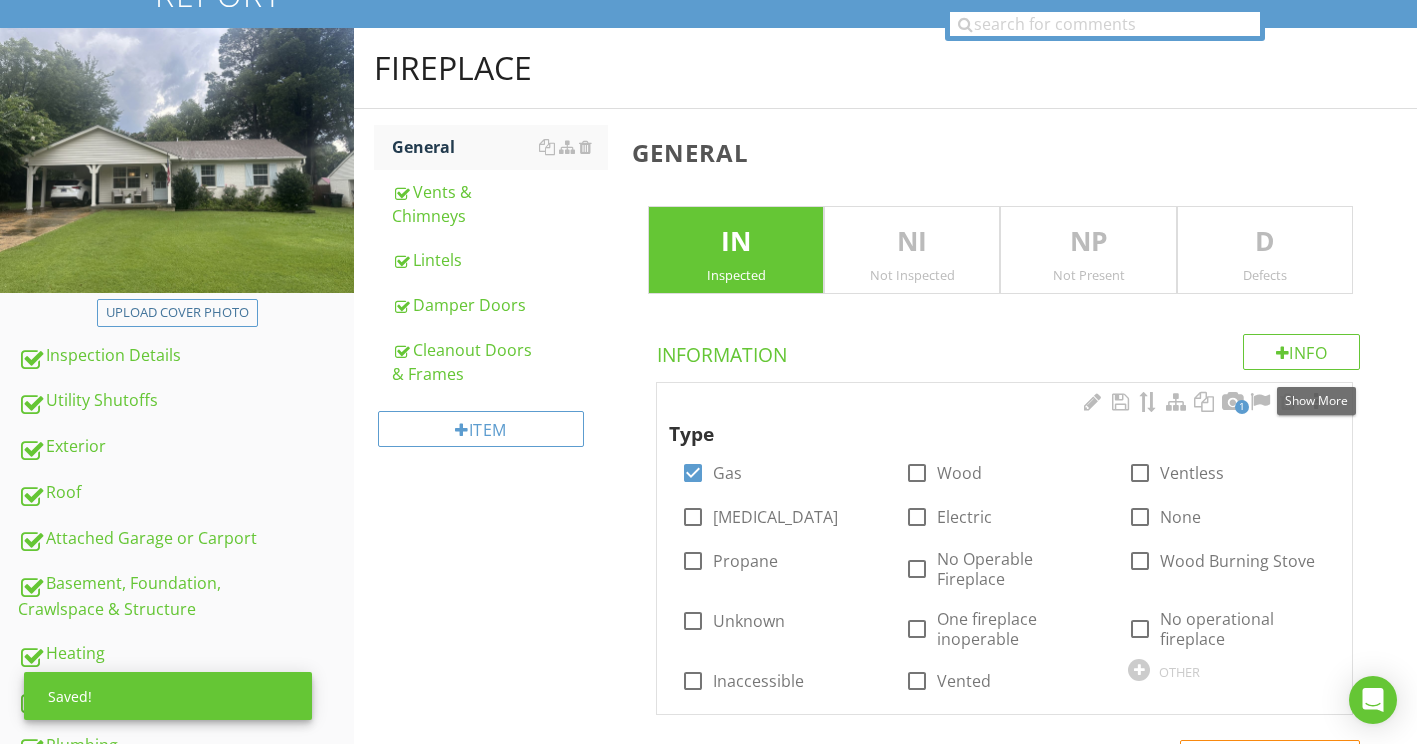 click at bounding box center (1316, 402) 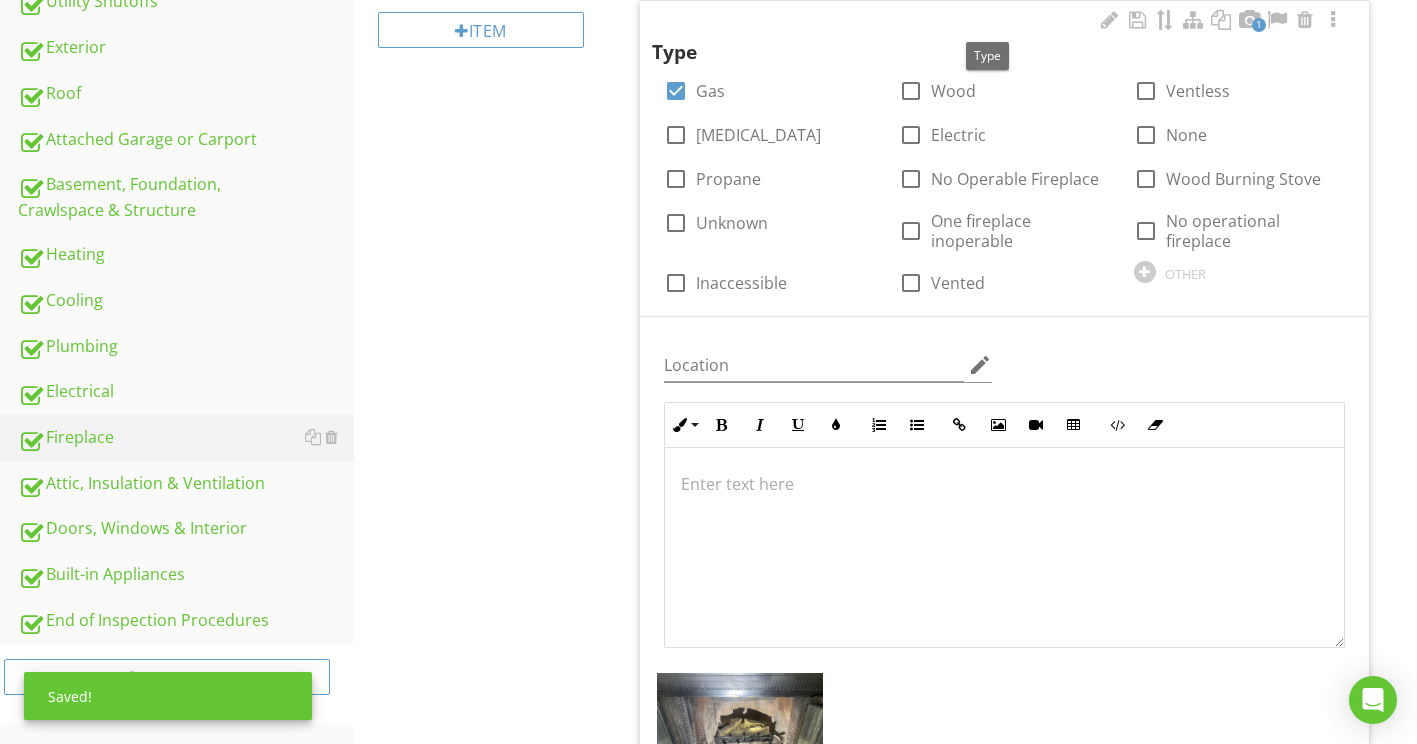scroll, scrollTop: 765, scrollLeft: 0, axis: vertical 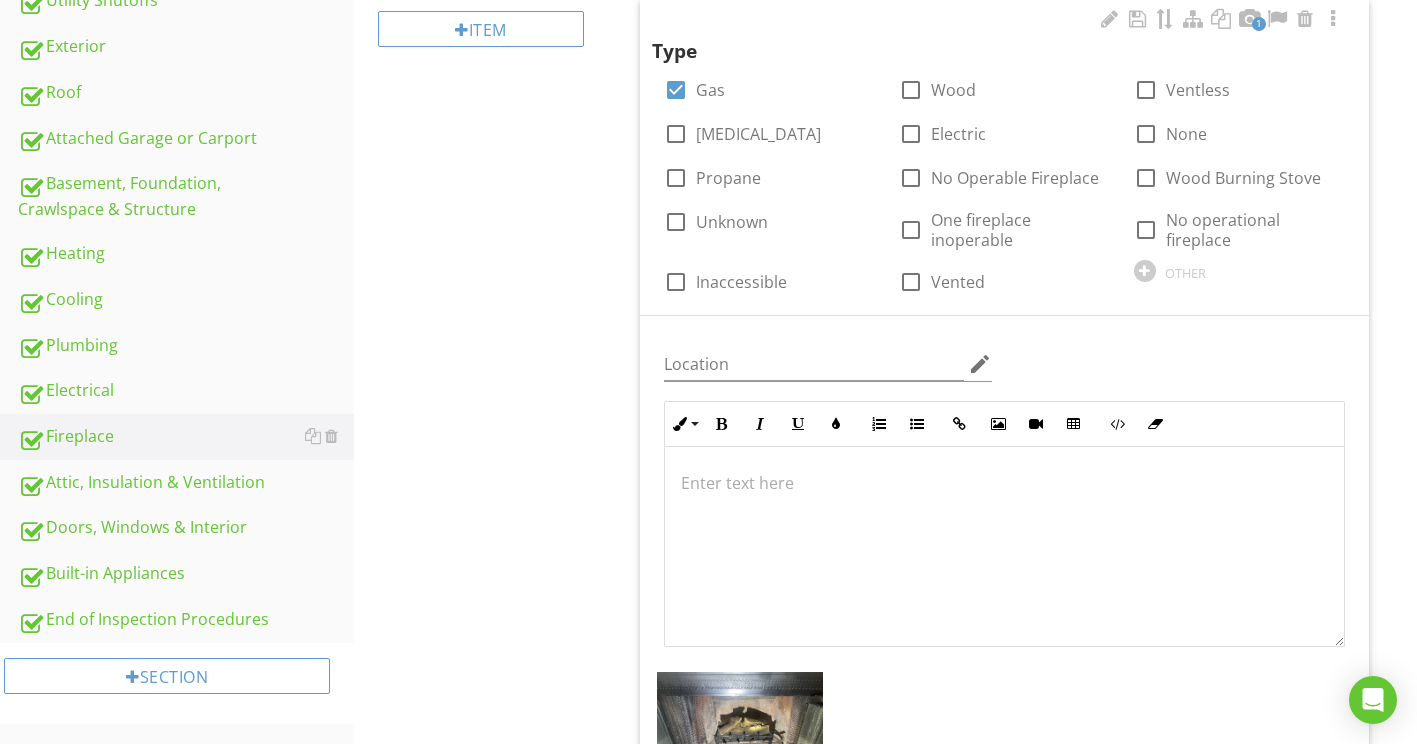 click at bounding box center [1004, 483] 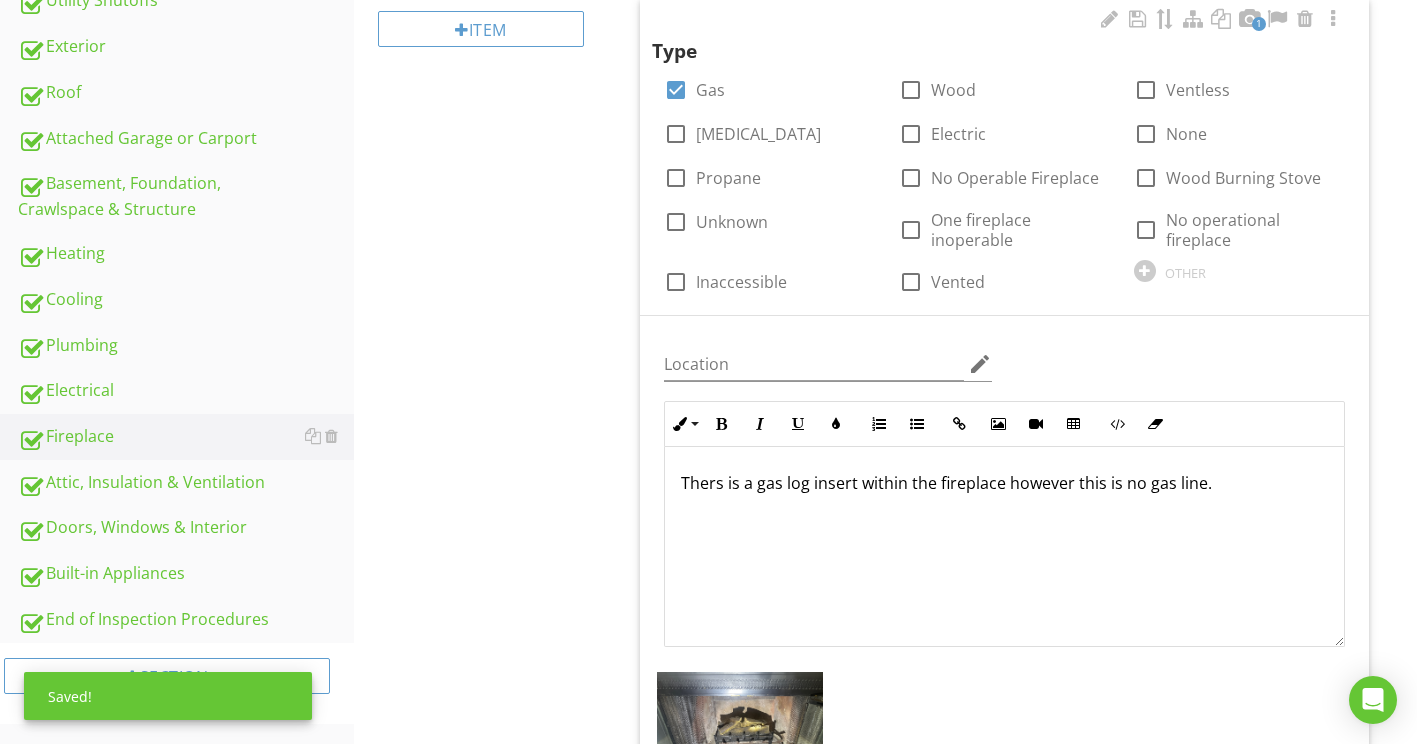 scroll, scrollTop: 1, scrollLeft: 0, axis: vertical 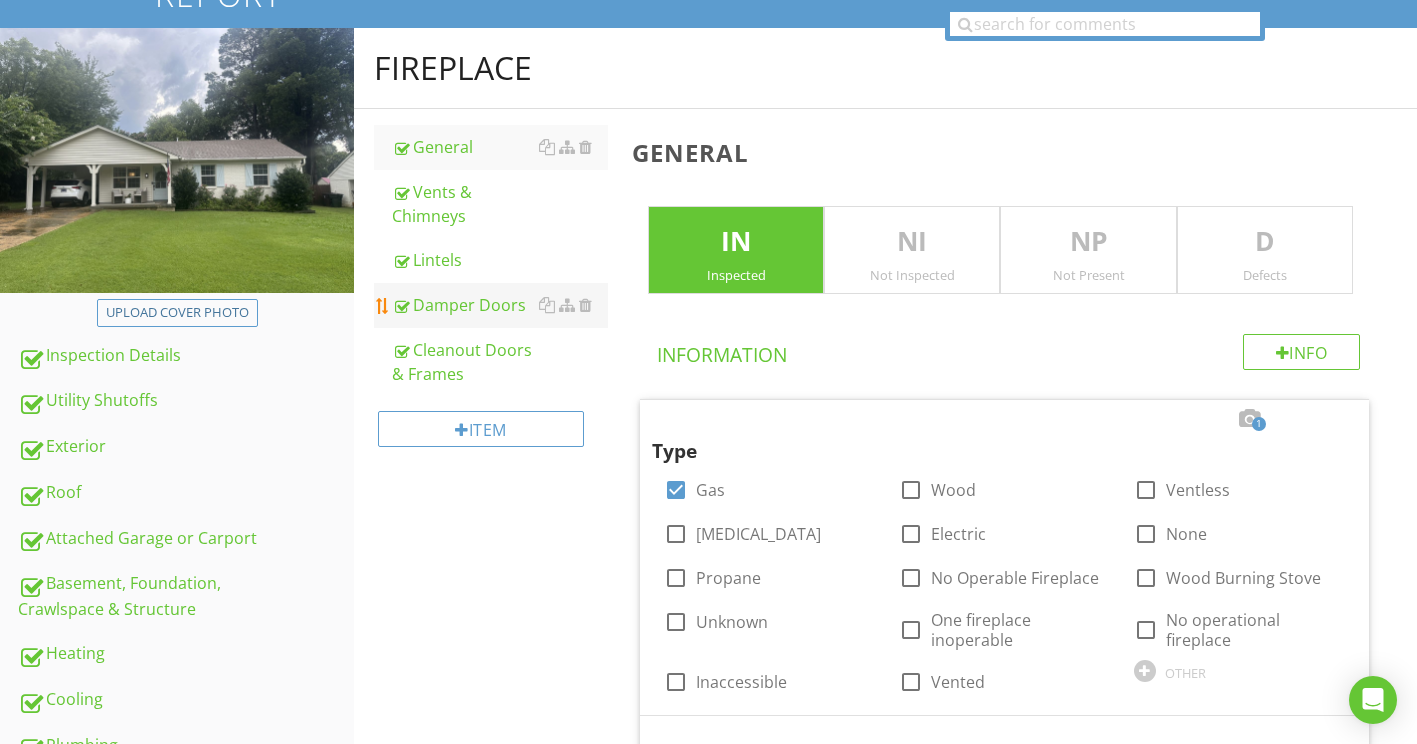 click on "Damper Doors" at bounding box center [500, 305] 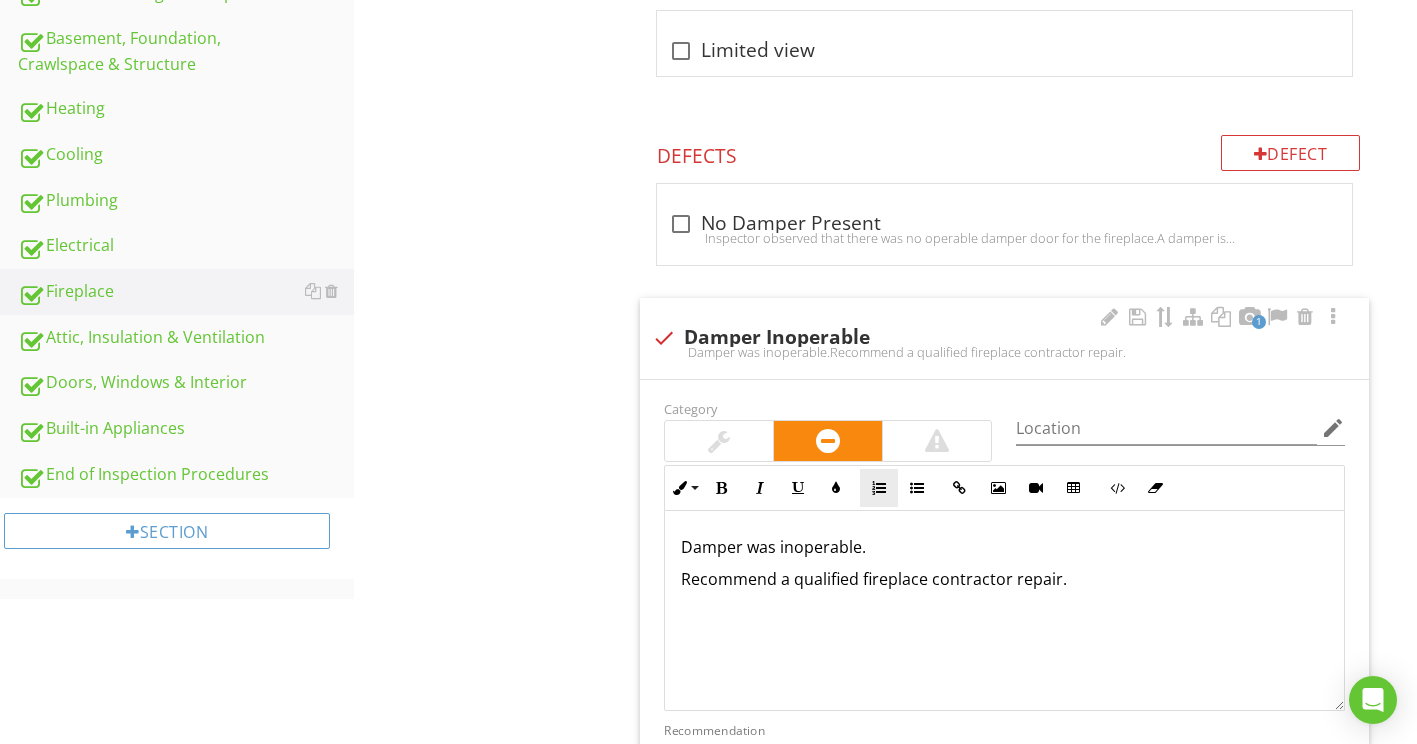 scroll, scrollTop: 965, scrollLeft: 0, axis: vertical 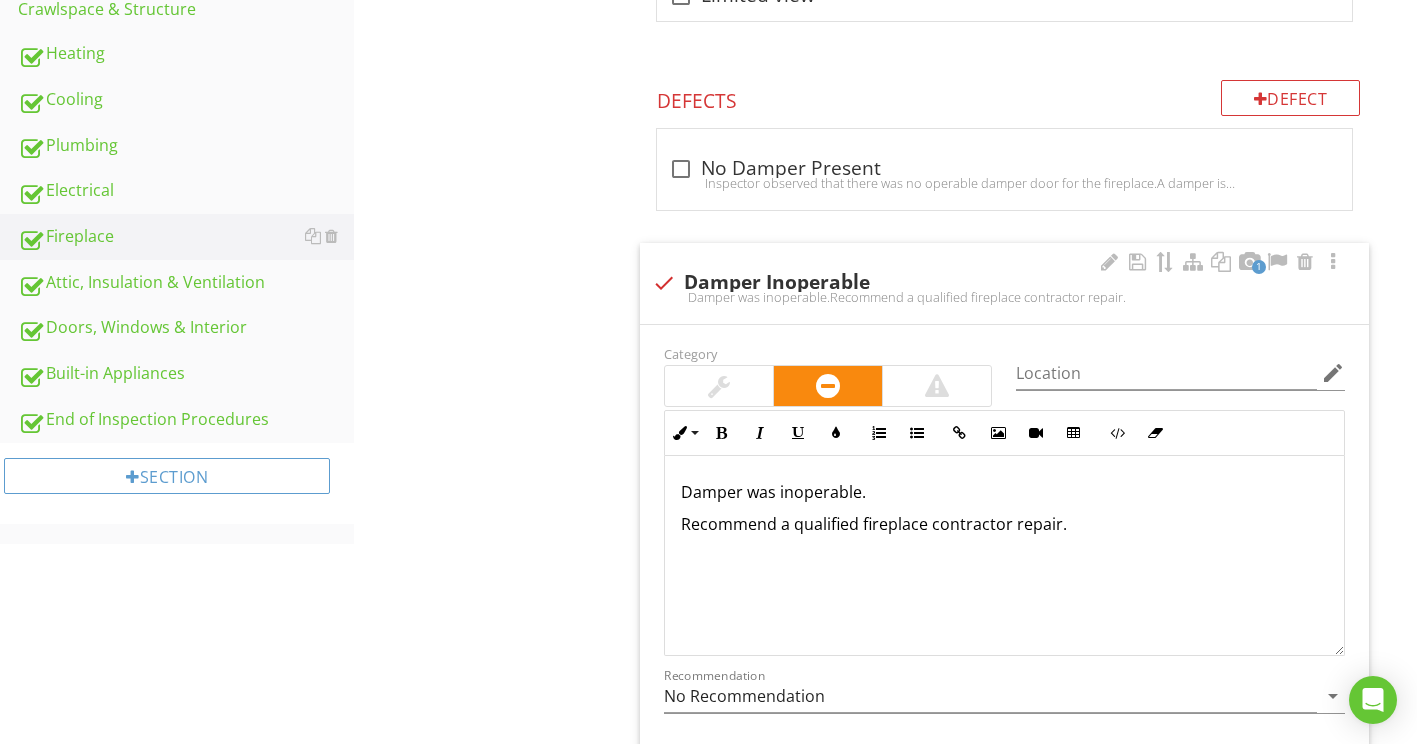 click on "Damper was inoperable." at bounding box center [1004, 492] 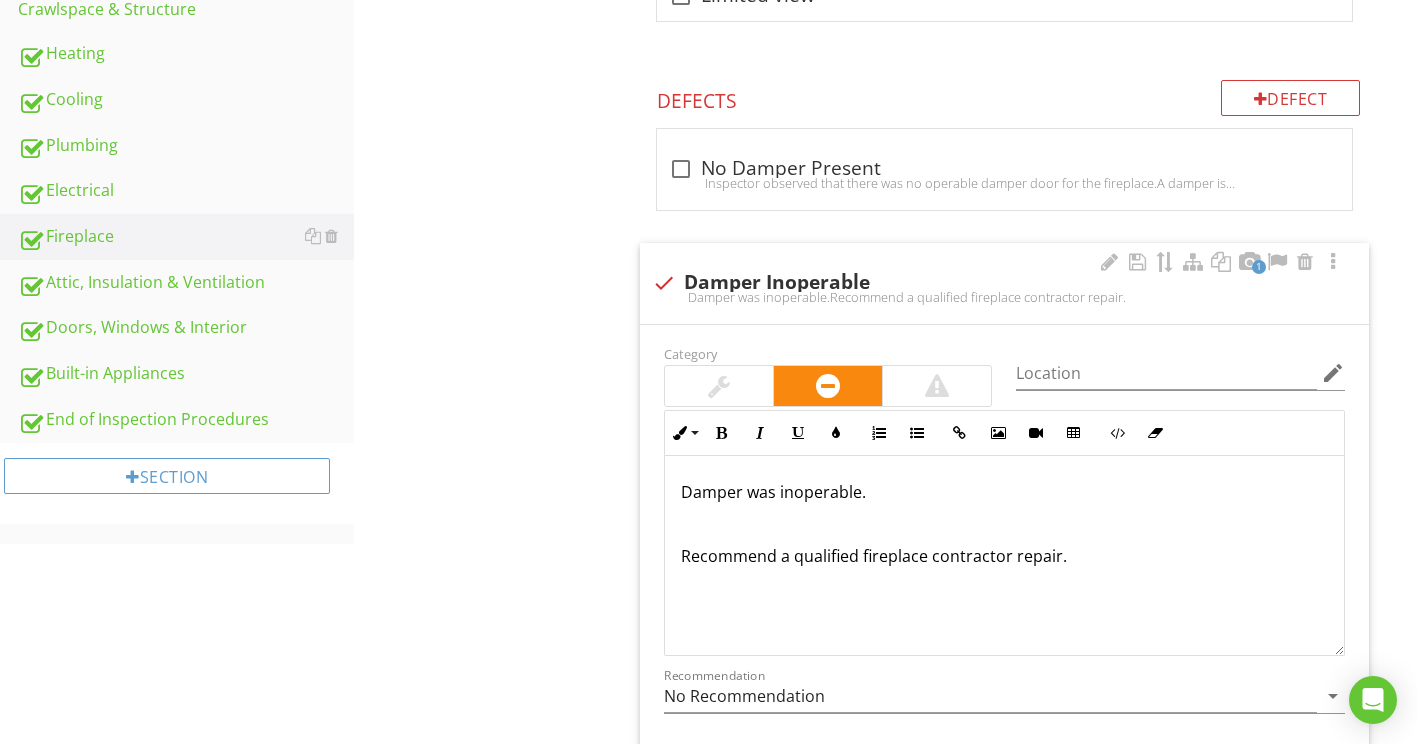 type 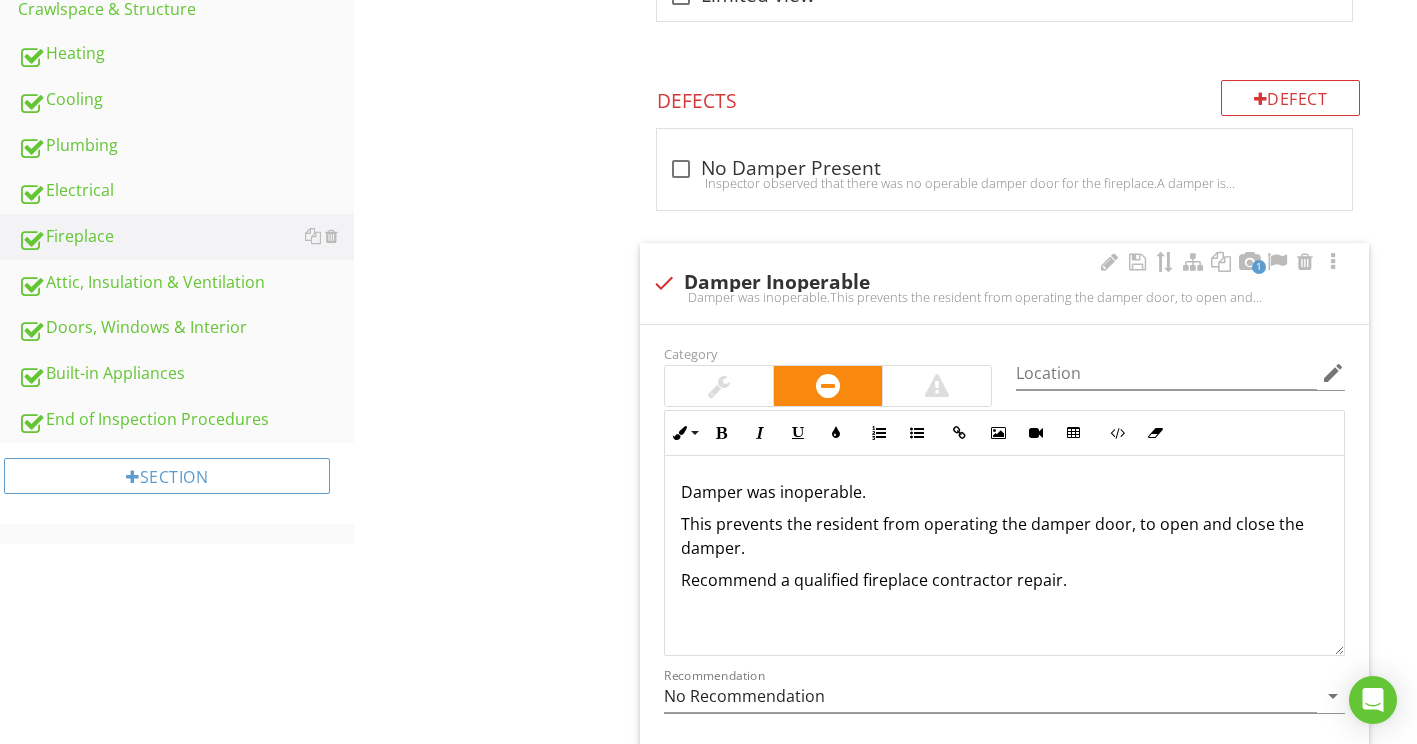 scroll, scrollTop: 1, scrollLeft: 0, axis: vertical 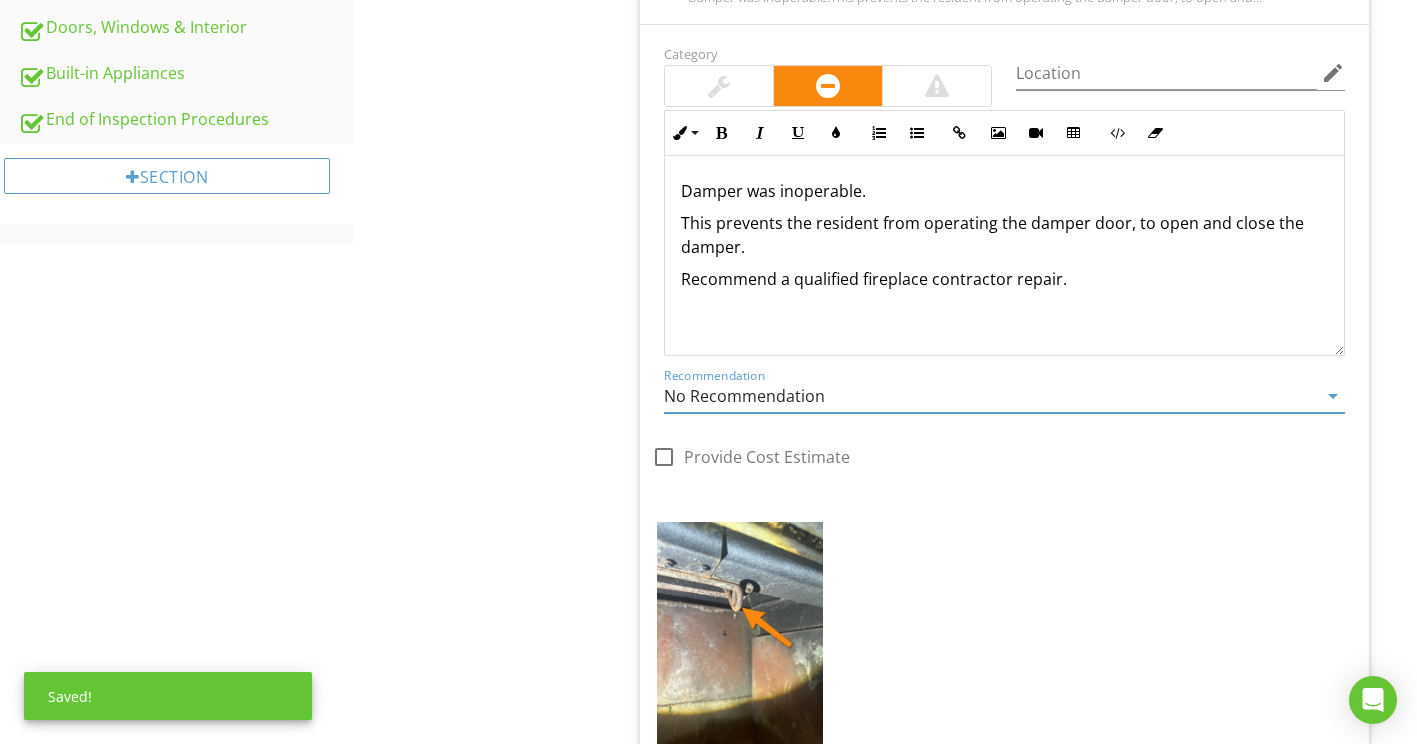 click on "No Recommendation" at bounding box center (990, 396) 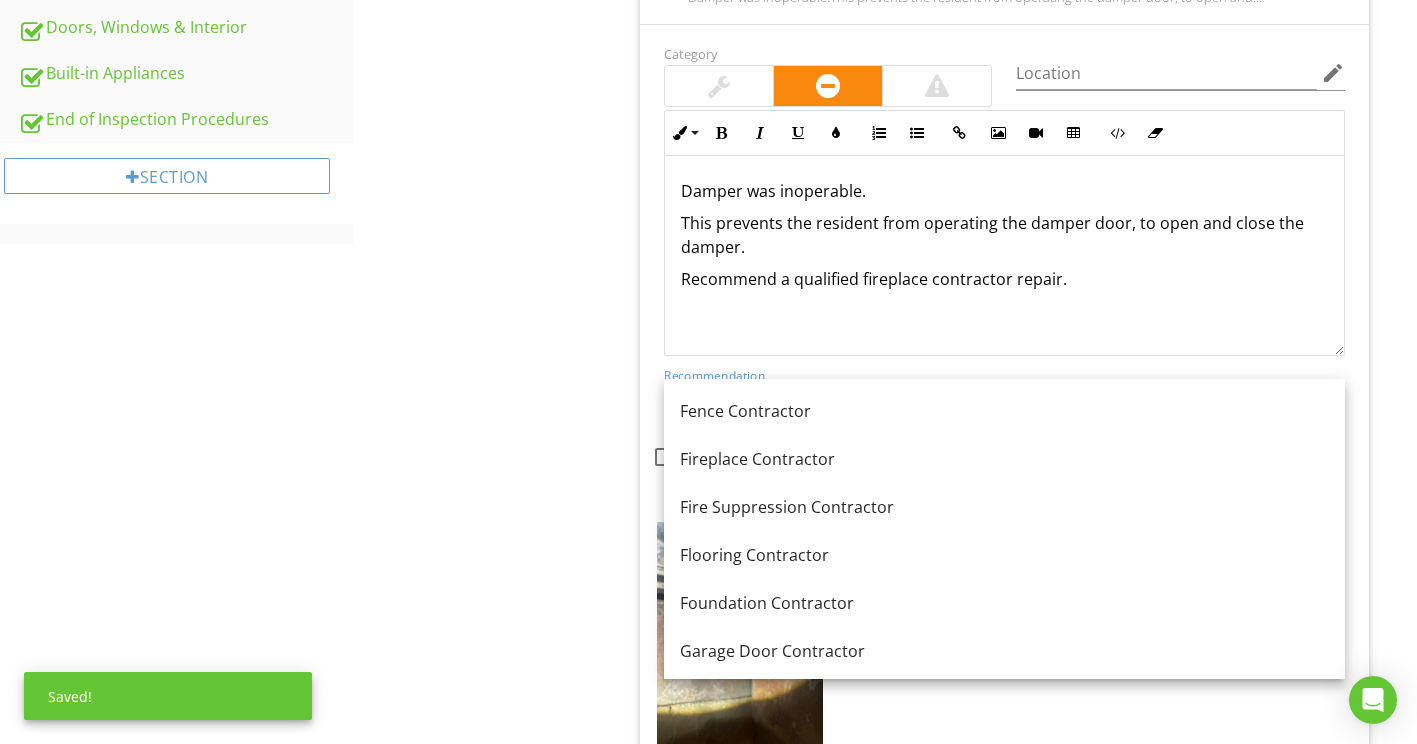 scroll, scrollTop: 900, scrollLeft: 0, axis: vertical 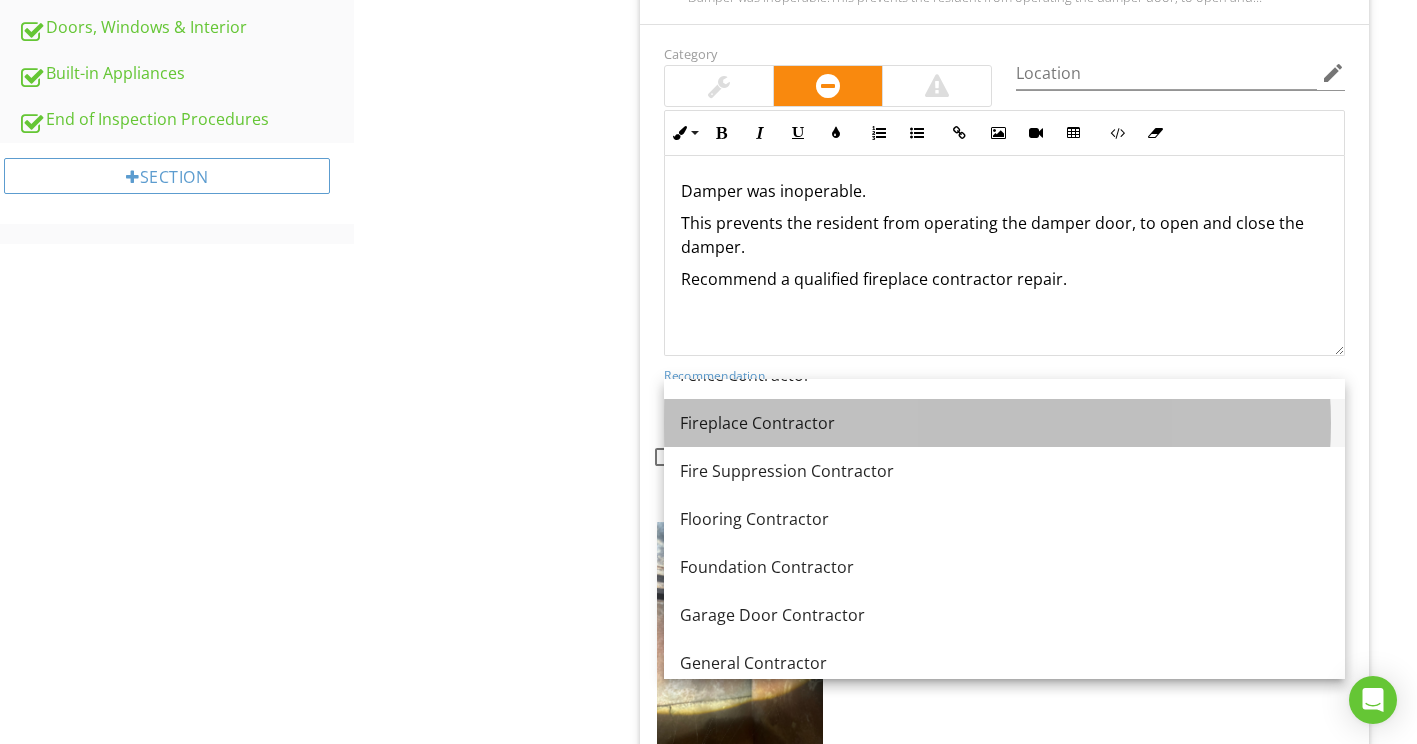 click on "Fireplace Contractor" at bounding box center [1004, 423] 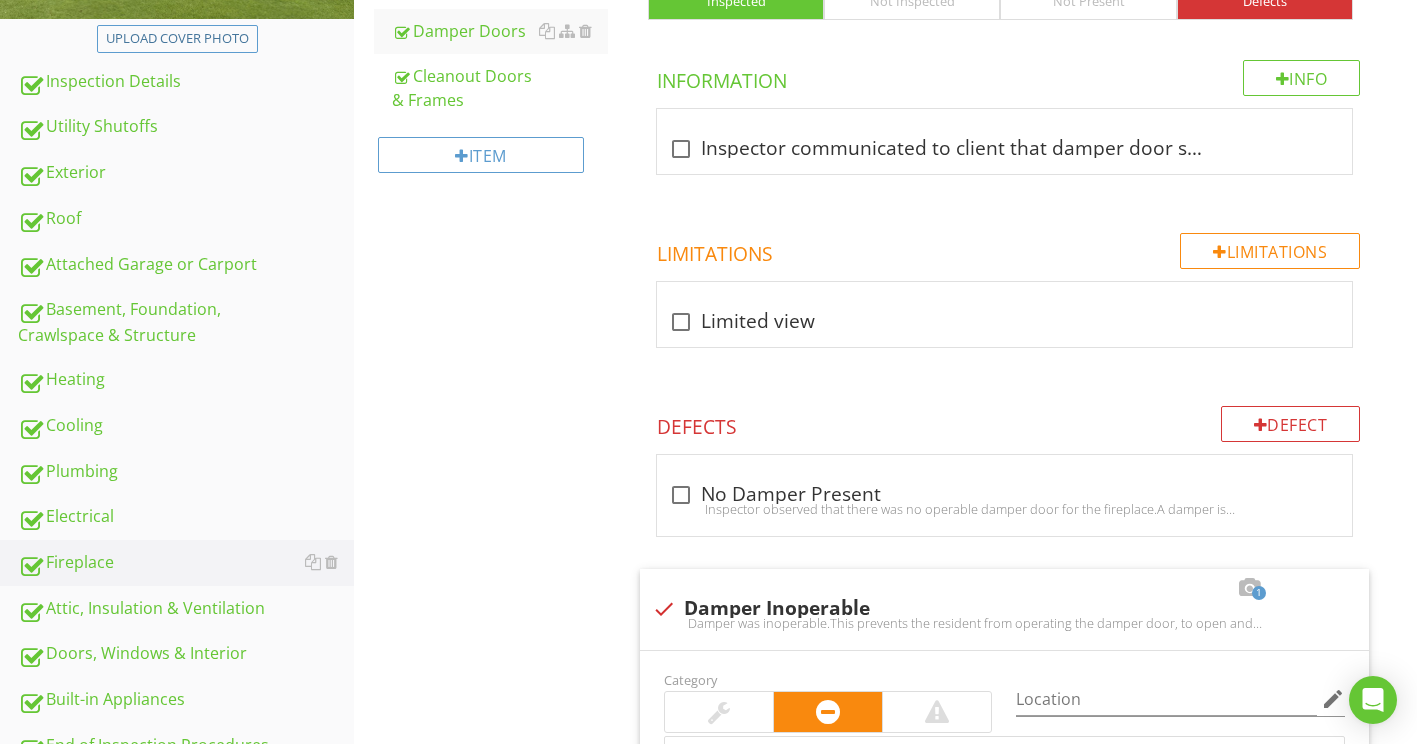 scroll, scrollTop: 700, scrollLeft: 0, axis: vertical 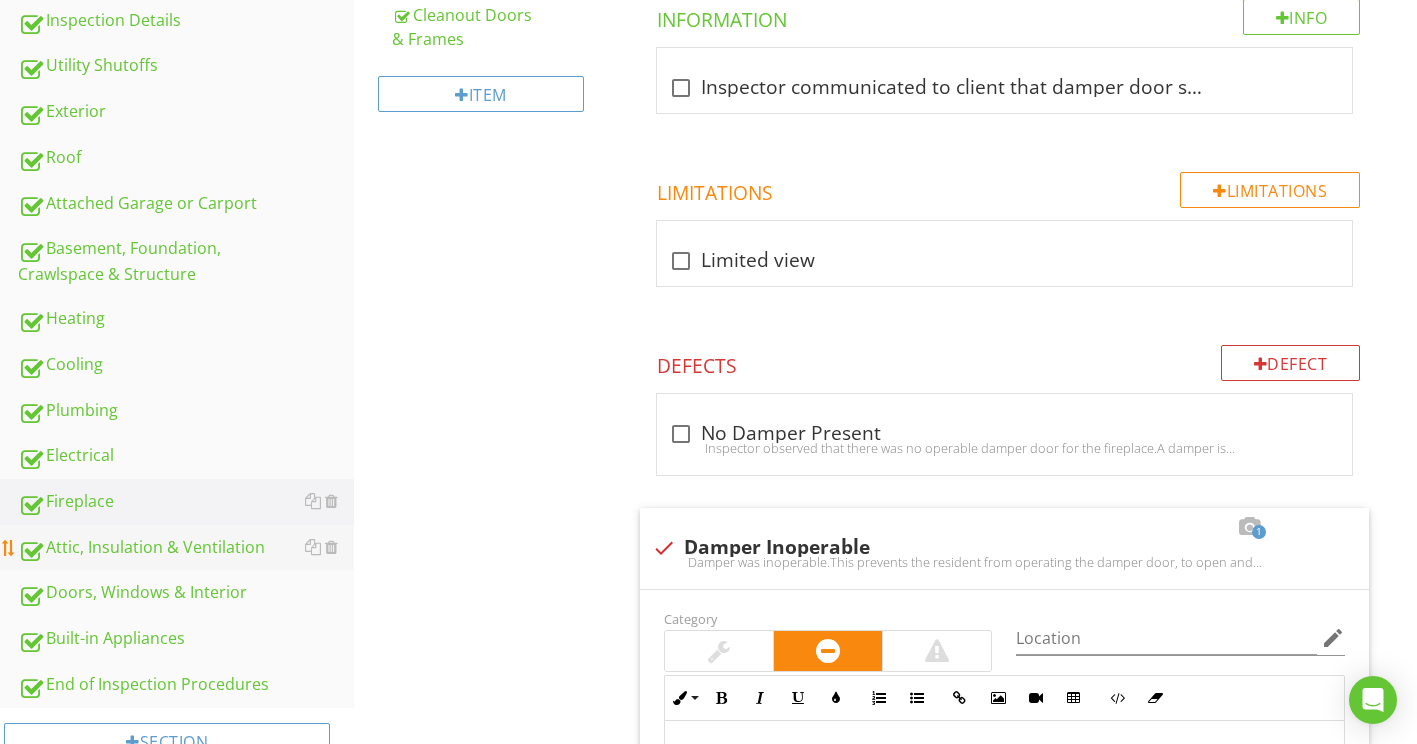 click on "Attic, Insulation & Ventilation" at bounding box center [186, 548] 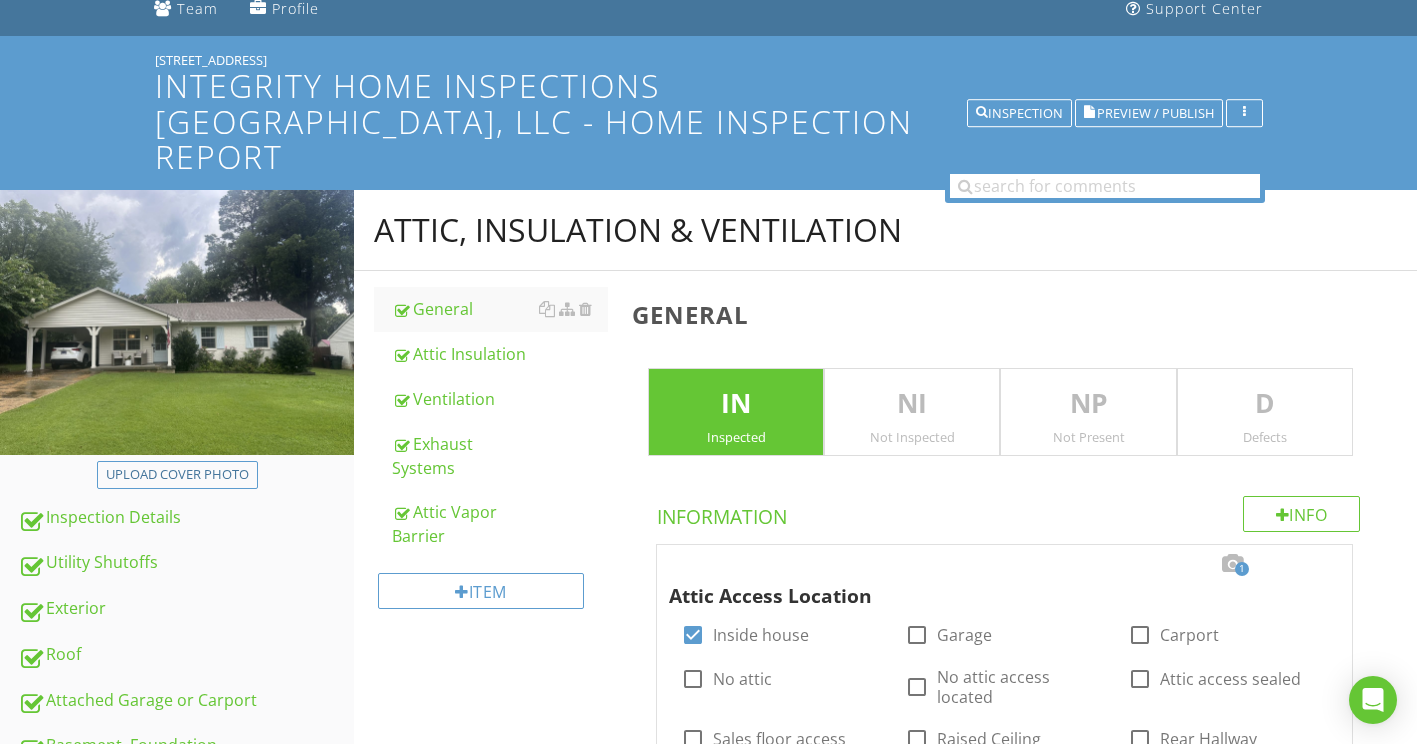 scroll, scrollTop: 200, scrollLeft: 0, axis: vertical 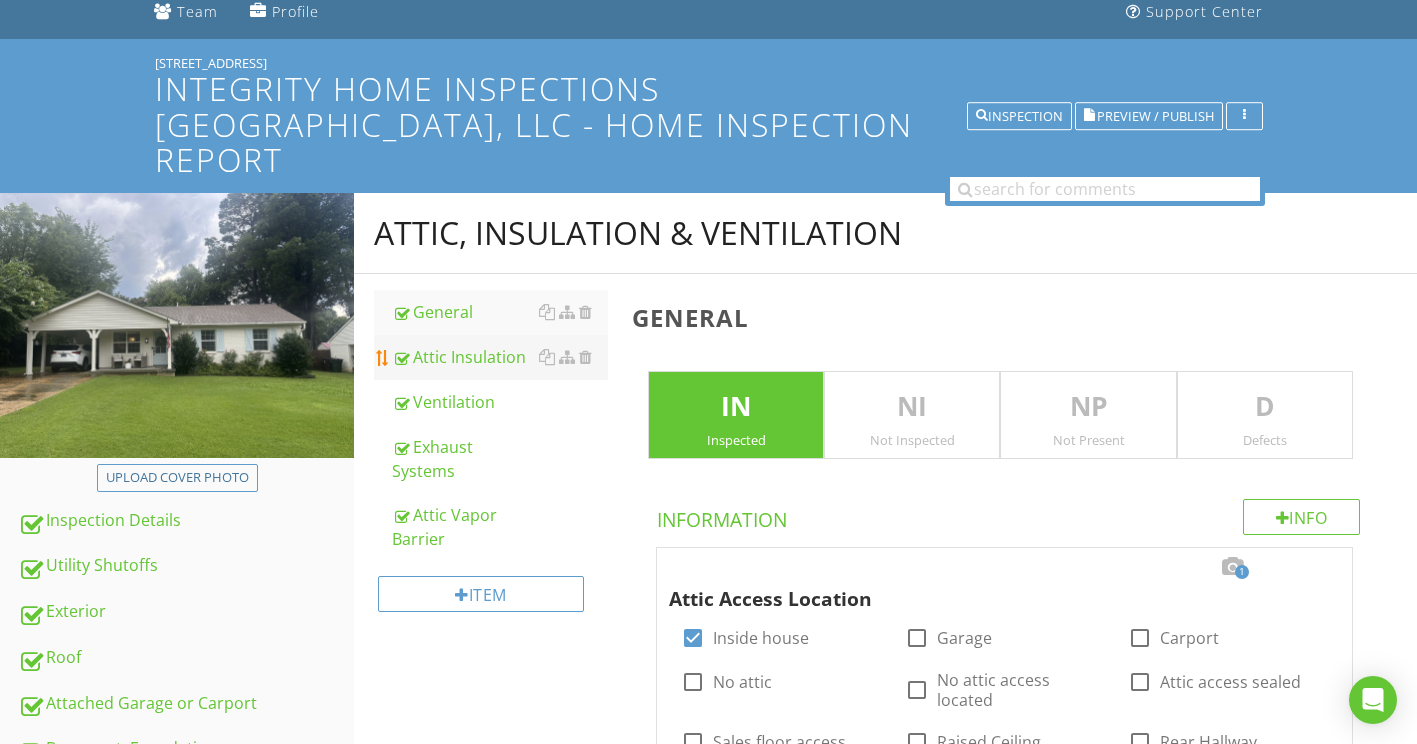 click on "Attic Insulation" at bounding box center (500, 357) 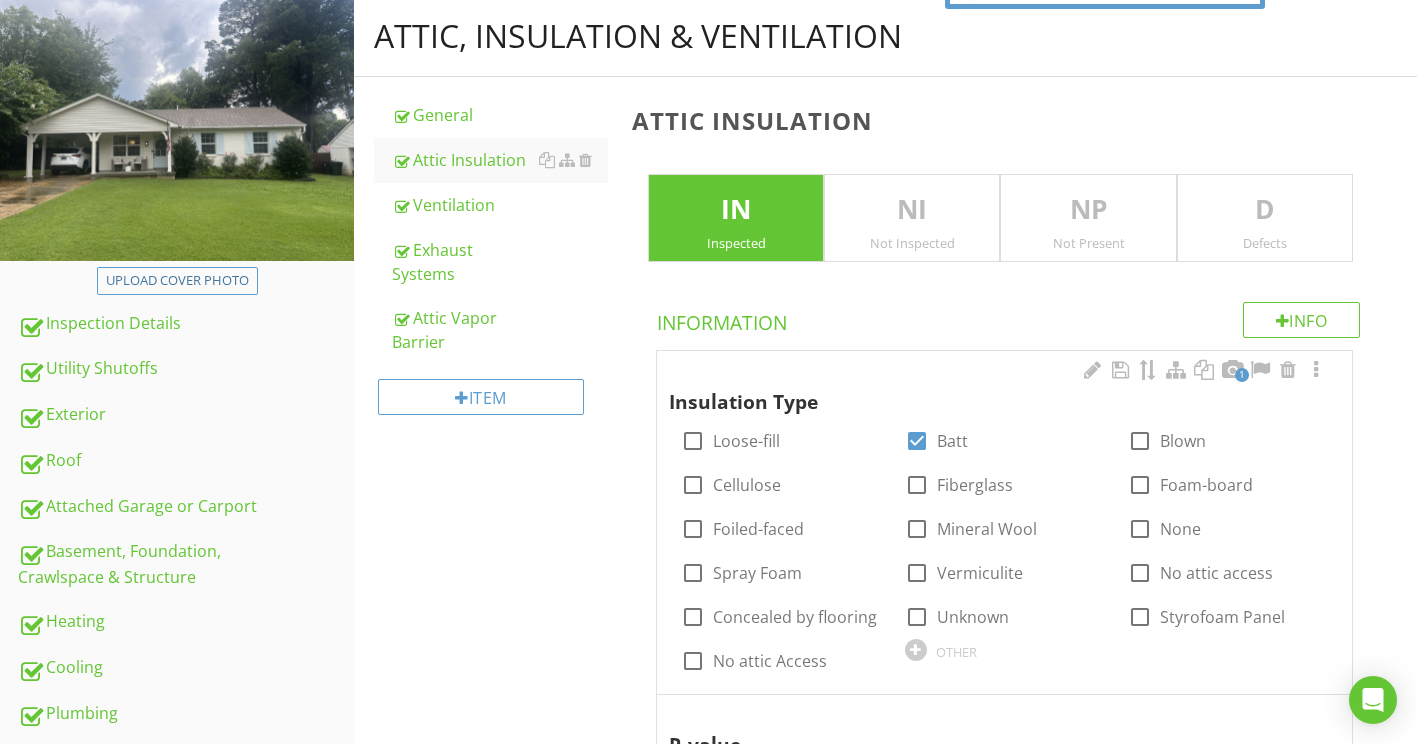 scroll, scrollTop: 400, scrollLeft: 0, axis: vertical 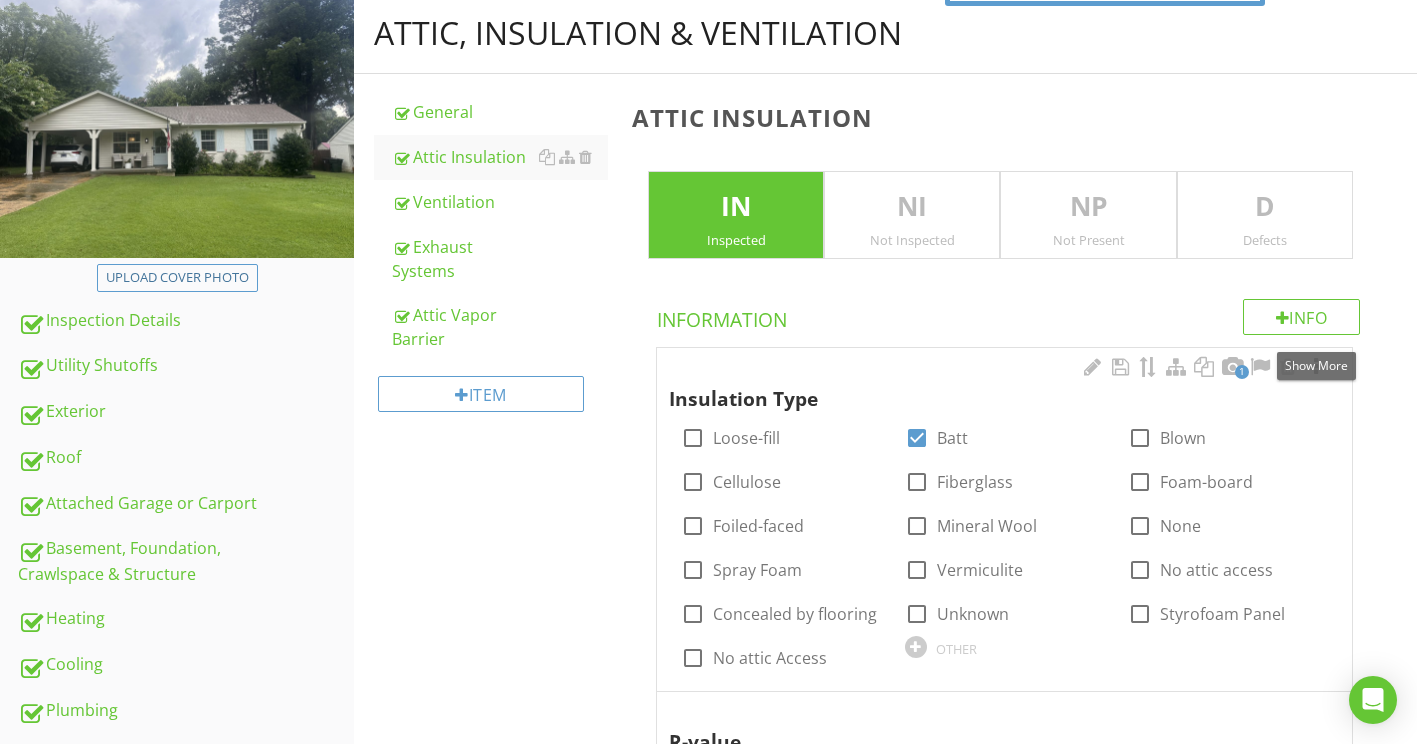 click at bounding box center (1316, 367) 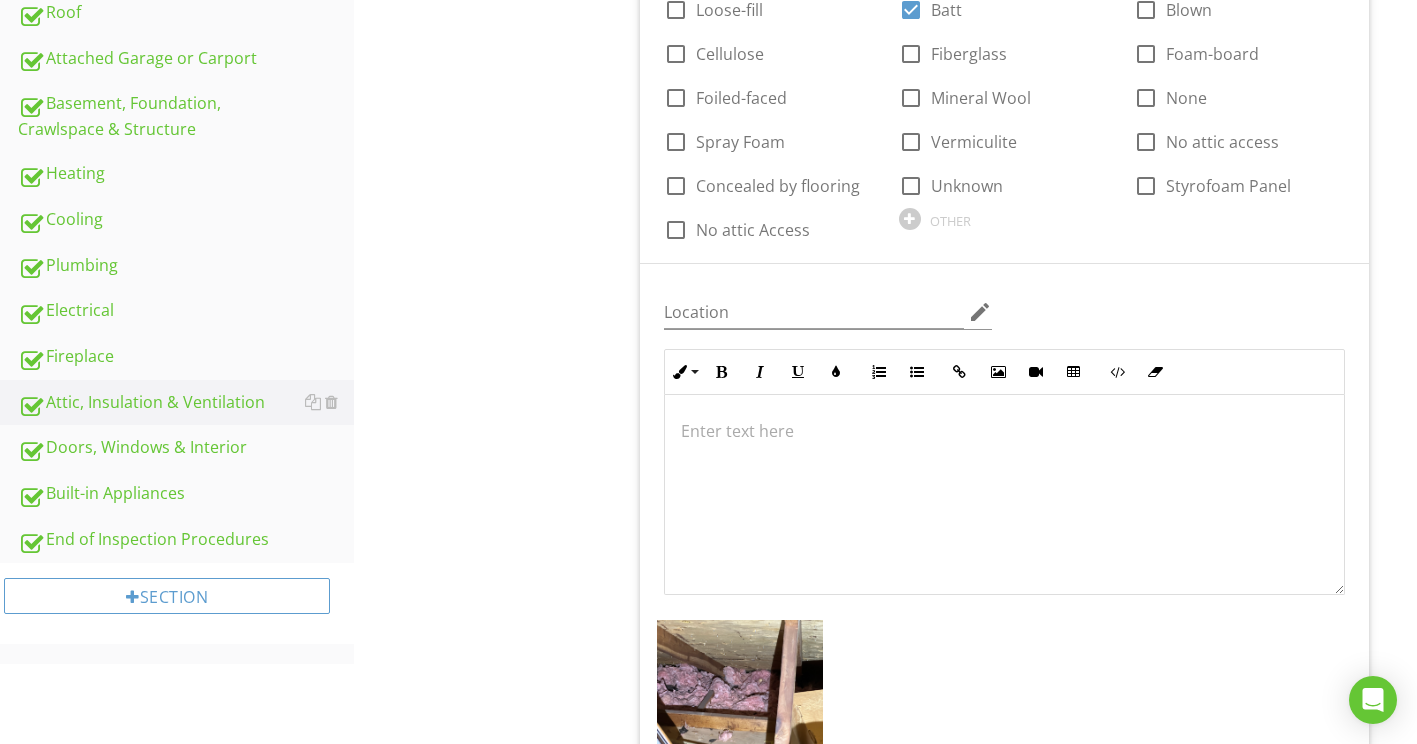 scroll, scrollTop: 900, scrollLeft: 0, axis: vertical 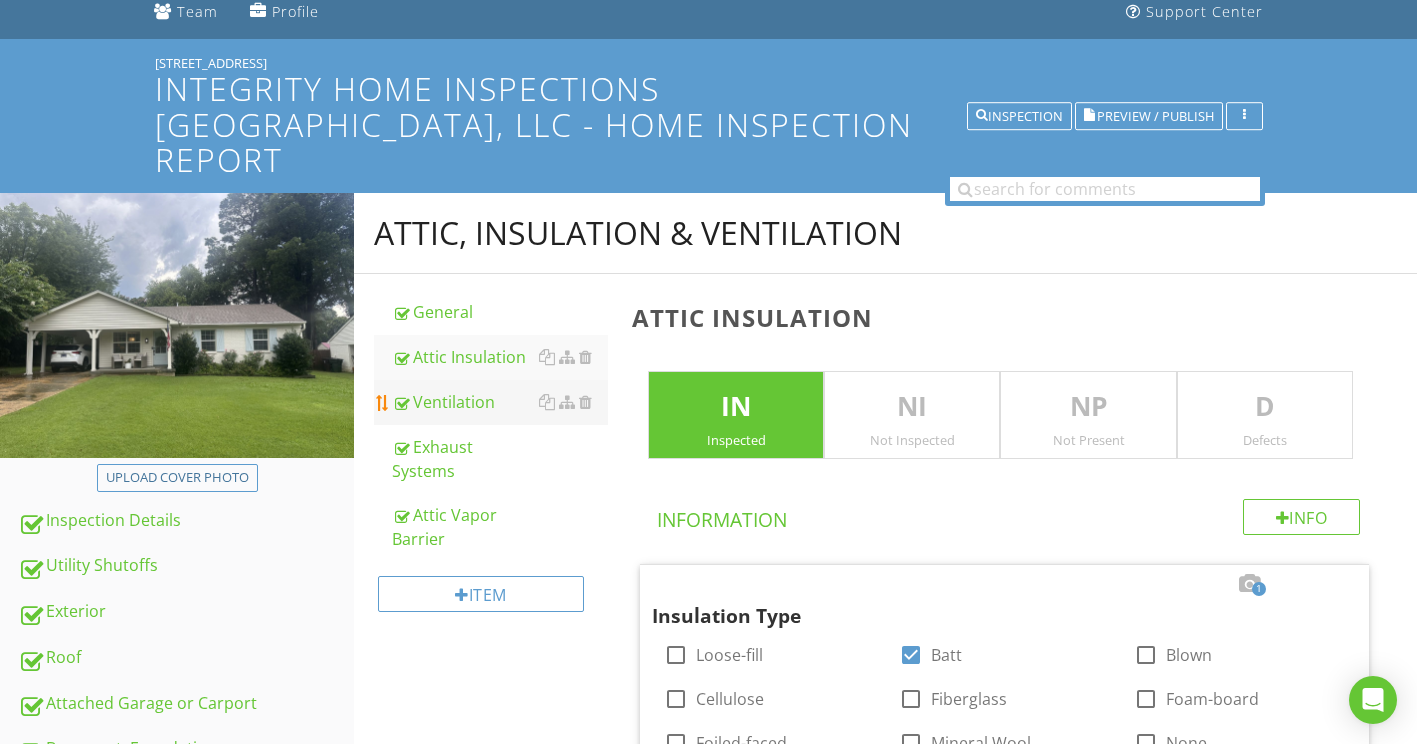 click on "Ventilation" at bounding box center (500, 402) 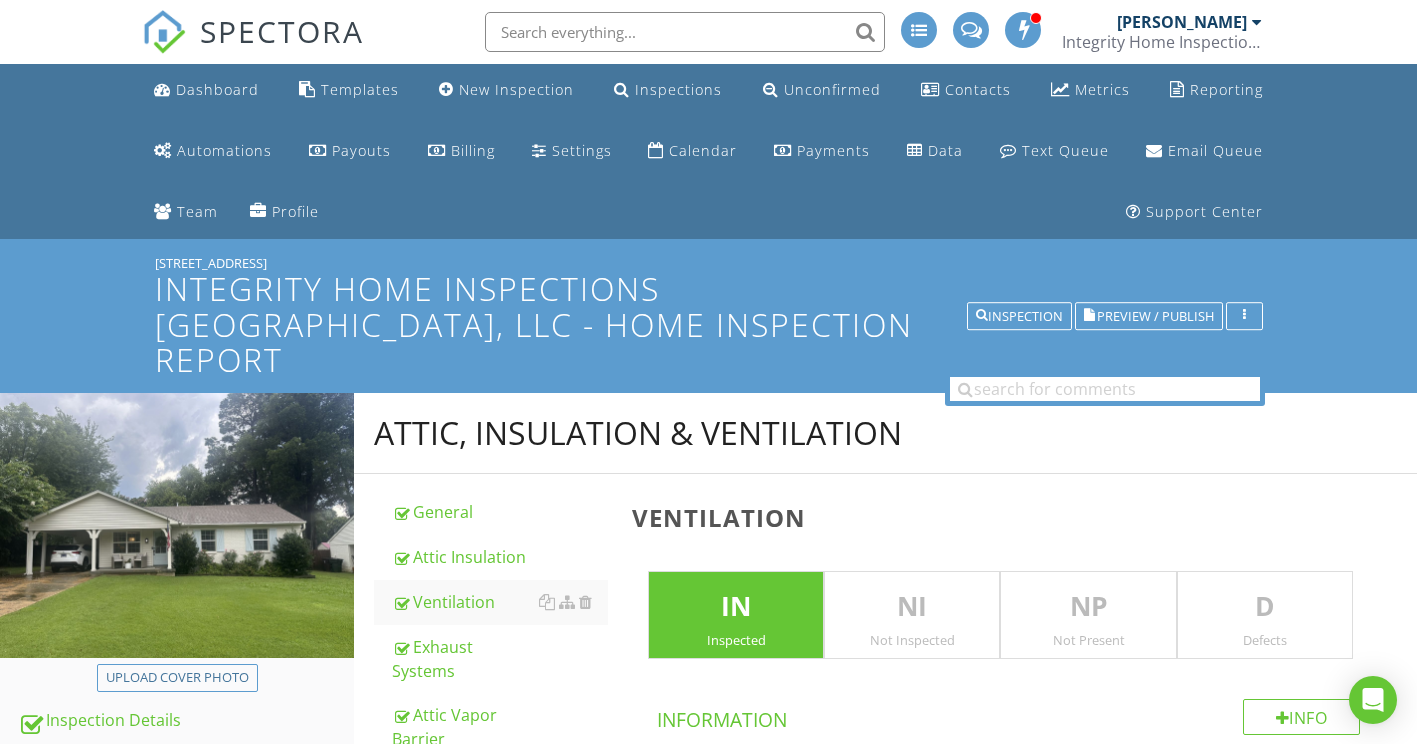scroll, scrollTop: 200, scrollLeft: 0, axis: vertical 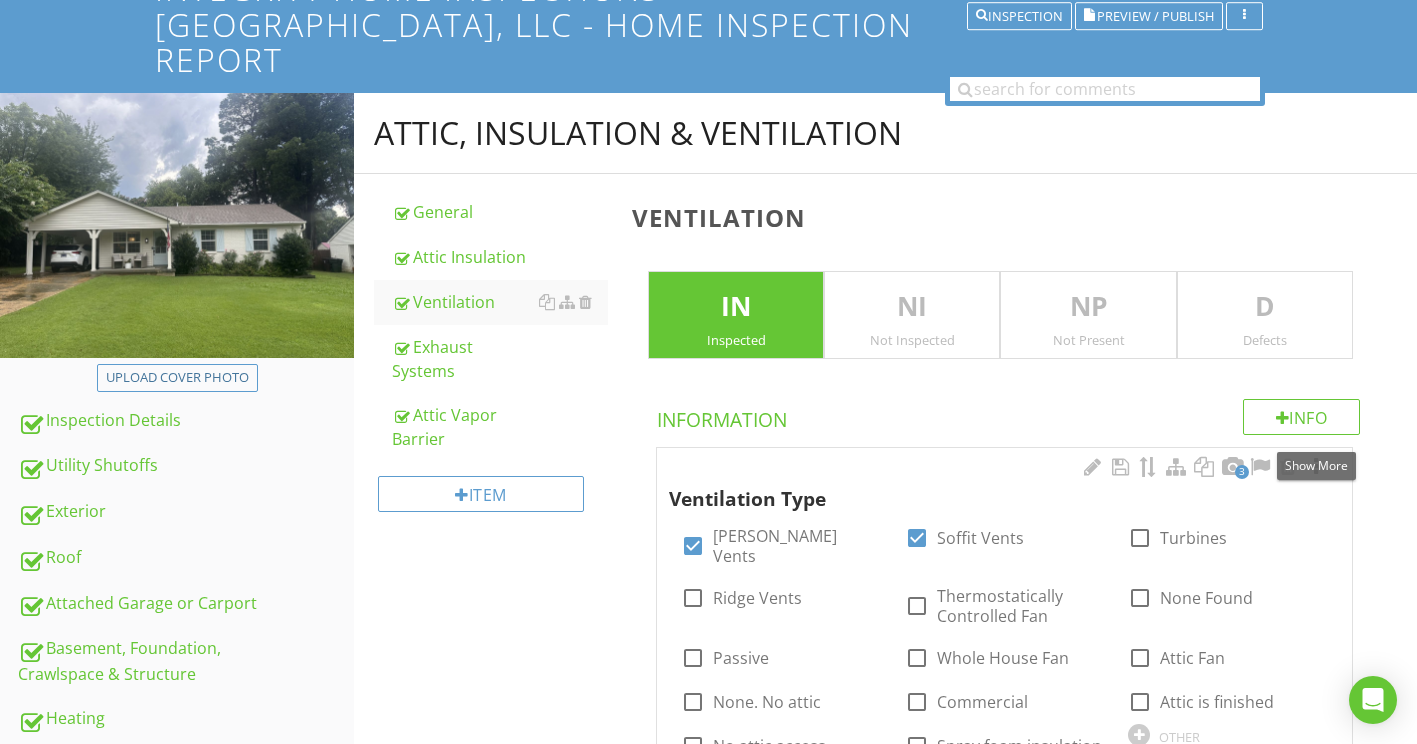 click at bounding box center (1316, 467) 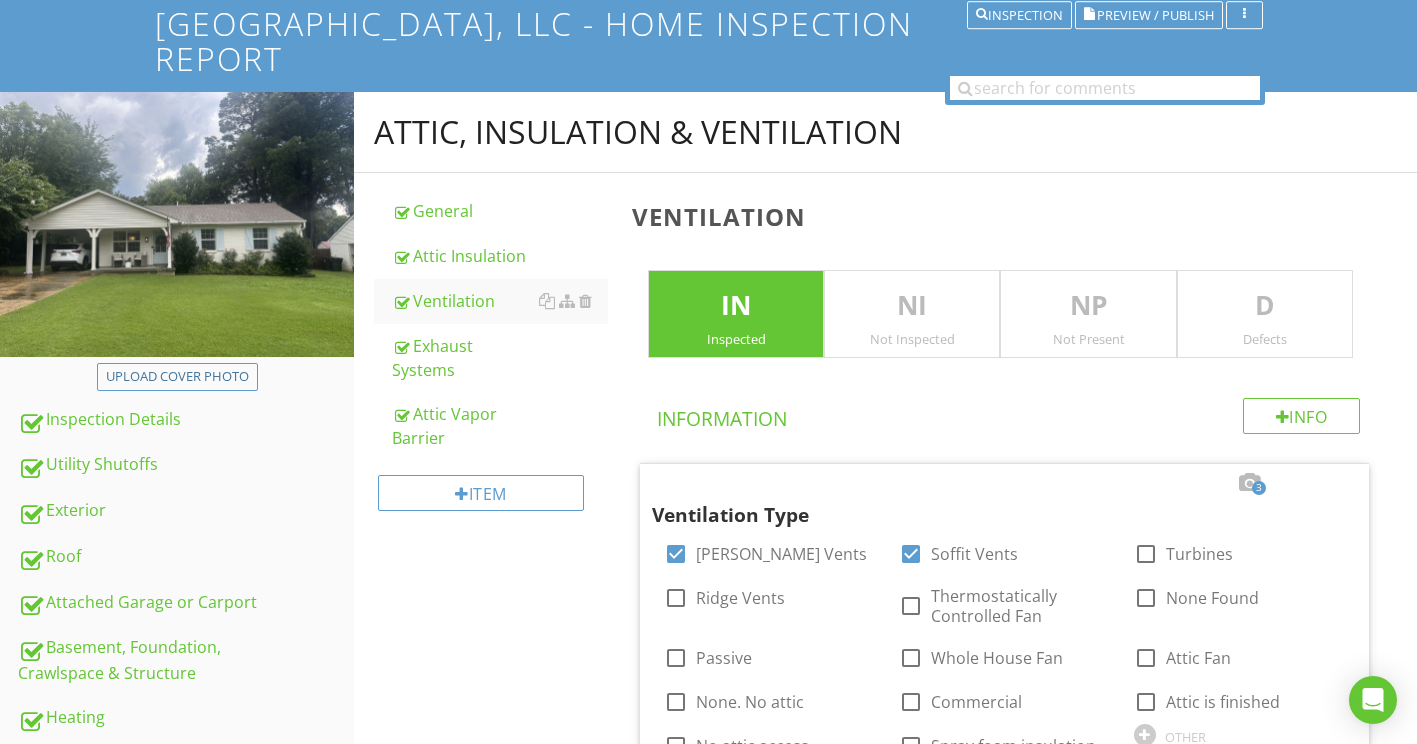 scroll, scrollTop: 300, scrollLeft: 0, axis: vertical 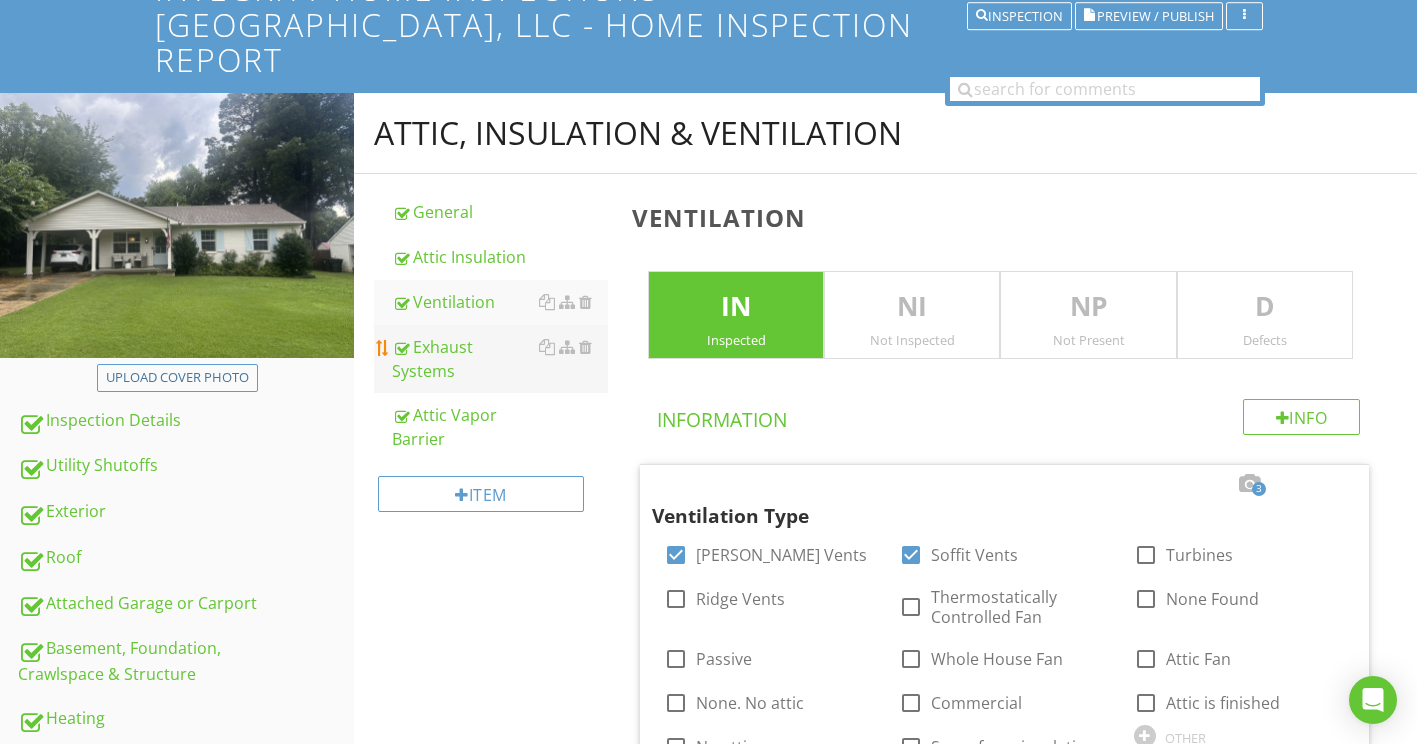 click on "Exhaust Systems" at bounding box center [500, 359] 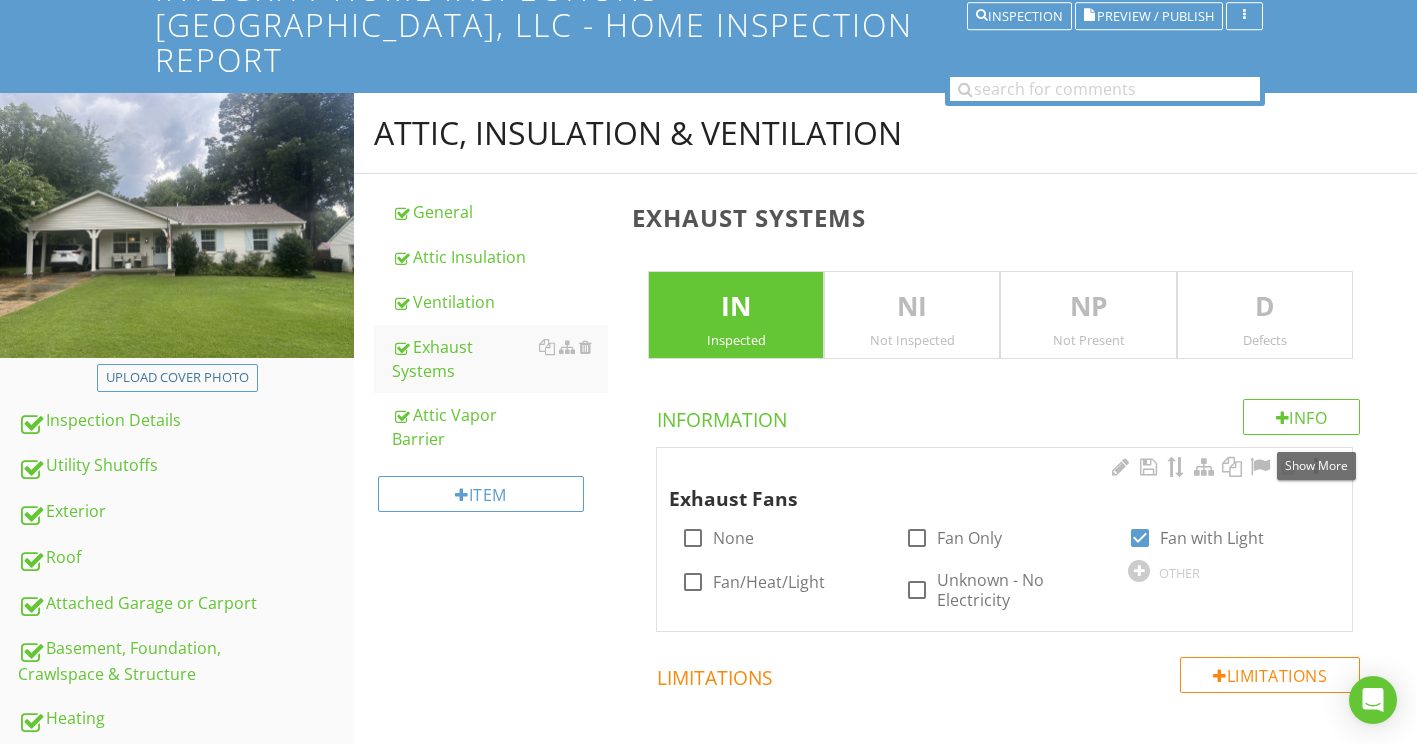 click at bounding box center (1316, 467) 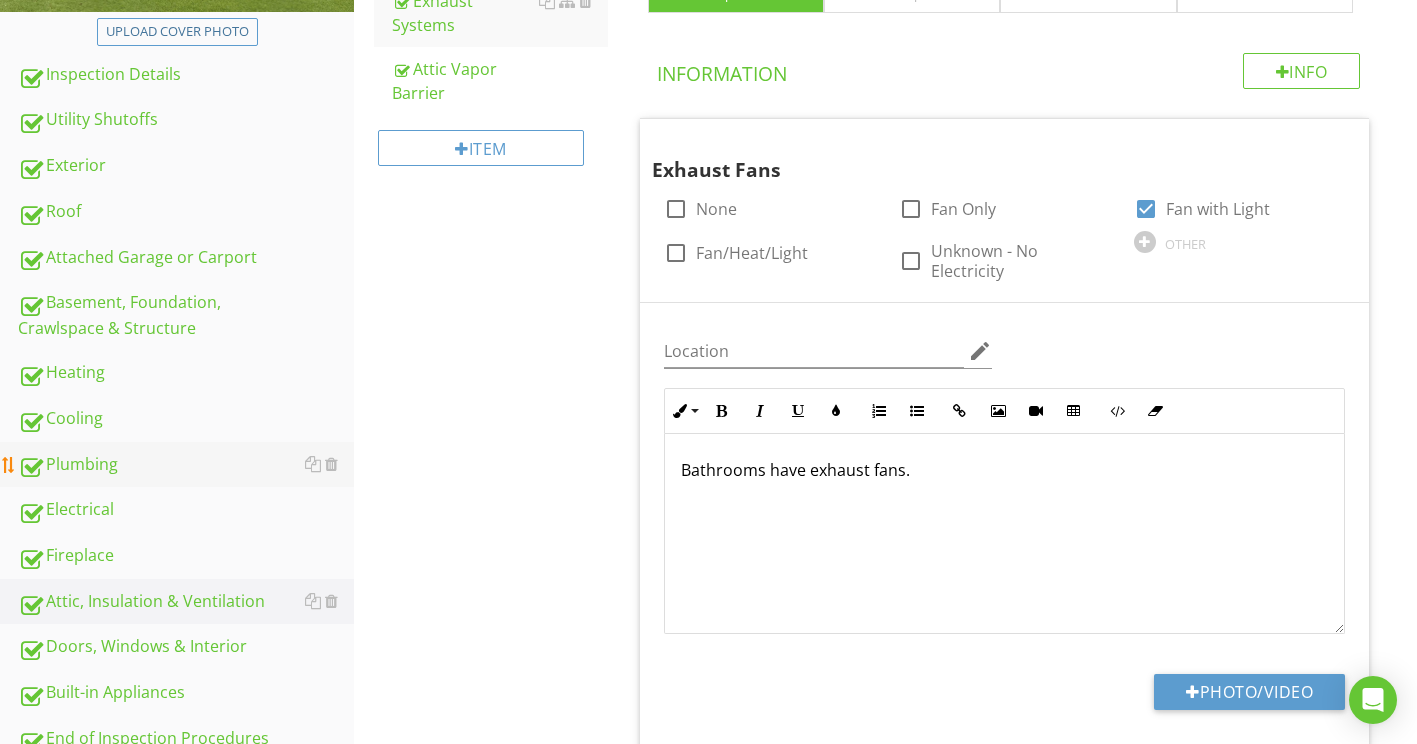 scroll, scrollTop: 700, scrollLeft: 0, axis: vertical 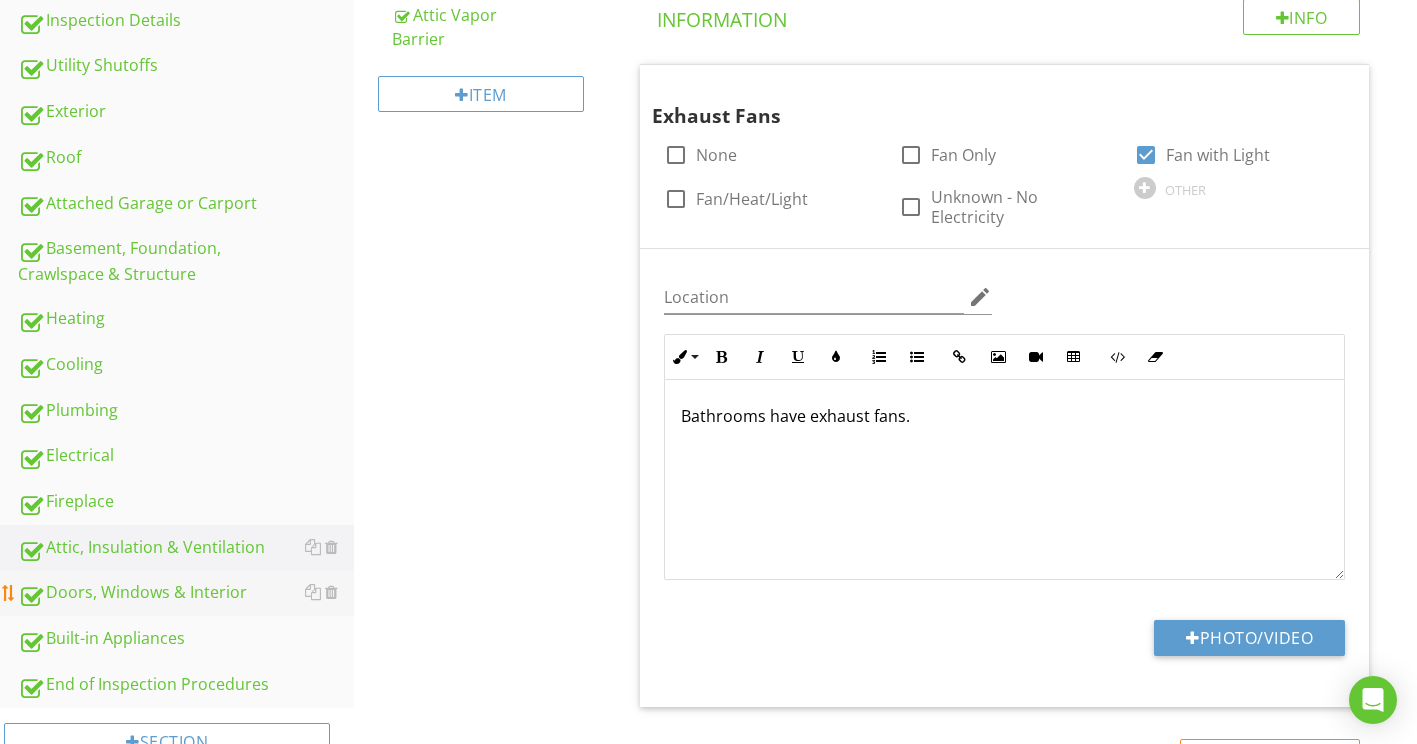 click on "Doors, Windows & Interior" at bounding box center [186, 593] 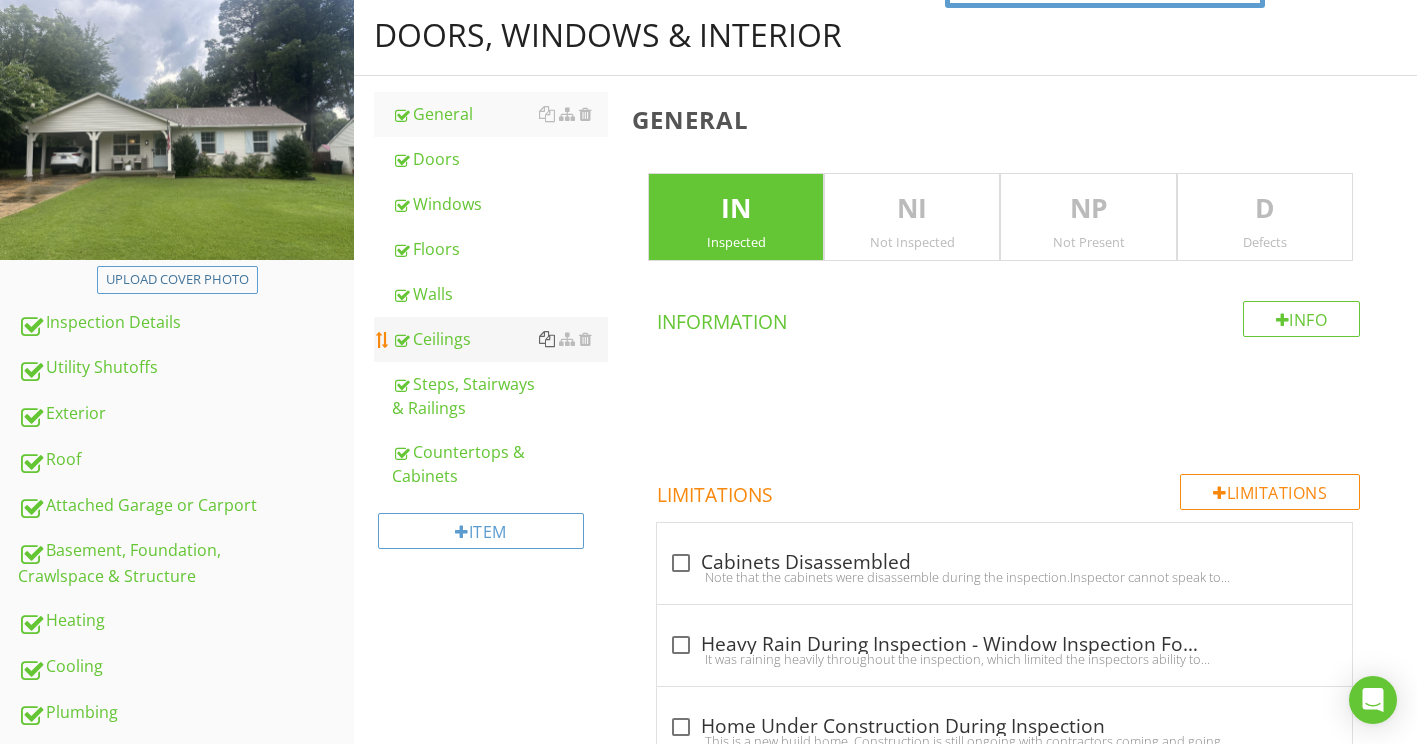 scroll, scrollTop: 300, scrollLeft: 0, axis: vertical 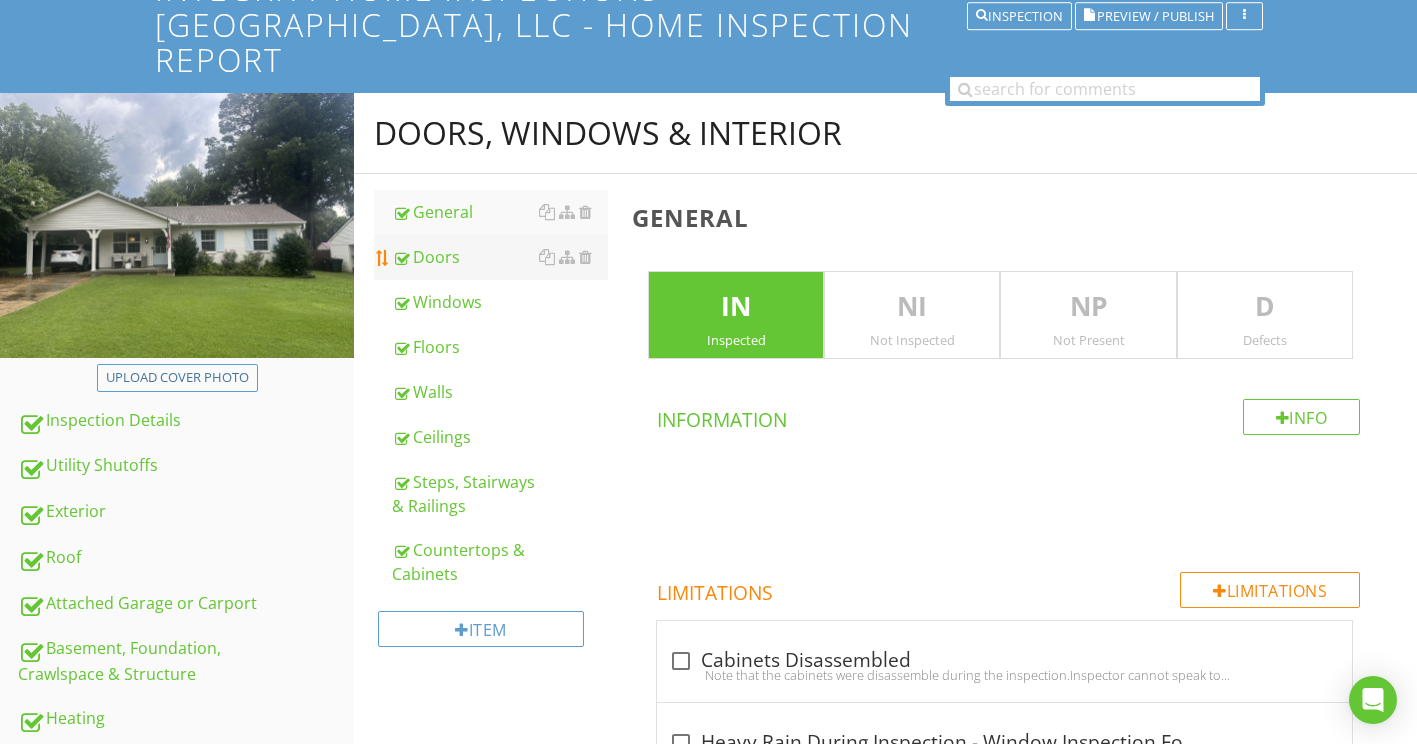 click on "Doors" at bounding box center (500, 257) 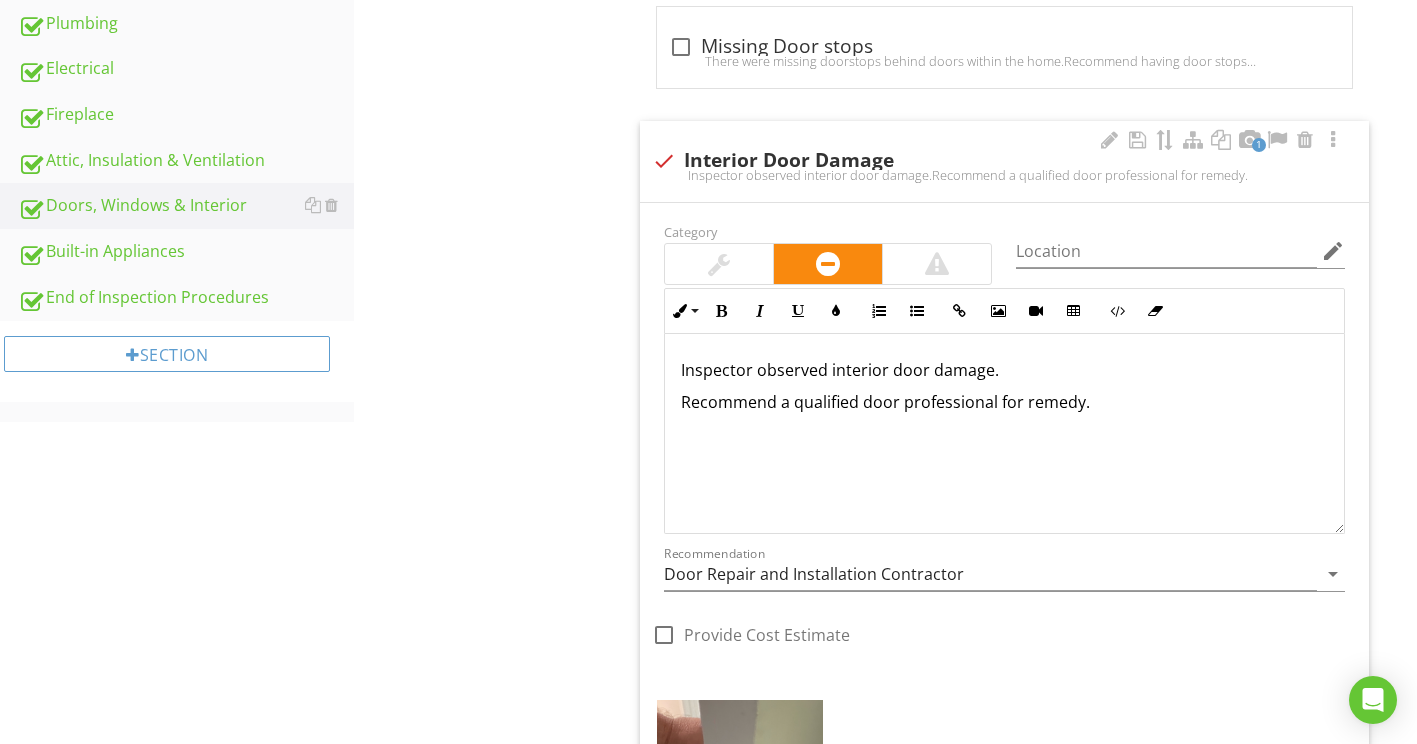 scroll, scrollTop: 1100, scrollLeft: 0, axis: vertical 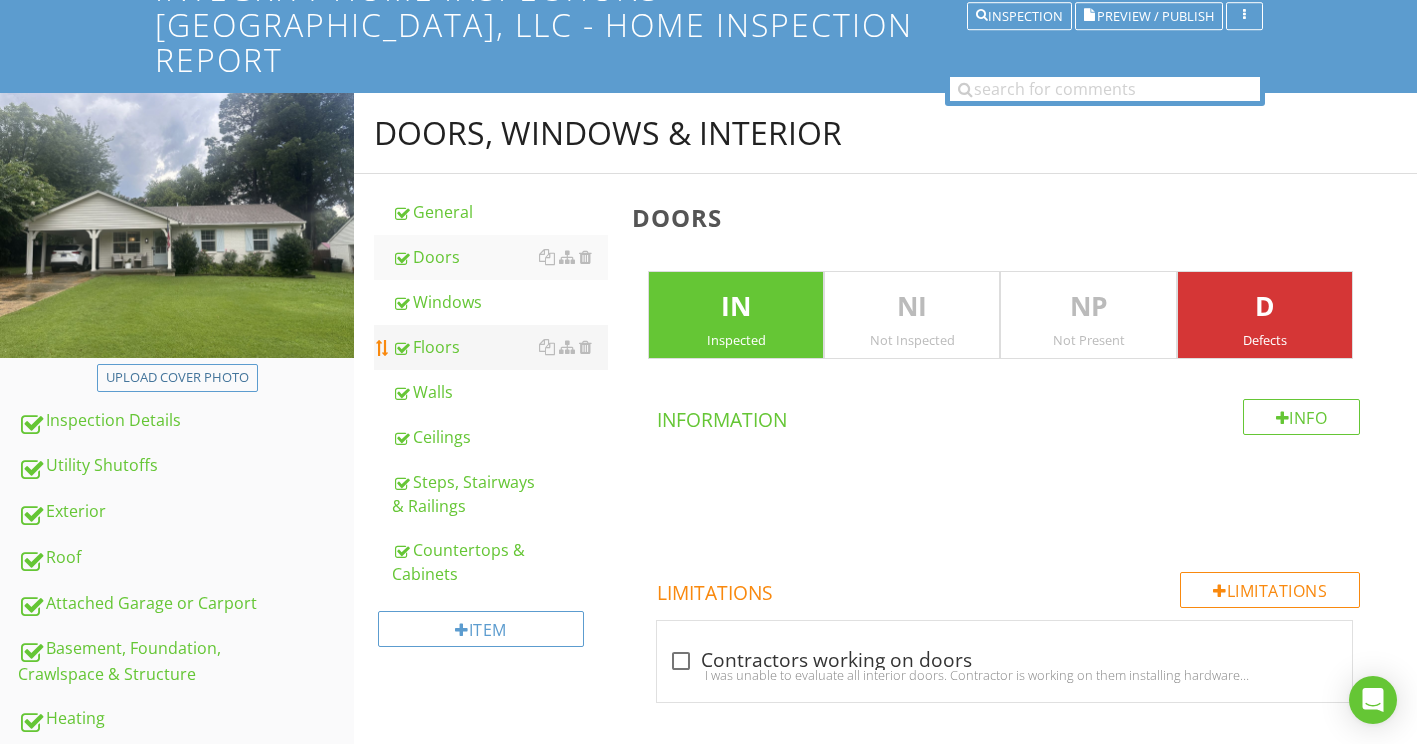 click on "Floors" at bounding box center [500, 347] 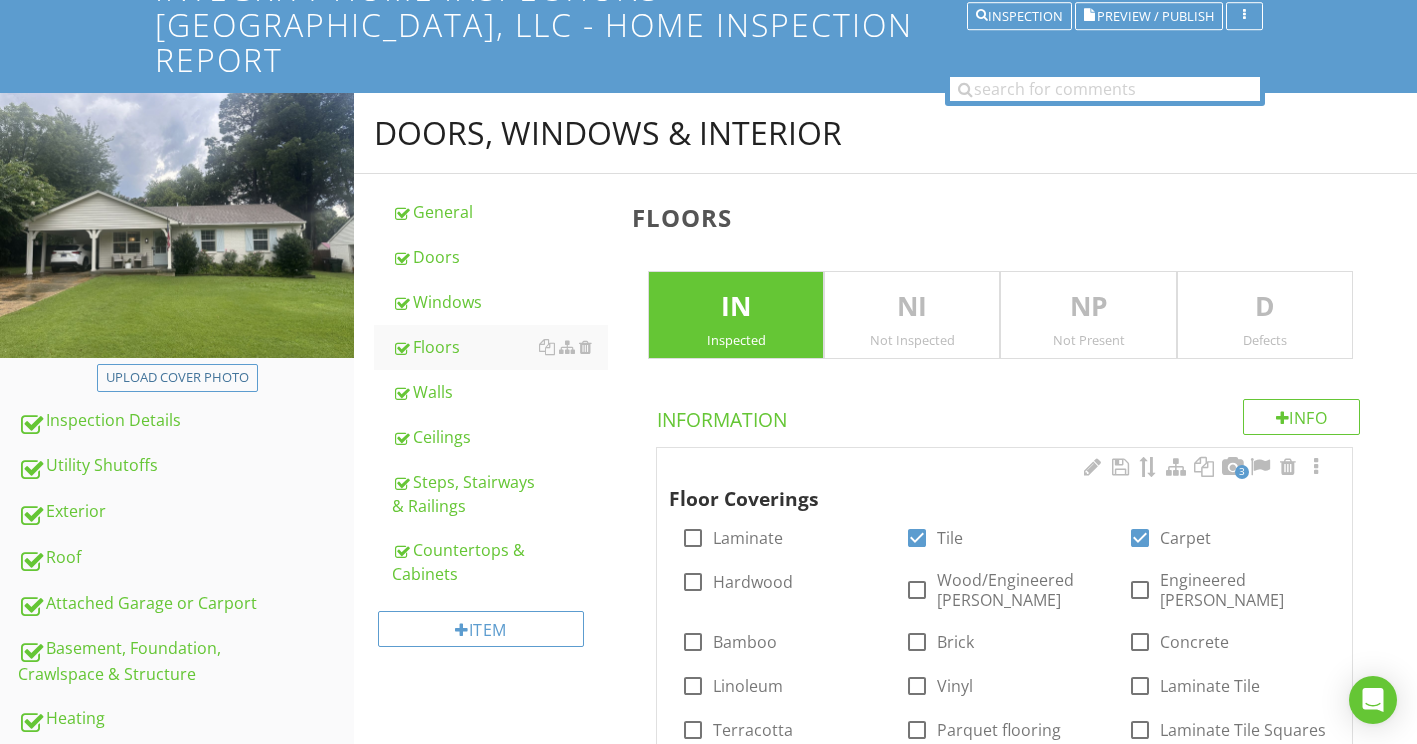 scroll, scrollTop: 400, scrollLeft: 0, axis: vertical 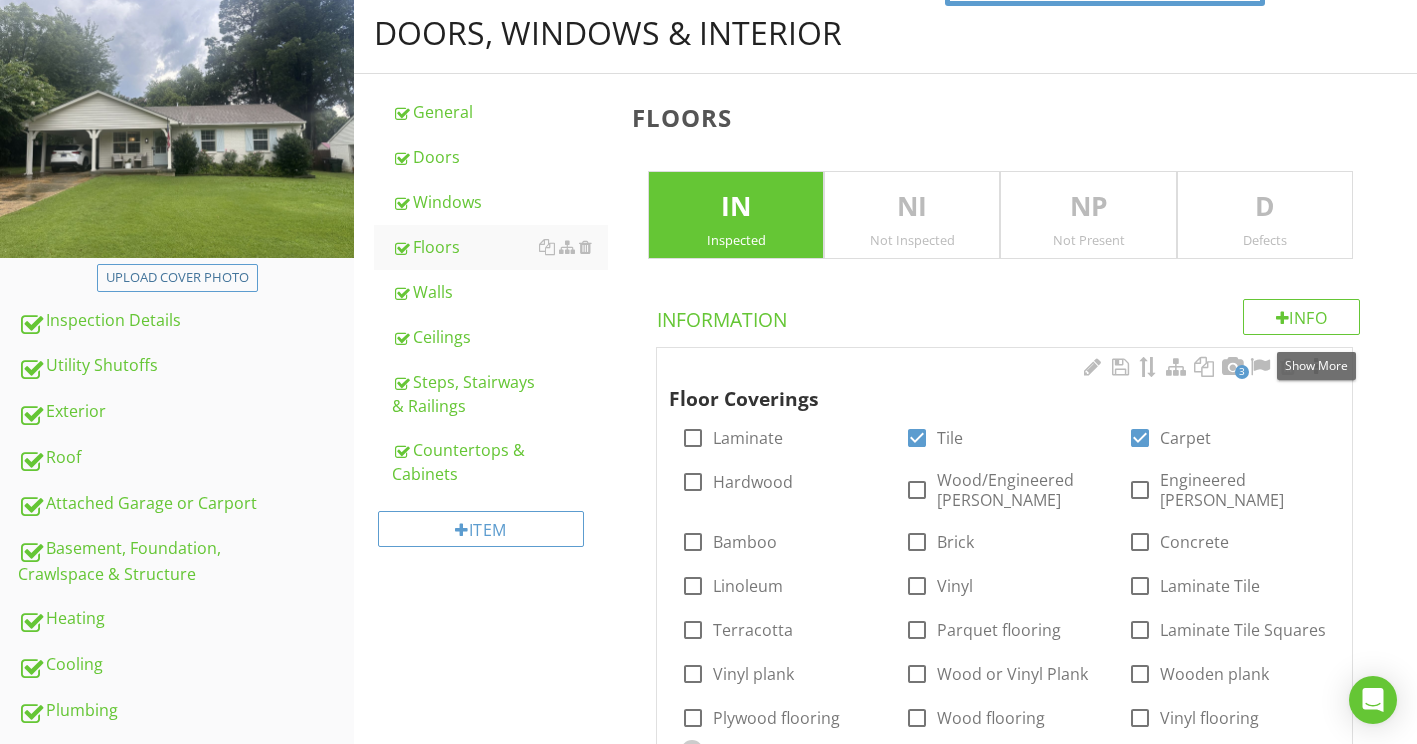 click at bounding box center (1316, 367) 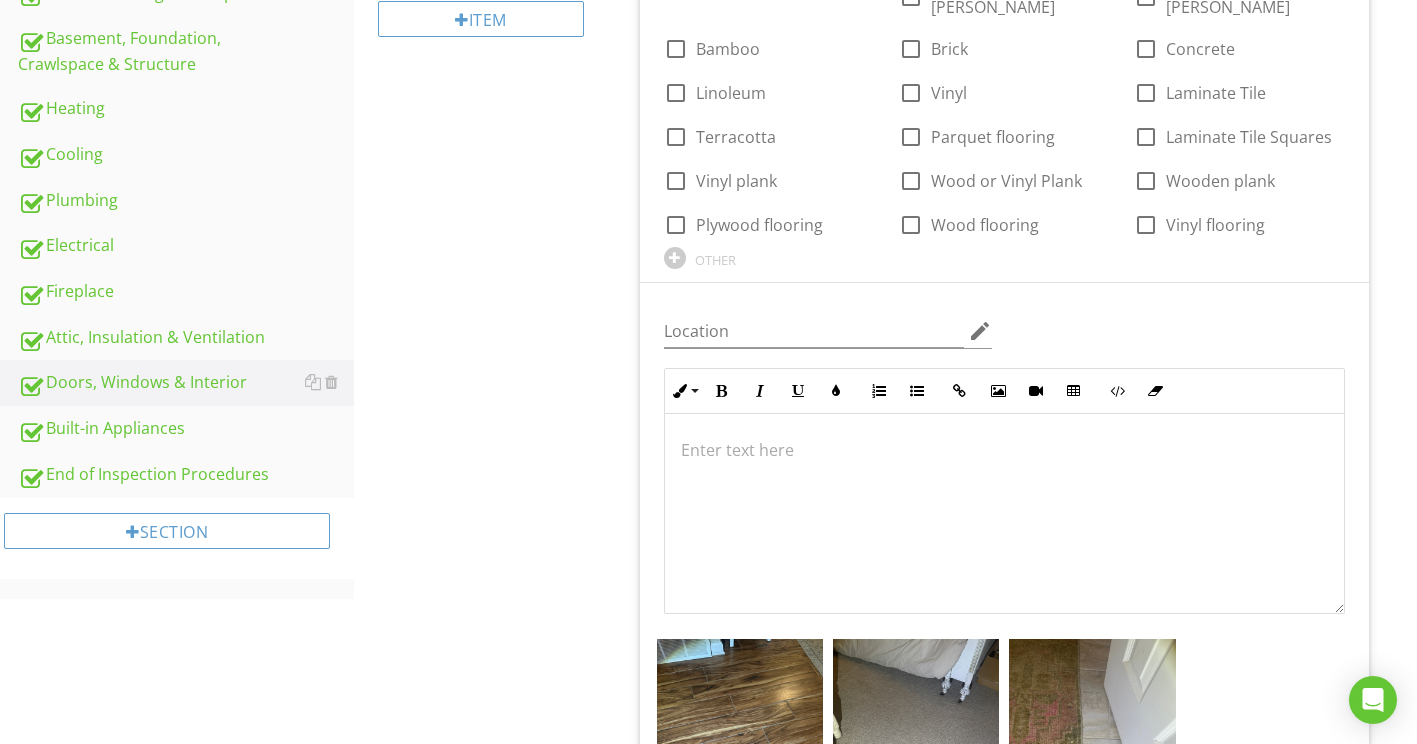 scroll, scrollTop: 1000, scrollLeft: 0, axis: vertical 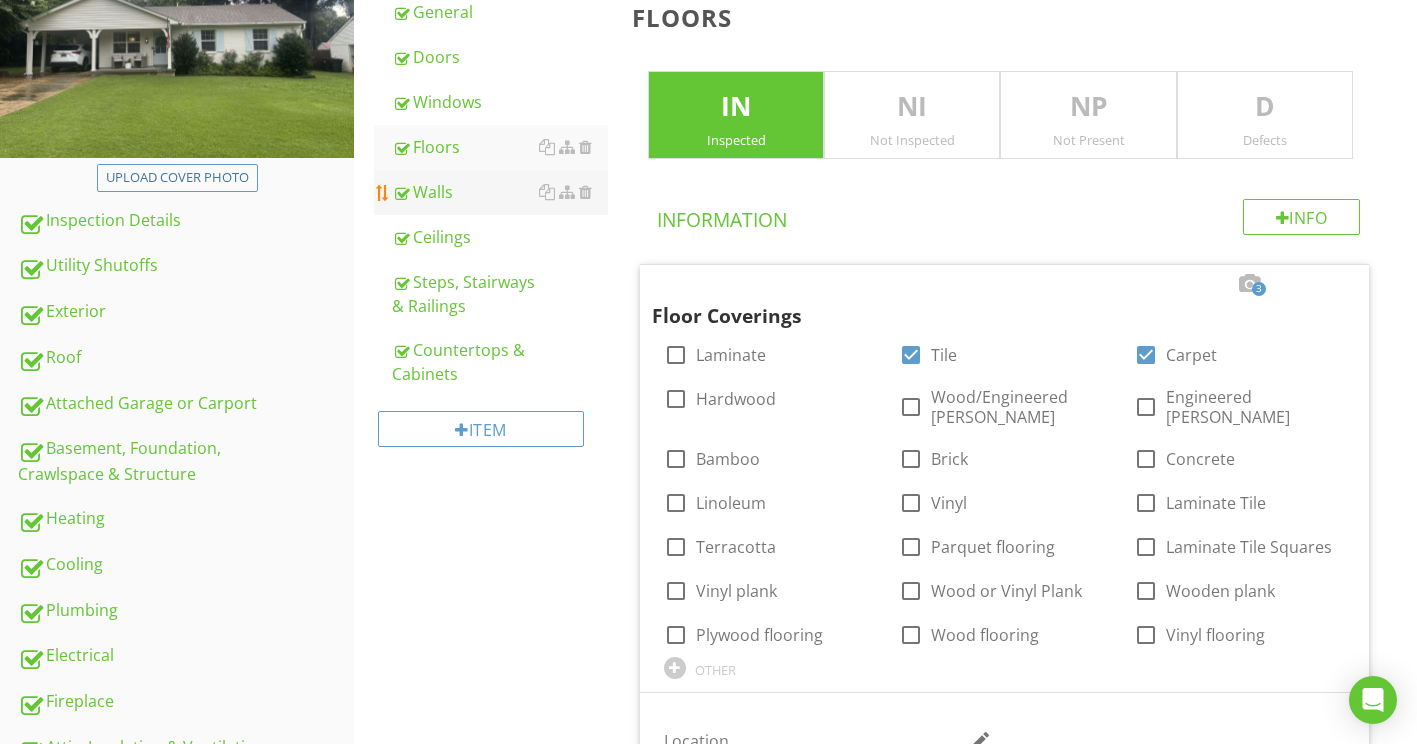 click on "Walls" at bounding box center [500, 192] 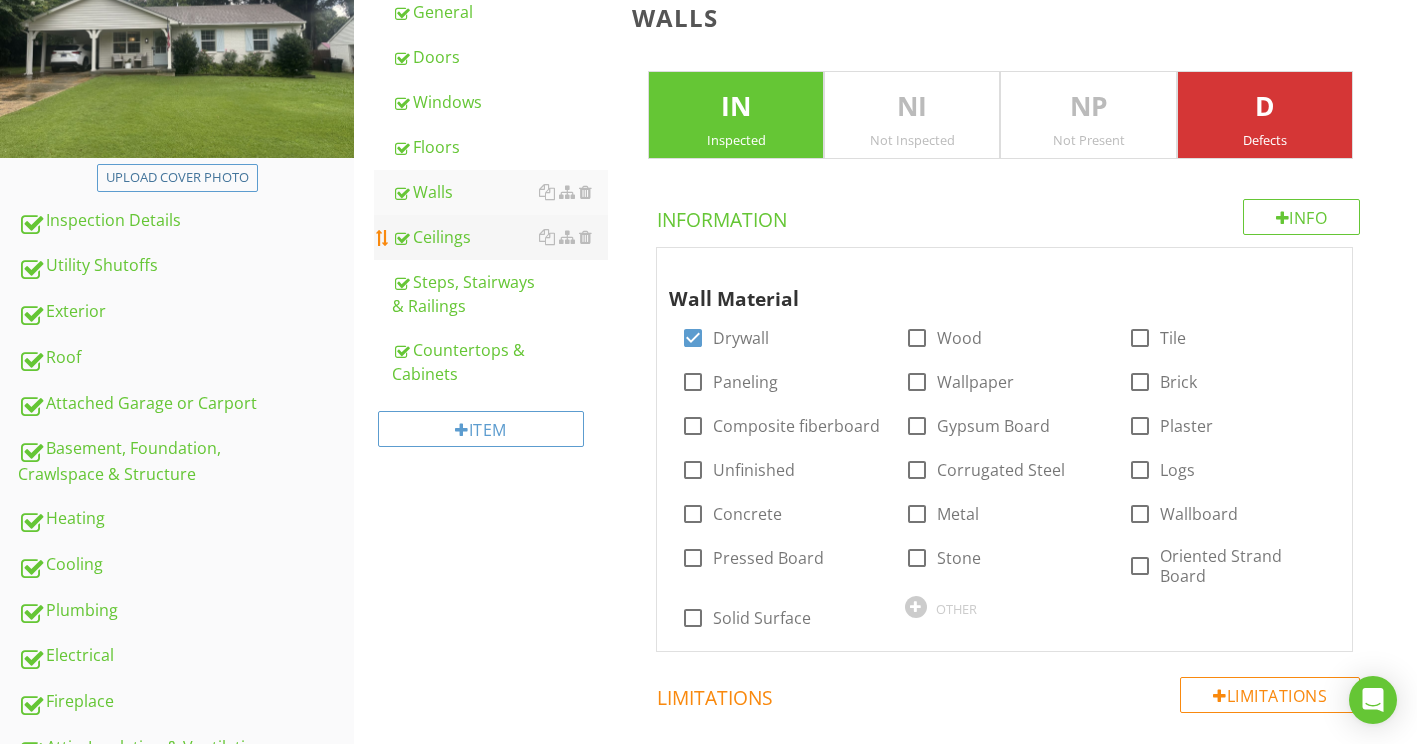 click on "Ceilings" at bounding box center [500, 237] 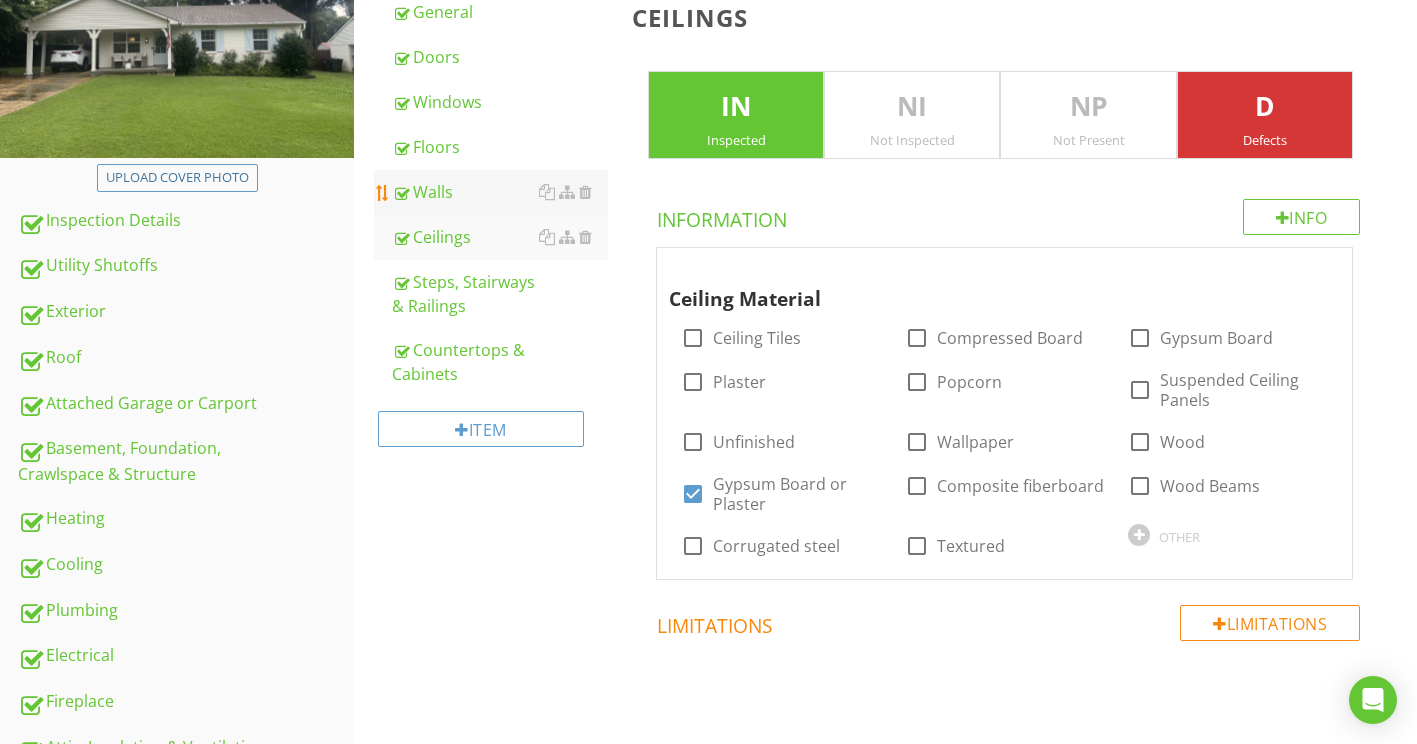 click on "Walls" at bounding box center [500, 192] 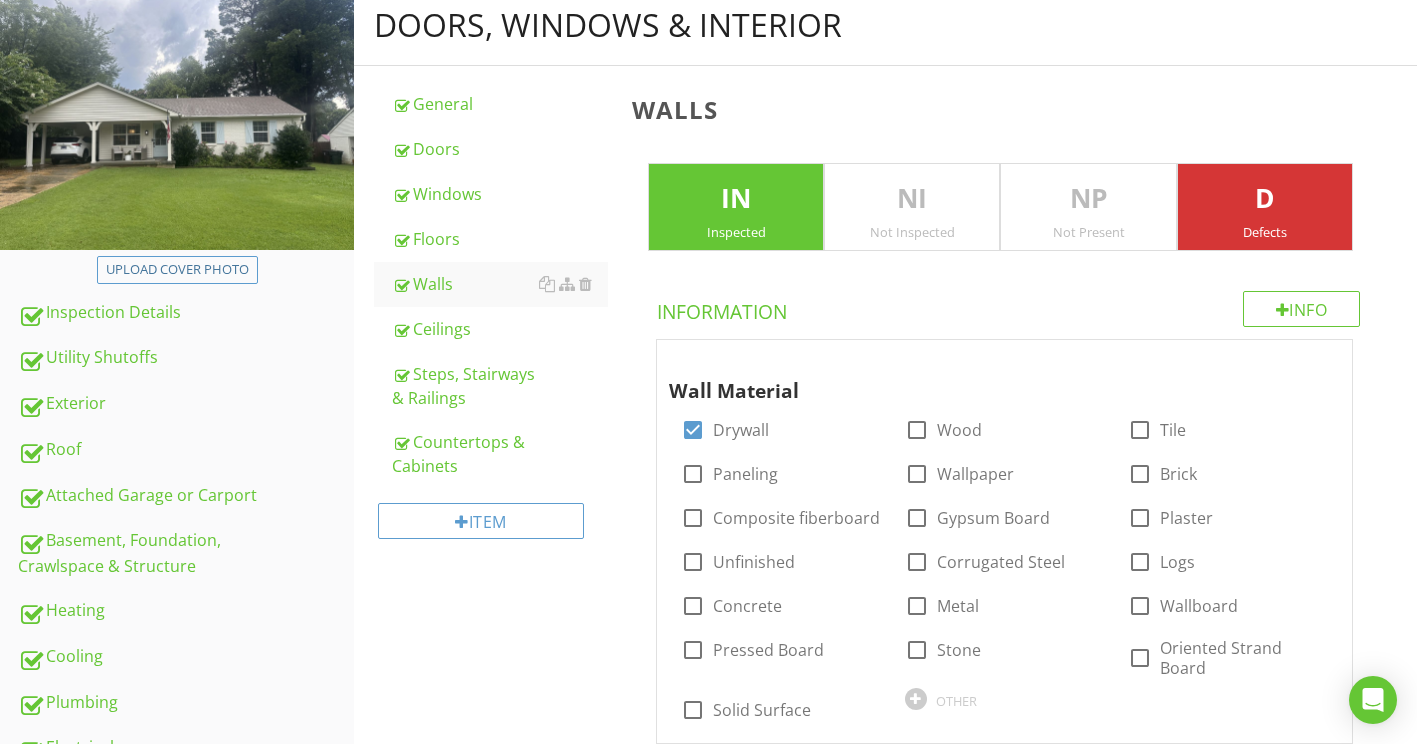 scroll, scrollTop: 400, scrollLeft: 0, axis: vertical 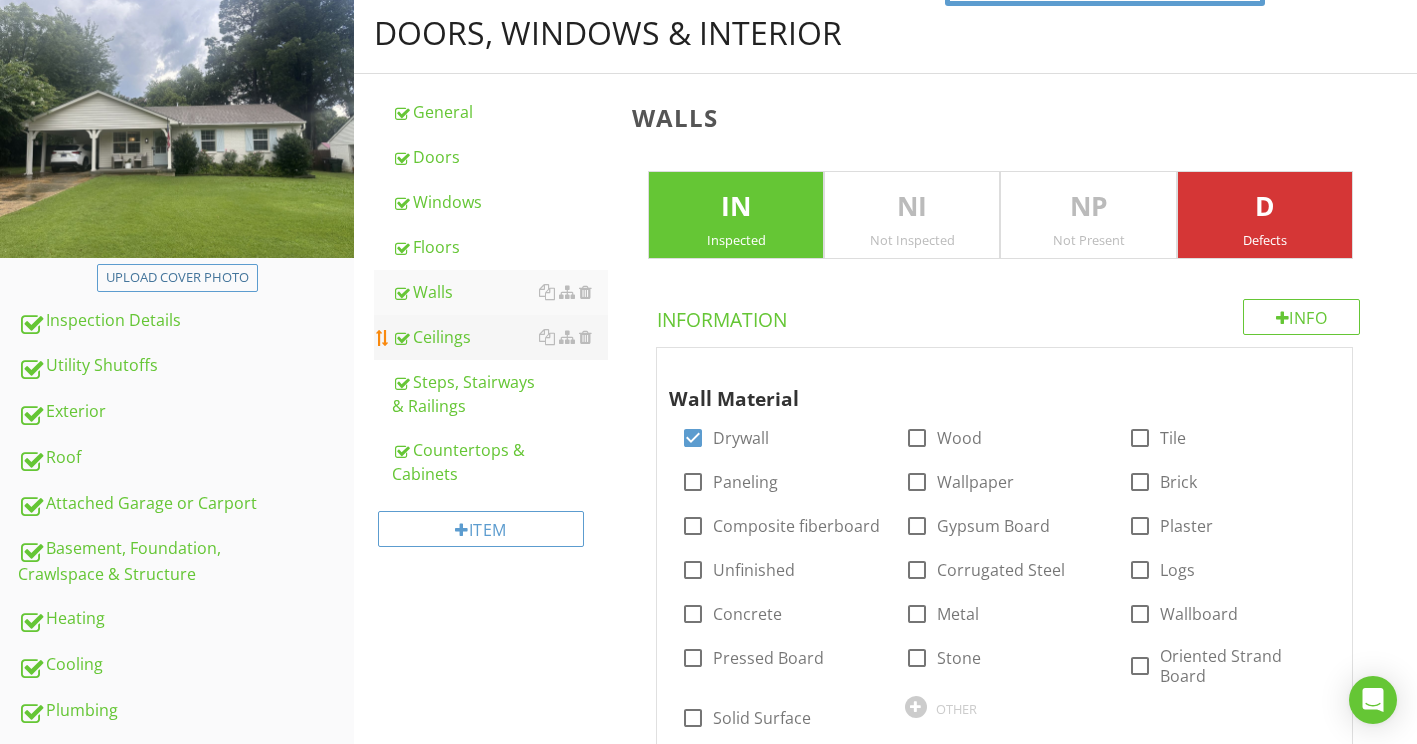 click on "Ceilings" at bounding box center (500, 337) 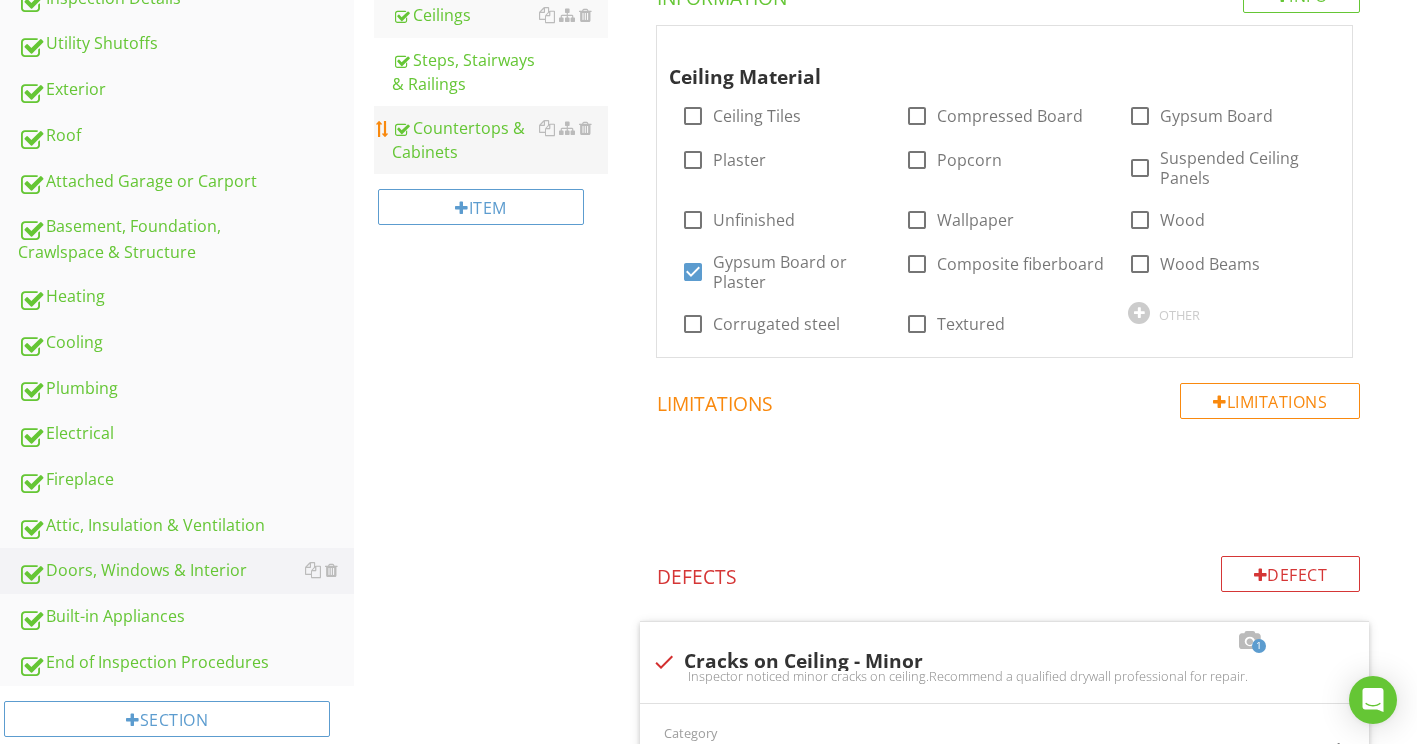 scroll, scrollTop: 600, scrollLeft: 0, axis: vertical 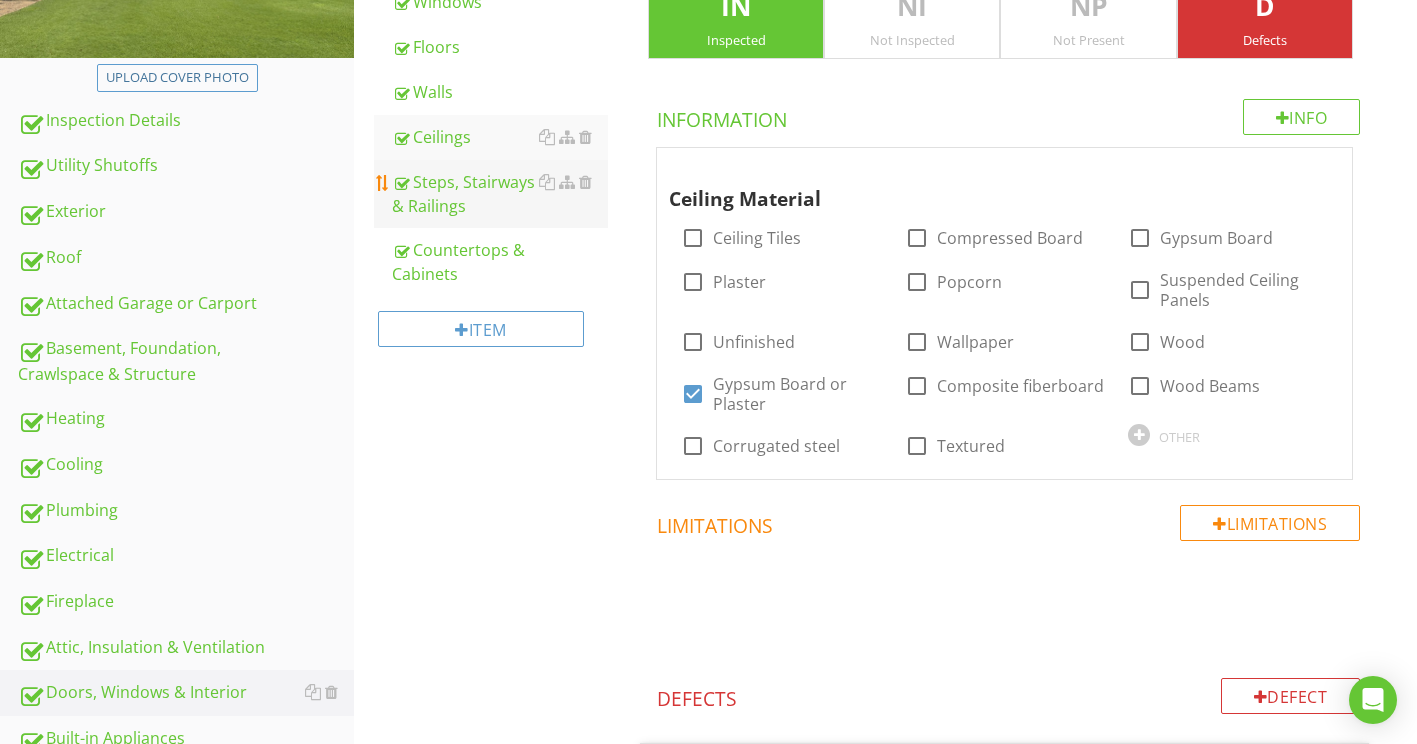 click on "Steps, Stairways & Railings" at bounding box center [500, 194] 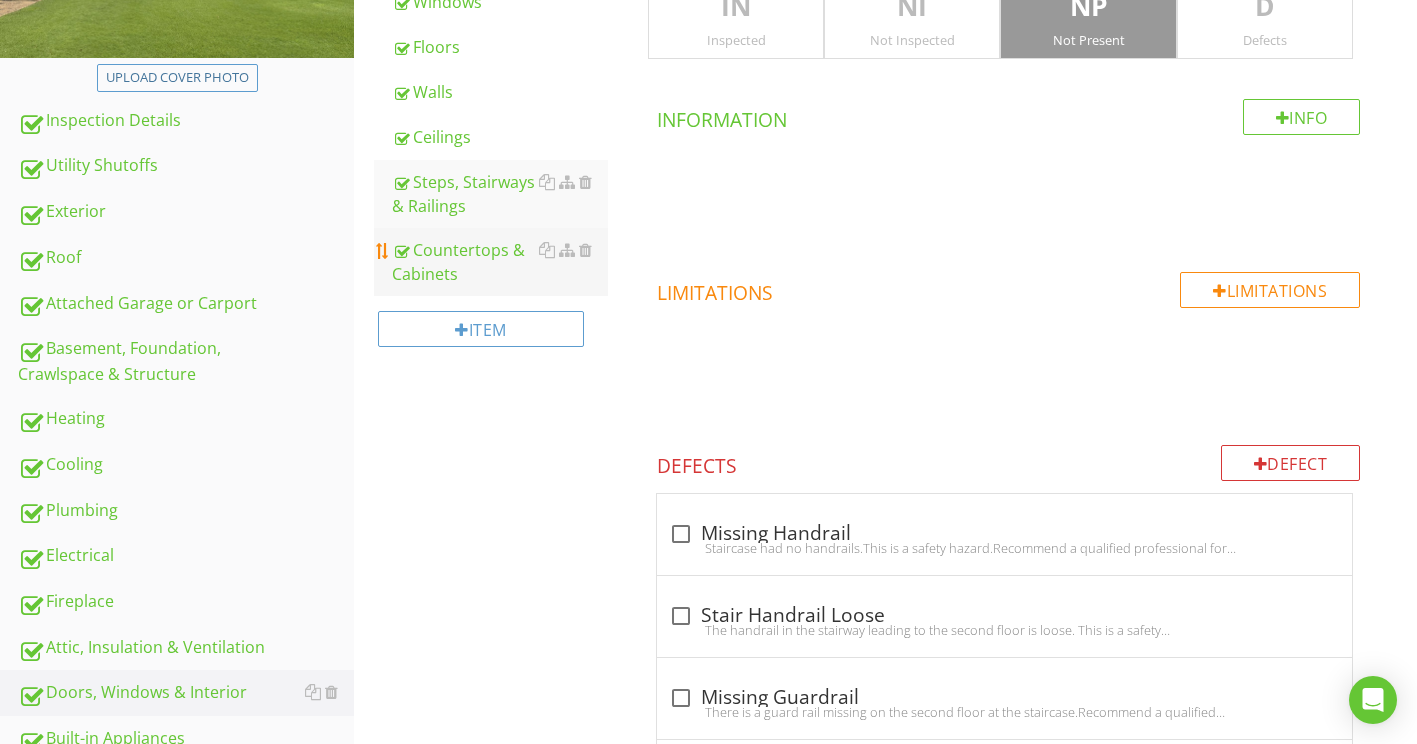 click on "Countertops & Cabinets" at bounding box center (500, 262) 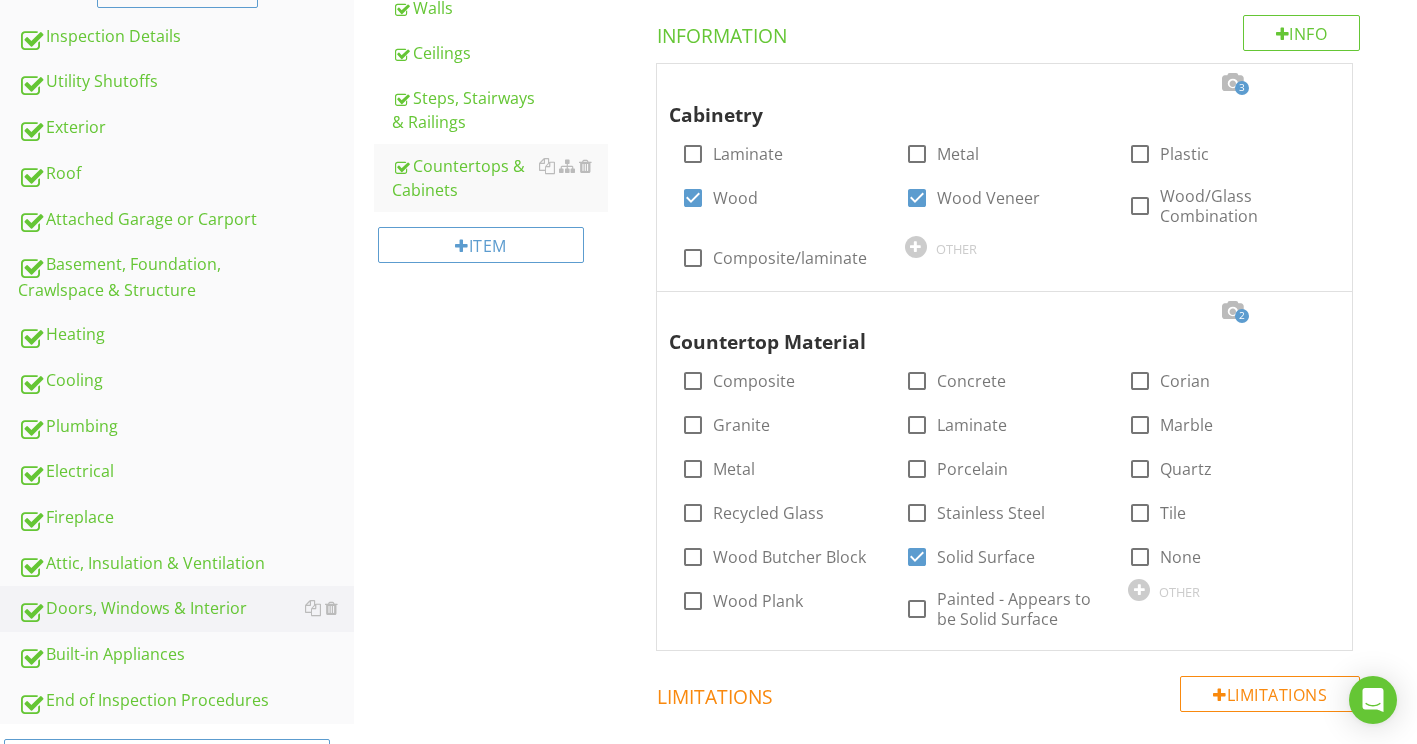 scroll, scrollTop: 900, scrollLeft: 0, axis: vertical 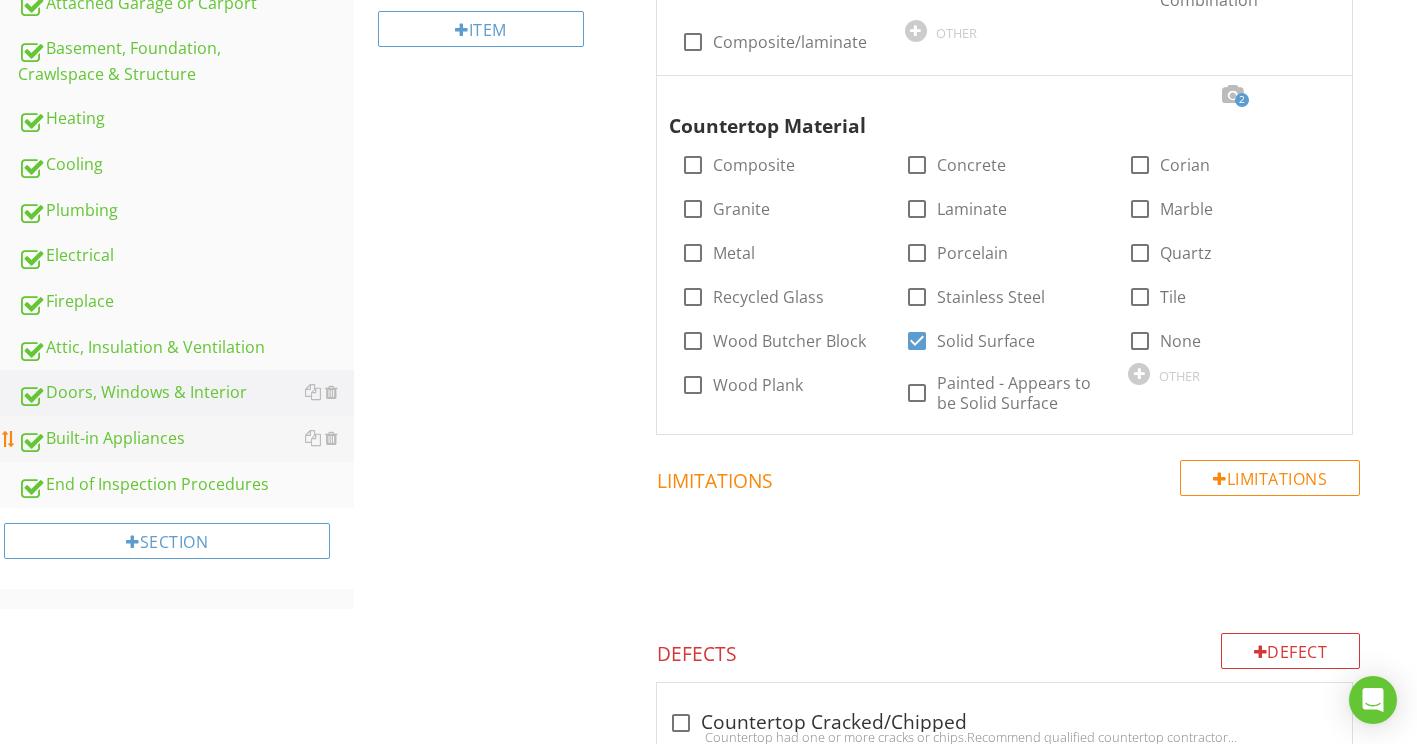 click on "Built-in Appliances" at bounding box center [186, 439] 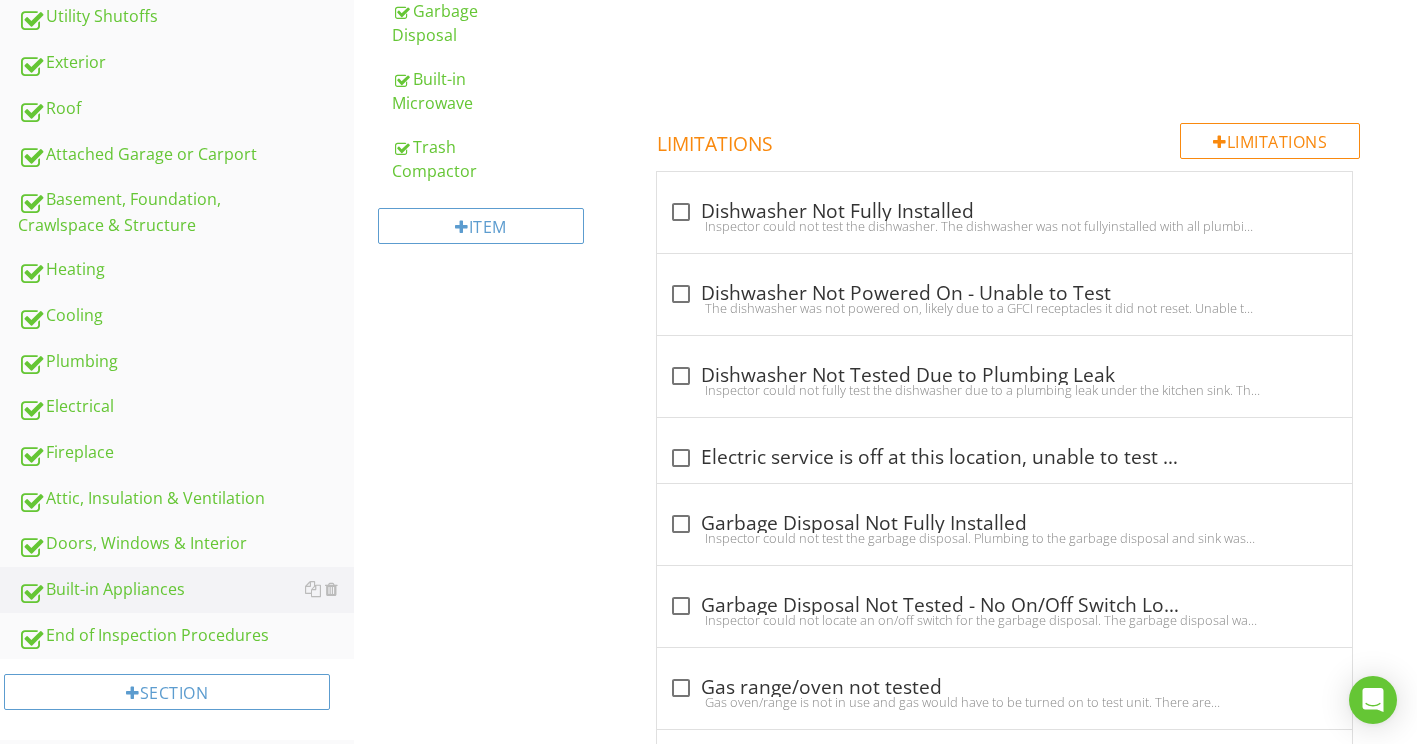 scroll, scrollTop: 300, scrollLeft: 0, axis: vertical 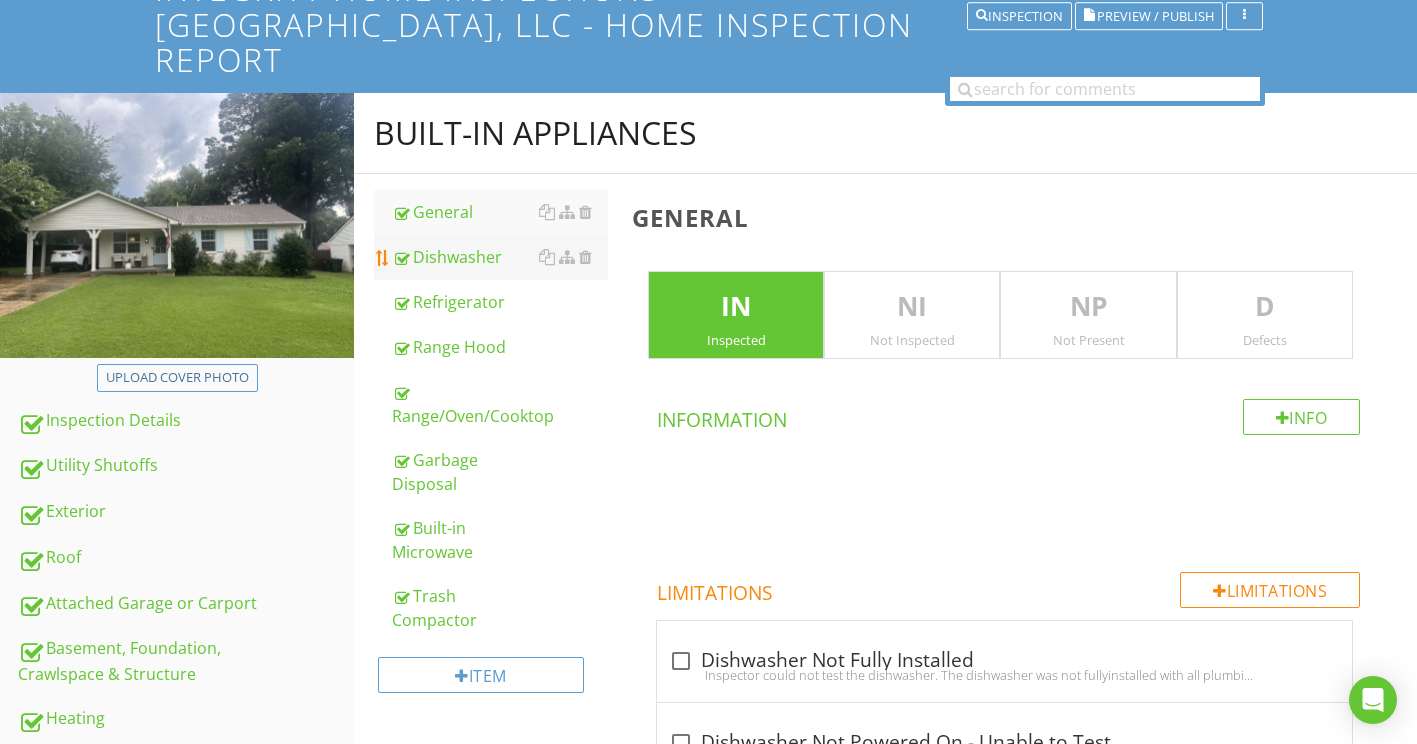click on "Dishwasher" at bounding box center [500, 257] 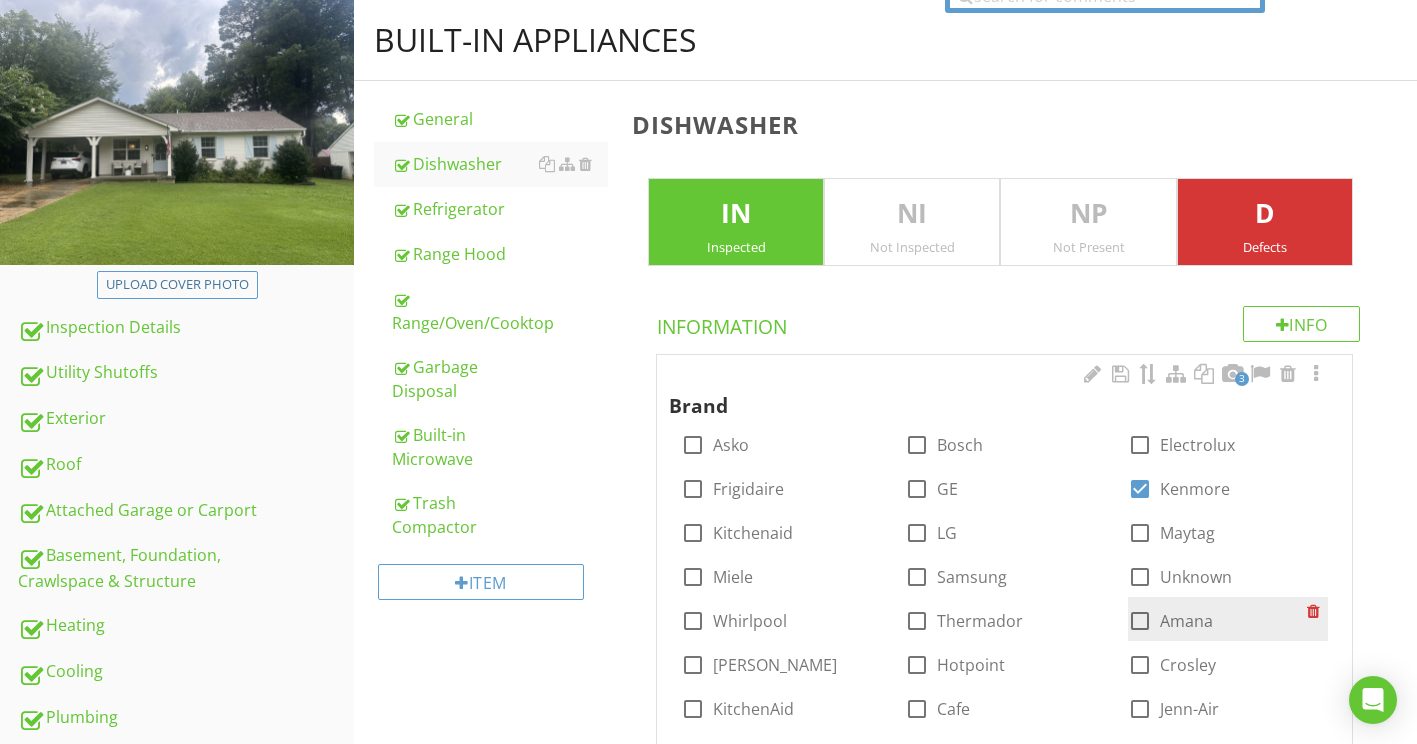 scroll, scrollTop: 600, scrollLeft: 0, axis: vertical 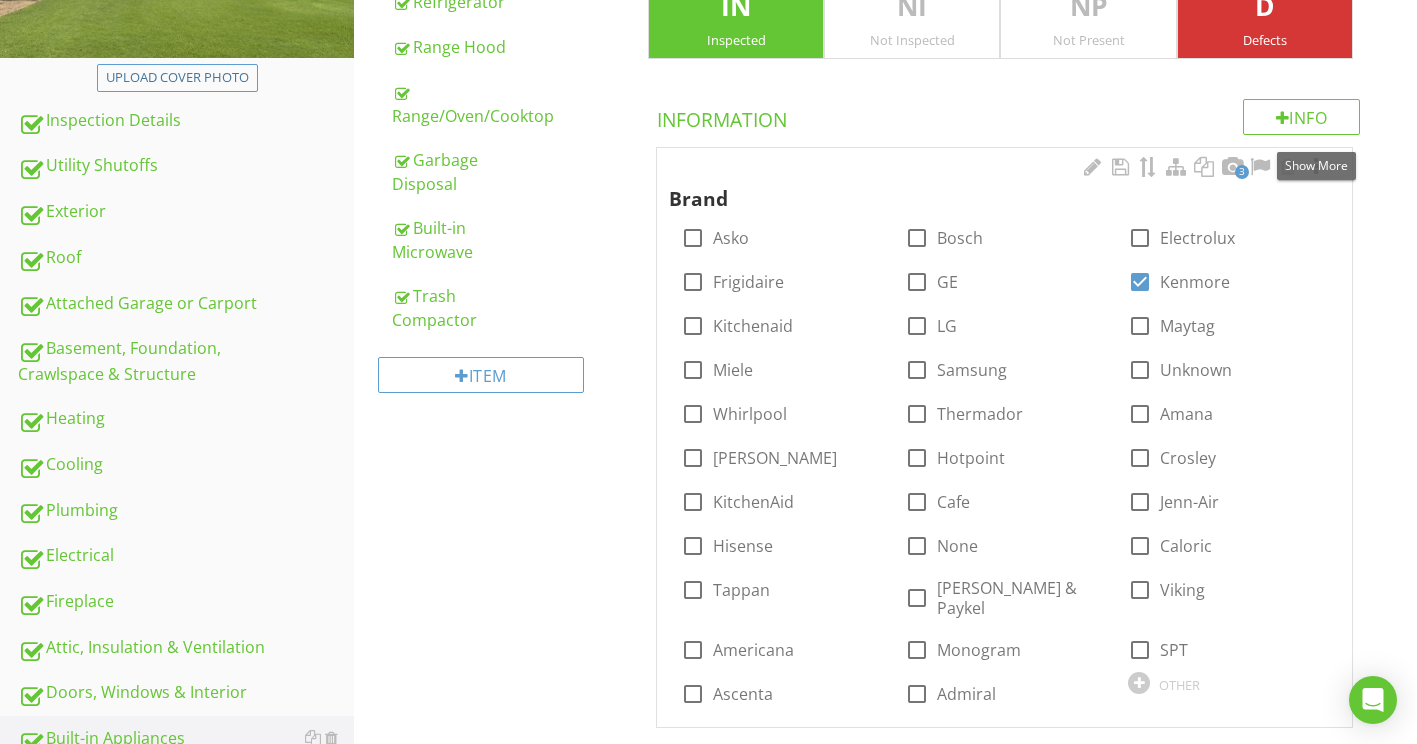 click at bounding box center [1316, 167] 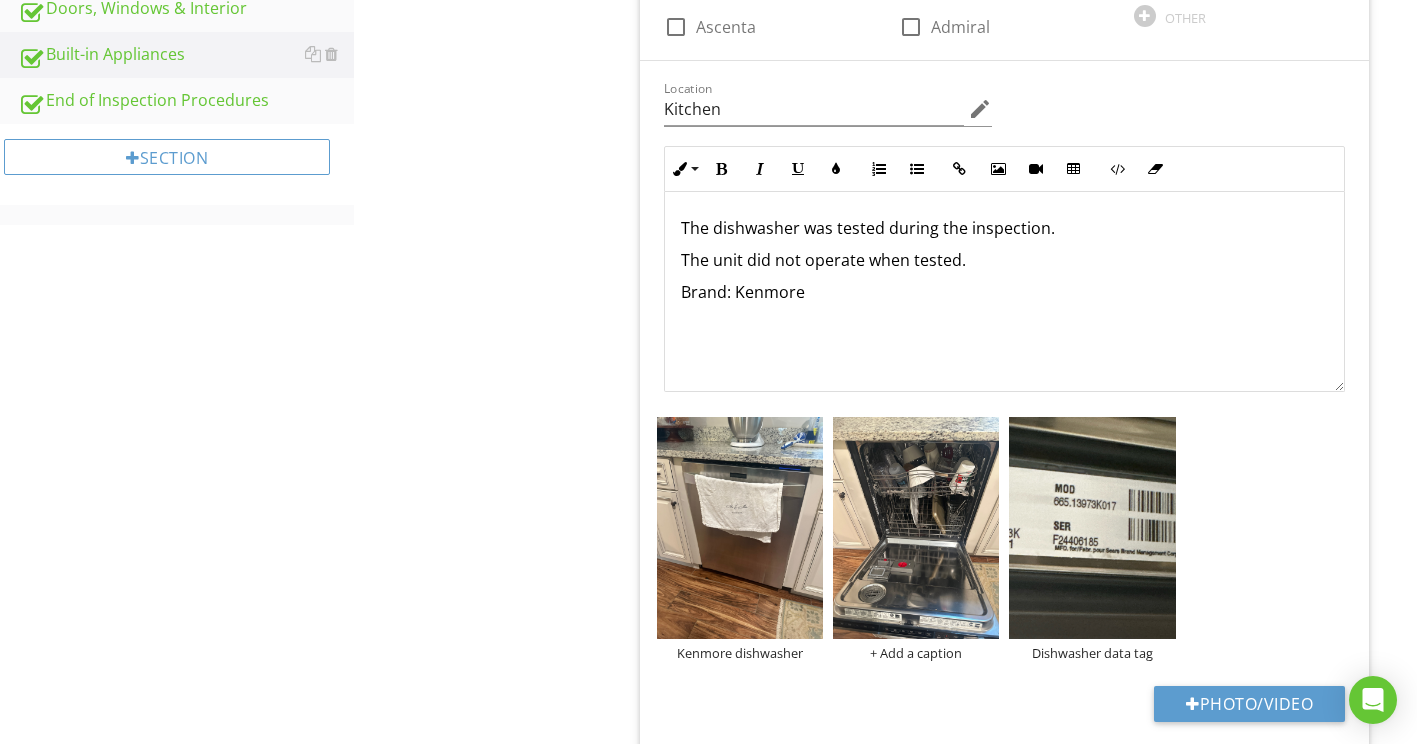 scroll, scrollTop: 1300, scrollLeft: 0, axis: vertical 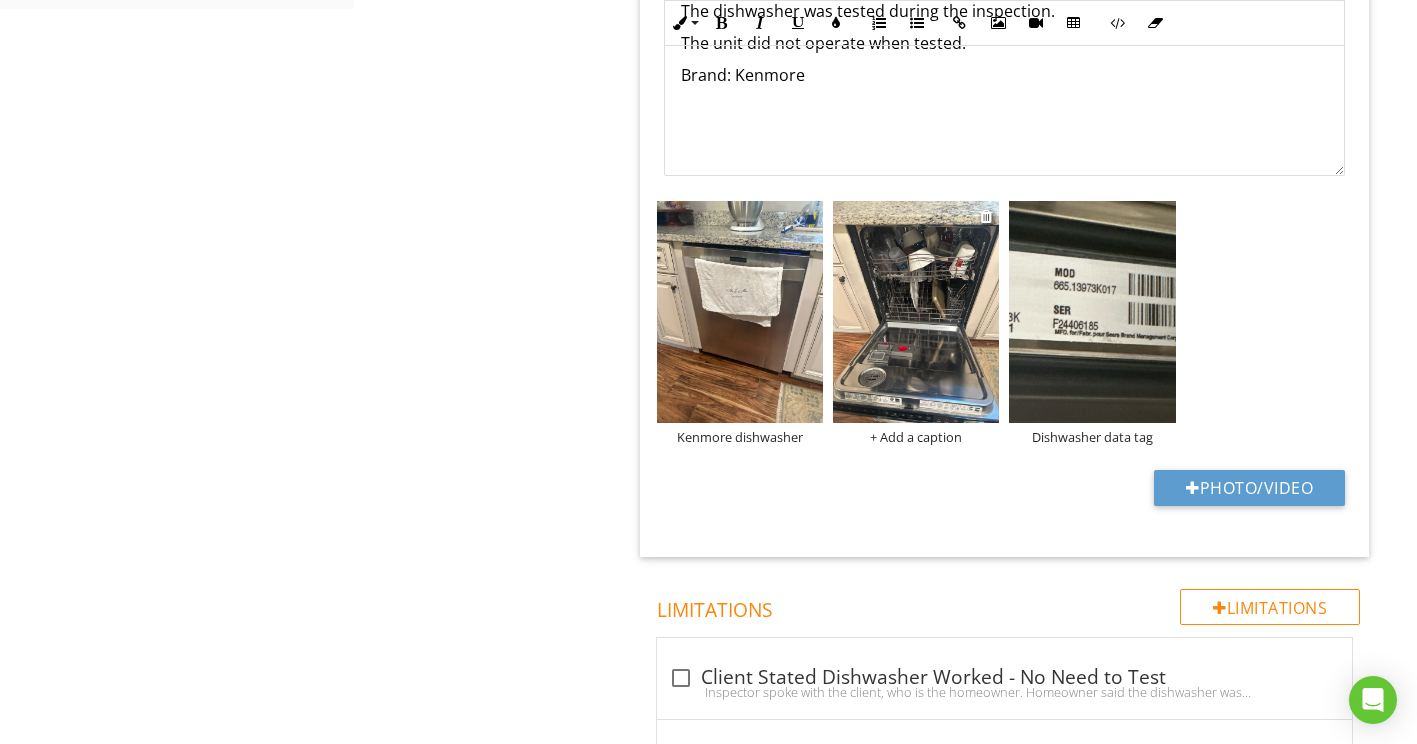 click on "+ Add a caption" at bounding box center [916, 437] 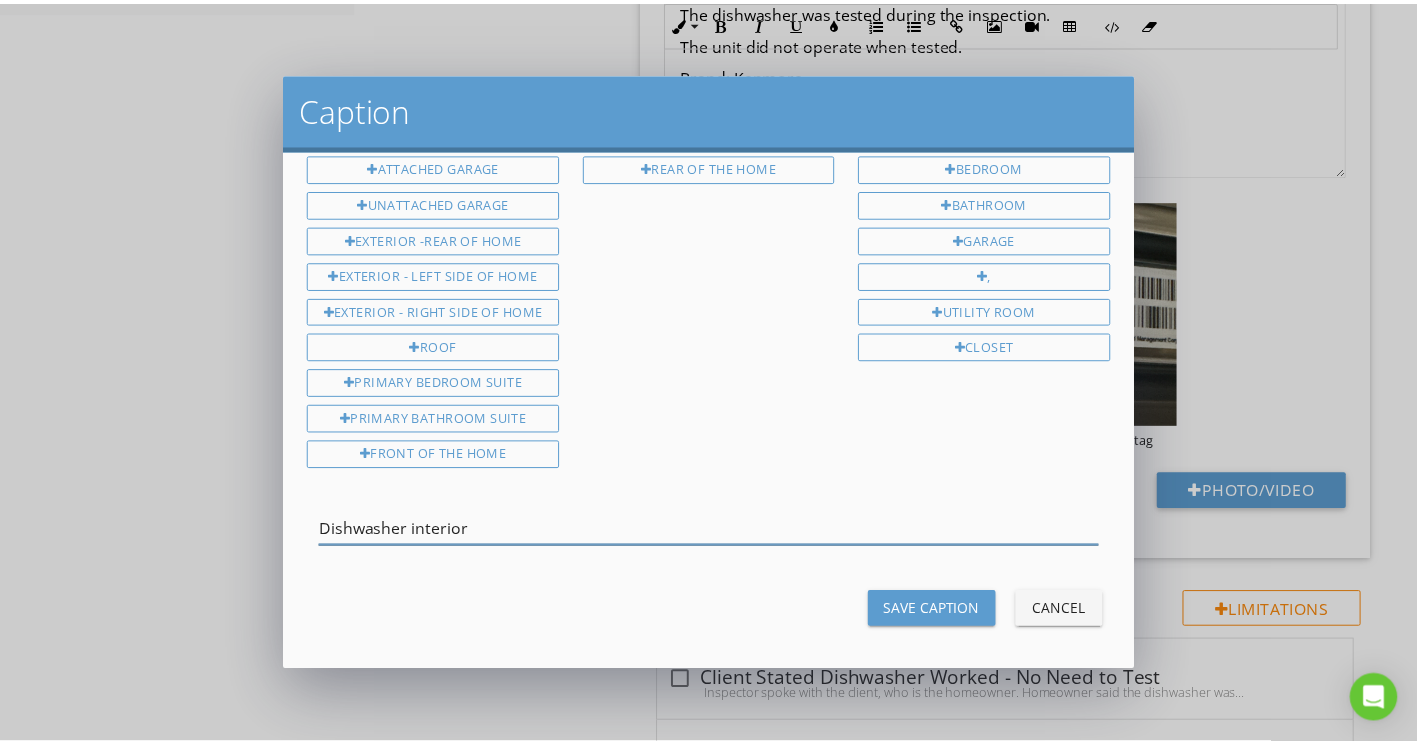scroll, scrollTop: 127, scrollLeft: 0, axis: vertical 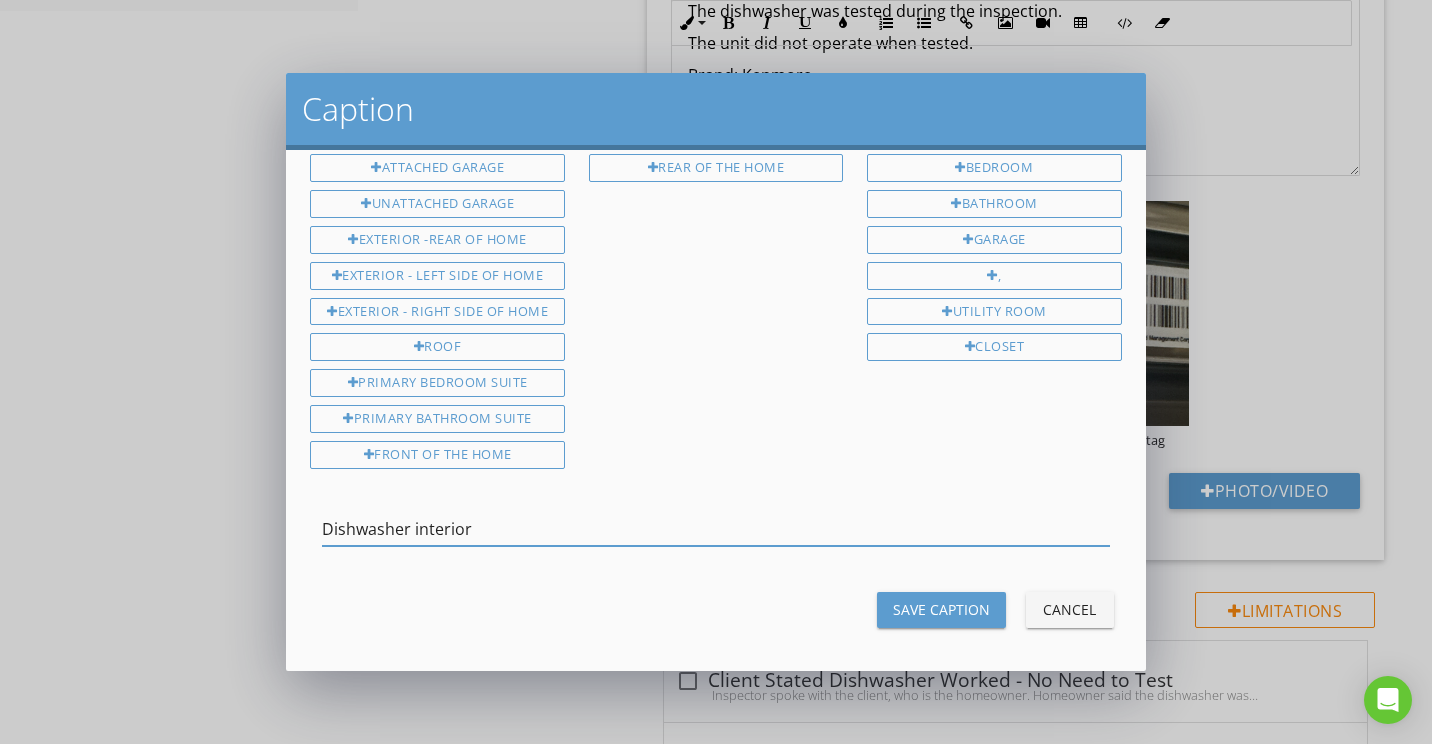 type on "Dishwasher interior" 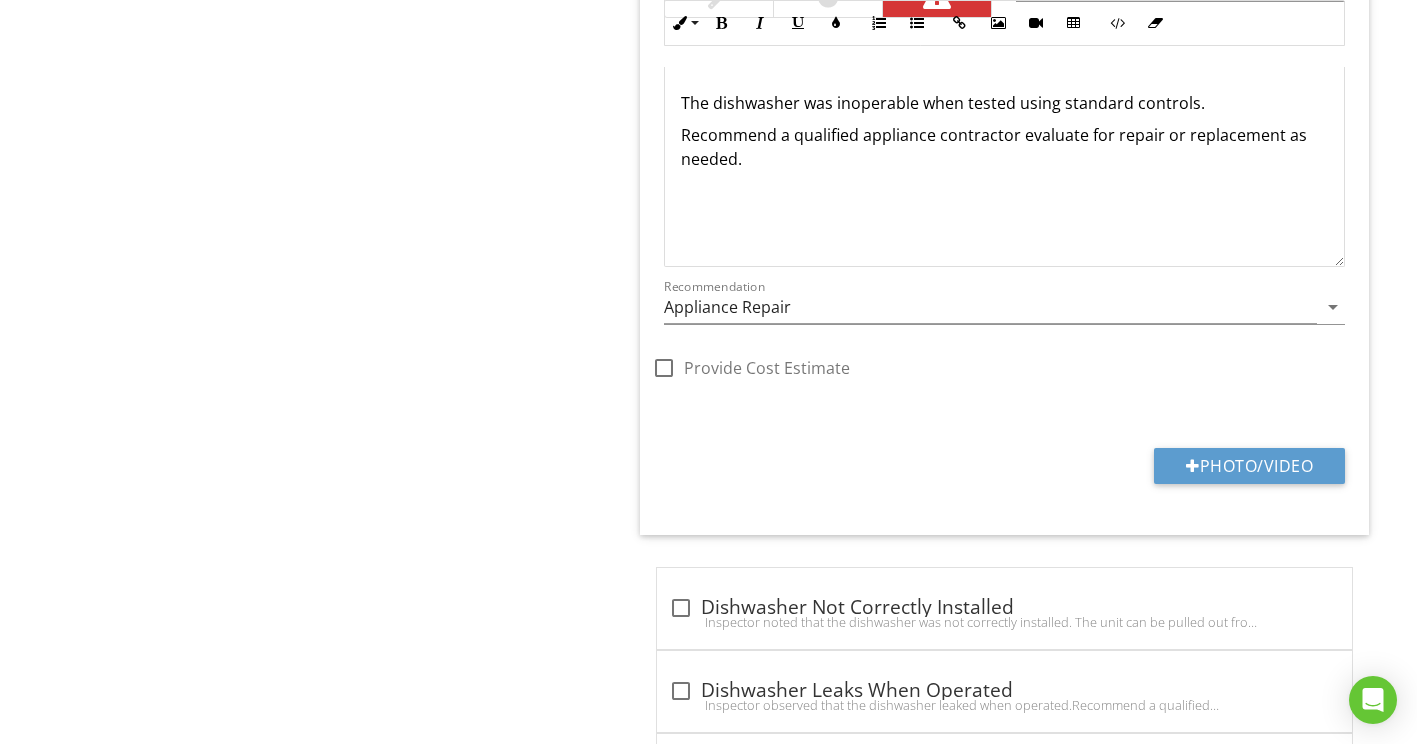 scroll, scrollTop: 3400, scrollLeft: 0, axis: vertical 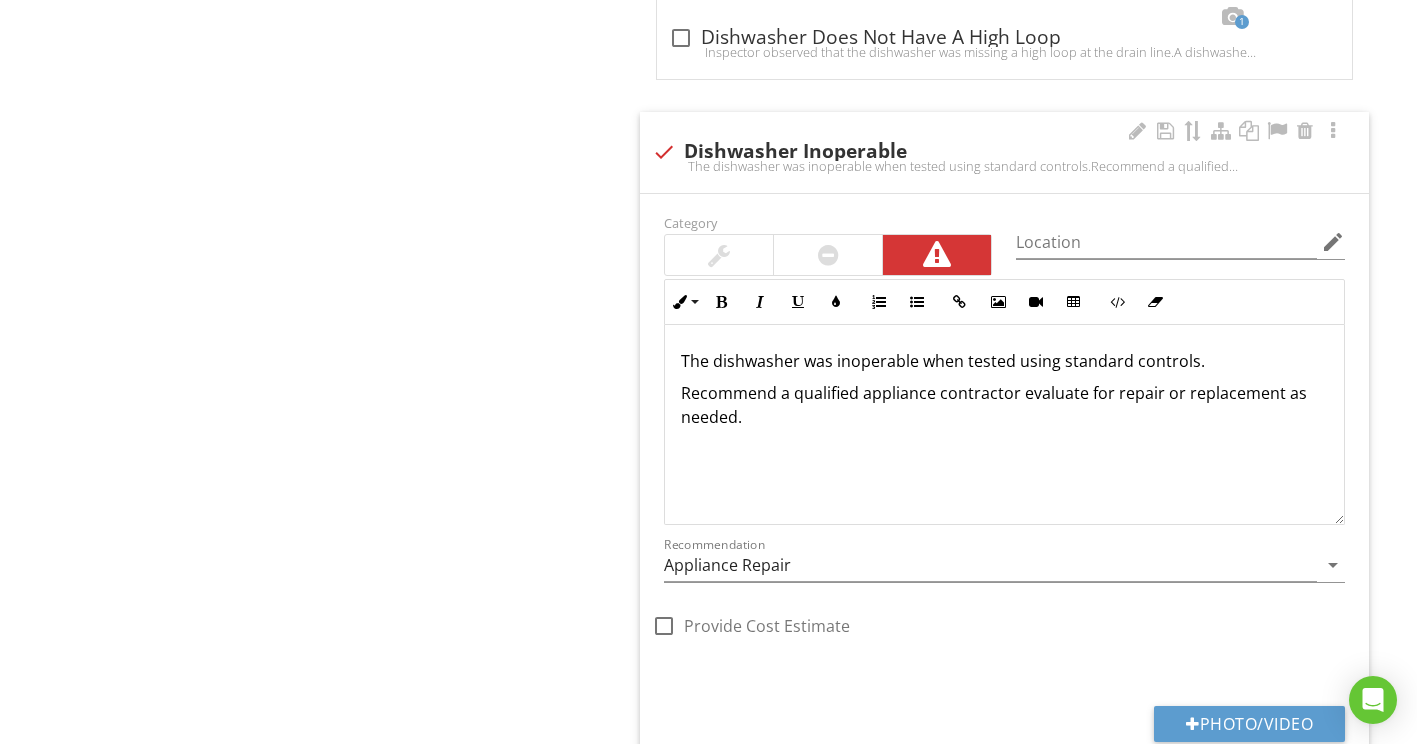 click on "The dishwasher was inoperable when tested using standard controls." at bounding box center (1004, 361) 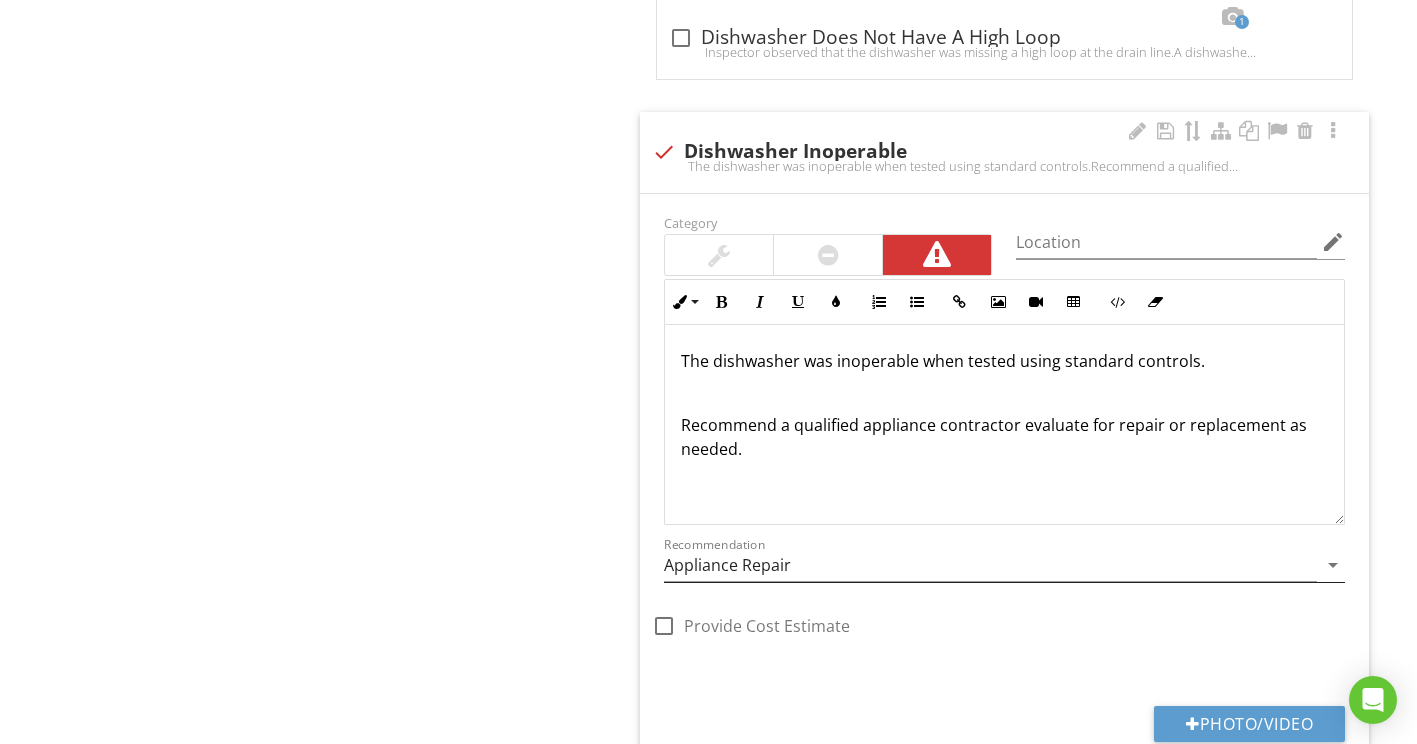 type 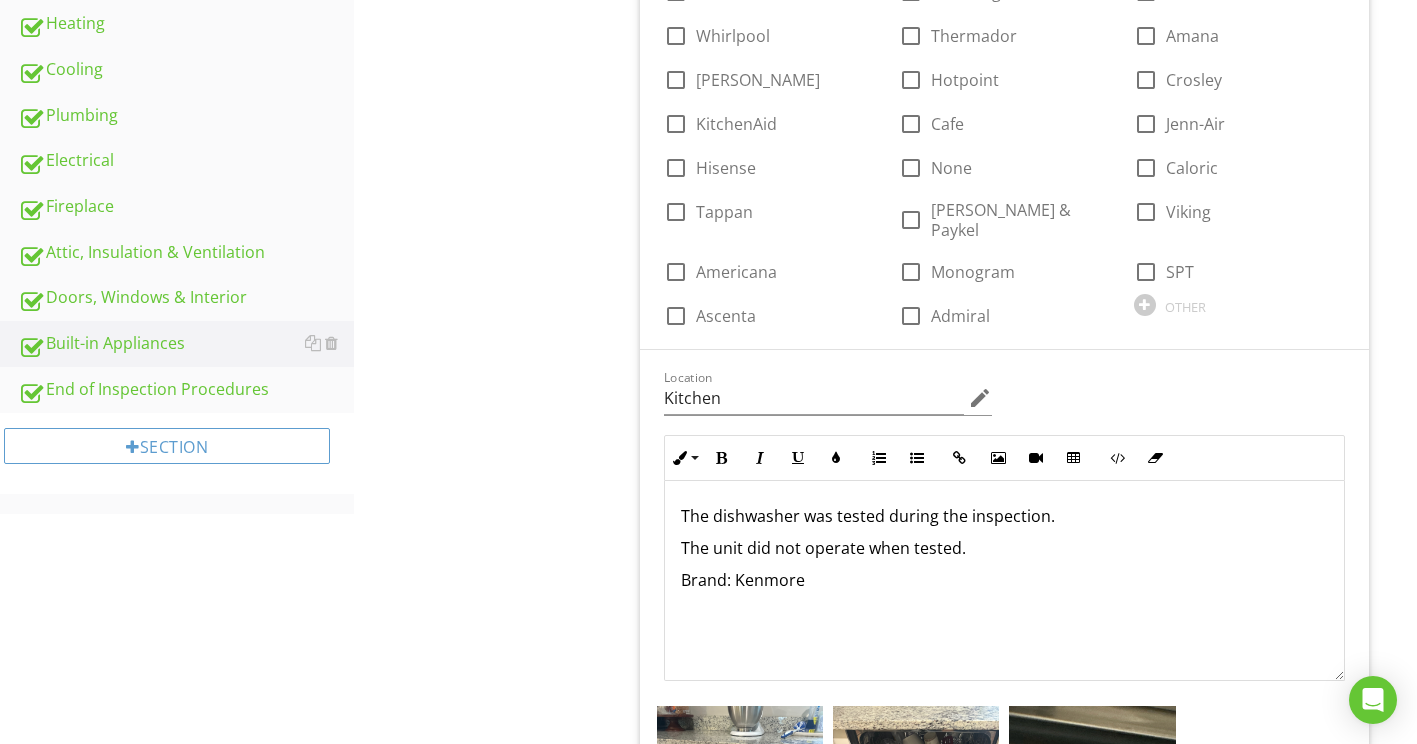 scroll, scrollTop: 975, scrollLeft: 0, axis: vertical 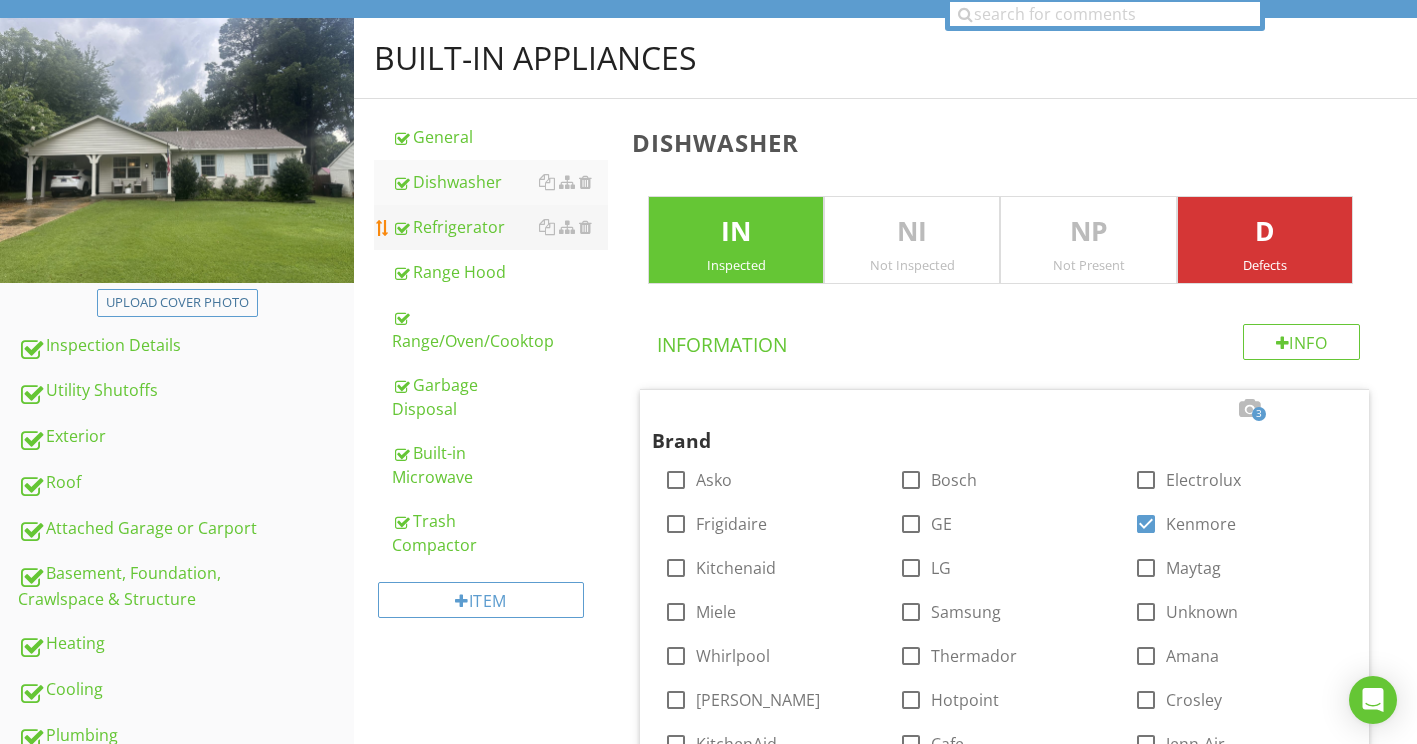 click on "Refrigerator" at bounding box center (500, 227) 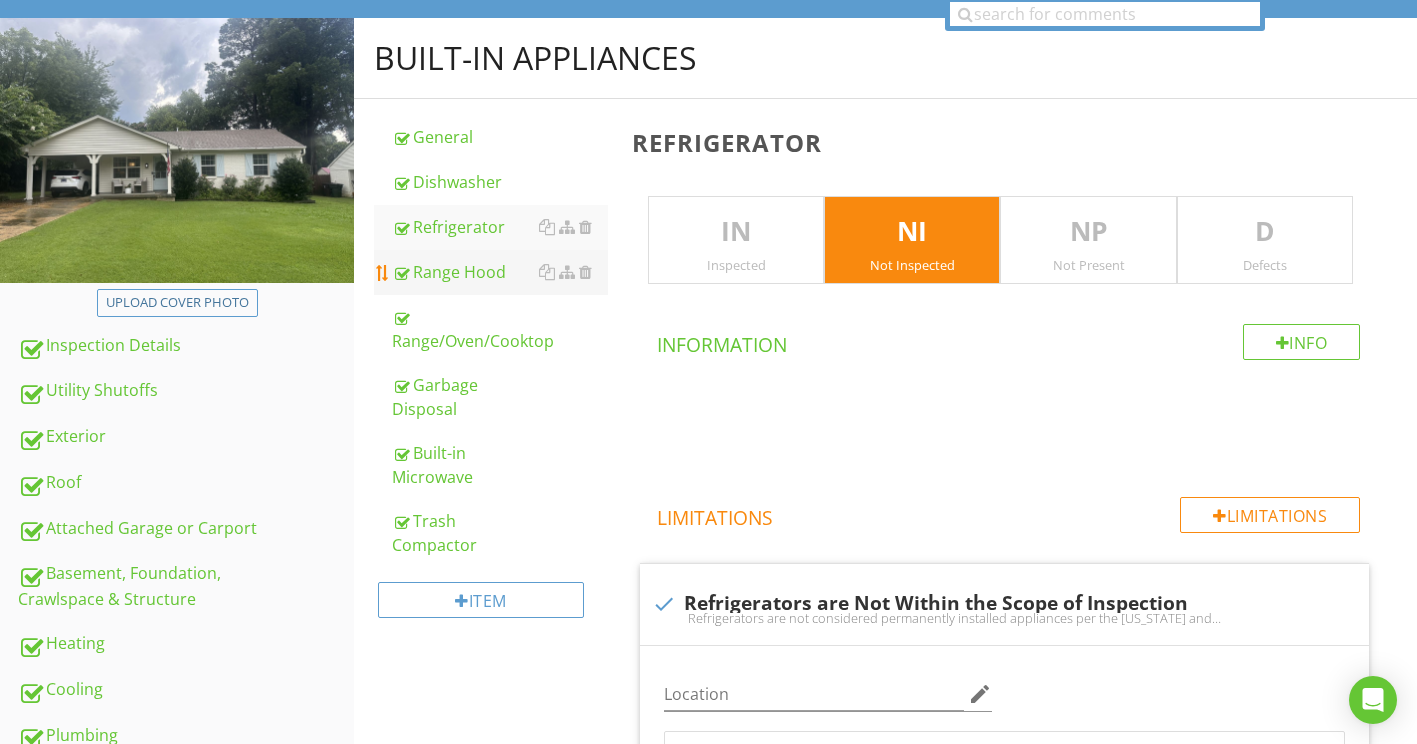 click on "Range Hood" at bounding box center [500, 272] 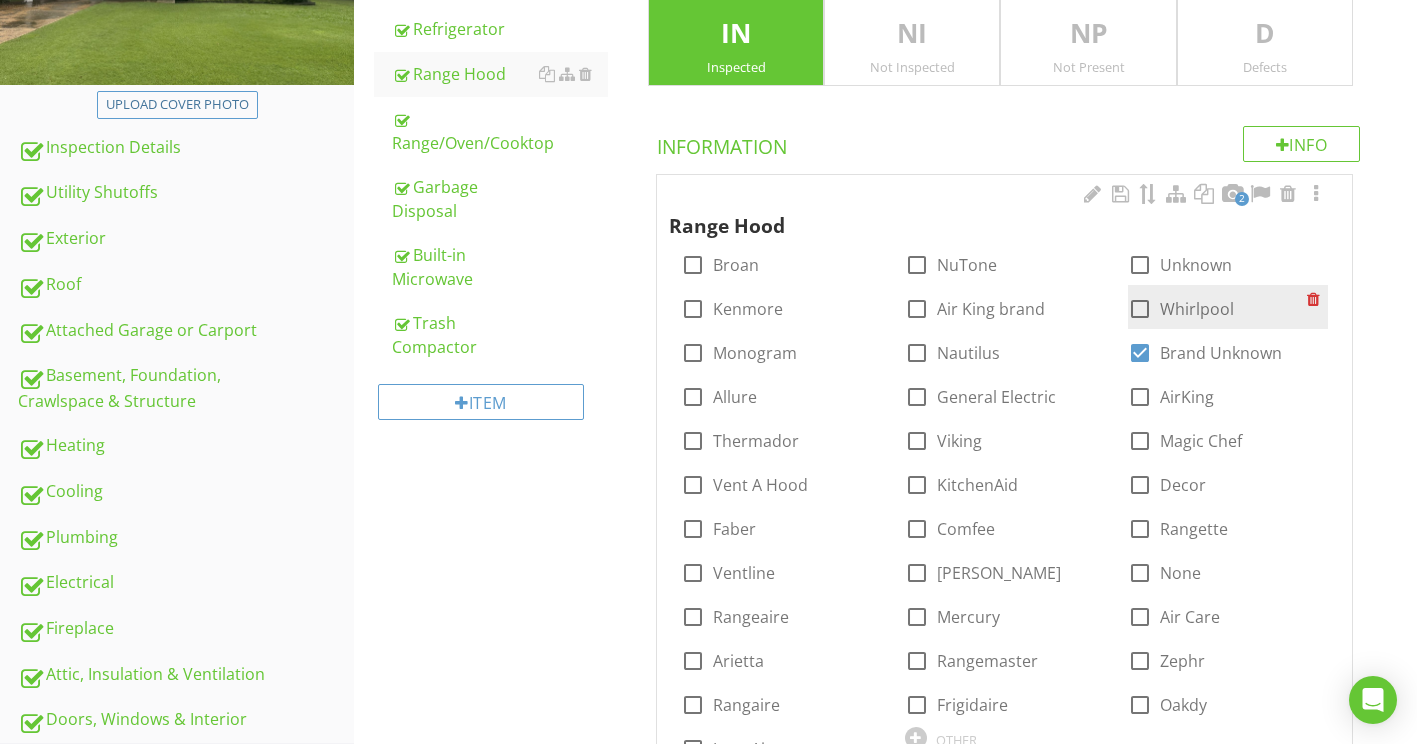 scroll, scrollTop: 575, scrollLeft: 0, axis: vertical 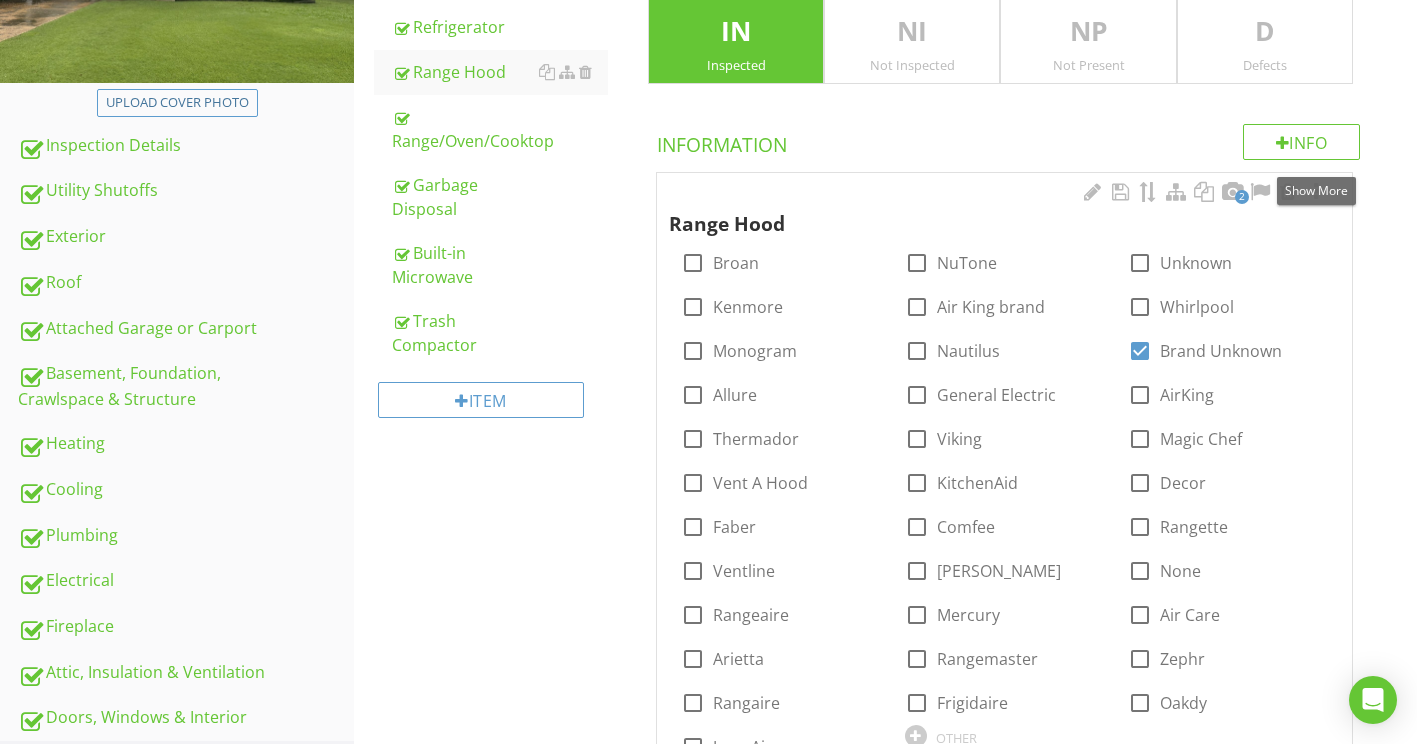 click at bounding box center (1316, 192) 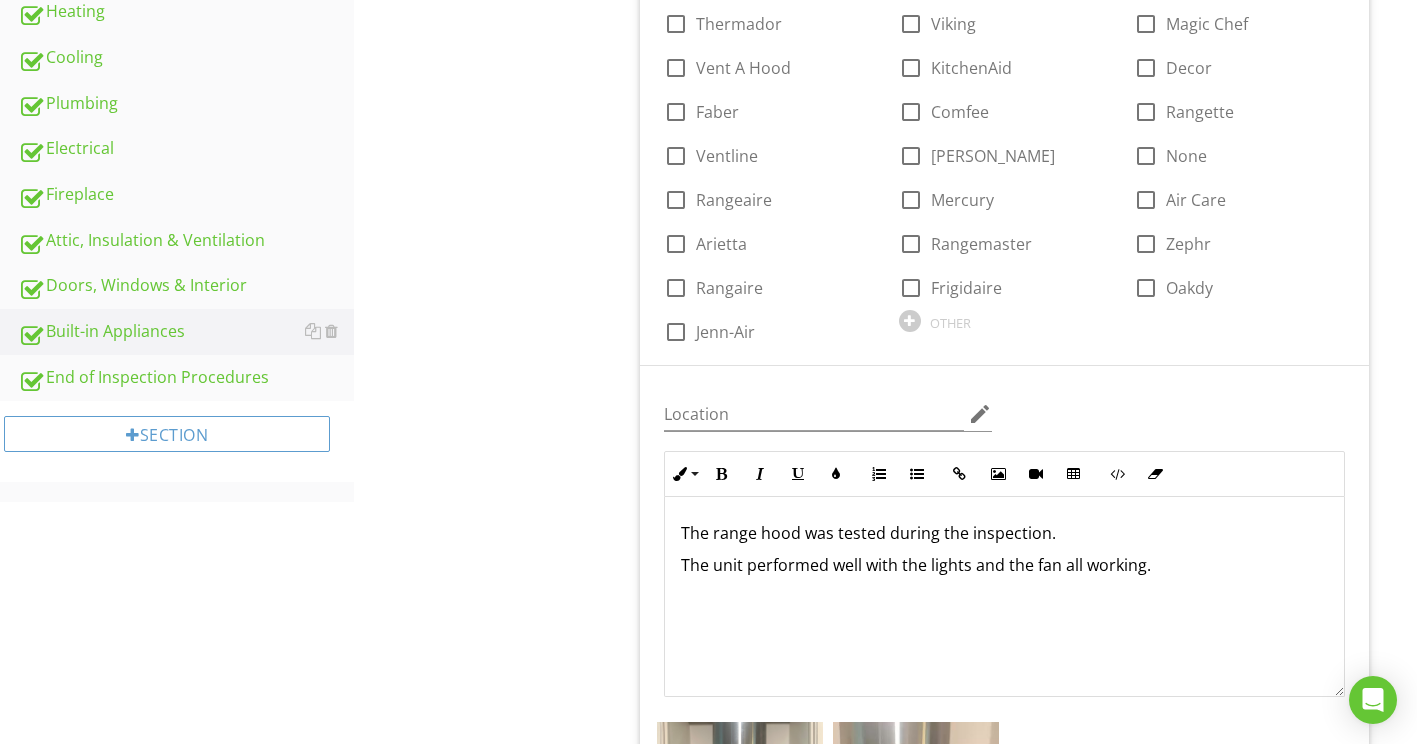 scroll, scrollTop: 1075, scrollLeft: 0, axis: vertical 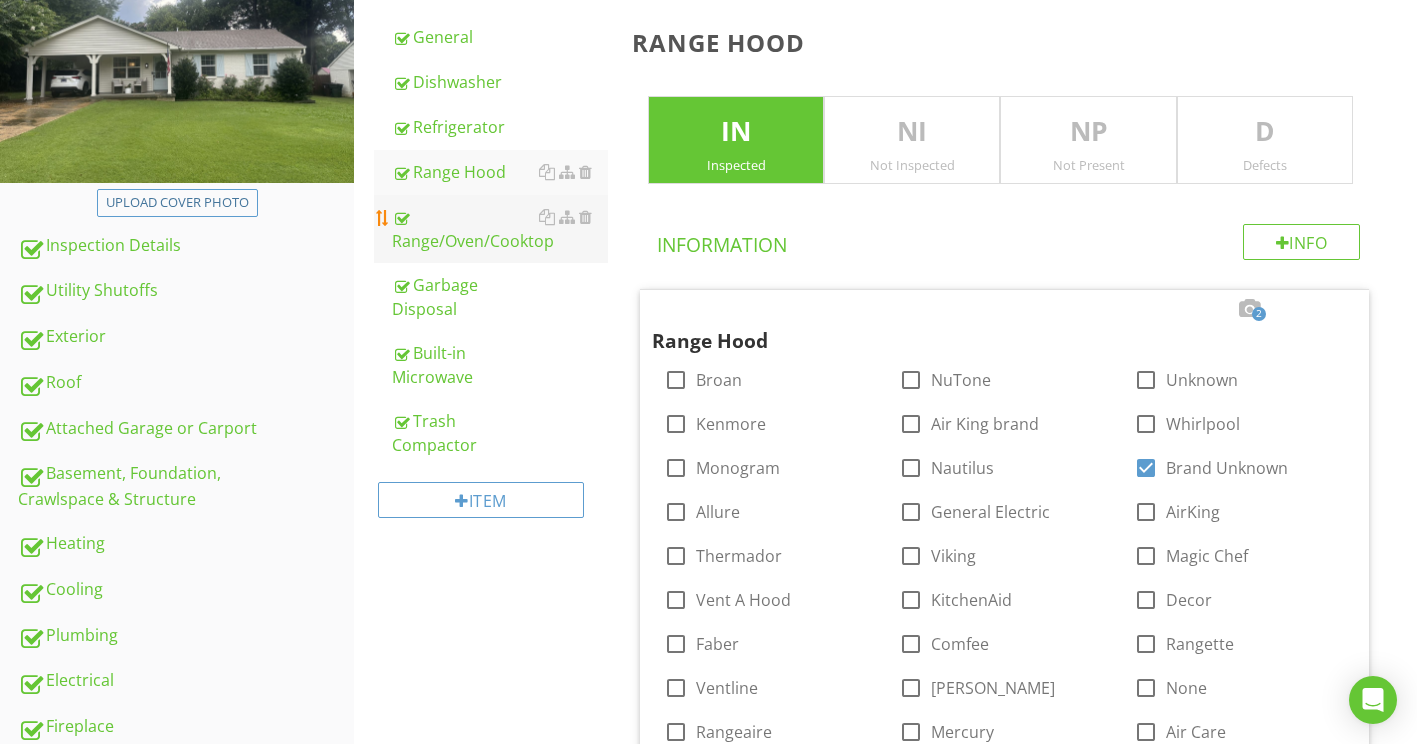 click on "Range/Oven/Cooktop" at bounding box center (500, 229) 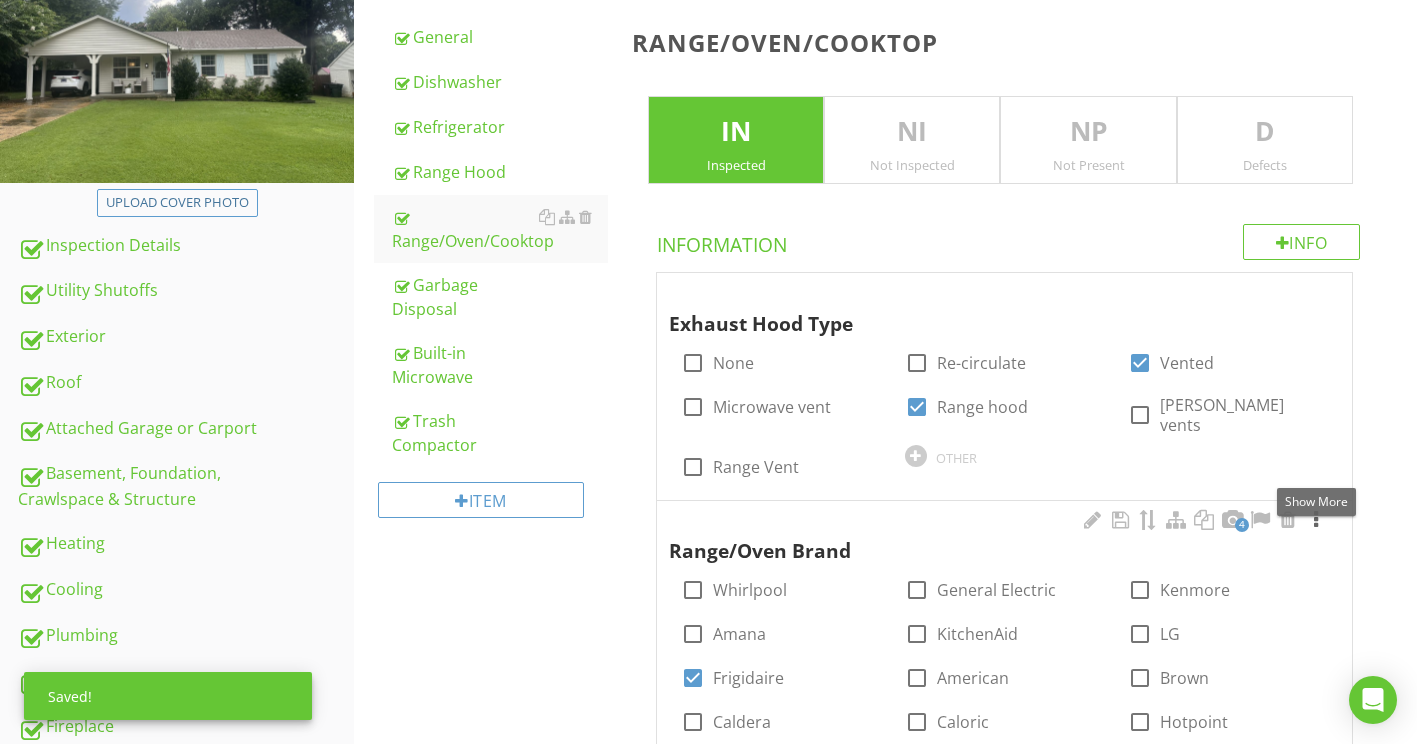 click at bounding box center [1316, 520] 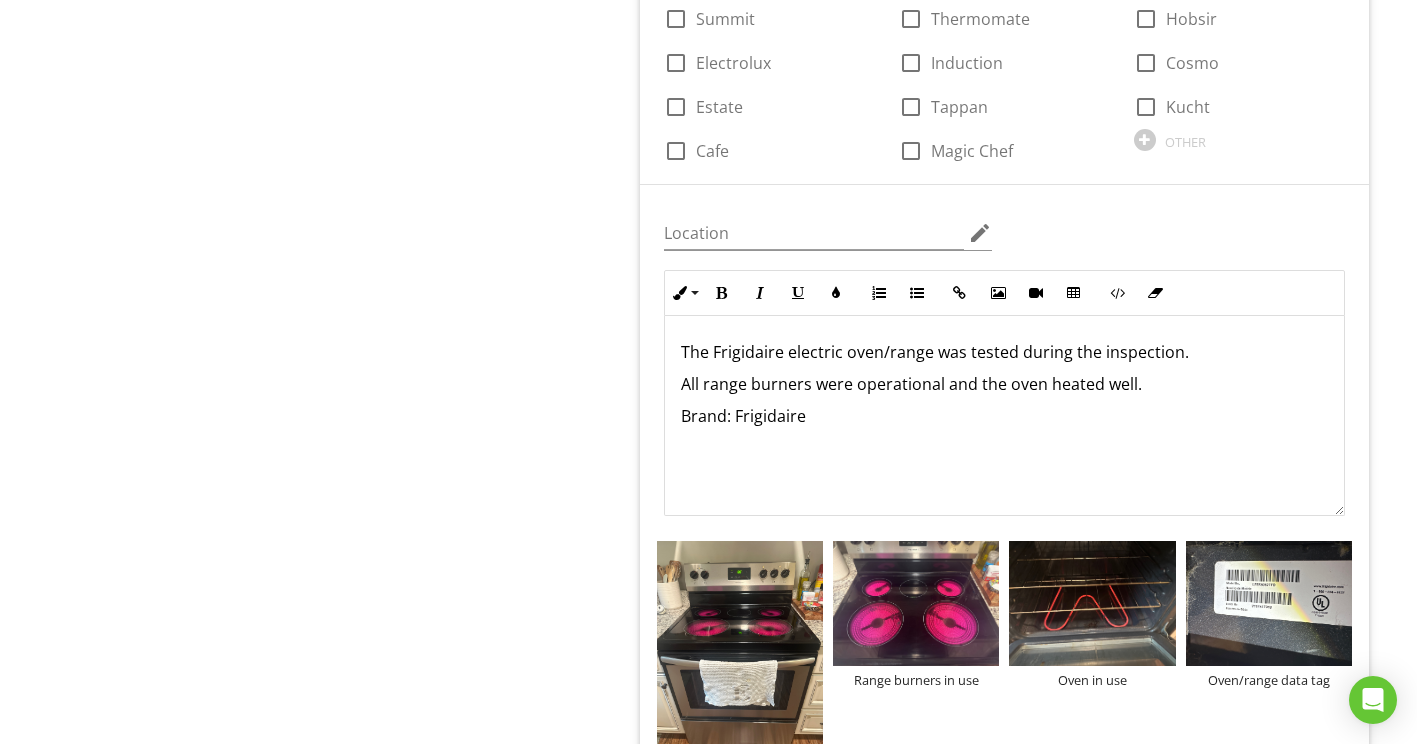 scroll, scrollTop: 1575, scrollLeft: 0, axis: vertical 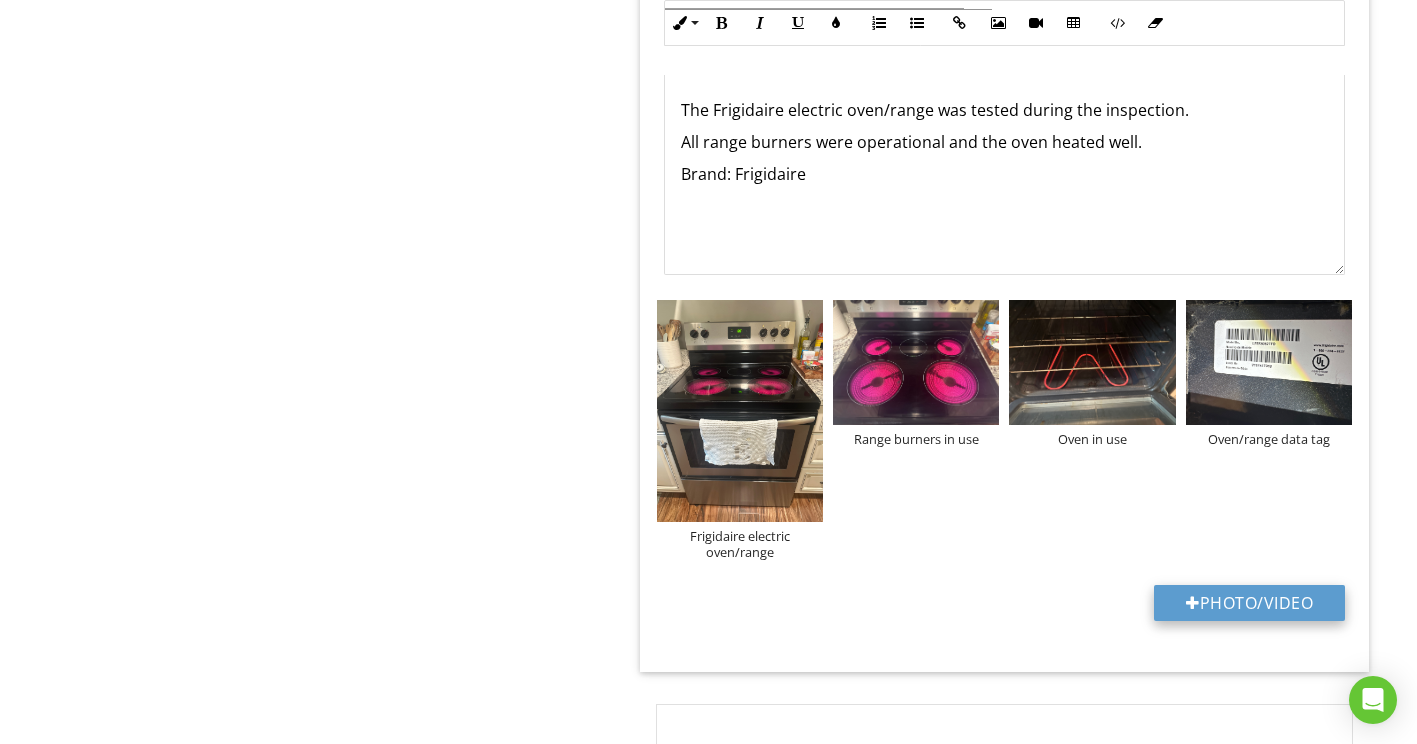 click on "Photo/Video" at bounding box center (1249, 603) 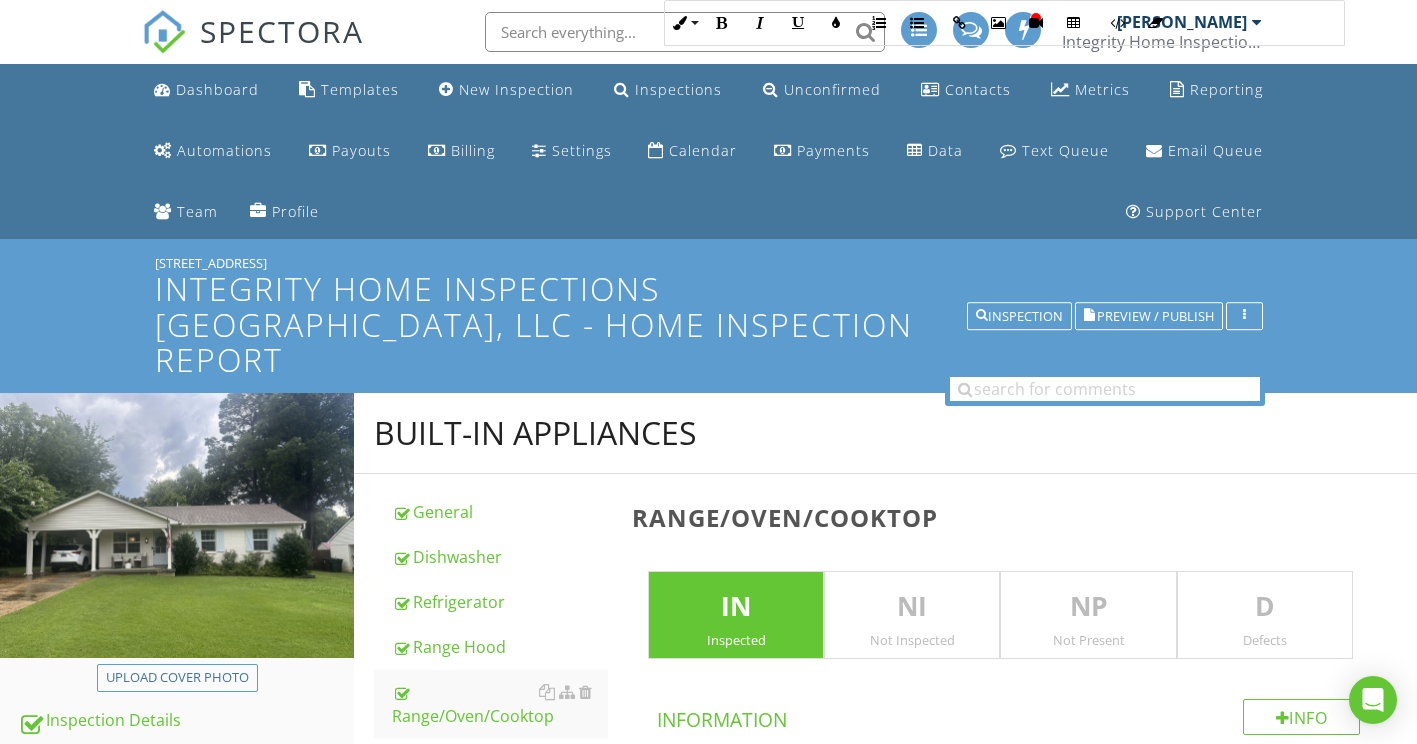 scroll, scrollTop: 1775, scrollLeft: 0, axis: vertical 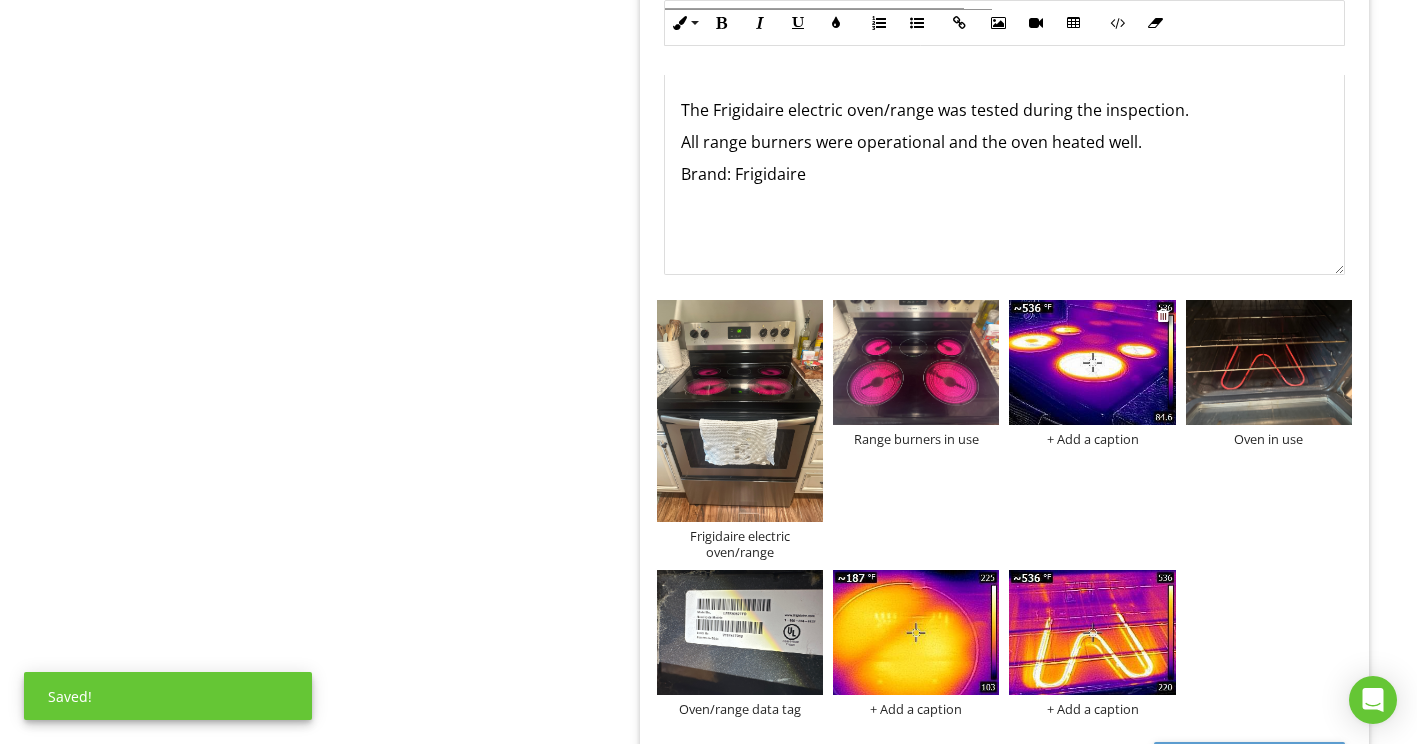 click on "+ Add a caption" at bounding box center (1092, 439) 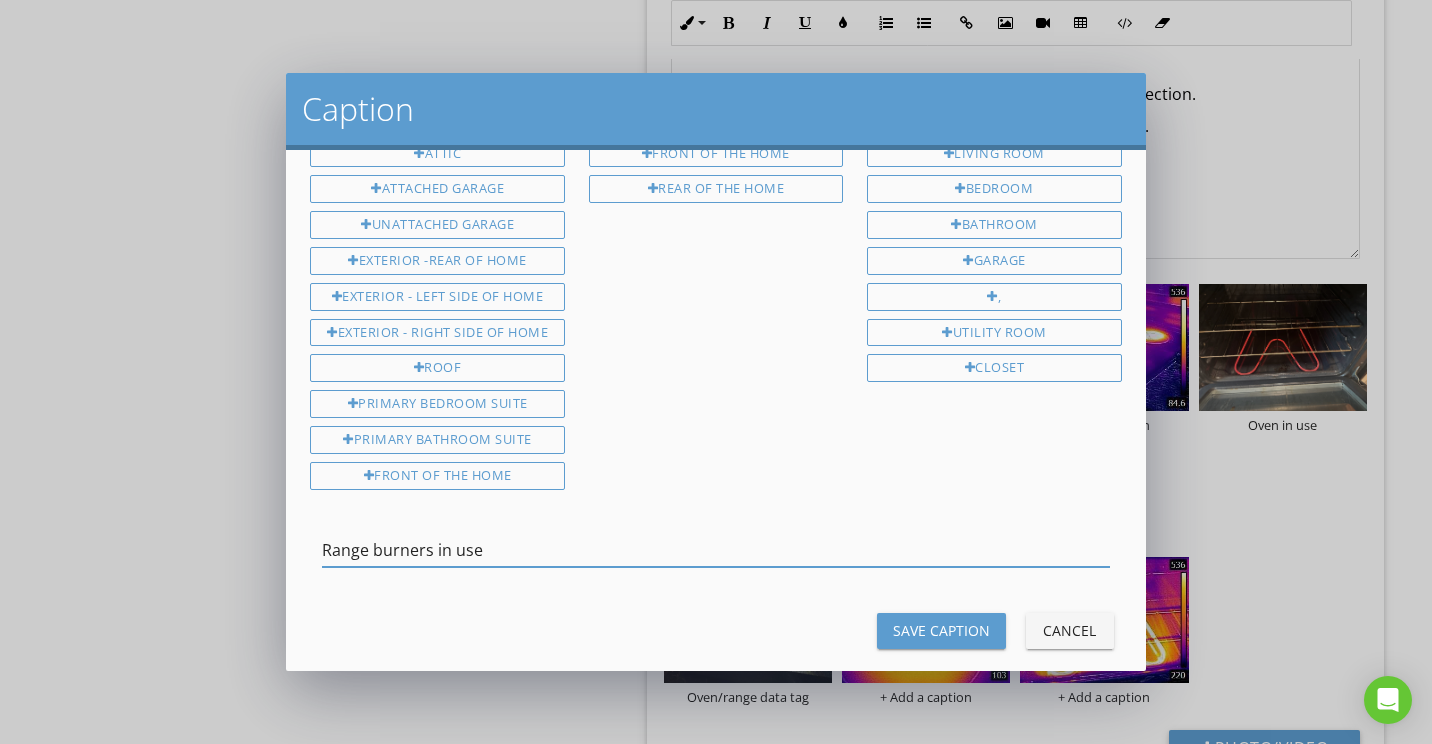 scroll, scrollTop: 127, scrollLeft: 0, axis: vertical 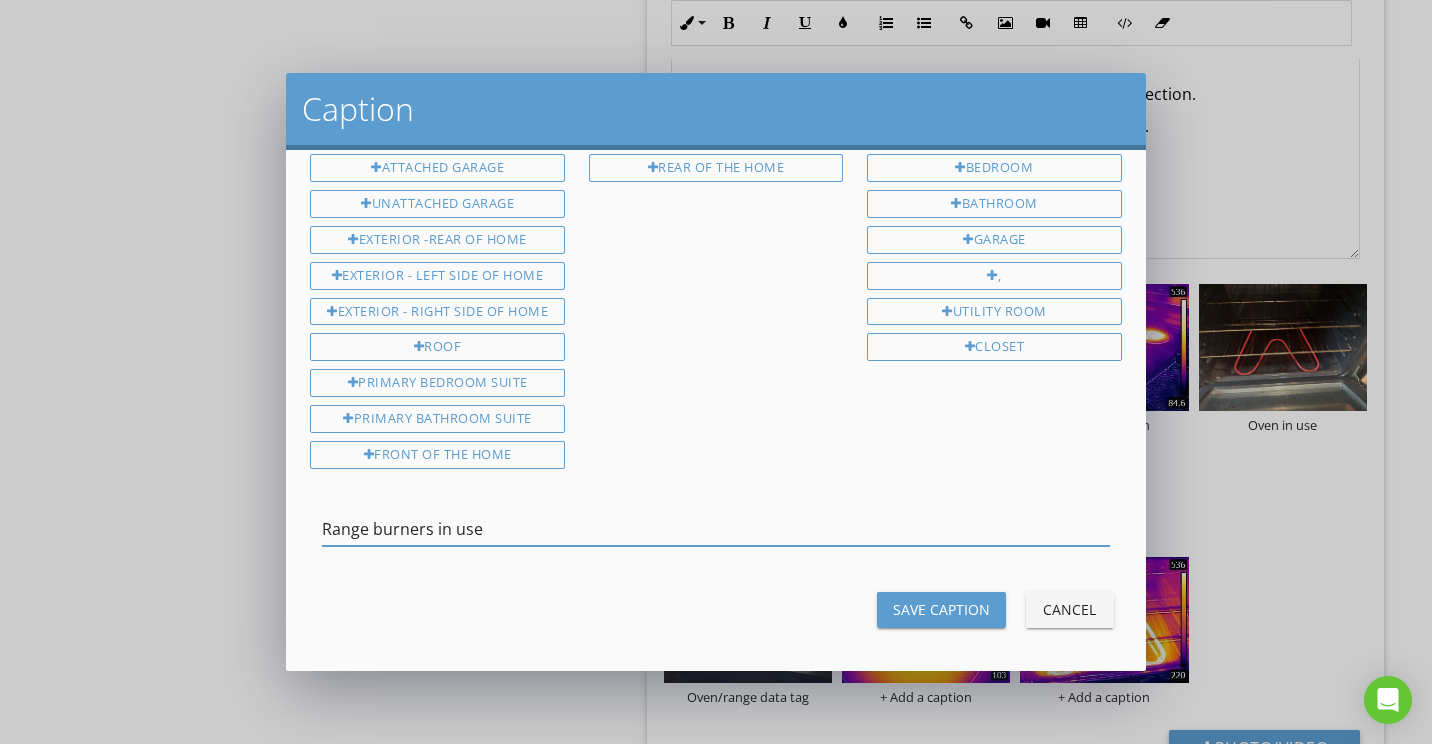 type on "Range burners in use" 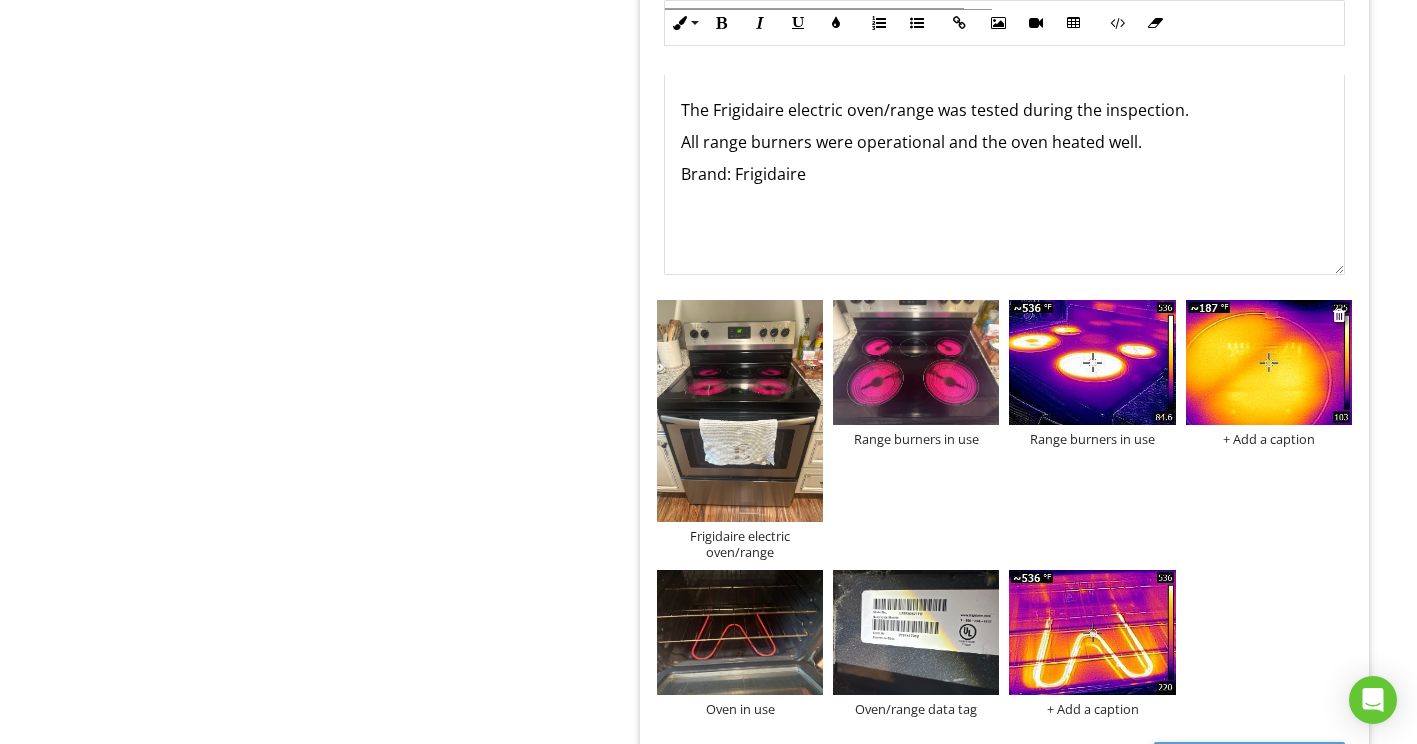 click on "+ Add a caption" at bounding box center (1269, 439) 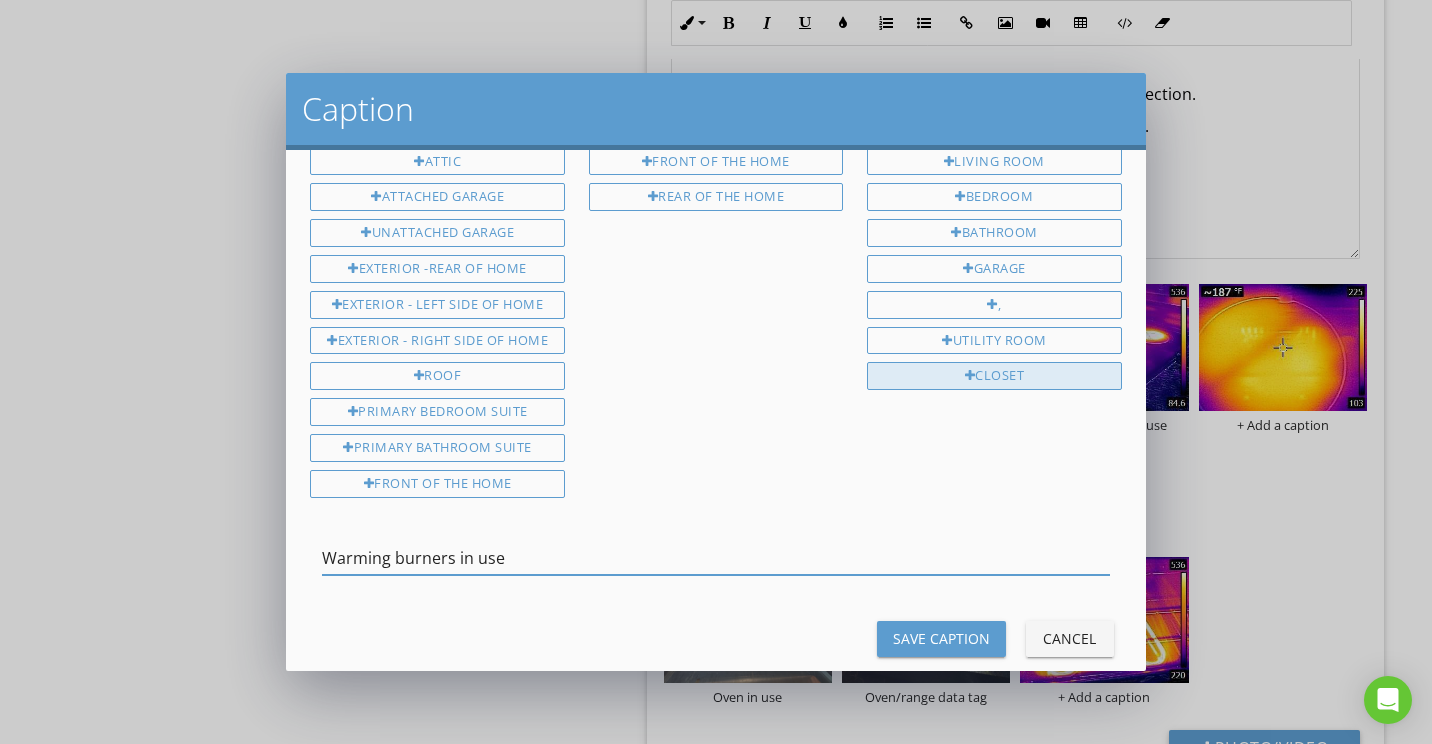 scroll, scrollTop: 100, scrollLeft: 0, axis: vertical 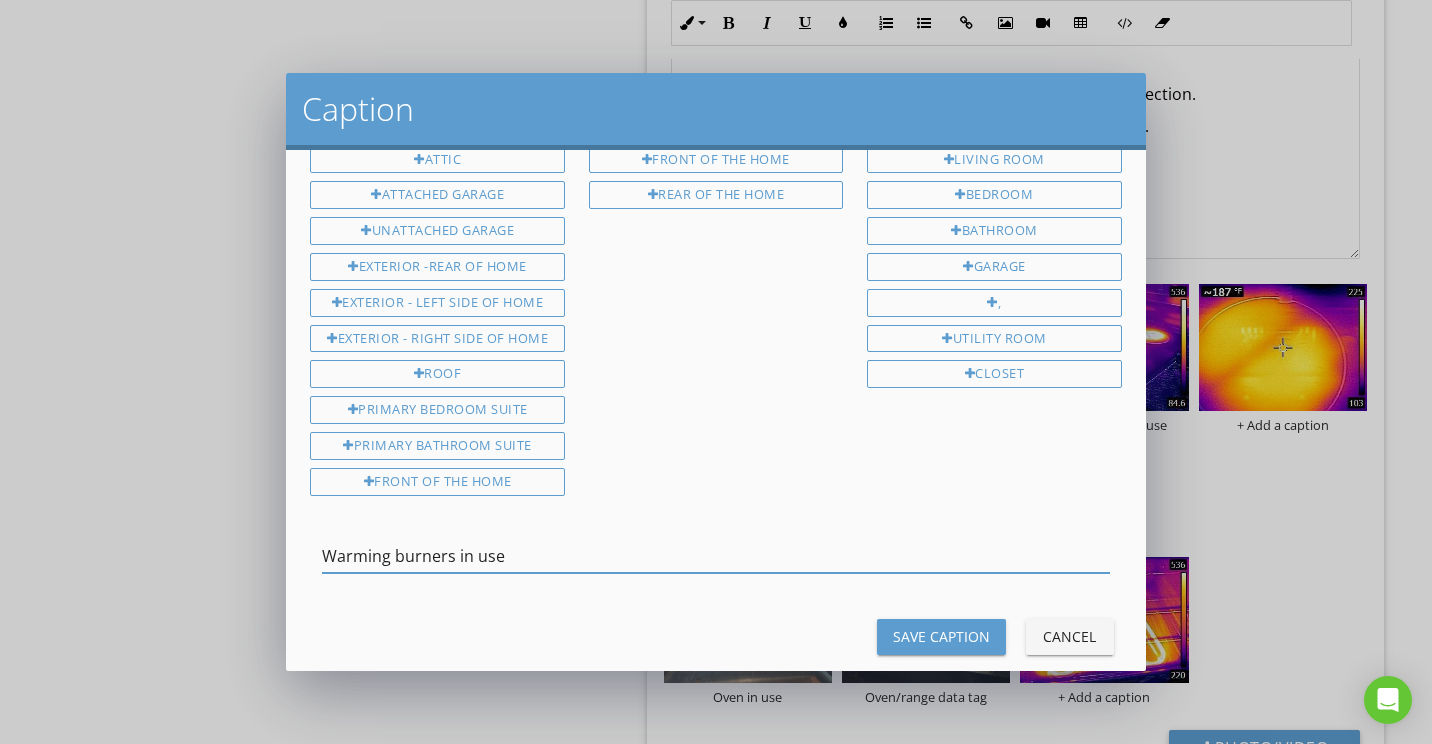 type on "Warming burners in use" 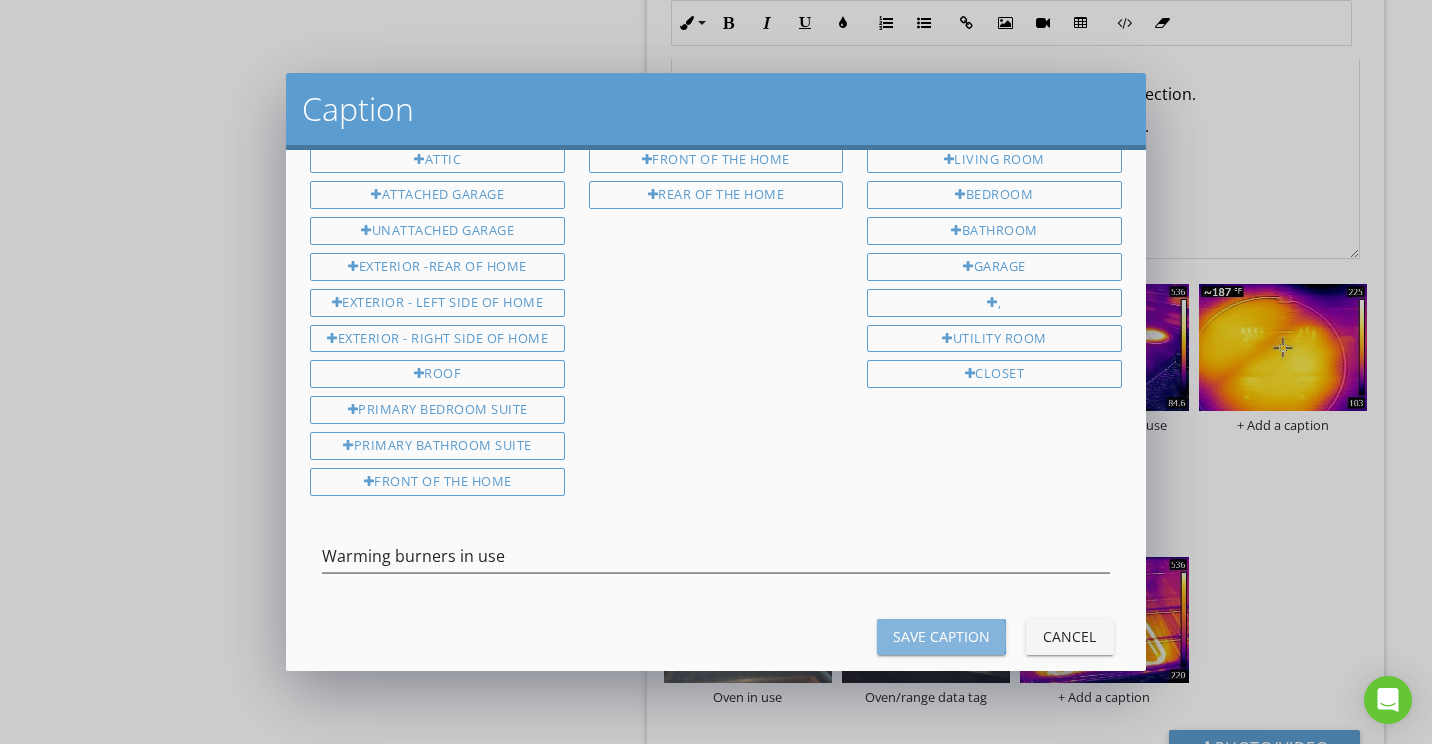 click on "Save Caption" at bounding box center (941, 636) 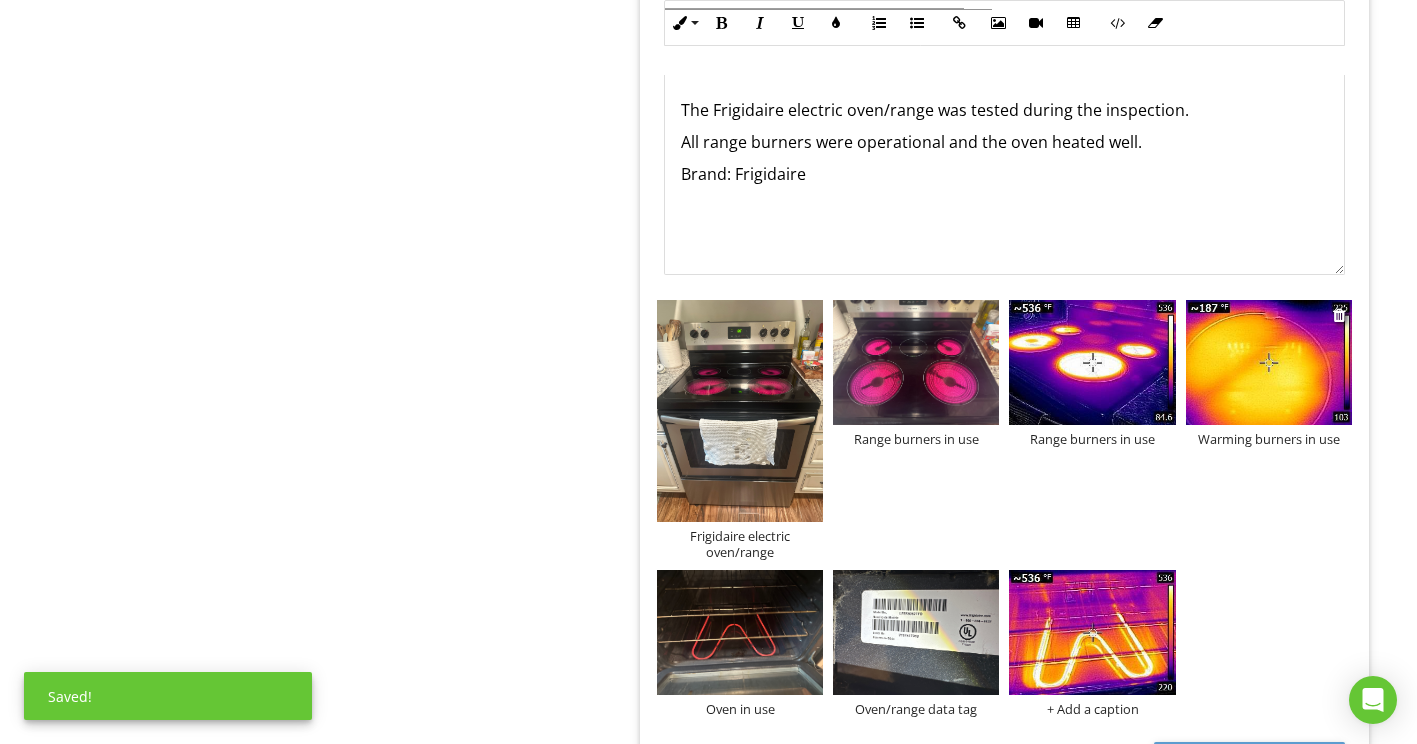 click on "Warming burners in use" at bounding box center [1269, 439] 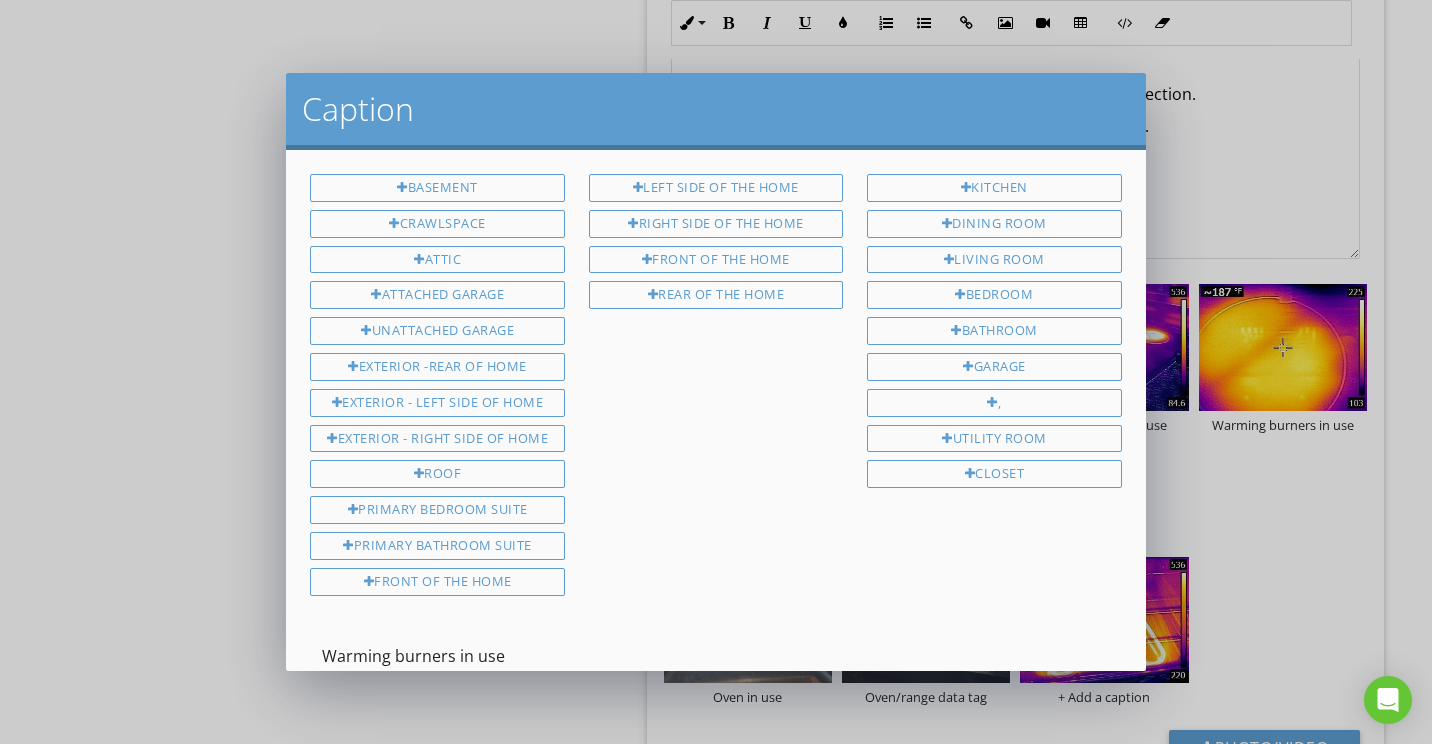 click on "Warming burners in use" at bounding box center (715, 656) 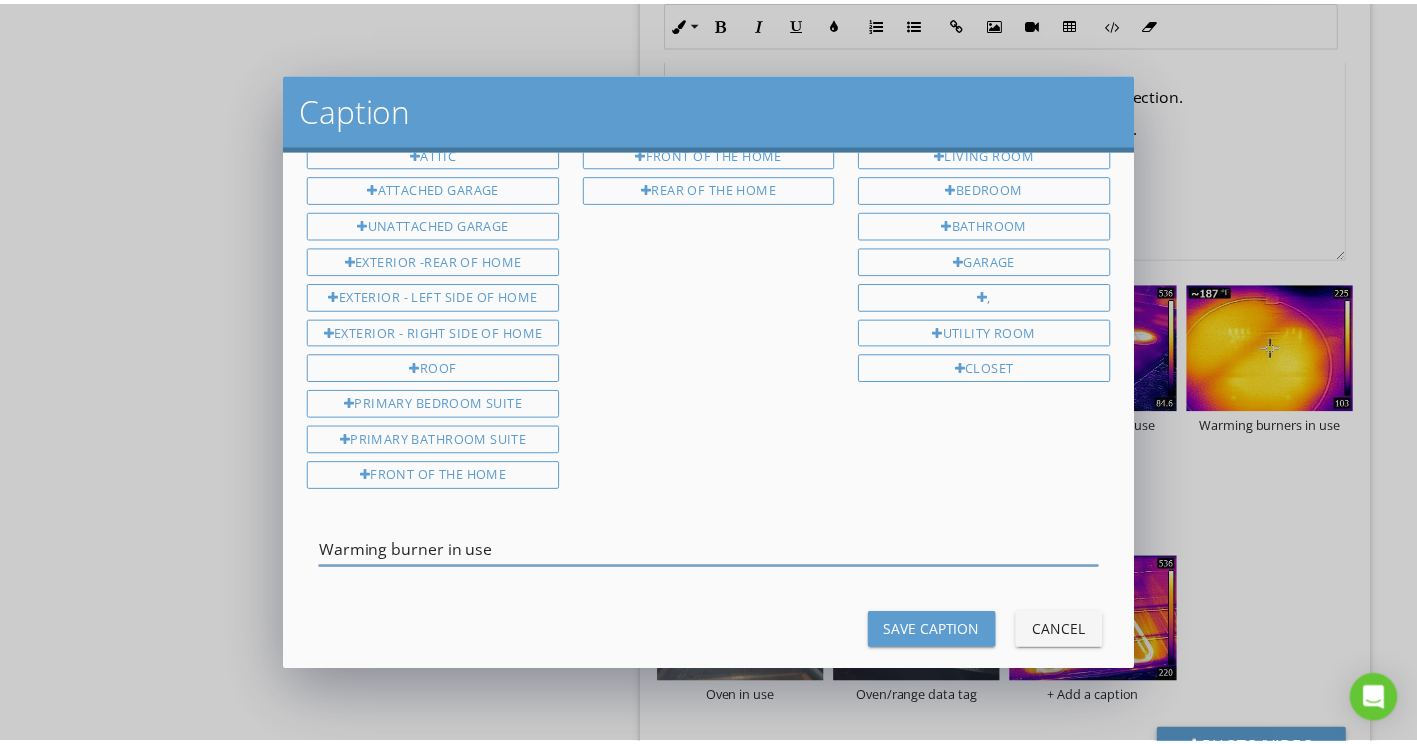 scroll, scrollTop: 127, scrollLeft: 0, axis: vertical 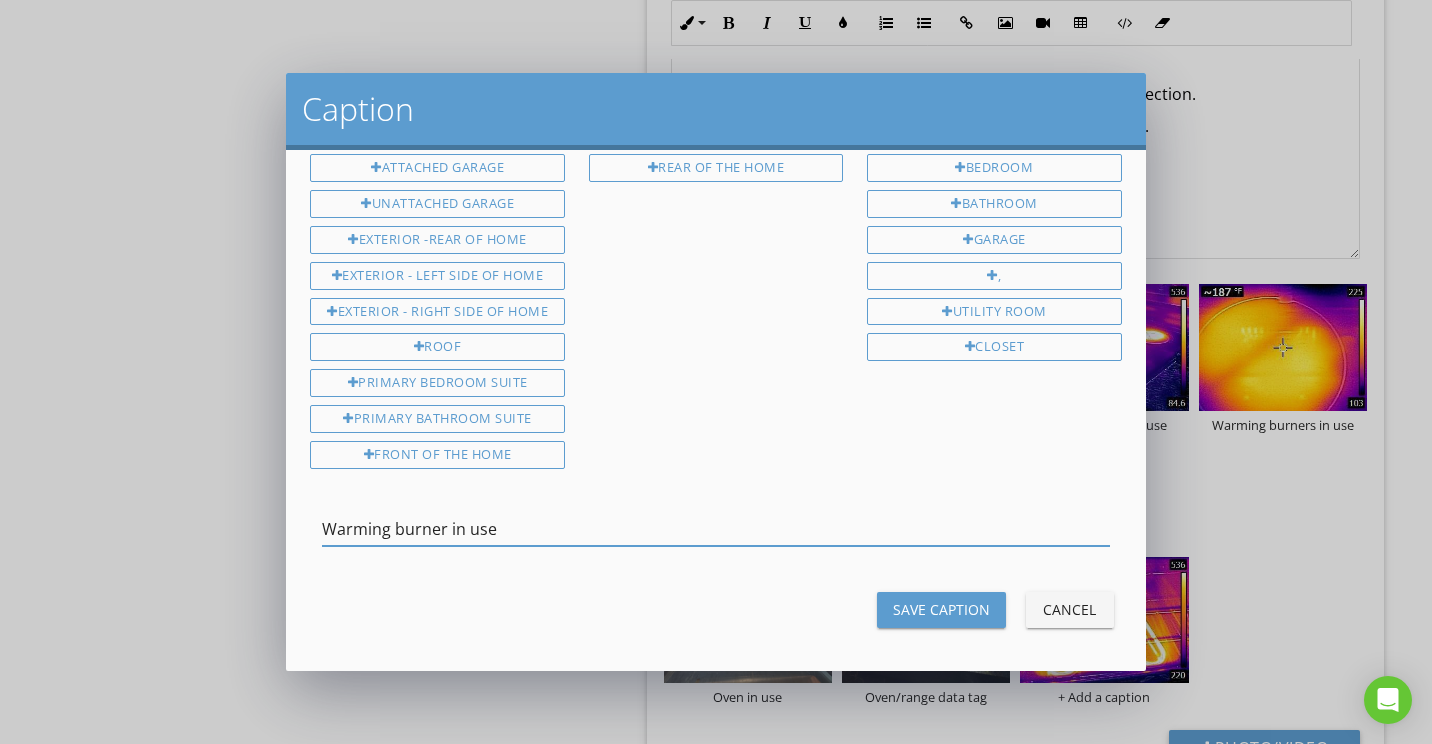 type on "Warming burner in use" 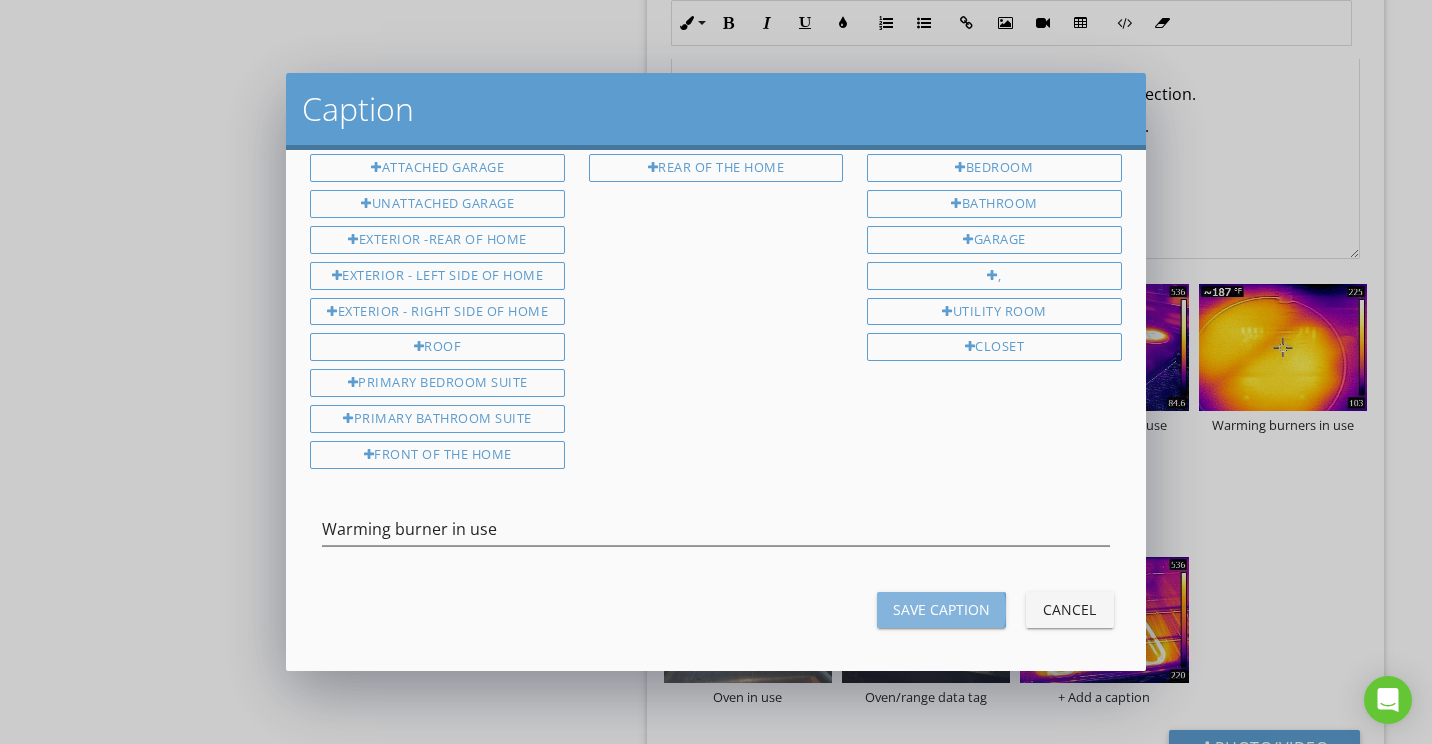 click on "Save Caption" at bounding box center [941, 610] 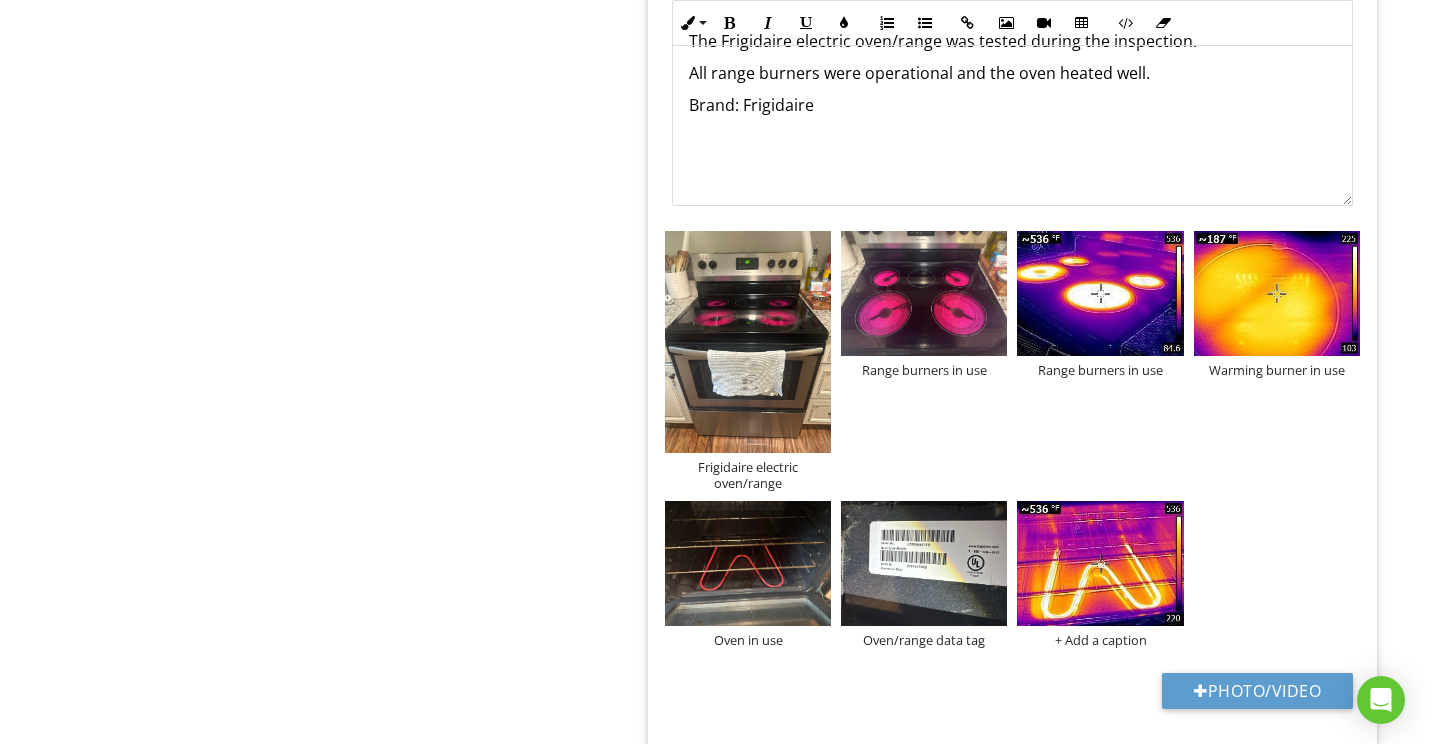 scroll, scrollTop: 1875, scrollLeft: 0, axis: vertical 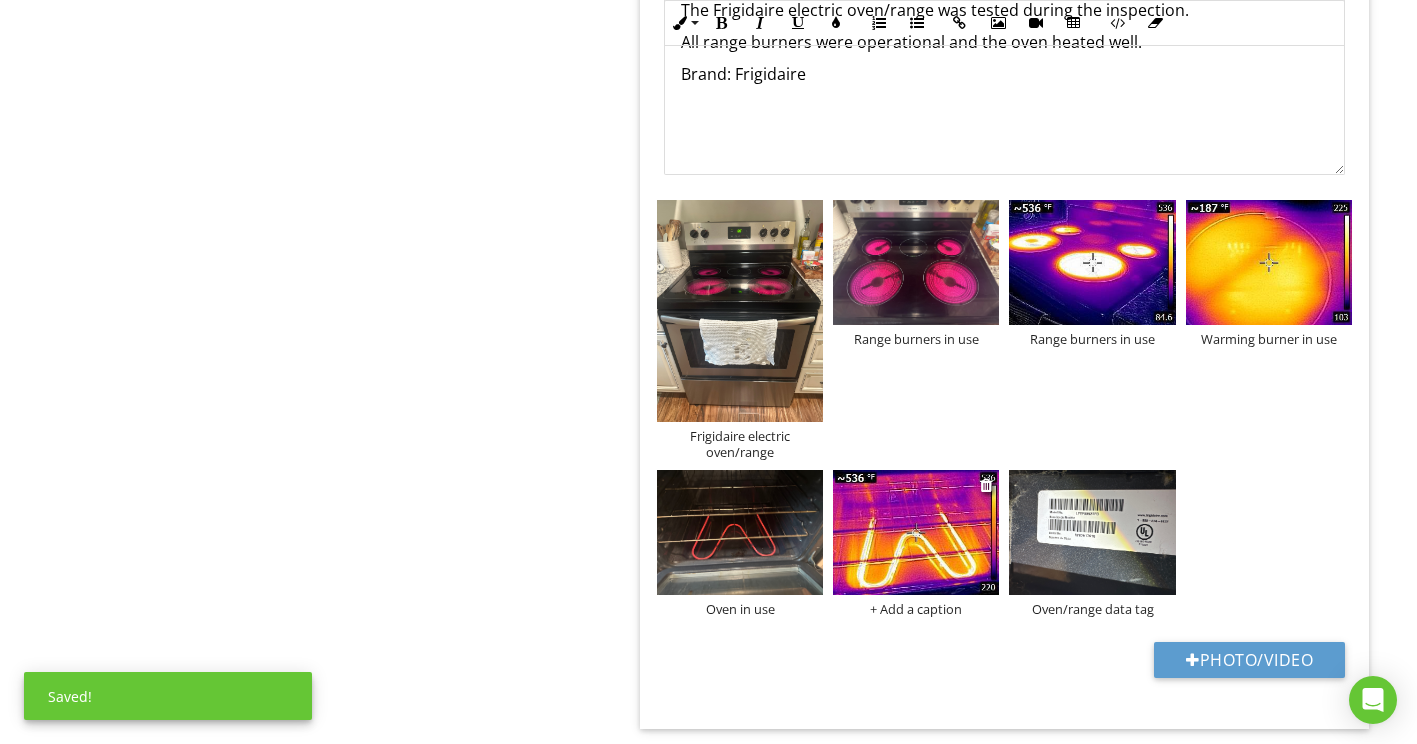 click on "+ Add a caption" at bounding box center (916, 609) 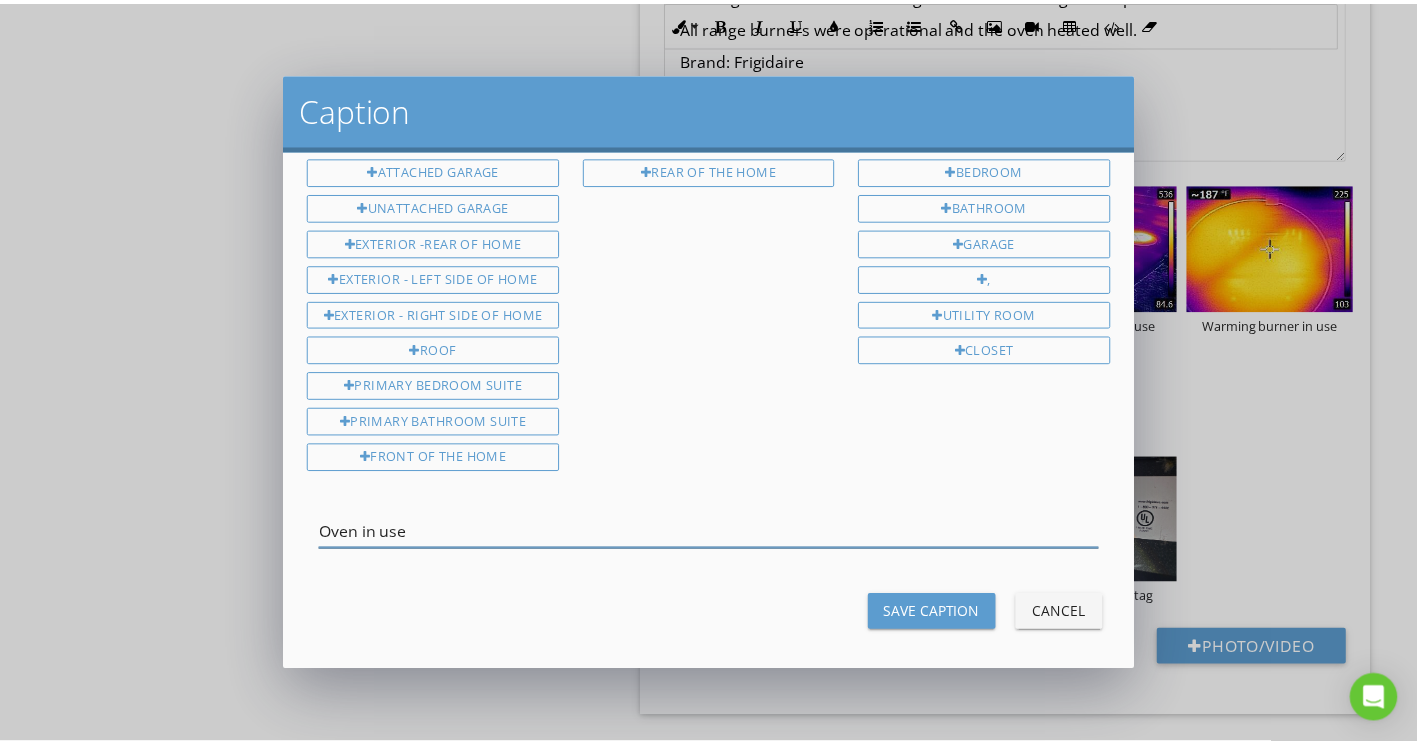 scroll, scrollTop: 127, scrollLeft: 0, axis: vertical 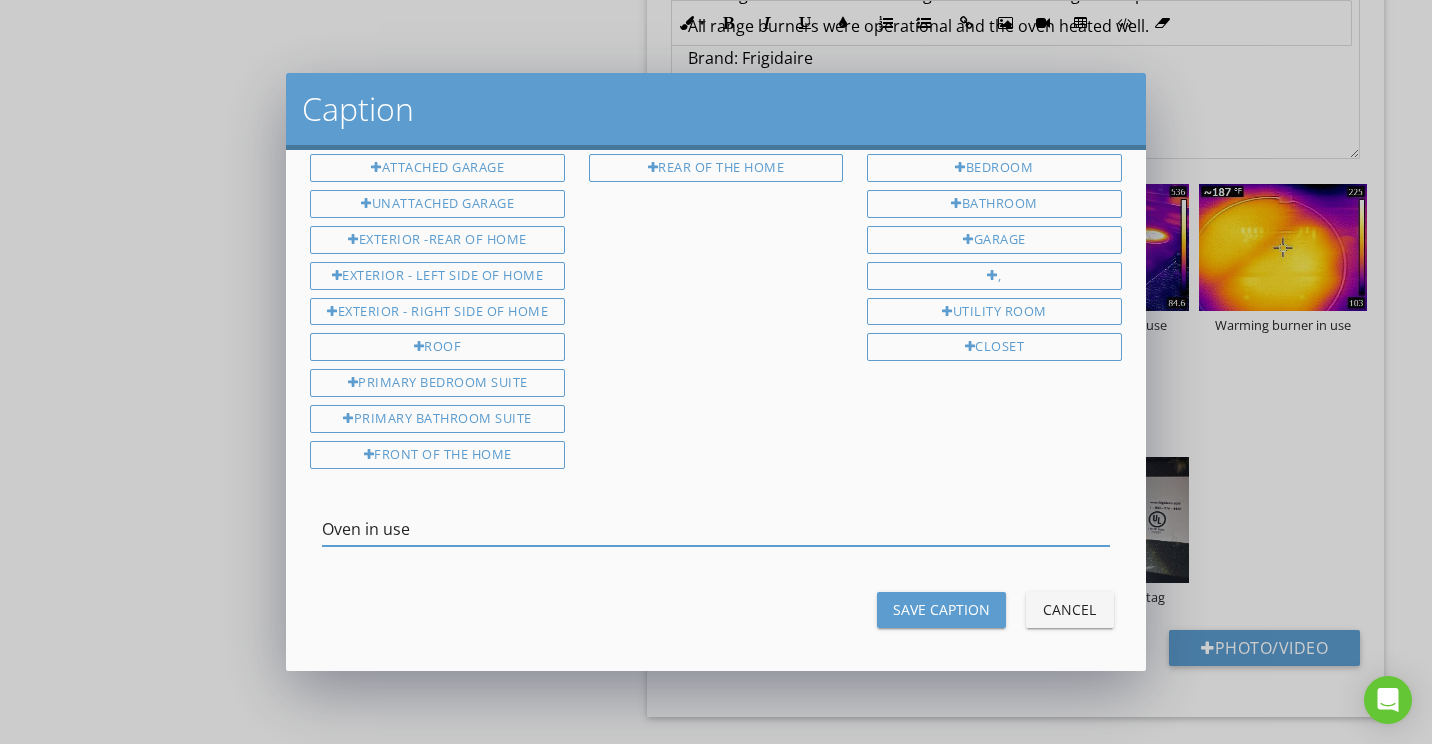 type on "Oven in use" 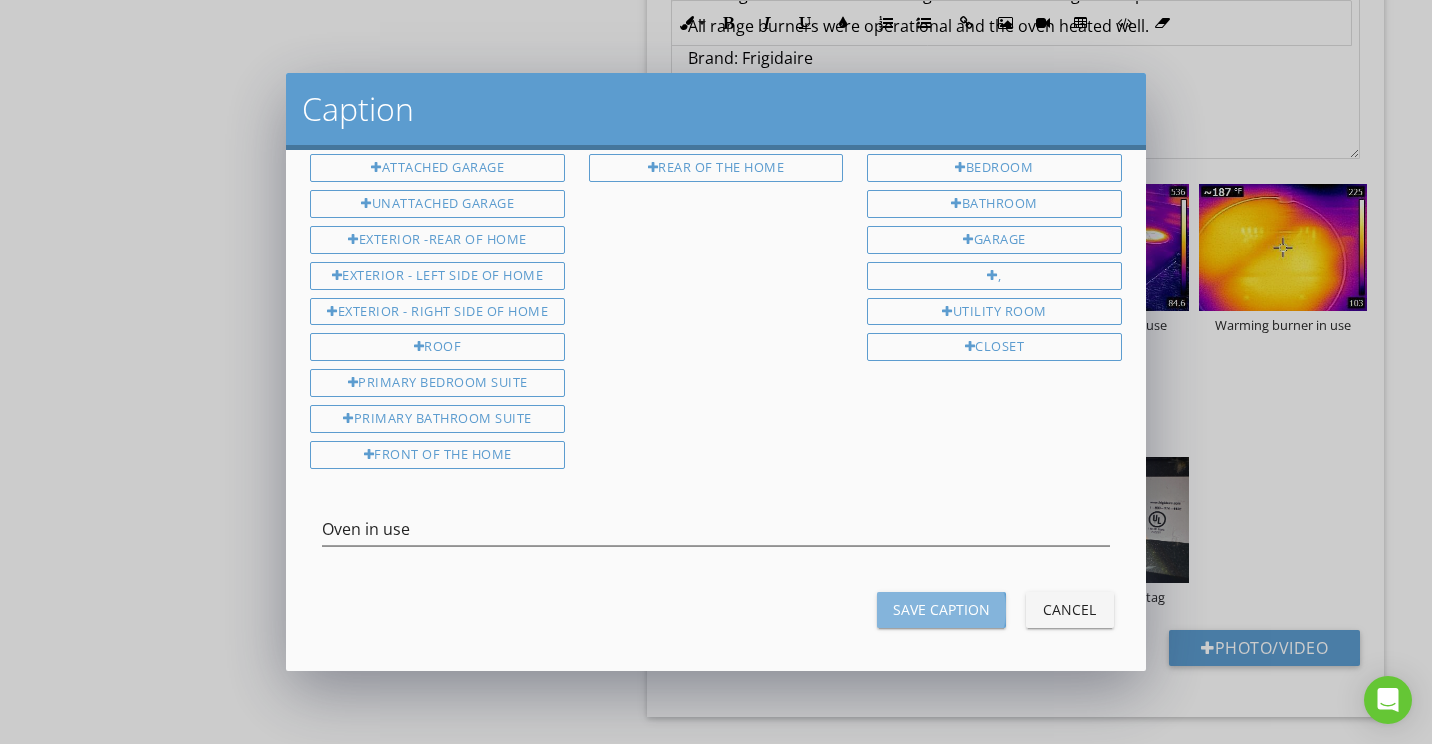 click on "Save Caption" at bounding box center (941, 609) 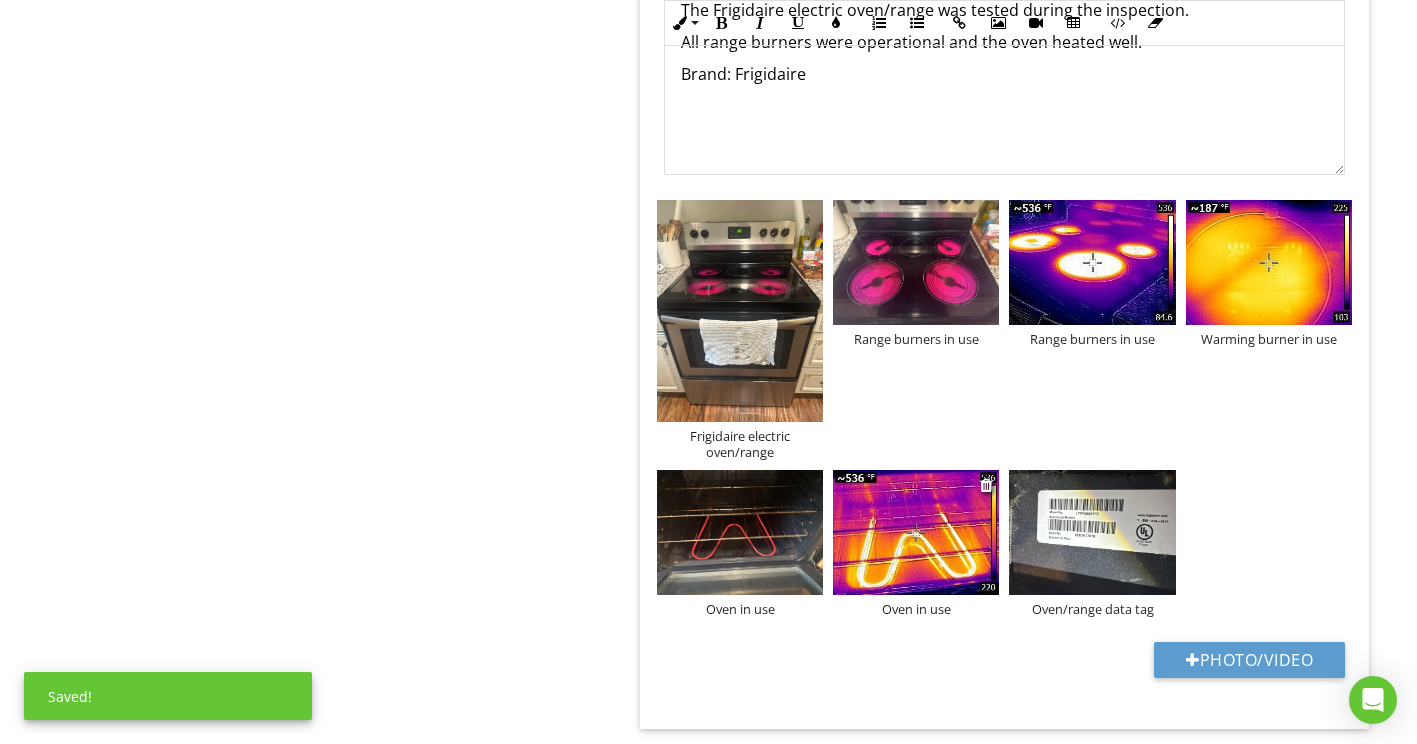click at bounding box center (916, 532) 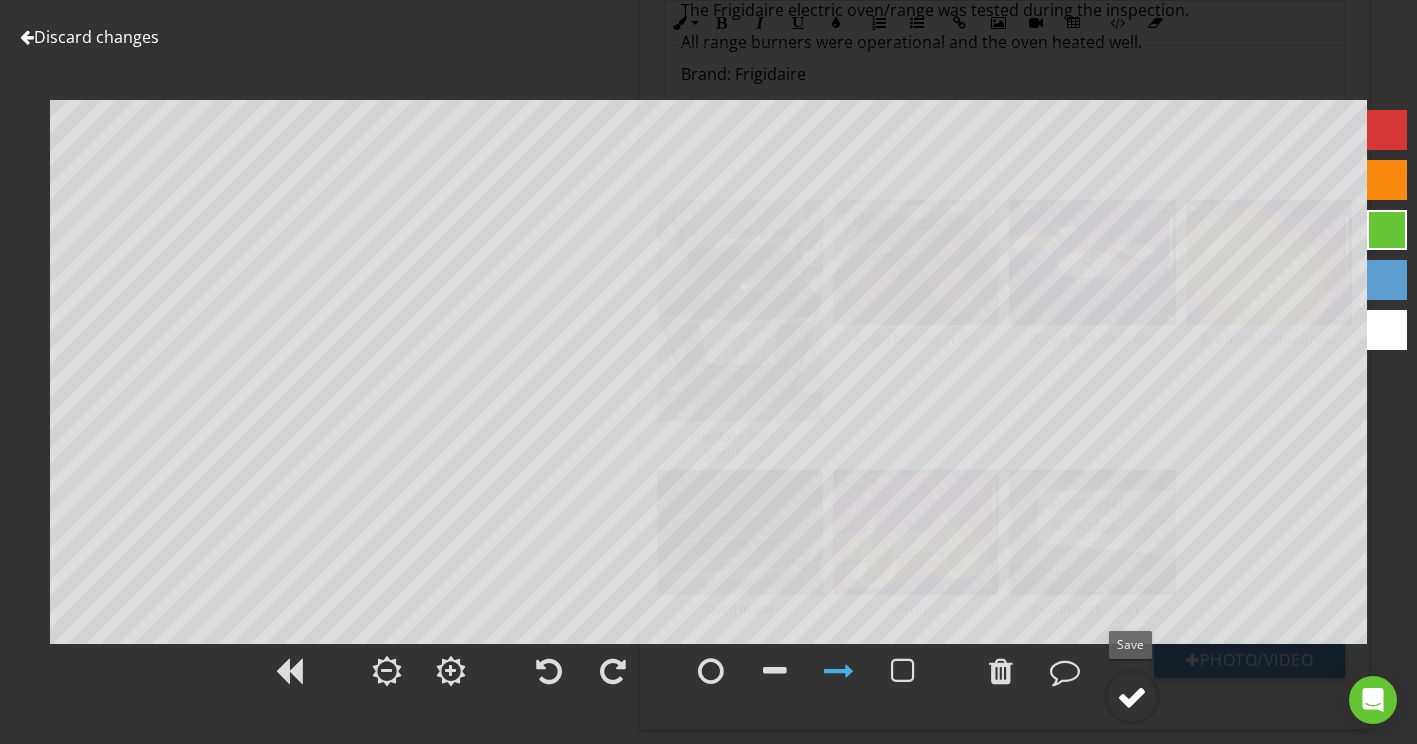click at bounding box center (1132, 697) 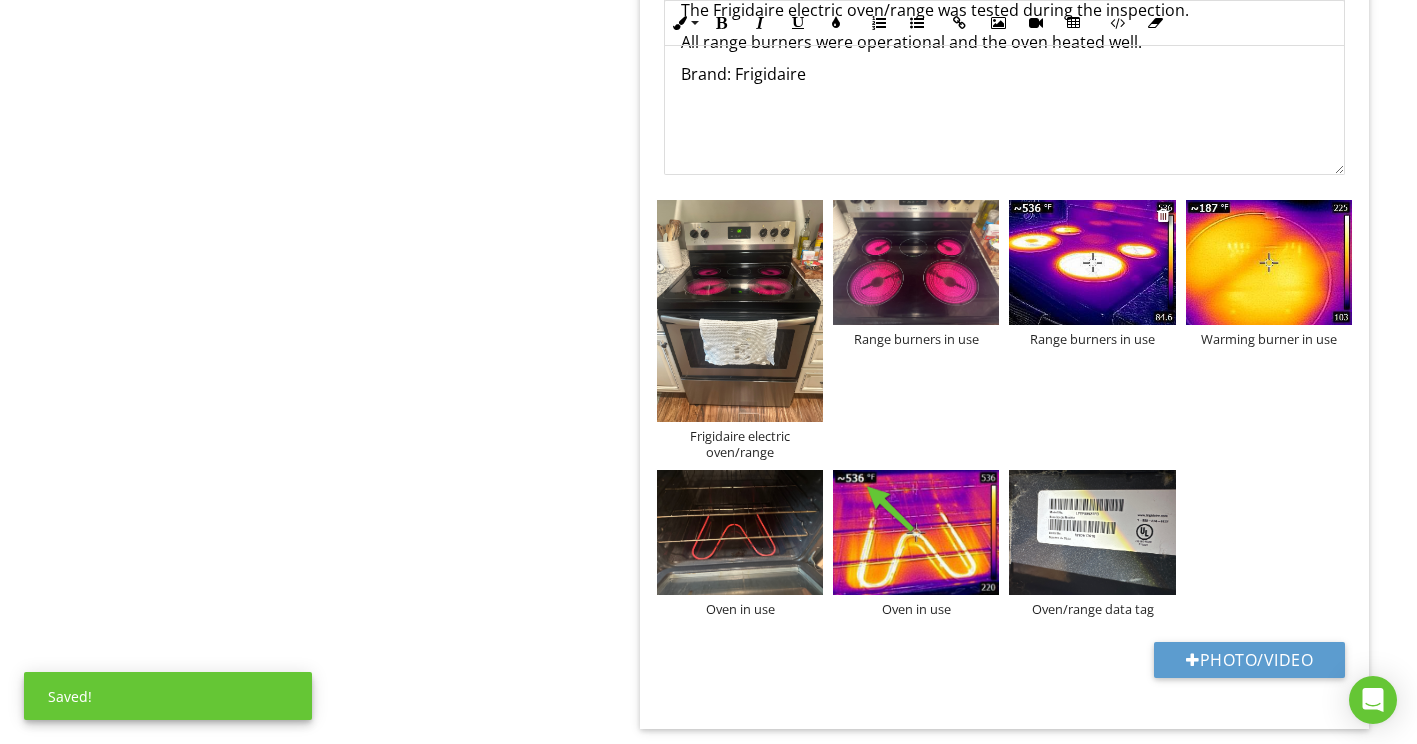 click at bounding box center (1092, 262) 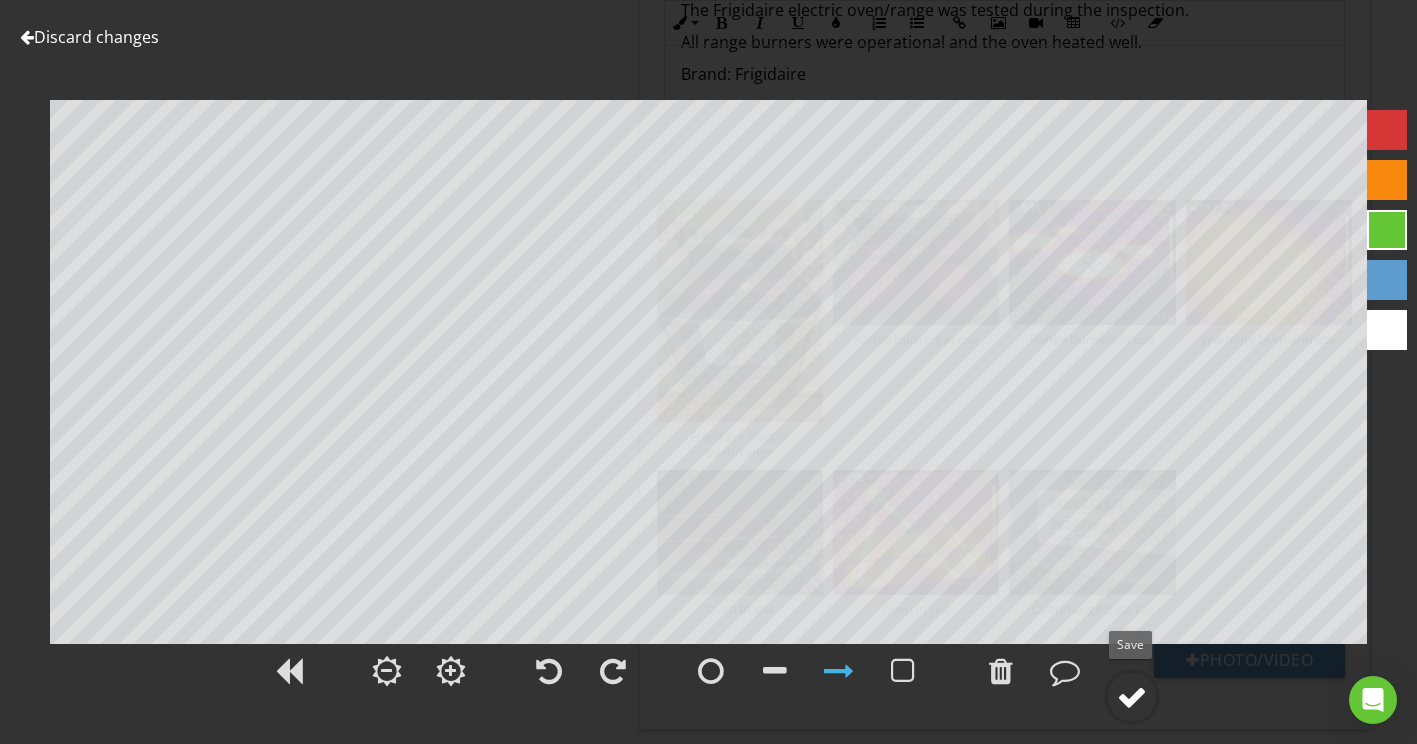 click at bounding box center (1132, 697) 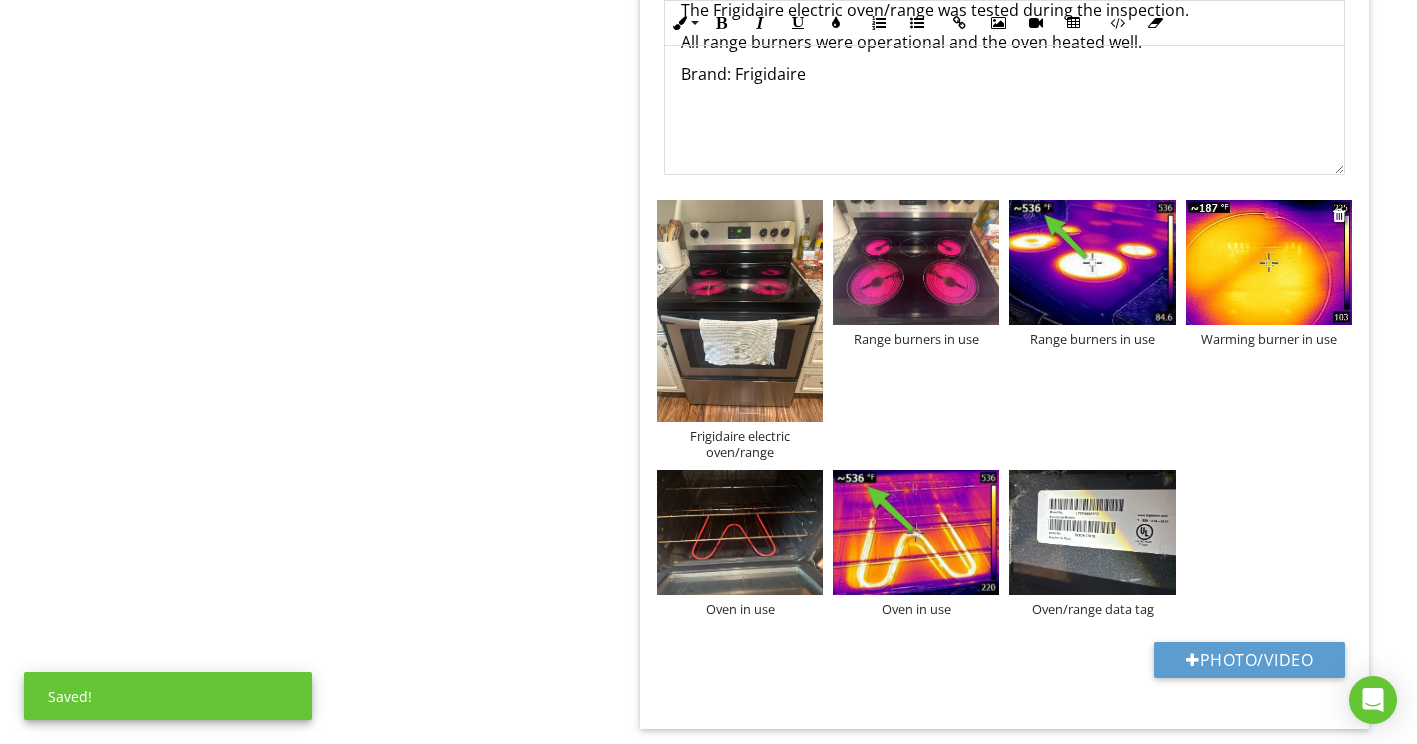 click at bounding box center (1269, 262) 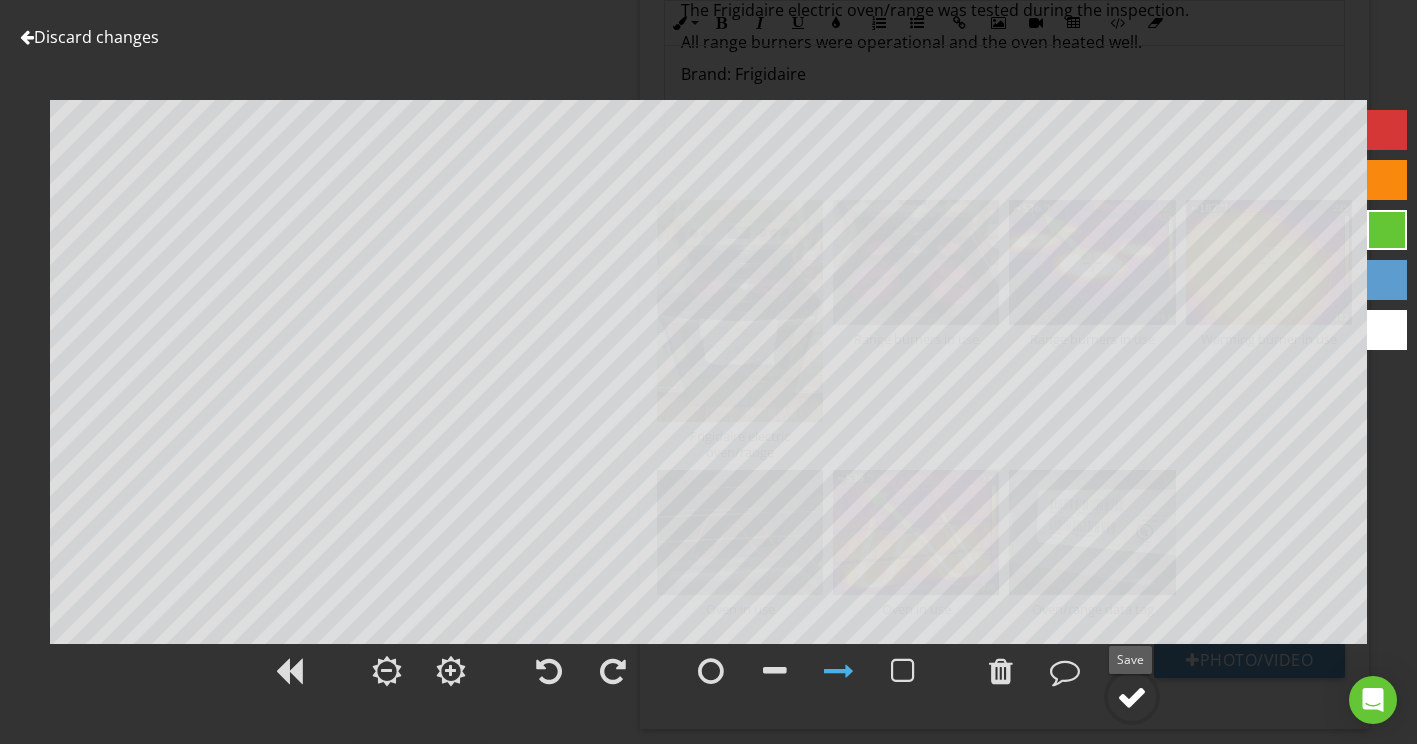 click 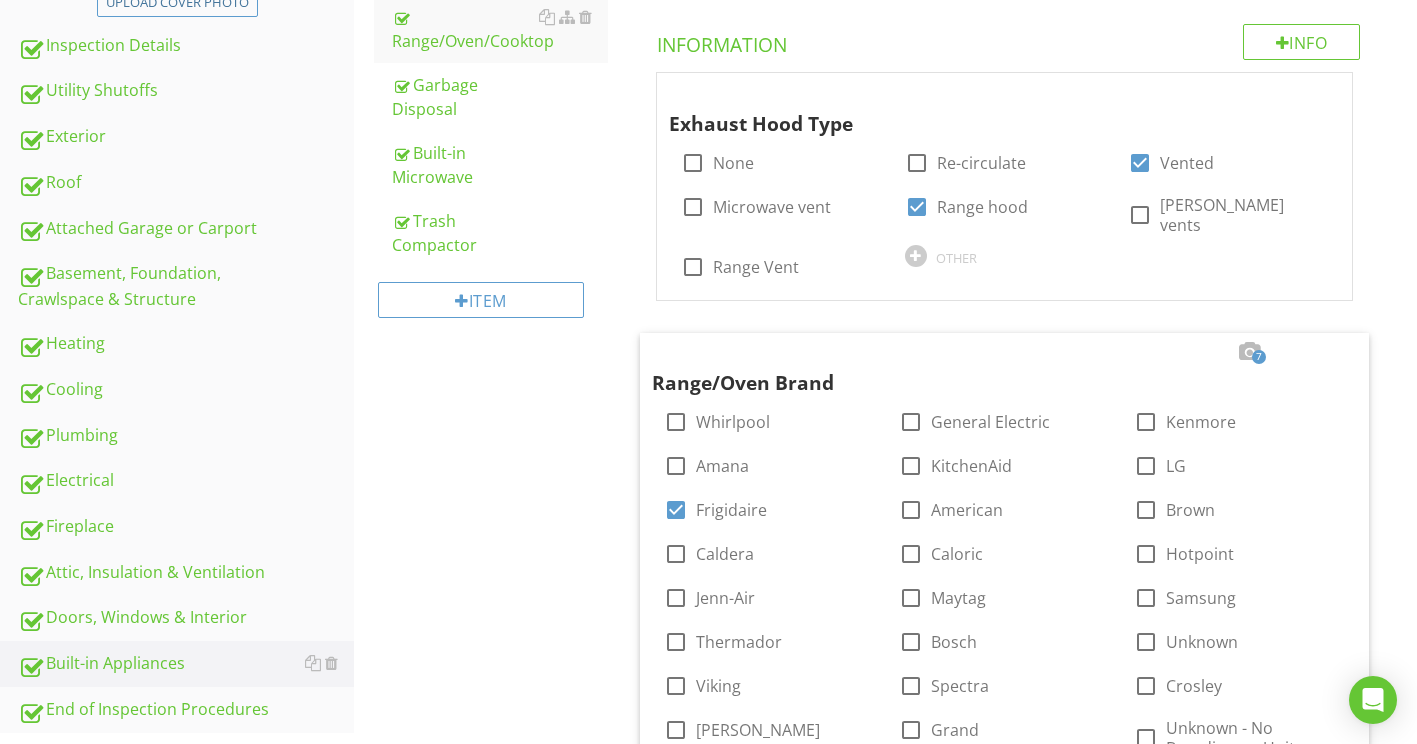 scroll, scrollTop: 275, scrollLeft: 0, axis: vertical 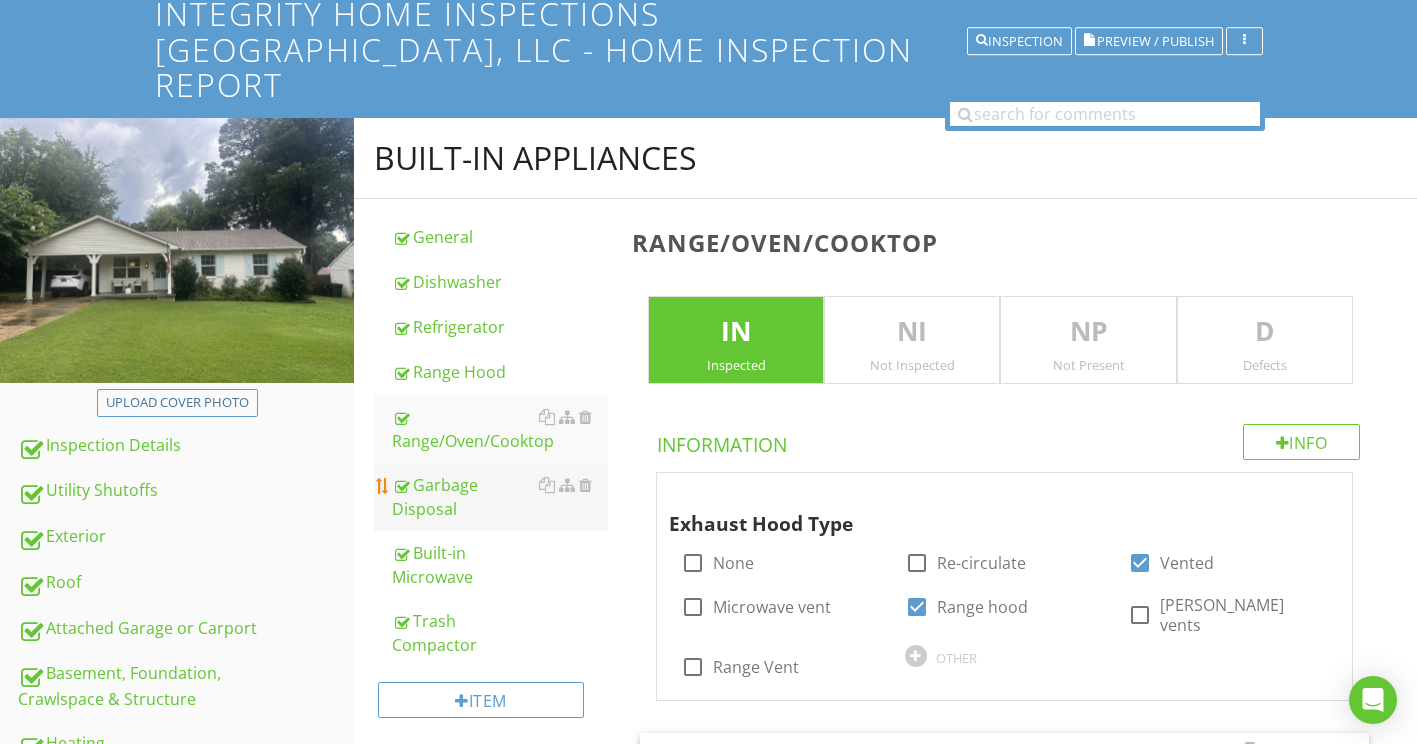 click on "Garbage Disposal" at bounding box center (500, 497) 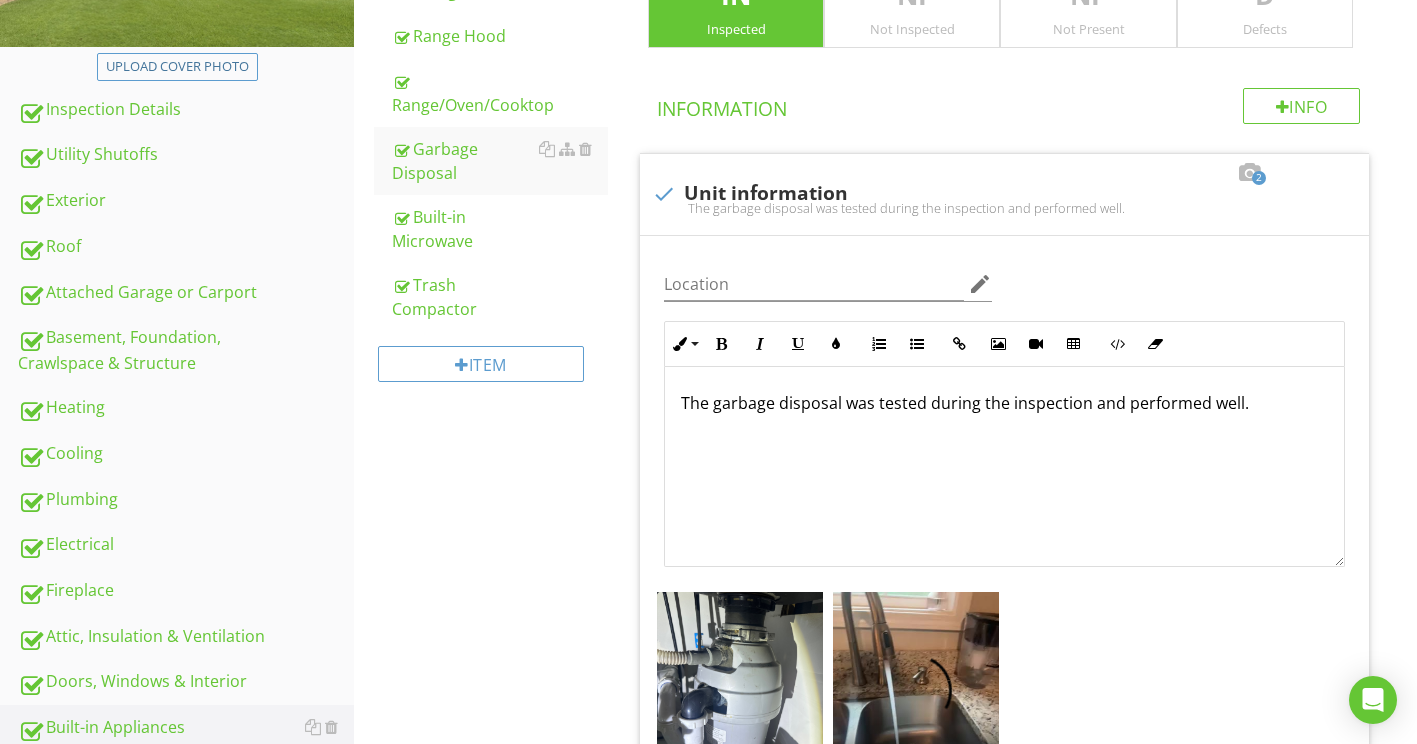 scroll, scrollTop: 475, scrollLeft: 0, axis: vertical 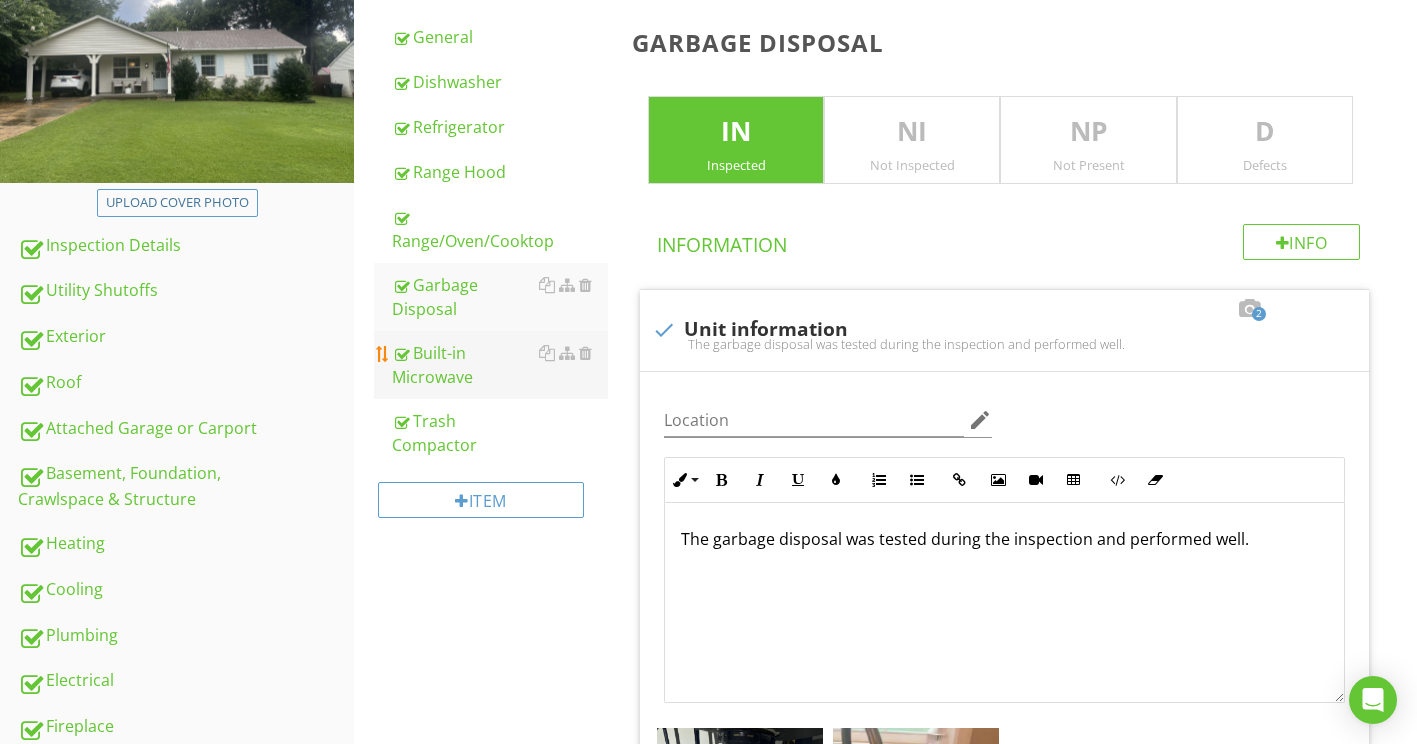click on "Built-in Microwave" at bounding box center (500, 365) 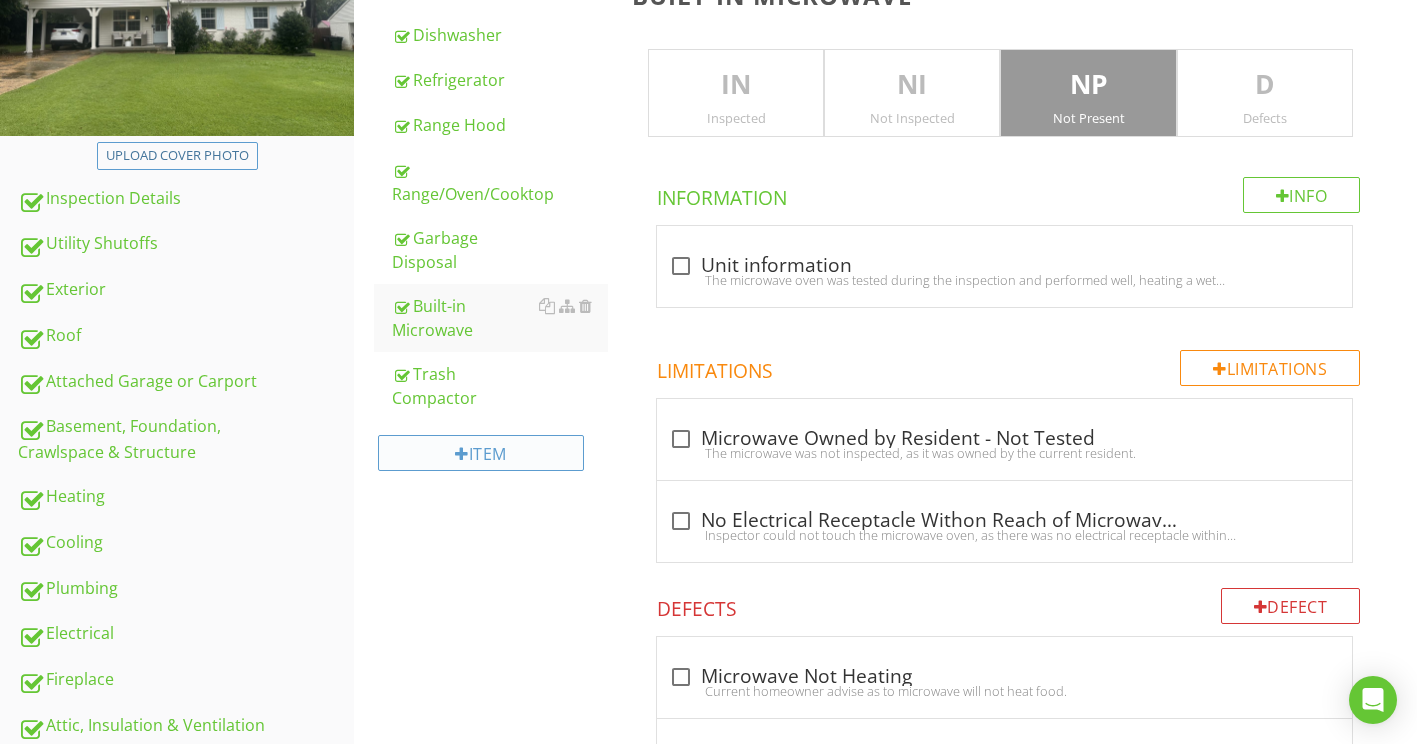 scroll, scrollTop: 575, scrollLeft: 0, axis: vertical 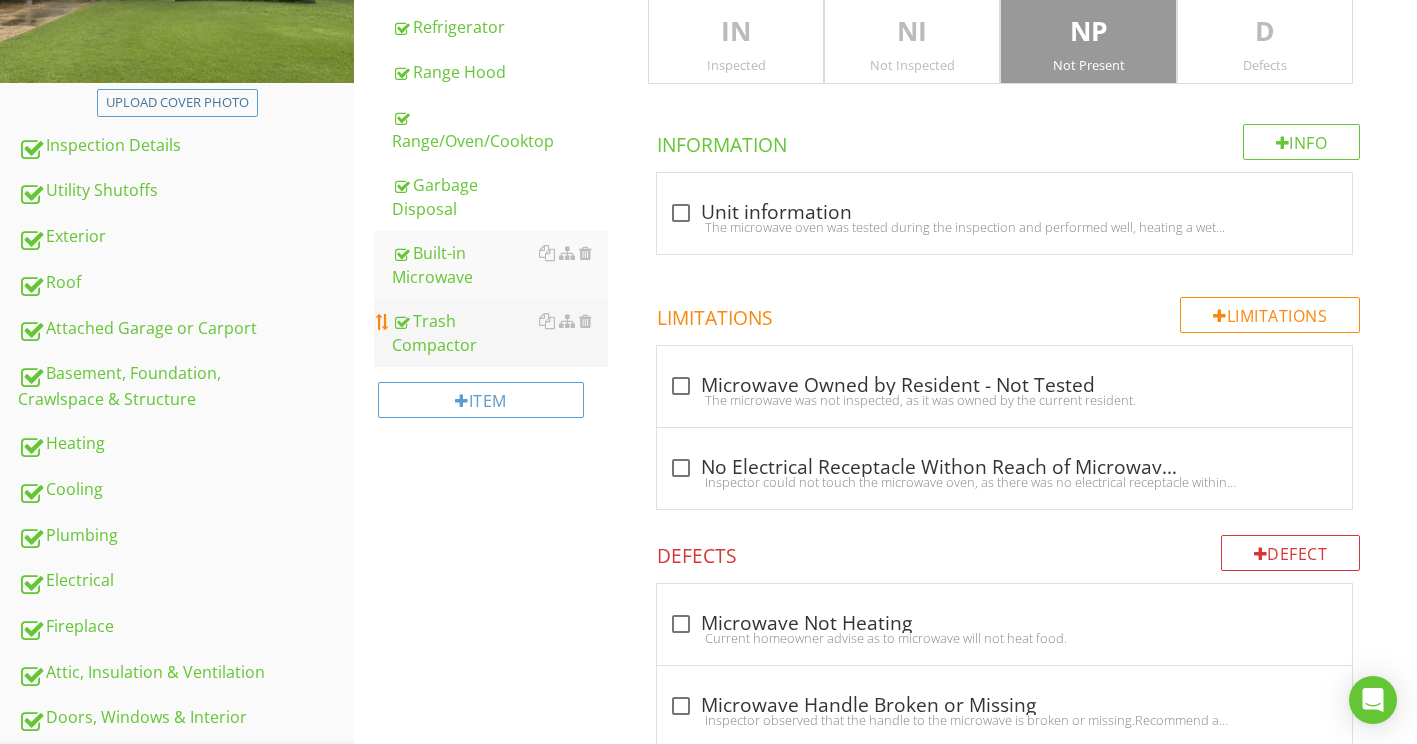click on "Trash Compactor" at bounding box center (500, 333) 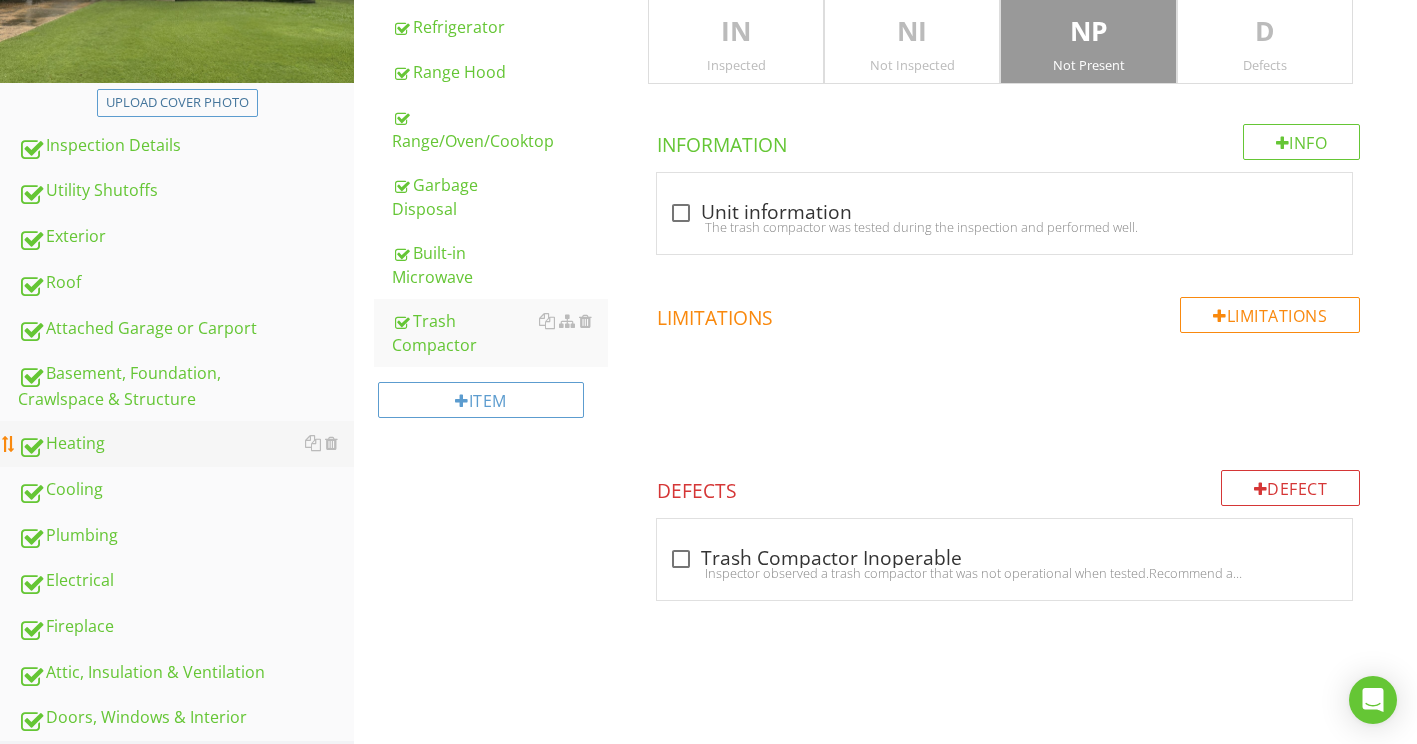 scroll, scrollTop: 729, scrollLeft: 0, axis: vertical 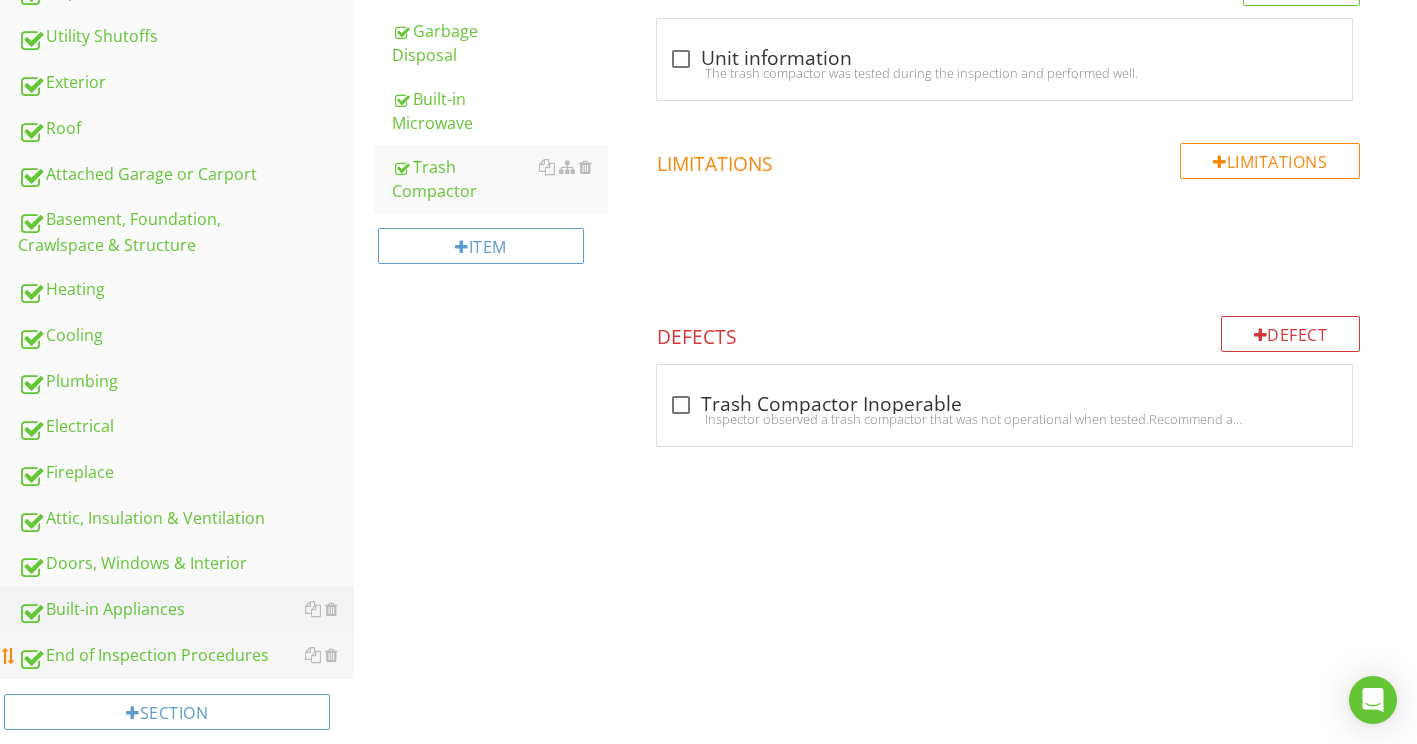 click on "End of Inspection Procedures" at bounding box center [186, 656] 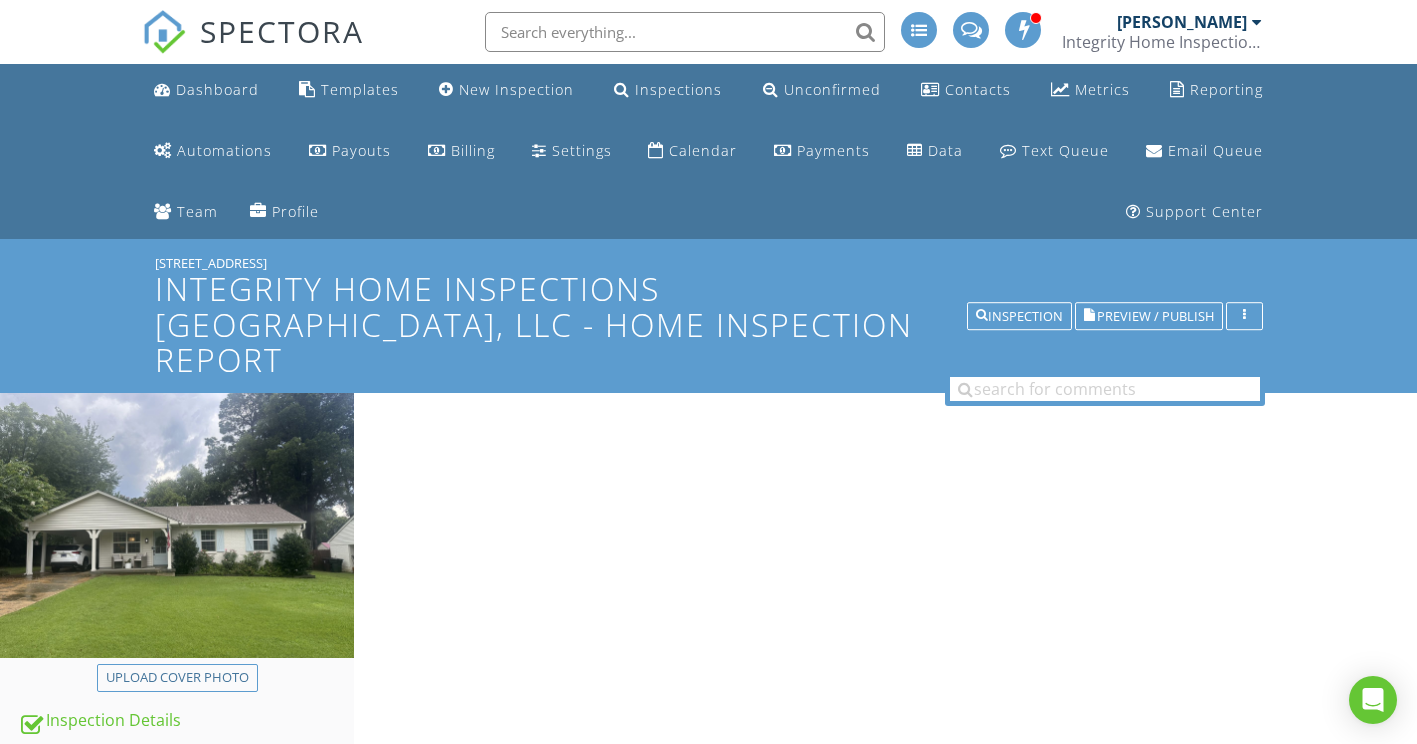 scroll, scrollTop: 729, scrollLeft: 0, axis: vertical 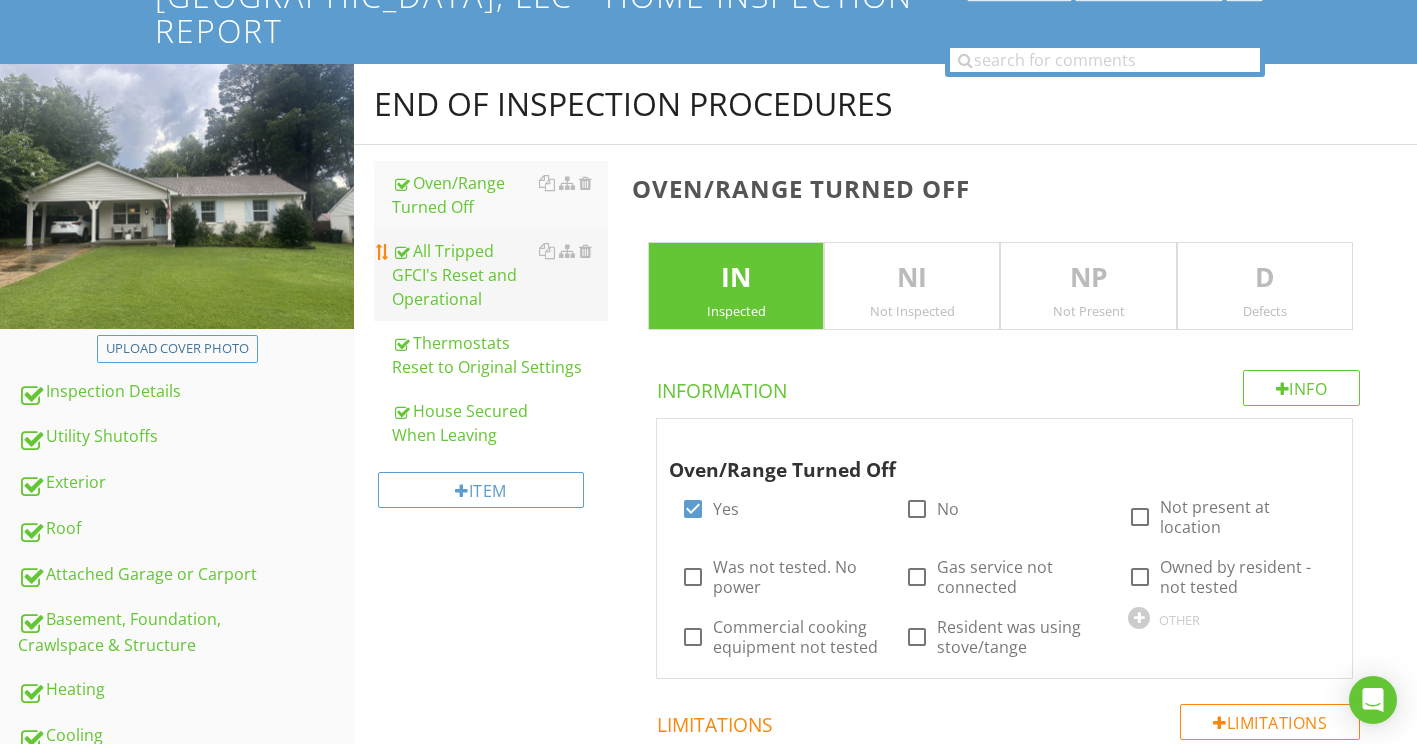 click on "All Tripped GFCI's Reset and Operational" at bounding box center (500, 275) 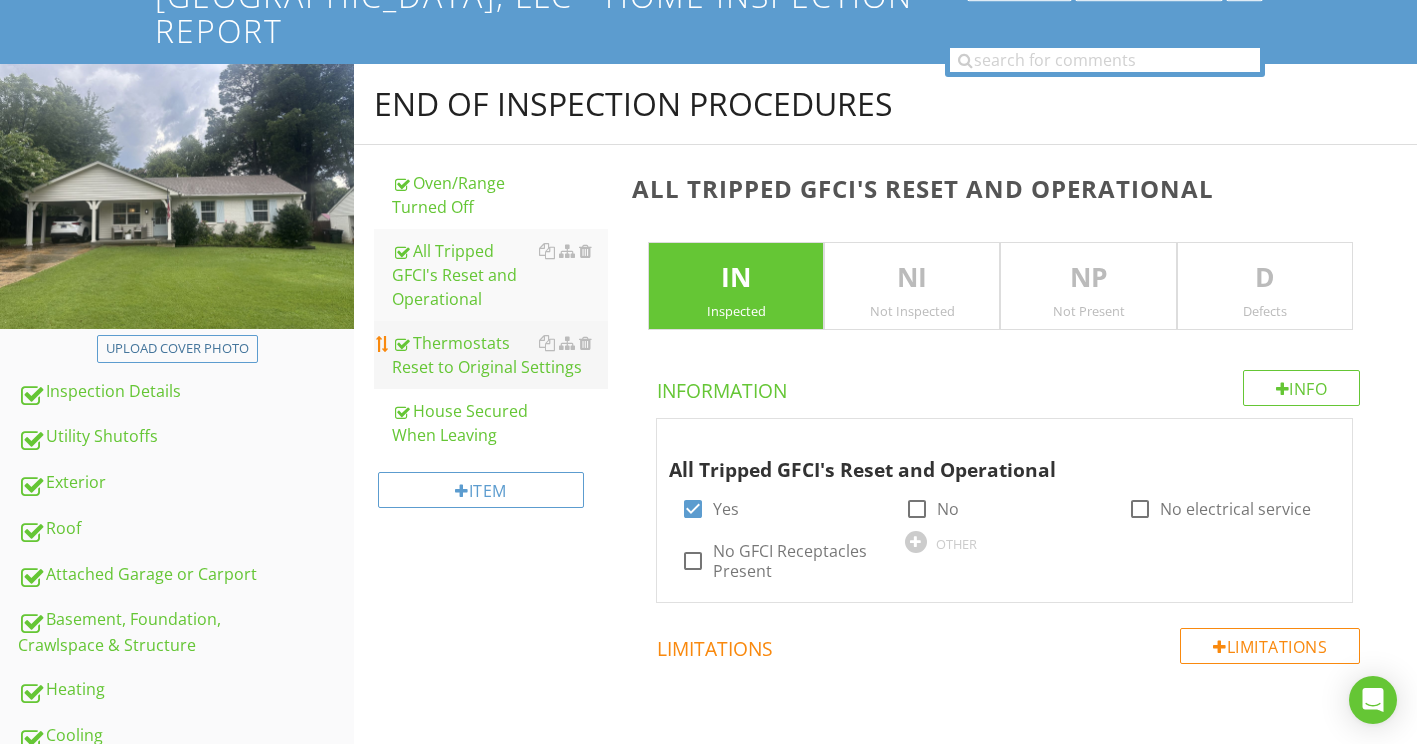 click on "Thermostats Reset to Original Settings" at bounding box center (500, 355) 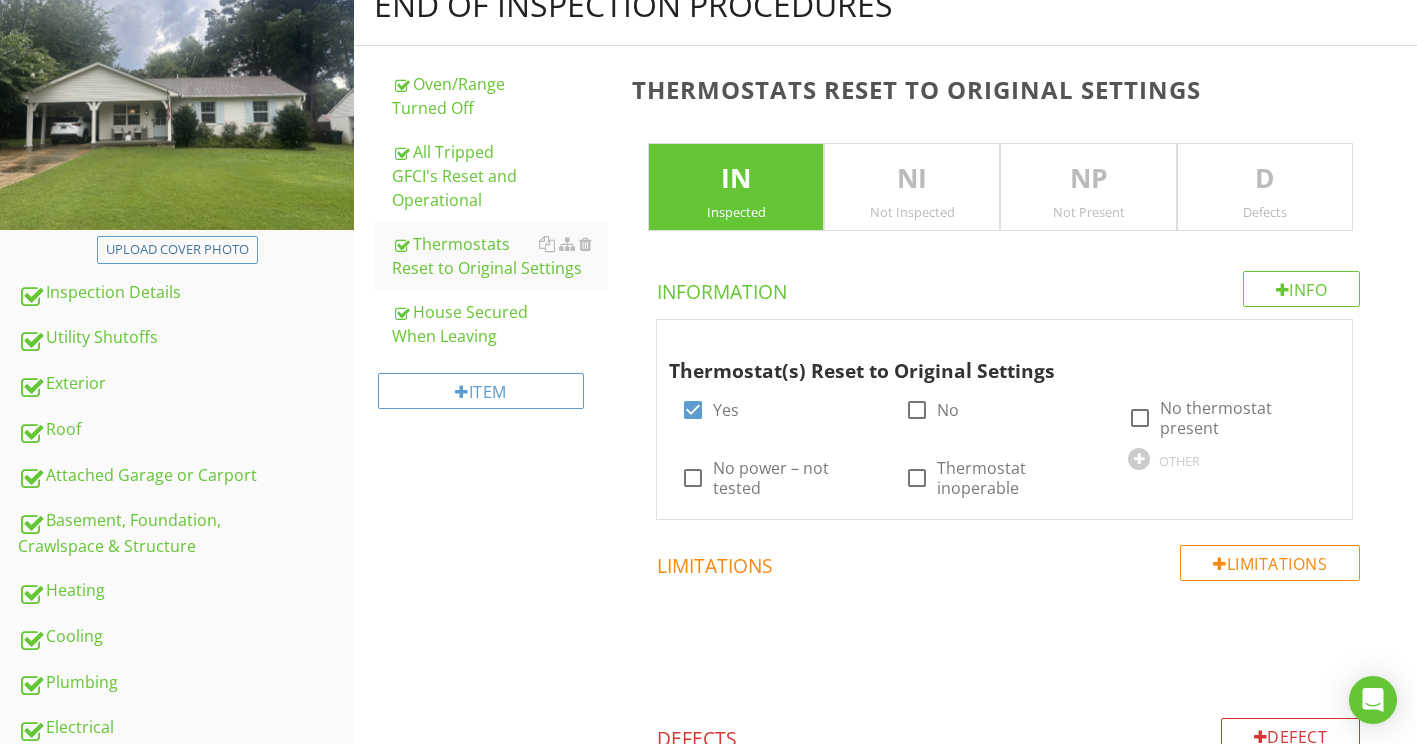 scroll, scrollTop: 429, scrollLeft: 0, axis: vertical 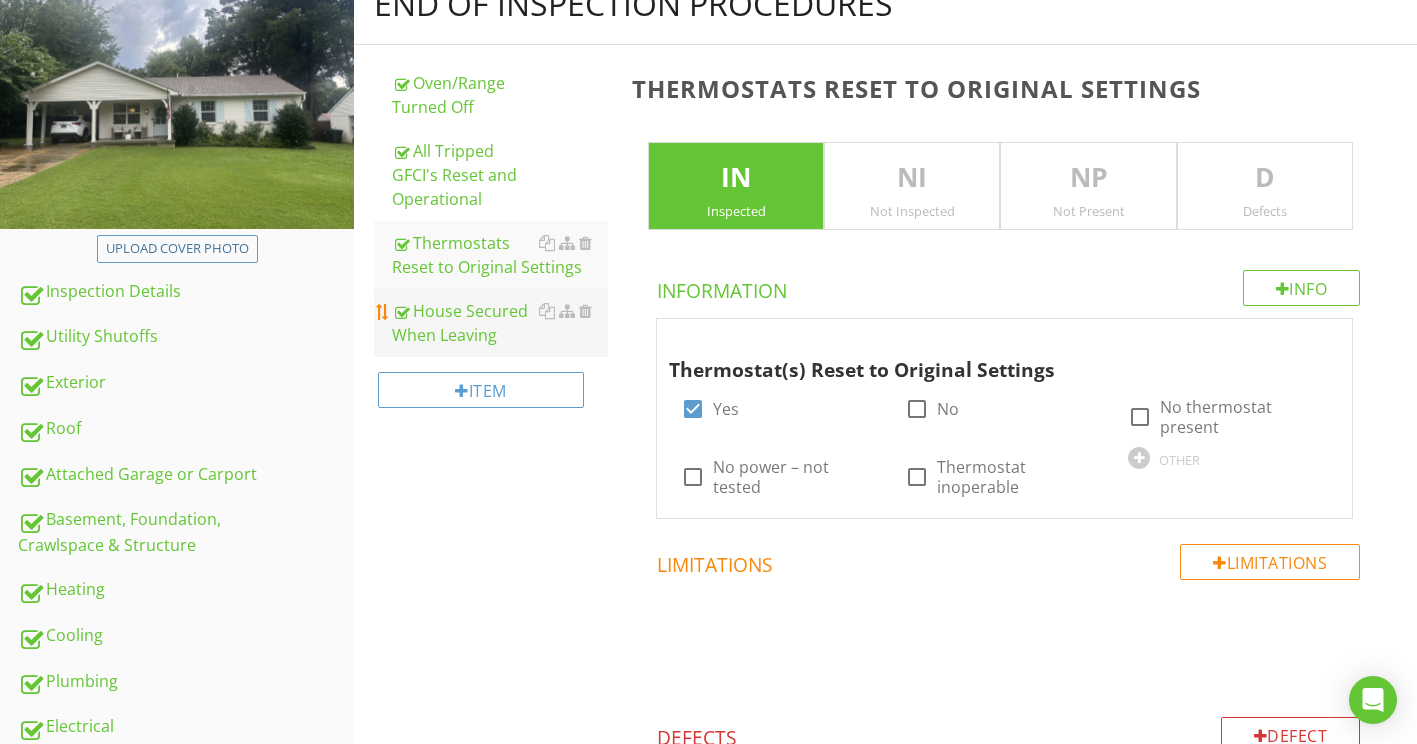 click on "House Secured When Leaving" at bounding box center [500, 323] 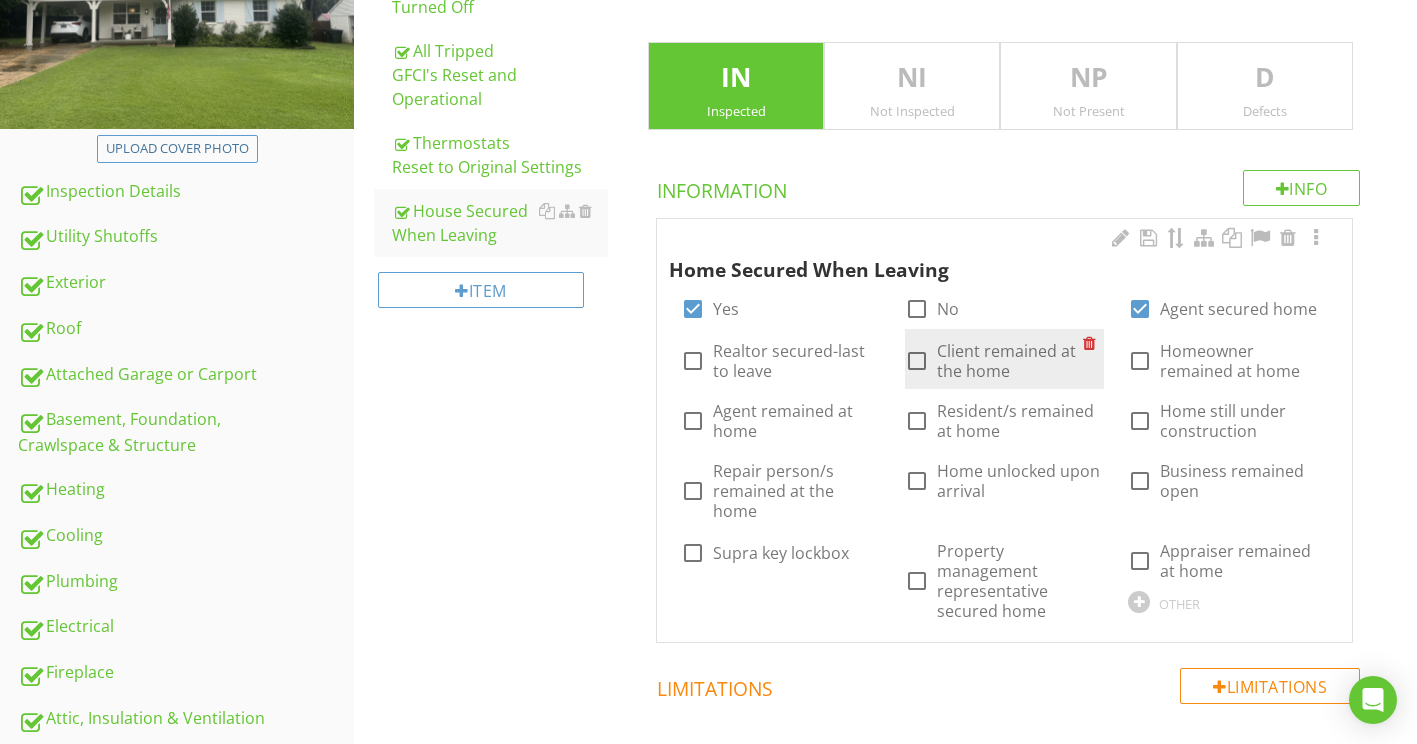 scroll, scrollTop: 529, scrollLeft: 0, axis: vertical 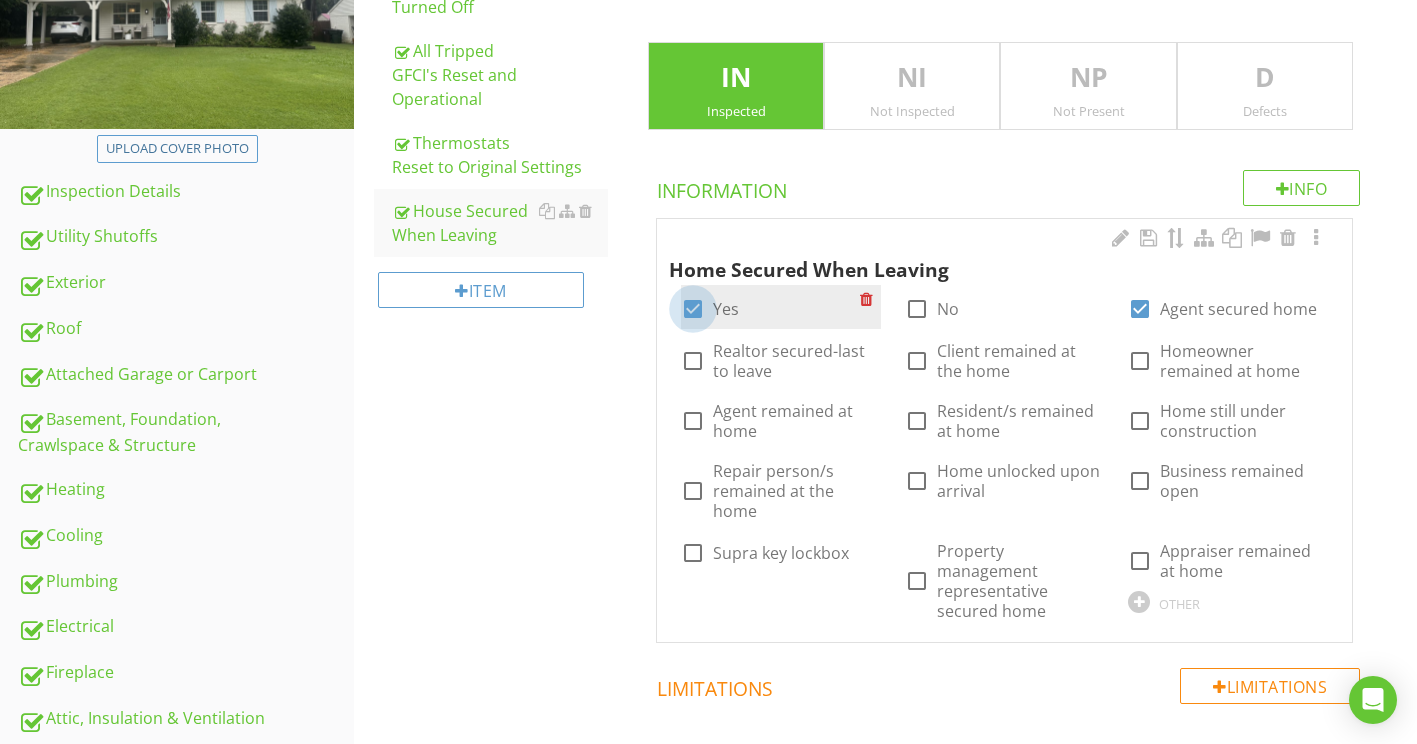 click at bounding box center [693, 309] 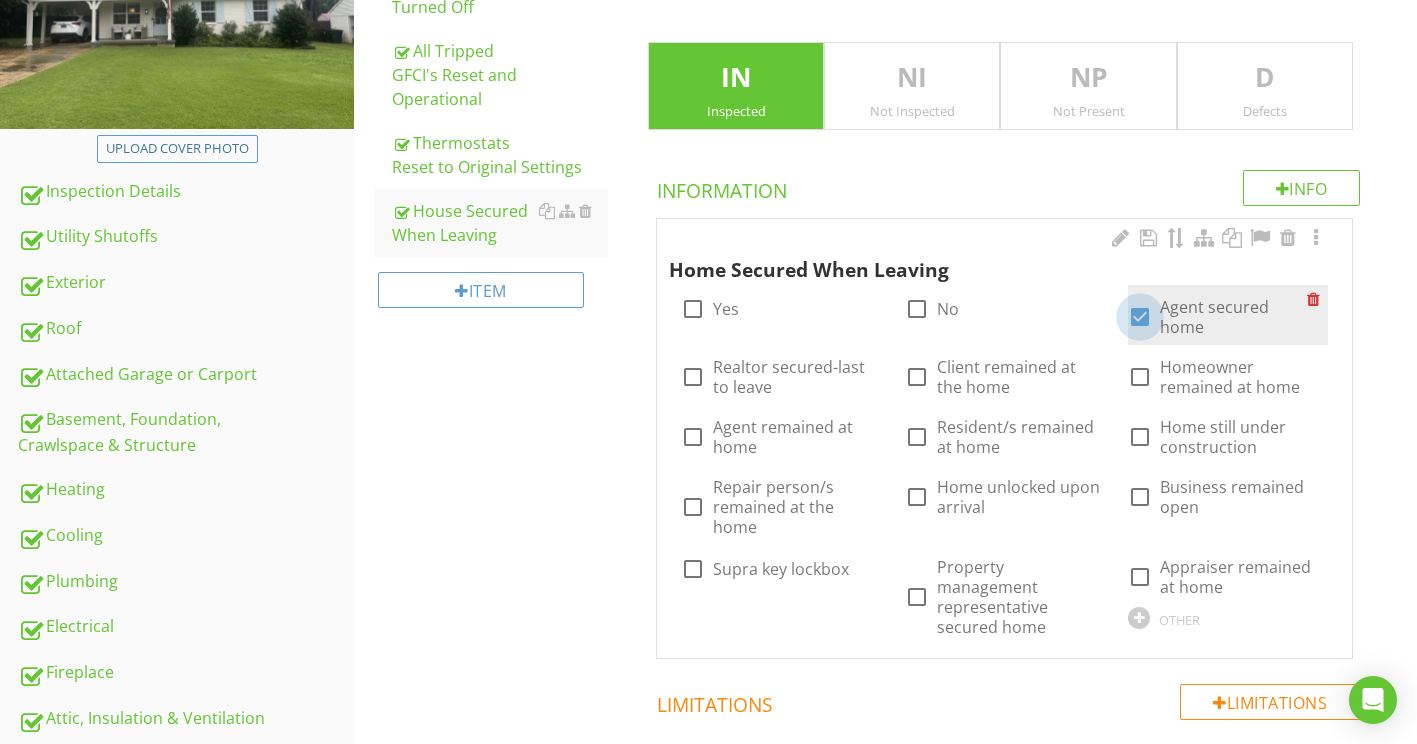 click at bounding box center [1140, 317] 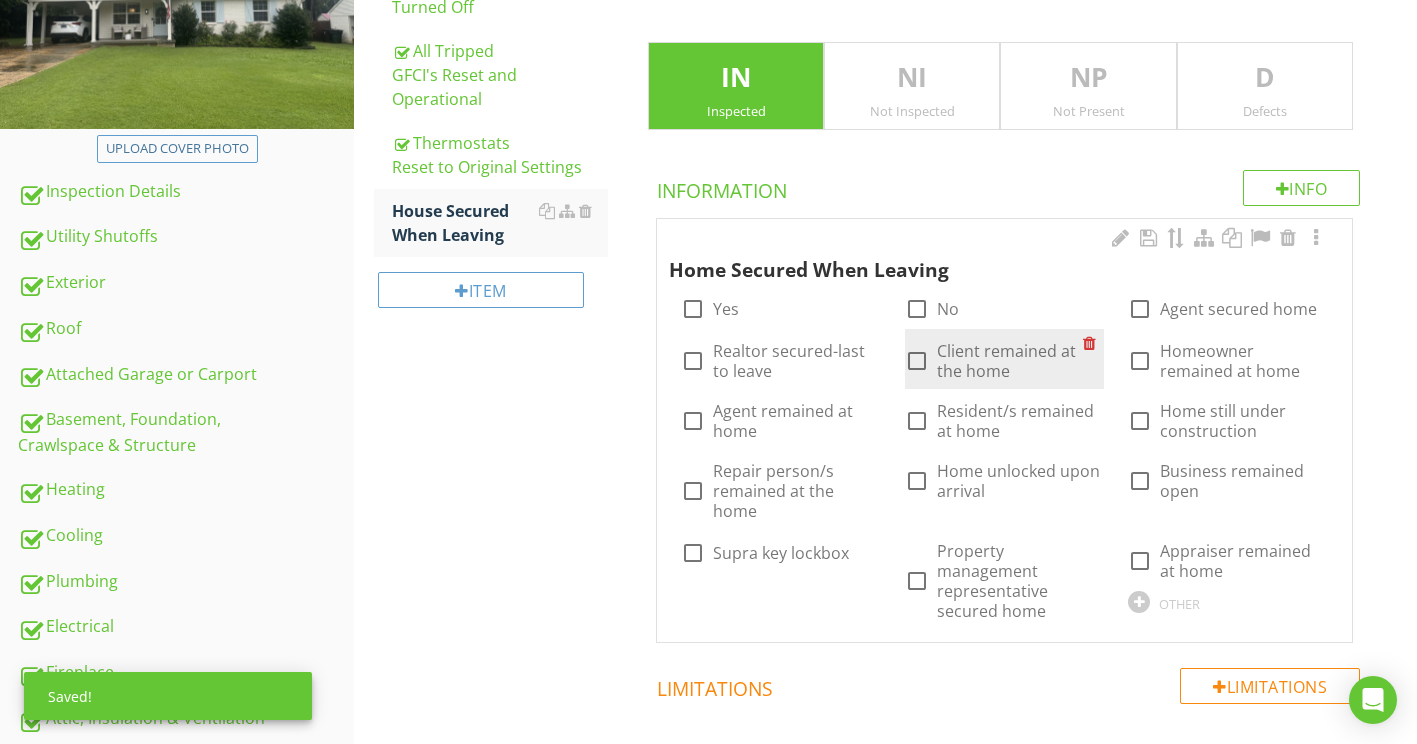 click at bounding box center (917, 361) 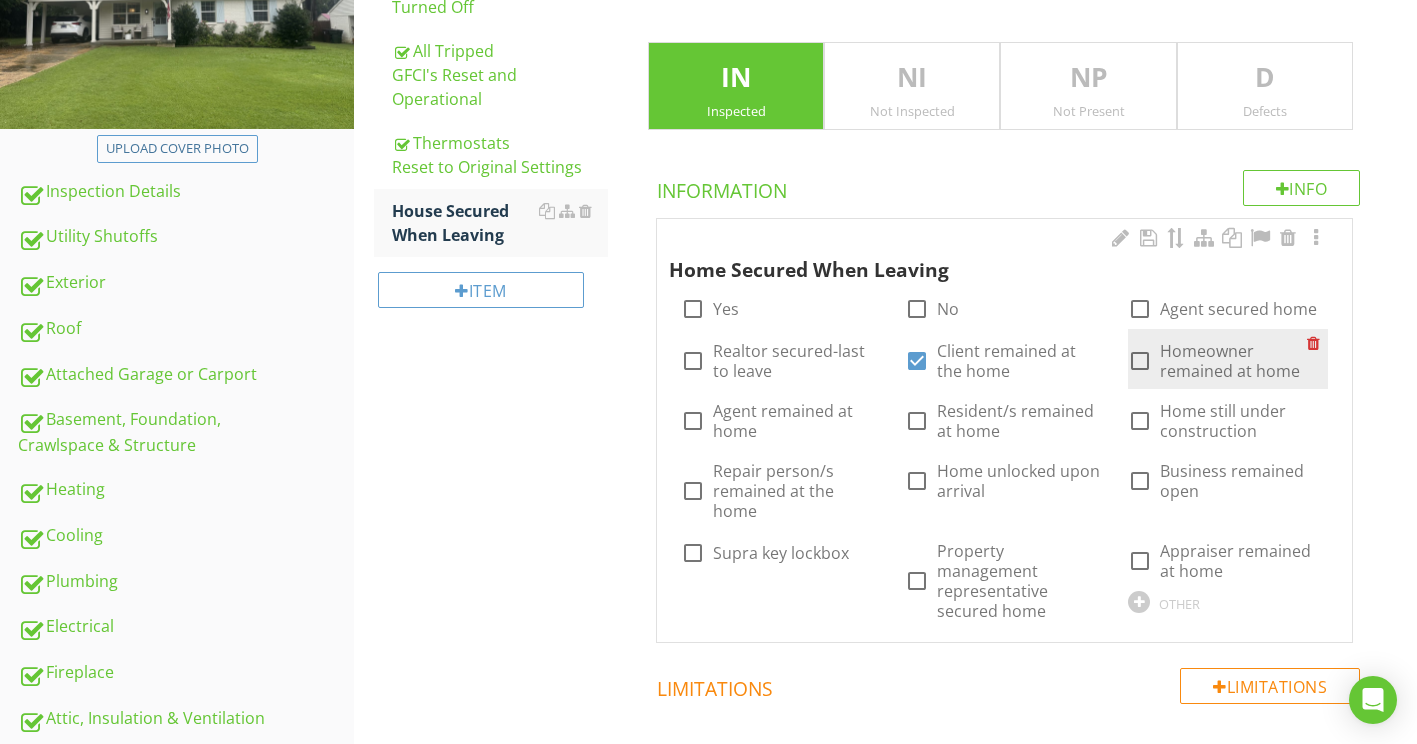 click at bounding box center (1140, 361) 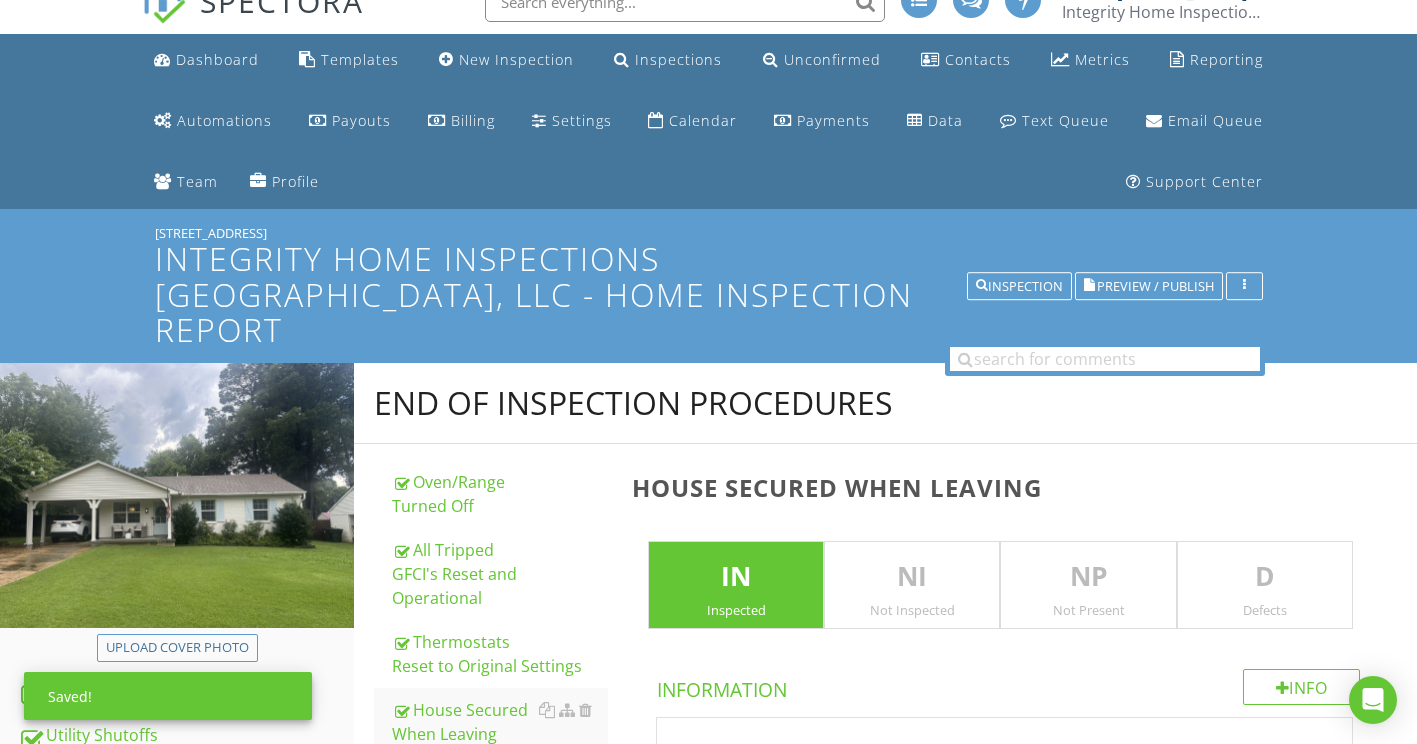 scroll, scrollTop: 0, scrollLeft: 0, axis: both 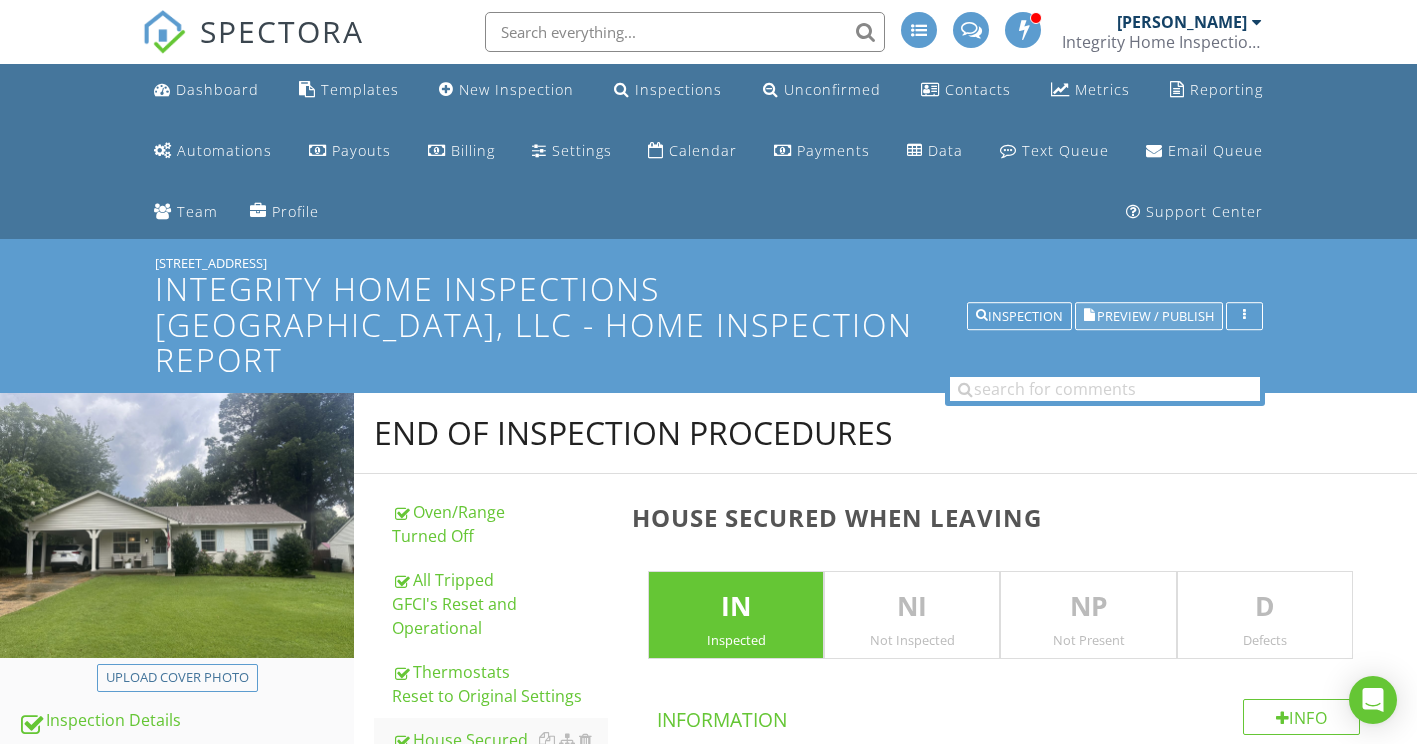 click on "Preview / Publish" at bounding box center [1155, 316] 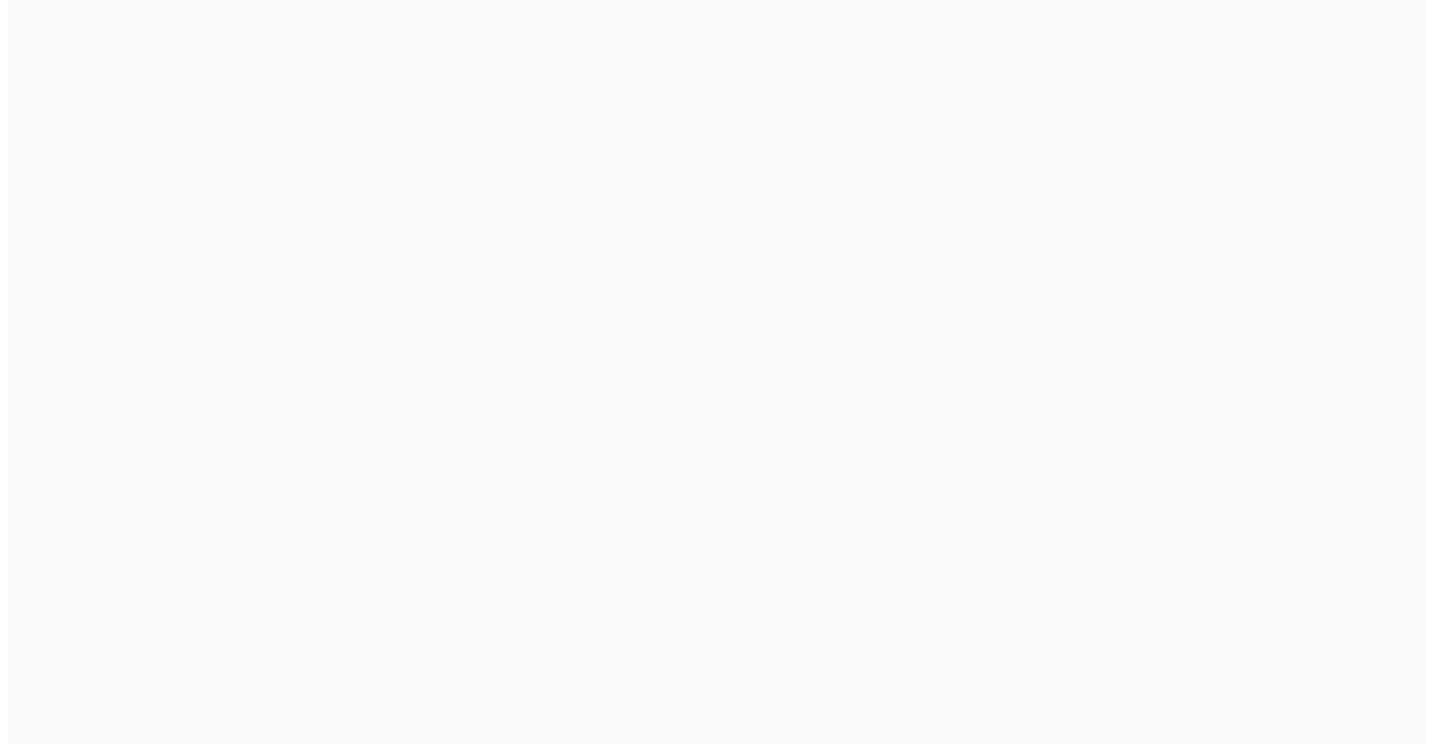 scroll, scrollTop: 0, scrollLeft: 0, axis: both 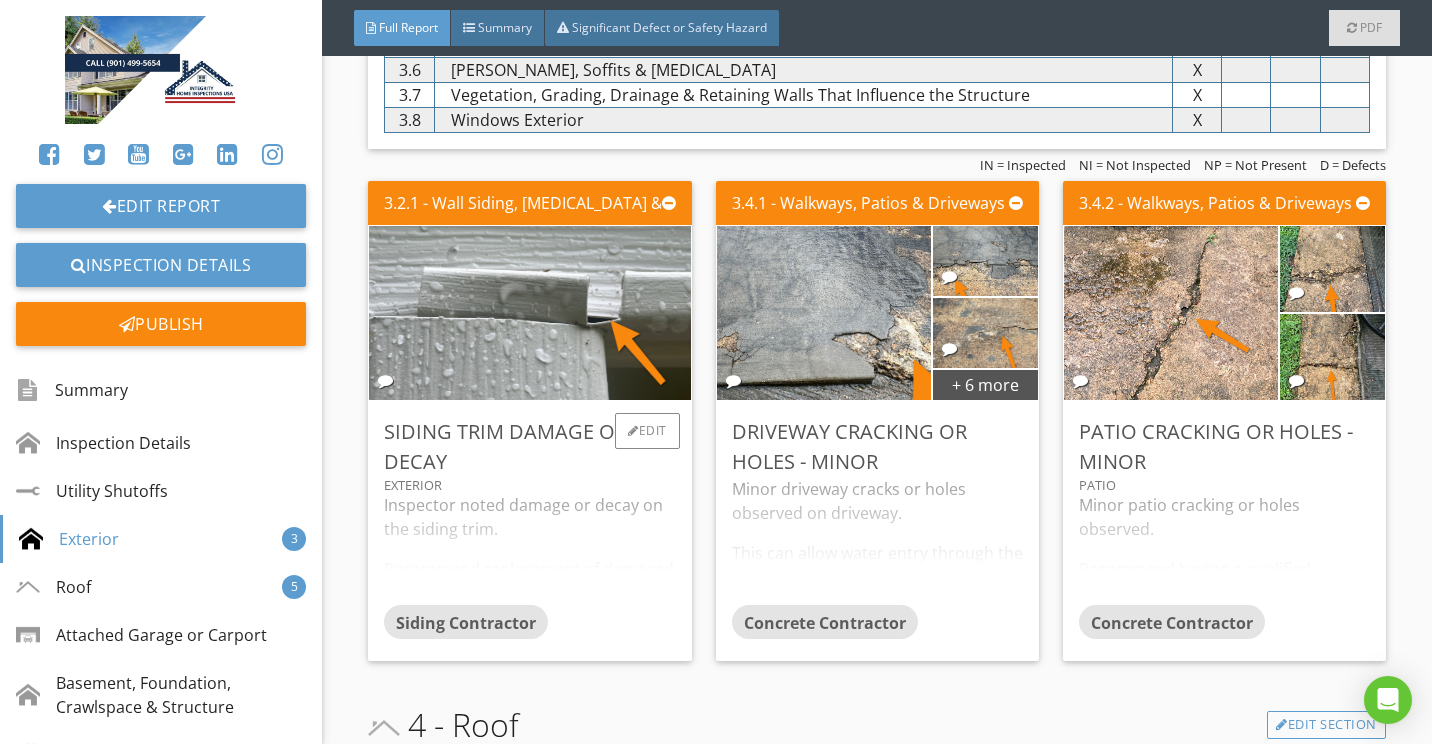 click on "Inspector noted damage or decay on the siding trim.   Recommend replacement of damaged or decayed trim." at bounding box center [529, 549] 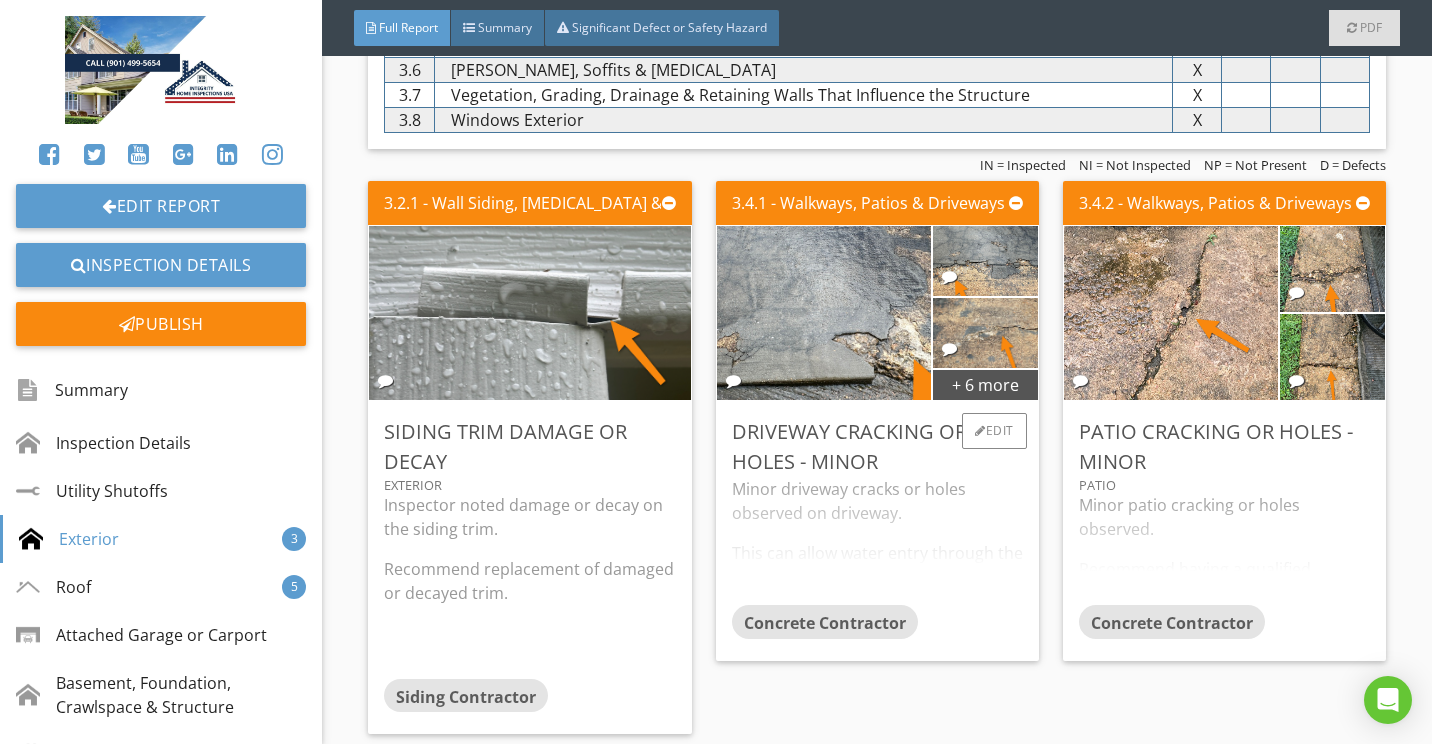 click on "Minor driveway cracks or holes observed on driveway. This can allow water entry through the cracks and cause deterioration of materials, heaving or settling. Photos of minor driveway cracks may not be all-inclusive of all minor cracks, but rather are a representation of the condition noted at the time of the inspection. Recommend having a concrete contractor patch/seal." at bounding box center [877, 541] 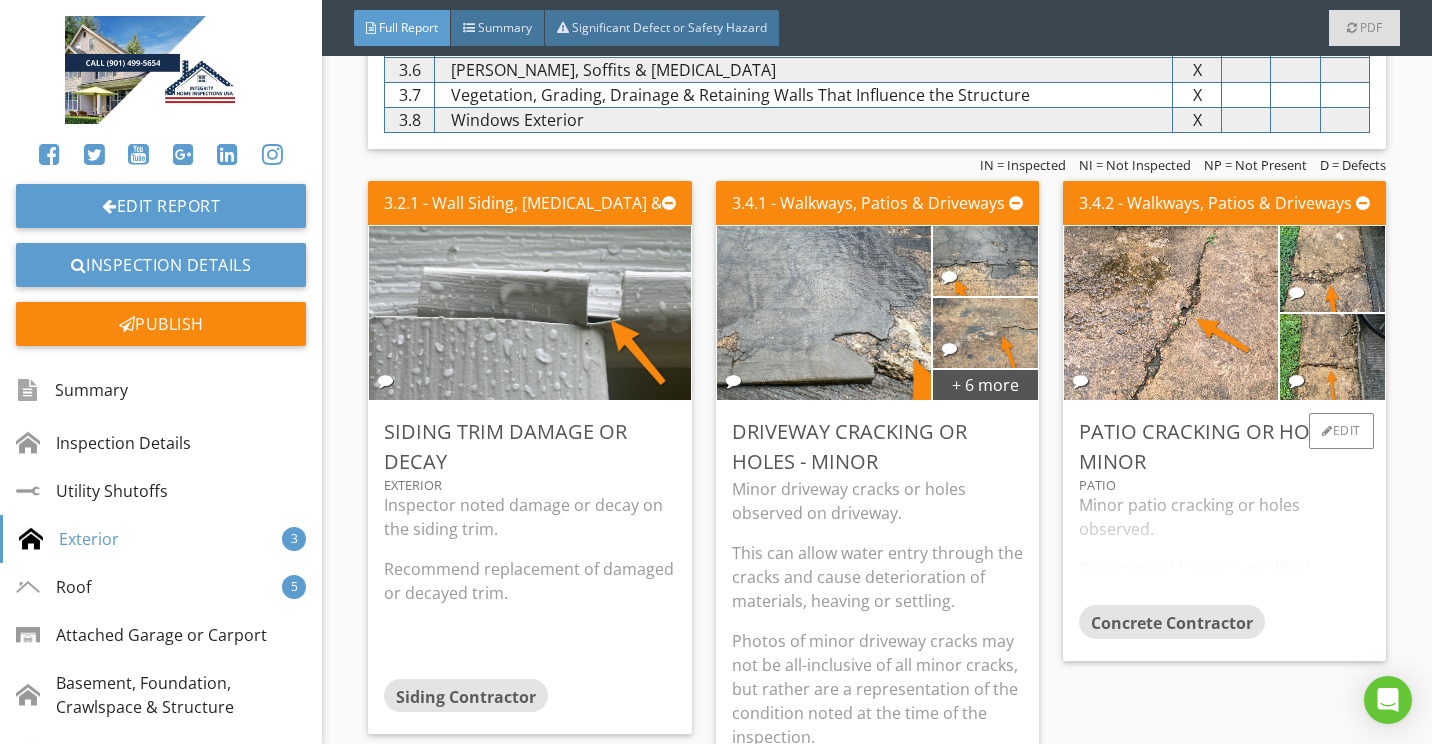 click on "Minor patio cracking or holes observed.  Recommend having a qualified concrete contractor patch/seal." at bounding box center [1224, 549] 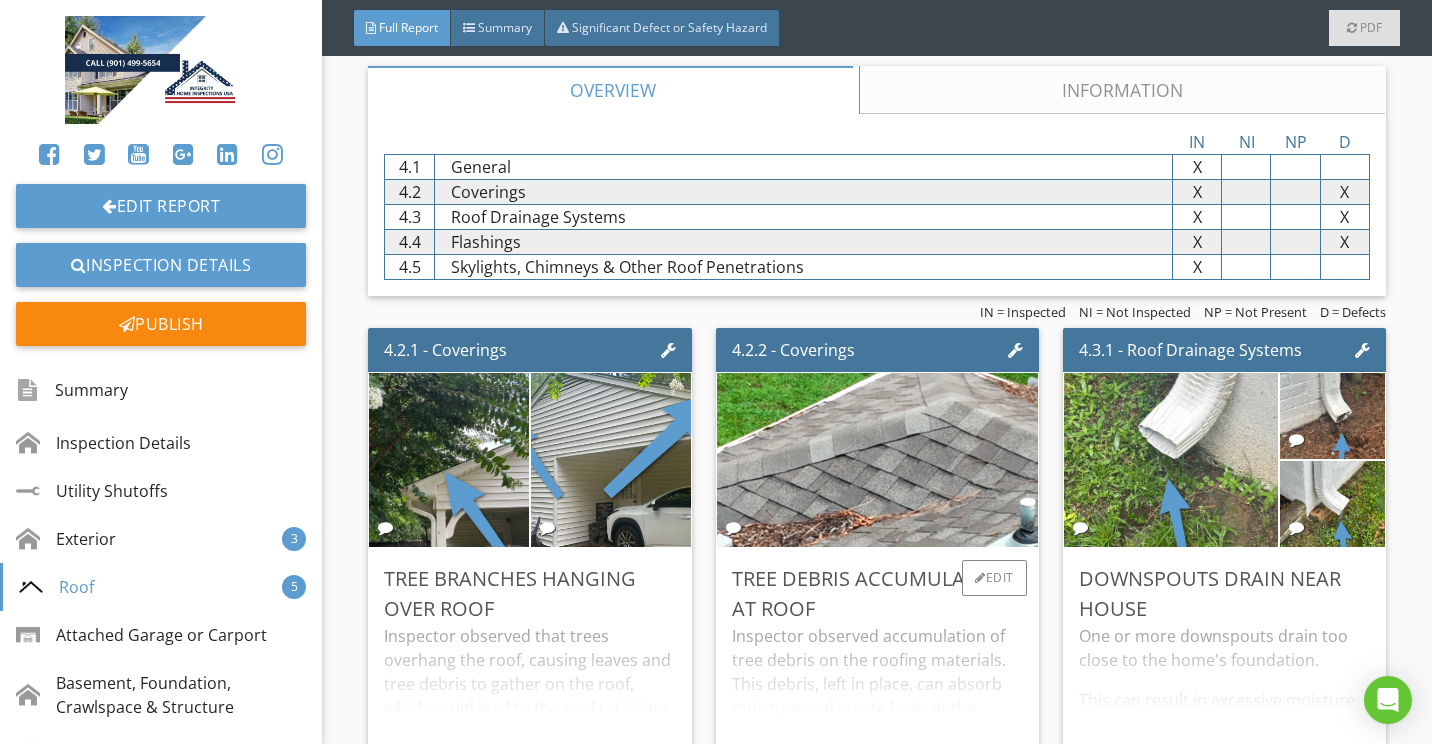scroll, scrollTop: 2700, scrollLeft: 0, axis: vertical 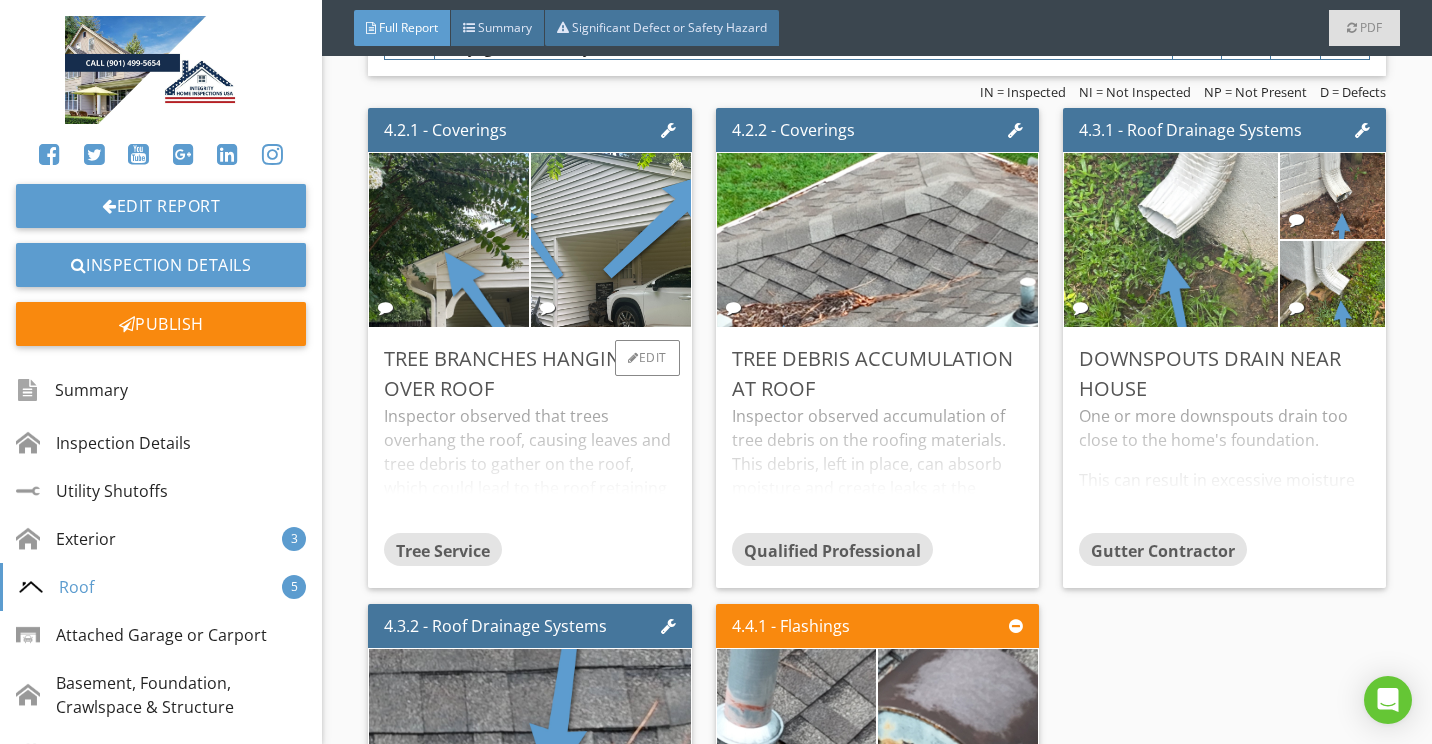 click on "Inspector observed that trees overhang the roof, causing leaves and tree debris to gather on the roof, which could lead to the roof retaining moisture and not allowing for proper water runoff.   Recommend a qualified tree service for trimming of trees that hang over the roofing materials." at bounding box center (529, 468) 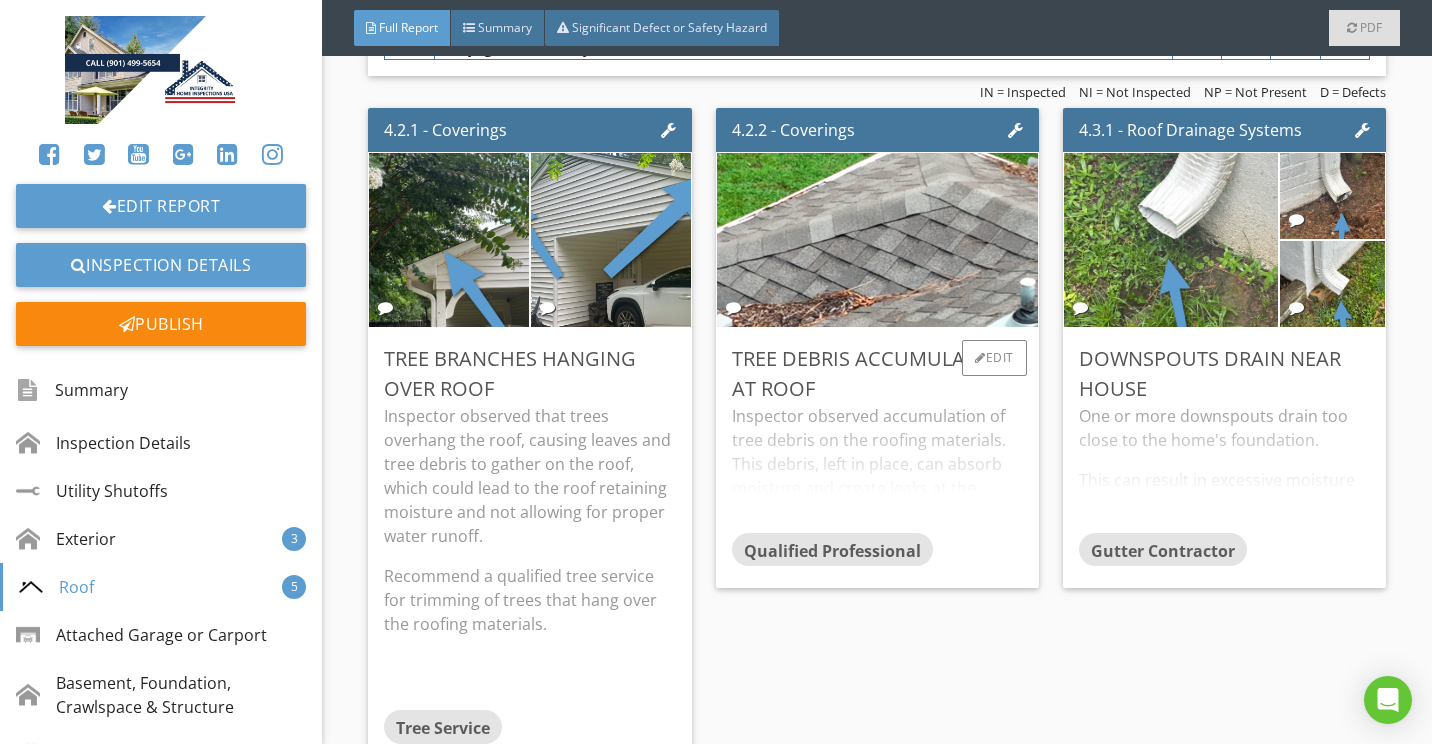 click on "Inspector observed accumulation of tree debris on the roofing materials. This debris, left in place, can absorb moisture and create leaks at the roofing materials. Recommend a qualified professional for removal of tree debris on the roofing materials." at bounding box center (877, 468) 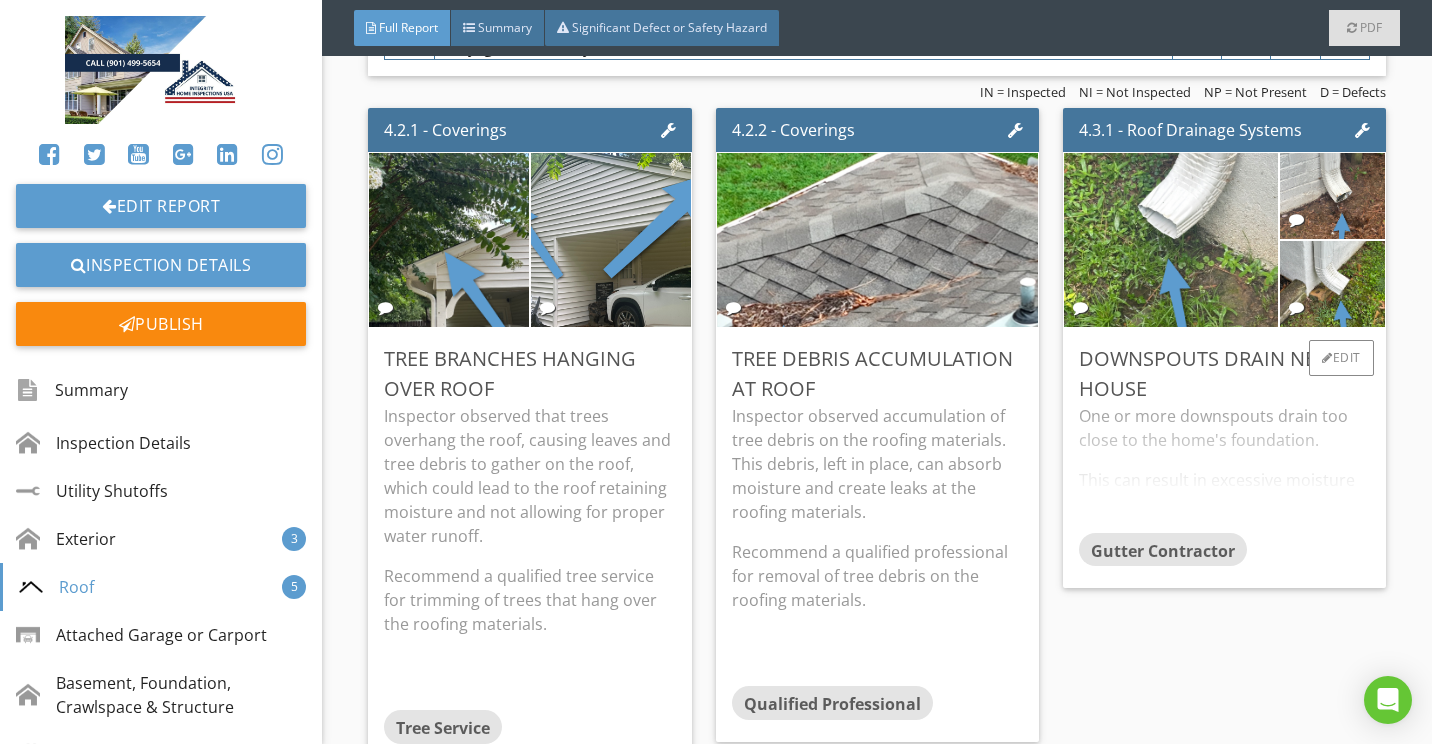 click on "One or more downspouts drain too close to the home's foundation.  This can result in excessive moisture in the soil at the foundation, which can lead to foundation/structural movement.  Recommend a qualified gutter contractor adjust downspout extensions to drain at least 6 feet from the foundation.  Here is a helpful DIY link  and video on draining water flow away from your house." at bounding box center [1224, 468] 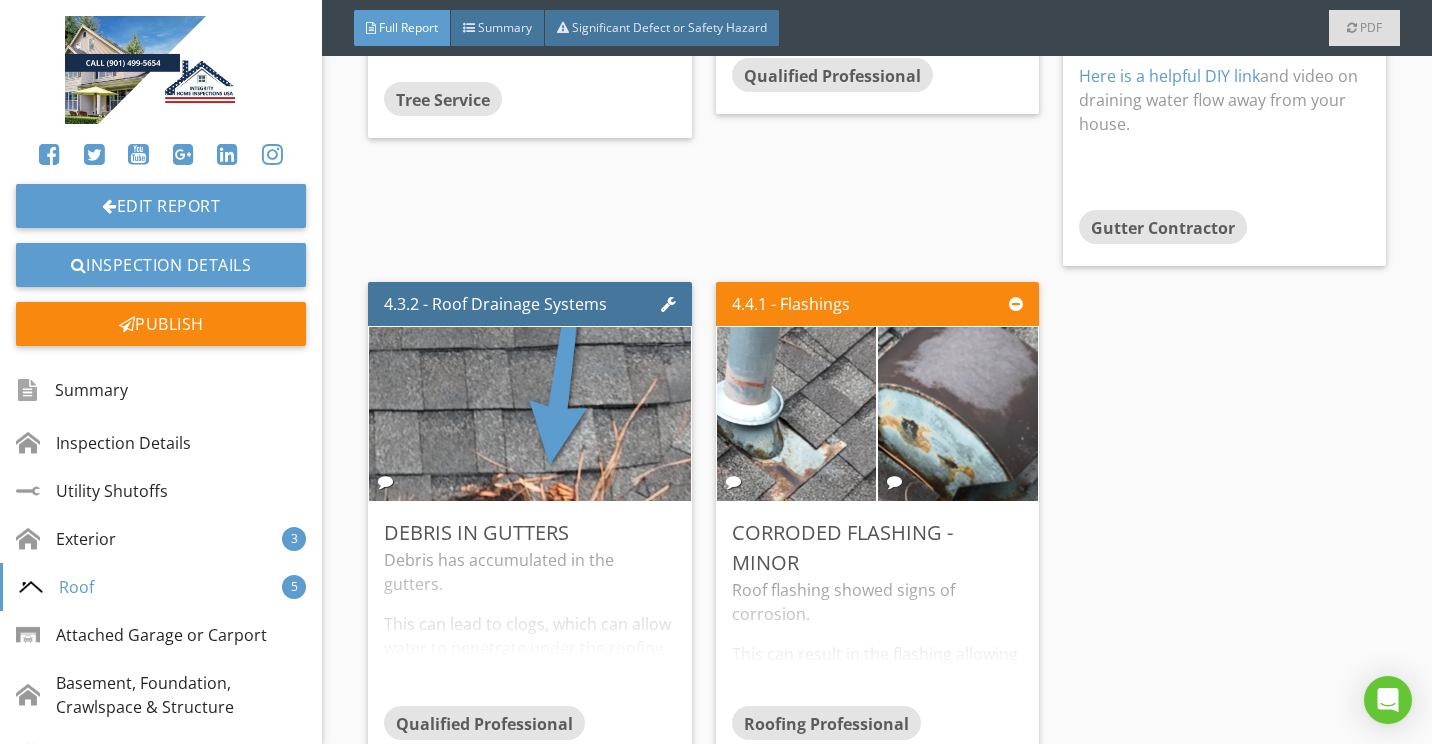 scroll, scrollTop: 3400, scrollLeft: 0, axis: vertical 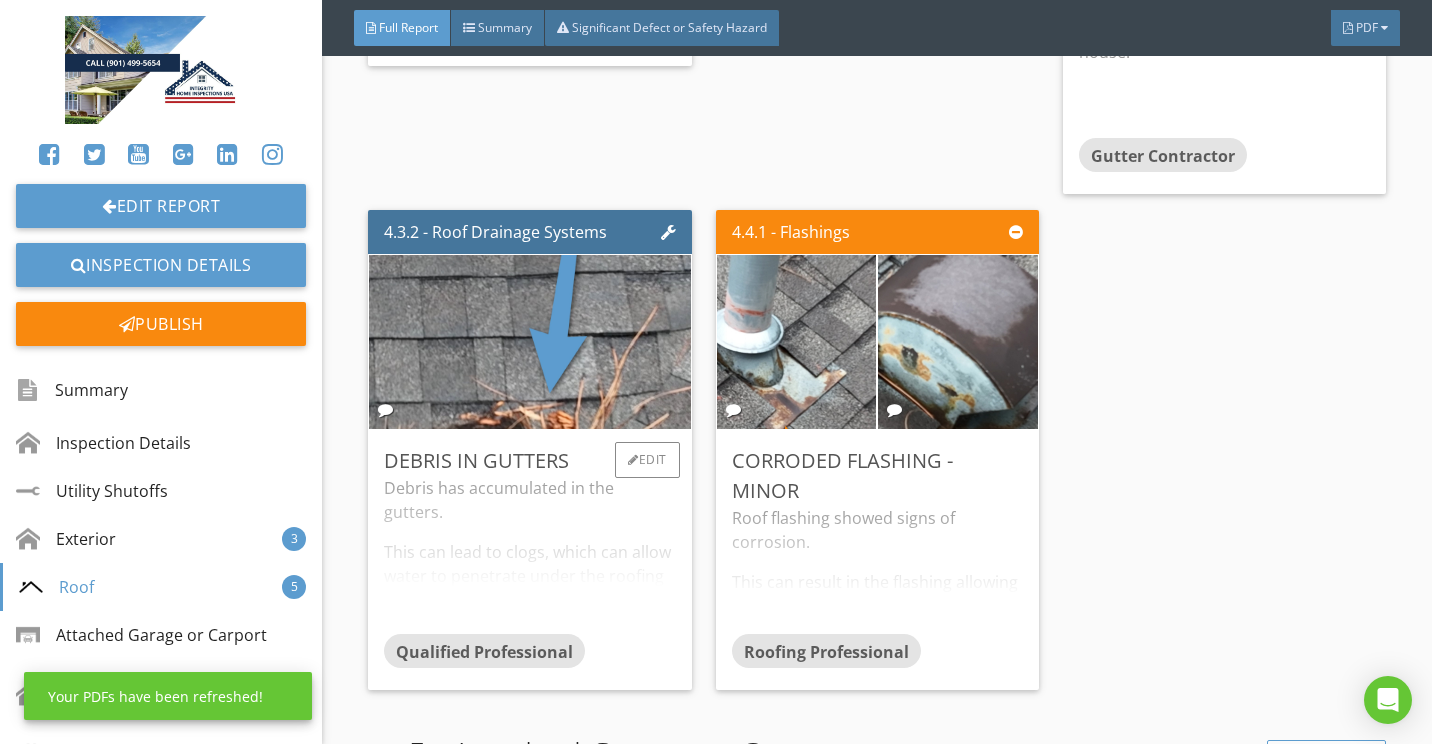 click on "Debris has accumulated in the gutters.  This can lead to clogs, which can allow water to penetrate under the roofing materials and into the attic or home. Recommend cleaning to facilitate water flow. Here is a DIY resource  for cleaning your gutters." at bounding box center [529, 555] 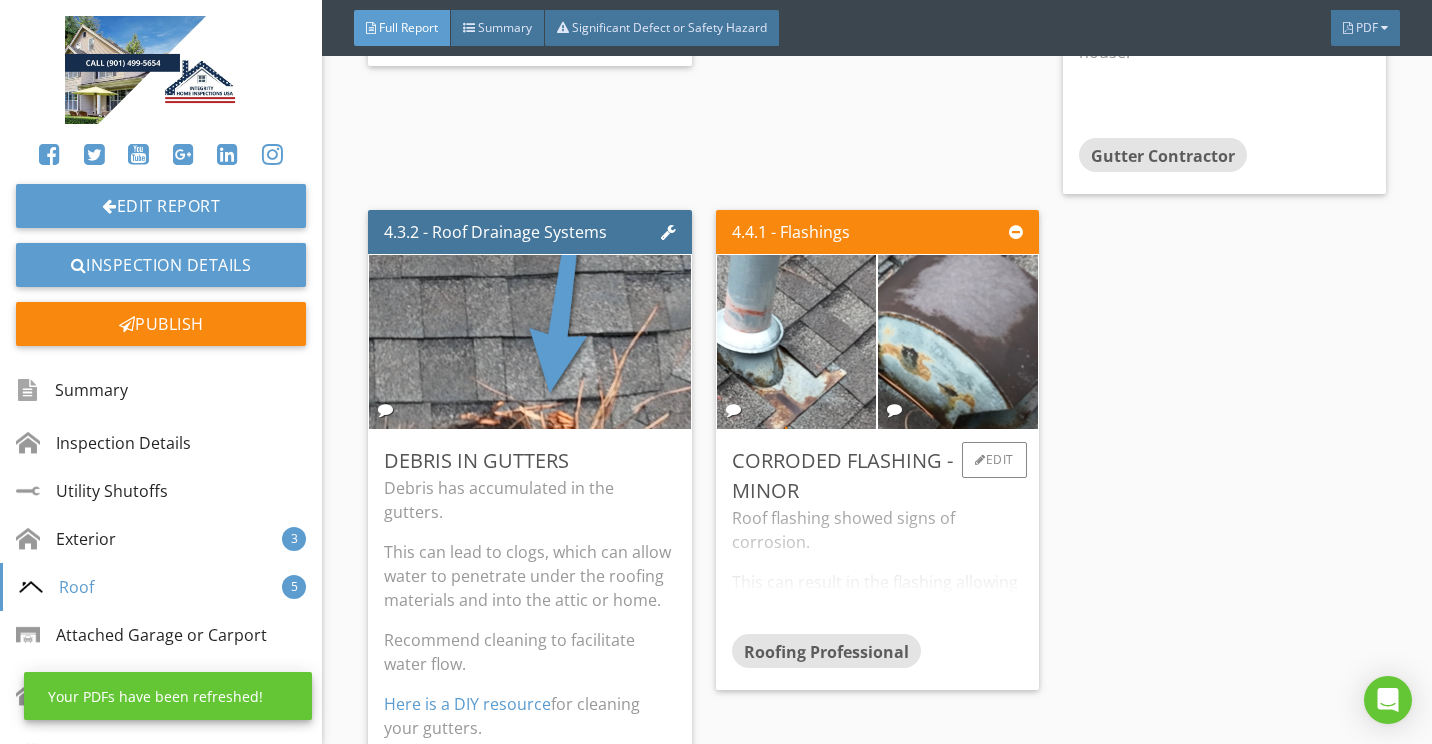 click on "Roof flashing showed signs of corrosion.  This can result in the flashing allowing water penetration under the flashing materials. Recommend replacement of corroded flashing materials." at bounding box center [877, 570] 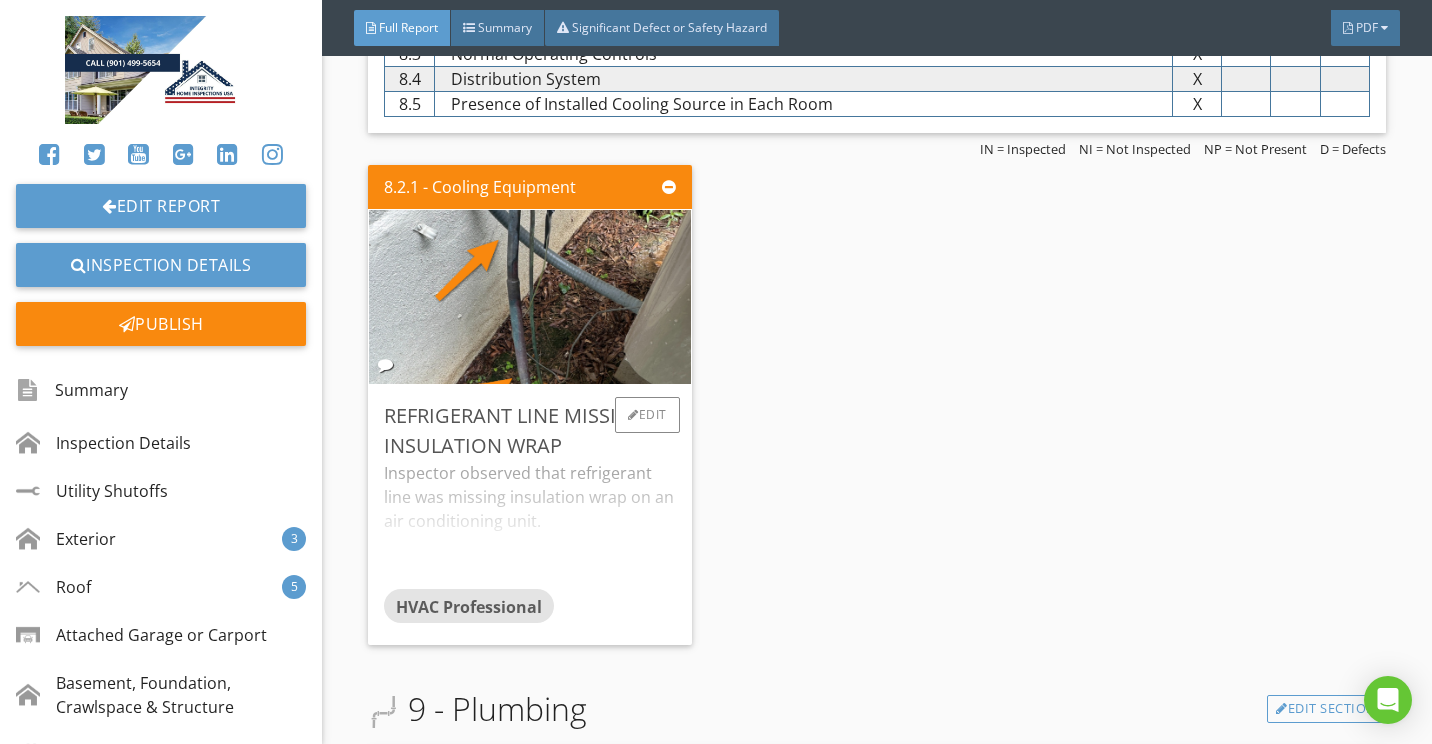 scroll, scrollTop: 5600, scrollLeft: 0, axis: vertical 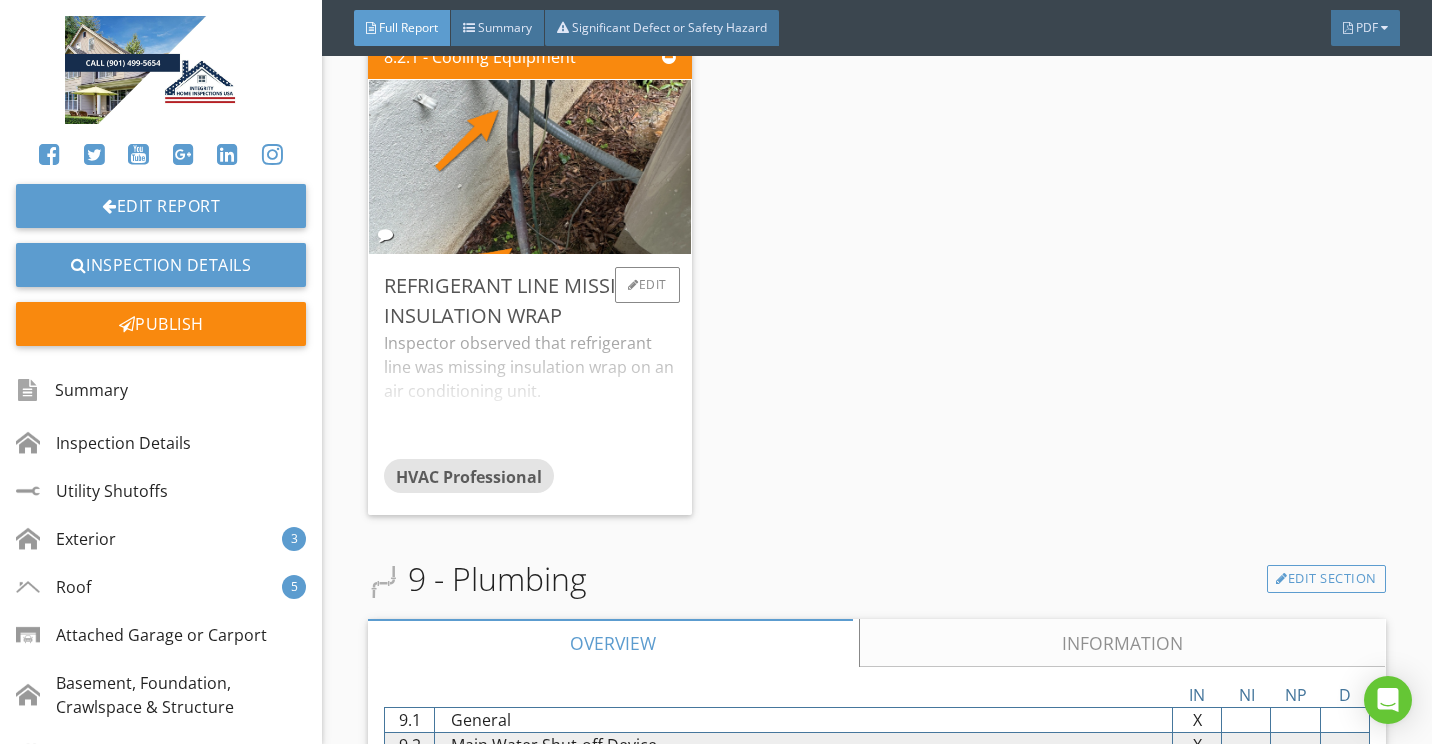 click on "Inspector observed that refrigerant line was missing insulation wrap on an air conditioning unit. This can allow for condensation buildup, freezing of lines and deterioration of the materials. Recommend a qualified, HVAC professional for correction." at bounding box center [529, 395] 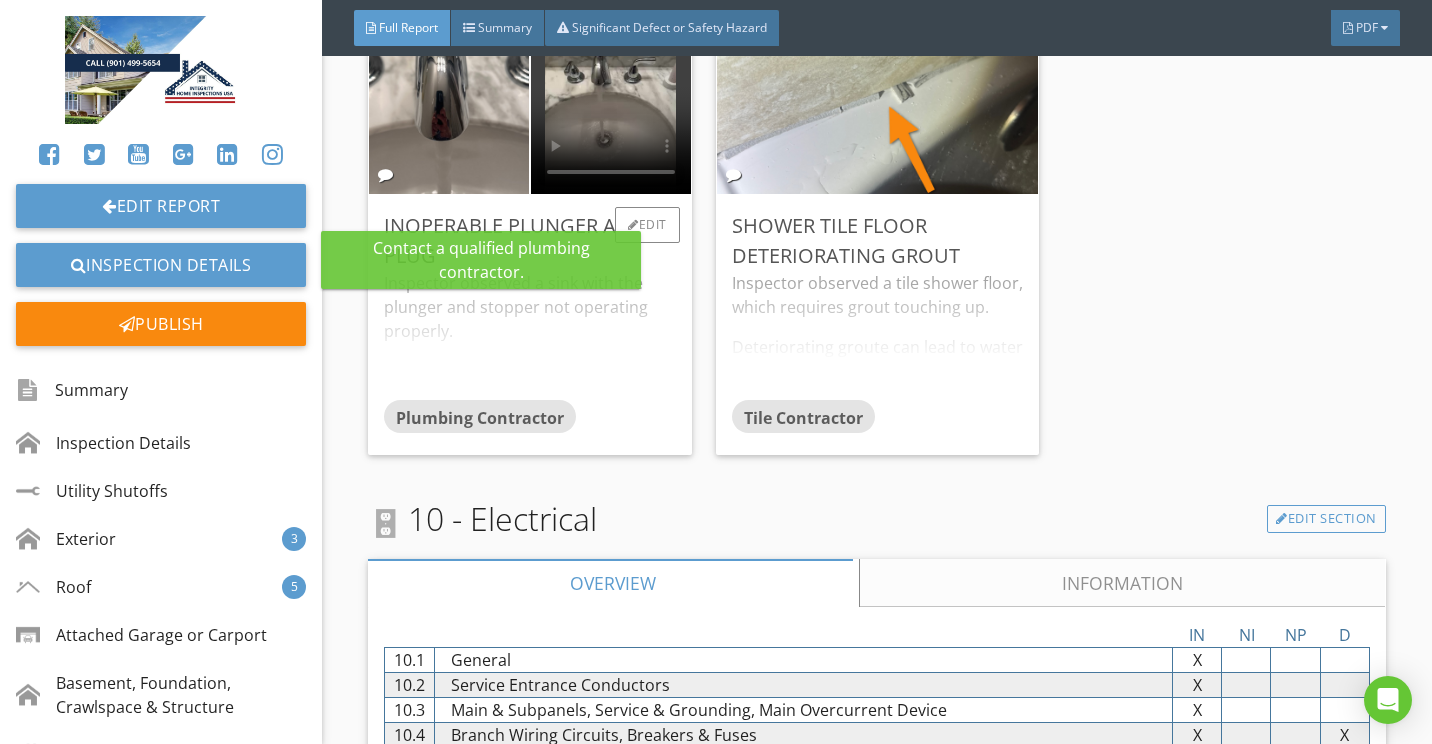 scroll, scrollTop: 6600, scrollLeft: 0, axis: vertical 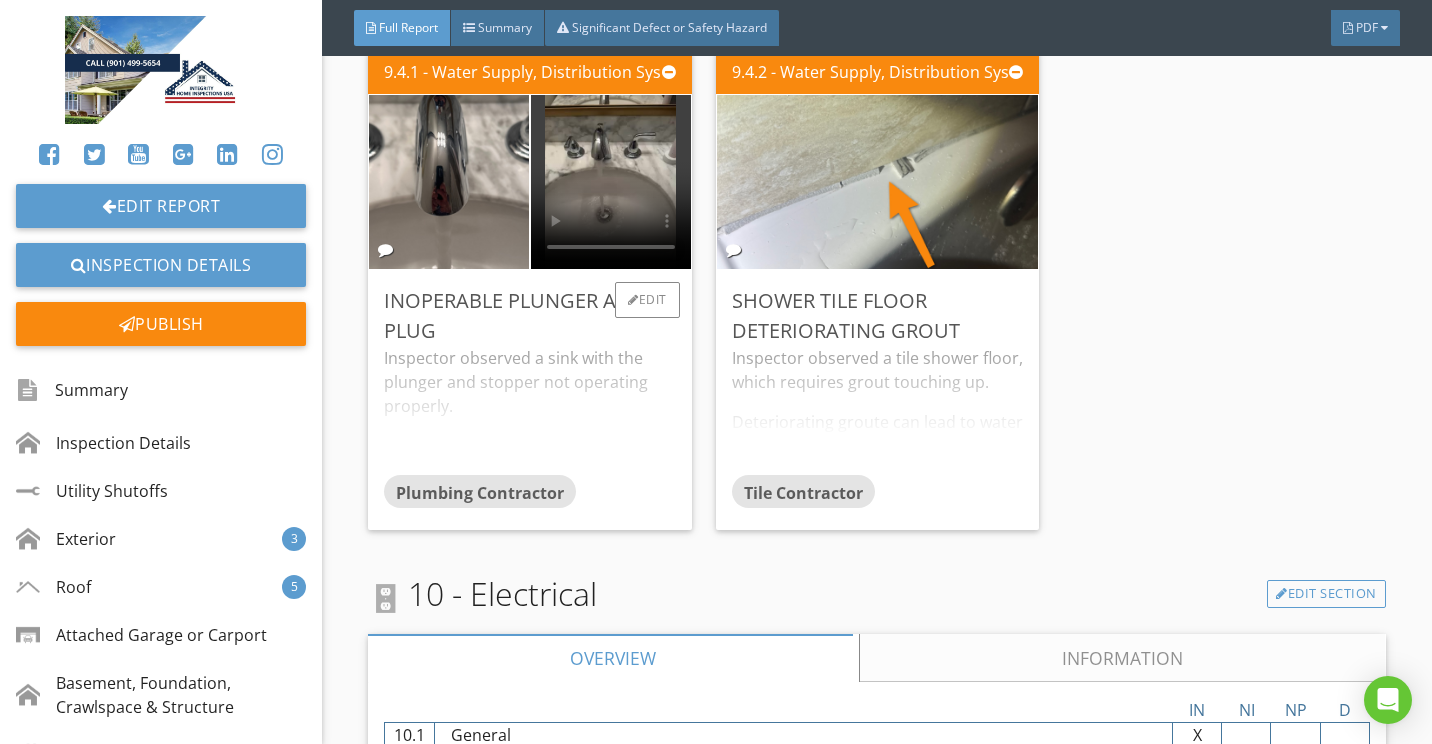 click on "Inspector observed a sink with the plunger and stopper not operating properly. Recommend a qualified plumber for replacement or repair of plunger and stopper." at bounding box center [529, 410] 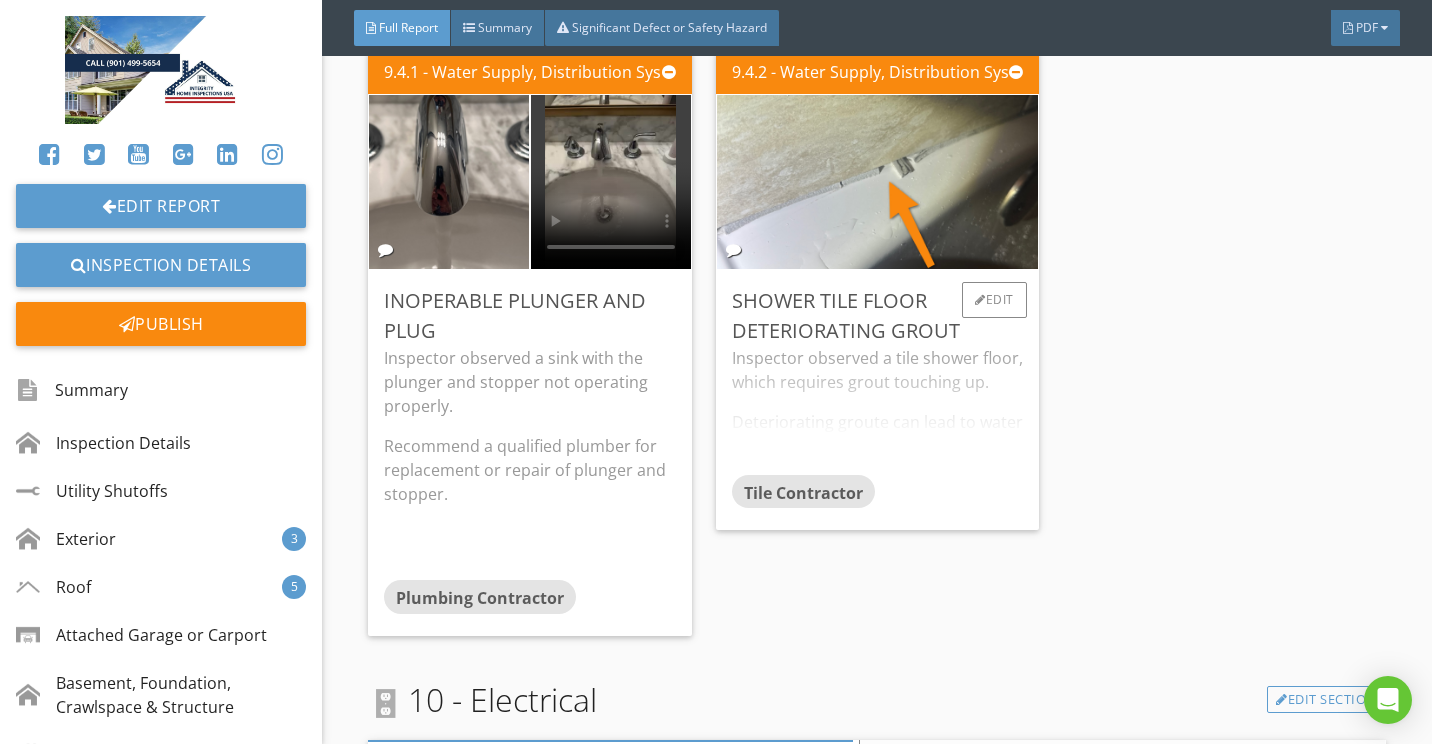 click on "Inspector observed a tile shower floor, which requires grout touching up. Deteriorating groute can lead to water getting underneath the tiles and causing the tiles to break loose Recommend a qualified tile professional for correction." at bounding box center (877, 410) 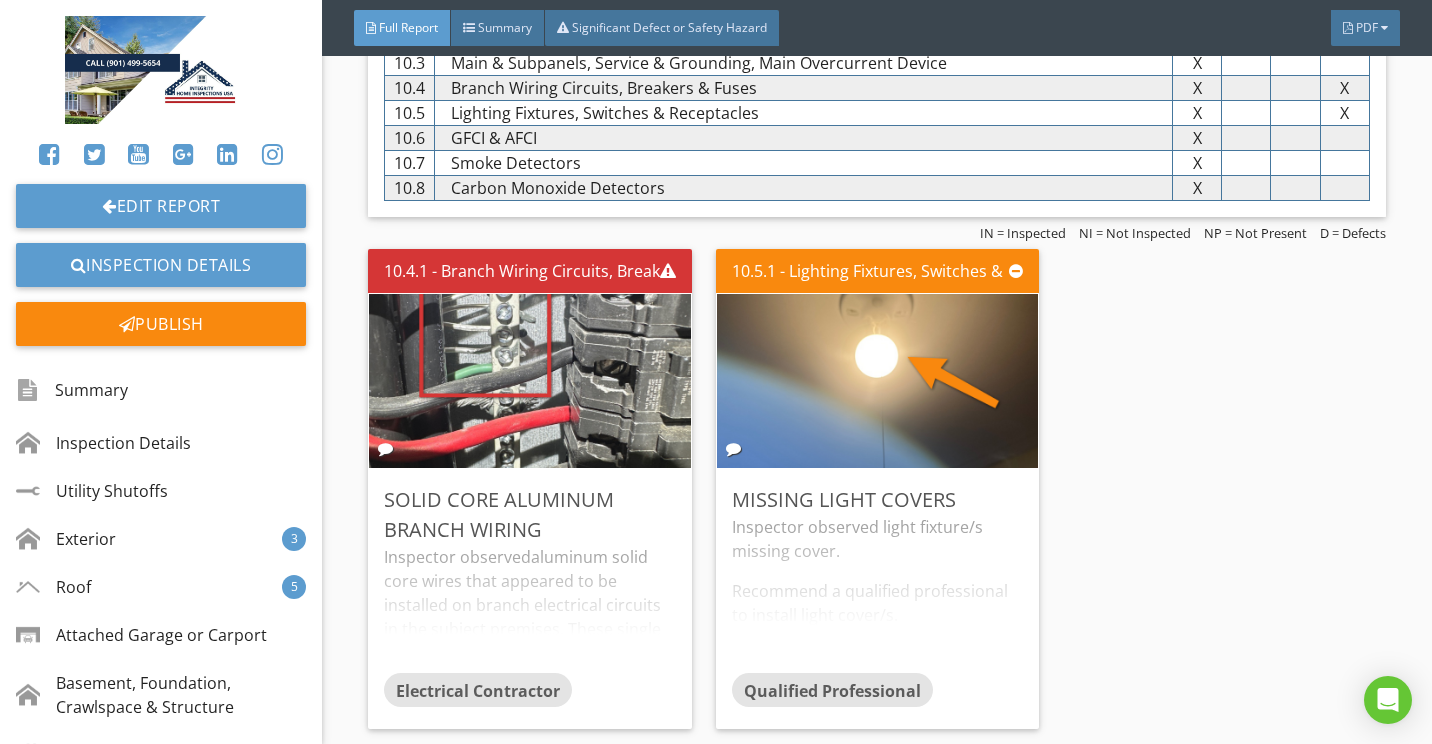 scroll, scrollTop: 7600, scrollLeft: 0, axis: vertical 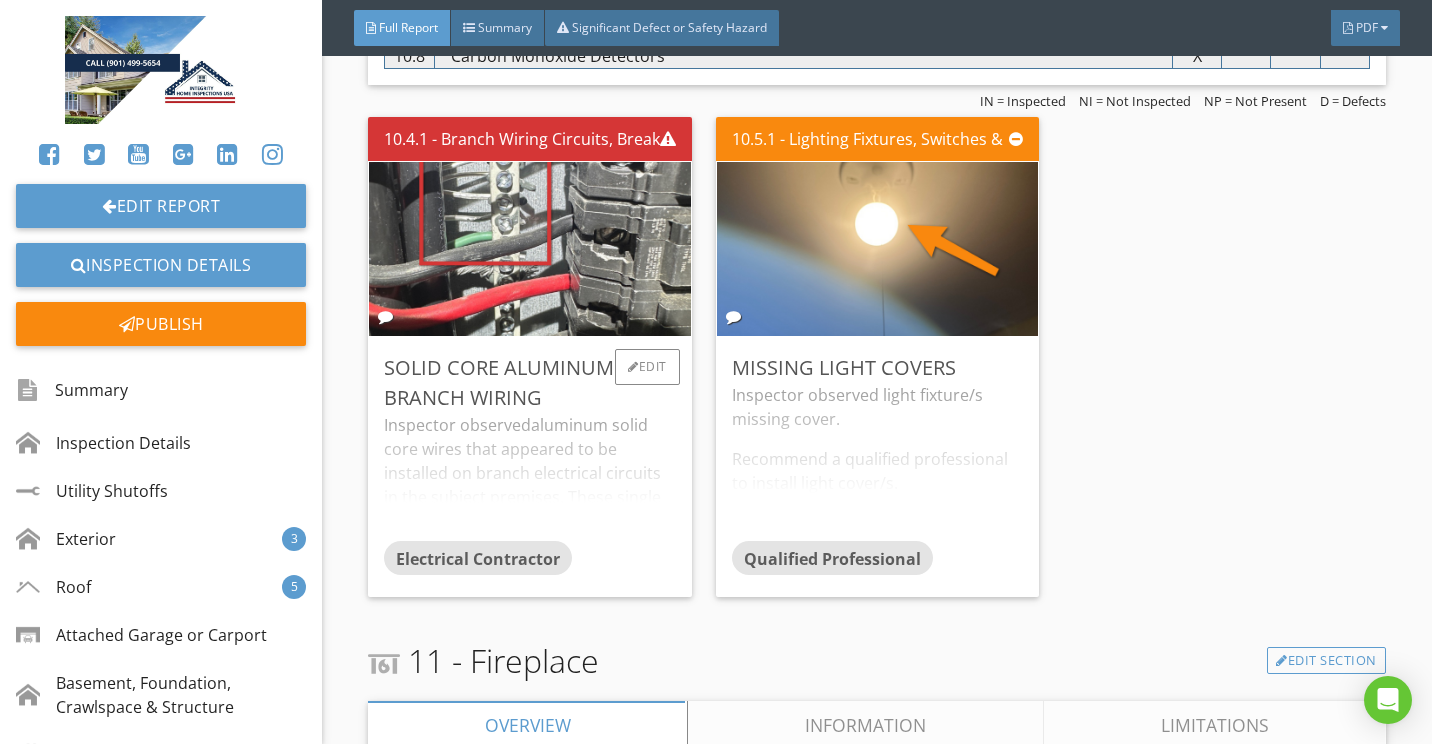 click on "Inspector observedaluminum solid core wires that appeared to be installed on branch electrical circuits in the subject premises. These single strand, branch circuit aluminum wires were used widely in houses during the mid 1960s and 1970s.  According to the U.S. Consumer Product Safety Commission, problems due to expansion can cause overheating at connections between the wire and devices (switches and outlets) or at splices, which has resulted in fires. For further information on aluminum wiring contact the U.S. Consumer Product Safety Commission via the Internet at http://www.cpsc.gov/ .  It is recommended that the electrical system be evaluated by a licensed electrician." at bounding box center [529, 477] 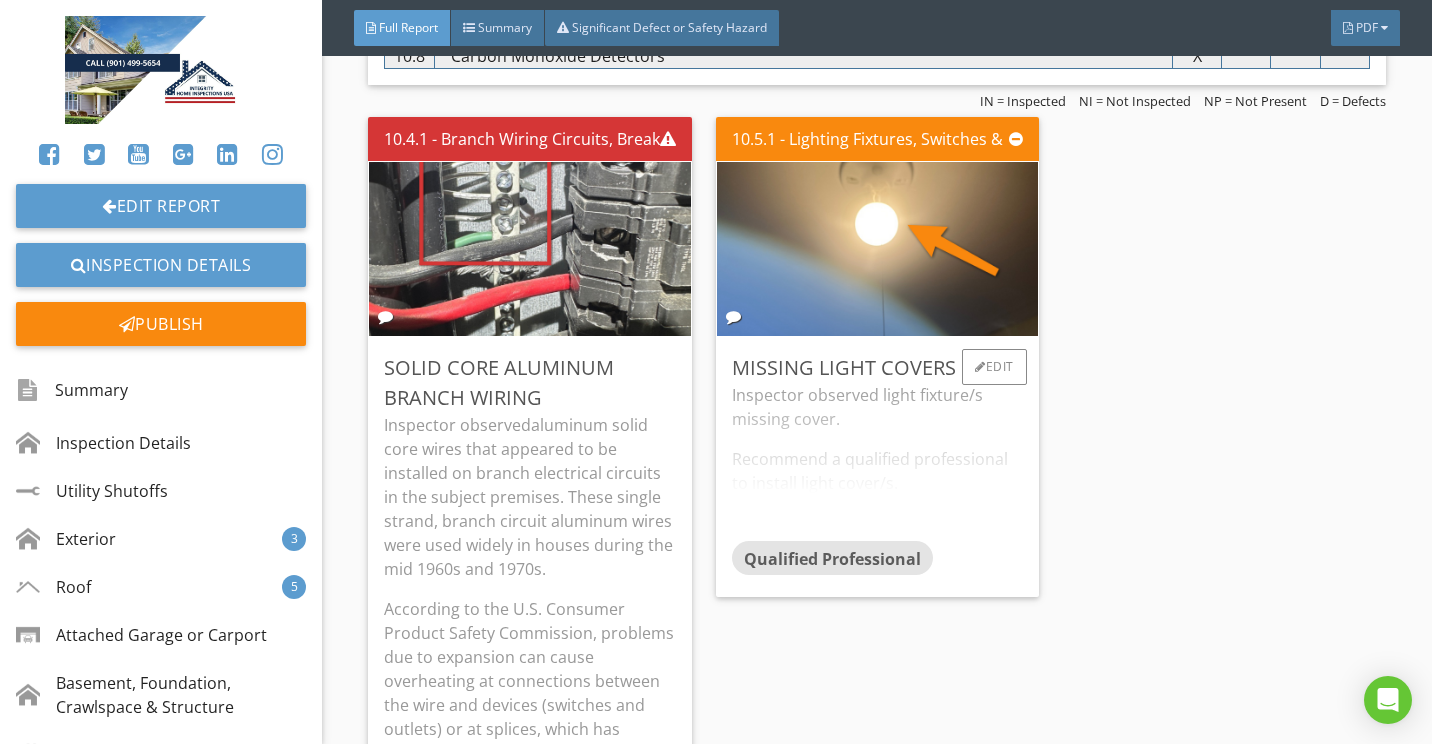 click on "Inspector observed light fixture/s missing cover. Recommend a qualified professional to install light cover/s." at bounding box center [877, 462] 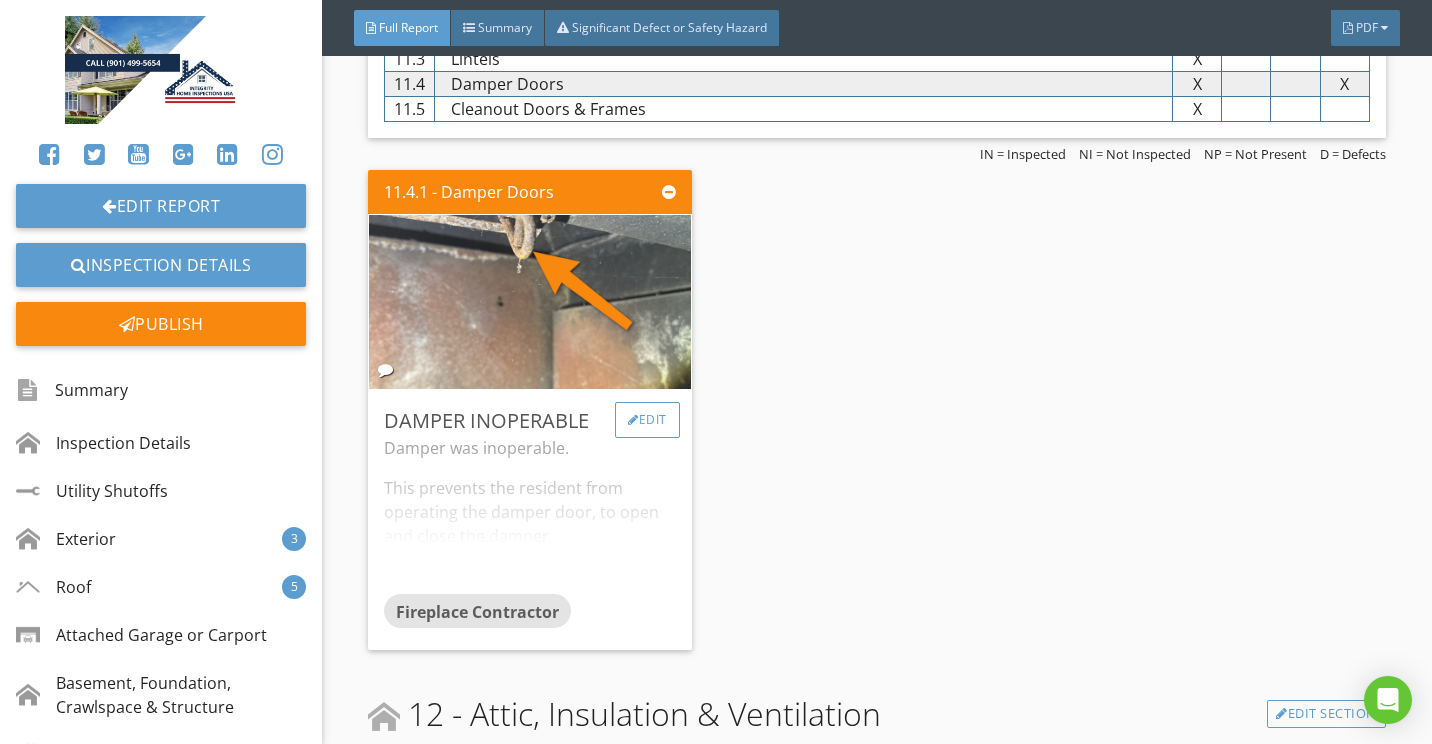 scroll, scrollTop: 8900, scrollLeft: 0, axis: vertical 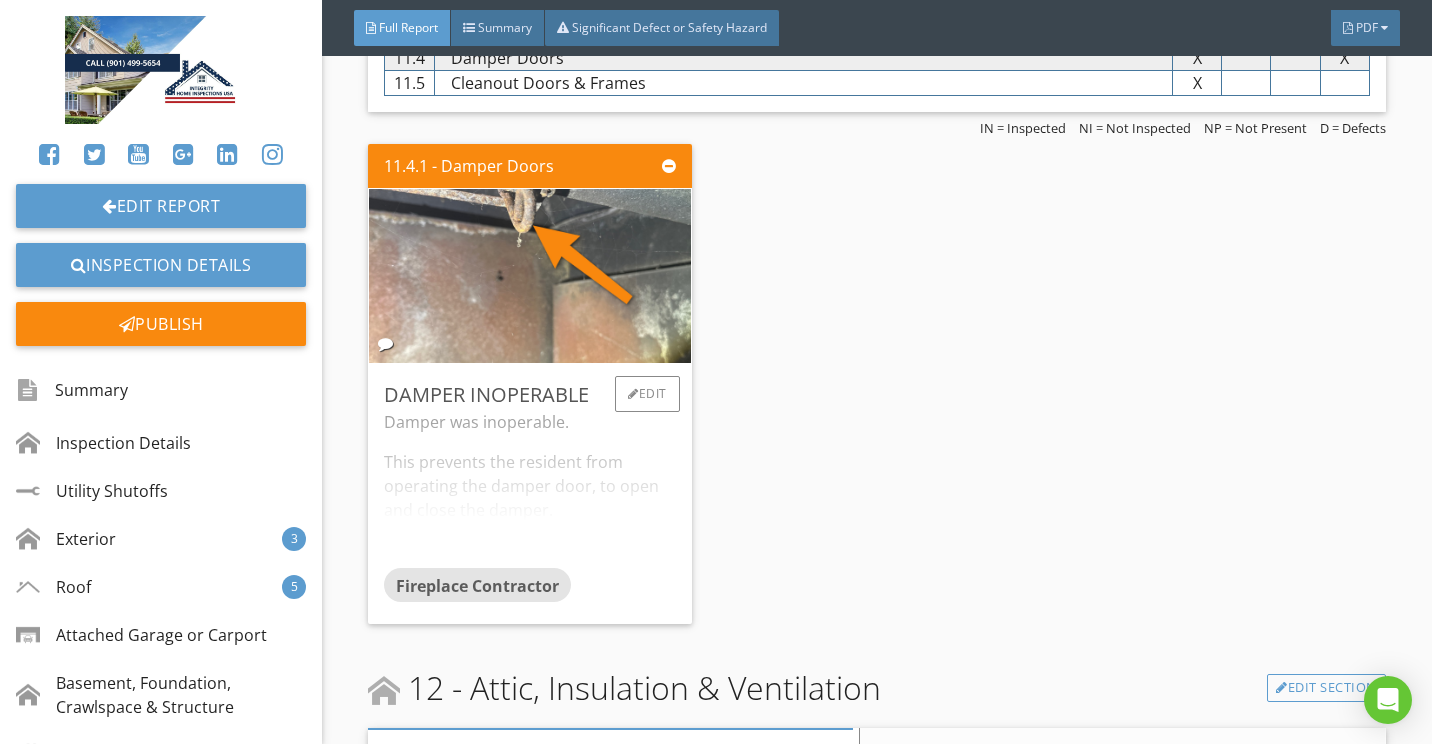 click on "Damper was inoperable.  This prevents the resident from operating the damper door, to open and close the damper. Recommend a qualified fireplace contractor repair." at bounding box center (529, 489) 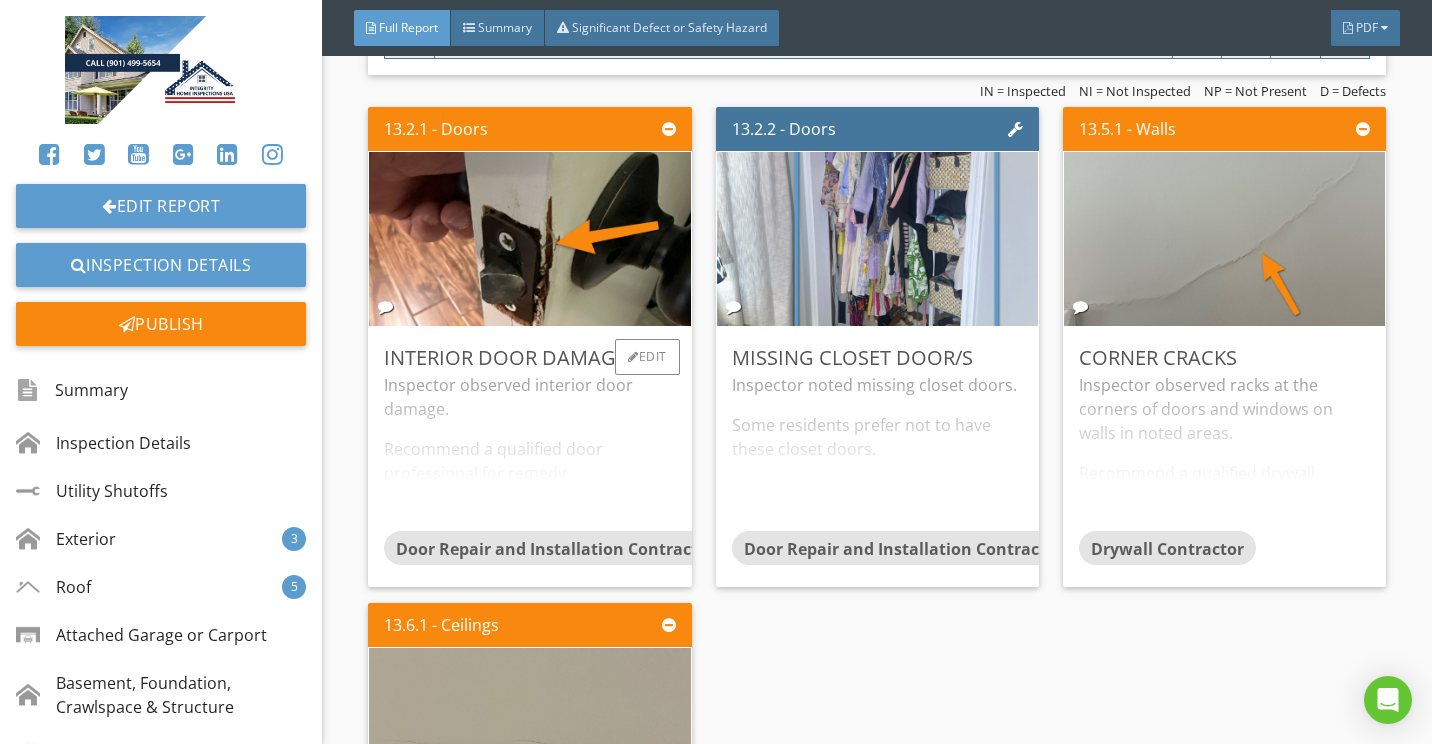 scroll, scrollTop: 10300, scrollLeft: 0, axis: vertical 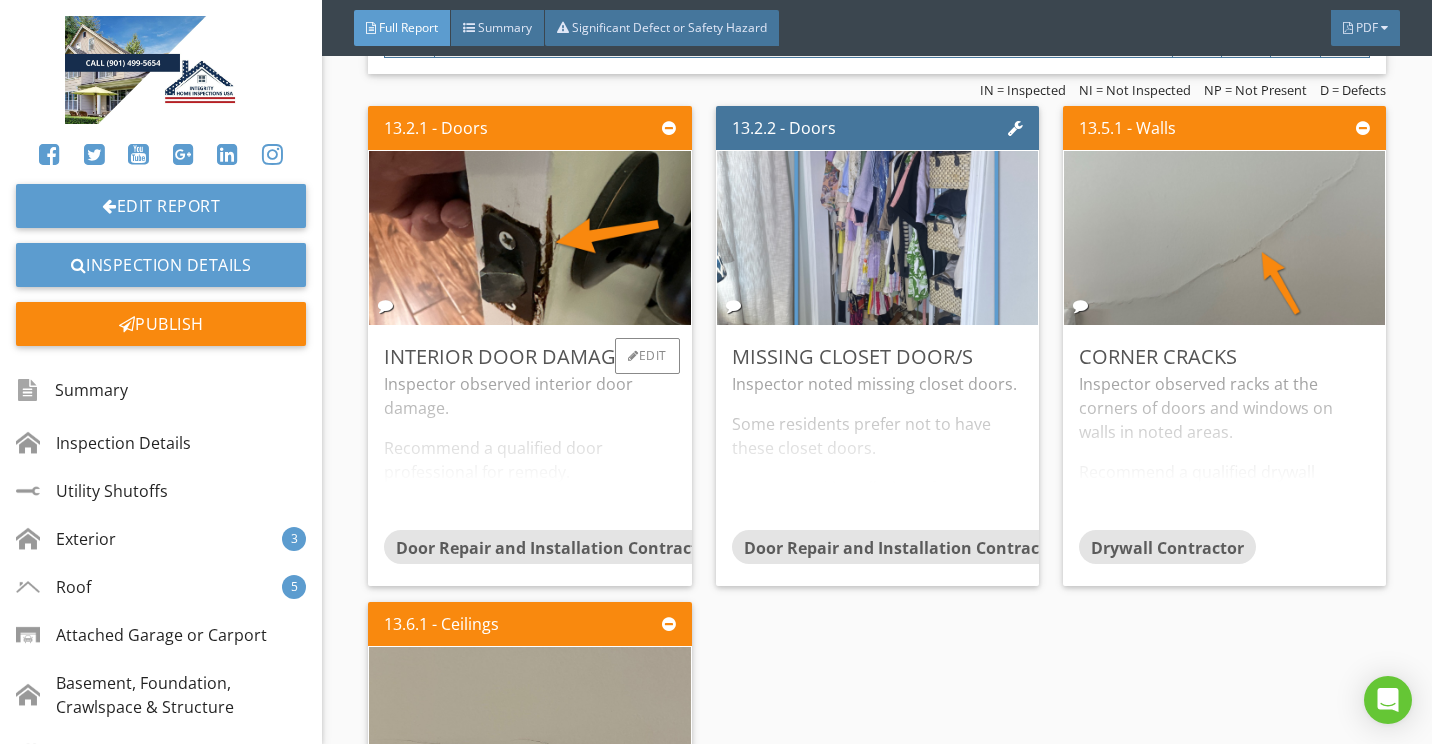 click on "Inspector observed interior door damage. Recommend a qualified door professional for remedy." at bounding box center [529, 451] 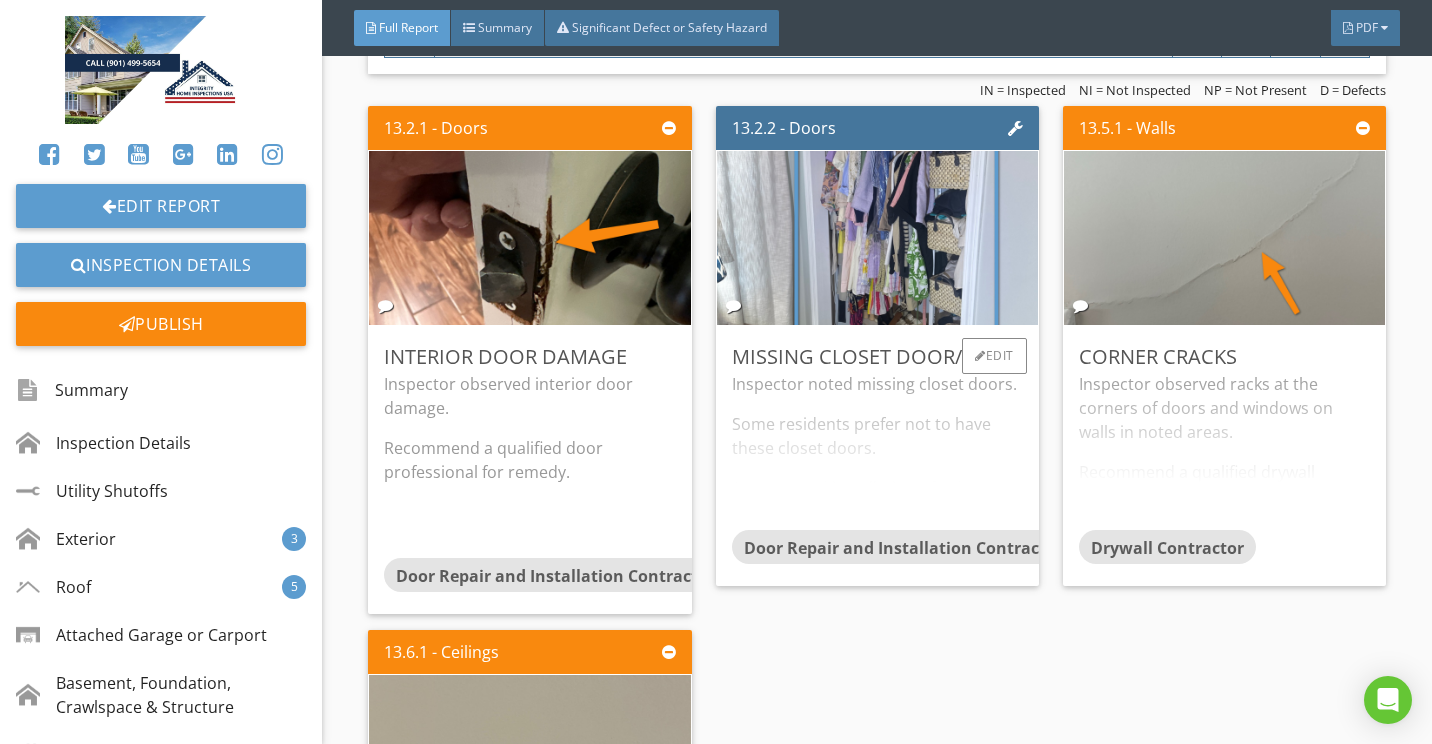 click on "Inspector noted missing closet doors. Some residents prefer not to have these closet doors. Recommend installation of  missing closet doors." at bounding box center (877, 451) 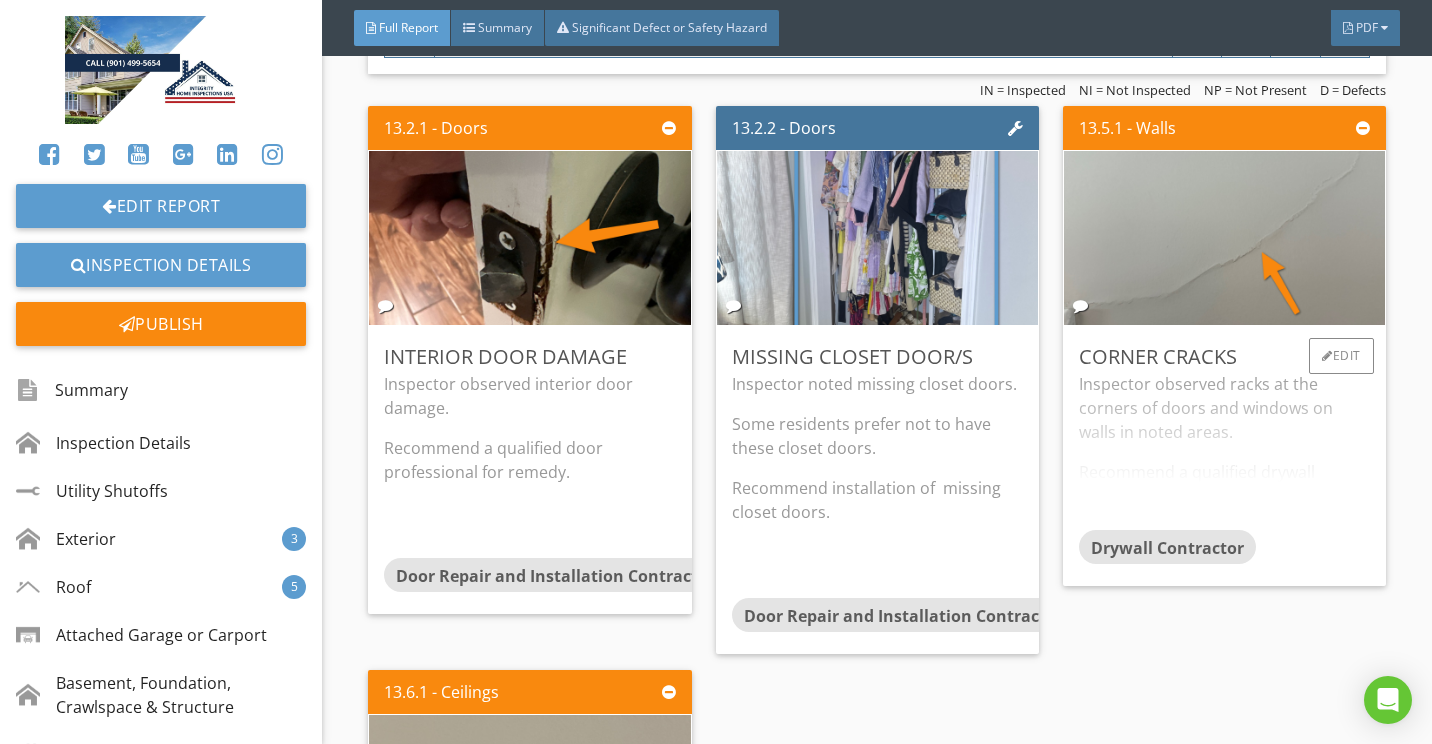 click on "Inspector observed racks at the corners of doors and windows on walls in noted areas. Recommend a qualified drywall professional for repair." at bounding box center (1224, 451) 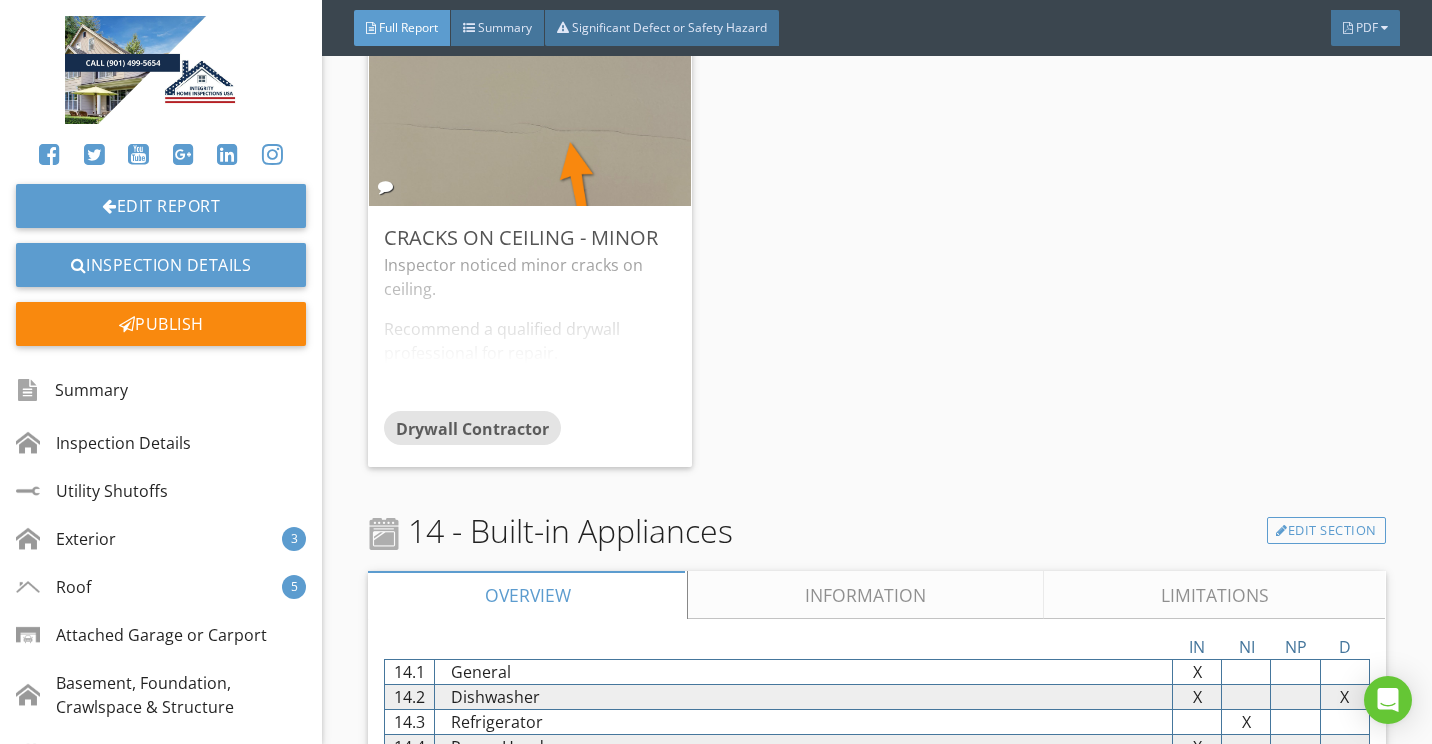 scroll, scrollTop: 11100, scrollLeft: 0, axis: vertical 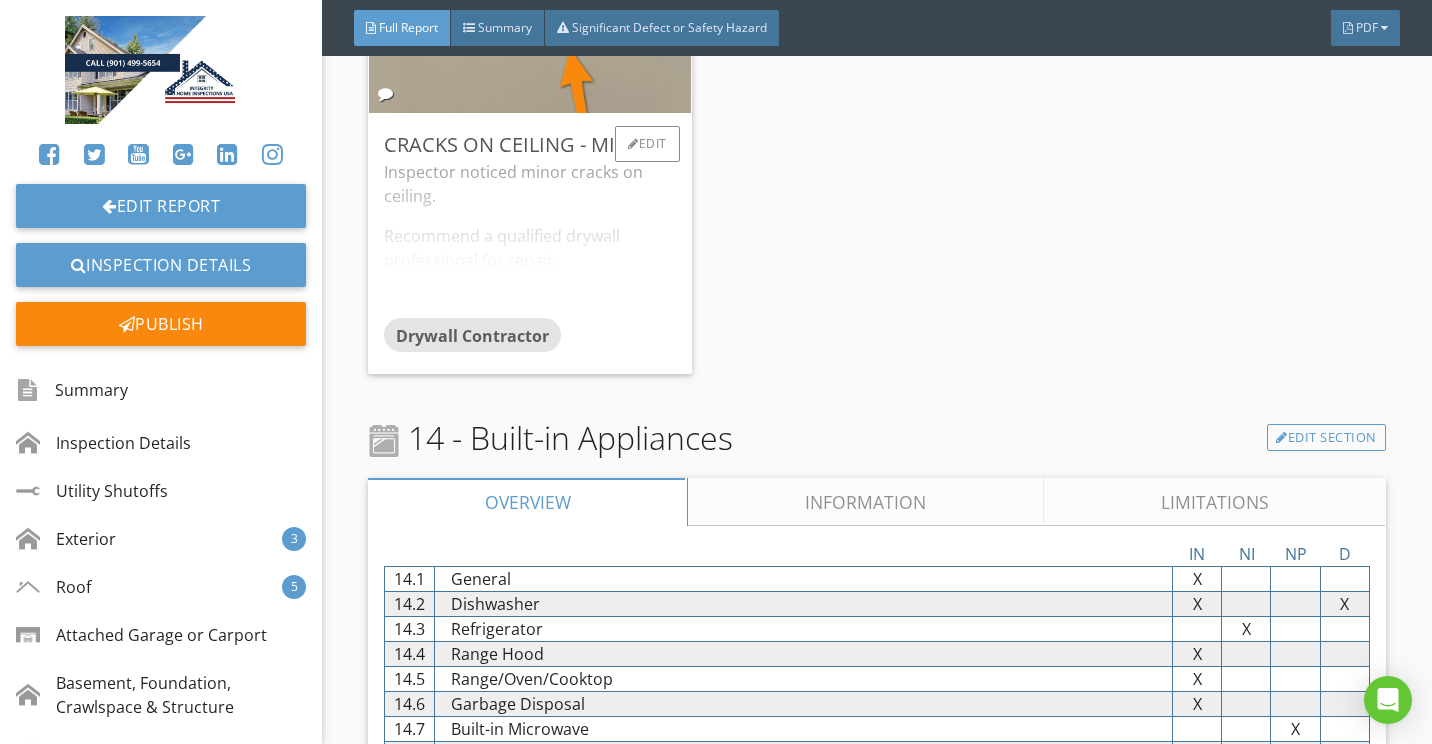 click on "Inspector noticed minor cracks on ceiling.  Recommend a qualified drywall professional for repair." at bounding box center (529, 239) 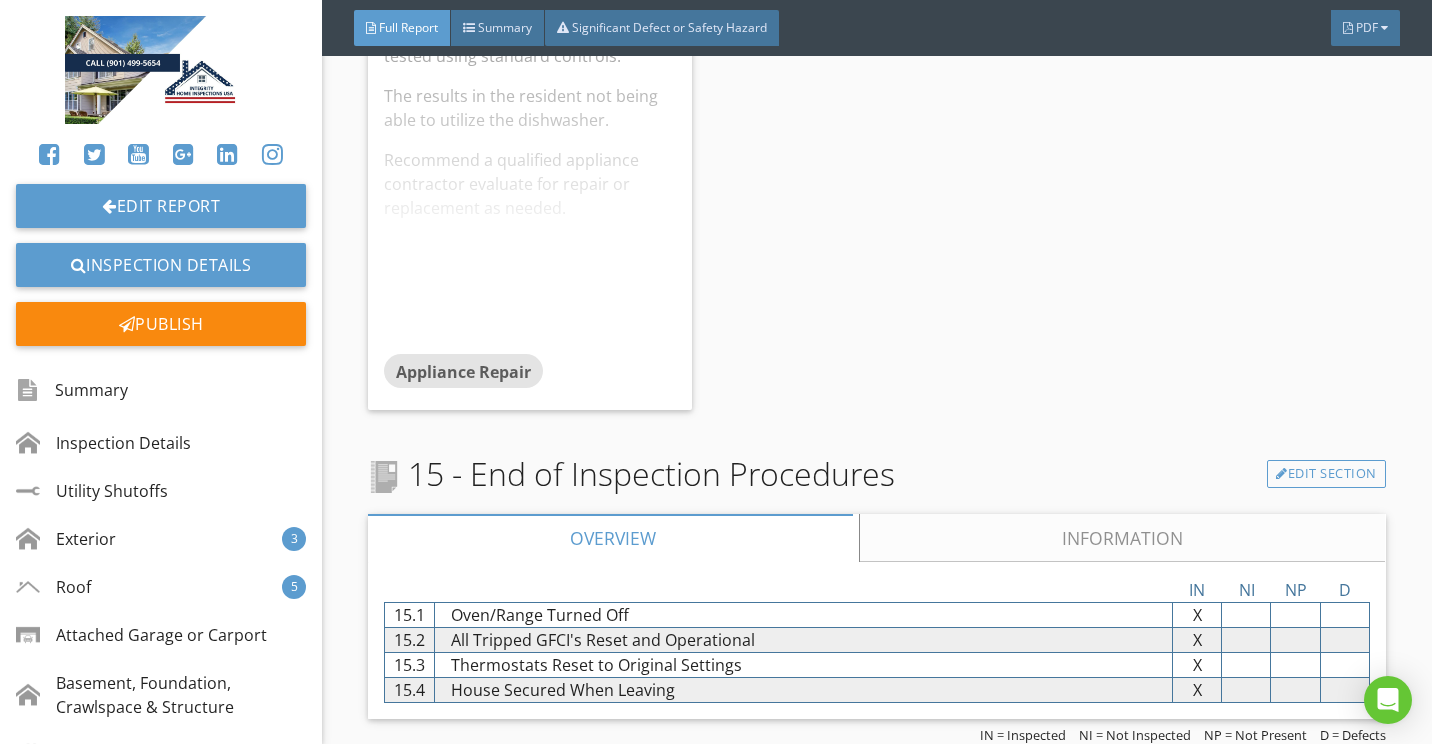 scroll, scrollTop: 12026, scrollLeft: 0, axis: vertical 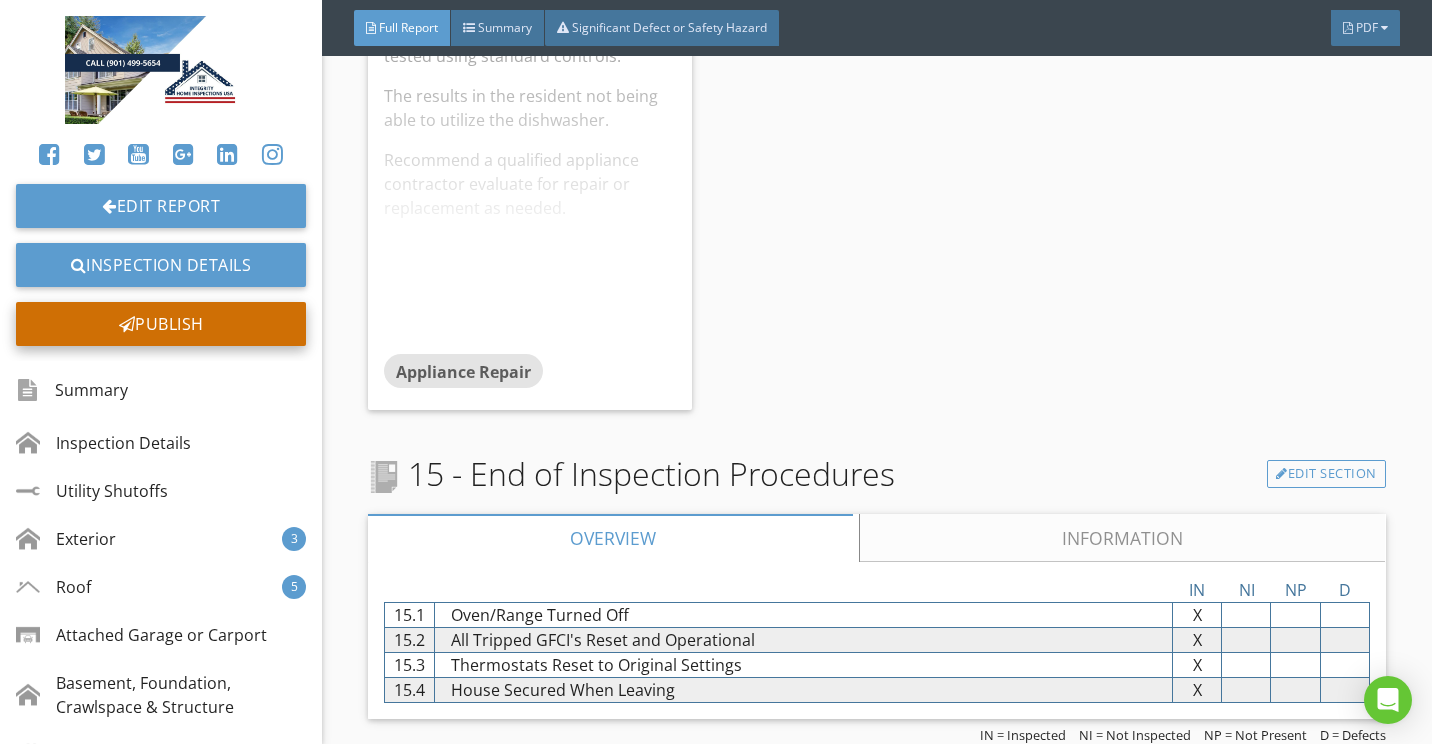 click on "Publish" at bounding box center [161, 324] 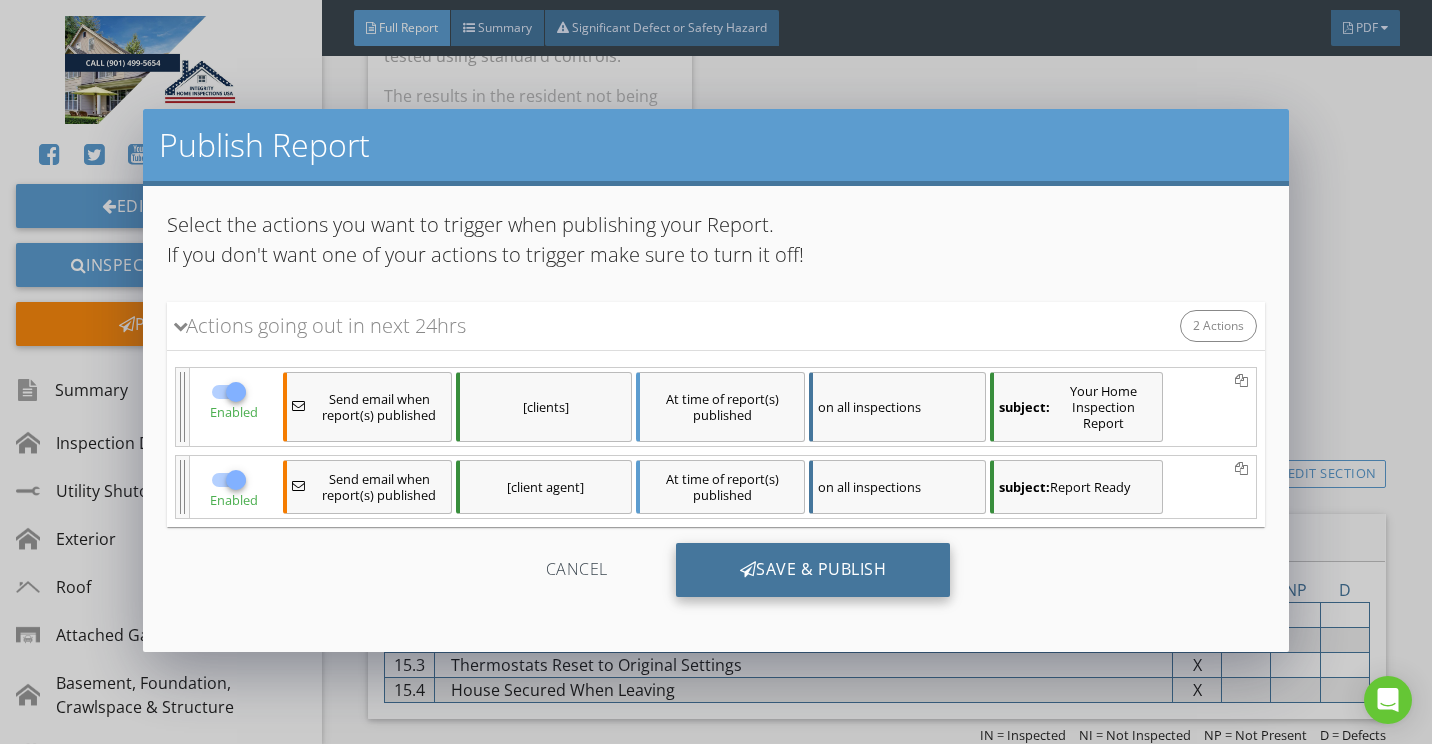 click on "Save & Publish" at bounding box center (813, 570) 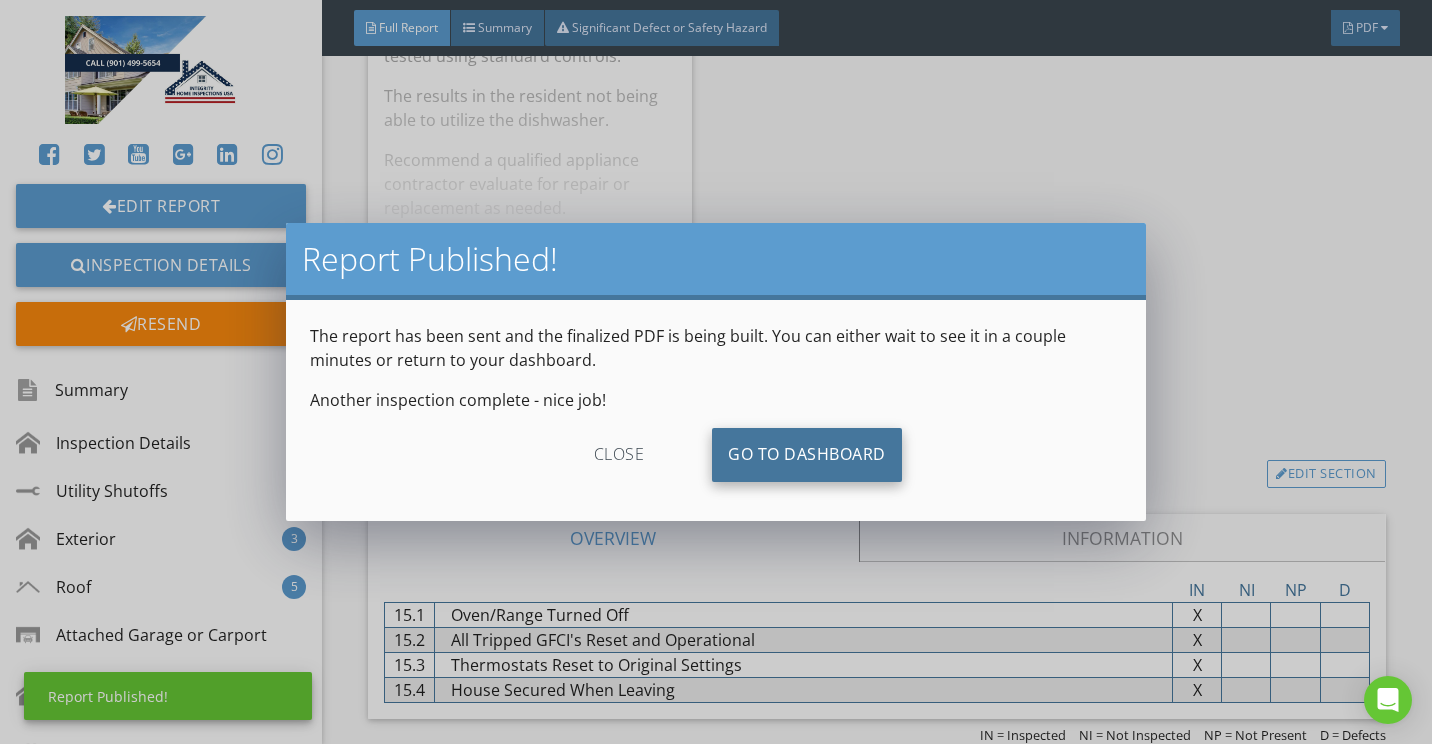click on "Go To Dashboard" at bounding box center [807, 455] 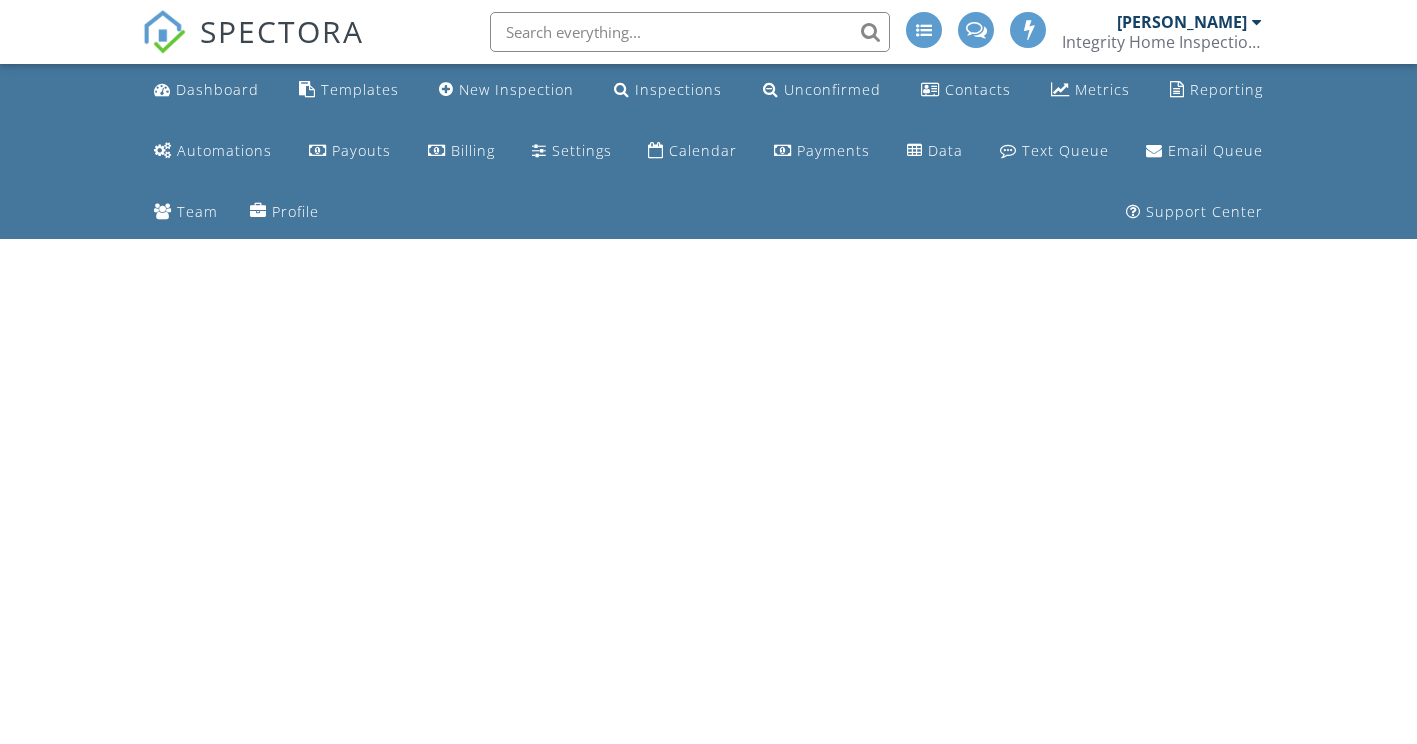 scroll, scrollTop: 0, scrollLeft: 0, axis: both 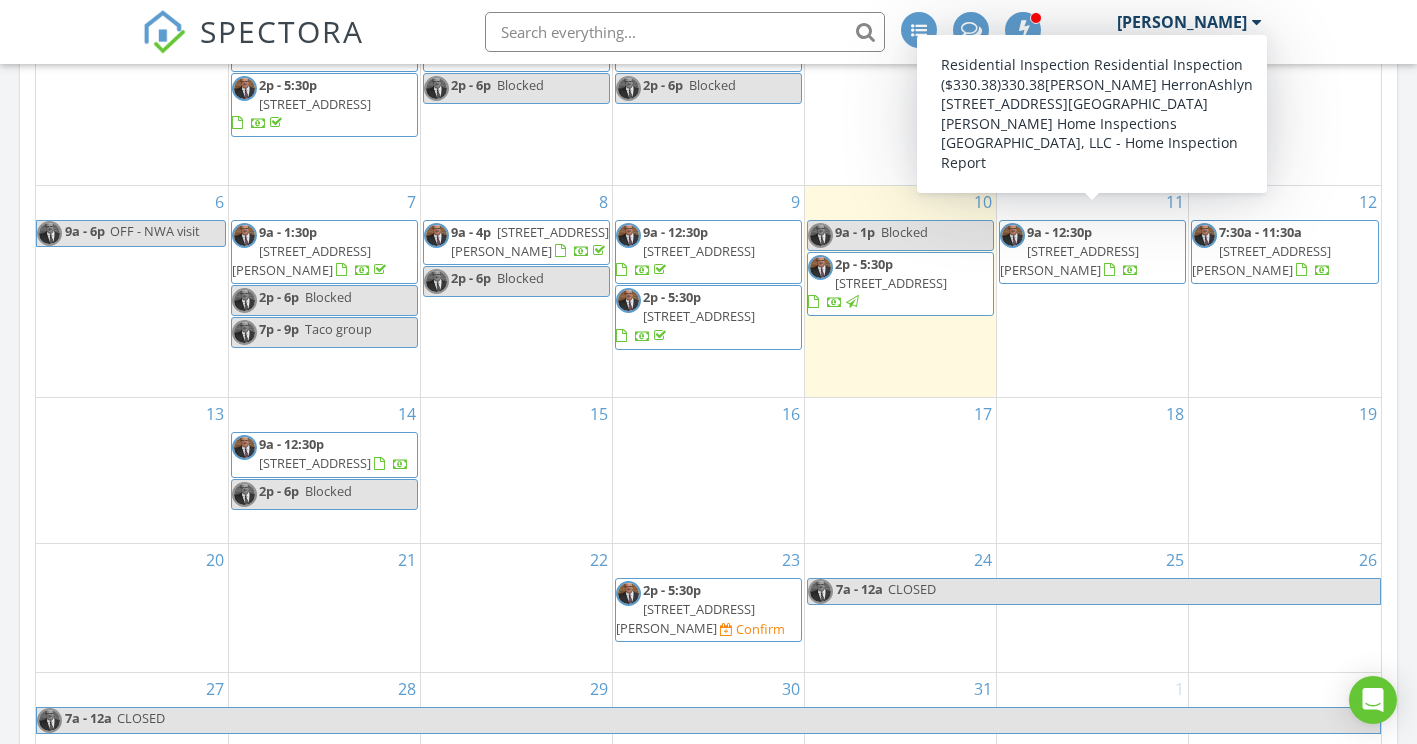 click on "[STREET_ADDRESS][PERSON_NAME]" at bounding box center [1069, 260] 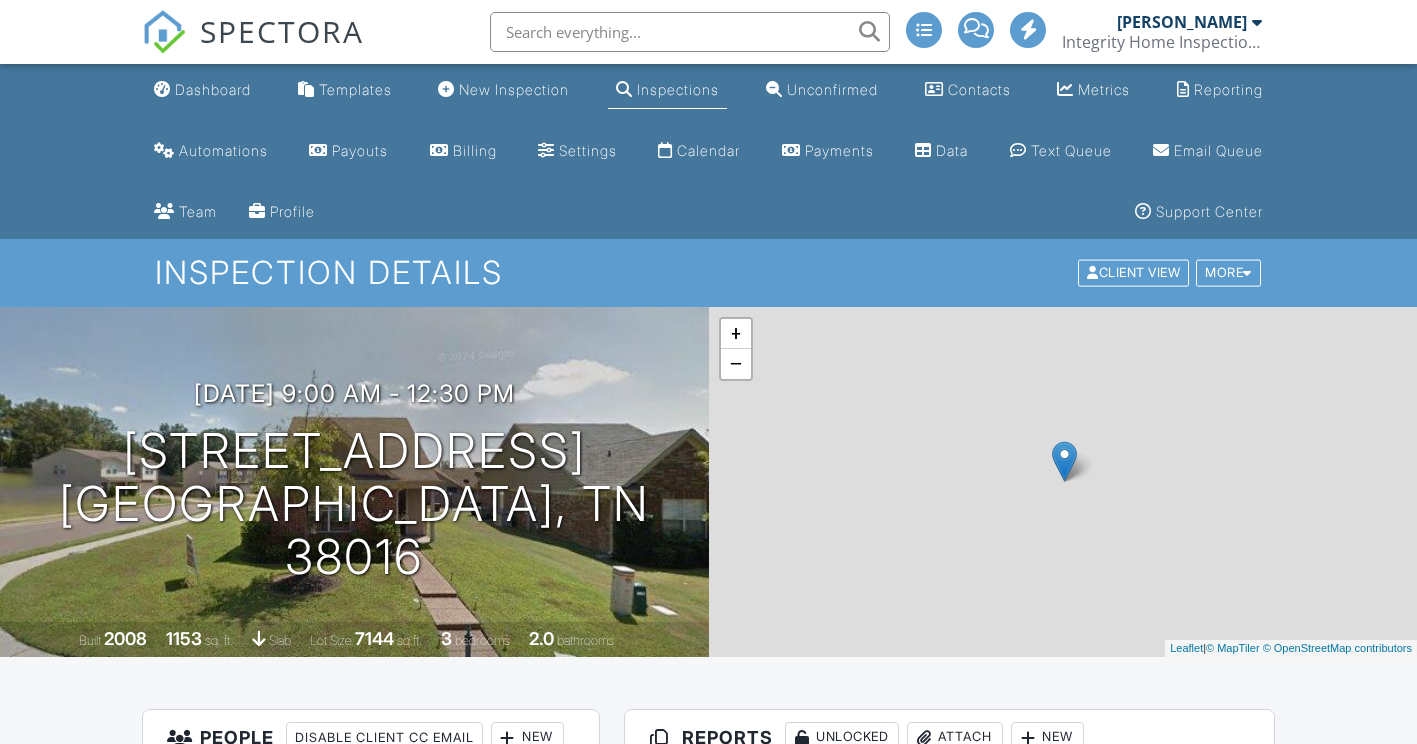 scroll, scrollTop: 100, scrollLeft: 0, axis: vertical 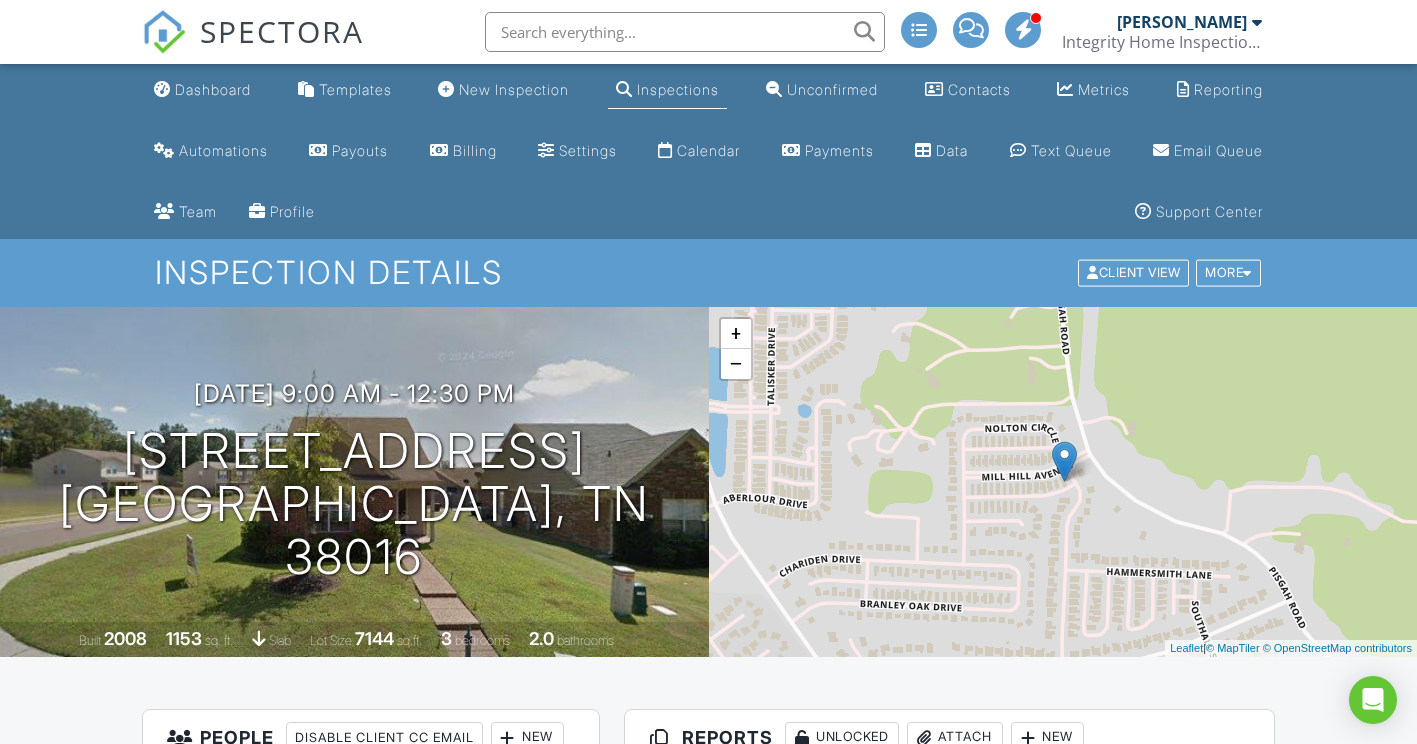 click on "Integrity Home Inspections USA, LLC" at bounding box center (1162, 42) 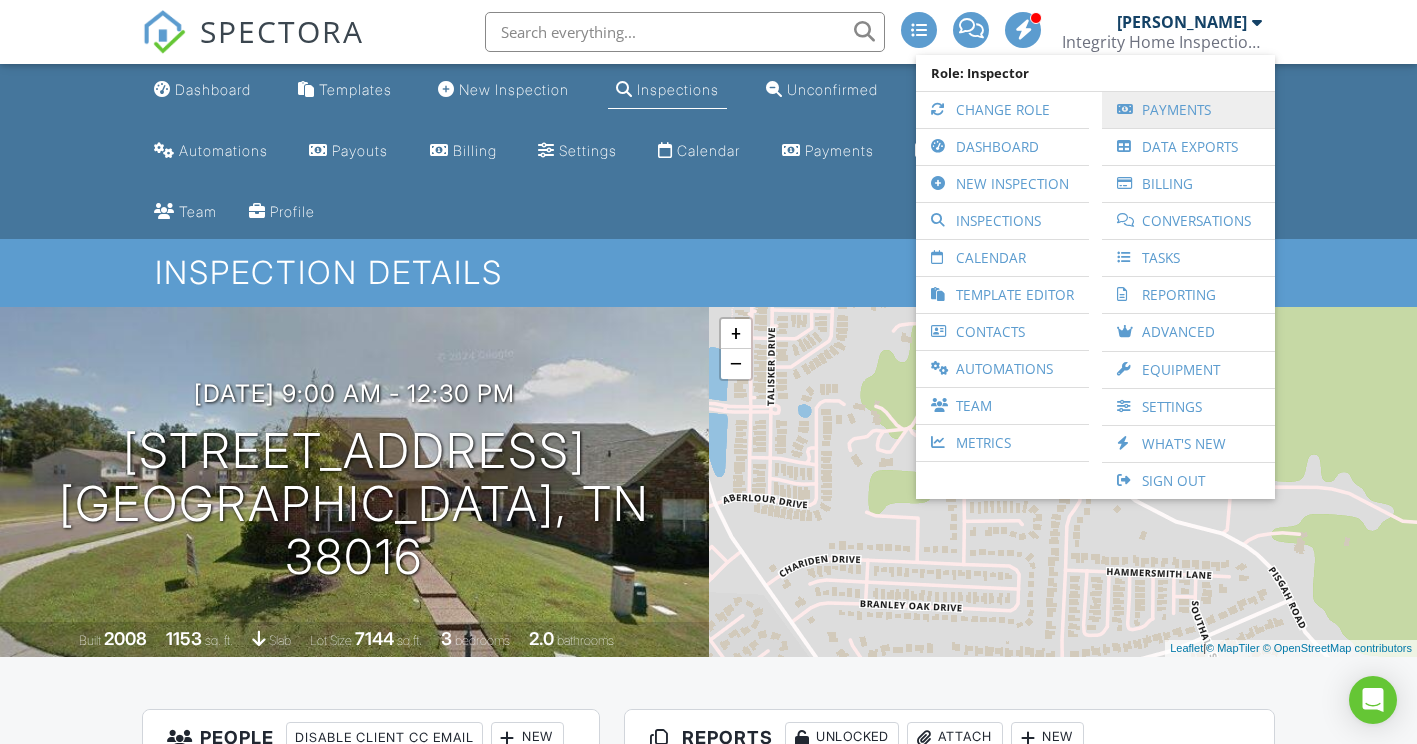 click on "Payments" at bounding box center (1188, 110) 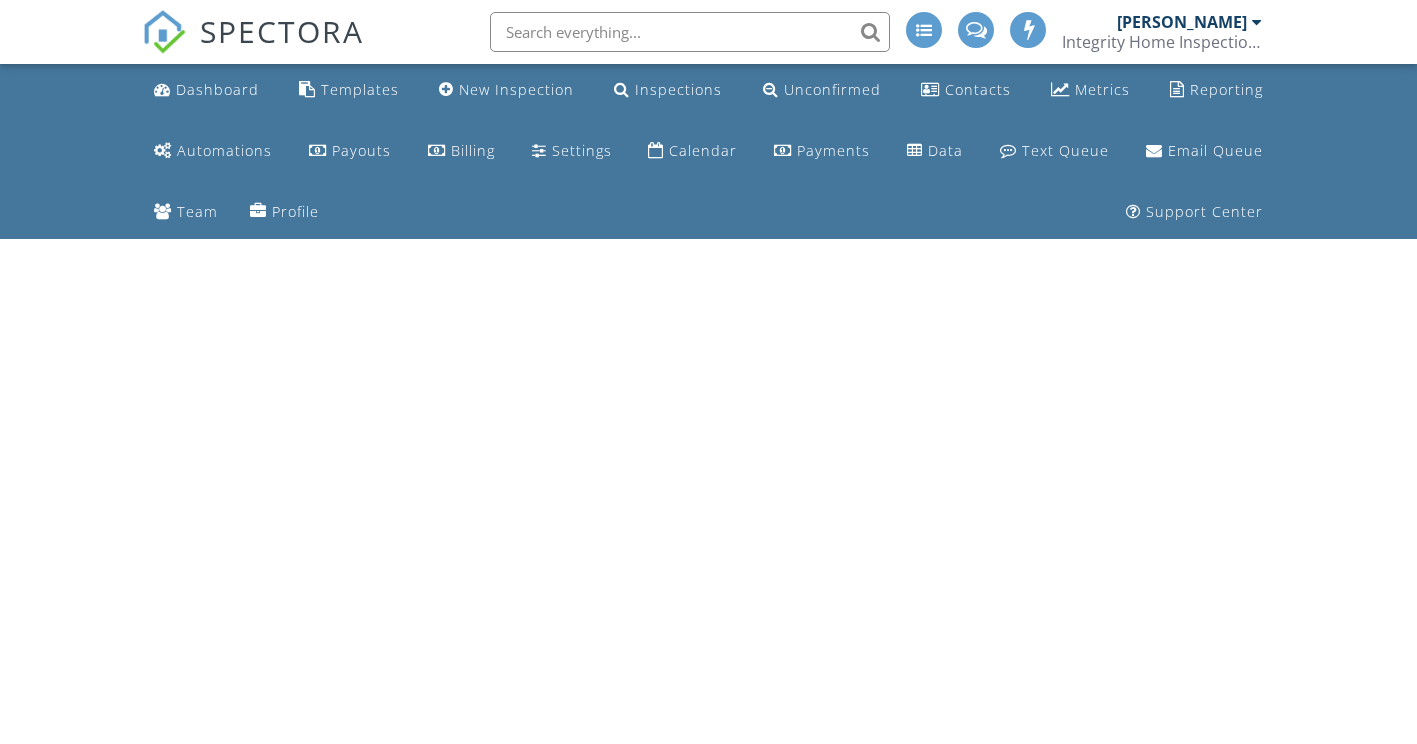 scroll, scrollTop: 0, scrollLeft: 0, axis: both 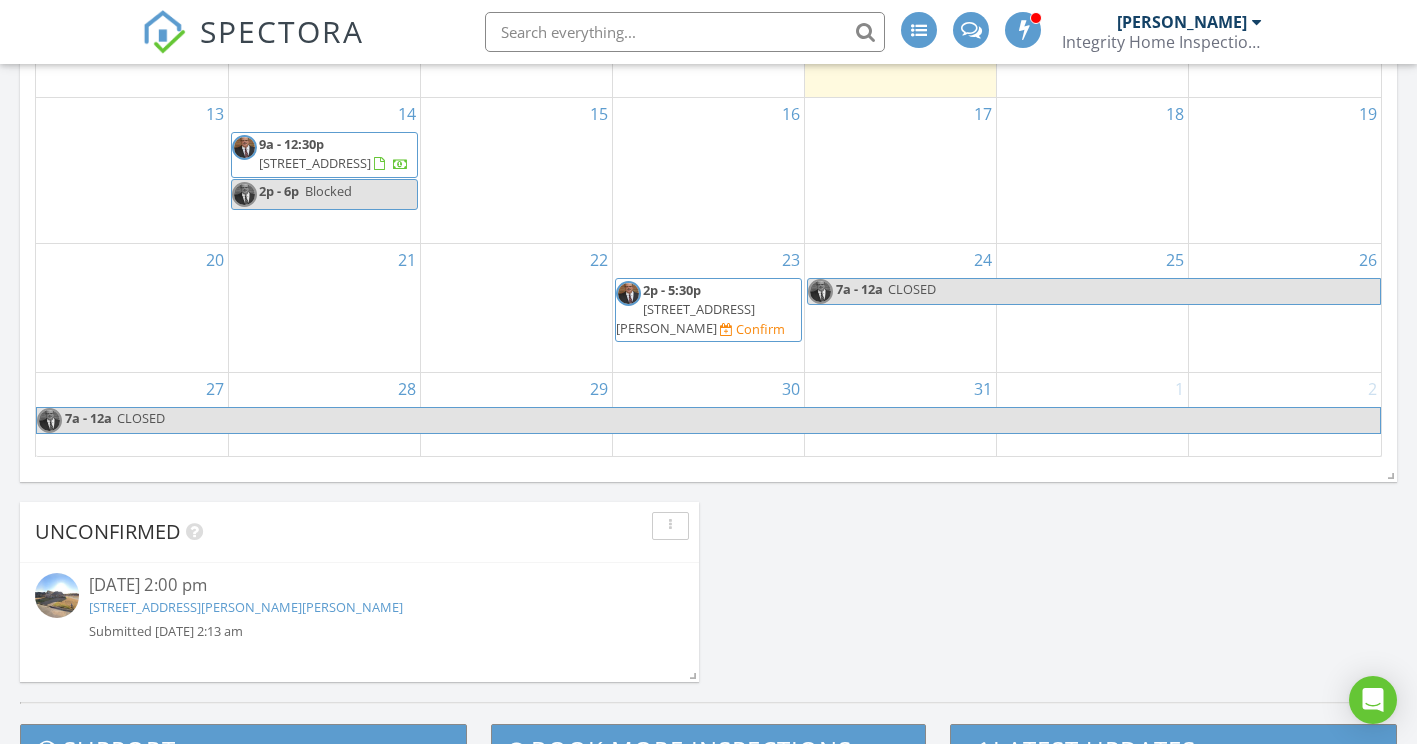 click on "CLOSED" at bounding box center (912, 289) 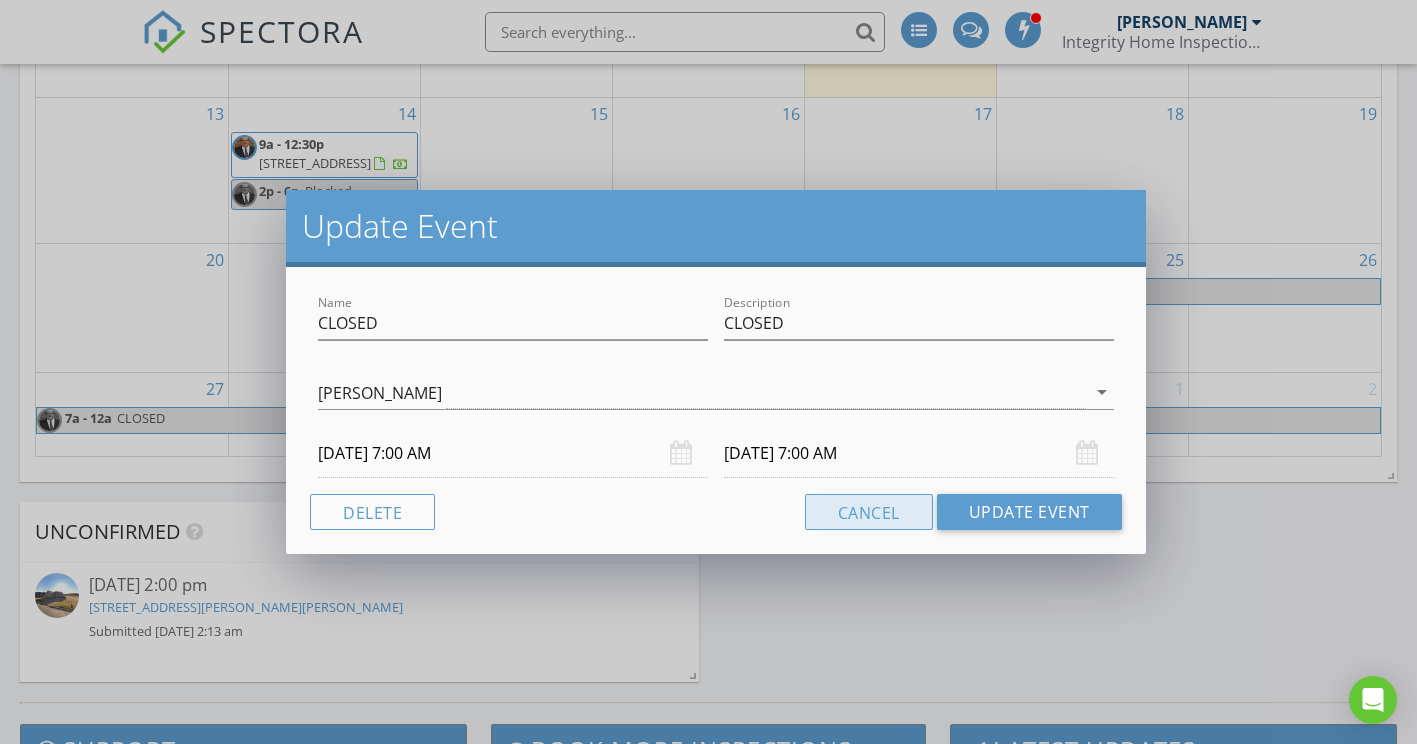 click on "Cancel" at bounding box center (869, 512) 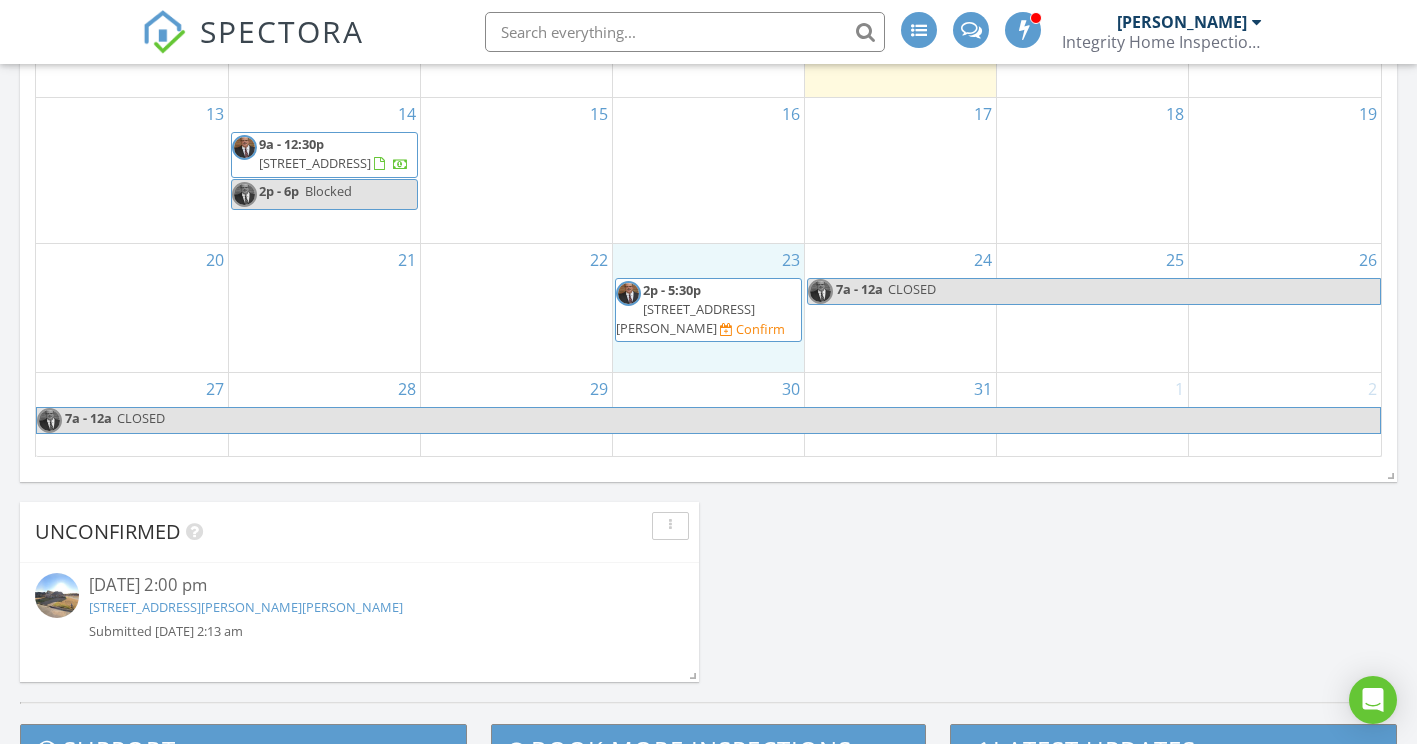 click on "23
2p - 5:30p
[STREET_ADDRESS][PERSON_NAME]
Confirm" at bounding box center [708, 308] 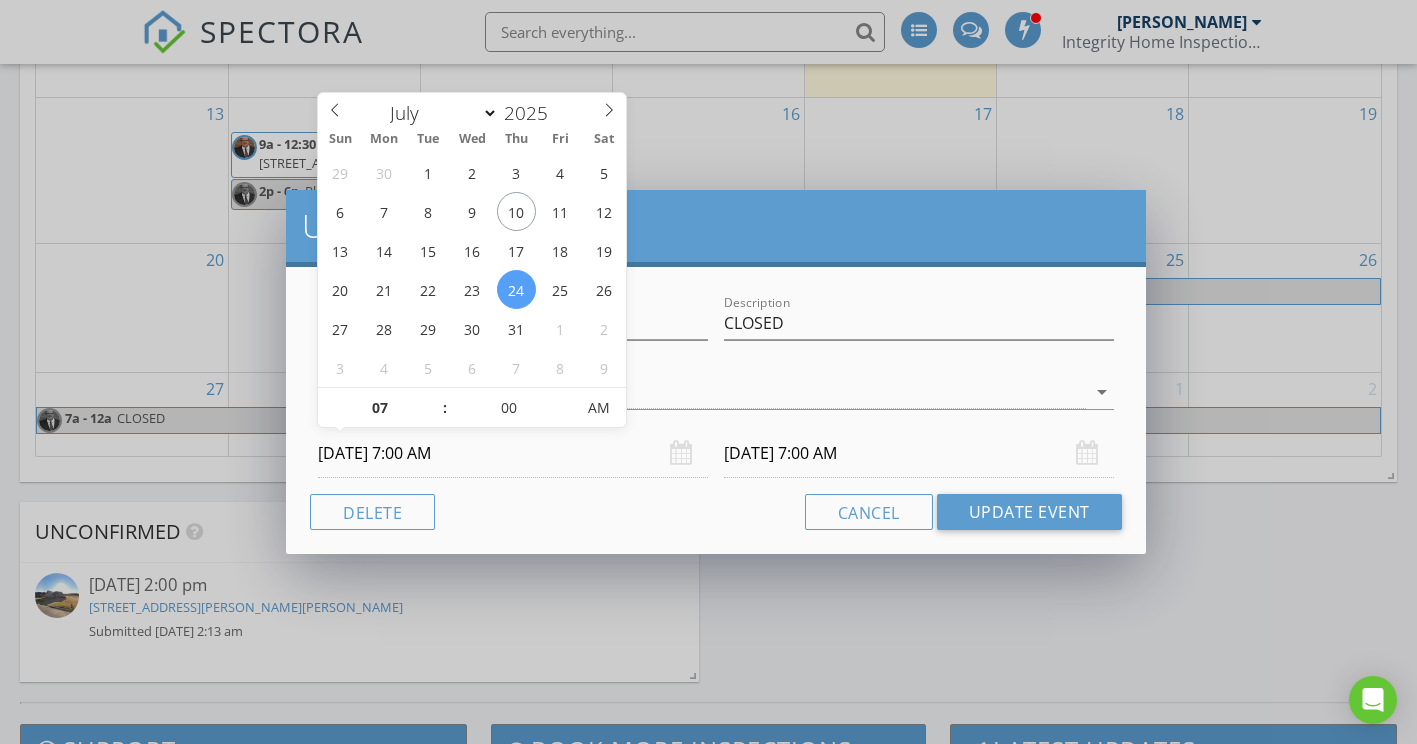 click on "[DATE] 7:00 AM" at bounding box center [513, 453] 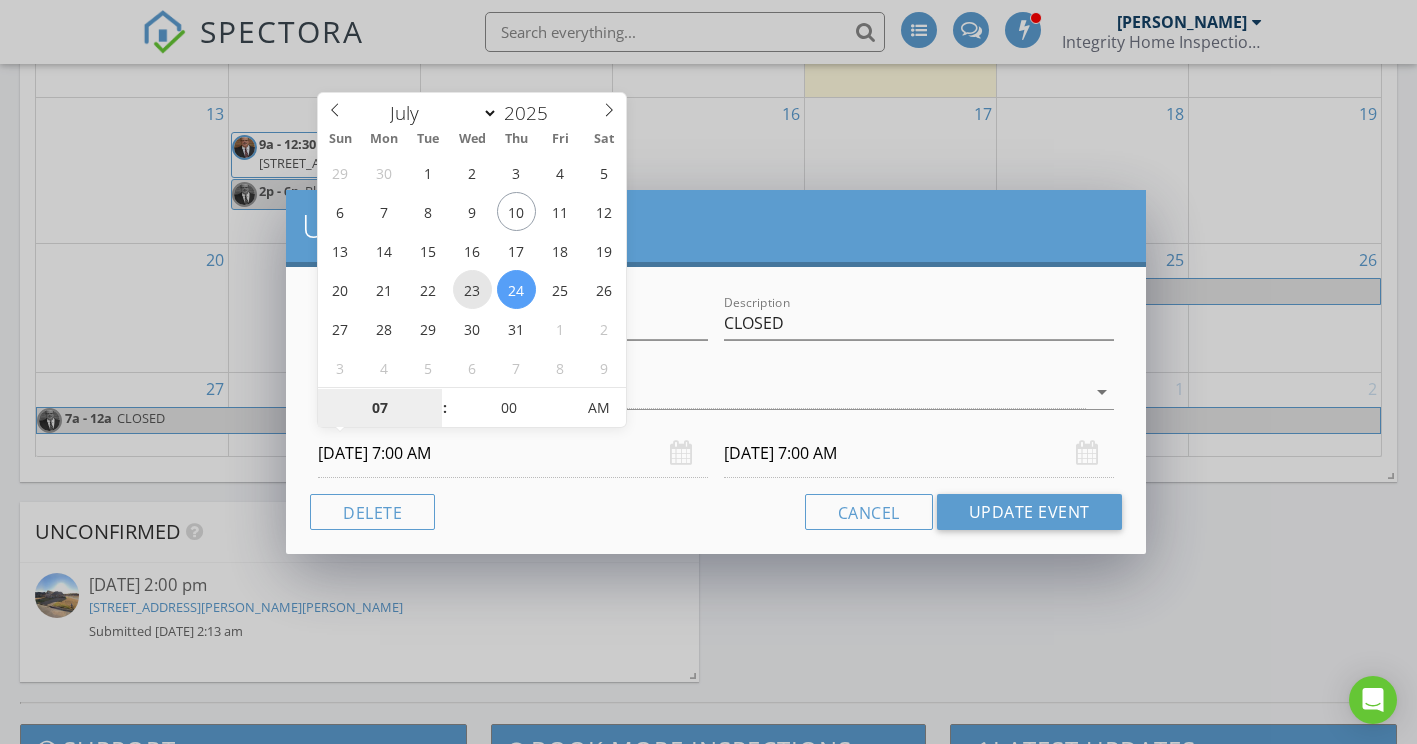 type on "[DATE] 7:00 AM" 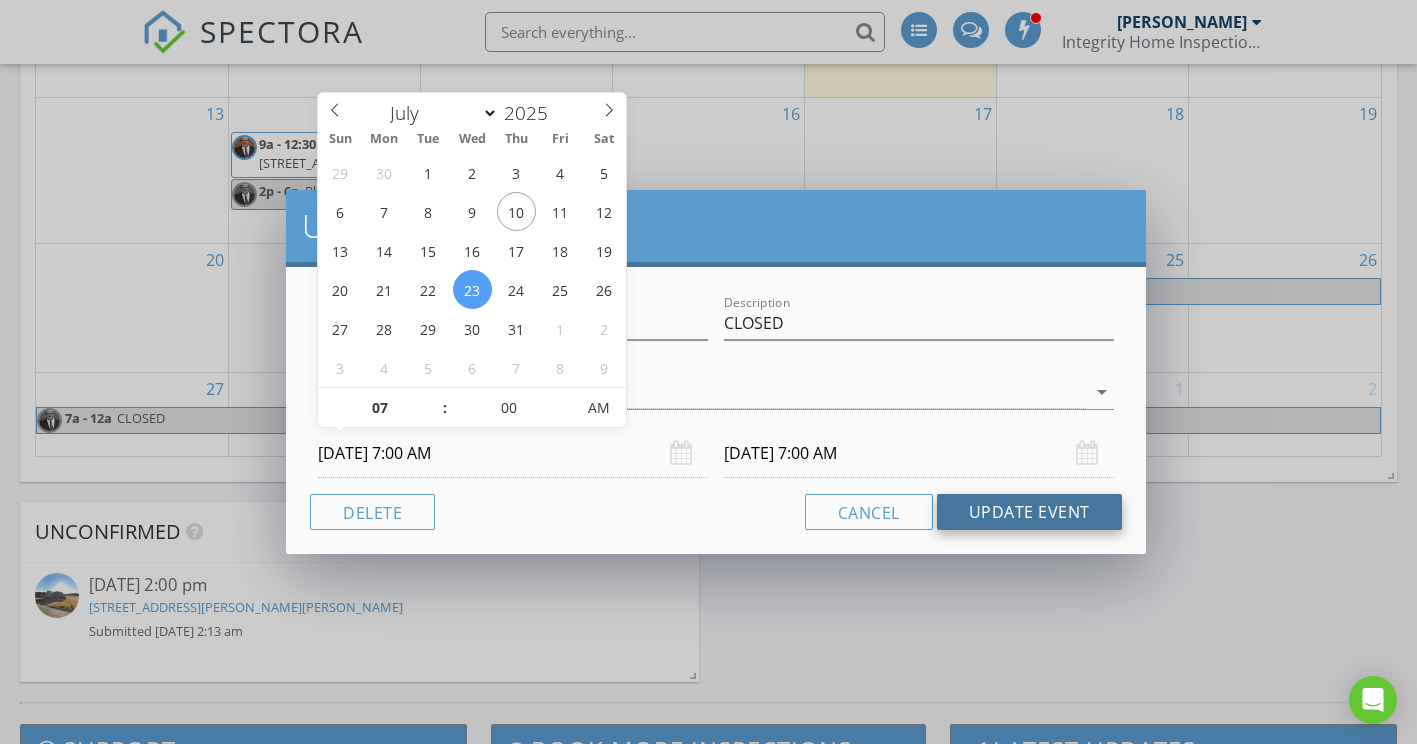 click on "Update Event" at bounding box center (1029, 512) 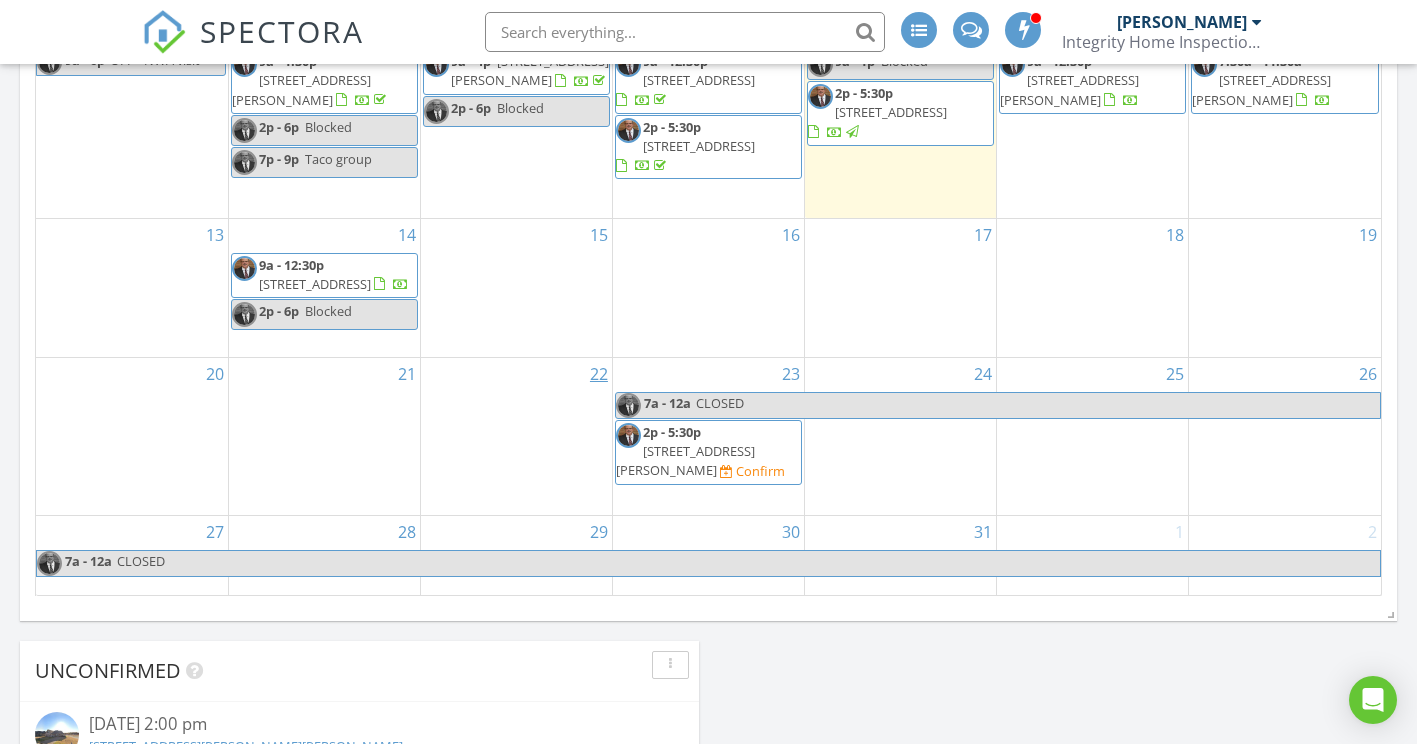 scroll, scrollTop: 1300, scrollLeft: 0, axis: vertical 